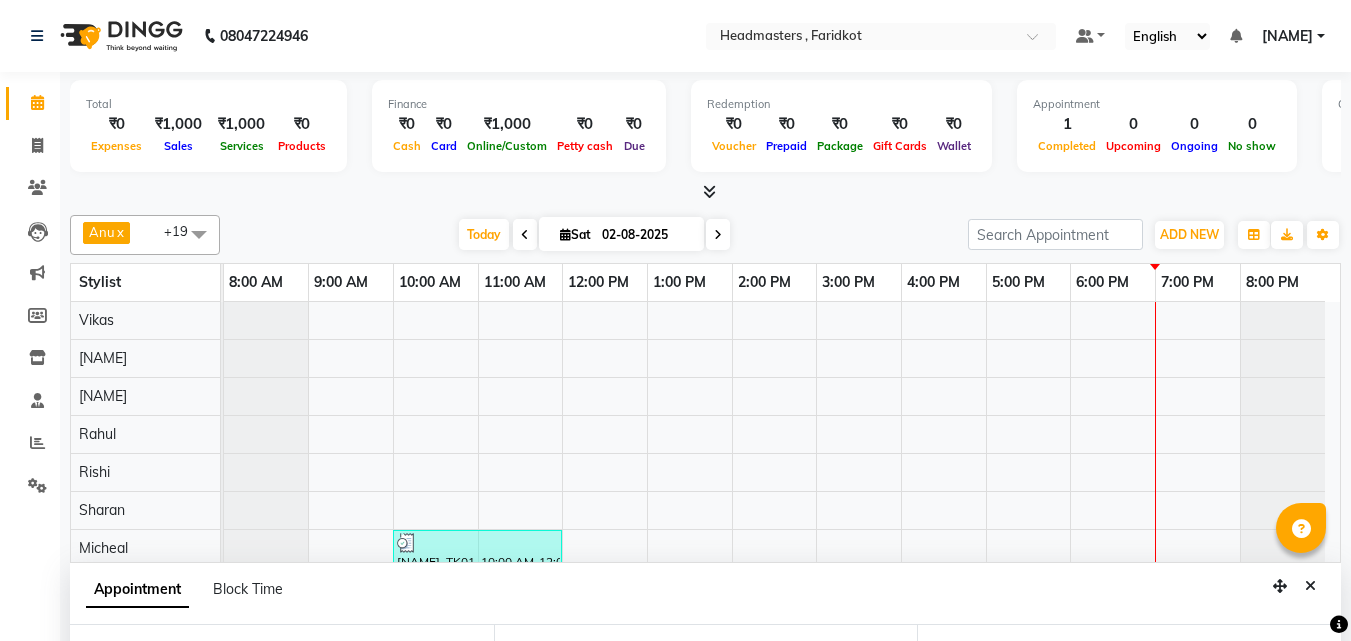 select on "76903" 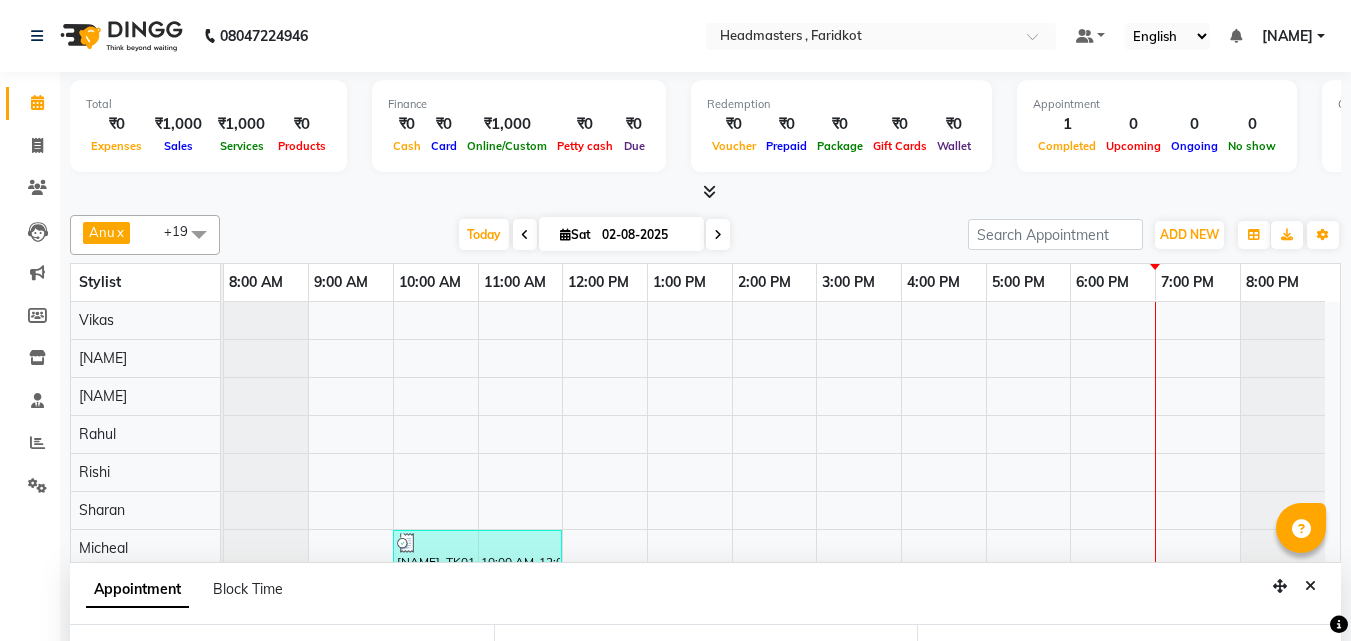 scroll, scrollTop: 0, scrollLeft: 0, axis: both 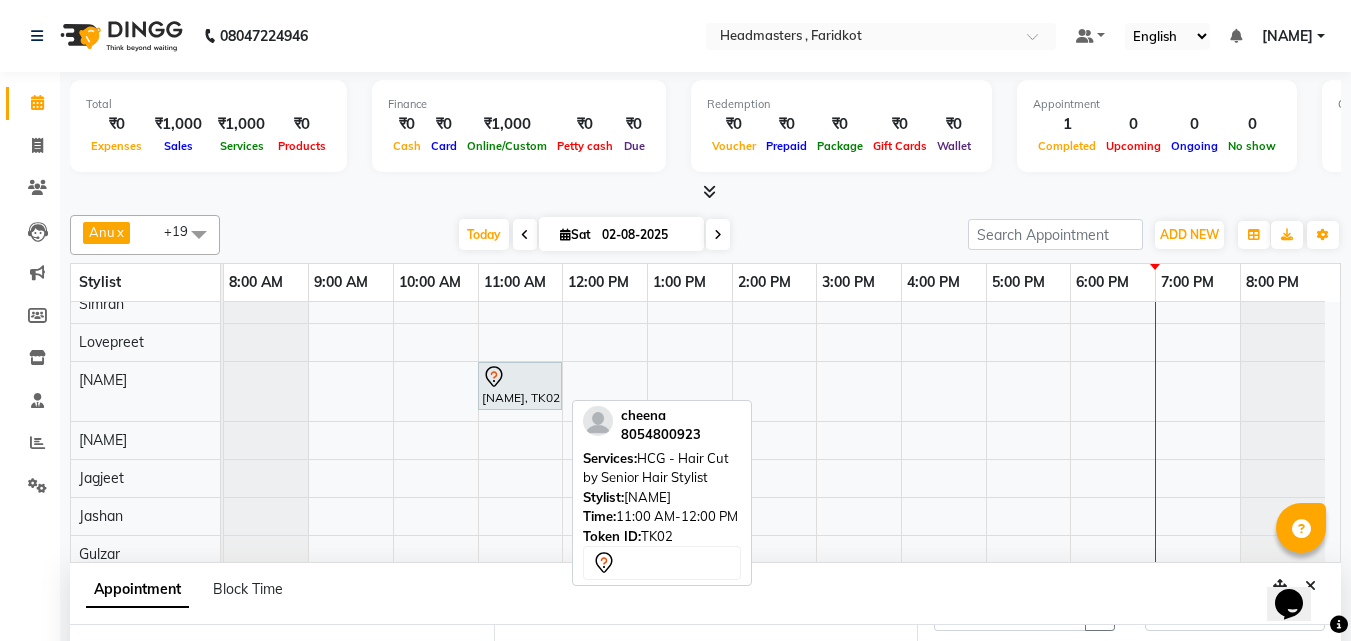 click at bounding box center (520, 377) 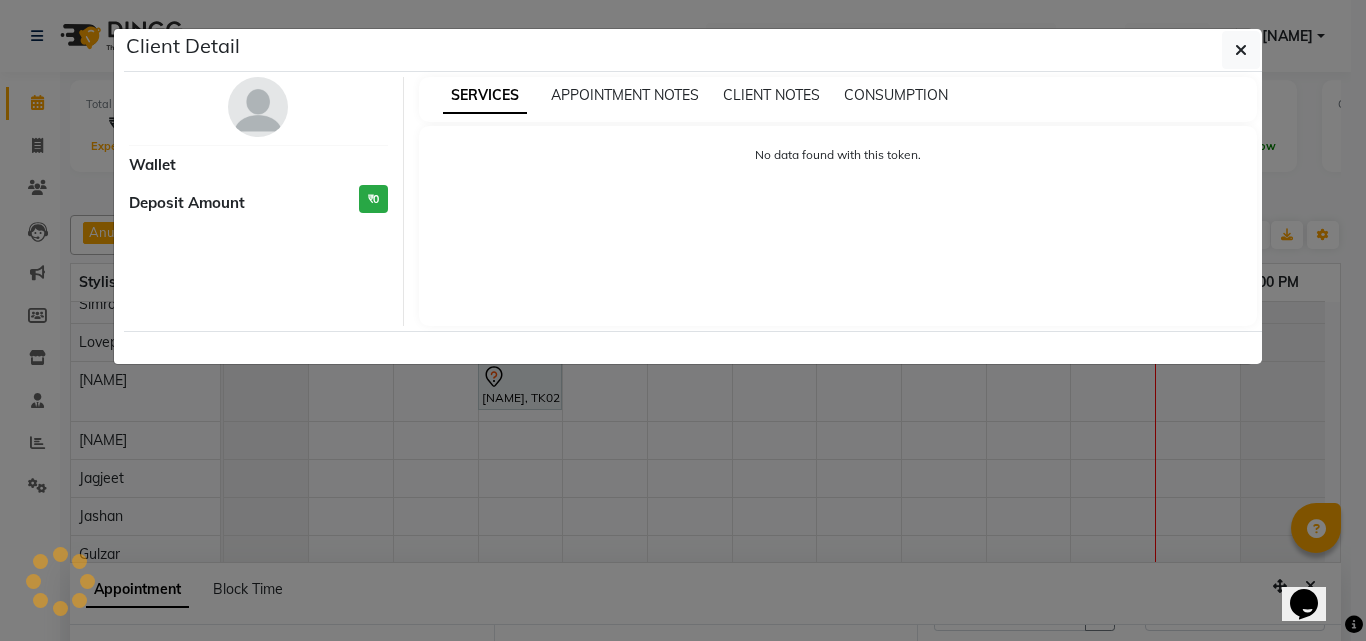 select on "7" 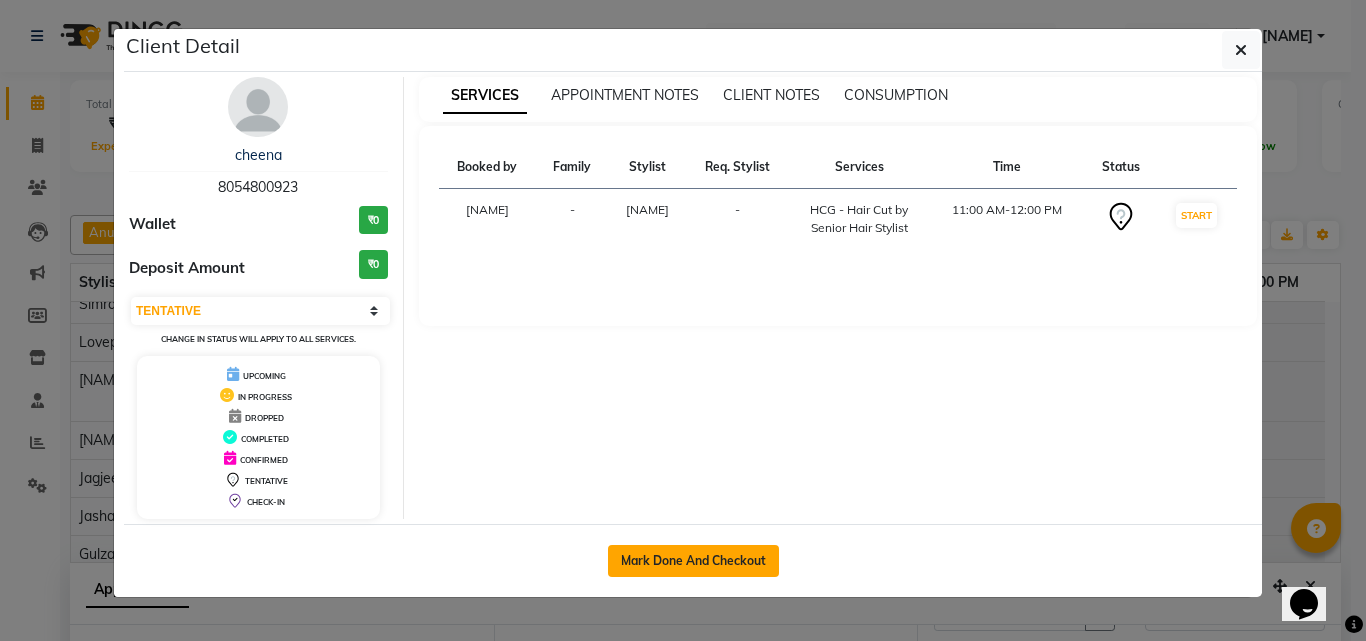 click on "Mark Done And Checkout" 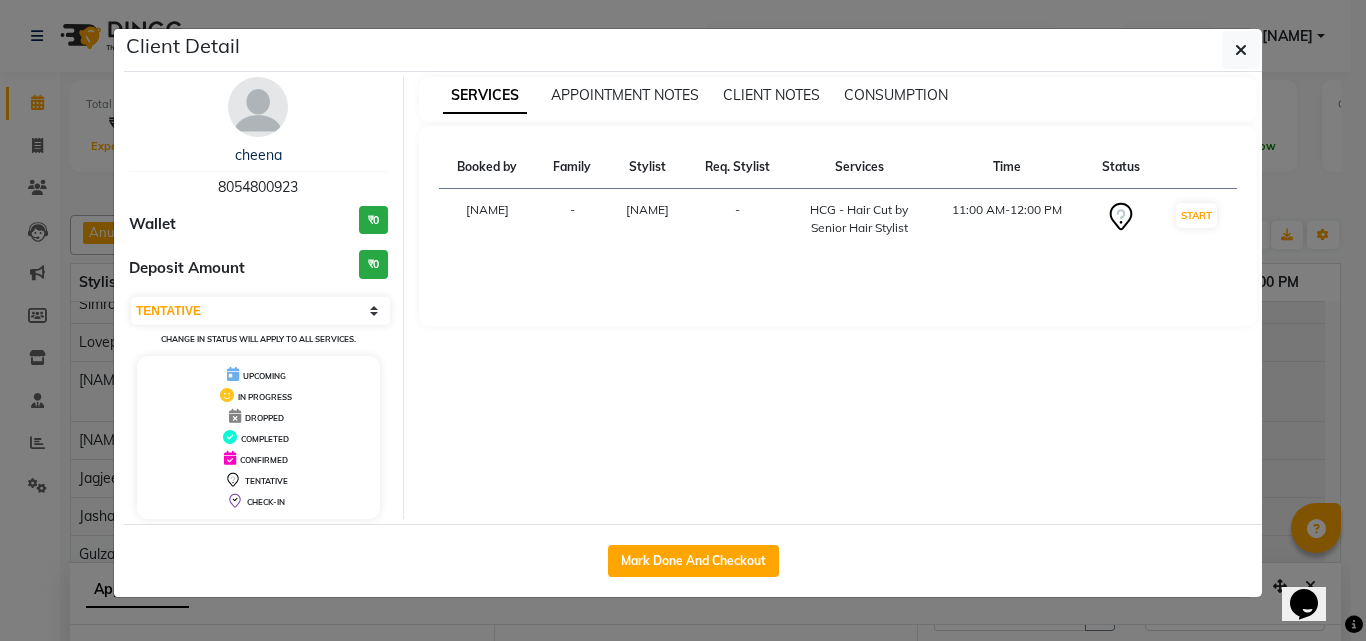 select on "service" 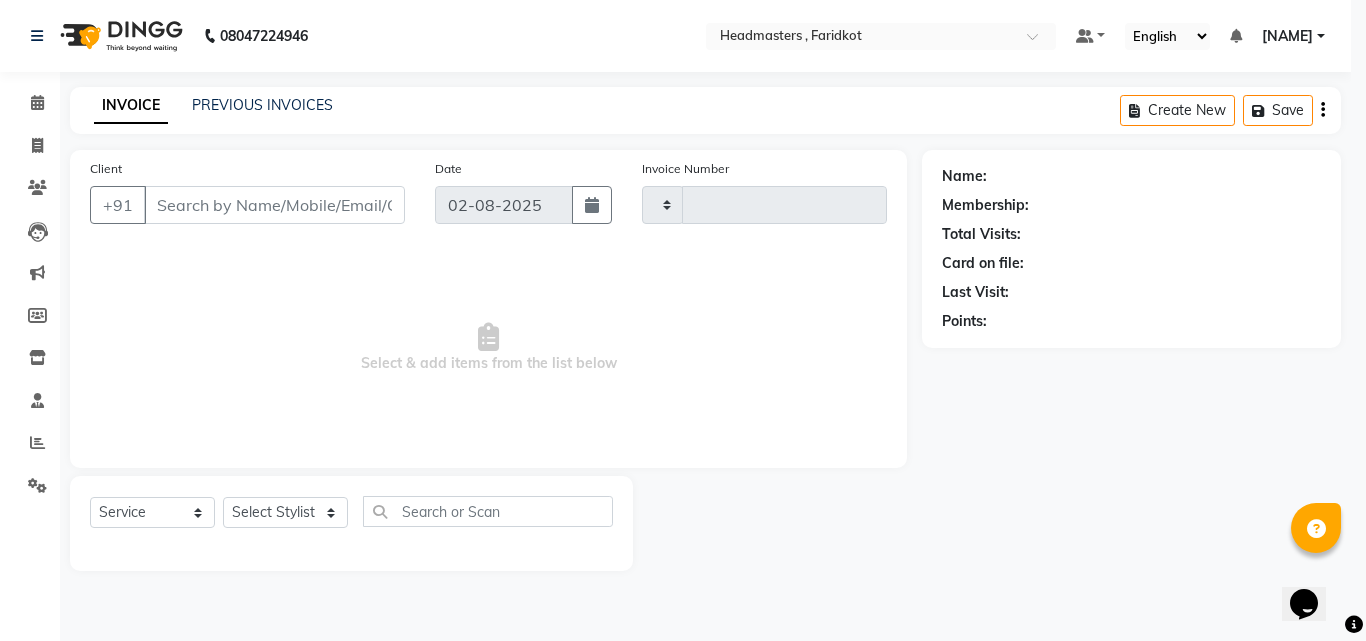 type on "0806" 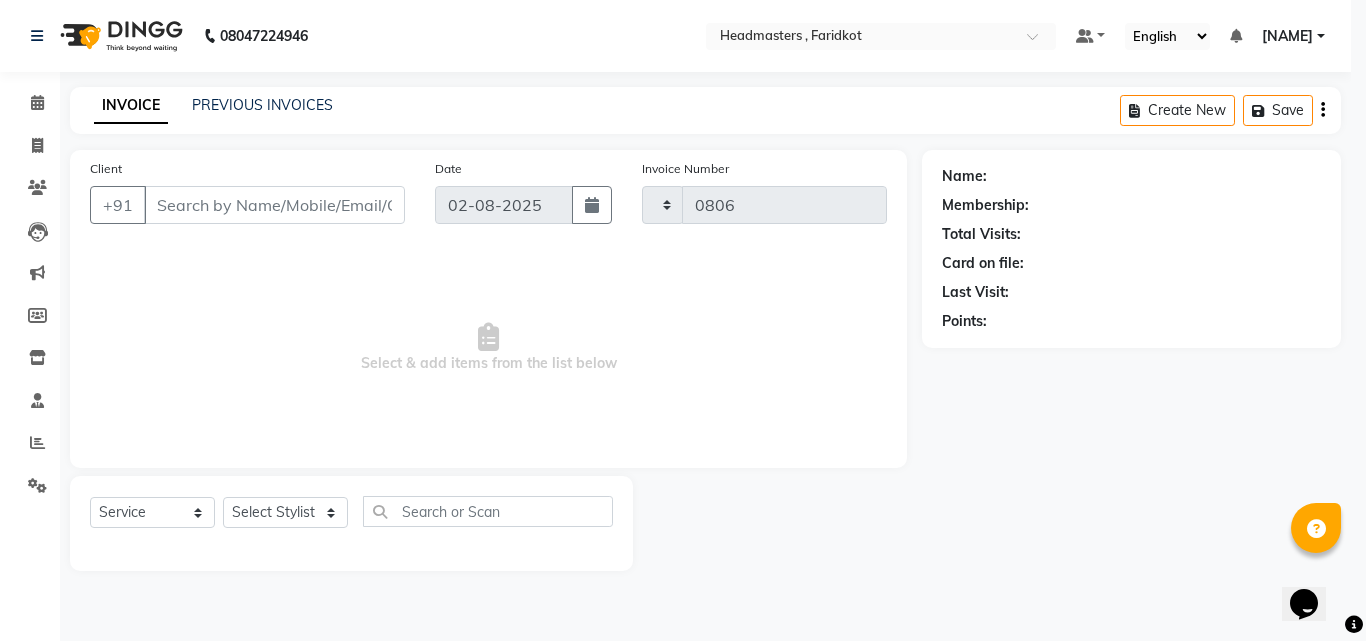 select on "7919" 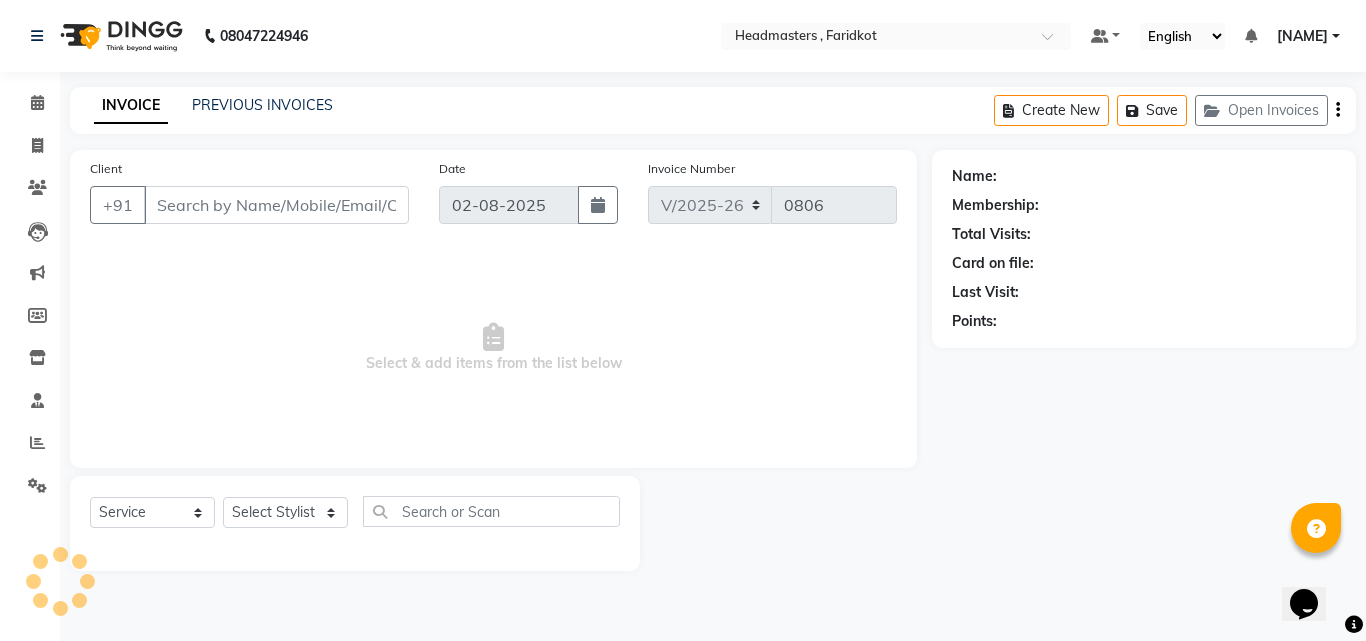 type on "8054800923" 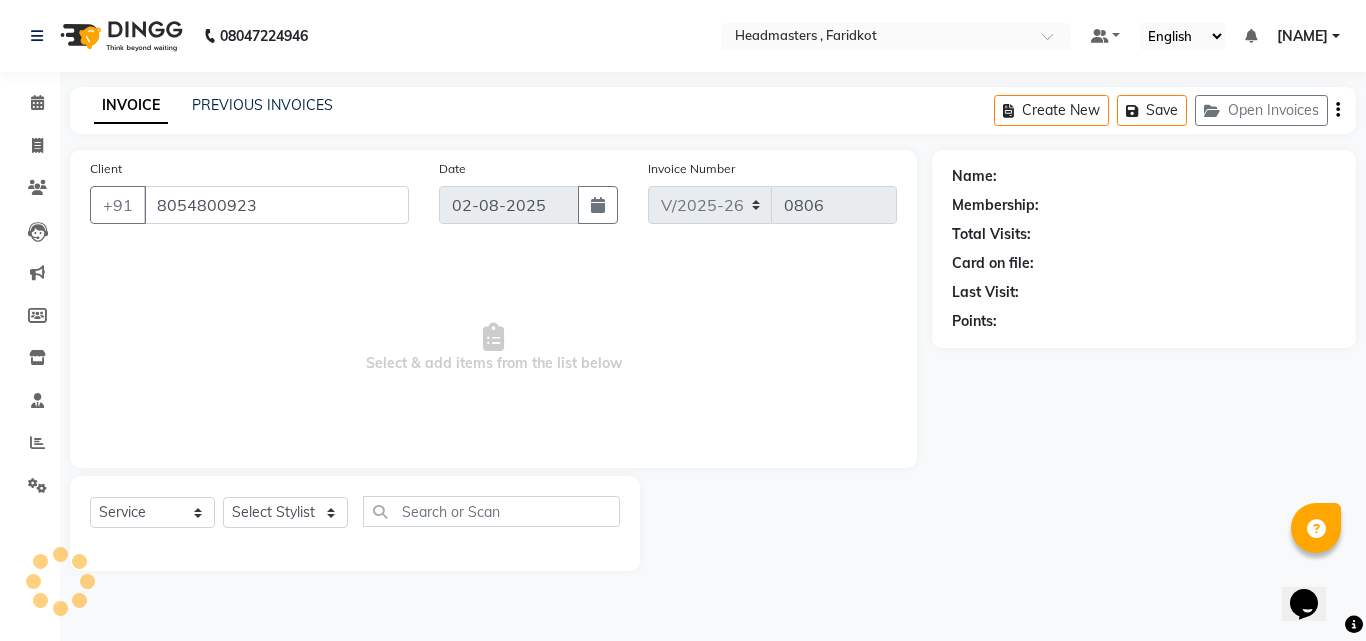 select on "76903" 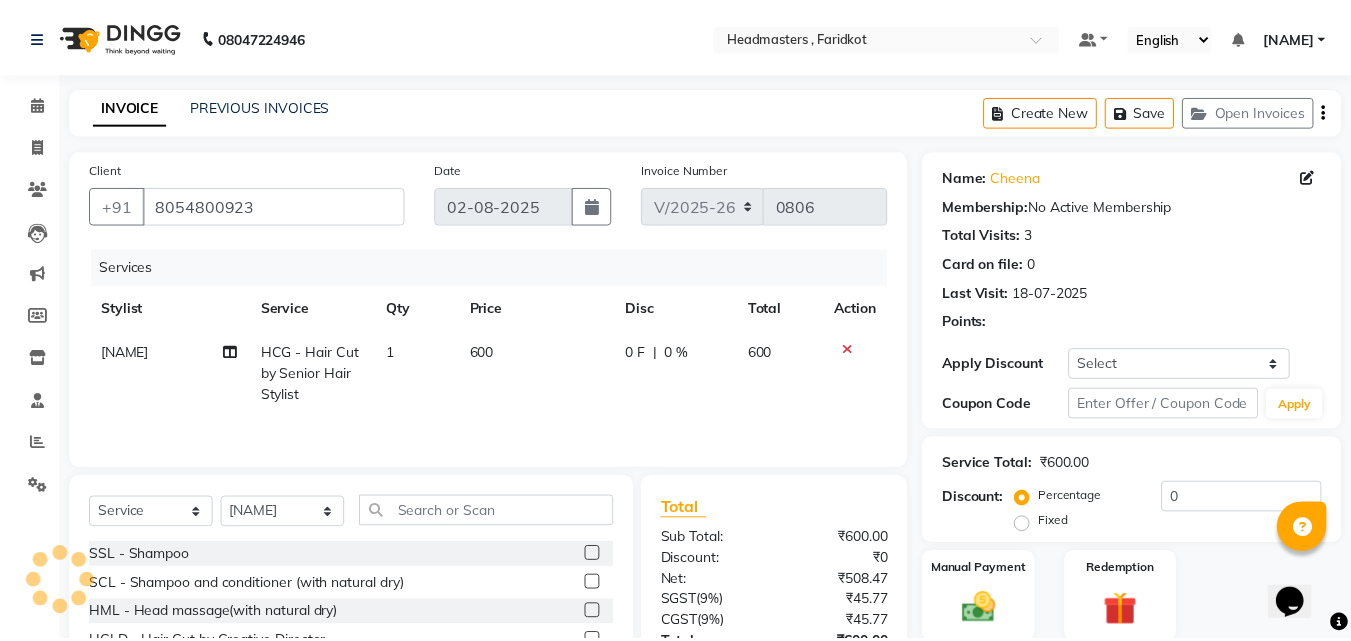 scroll, scrollTop: 160, scrollLeft: 0, axis: vertical 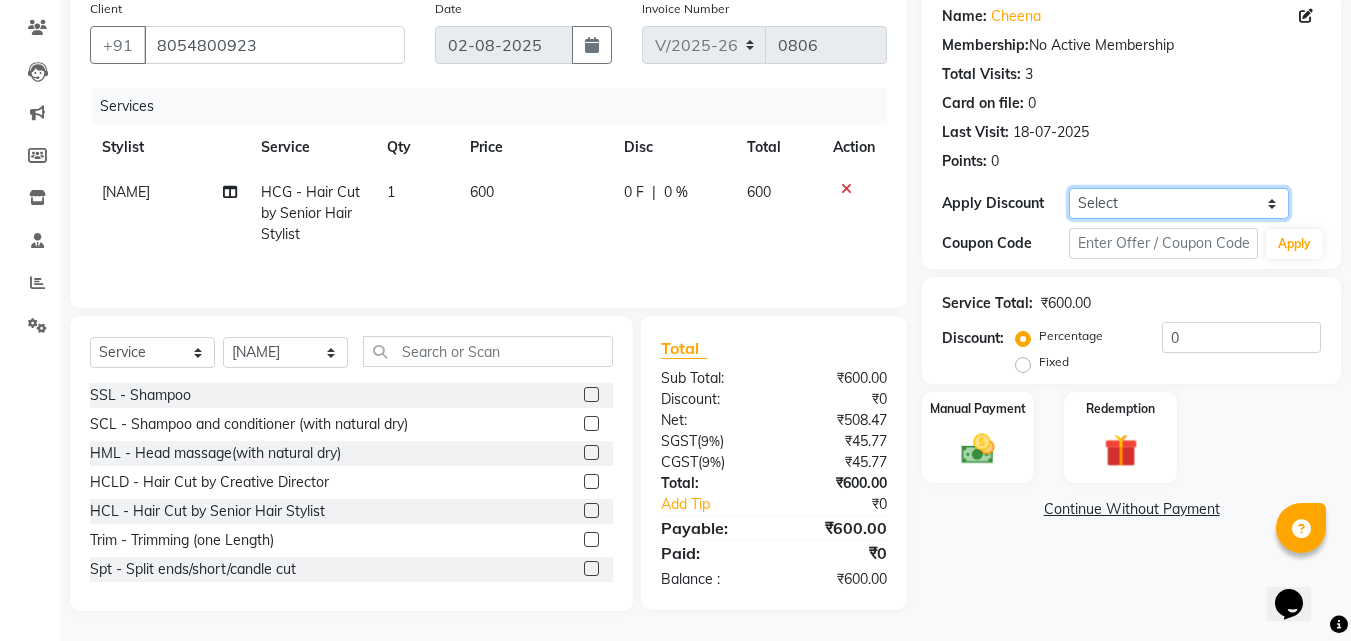 click on "Select Coupon → Wrong Job Card  Coupon → Complimentary Coupon → Correction  Coupon → First Wash  Coupon → Free Of Cost - Foc  Coupon → Staff Service  Coupon → Service Not Done  Coupon → Double Job Card  Coupon → Pending Payment" 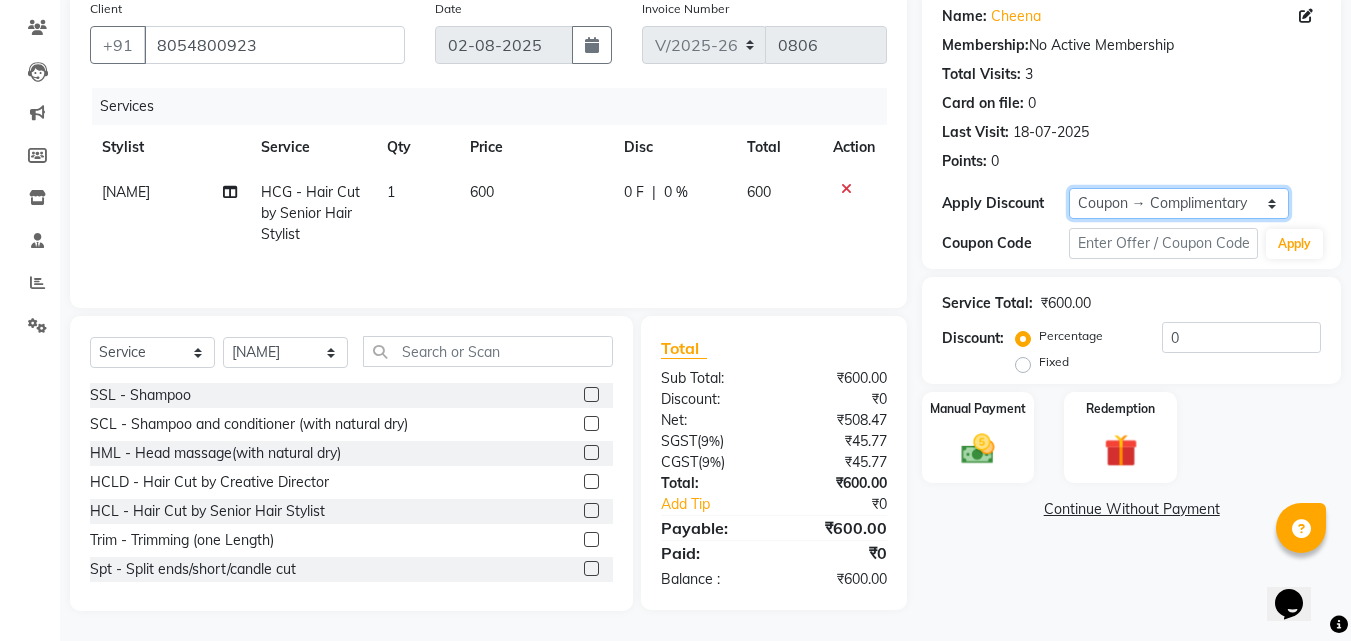 click on "Select Coupon → Wrong Job Card  Coupon → Complimentary Coupon → Correction  Coupon → First Wash  Coupon → Free Of Cost - Foc  Coupon → Staff Service  Coupon → Service Not Done  Coupon → Double Job Card  Coupon → Pending Payment" 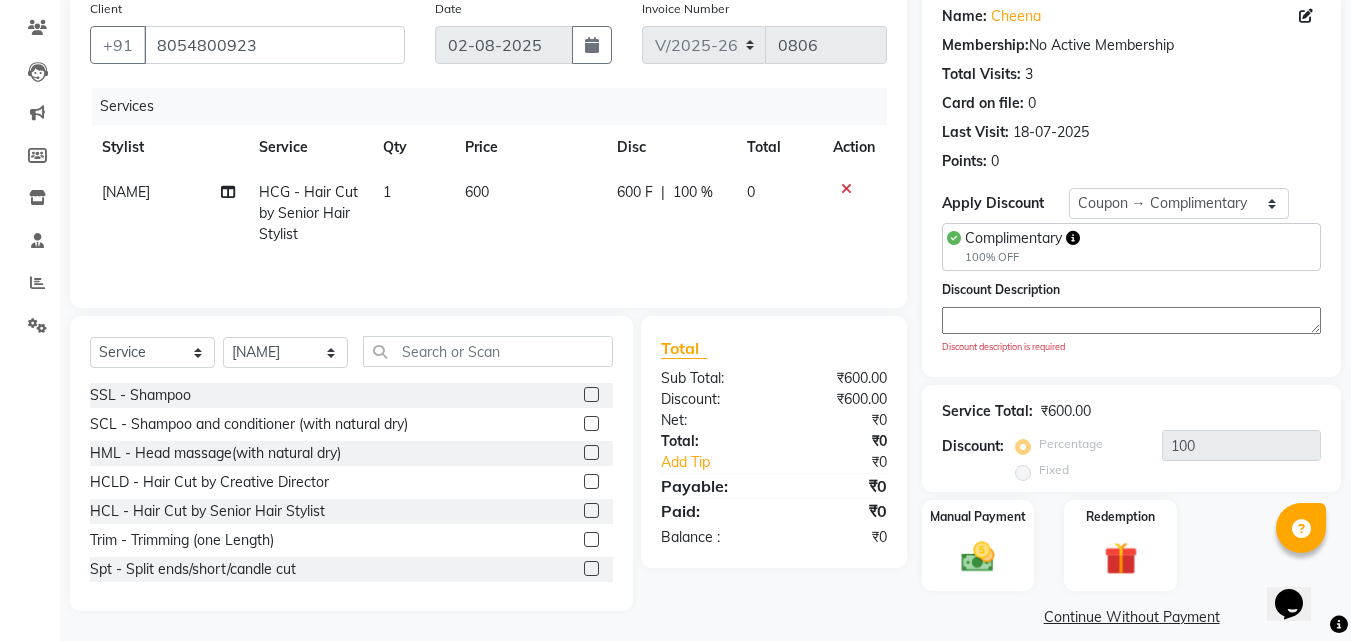 click 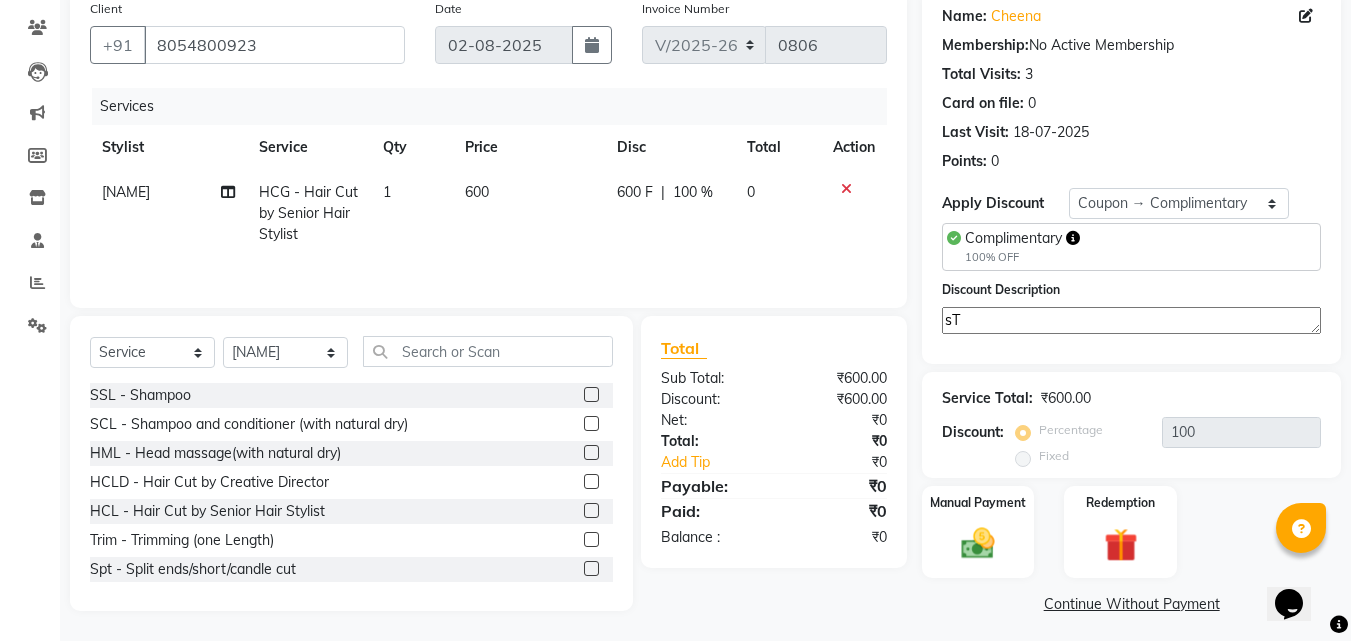 type on "s" 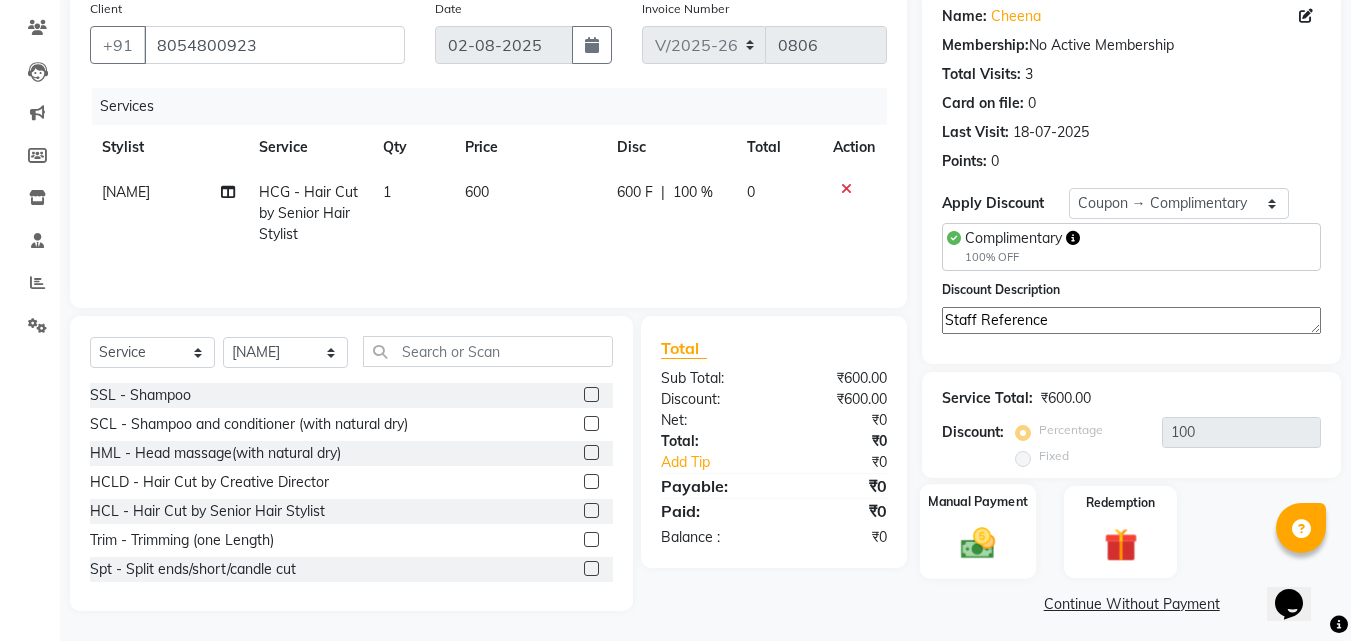 type on "Staff Reference" 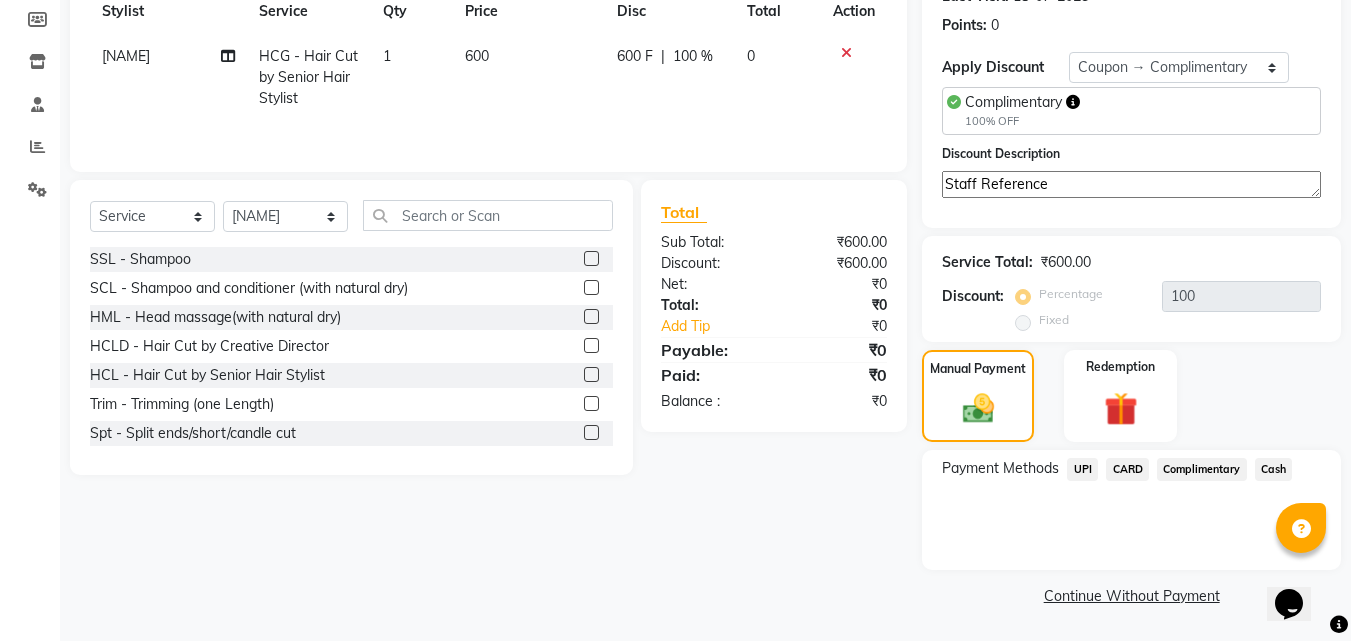 click on "Complimentary" 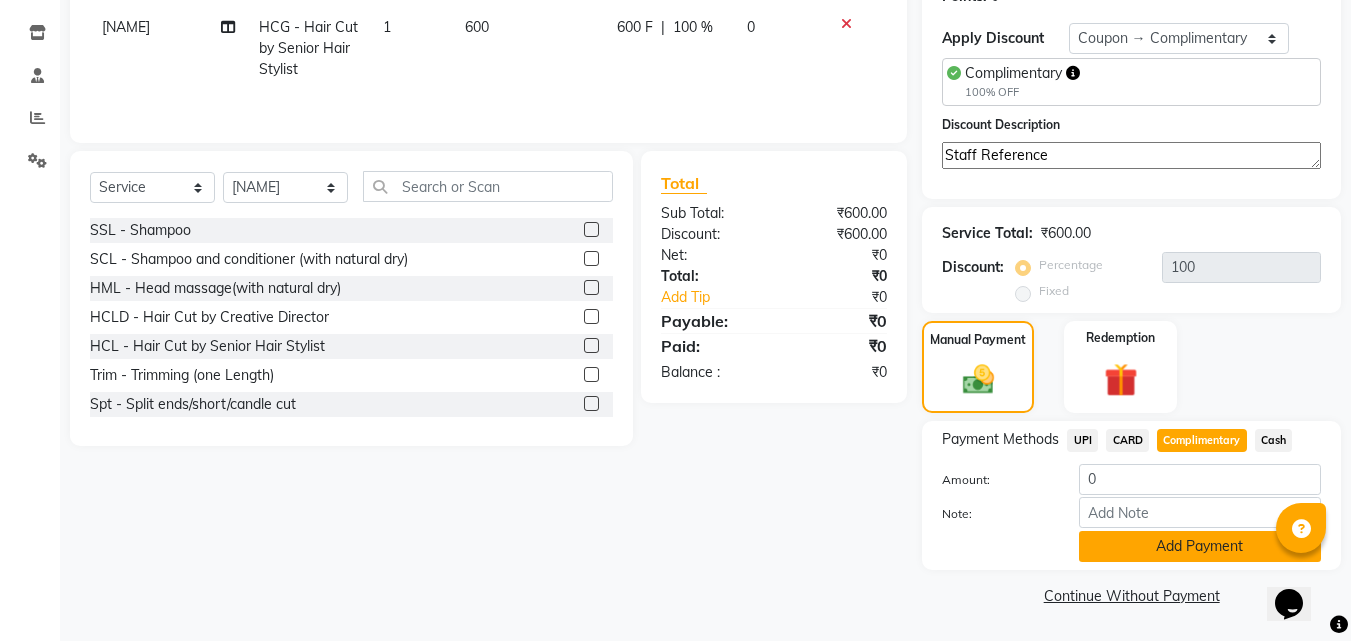click on "Add Payment" 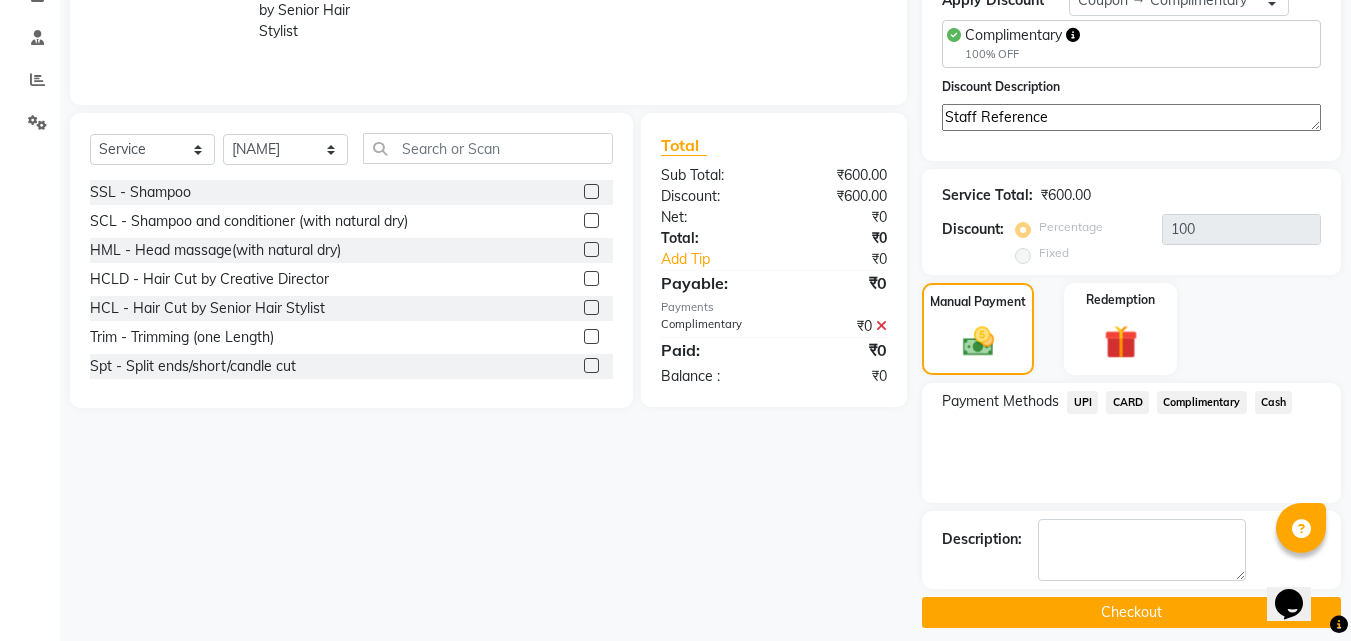 scroll, scrollTop: 380, scrollLeft: 0, axis: vertical 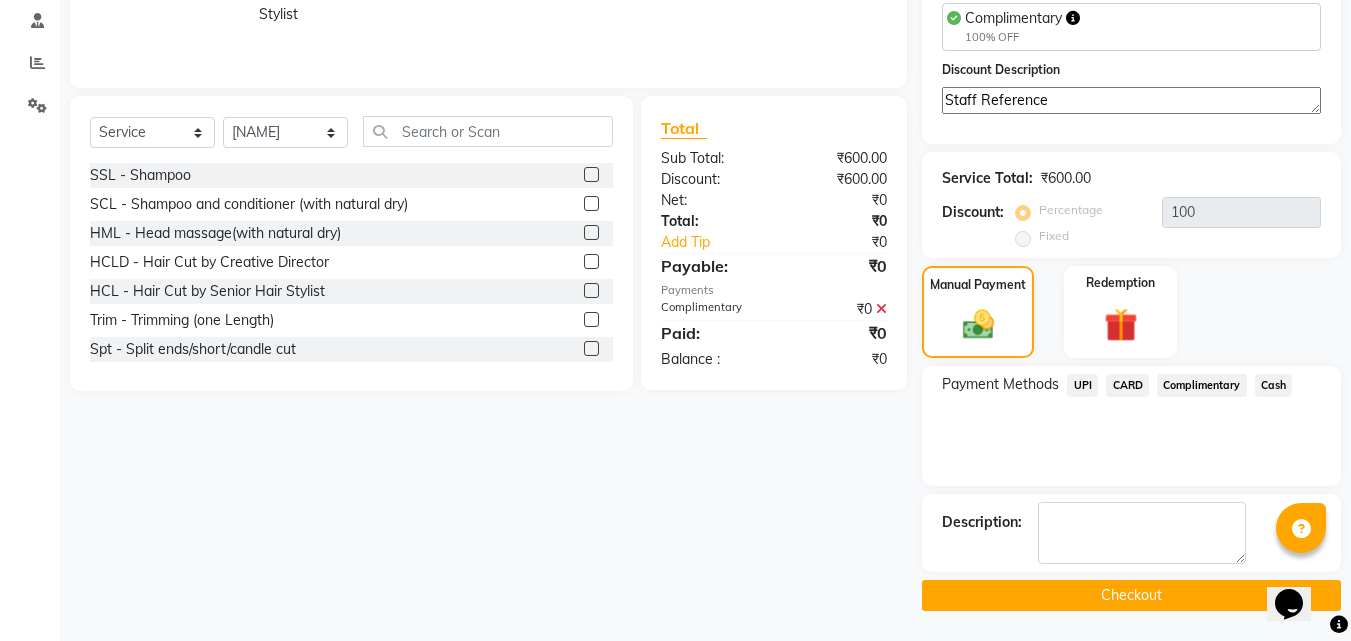 click on "Name: Cheena  Membership:  No Active Membership  Total Visits:  3 Card on file:  0 Last Visit:   18-07-2025 Points:   0  Apply Discount Select Coupon → Wrong Job Card  Coupon → Complimentary Coupon → Correction  Coupon → First Wash  Coupon → Free Of Cost - Foc  Coupon → Staff Service  Coupon → Service Not Done  Coupon → Double Job Card  Coupon → Pending Payment  Complimentary  100% OFF  Discount Description Staff Reference Service Total:  ₹600.00  Discount:  Percentage   Fixed  100 Manual Payment Redemption Payment Methods  UPI   CARD   Complimentary   Cash  Description:                   Checkout" 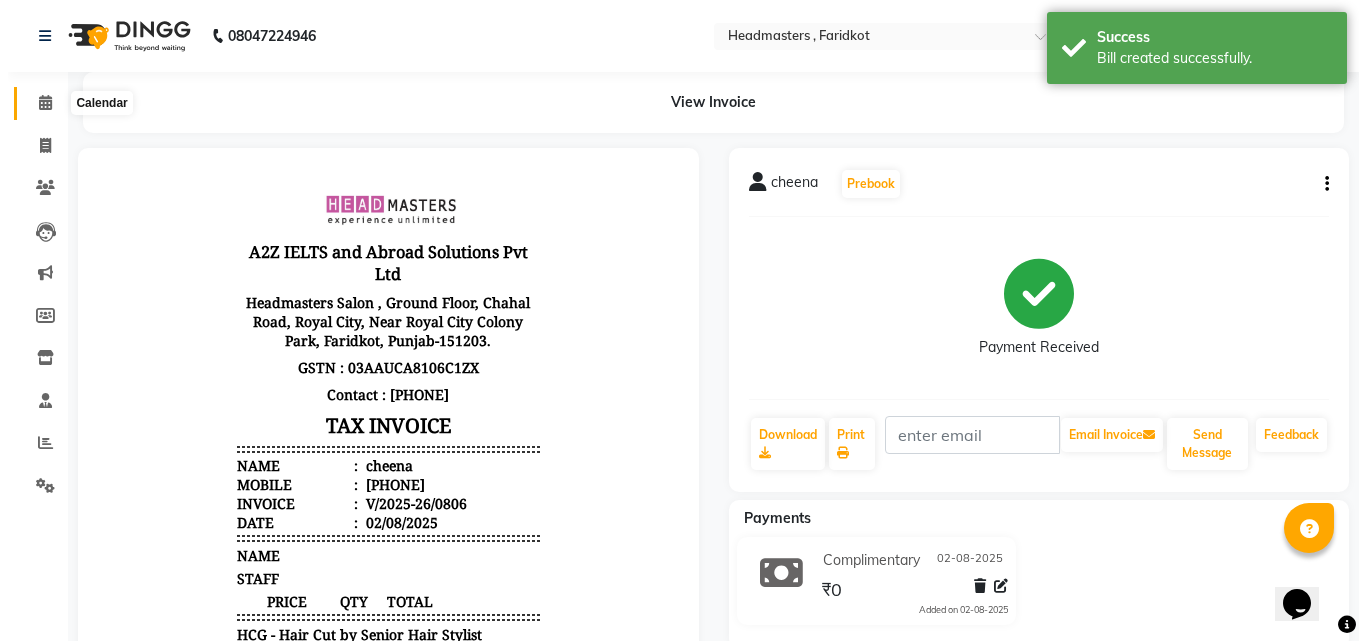 scroll, scrollTop: 0, scrollLeft: 0, axis: both 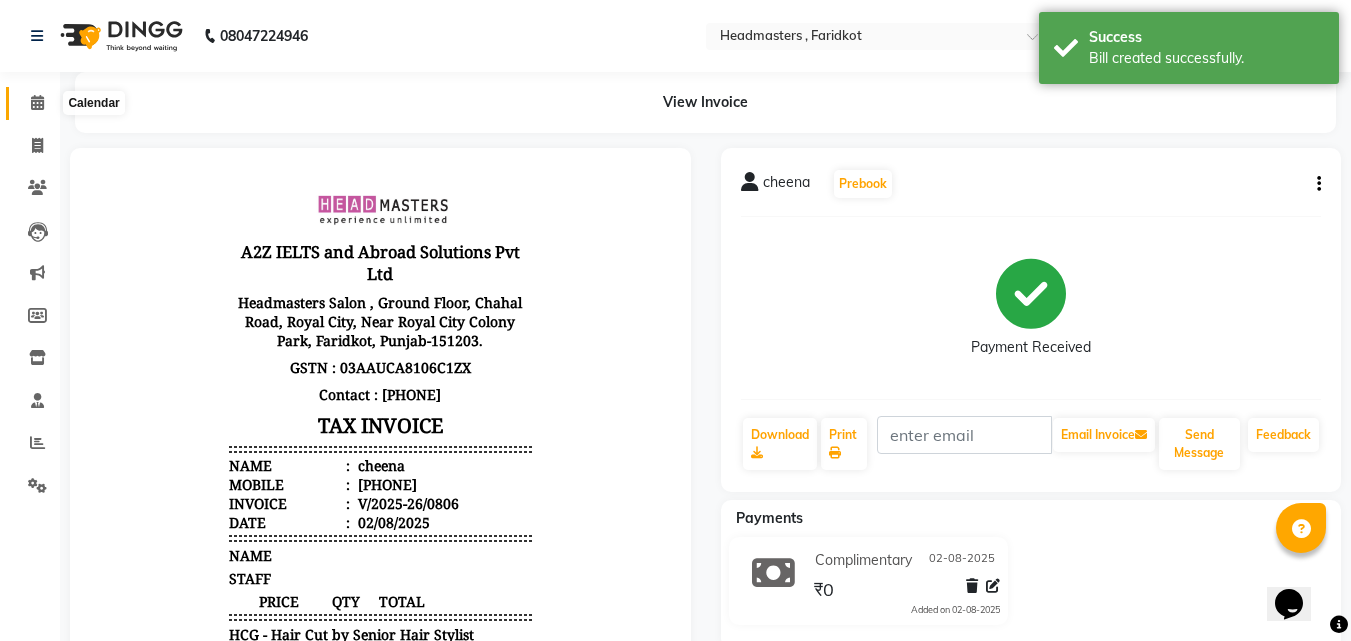 click 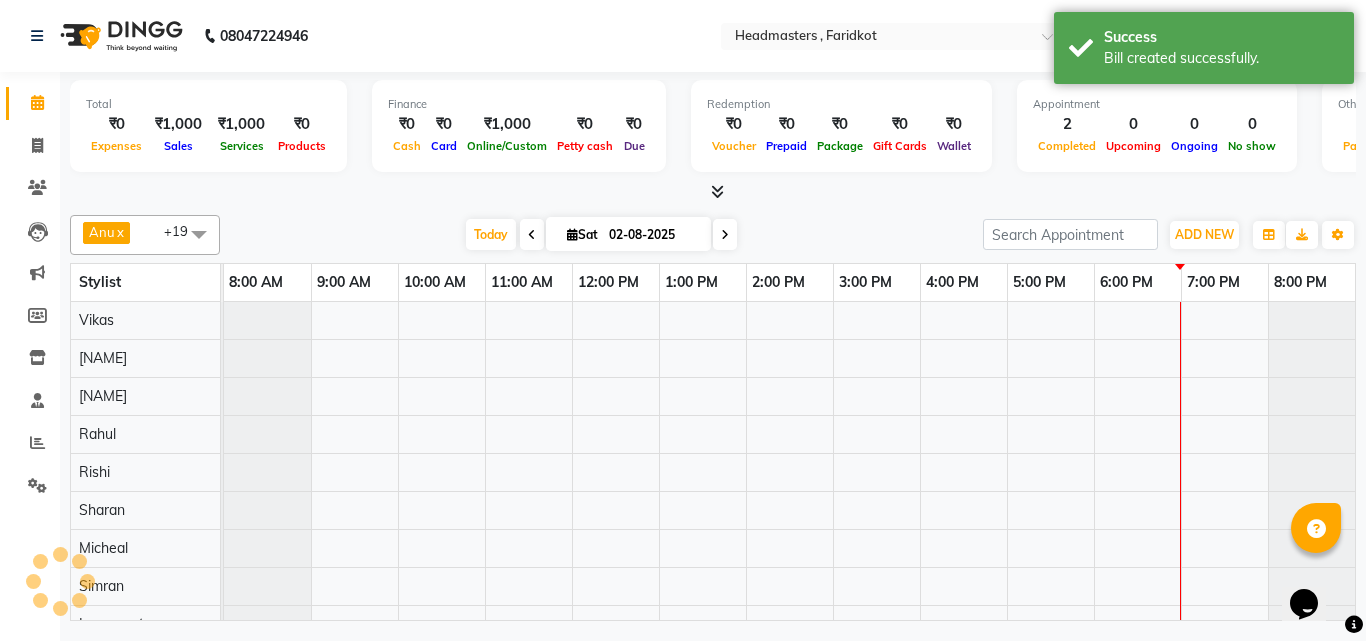 scroll, scrollTop: 0, scrollLeft: 0, axis: both 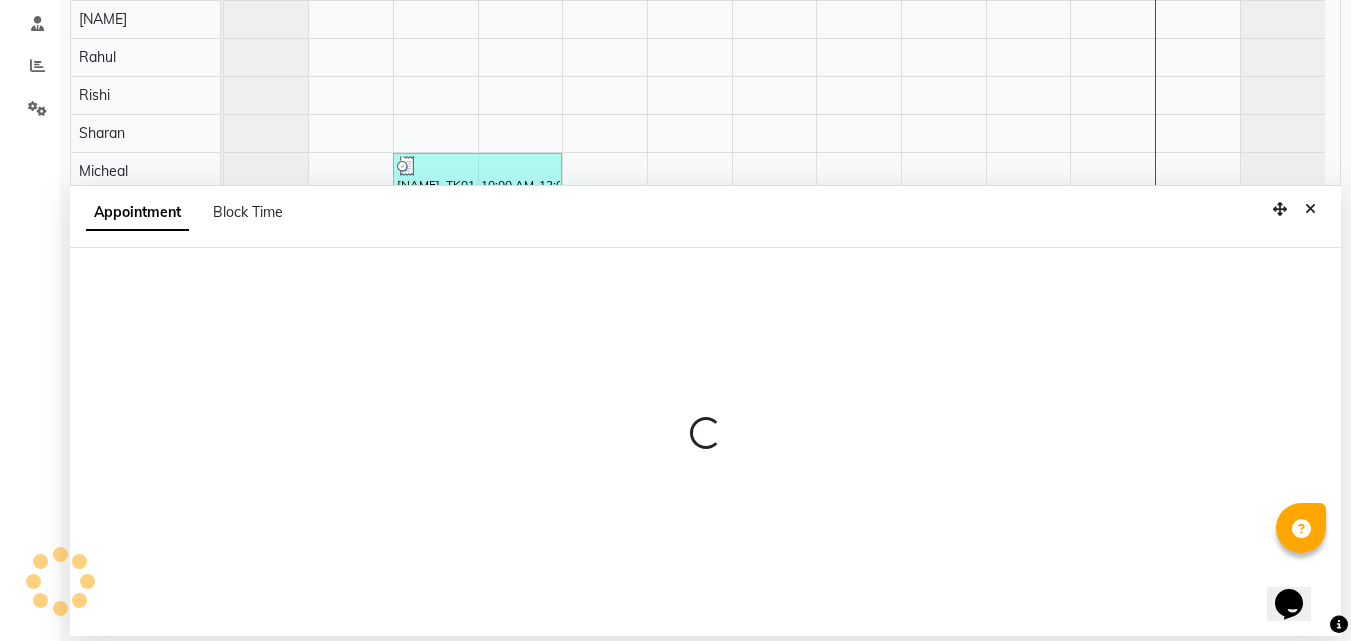select on "71450" 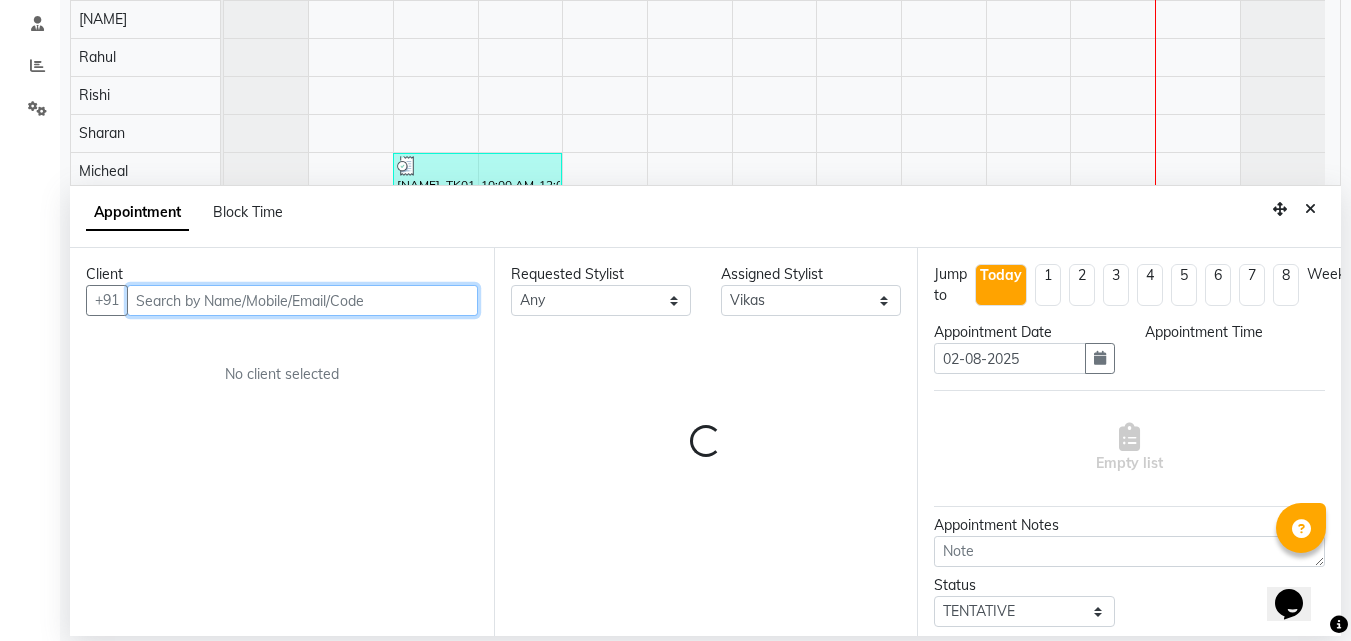select on "780" 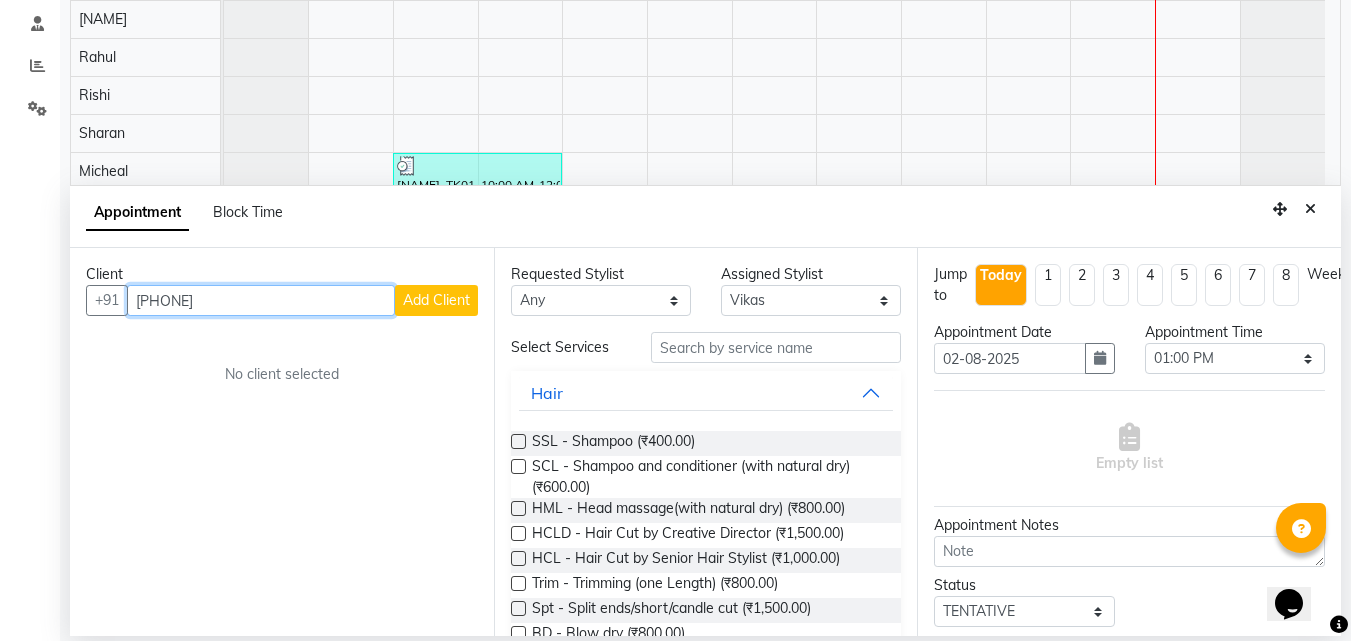 type on "[PHONE]" 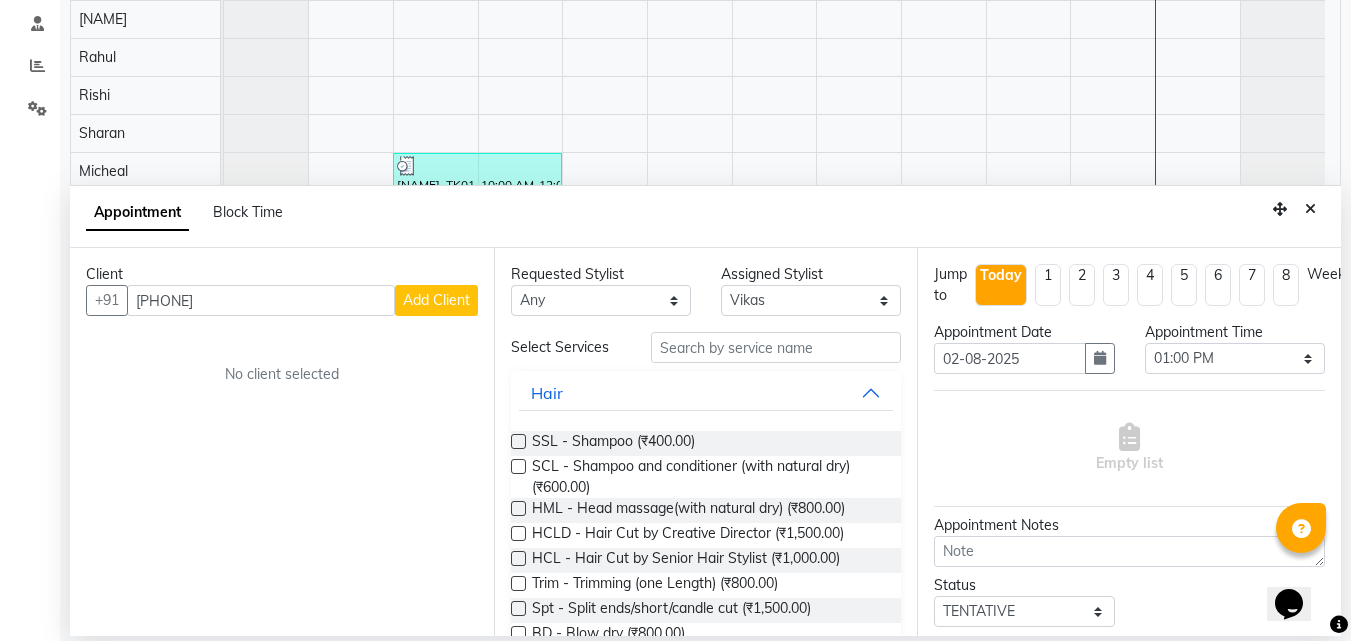 click on "Add Client" at bounding box center [436, 300] 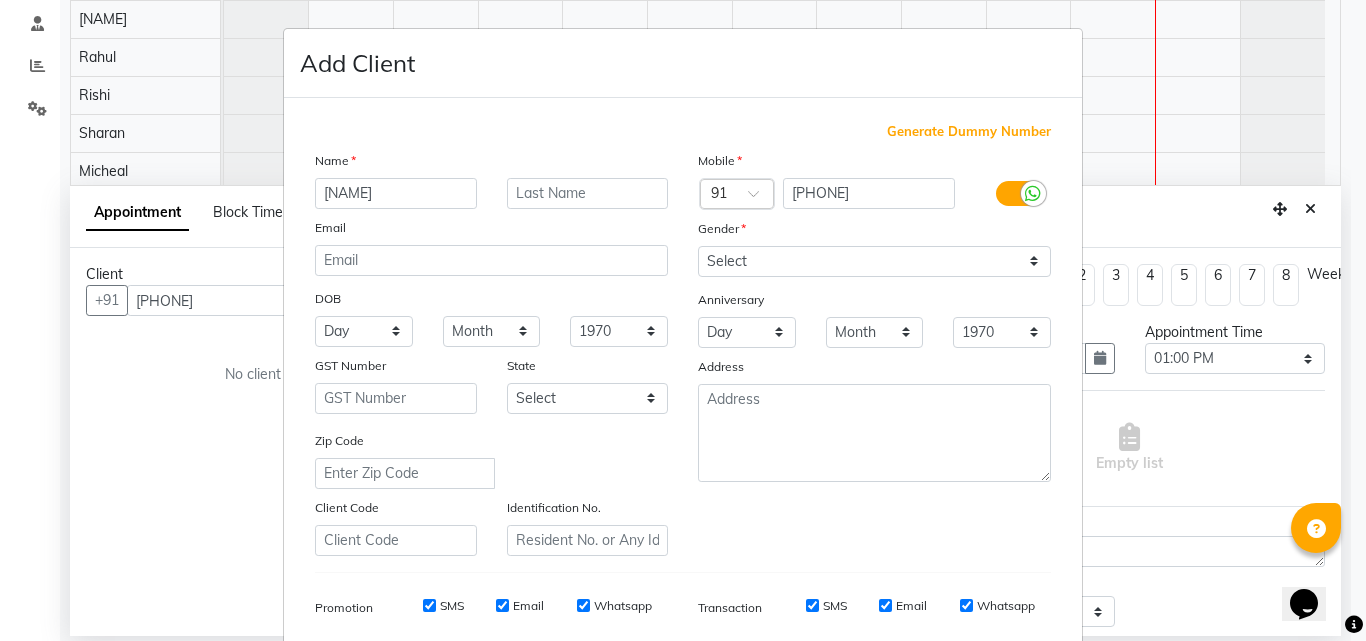 type on "[FIRST]" 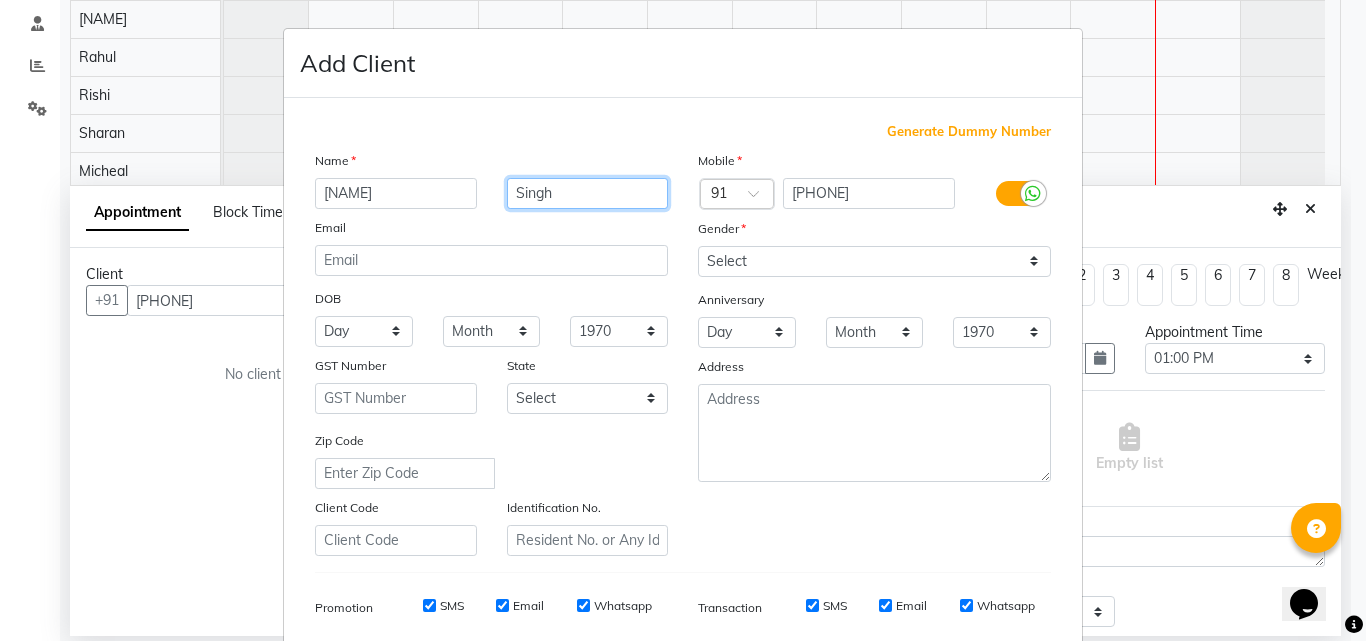 type on "Singh" 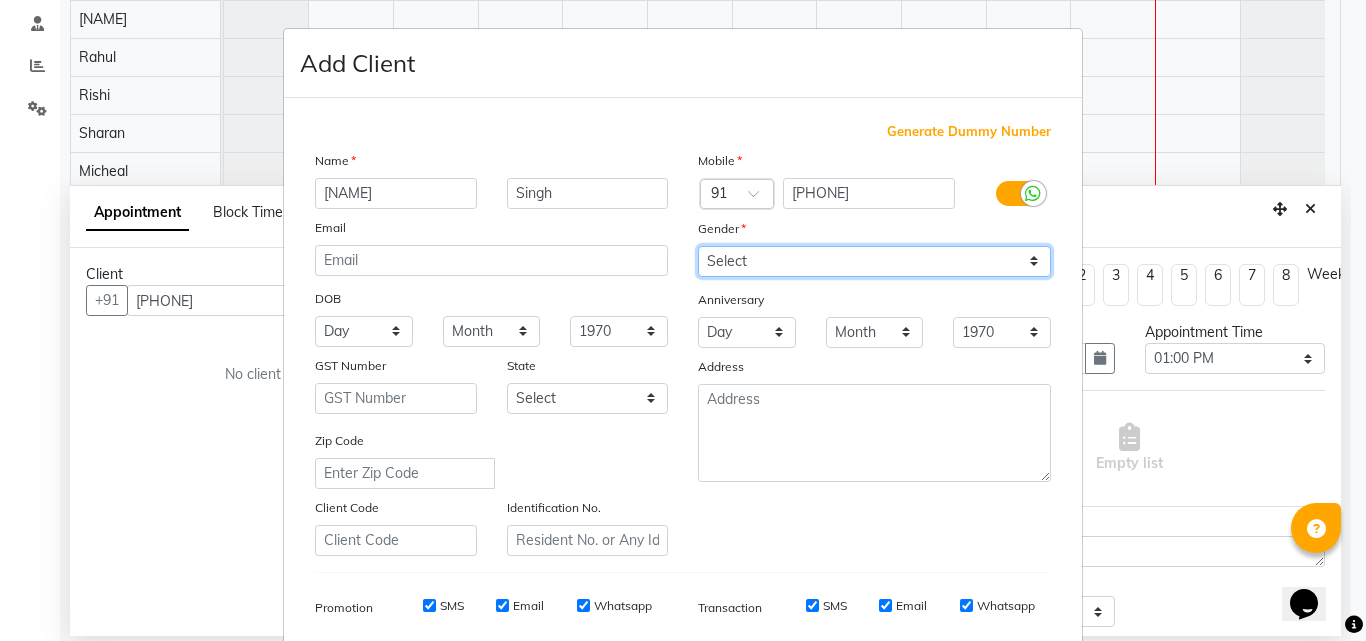 click on "Select Male Female Other Prefer Not To Say" at bounding box center [874, 261] 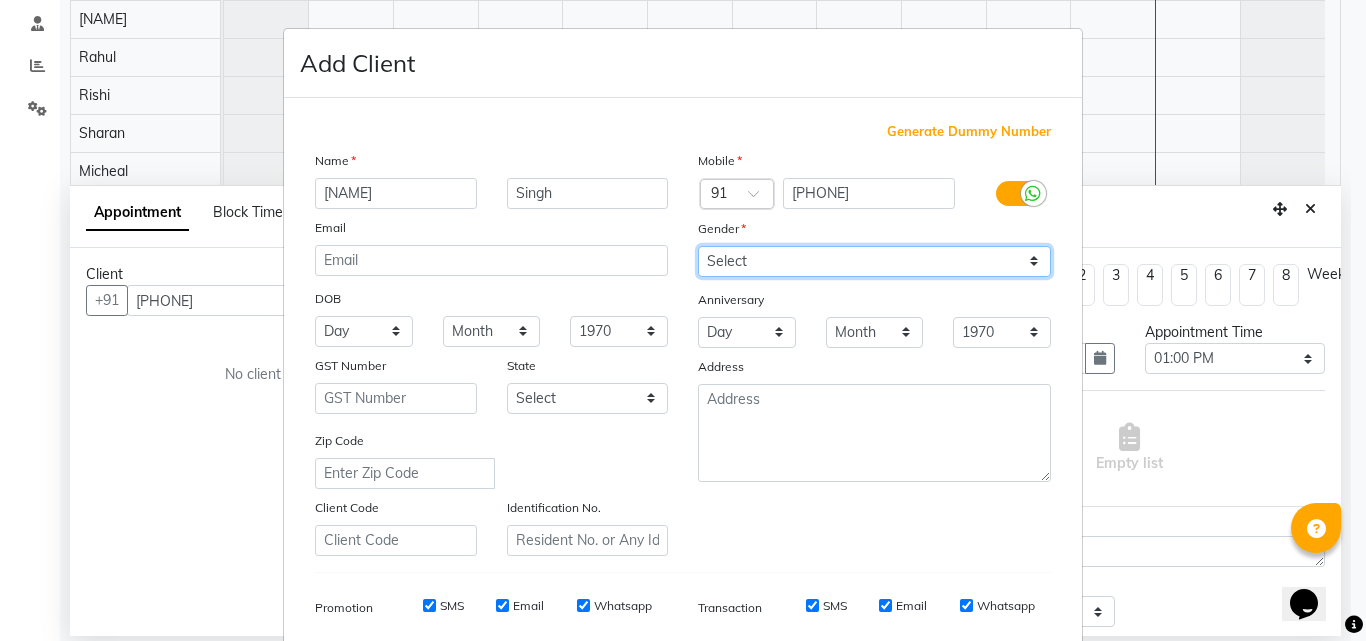 select on "male" 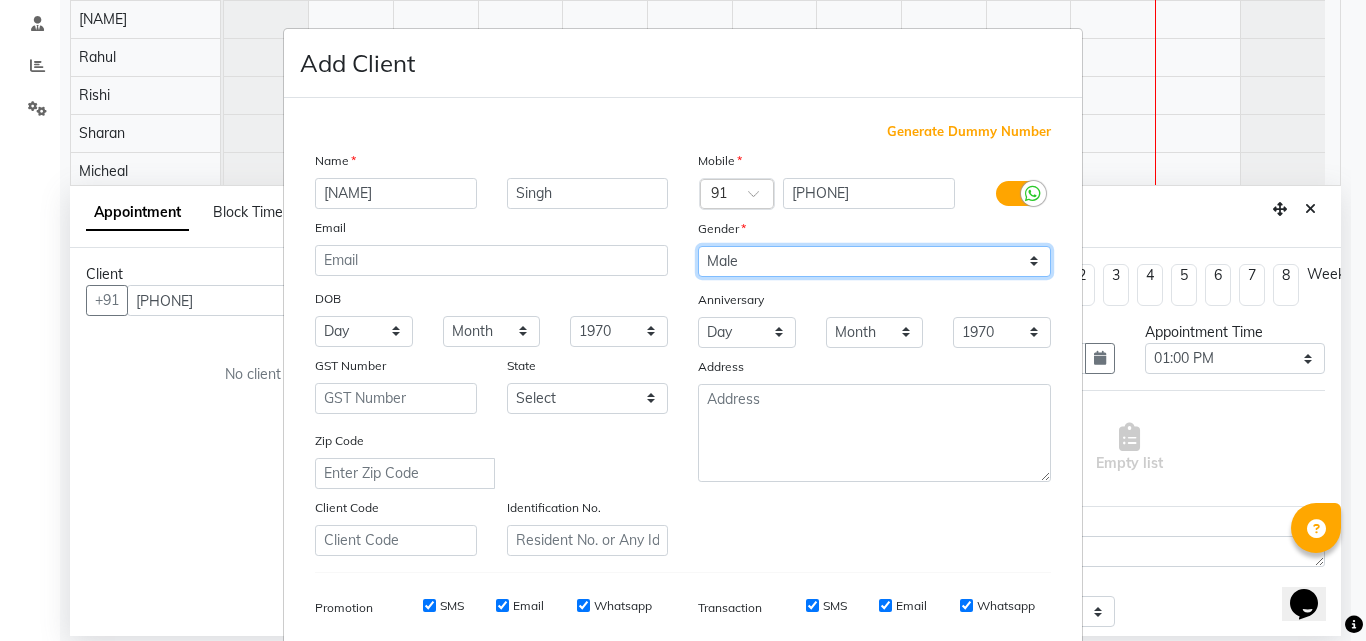 click on "Select Male Female Other Prefer Not To Say" at bounding box center [874, 261] 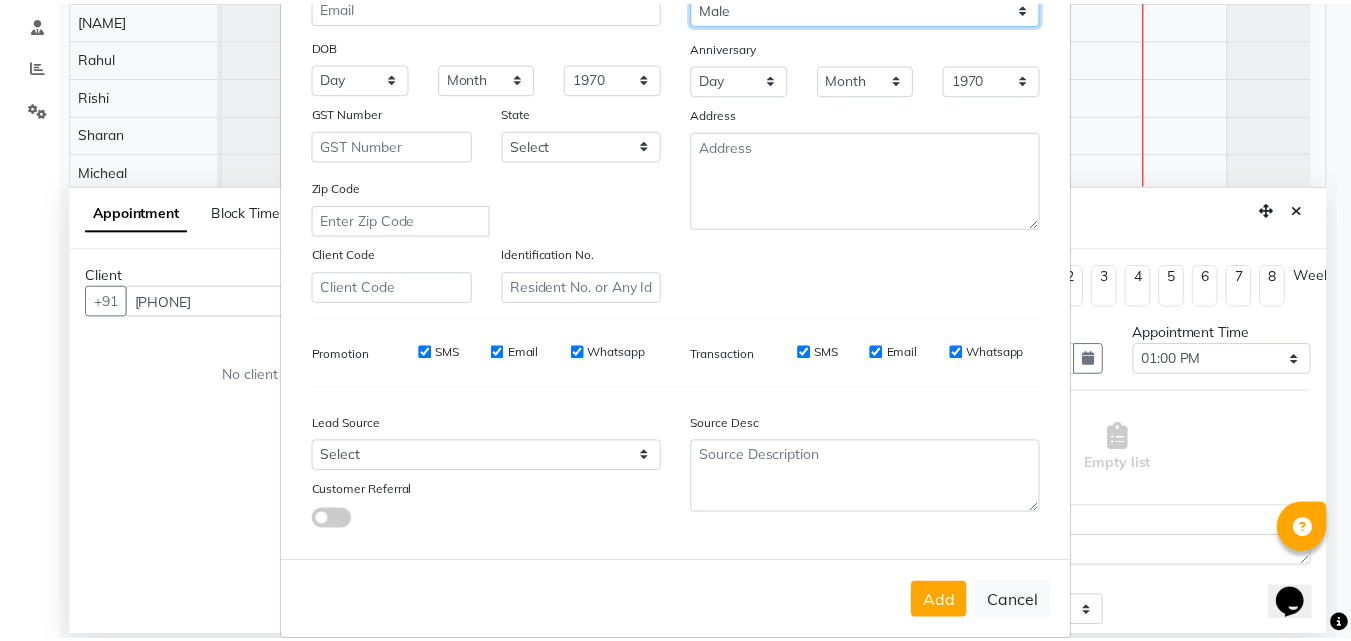 scroll, scrollTop: 282, scrollLeft: 0, axis: vertical 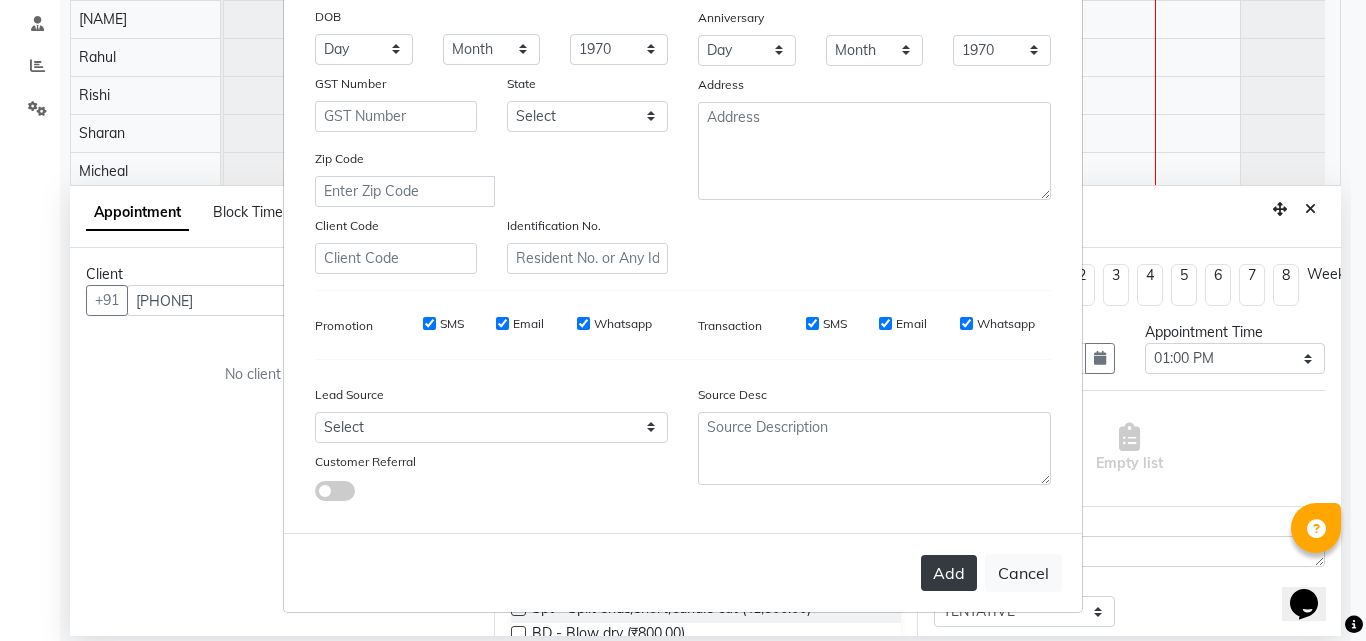 click on "Add" at bounding box center [949, 573] 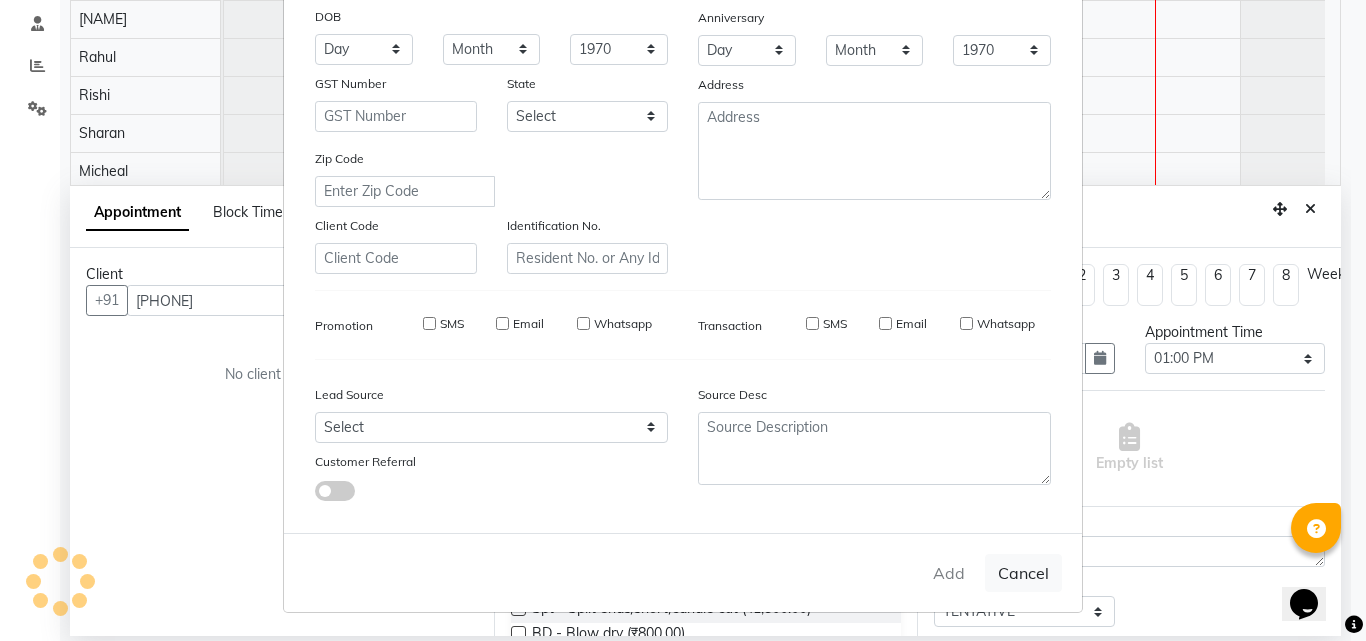 type 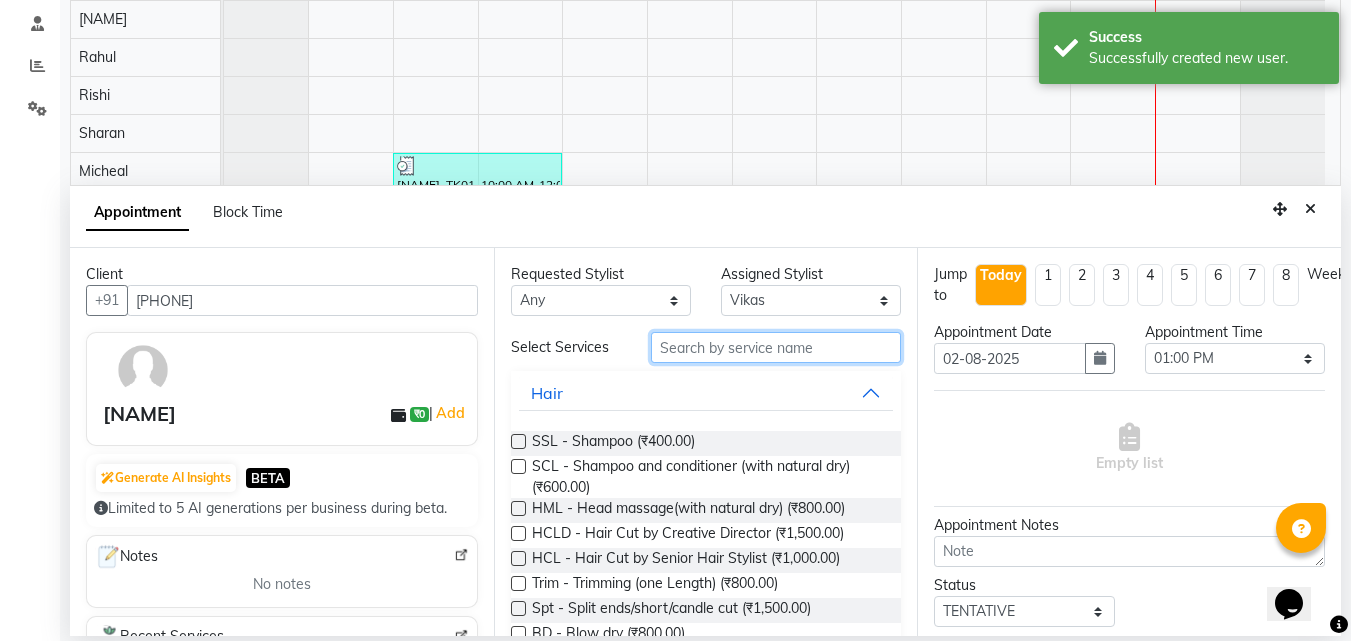 click at bounding box center (776, 347) 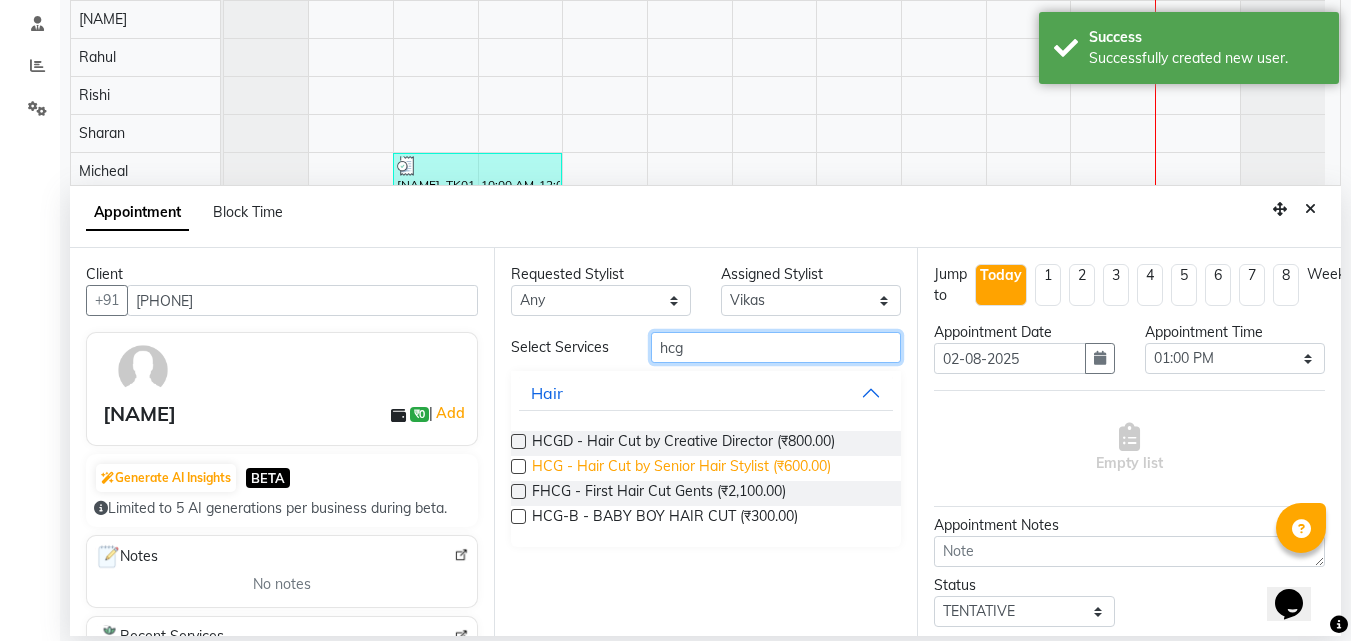 type on "hcg" 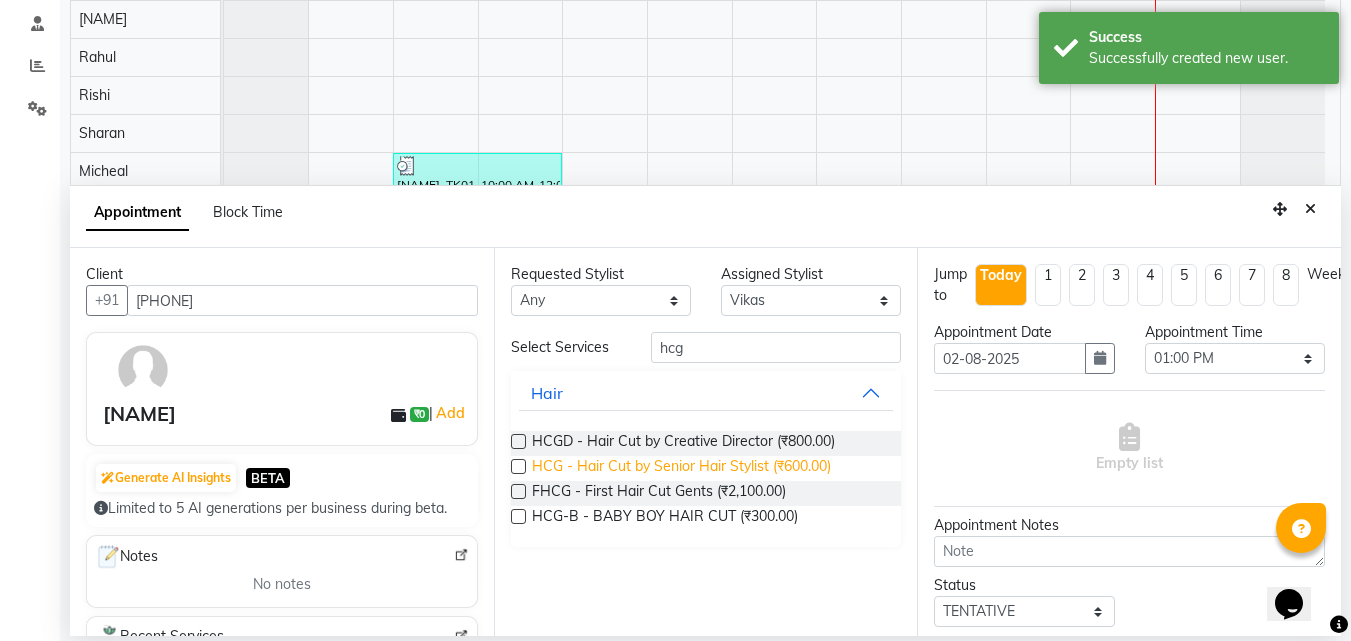 click on "HCG - Hair Cut by Senior Hair Stylist (₹600.00)" at bounding box center (681, 468) 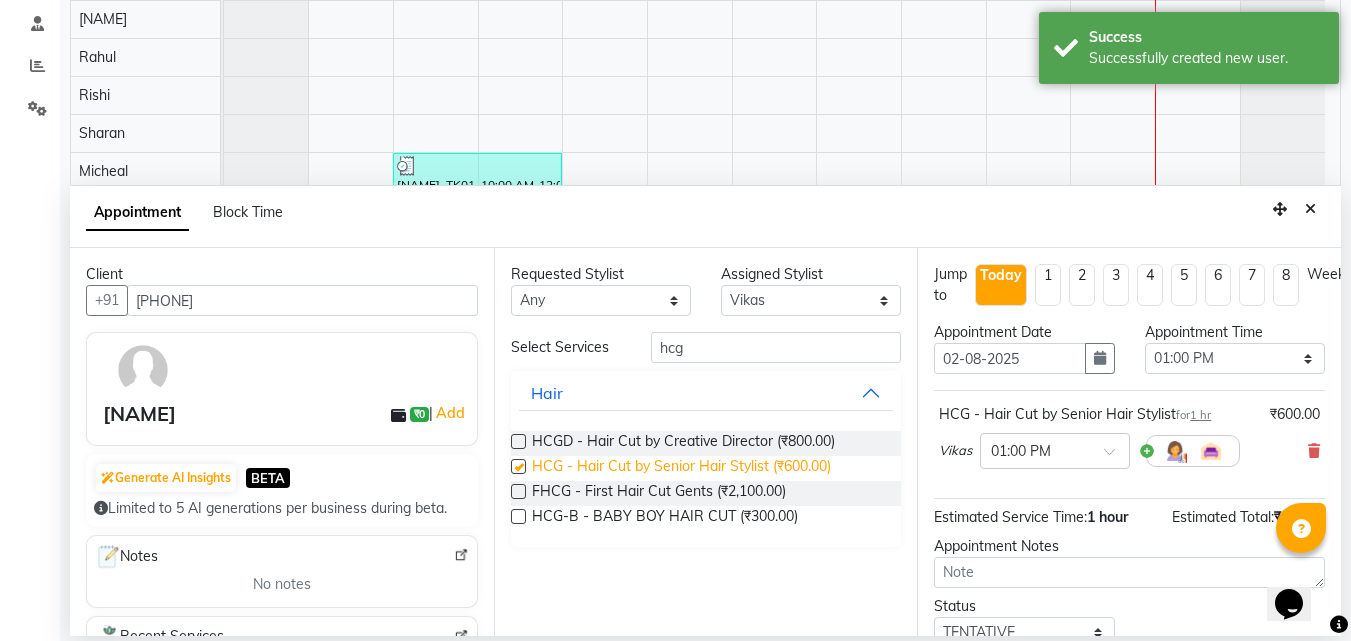 checkbox on "false" 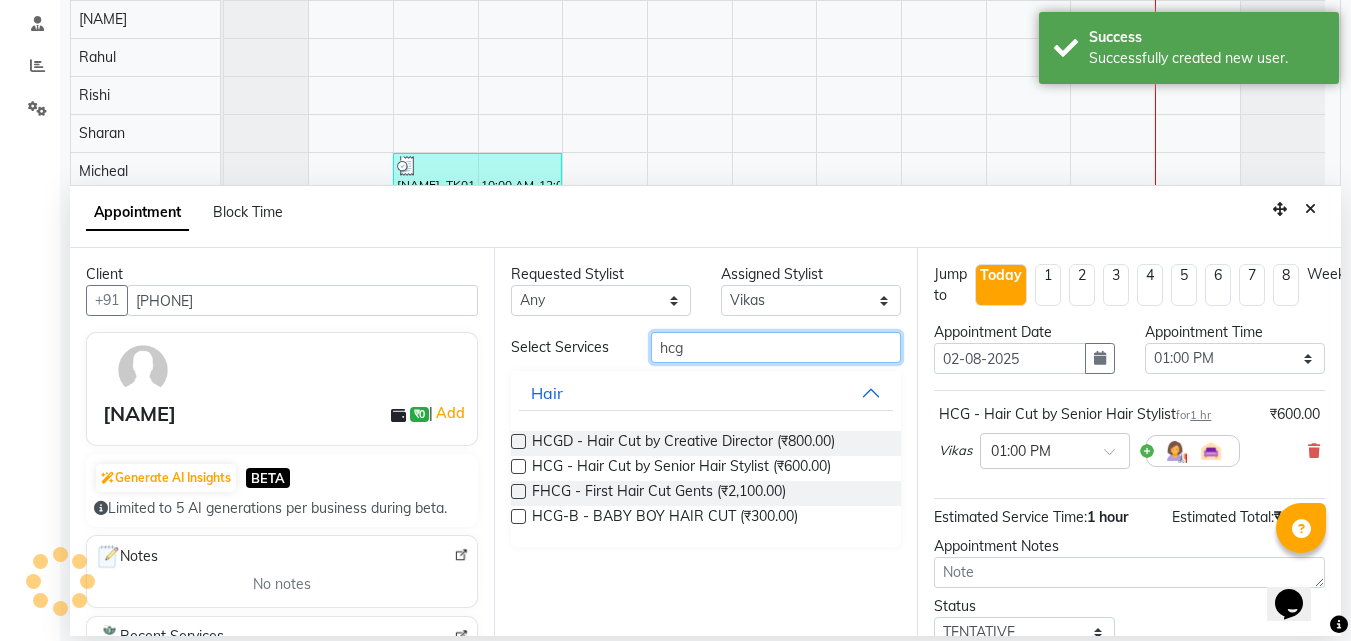 drag, startPoint x: 739, startPoint y: 332, endPoint x: 682, endPoint y: 342, distance: 57.870544 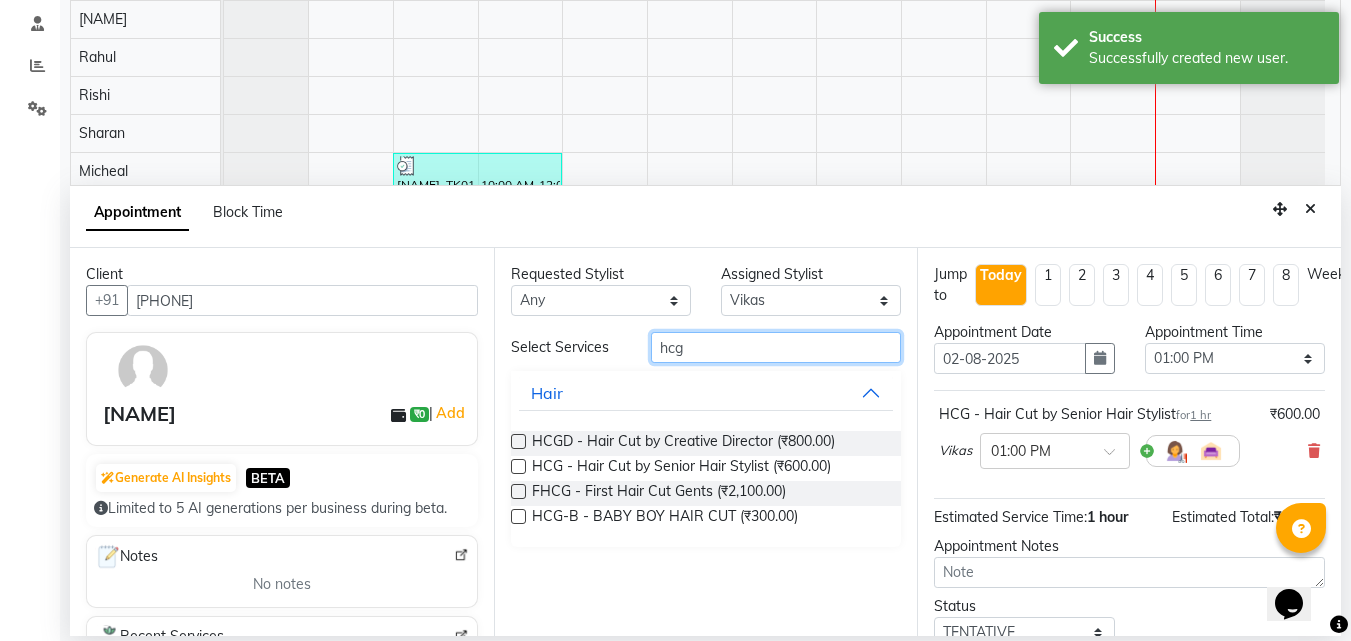 drag, startPoint x: 682, startPoint y: 342, endPoint x: 648, endPoint y: 343, distance: 34.0147 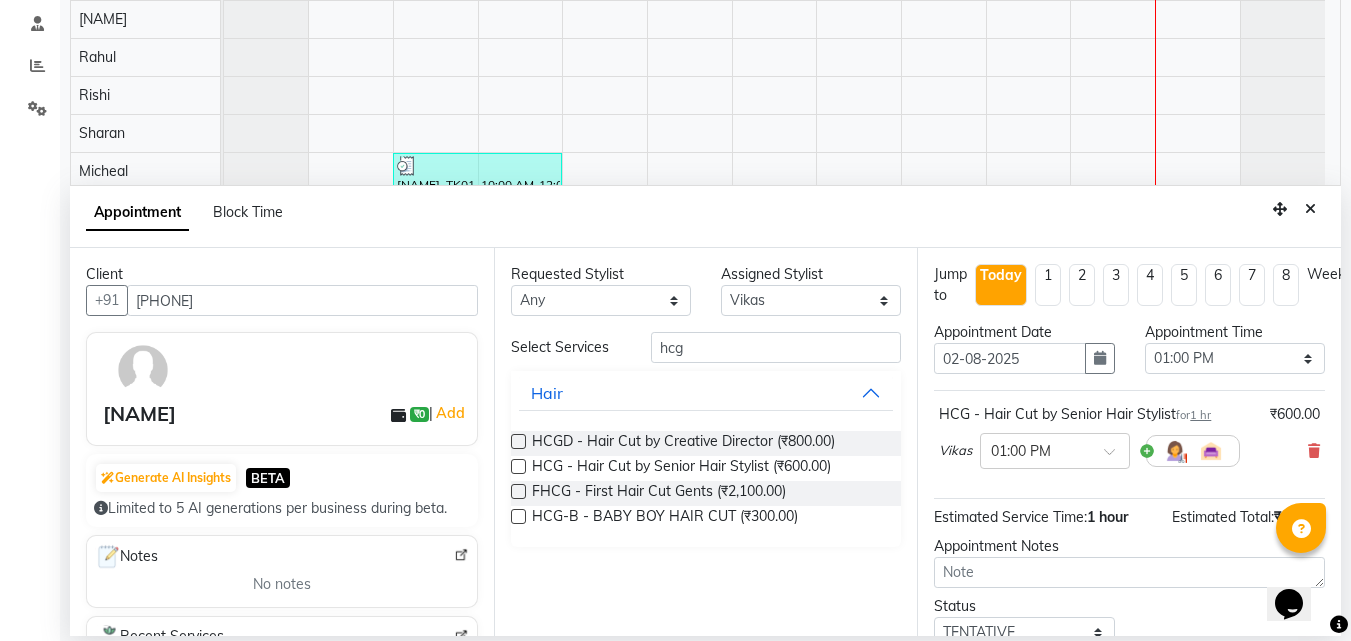click on "Requested Stylist Any Anu Azam Geetanjali Gulzar Jagdeep Singh Jagjeet Jasdeep Jashan Lovepreet Malkeet Micheal Rahul Rishi sanjay Sharan Simran Simran kaur Stalin tarun Vikas Assigned Stylist Select Anu Azam Geetanjali Gulzar Jagdeep Singh Jagjeet Jasdeep Jashan Lovepreet Malkeet Micheal Rahul Rishi sanjay Sharan Simran Simran kaur Stalin tarun Vikas Select Services hcg    Hair HCGD - Hair Cut by Creative Director (₹800.00) HCG - Hair Cut by Senior Hair Stylist (₹600.00) FHCG - First Hair Cut Gents (₹2,100.00) HCG-B - BABY BOY HAIR CUT (₹300.00)" at bounding box center [706, 442] 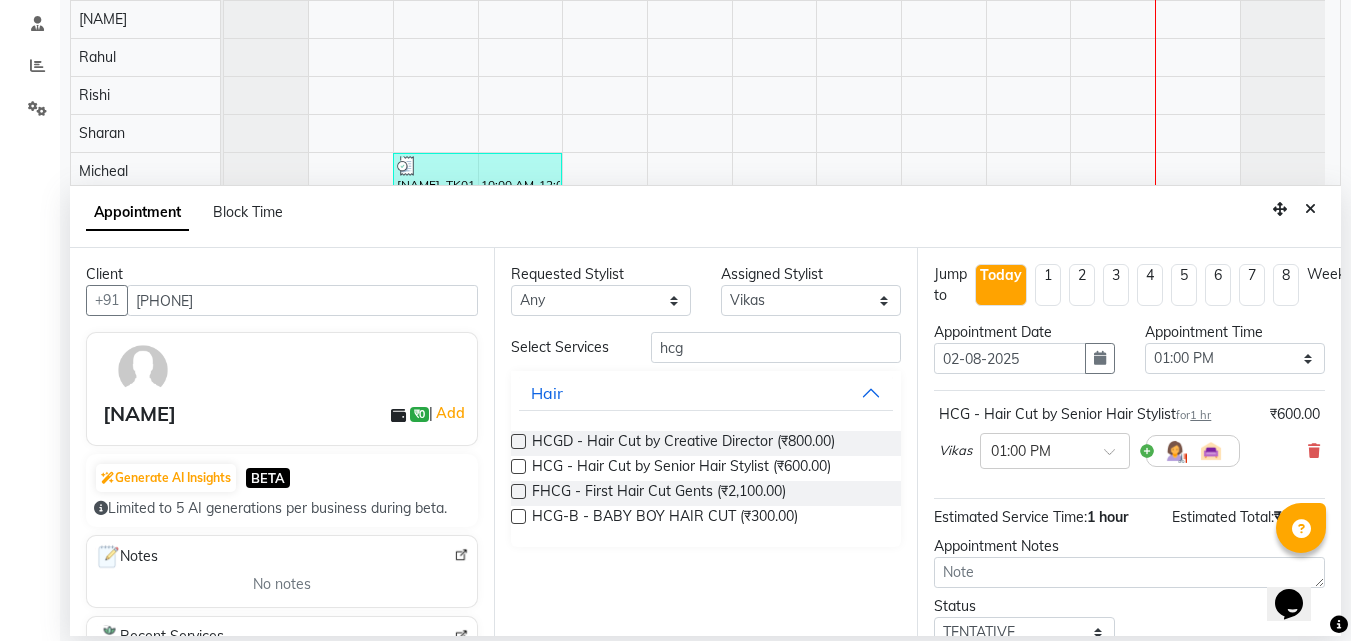 scroll, scrollTop: 120, scrollLeft: 0, axis: vertical 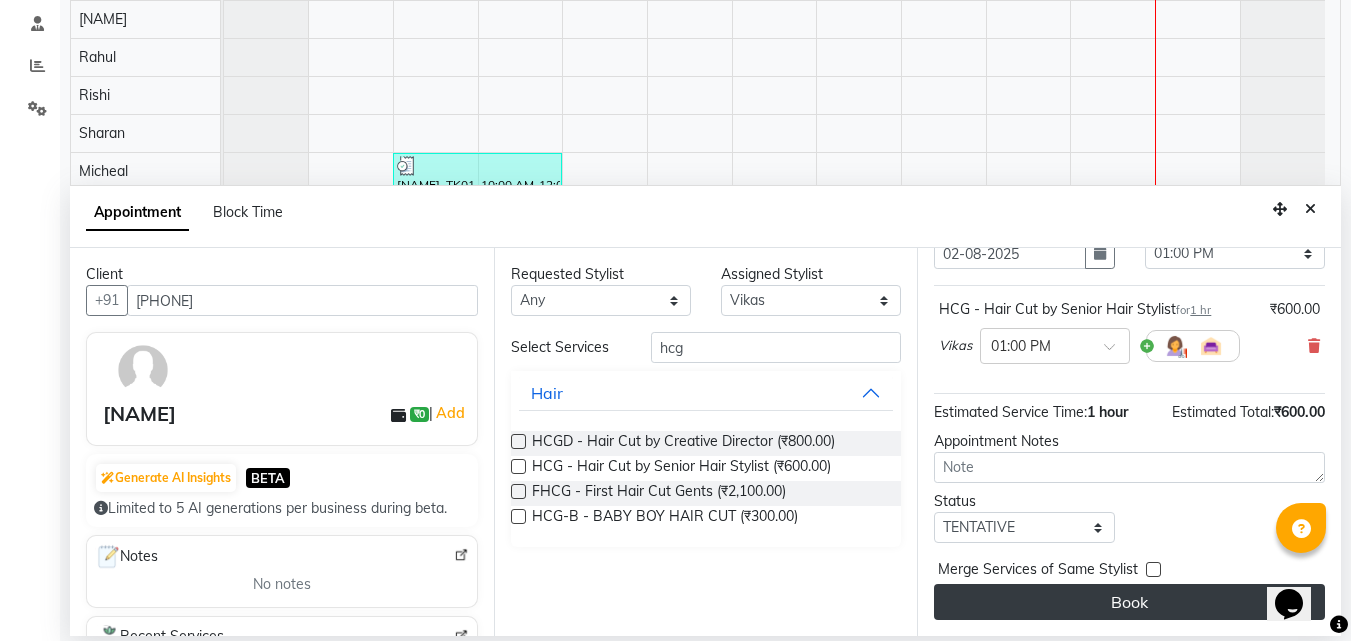 click on "Book" at bounding box center (1129, 602) 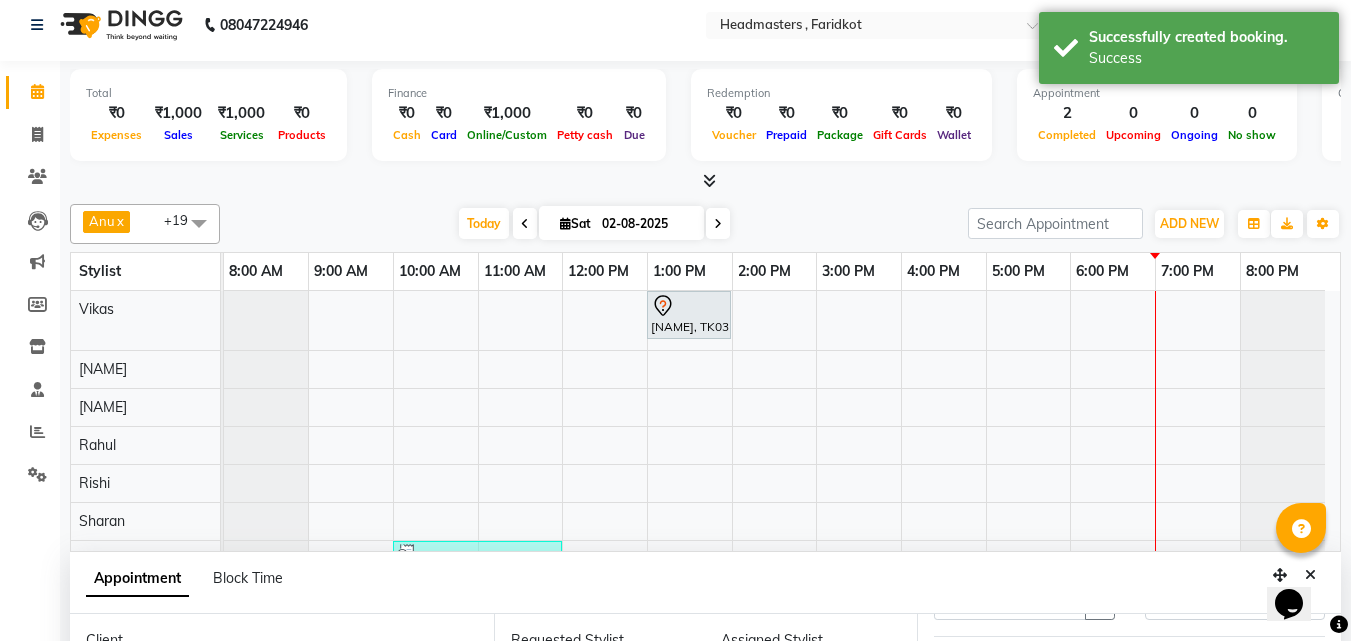 scroll, scrollTop: 0, scrollLeft: 0, axis: both 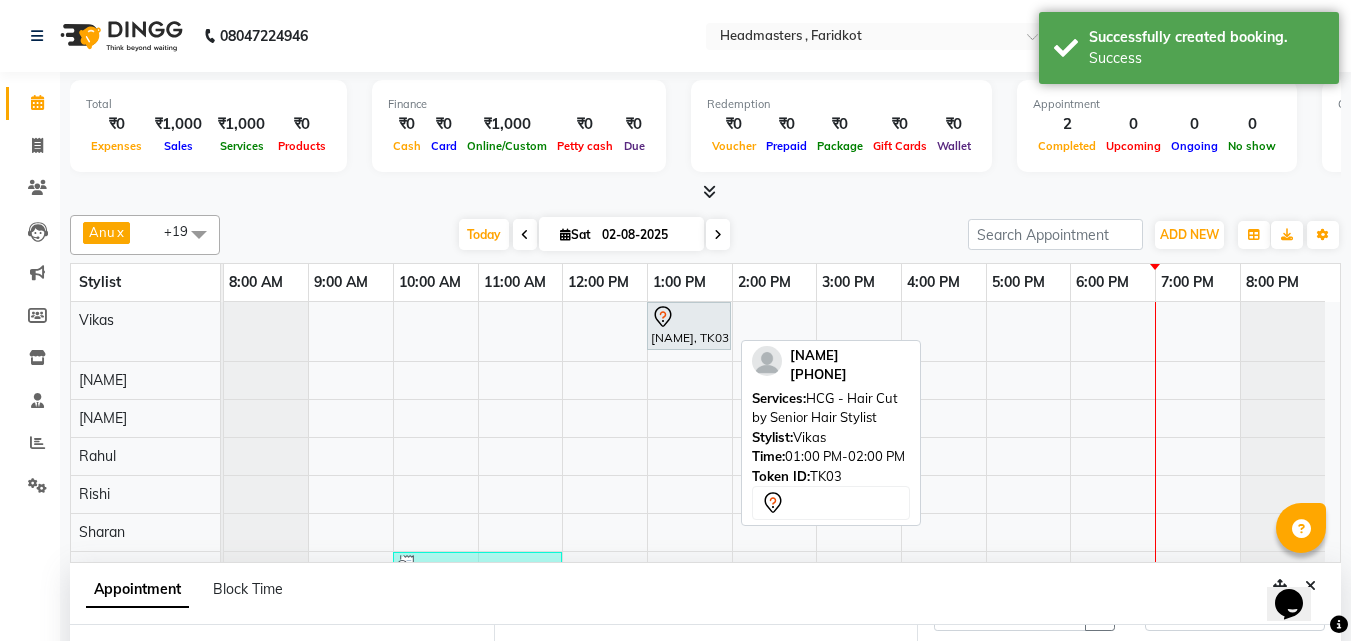 click at bounding box center [689, 317] 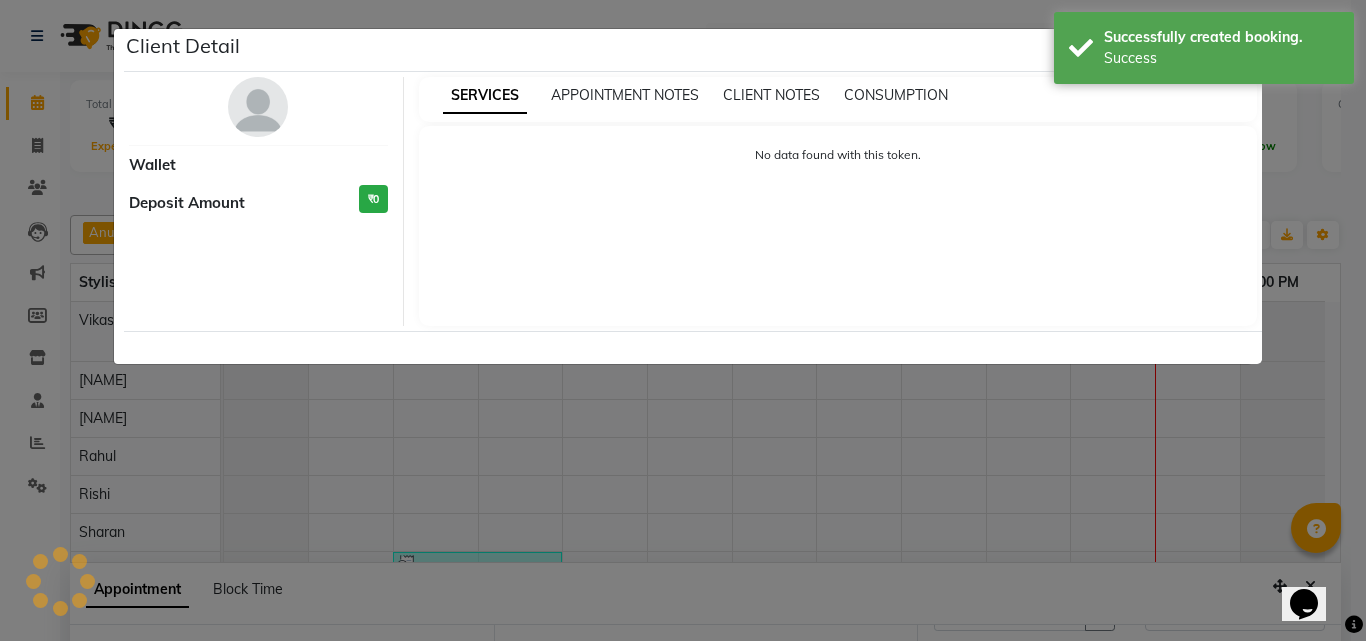 select on "7" 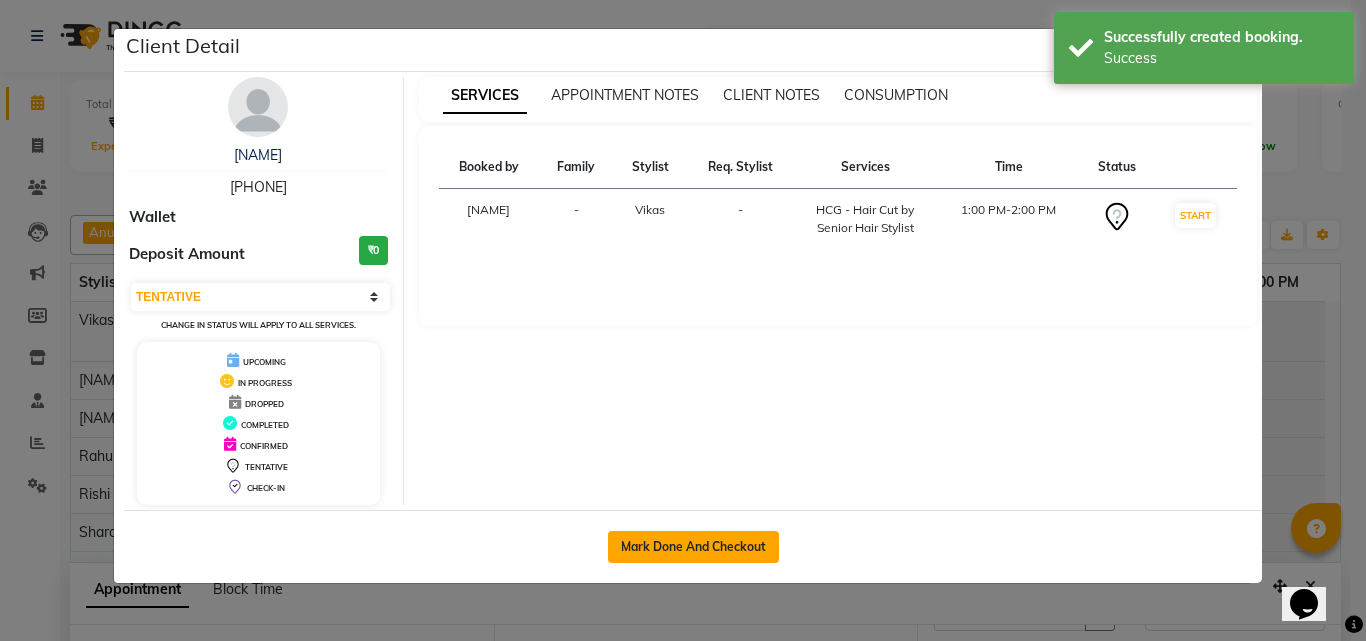 click on "Mark Done And Checkout" 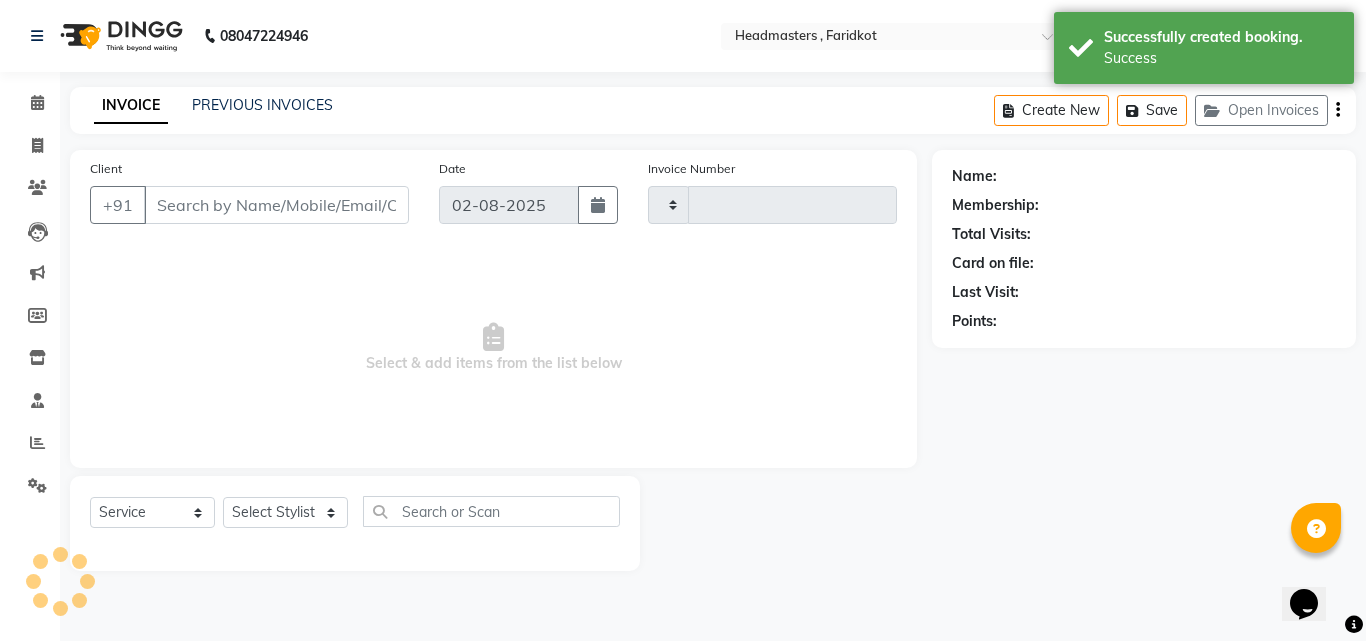 type on "0807" 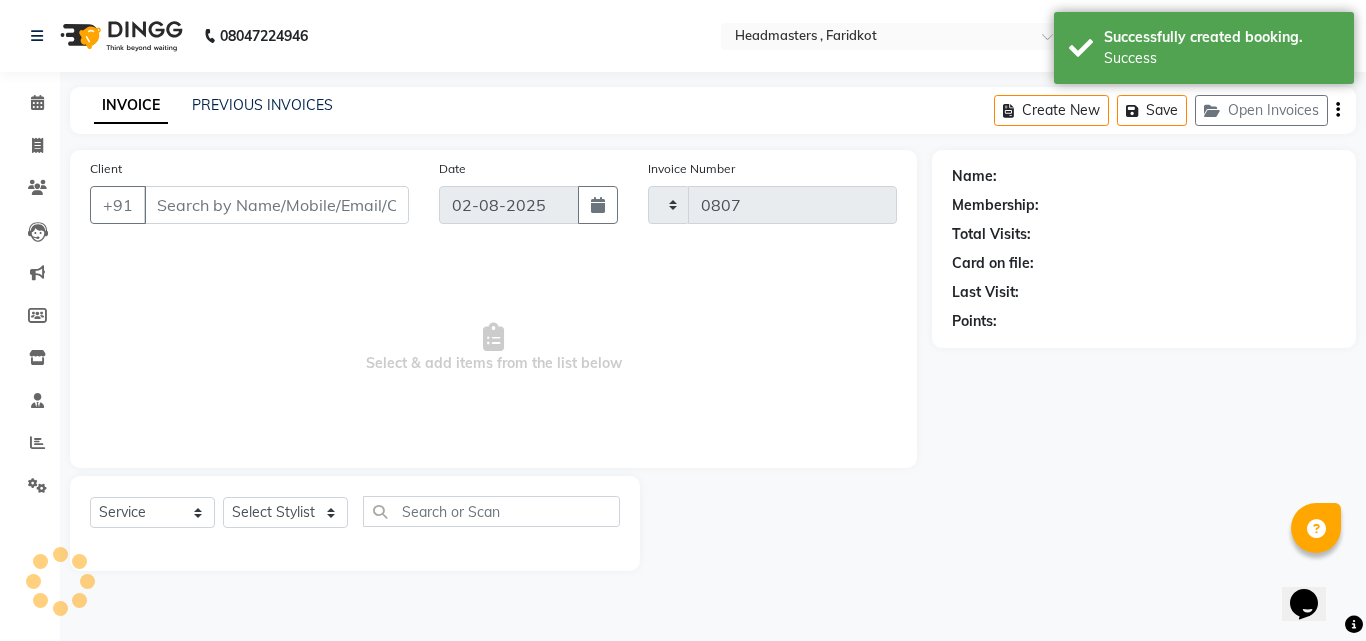 select on "7919" 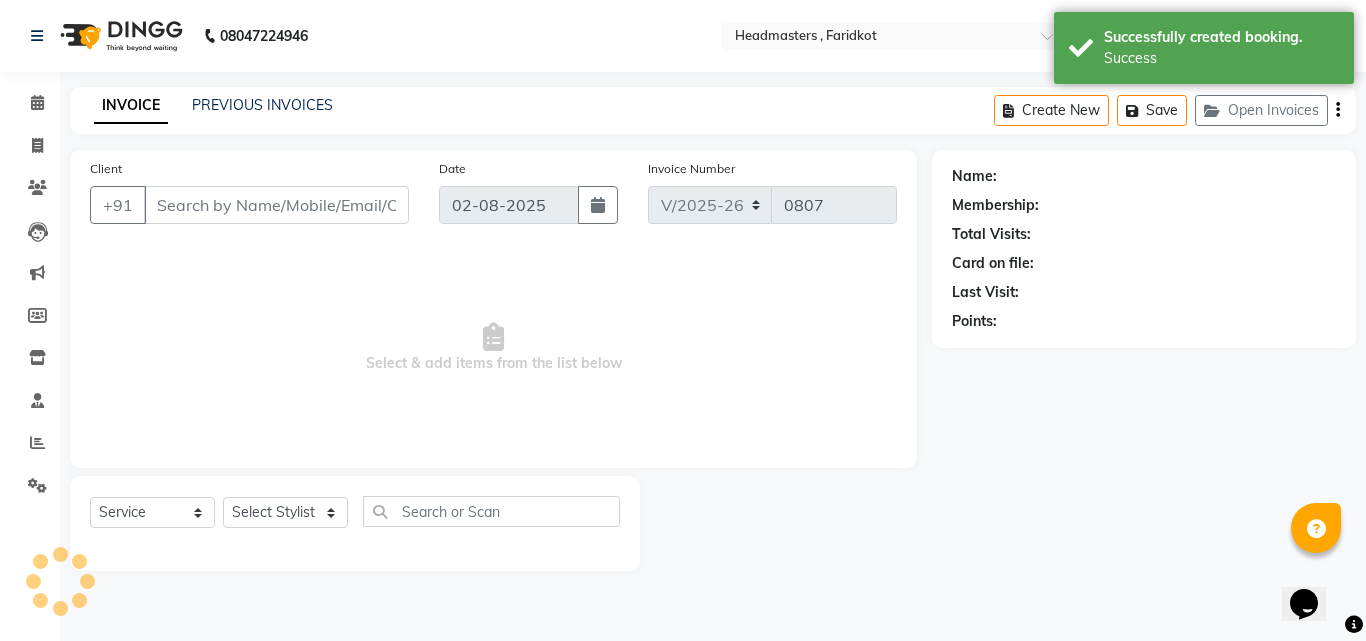 type on "[PHONE]" 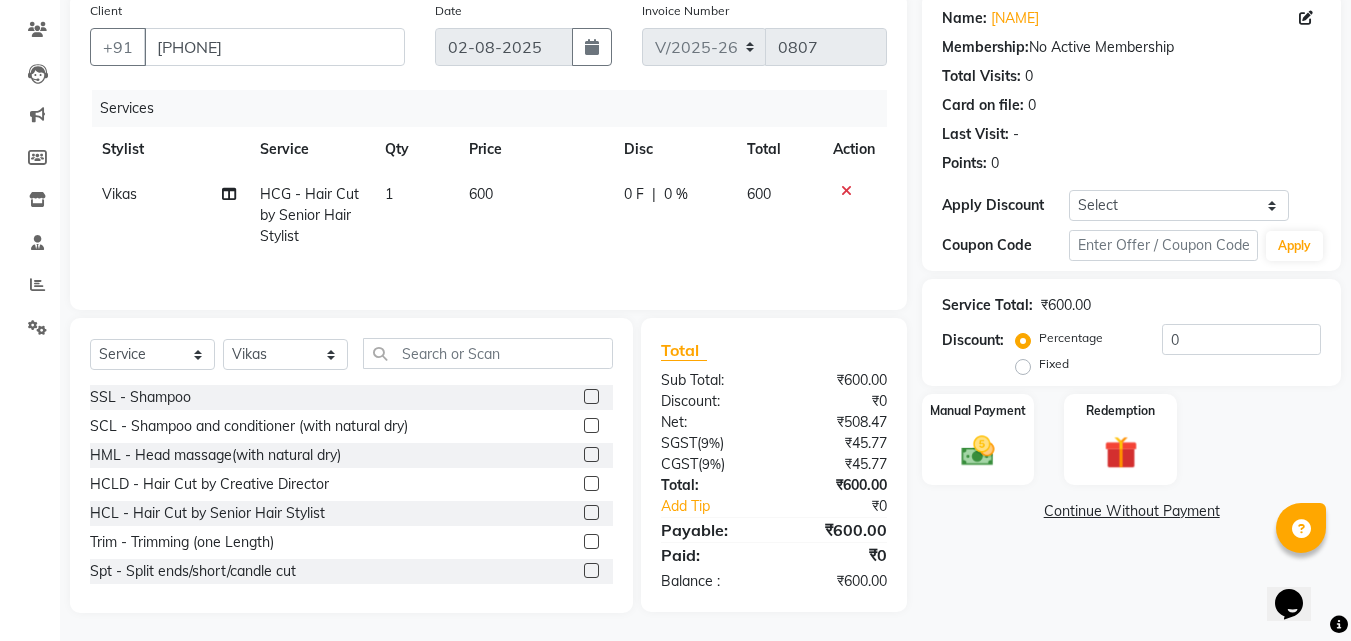 scroll, scrollTop: 160, scrollLeft: 0, axis: vertical 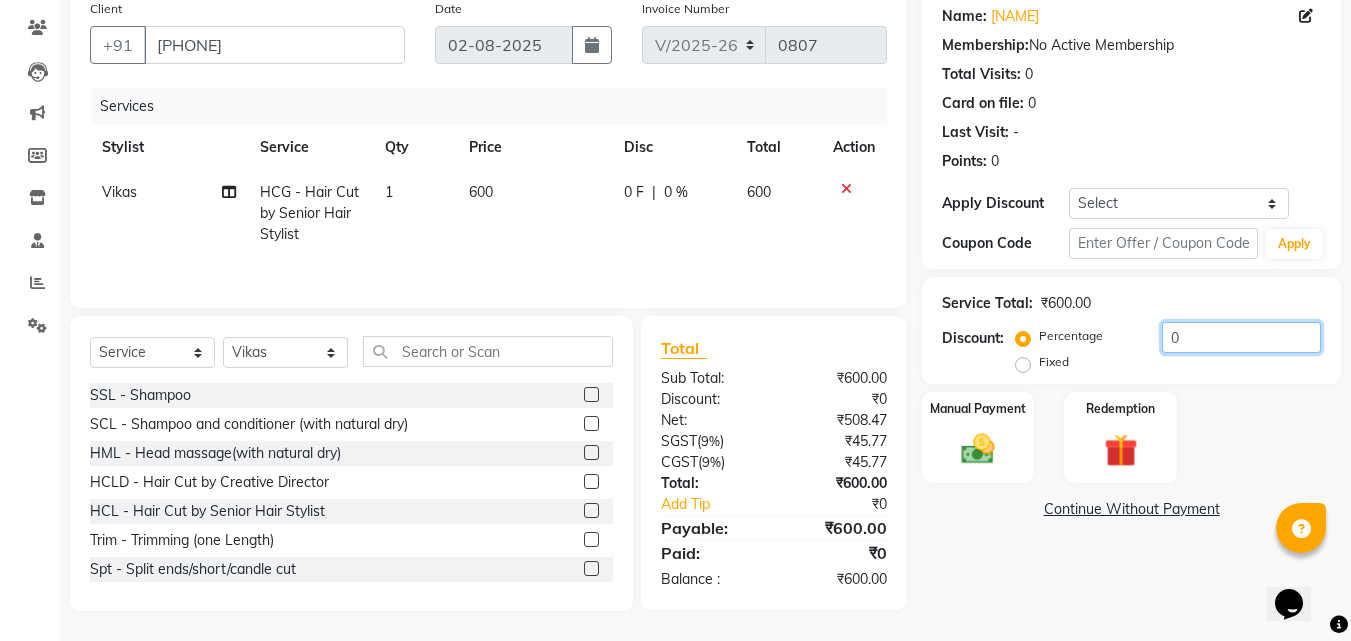 click on "0" 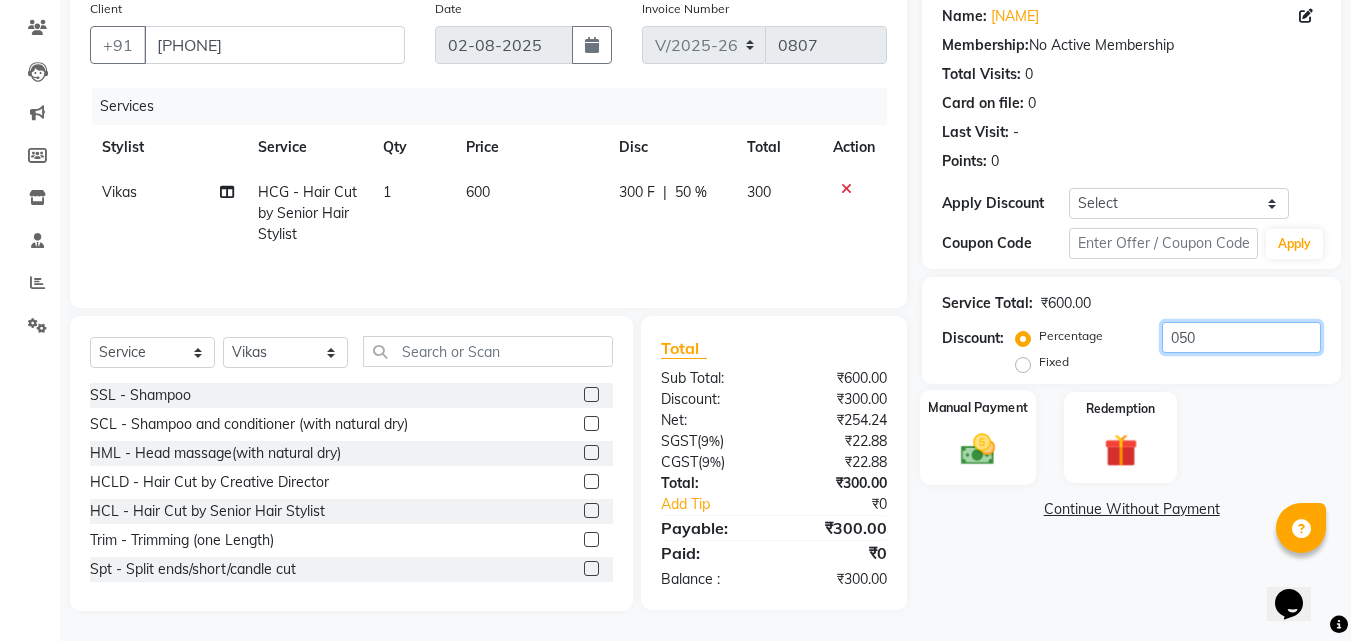 type on "050" 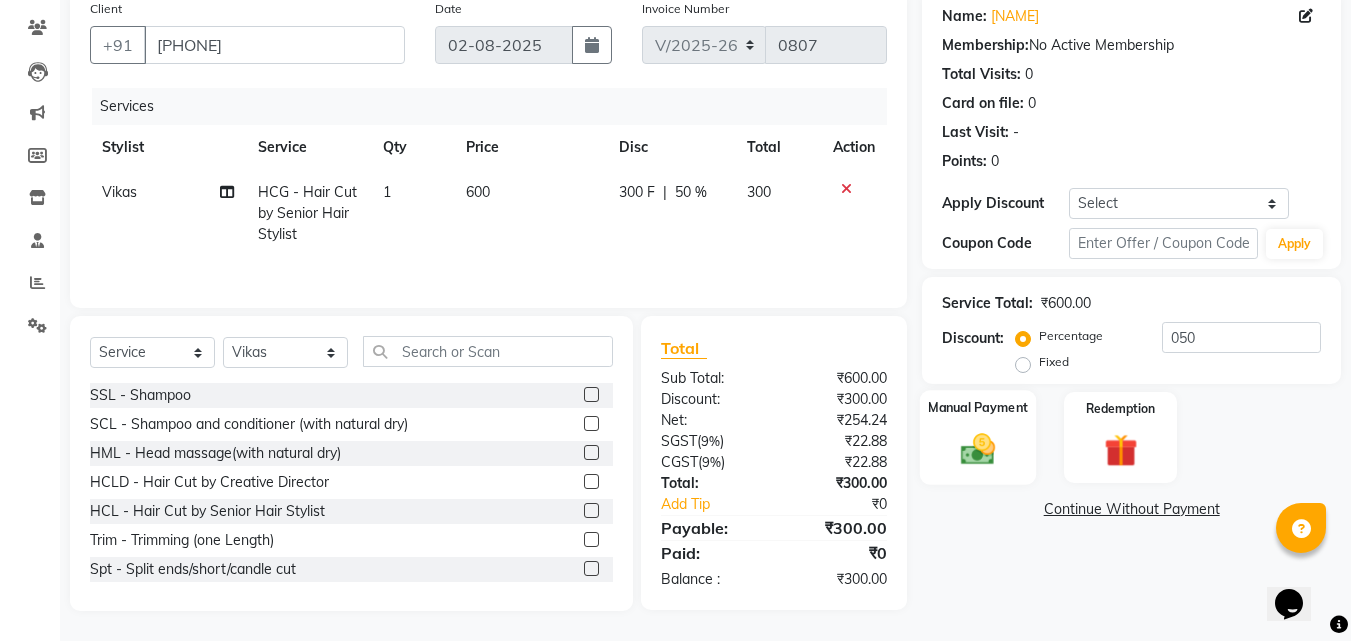 click 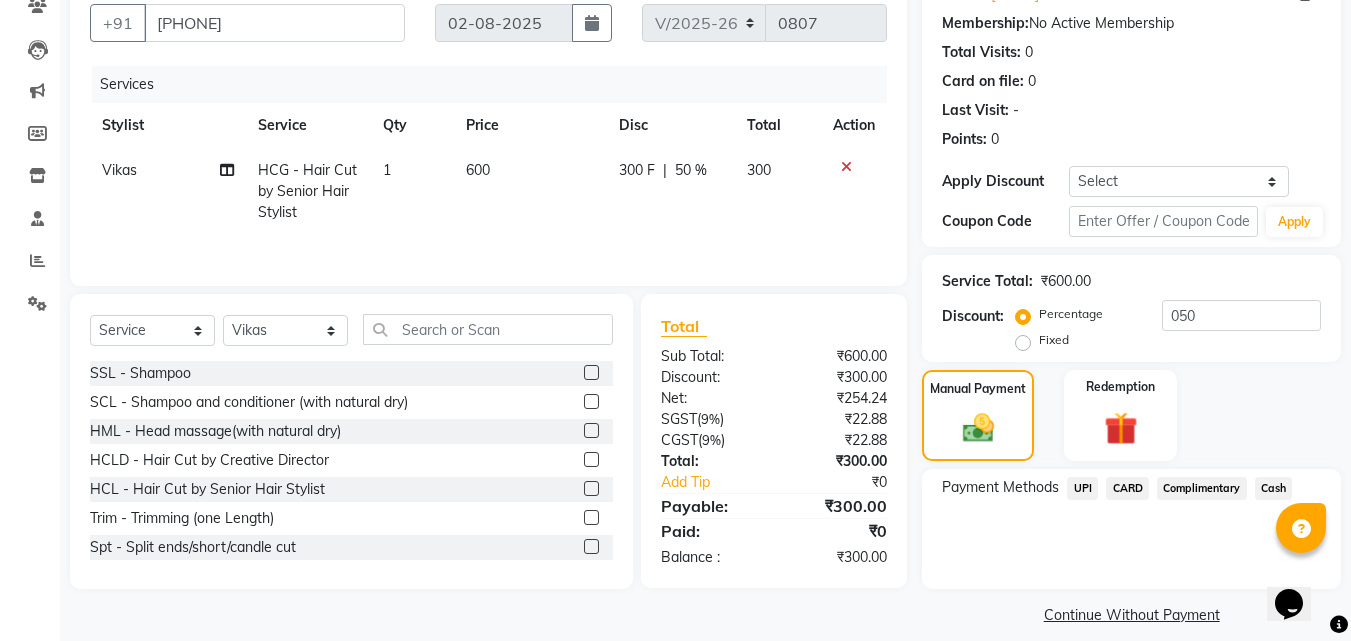 scroll, scrollTop: 201, scrollLeft: 0, axis: vertical 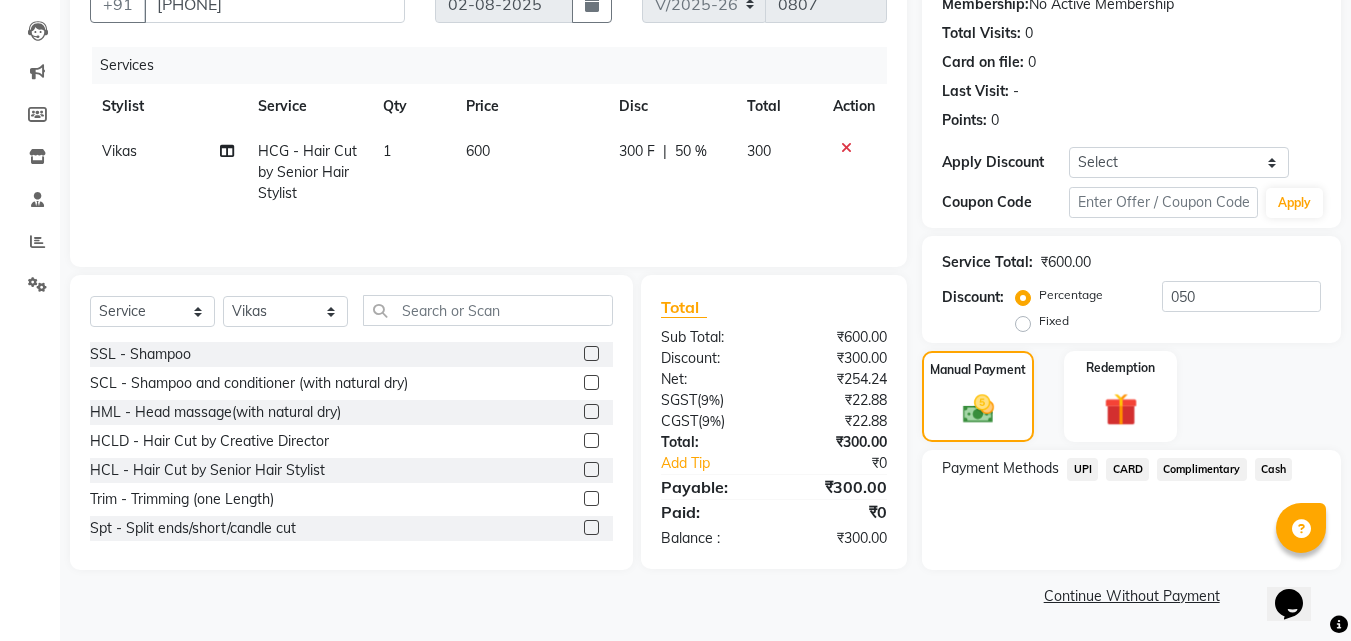 click on "Cash" 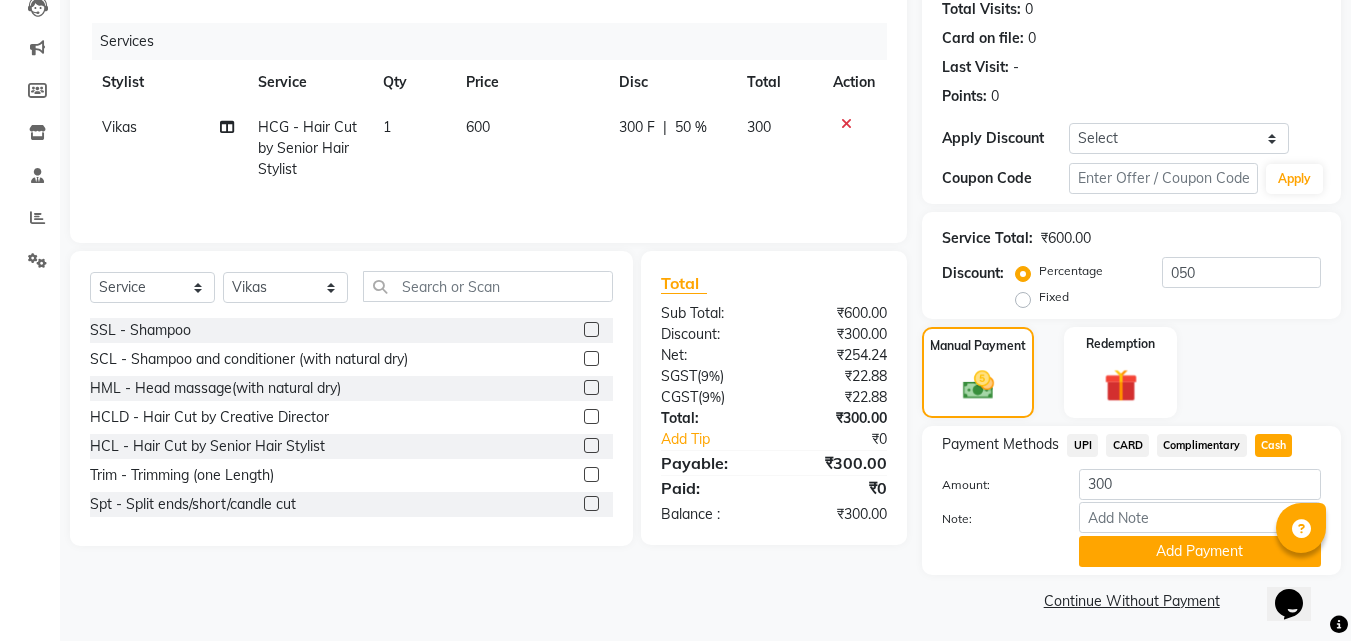 scroll, scrollTop: 230, scrollLeft: 0, axis: vertical 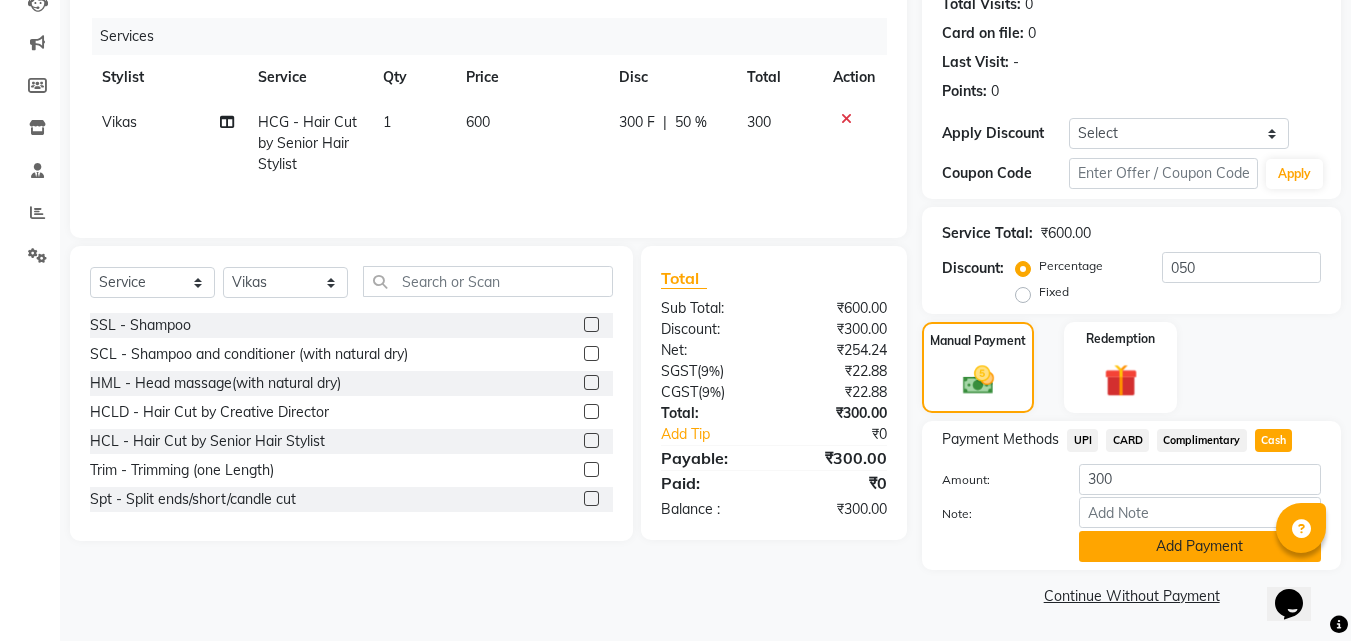 click on "Add Payment" 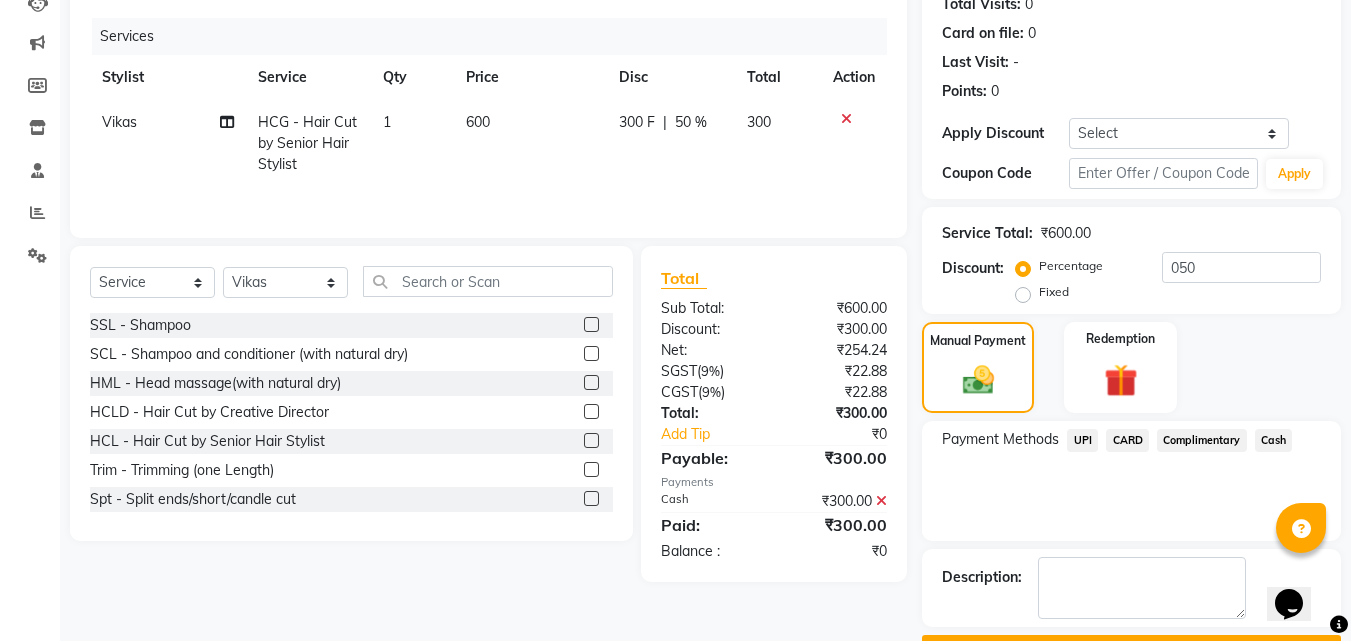 click on "Name: Navroop Singh Membership:  No Active Membership  Total Visits:  0 Card on file:  0 Last Visit:   - Points:   0  Apply Discount Select Coupon → Wrong Job Card  Coupon → Complimentary Coupon → Correction  Coupon → First Wash  Coupon → Free Of Cost - Foc  Coupon → Staff Service  Coupon → Service Not Done  Coupon → Double Job Card  Coupon → Pending Payment  Coupon Code Apply Service Total:  ₹600.00  Discount:  Percentage   Fixed  050 Manual Payment Redemption Payment Methods  UPI   CARD   Complimentary   Cash  Description:                   Checkout" 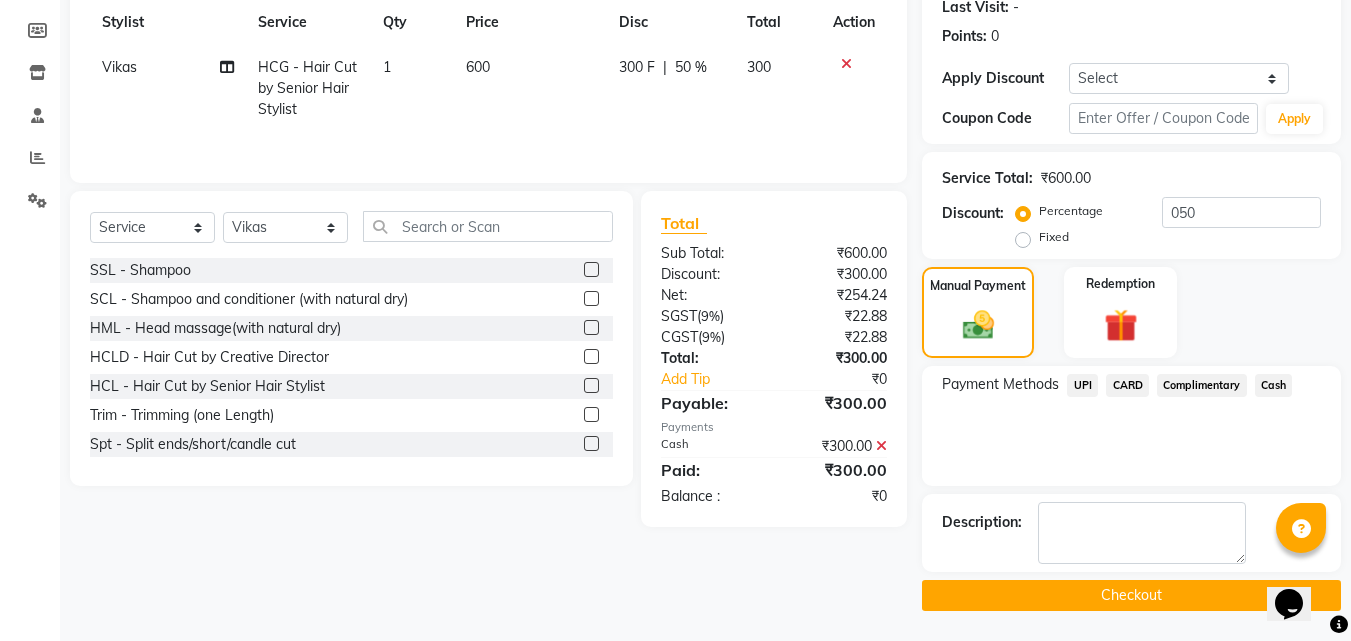 click on "Checkout" 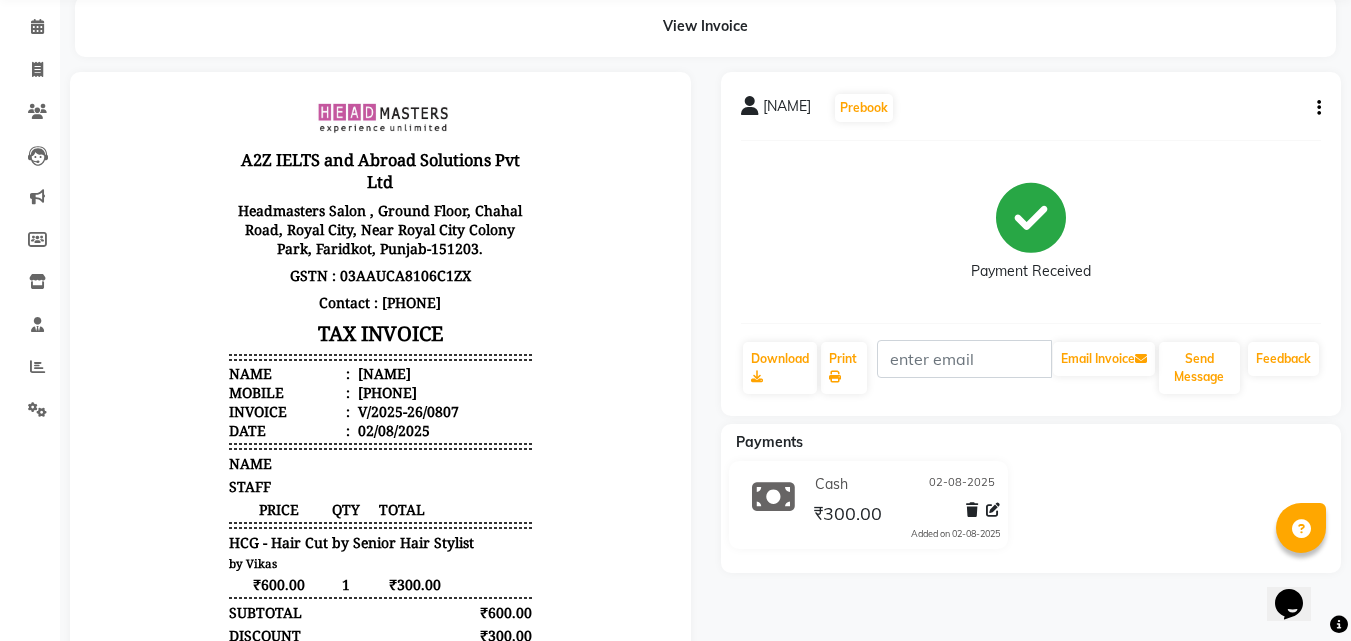 scroll, scrollTop: 0, scrollLeft: 0, axis: both 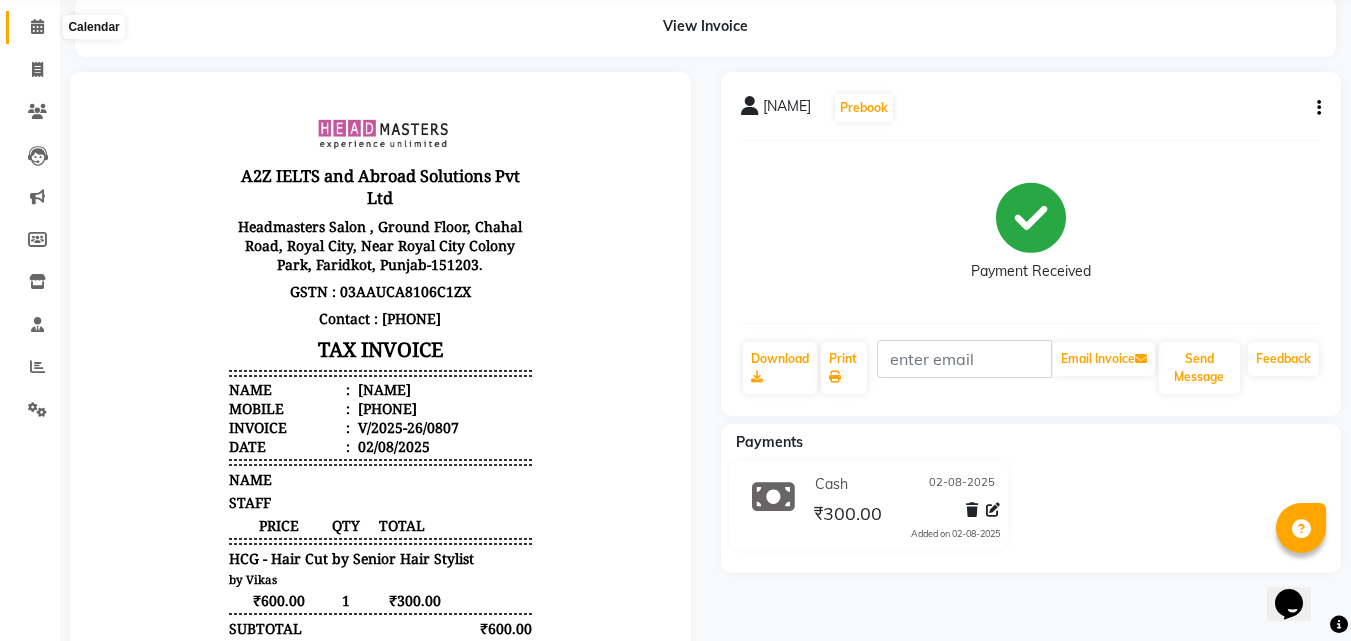 click 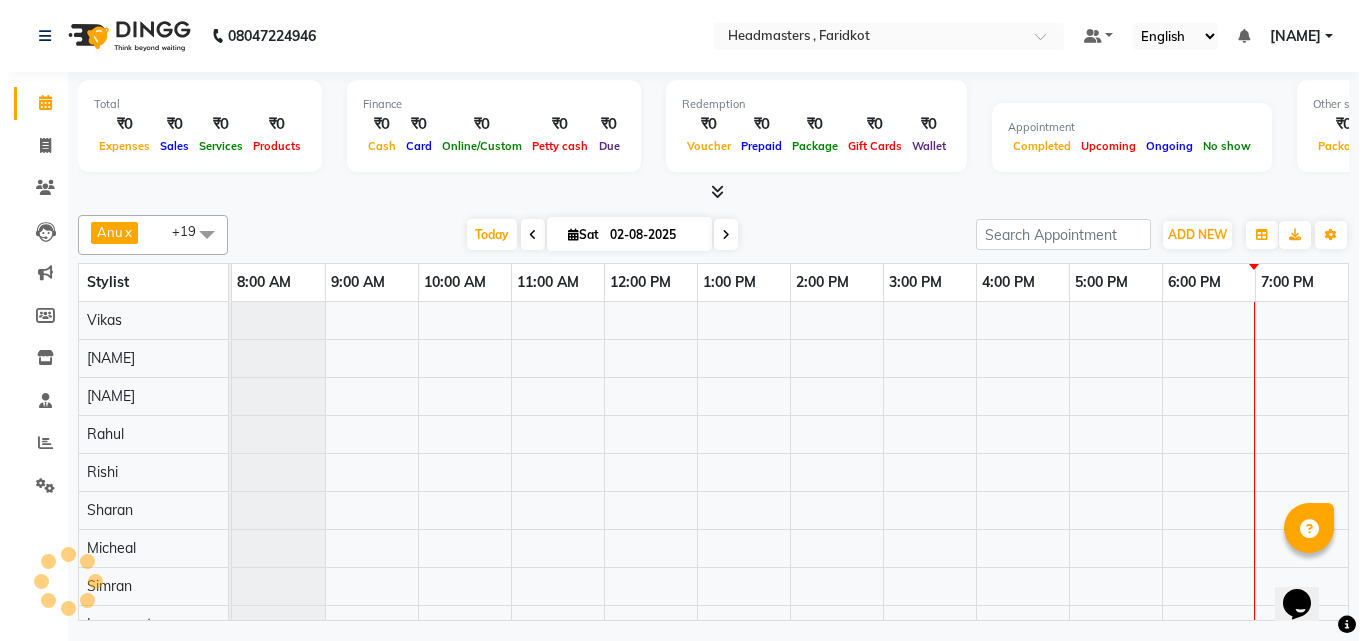 scroll, scrollTop: 0, scrollLeft: 0, axis: both 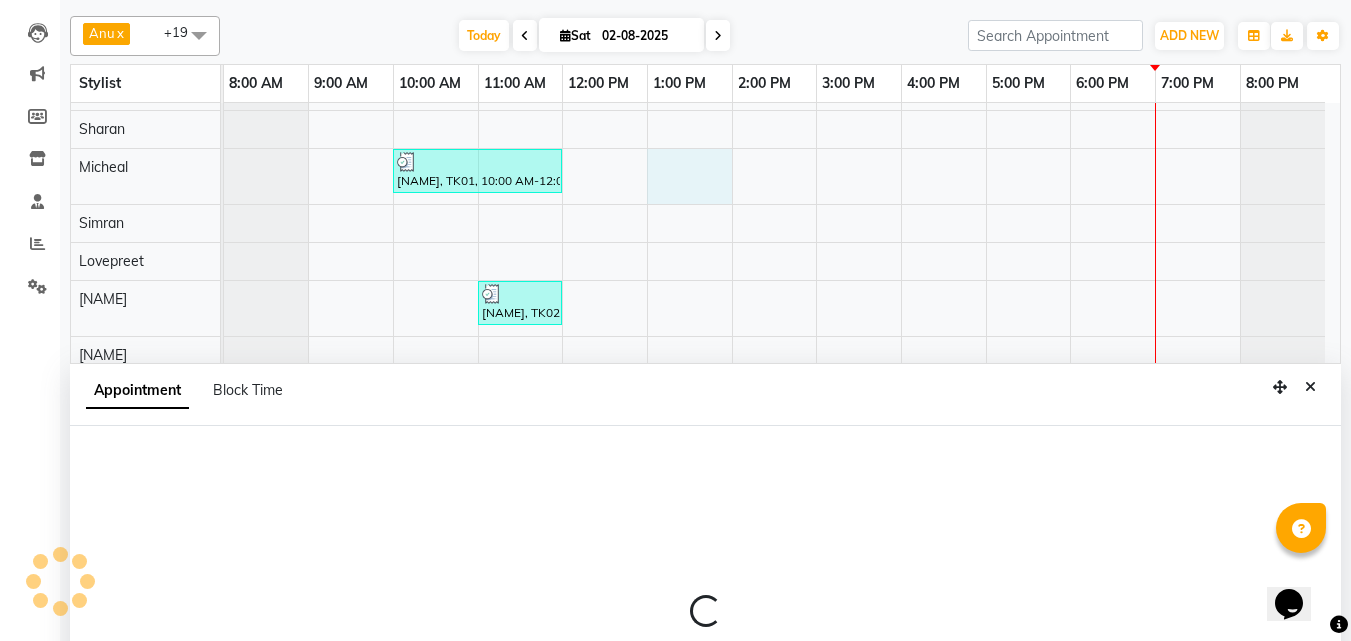 select on "76900" 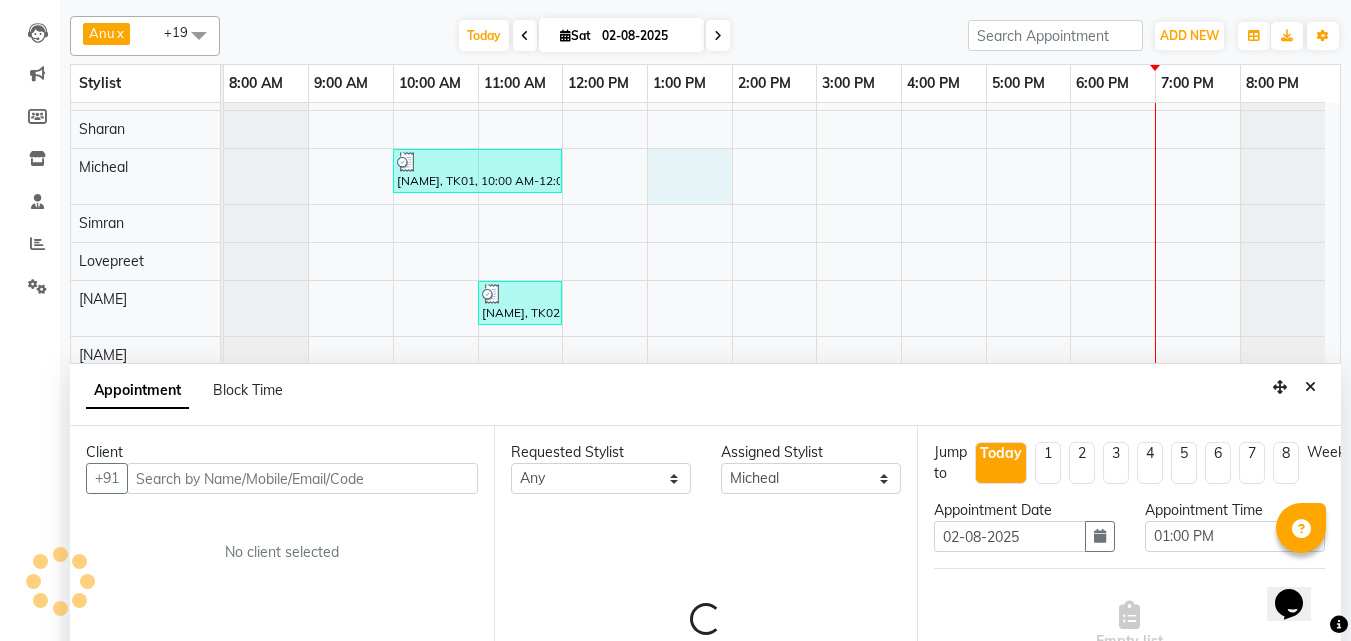 scroll, scrollTop: 377, scrollLeft: 0, axis: vertical 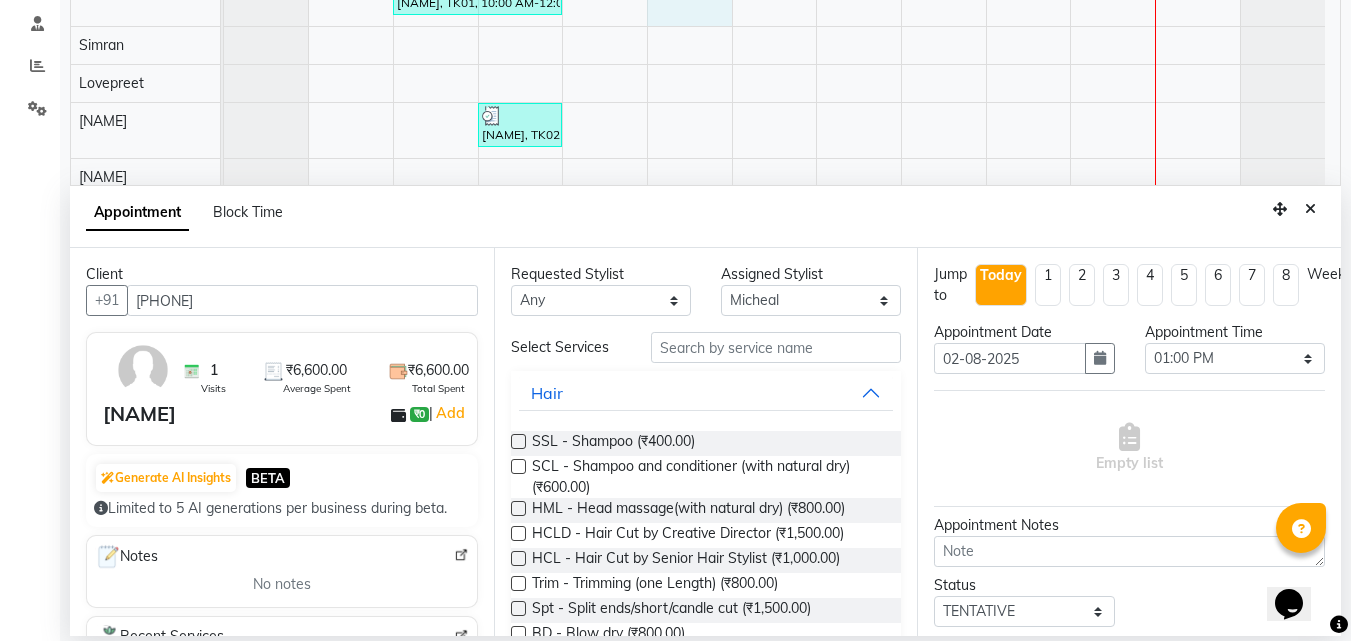 type on "[PHONE]" 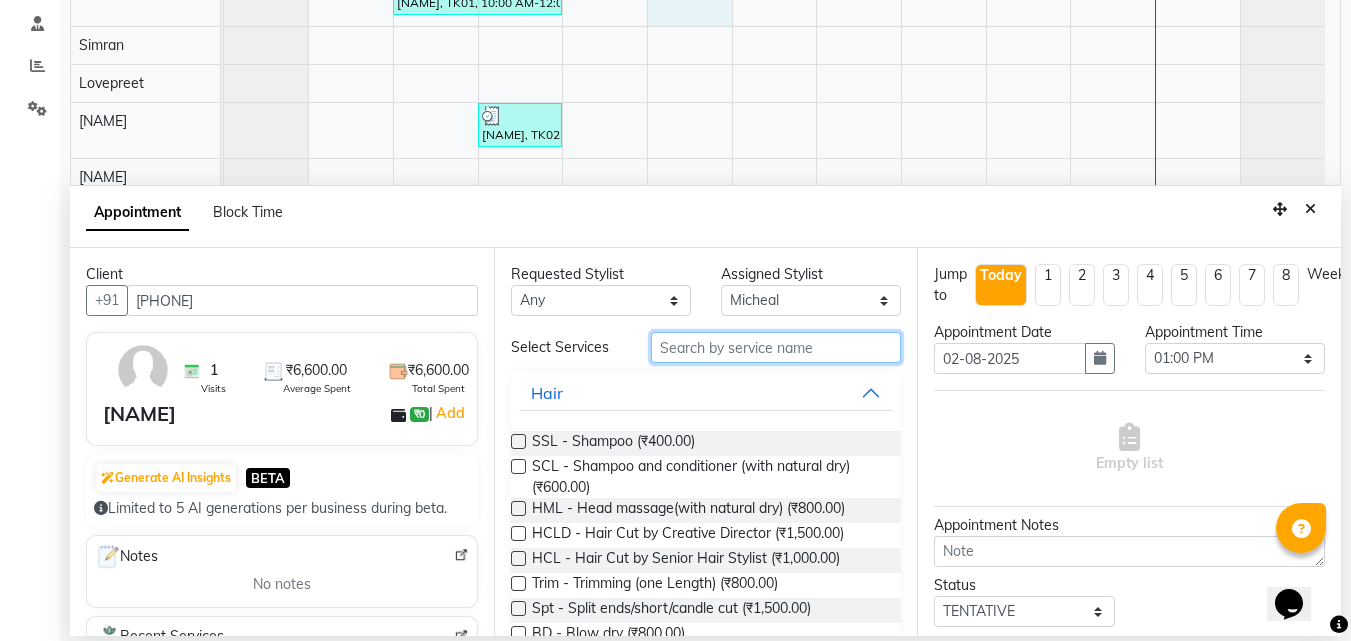 click at bounding box center (776, 347) 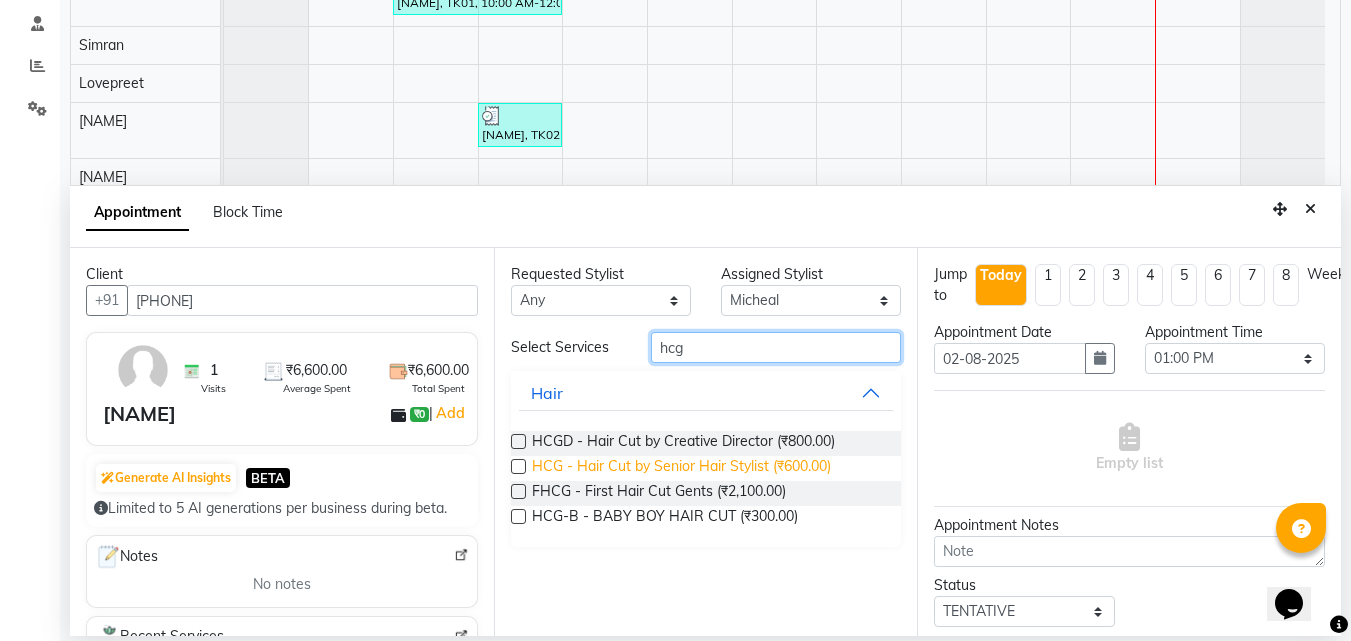 type on "hcg" 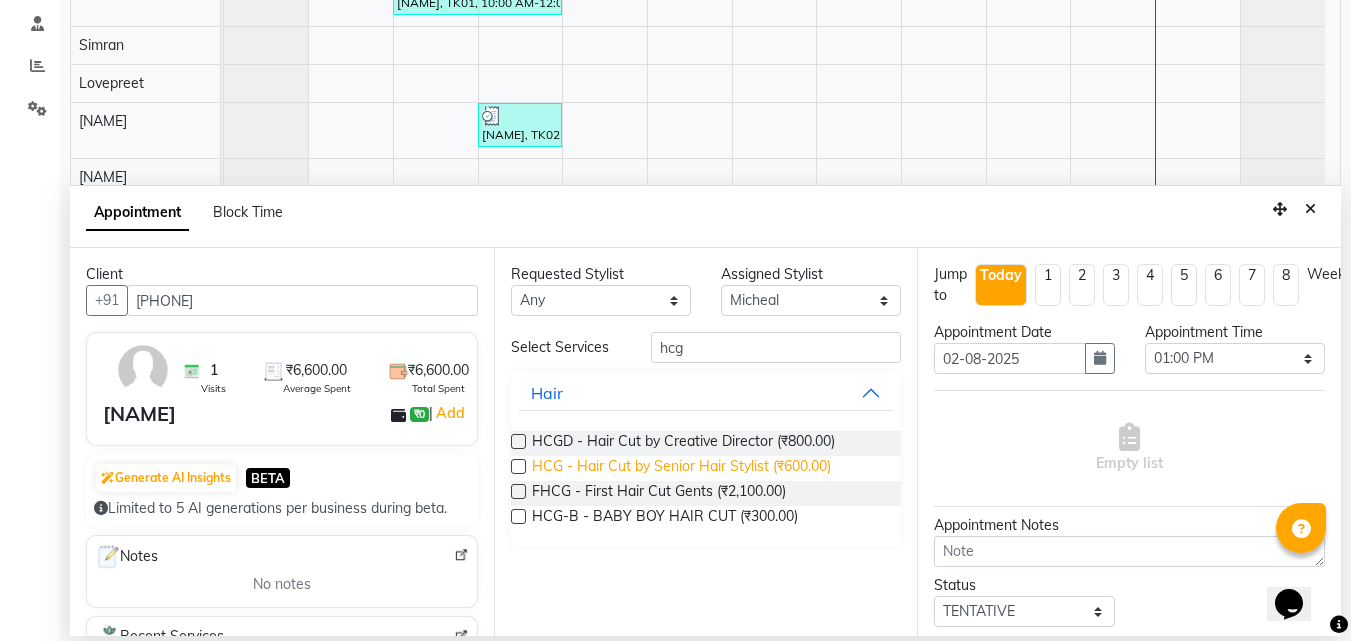click on "HCG - Hair Cut by Senior Hair Stylist (₹600.00)" at bounding box center (681, 468) 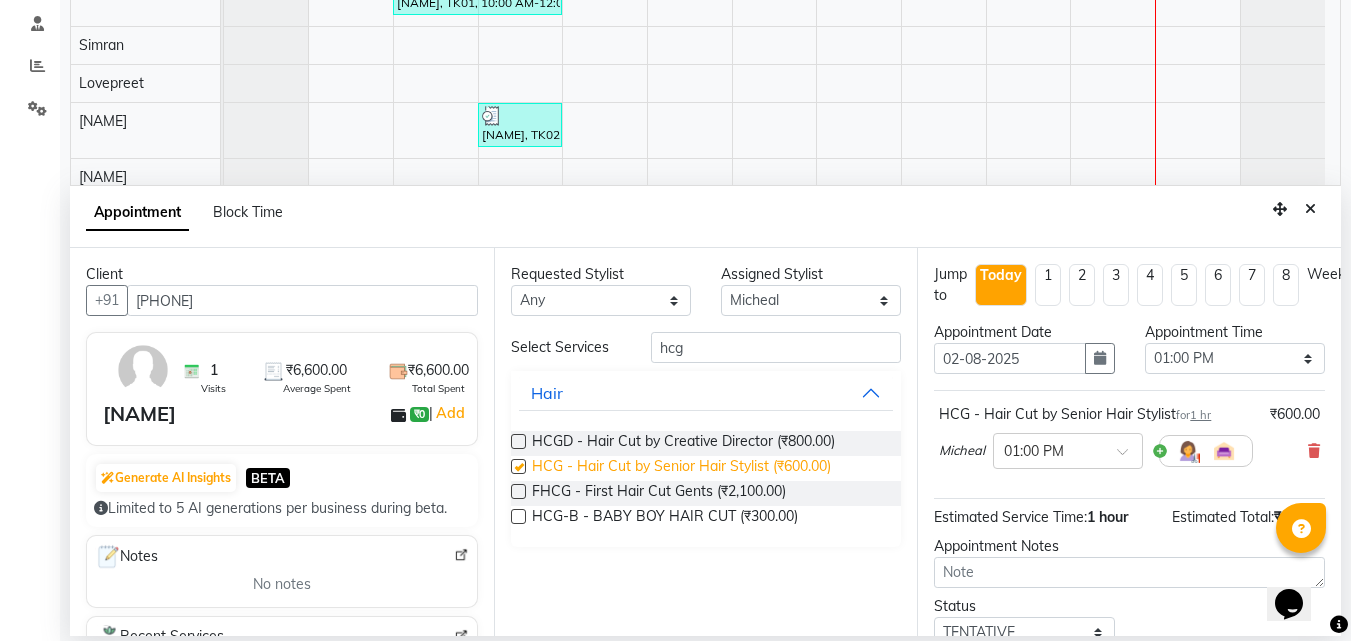 checkbox on "false" 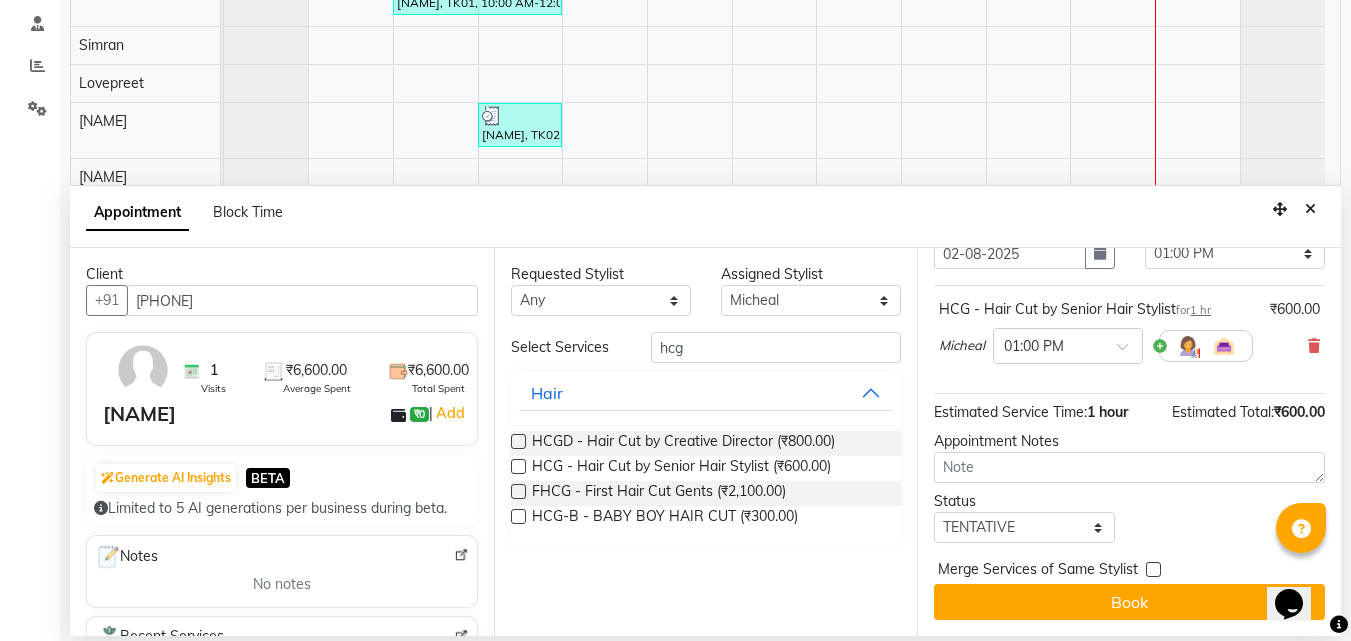 scroll, scrollTop: 120, scrollLeft: 0, axis: vertical 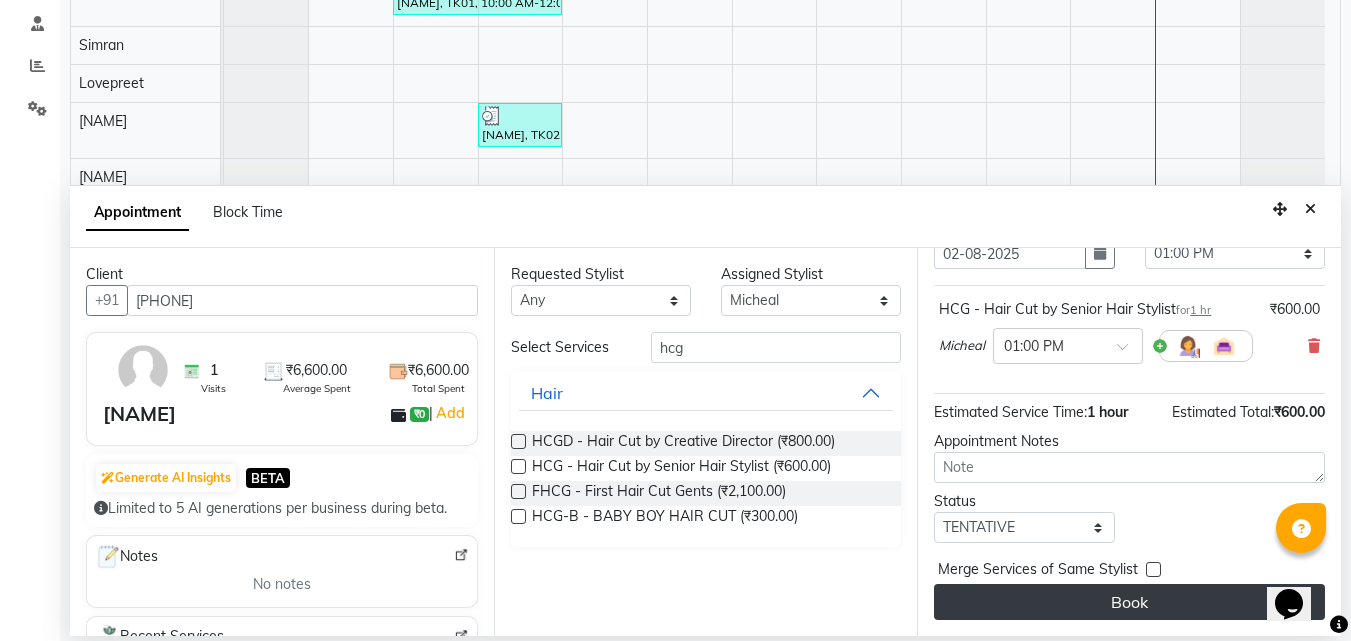 click on "Book" at bounding box center (1129, 602) 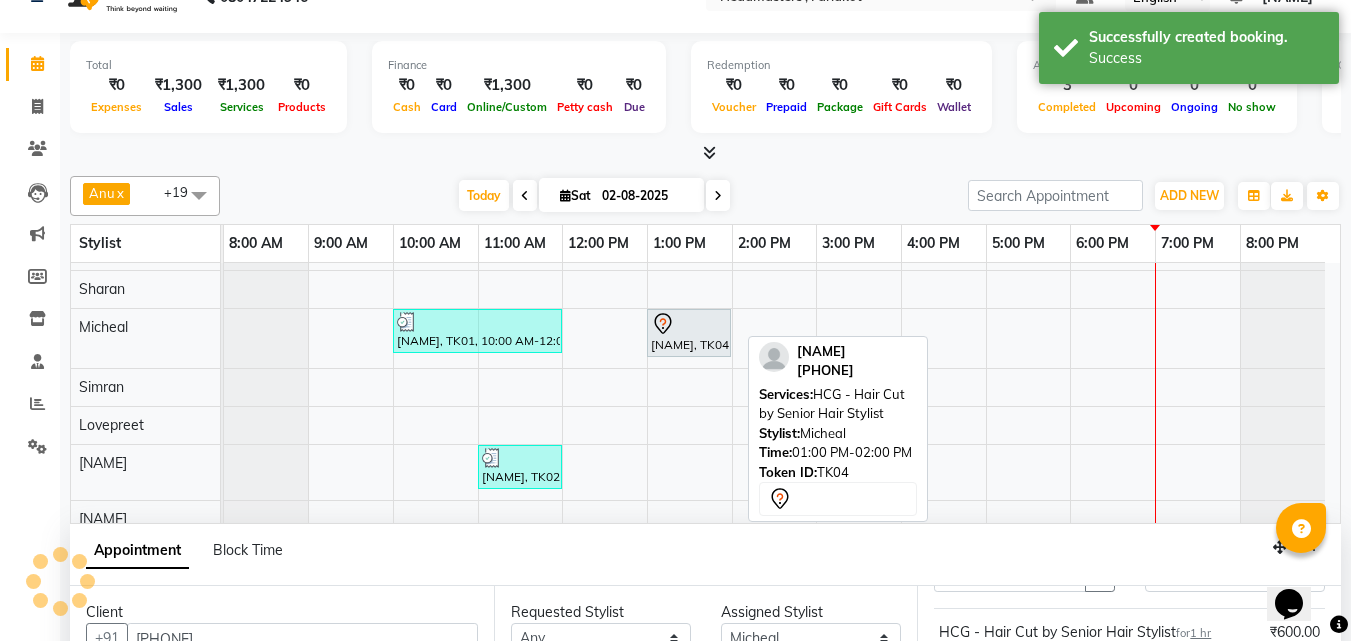 scroll, scrollTop: 0, scrollLeft: 0, axis: both 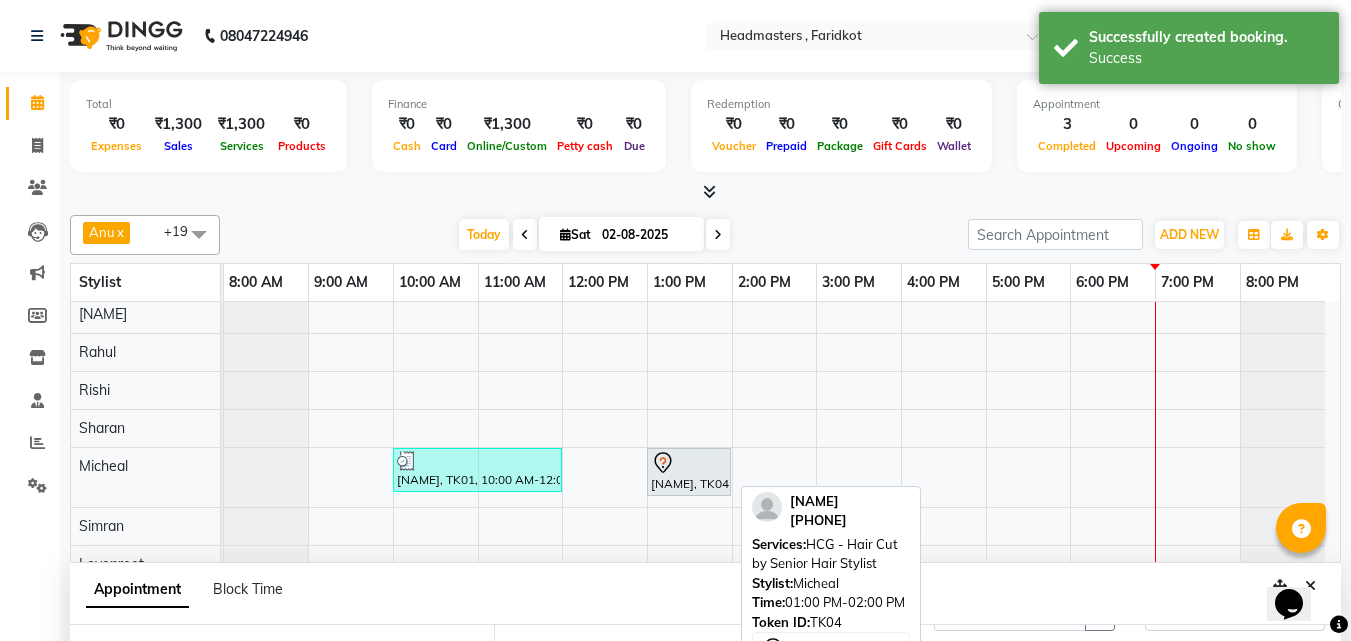 click on "Rajpreet, TK04, 01:00 PM-02:00 PM, HCG - Hair Cut by Senior Hair Stylist" at bounding box center [689, 472] 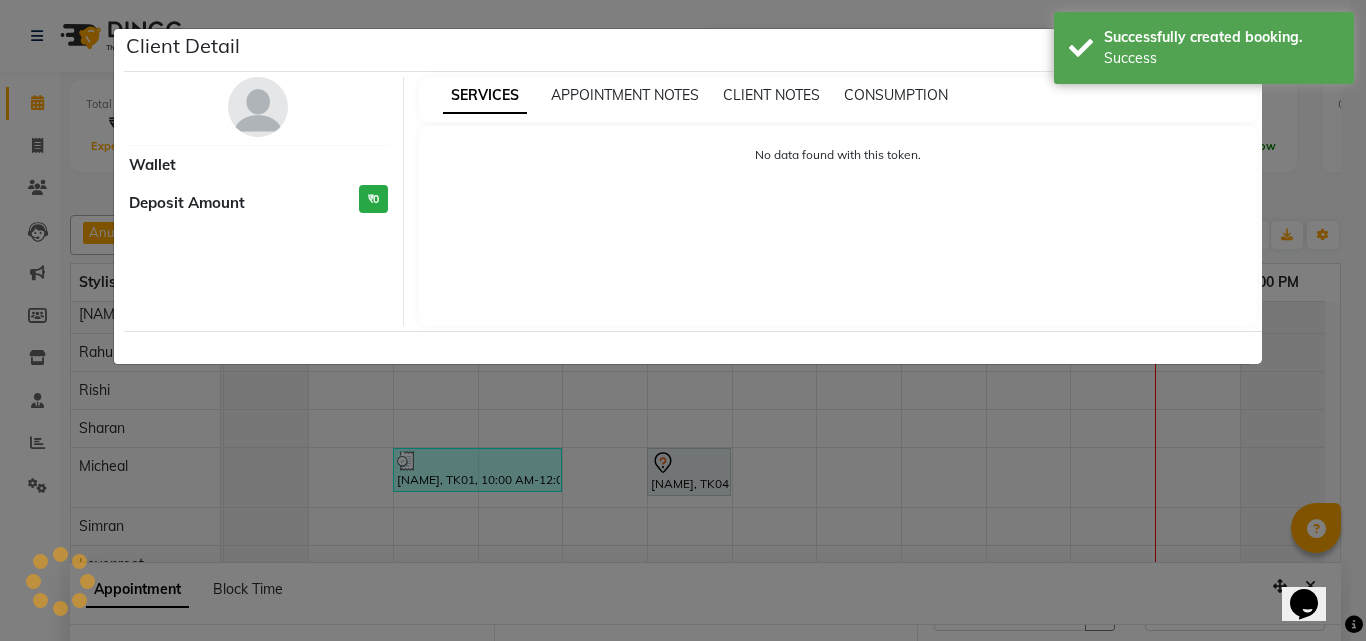 select on "7" 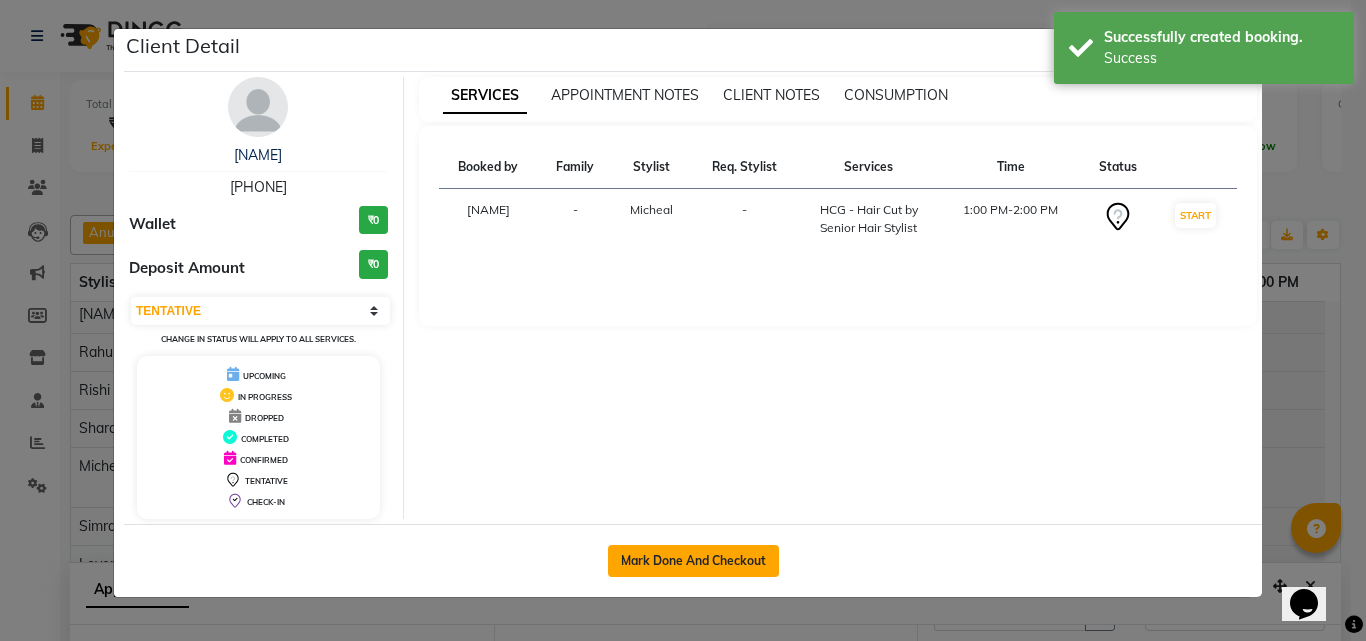 click on "Mark Done And Checkout" 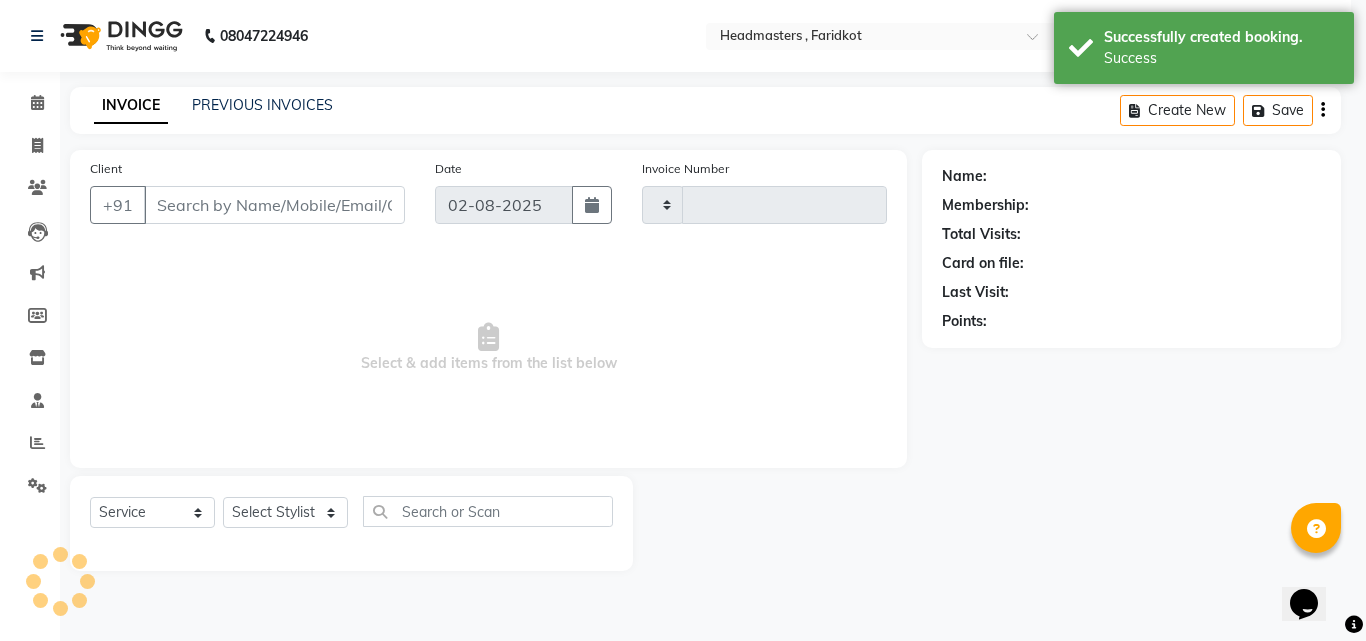 type on "0808" 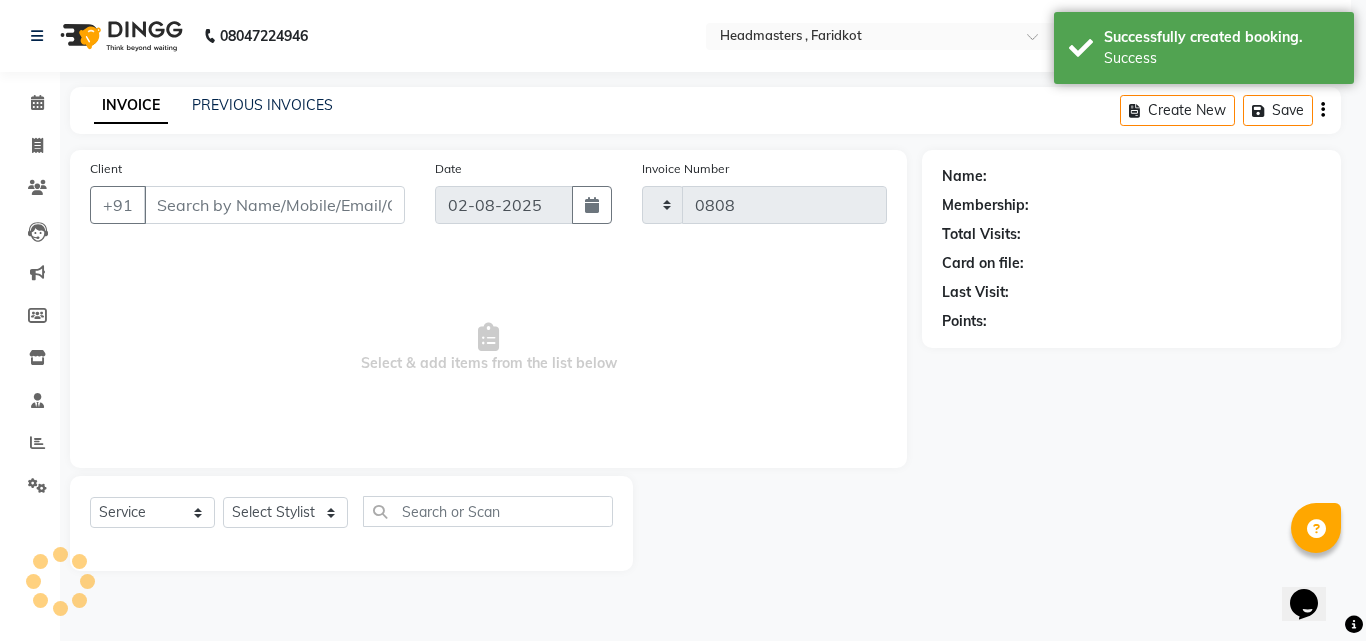 select on "7919" 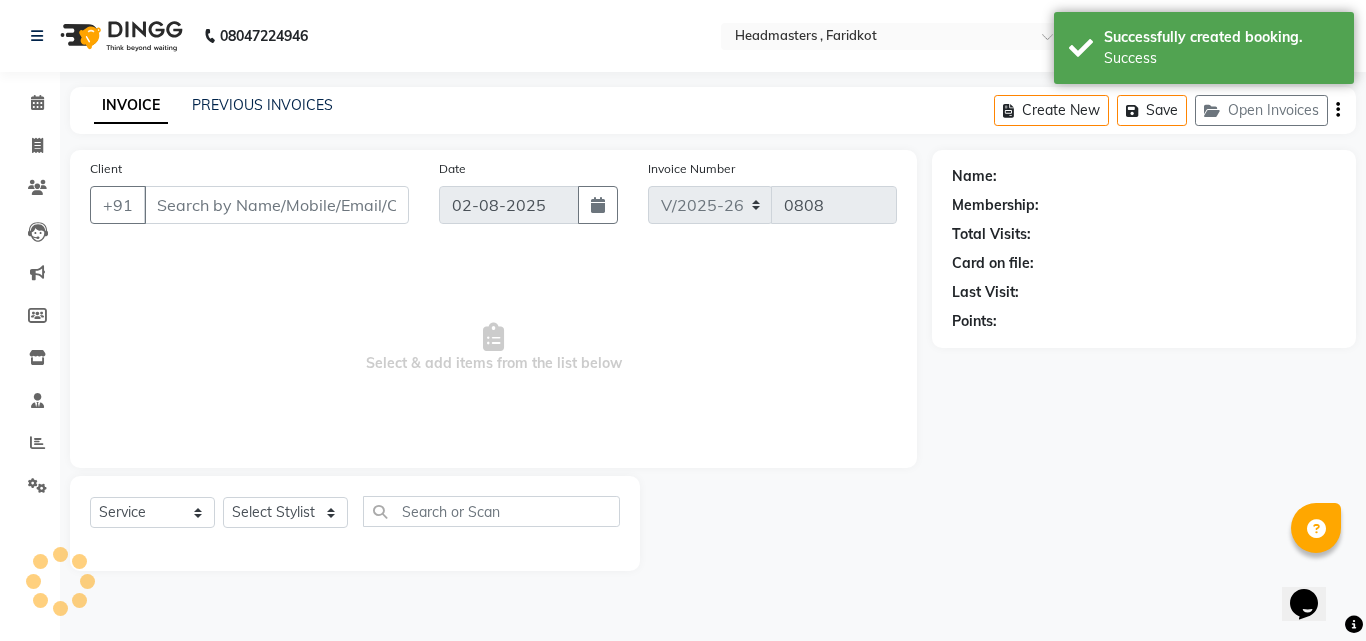 type on "[PHONE]" 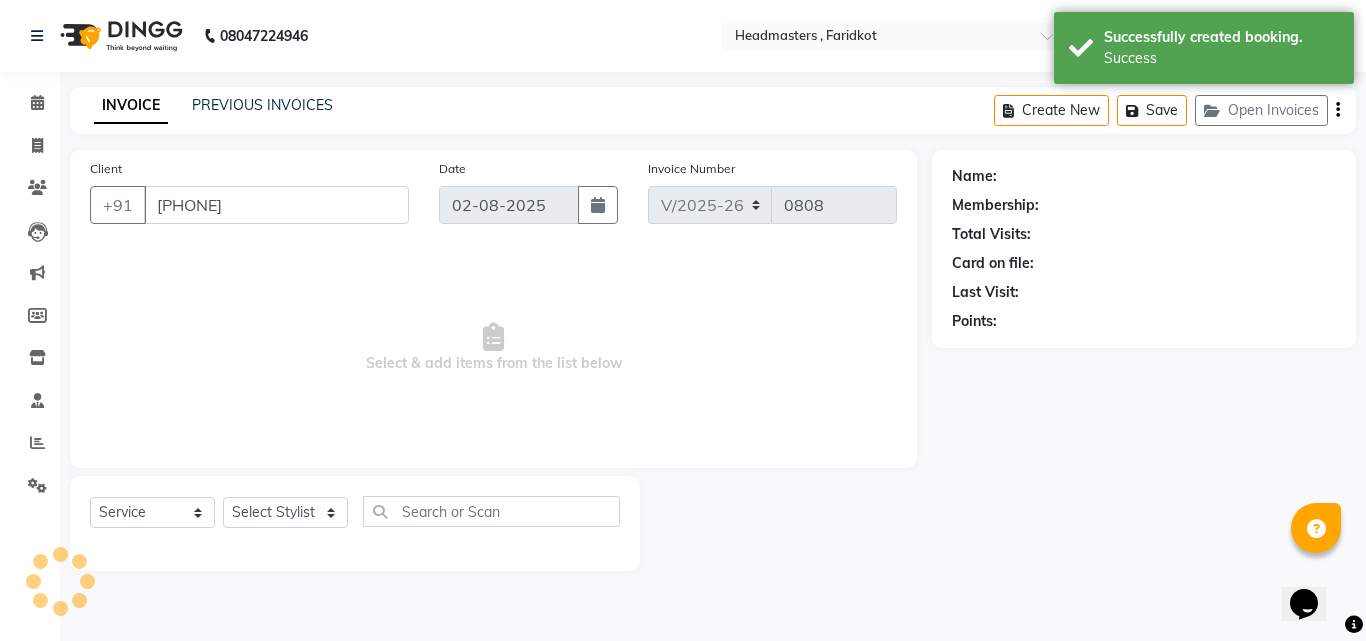 select on "76900" 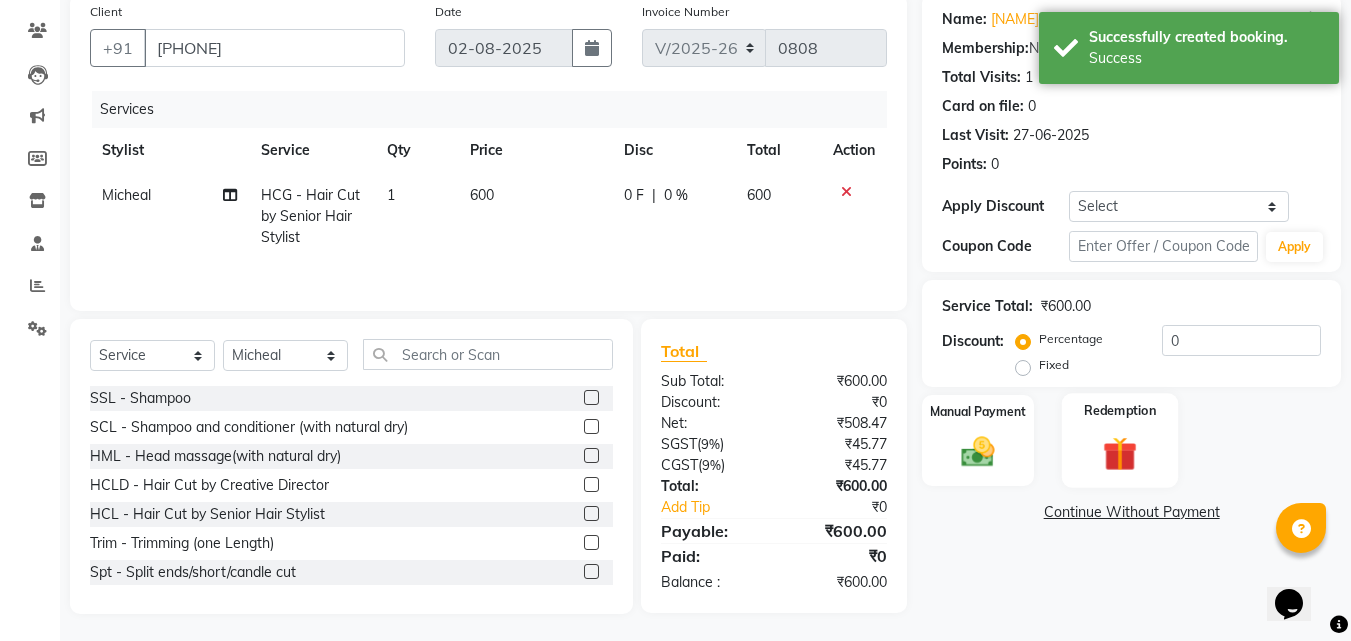 scroll, scrollTop: 160, scrollLeft: 0, axis: vertical 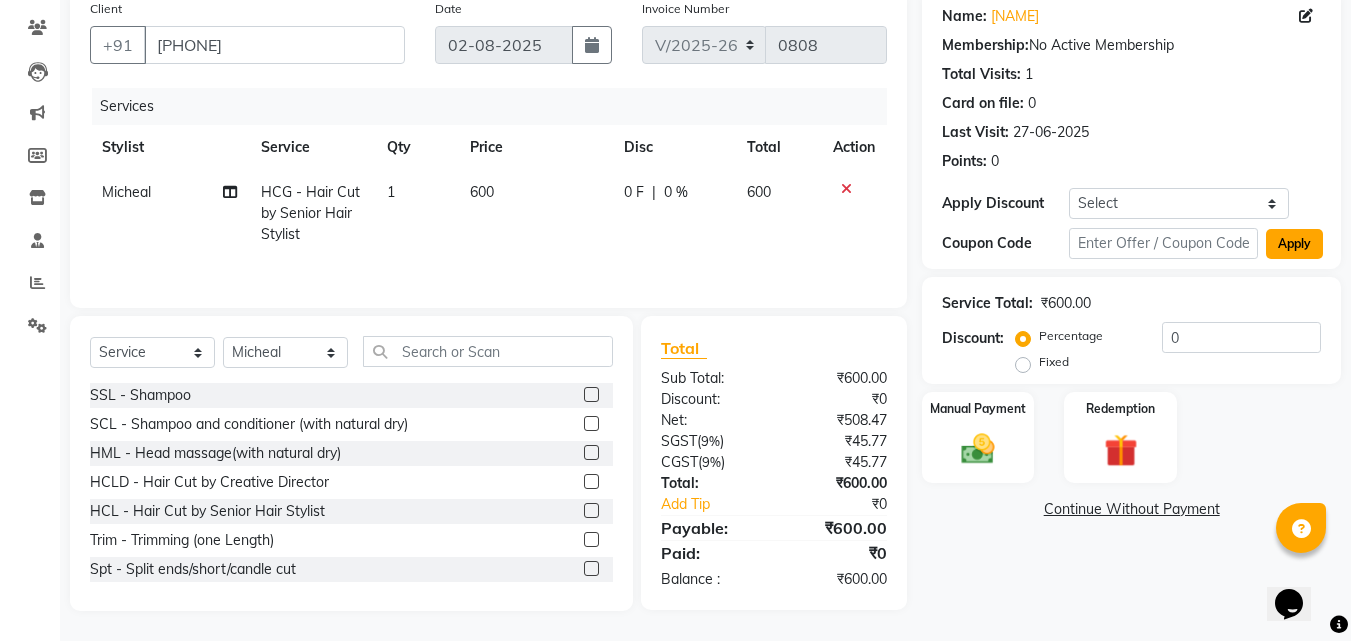 click on "Apply" 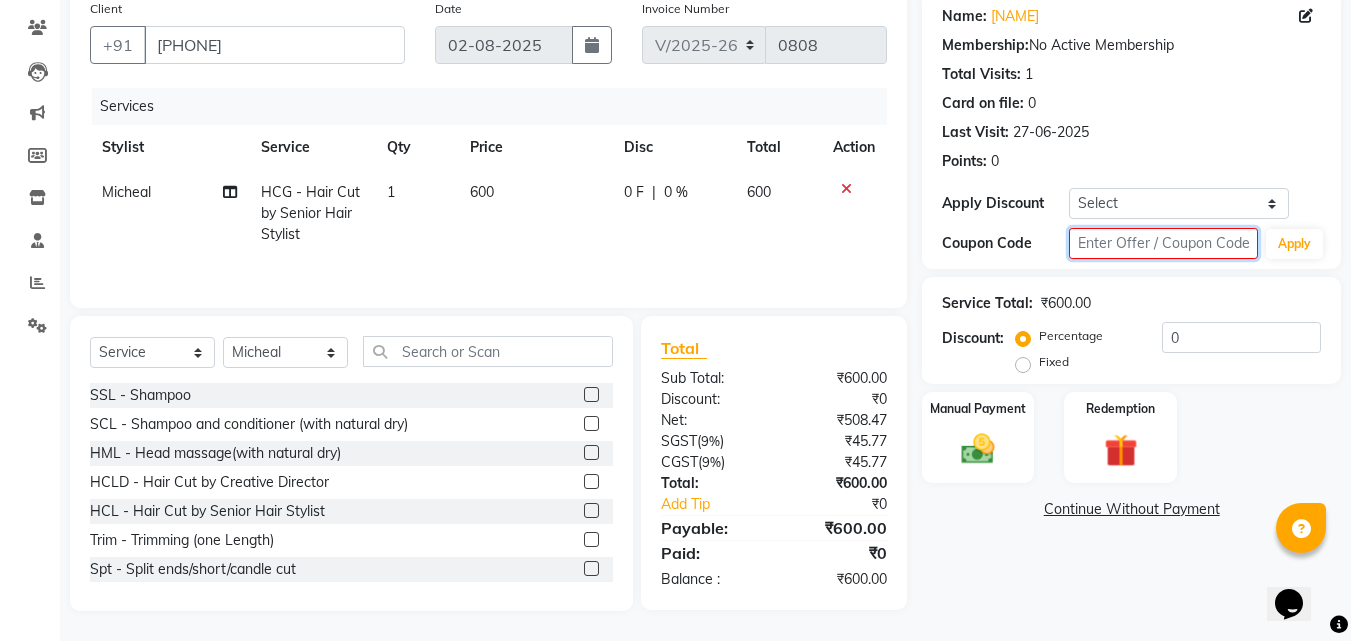 click 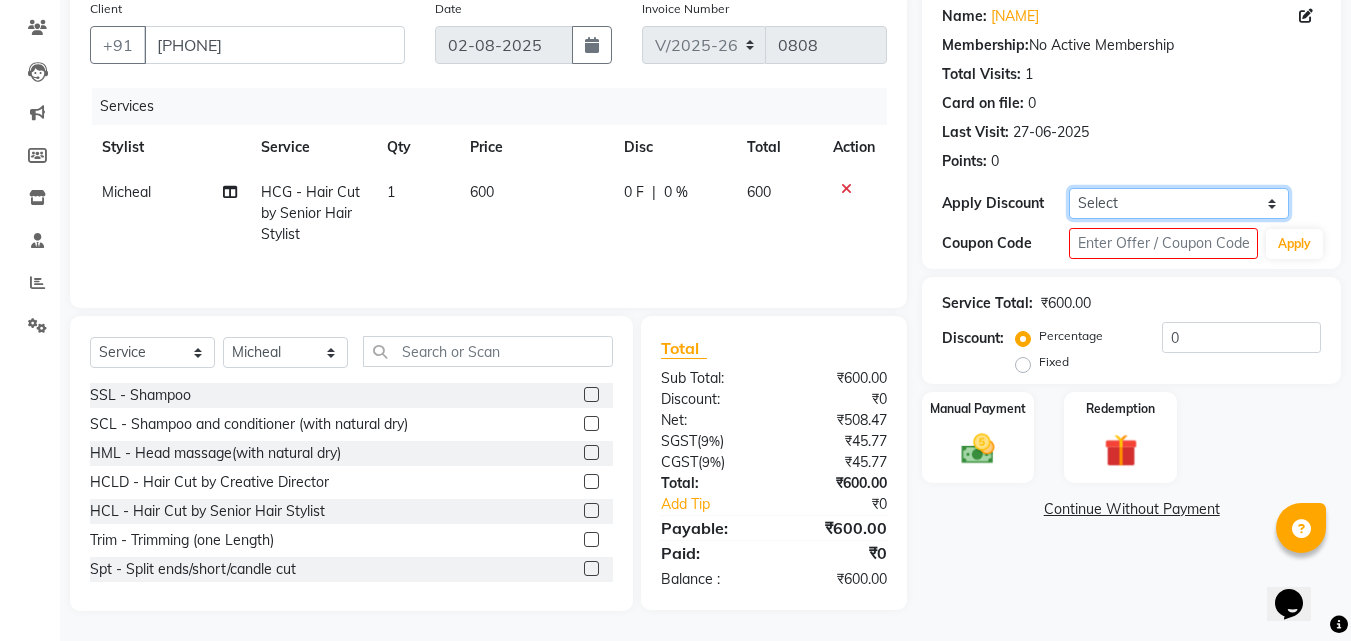 click on "Select Coupon → Wrong Job Card  Coupon → Complimentary Coupon → Correction  Coupon → First Wash  Coupon → Free Of Cost - Foc  Coupon → Staff Service  Coupon → Service Not Done  Coupon → Double Job Card  Coupon → Pending Payment" 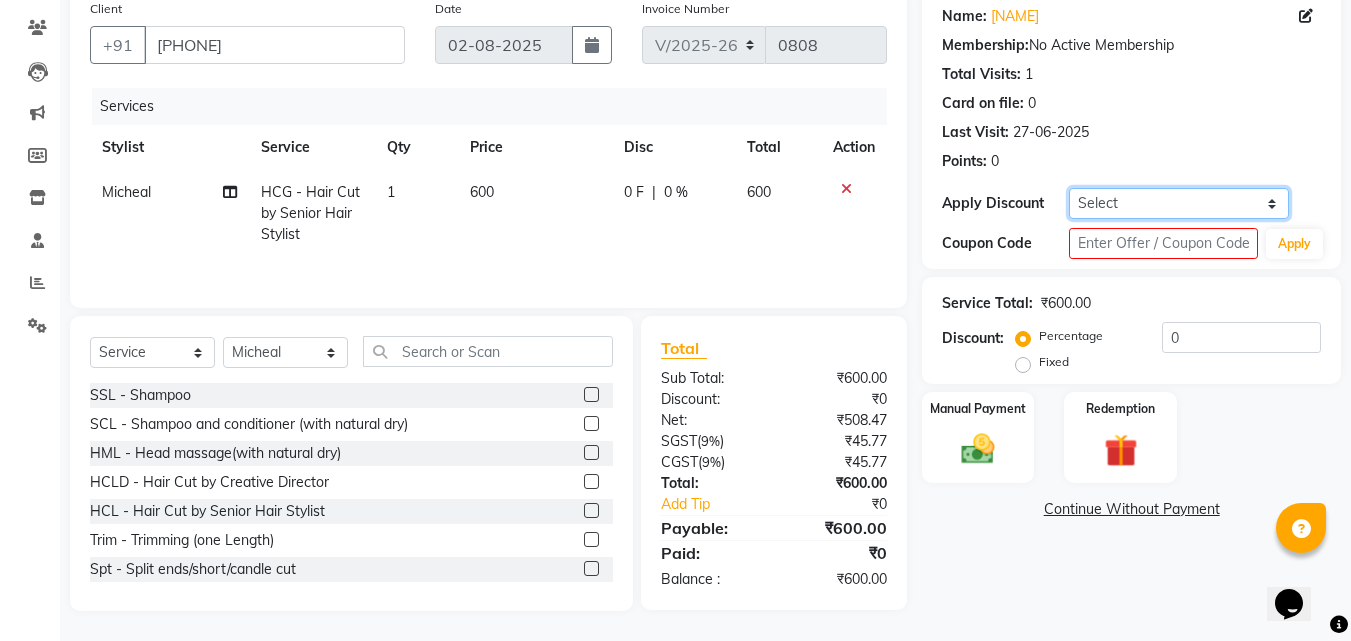 select on "2: Object" 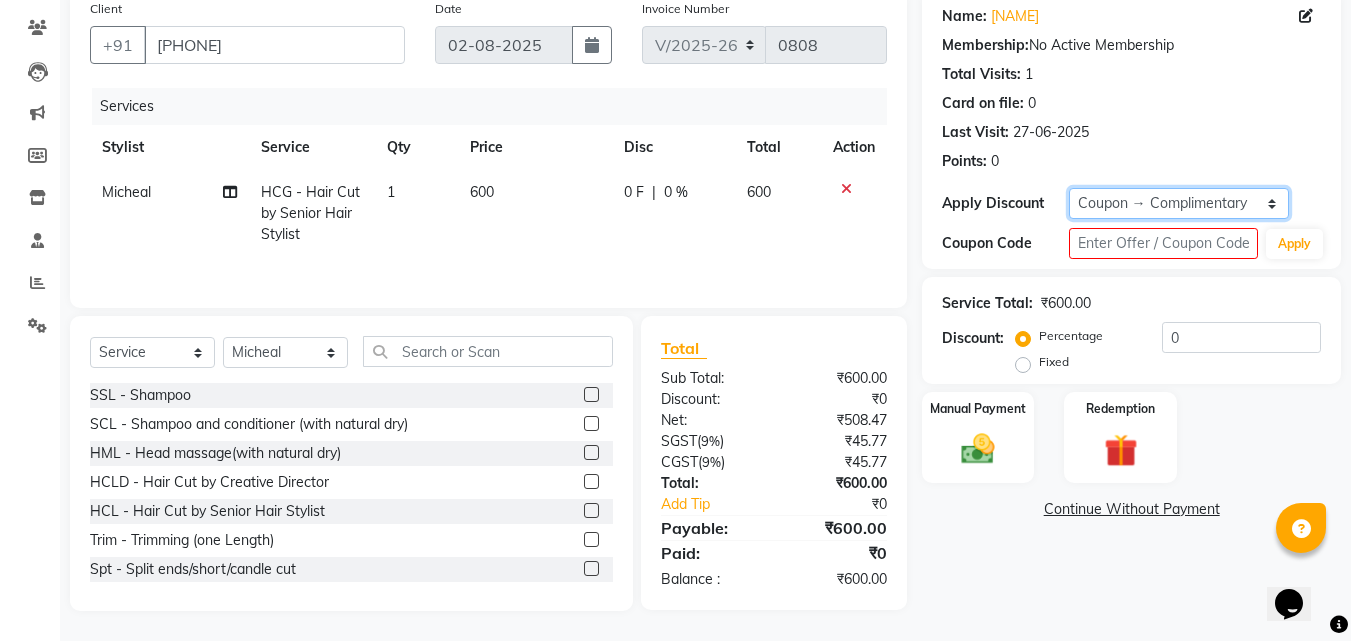 click on "Select Coupon → Wrong Job Card  Coupon → Complimentary Coupon → Correction  Coupon → First Wash  Coupon → Free Of Cost - Foc  Coupon → Staff Service  Coupon → Service Not Done  Coupon → Double Job Card  Coupon → Pending Payment" 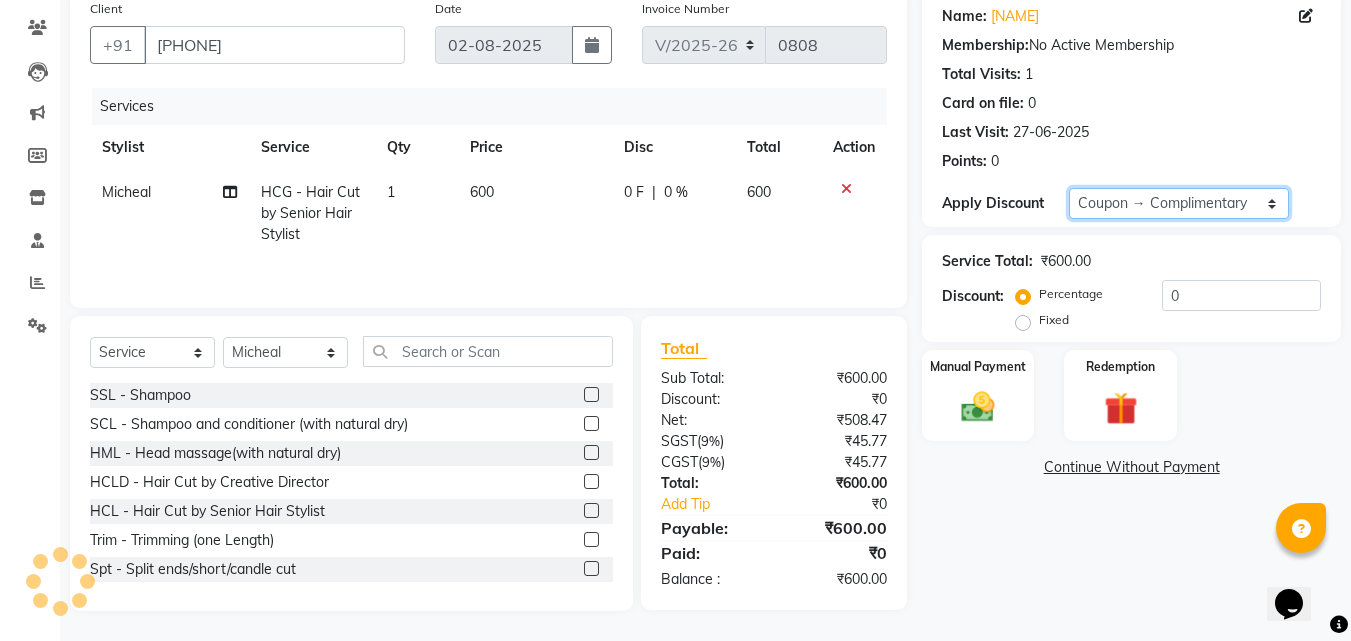 type on "100" 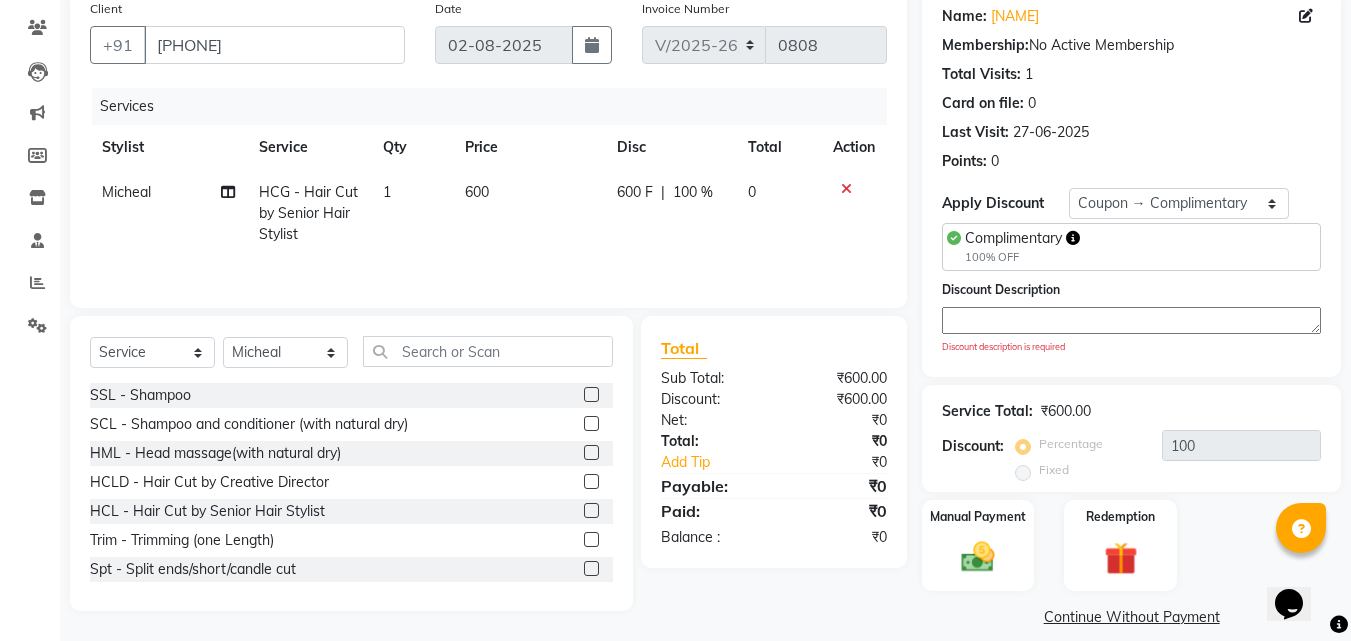 click 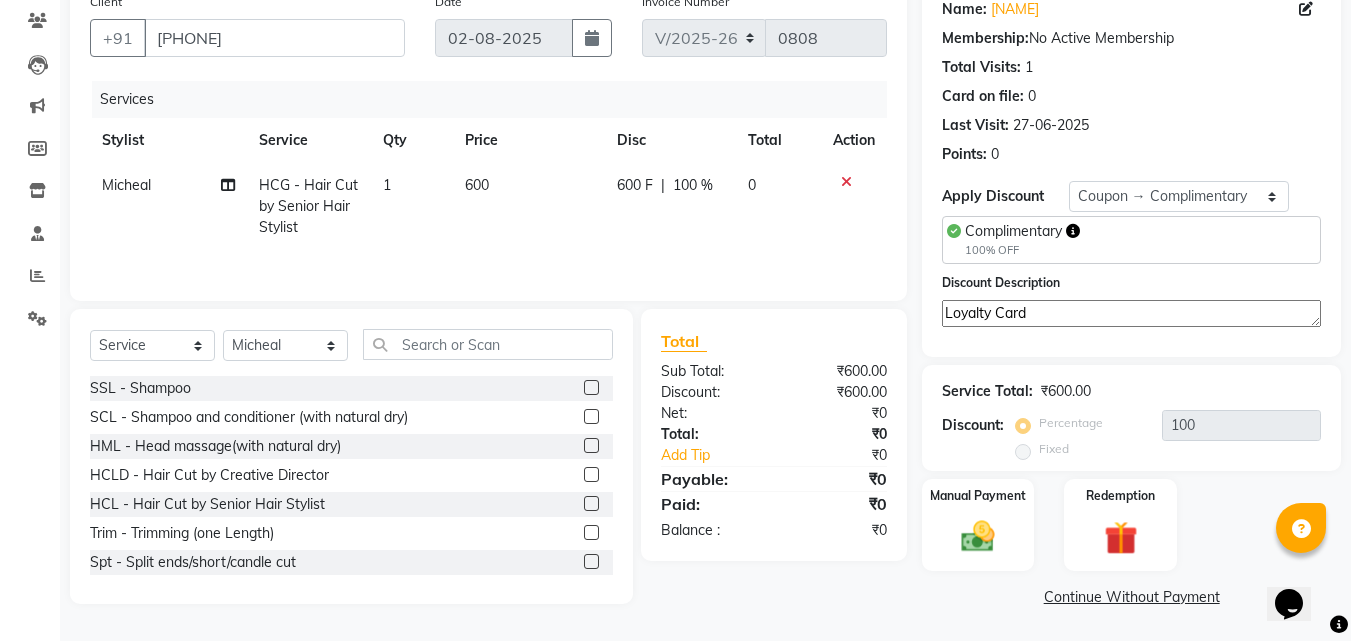 scroll, scrollTop: 168, scrollLeft: 0, axis: vertical 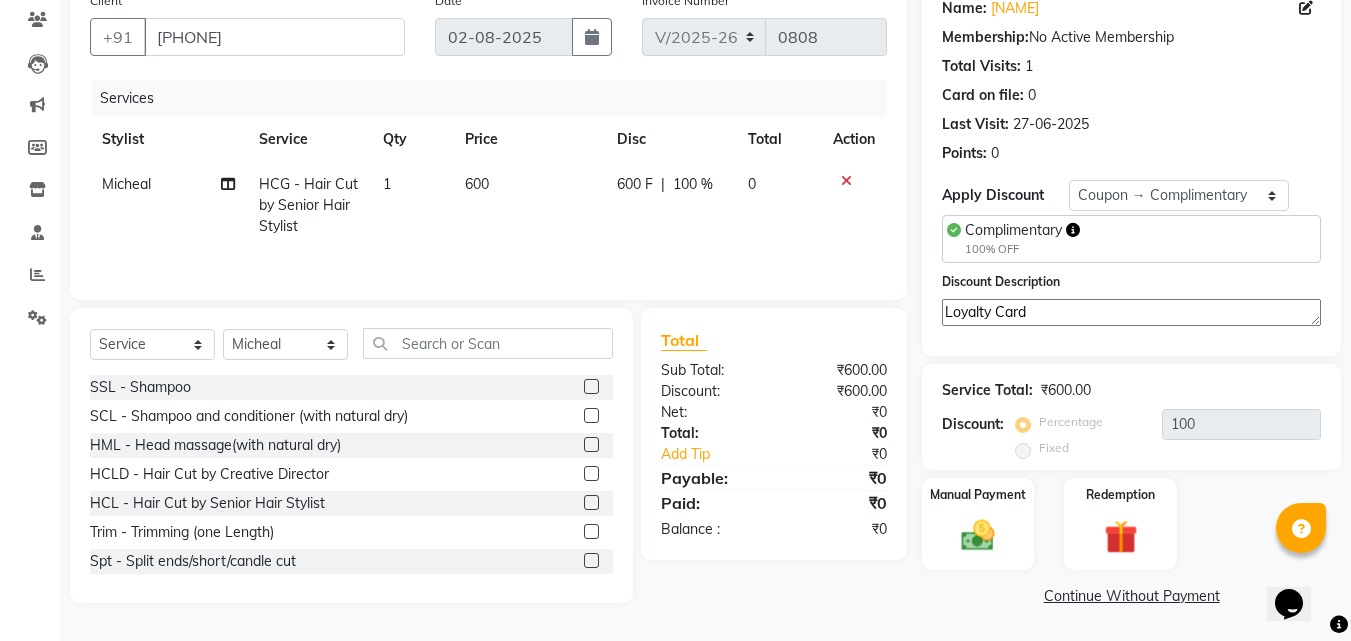 type on "Loyalty Card" 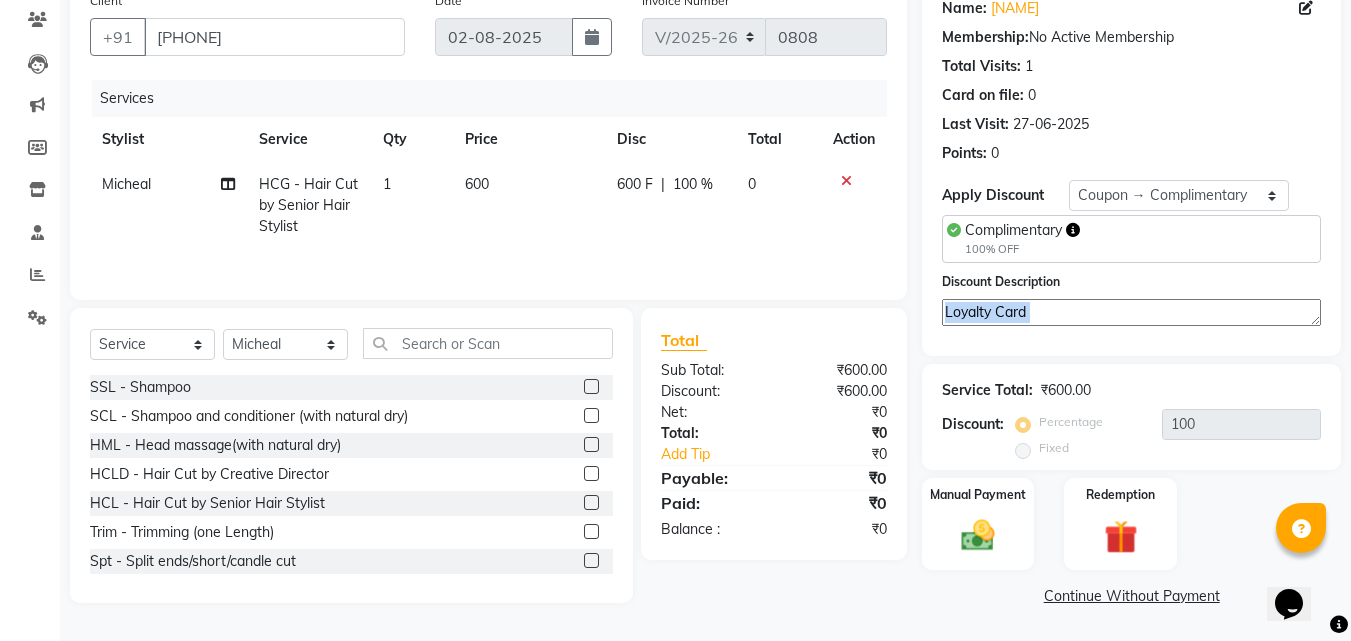 click on "Discount Description Loyalty Card" 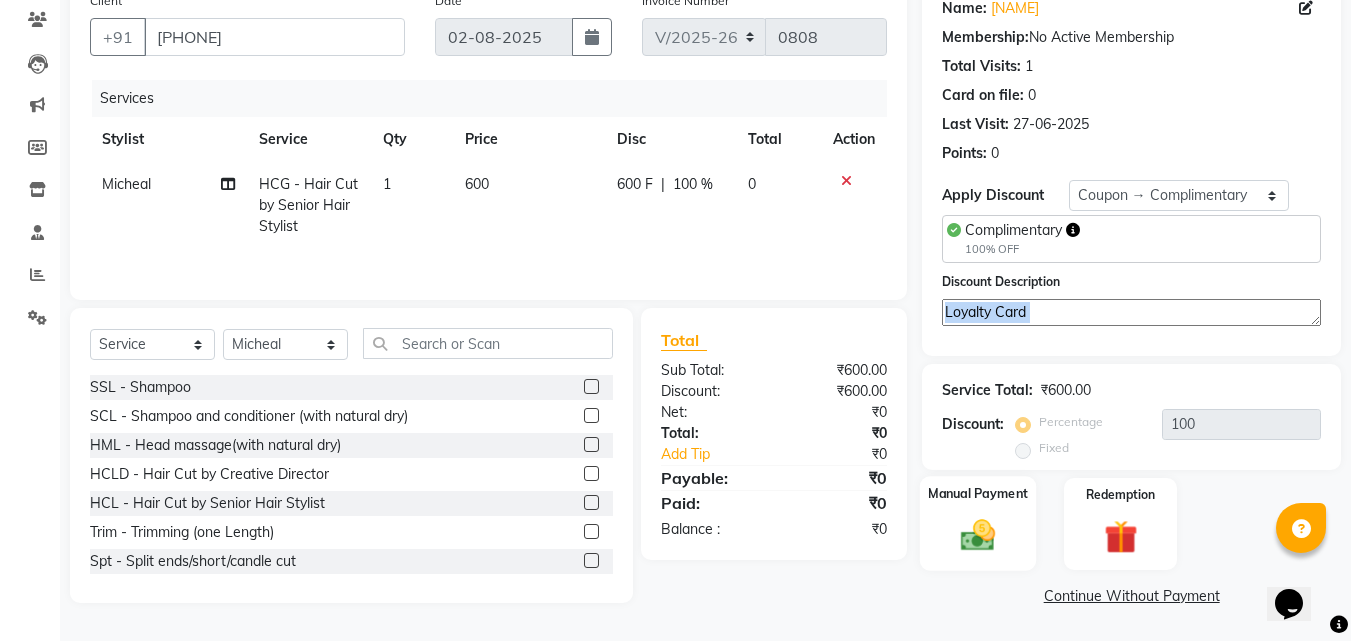 click 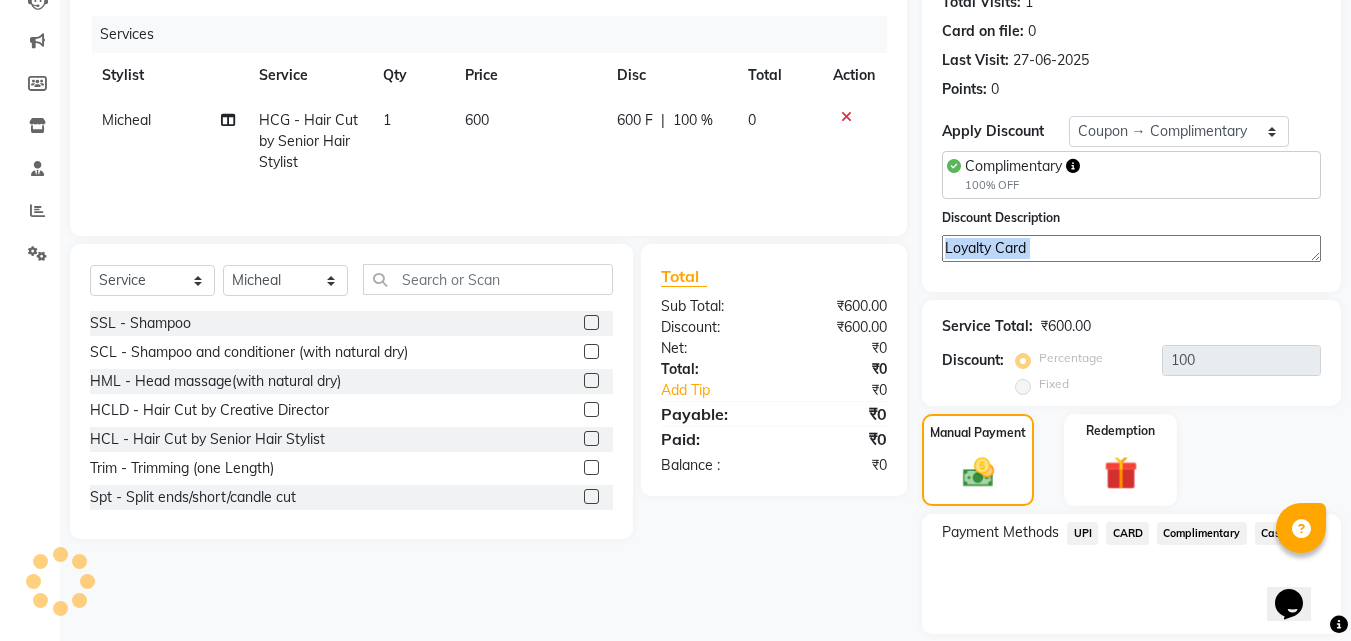scroll, scrollTop: 296, scrollLeft: 0, axis: vertical 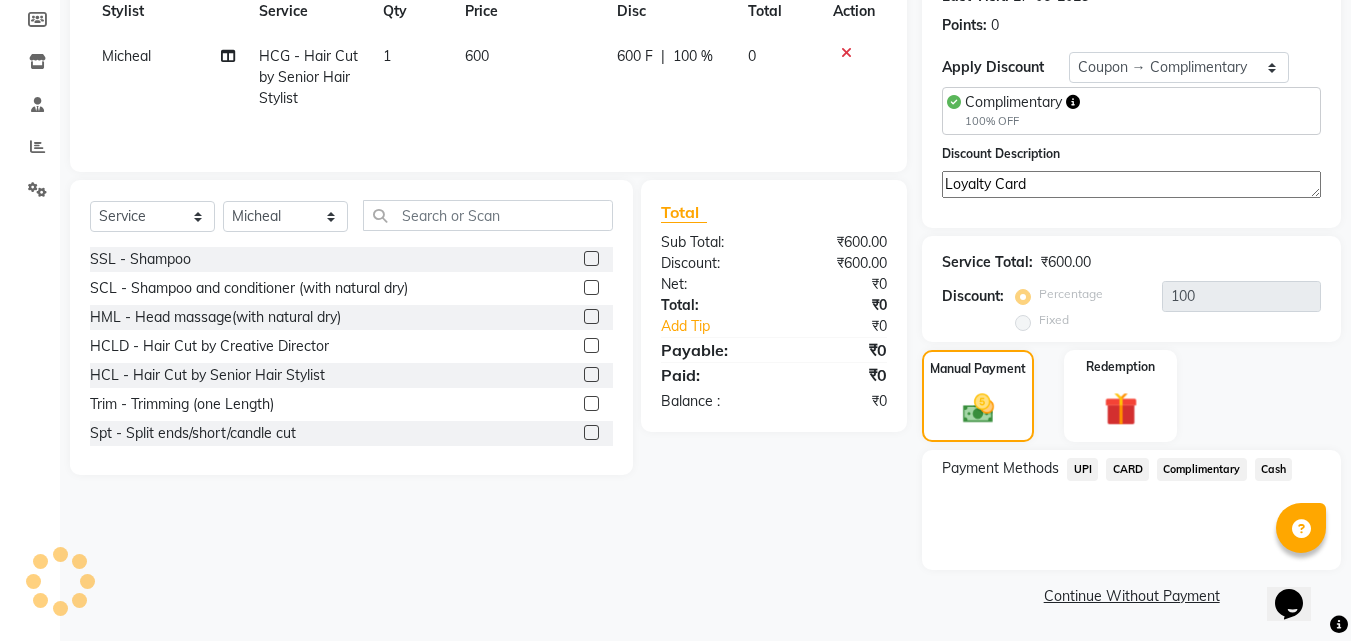click on "Complimentary" 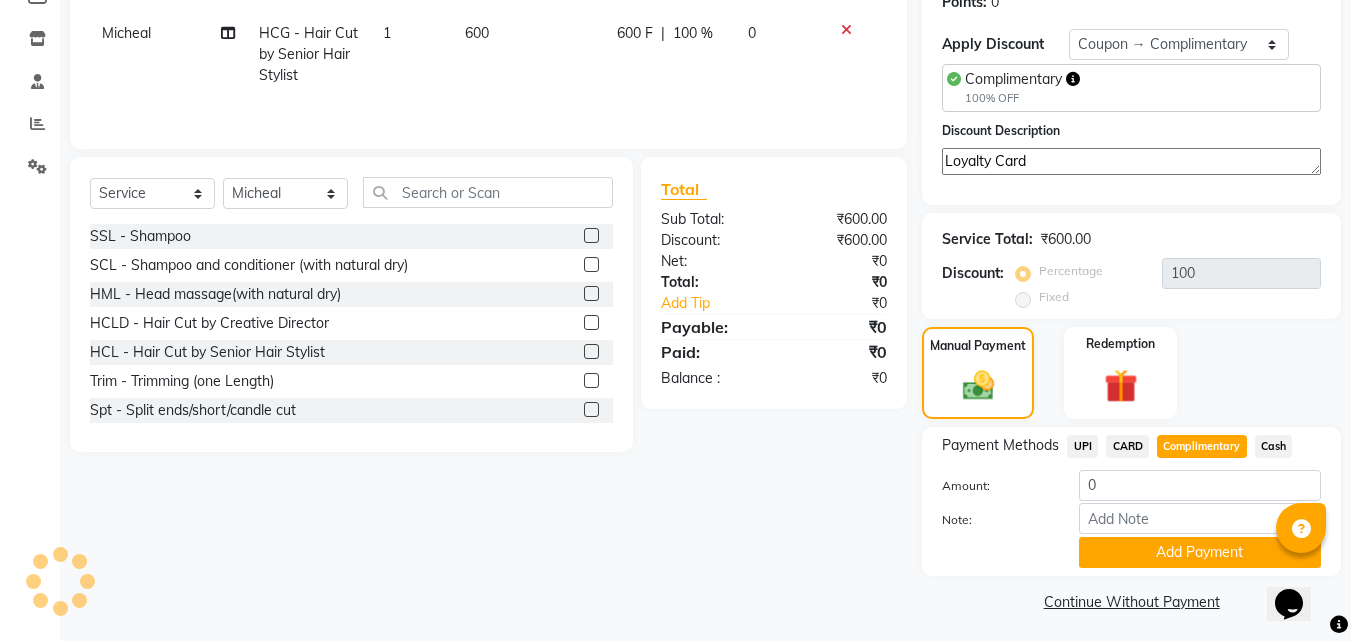 scroll, scrollTop: 325, scrollLeft: 0, axis: vertical 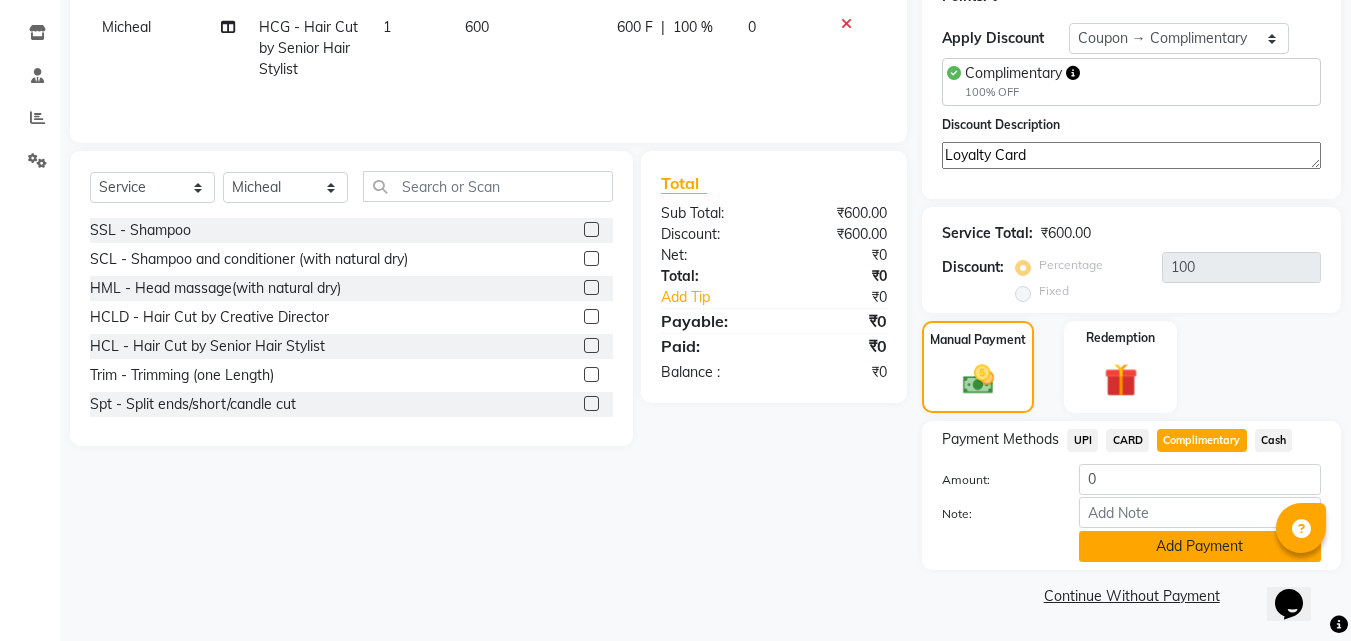 click on "Add Payment" 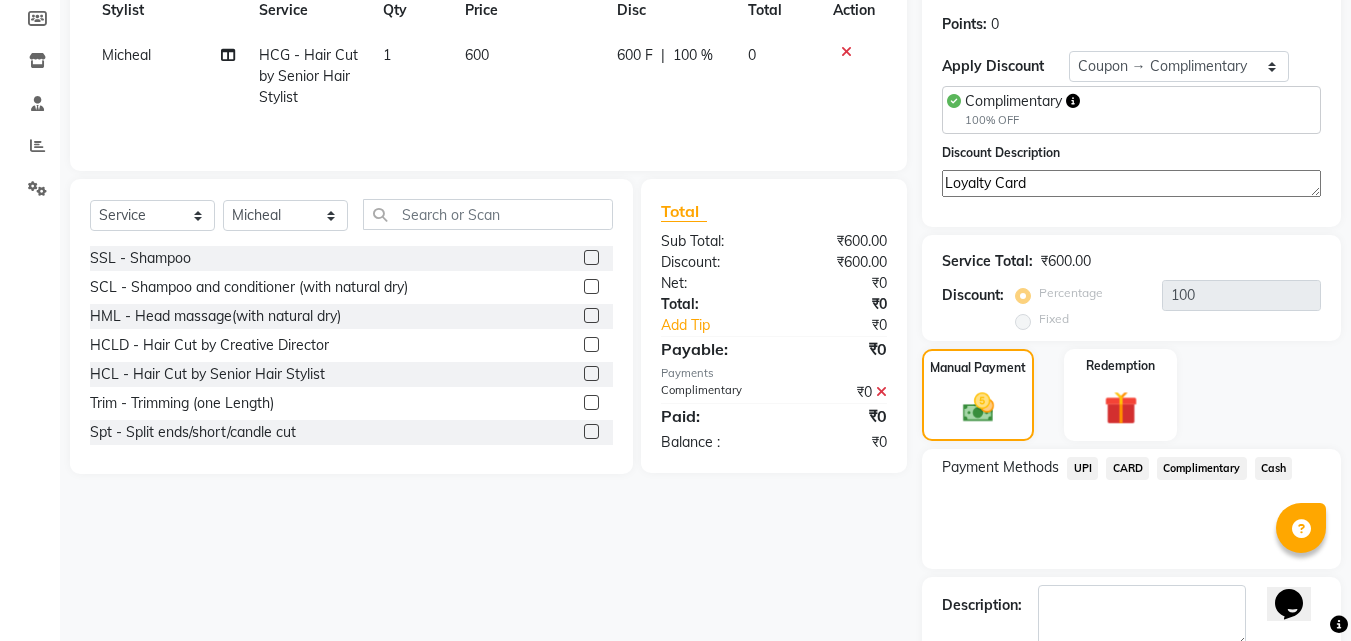 scroll, scrollTop: 380, scrollLeft: 0, axis: vertical 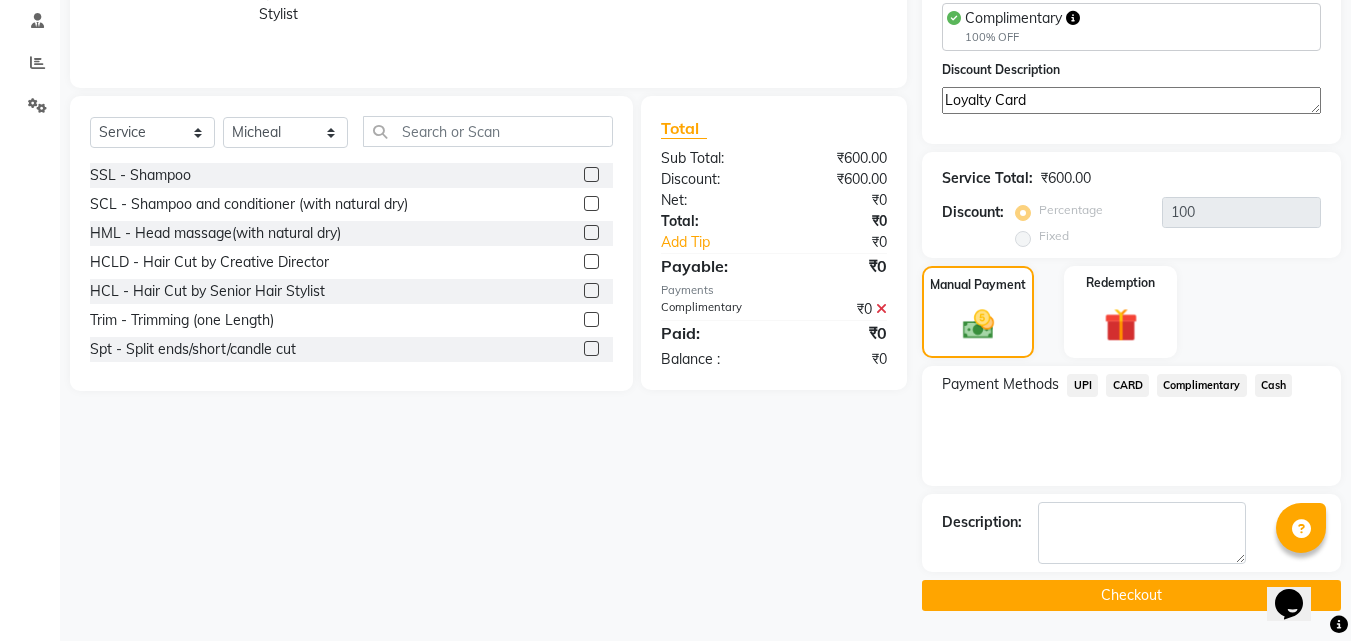 click on "Checkout" 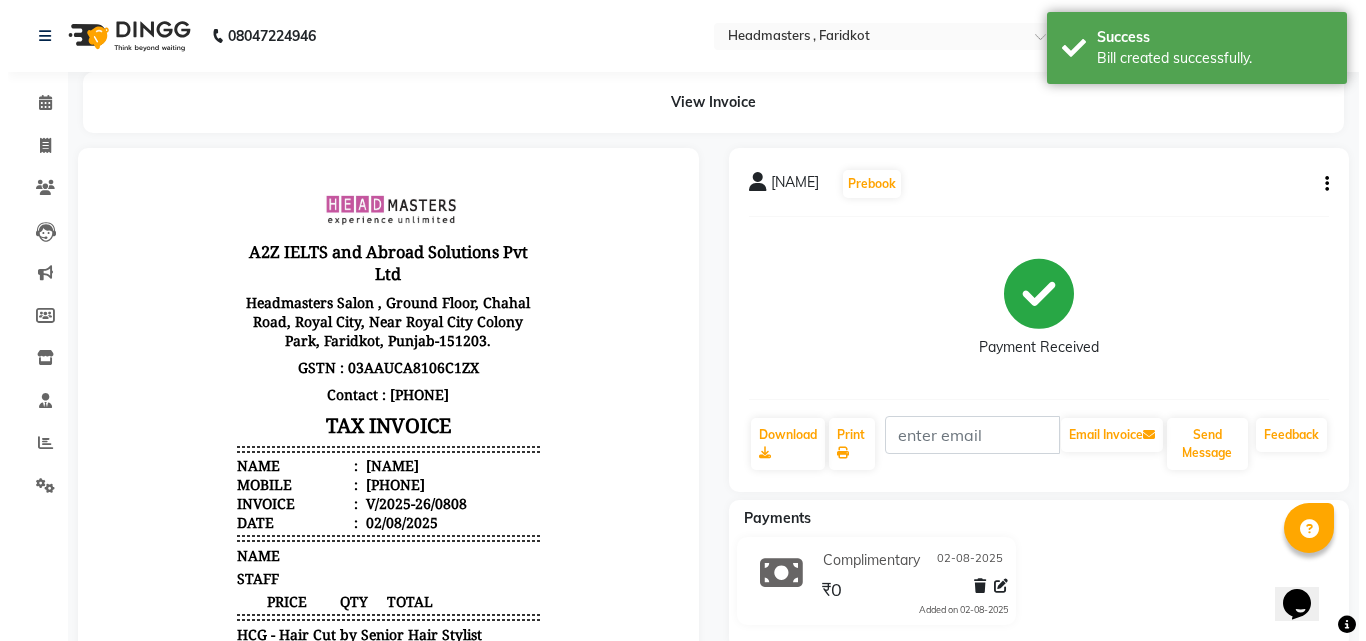 scroll, scrollTop: 0, scrollLeft: 0, axis: both 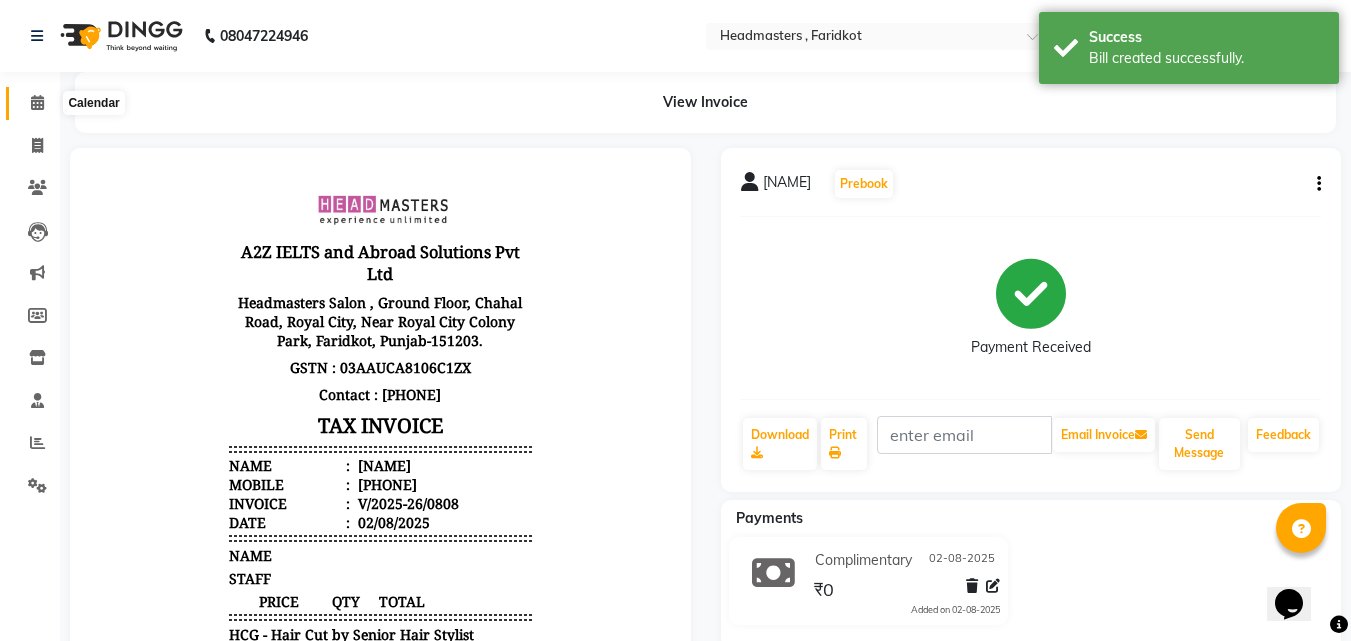 click 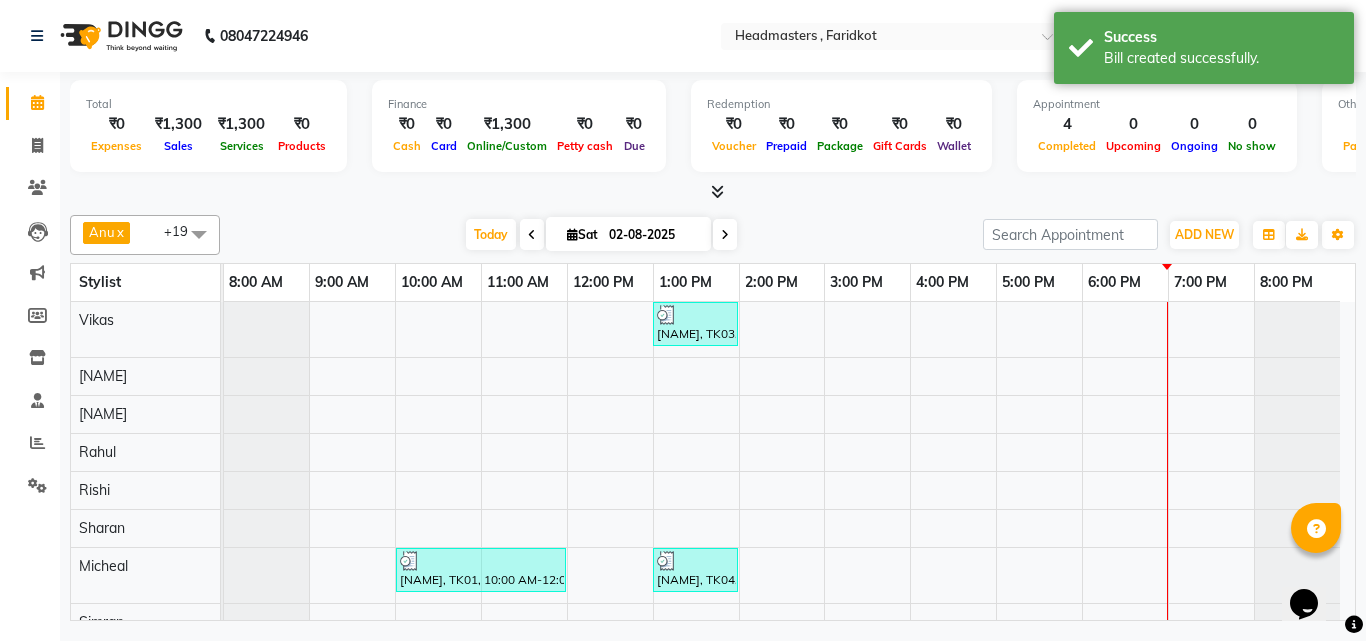 scroll, scrollTop: 112, scrollLeft: 0, axis: vertical 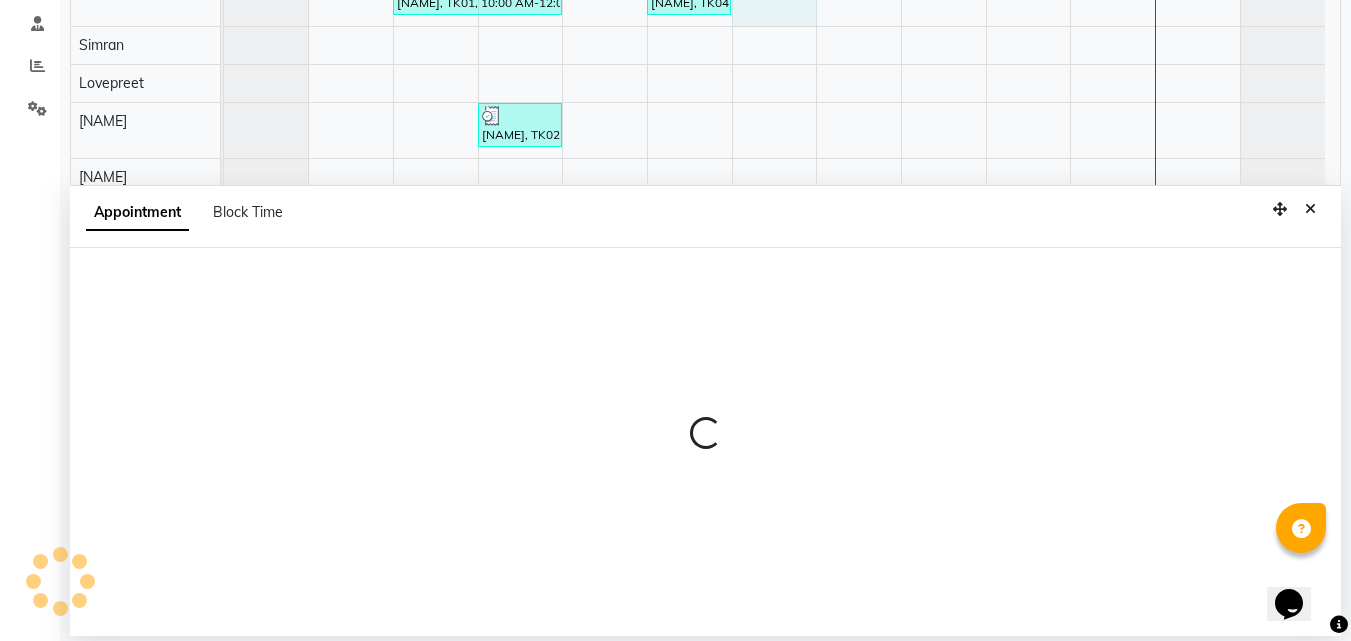 select on "76900" 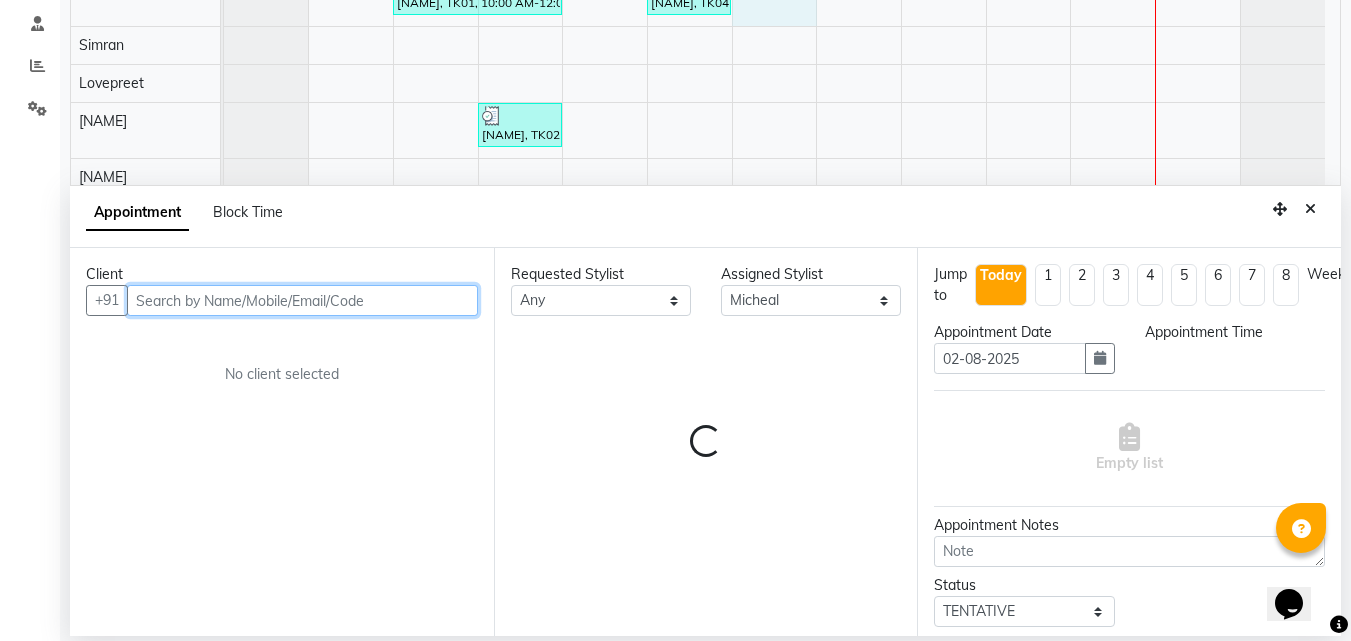 select on "840" 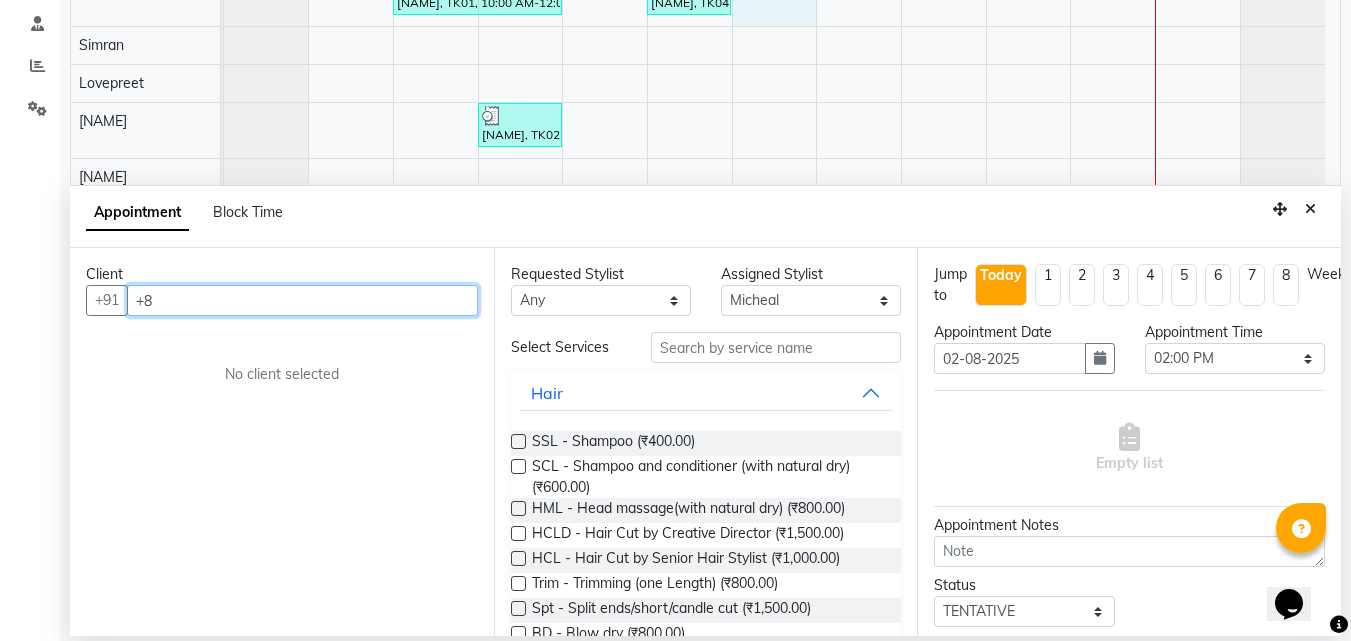 type on "+" 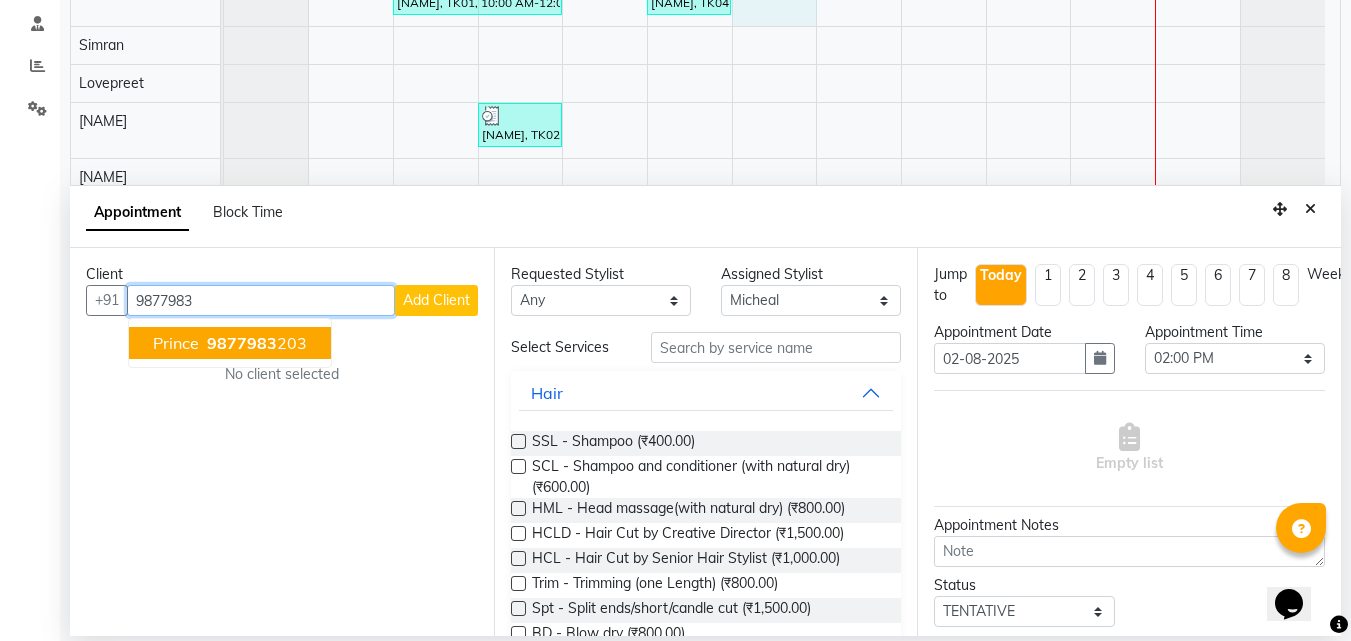 click on "9877983" at bounding box center [242, 343] 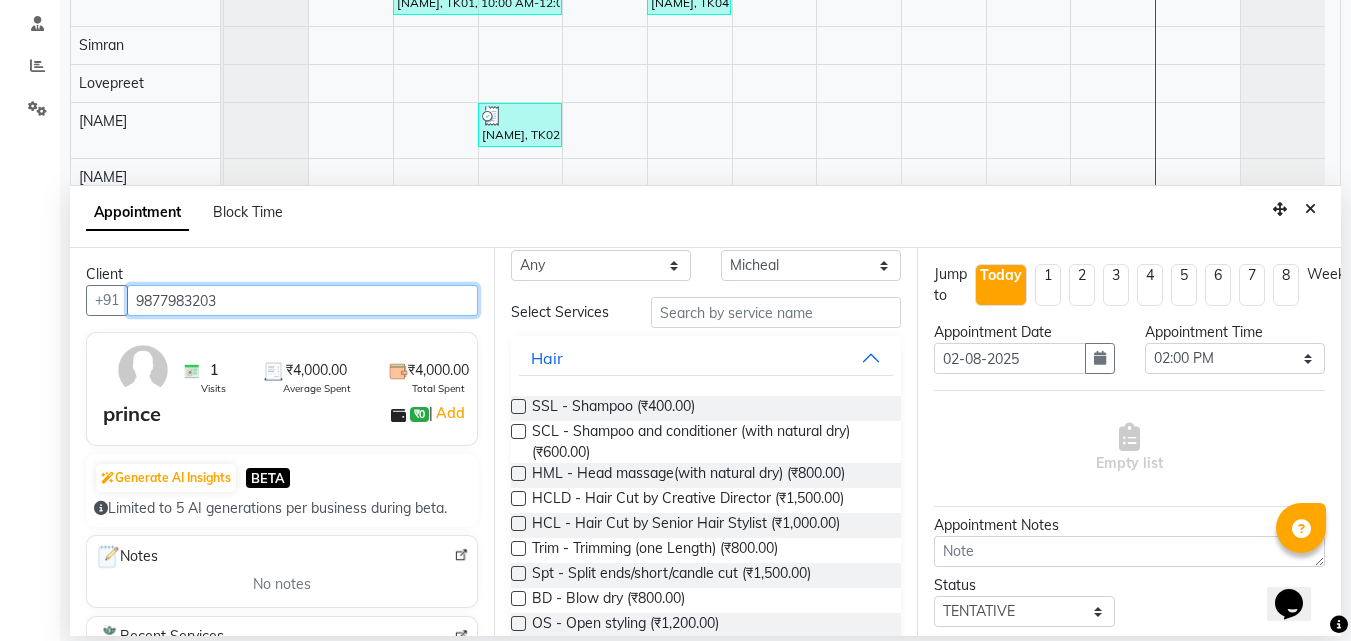 scroll, scrollTop: 0, scrollLeft: 0, axis: both 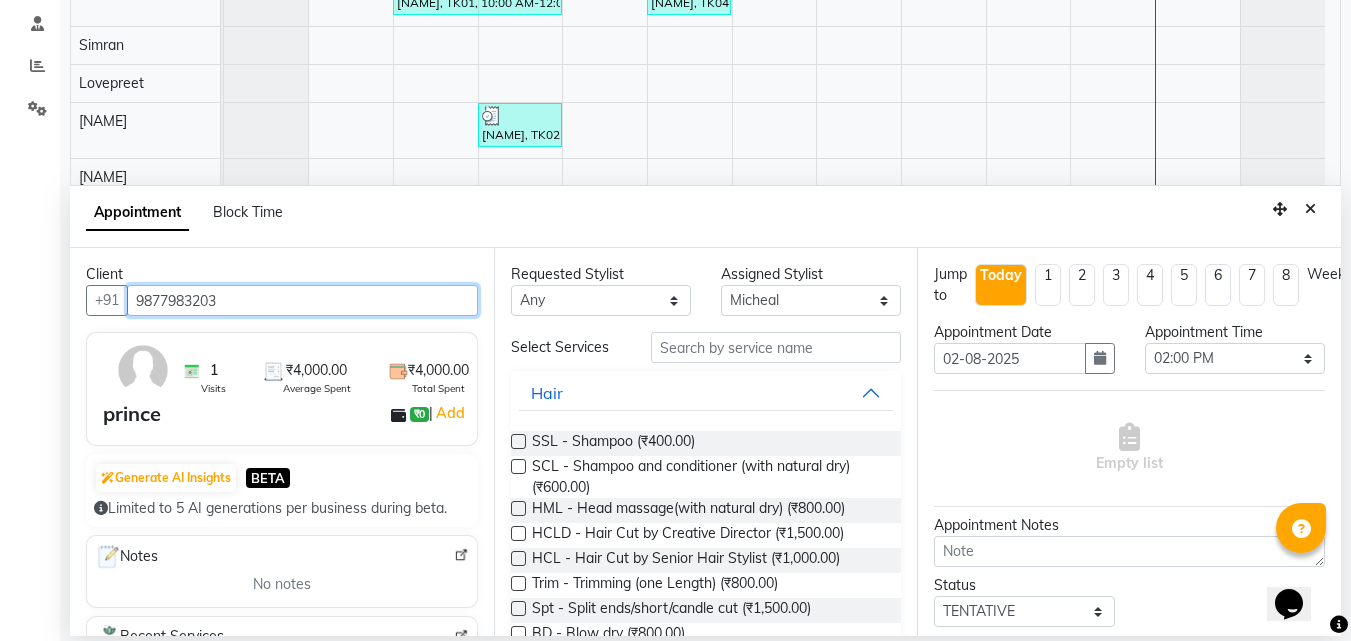 type on "9877983203" 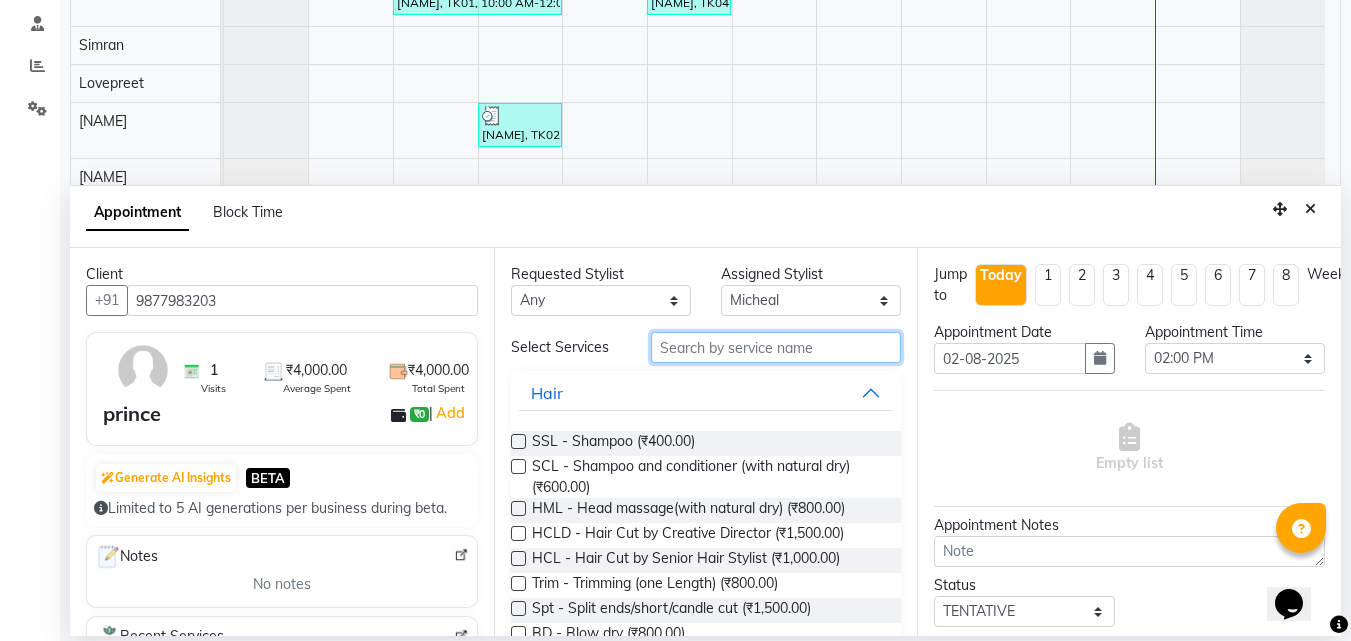 click at bounding box center (776, 347) 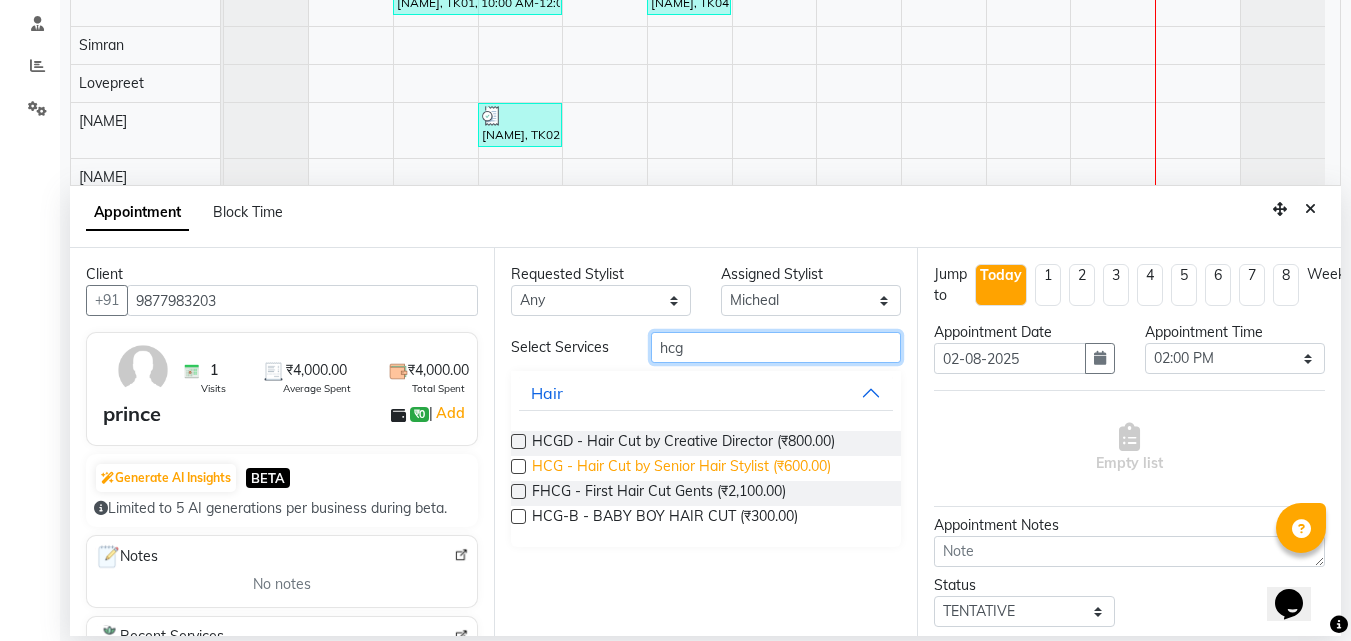 type on "hcg" 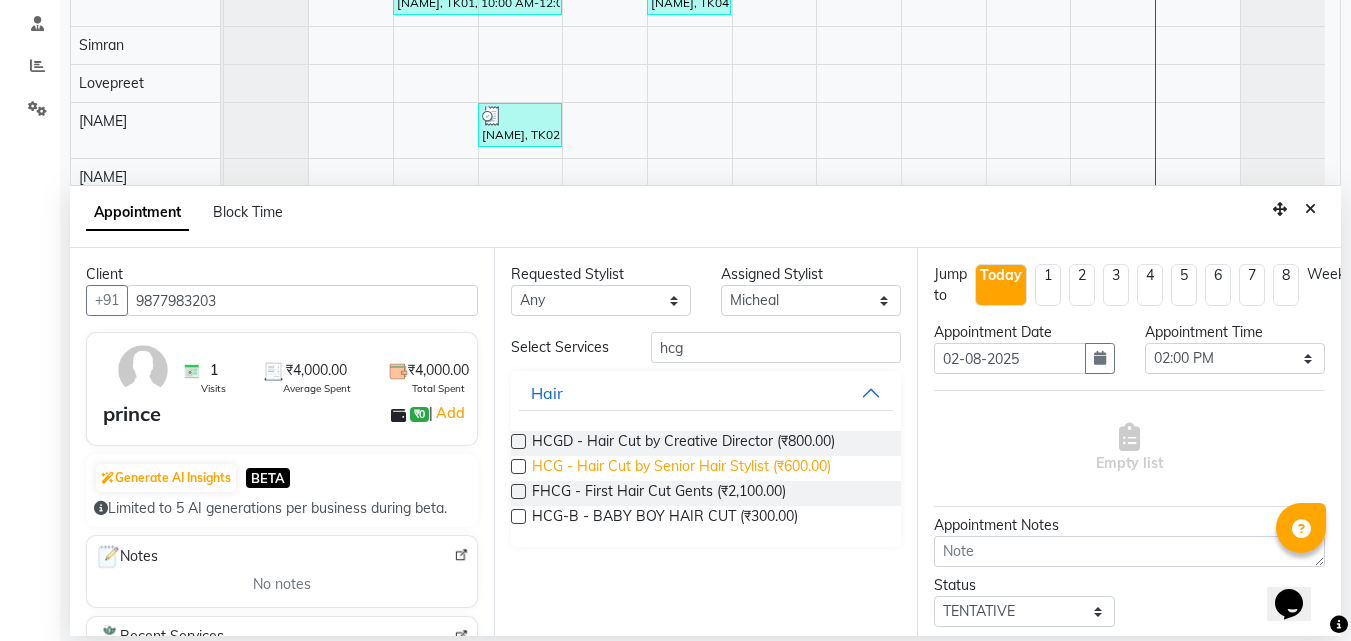 click on "HCG - Hair Cut by Senior Hair Stylist (₹600.00)" at bounding box center (681, 468) 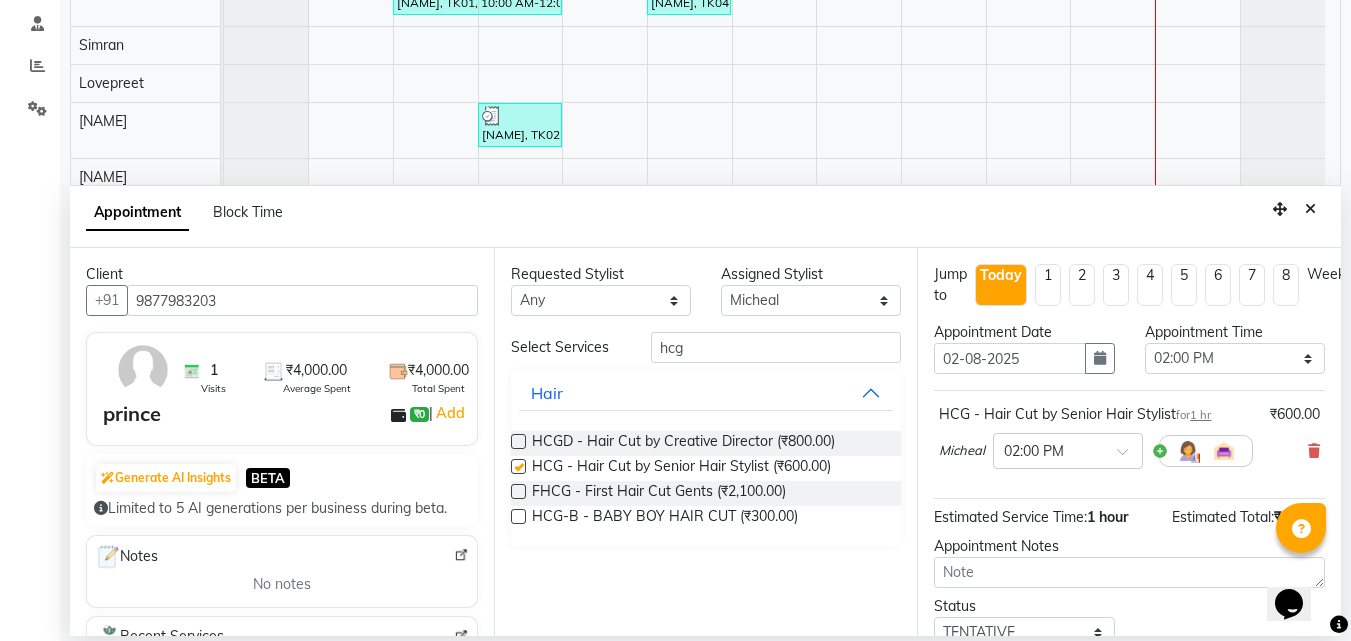checkbox on "false" 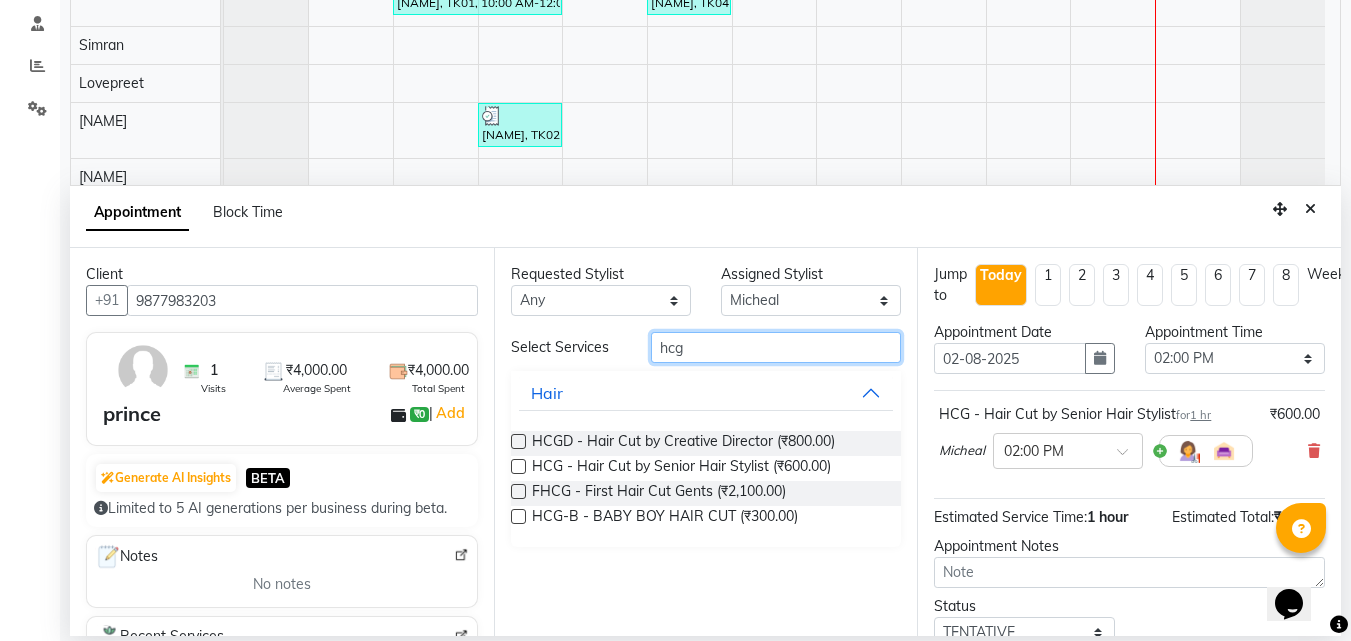 drag, startPoint x: 705, startPoint y: 362, endPoint x: 665, endPoint y: 358, distance: 40.1995 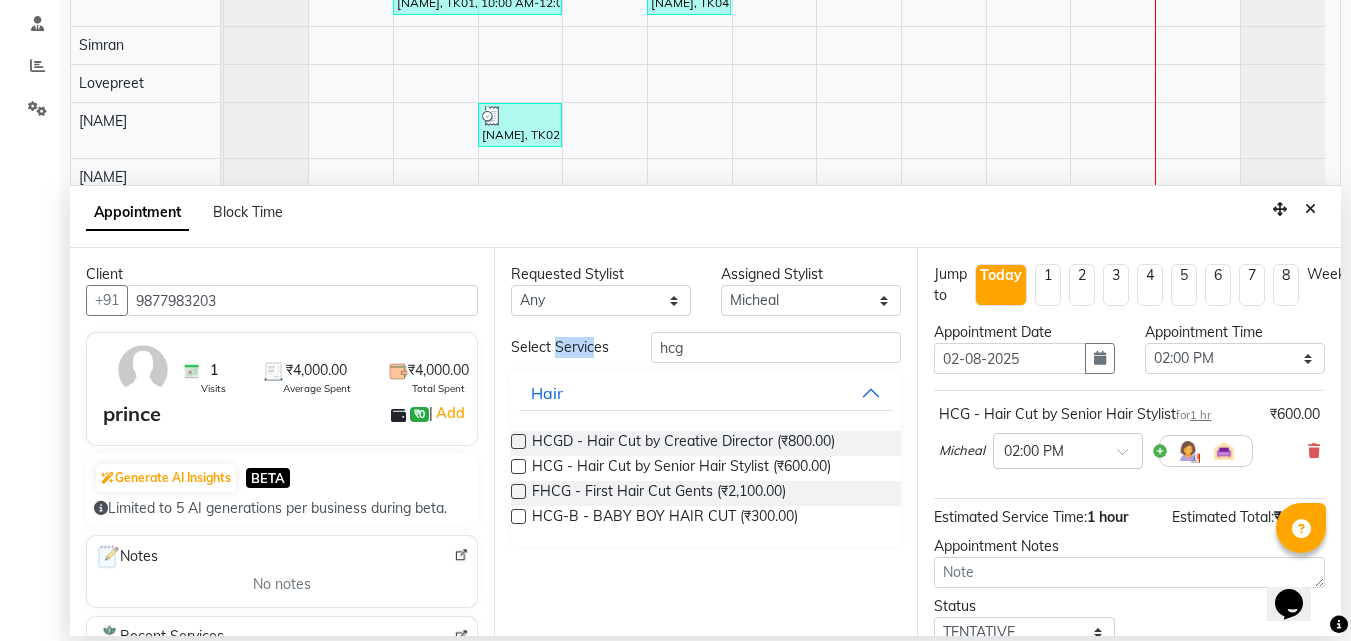 click on "Select Services" at bounding box center (566, 347) 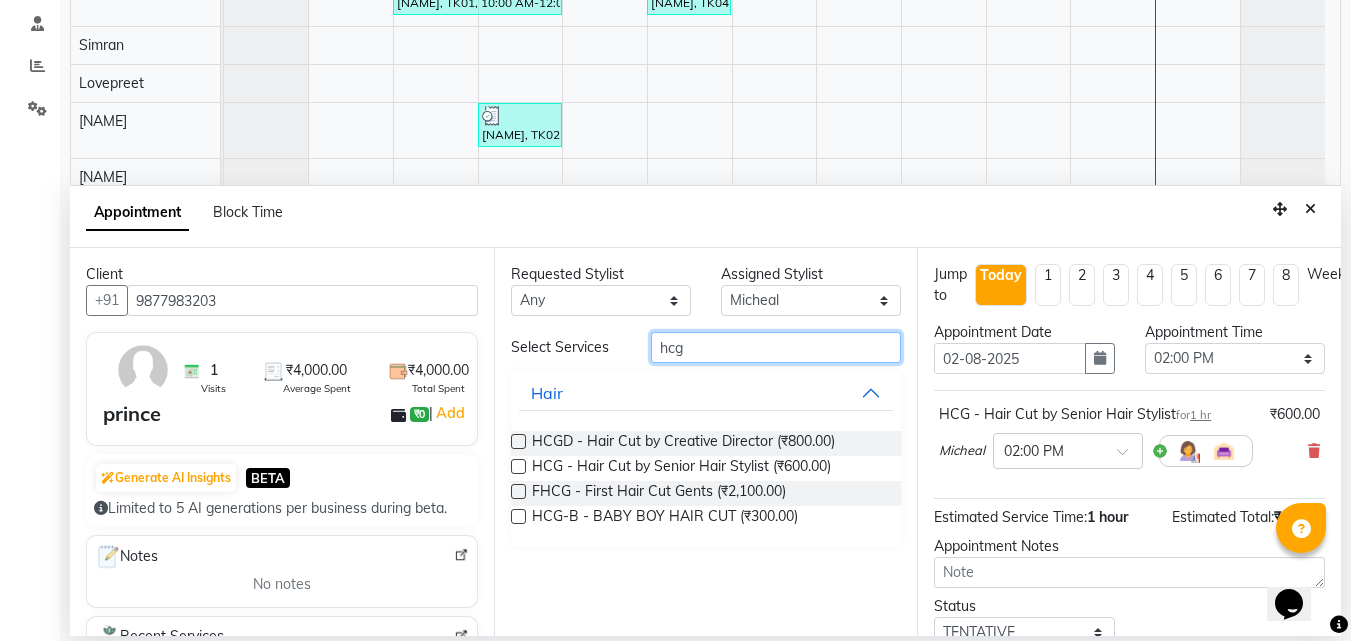 click on "hcg" at bounding box center (776, 347) 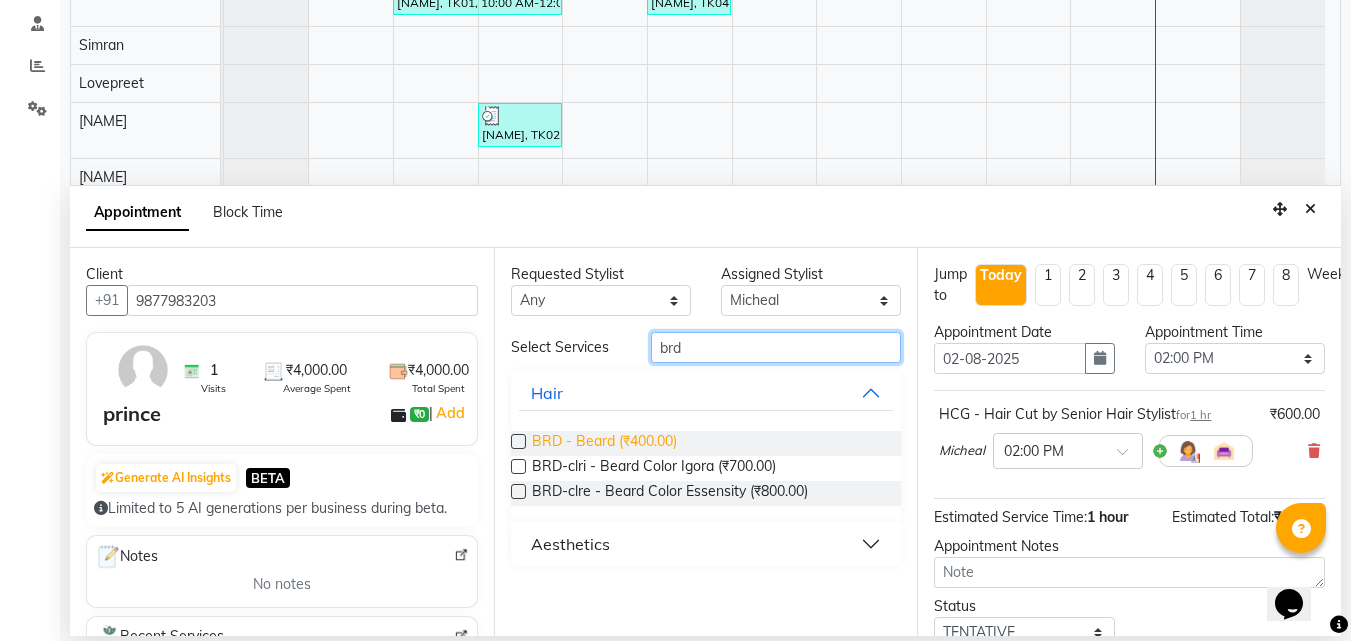 type on "brd" 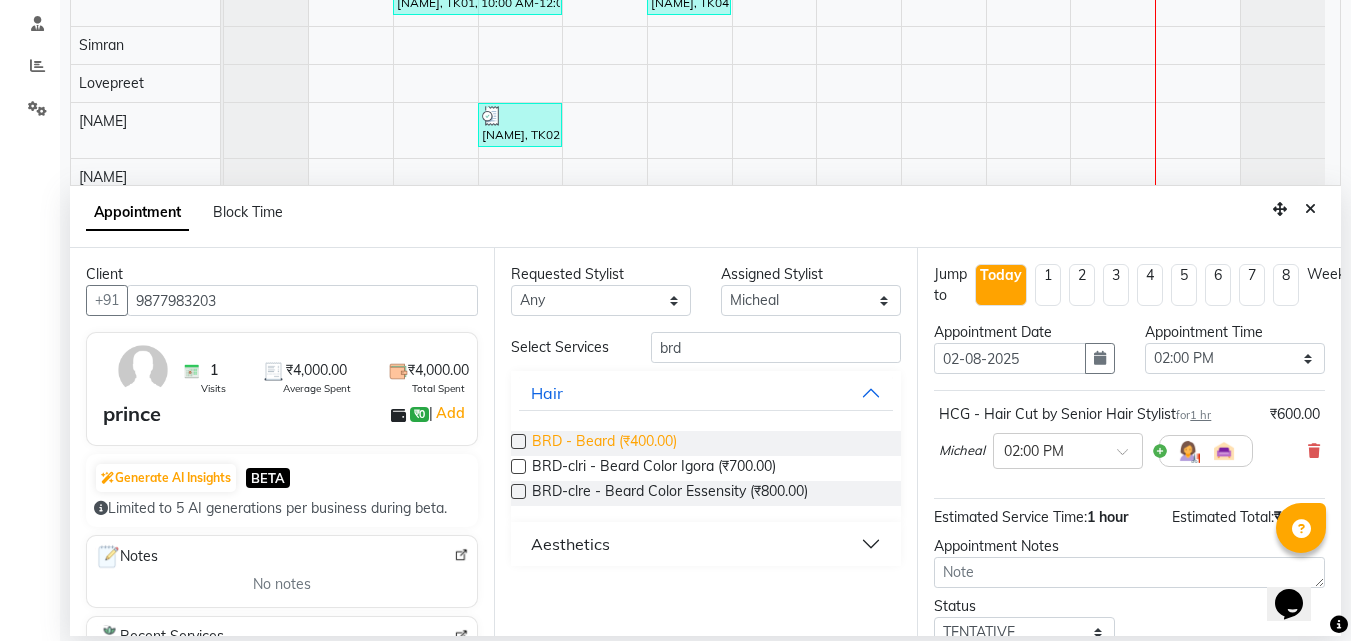click on "BRD - Beard (₹400.00)" at bounding box center (604, 443) 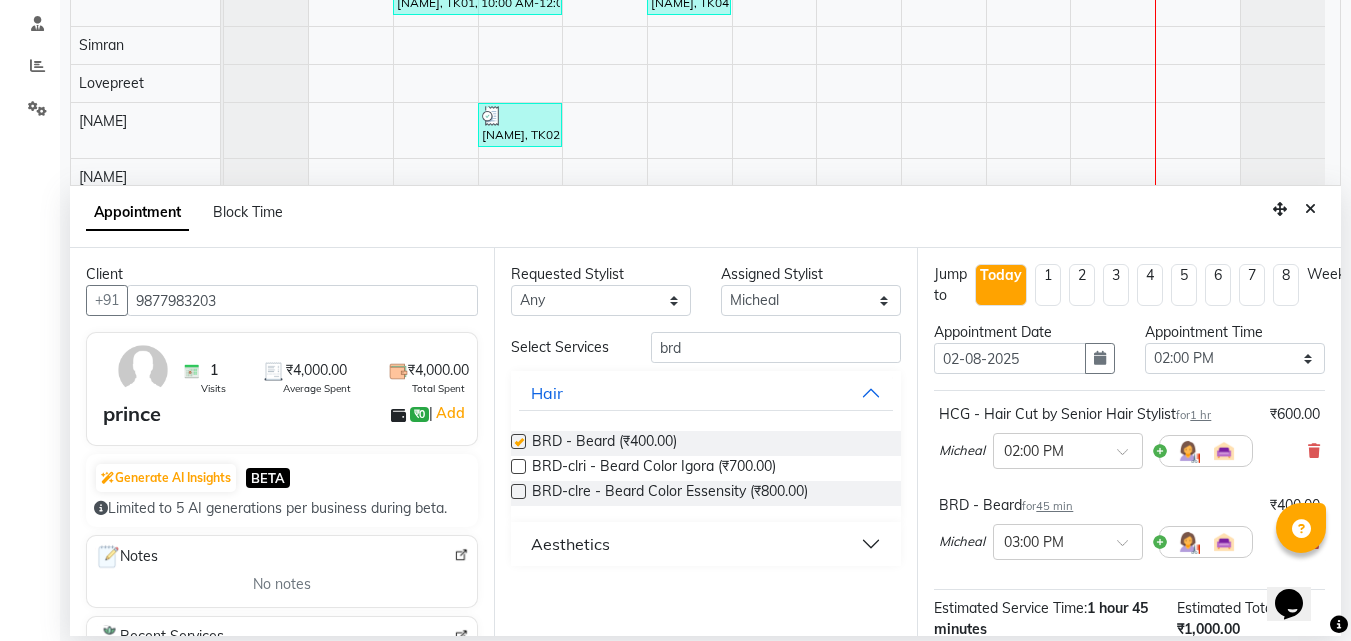 checkbox on "false" 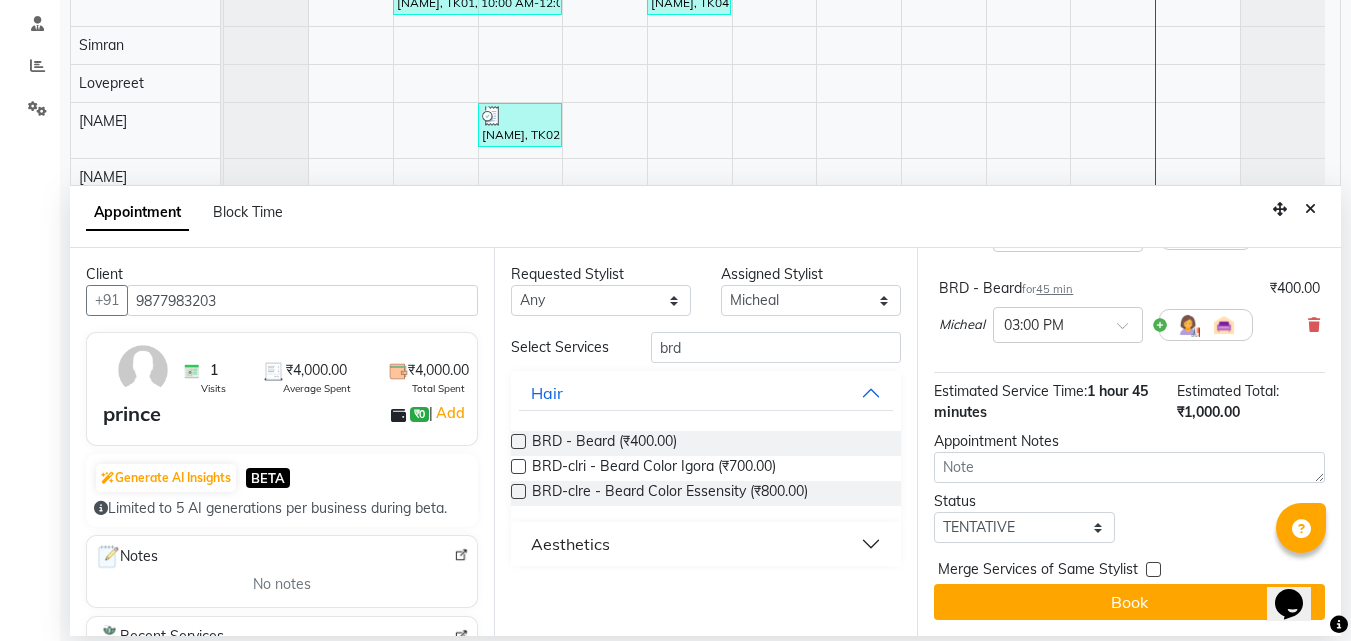 scroll, scrollTop: 232, scrollLeft: 0, axis: vertical 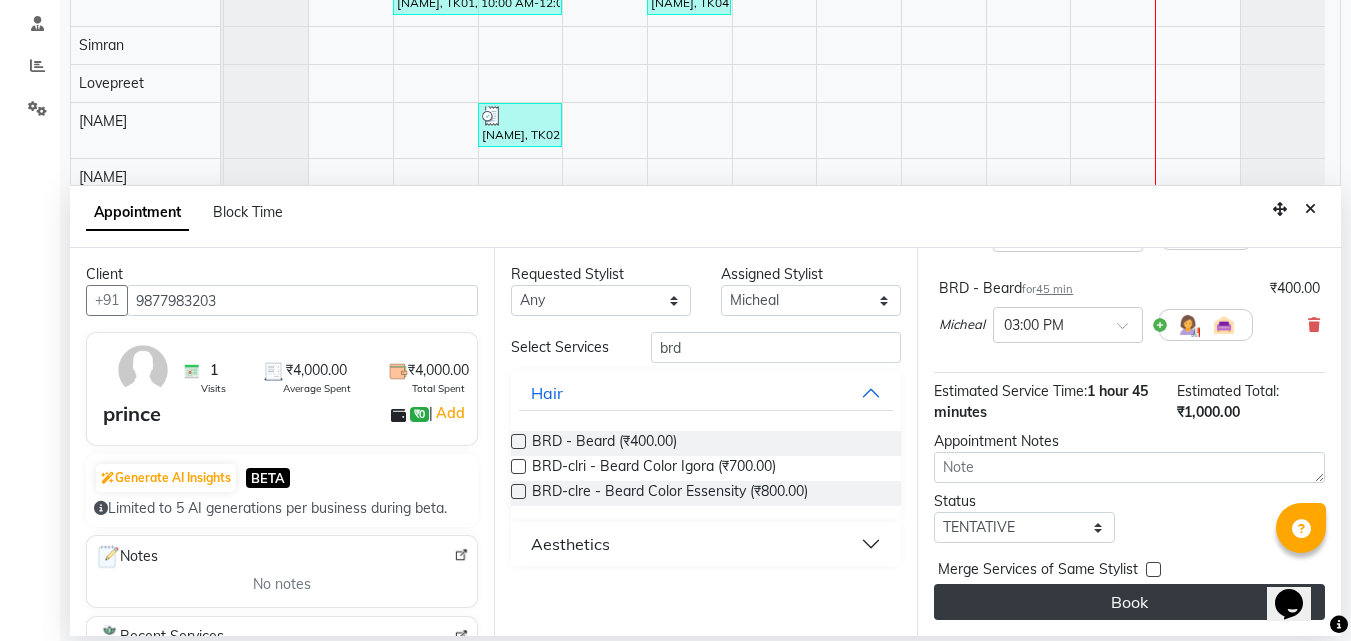 click on "Book" at bounding box center (1129, 602) 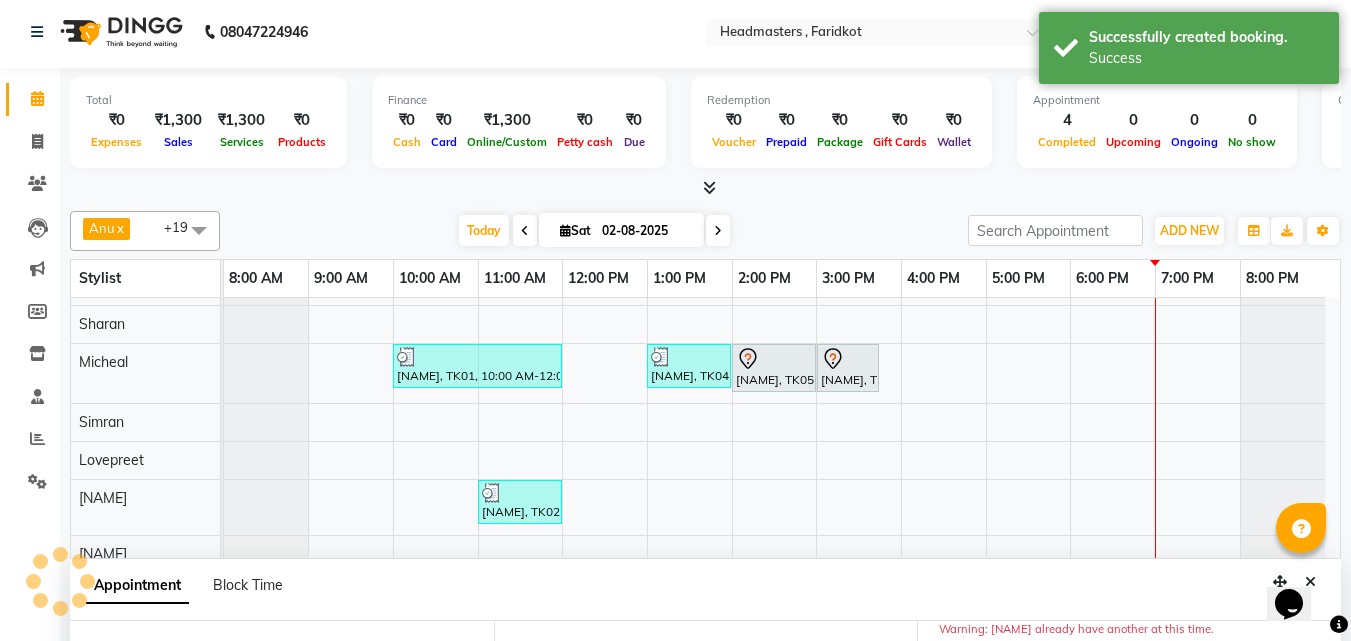 scroll, scrollTop: 0, scrollLeft: 0, axis: both 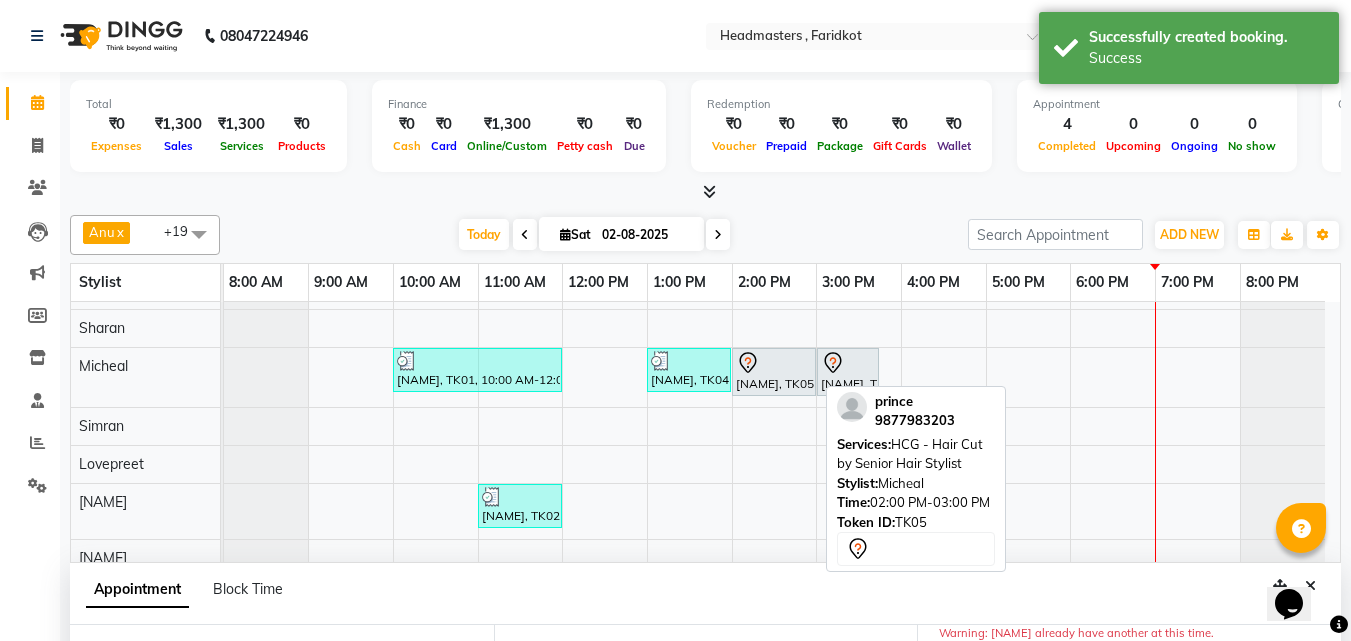 click at bounding box center (774, 363) 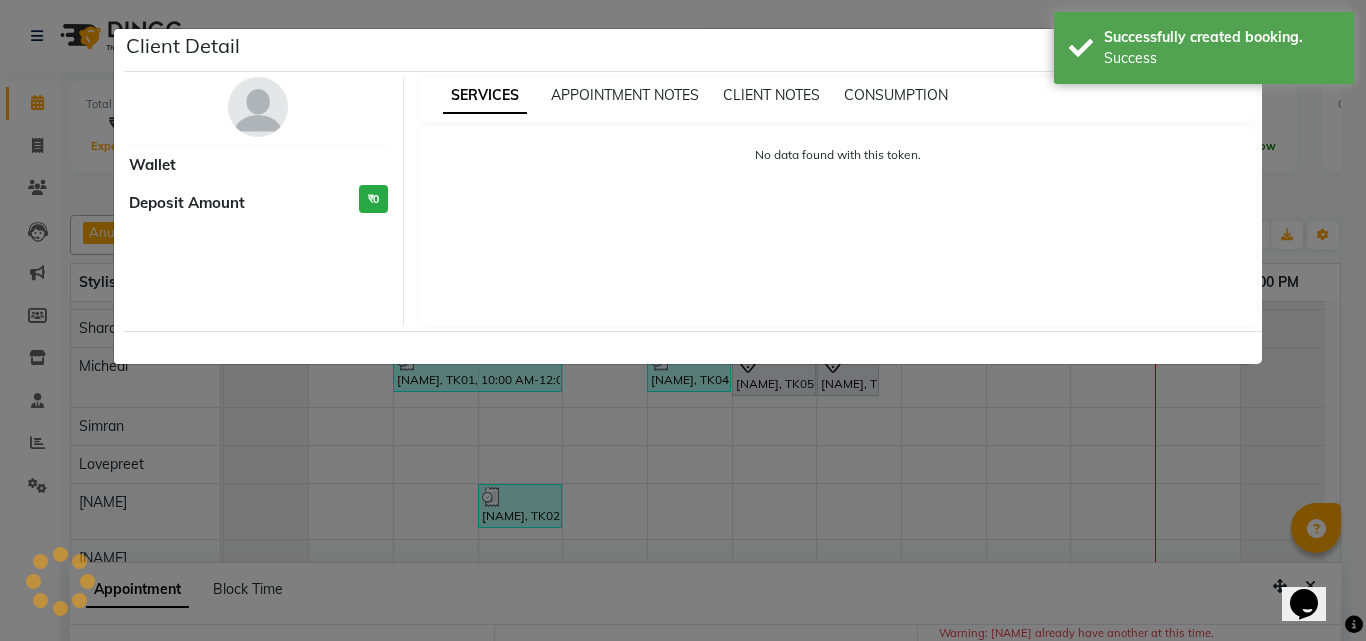 select on "7" 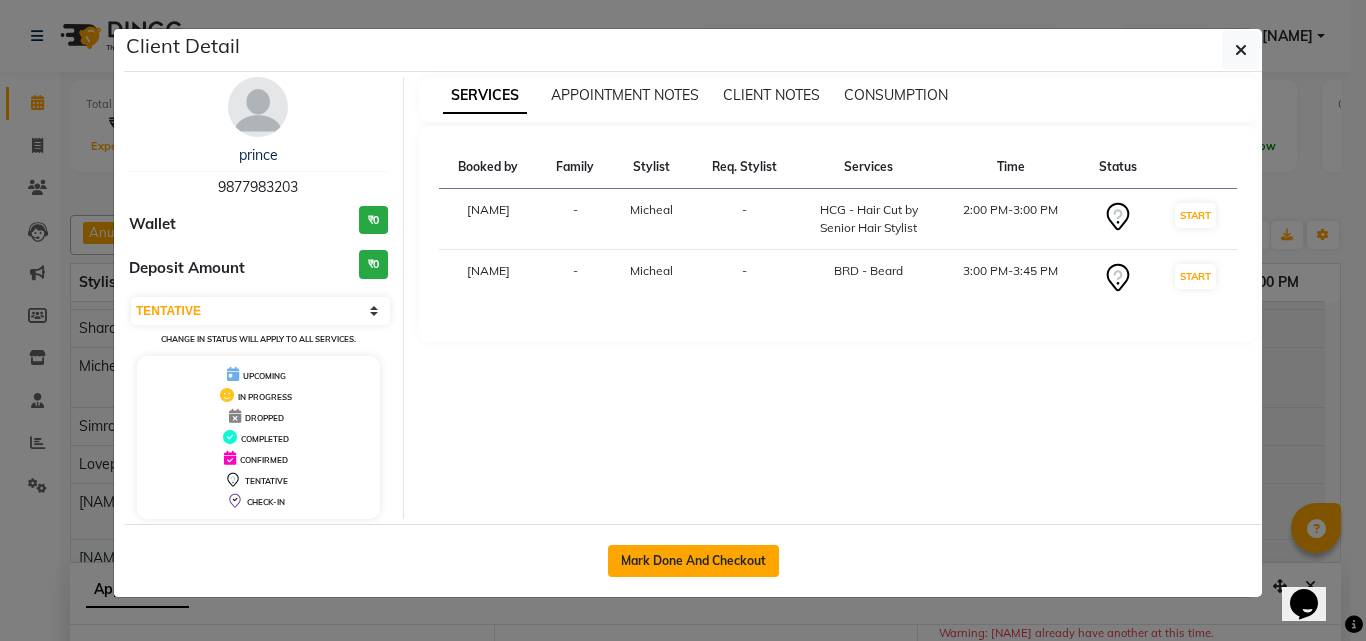 click on "Mark Done And Checkout" 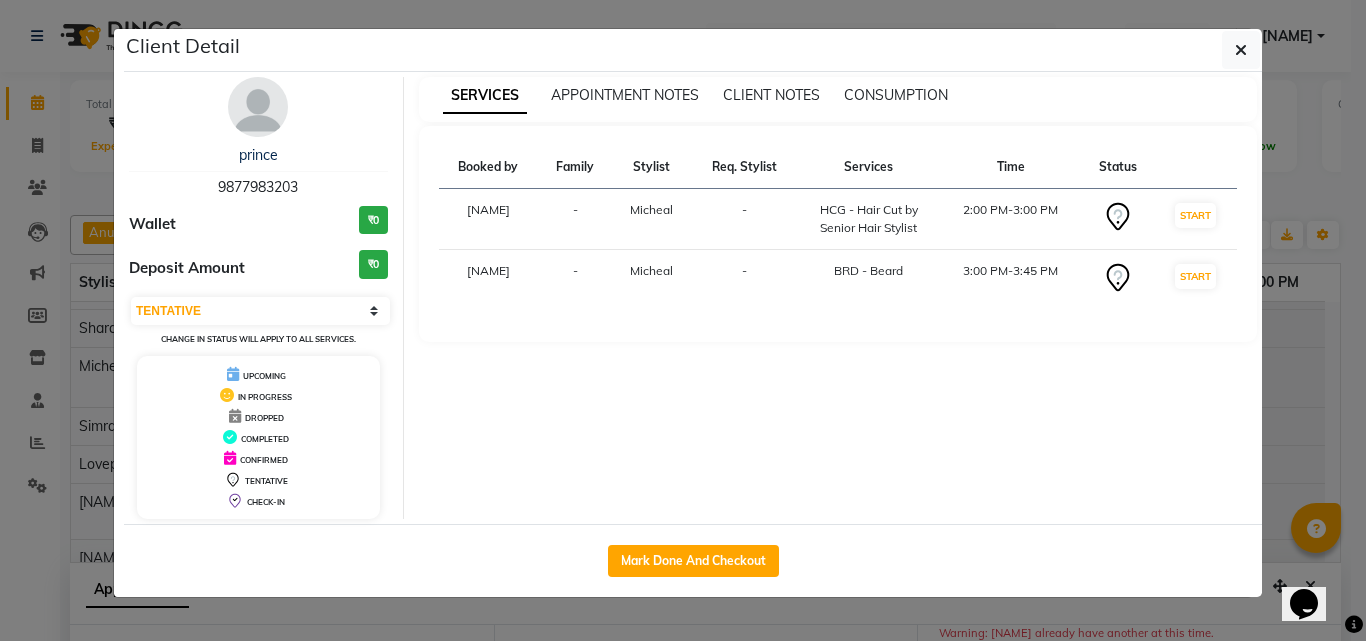 select on "service" 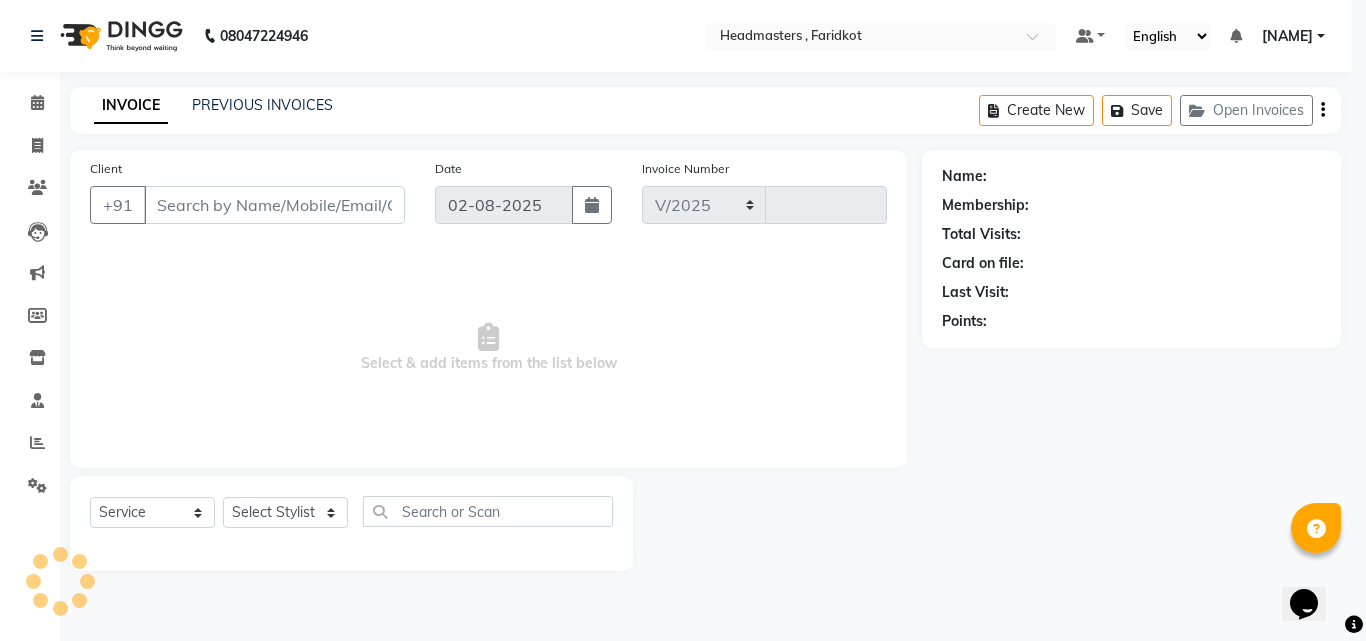 select on "7919" 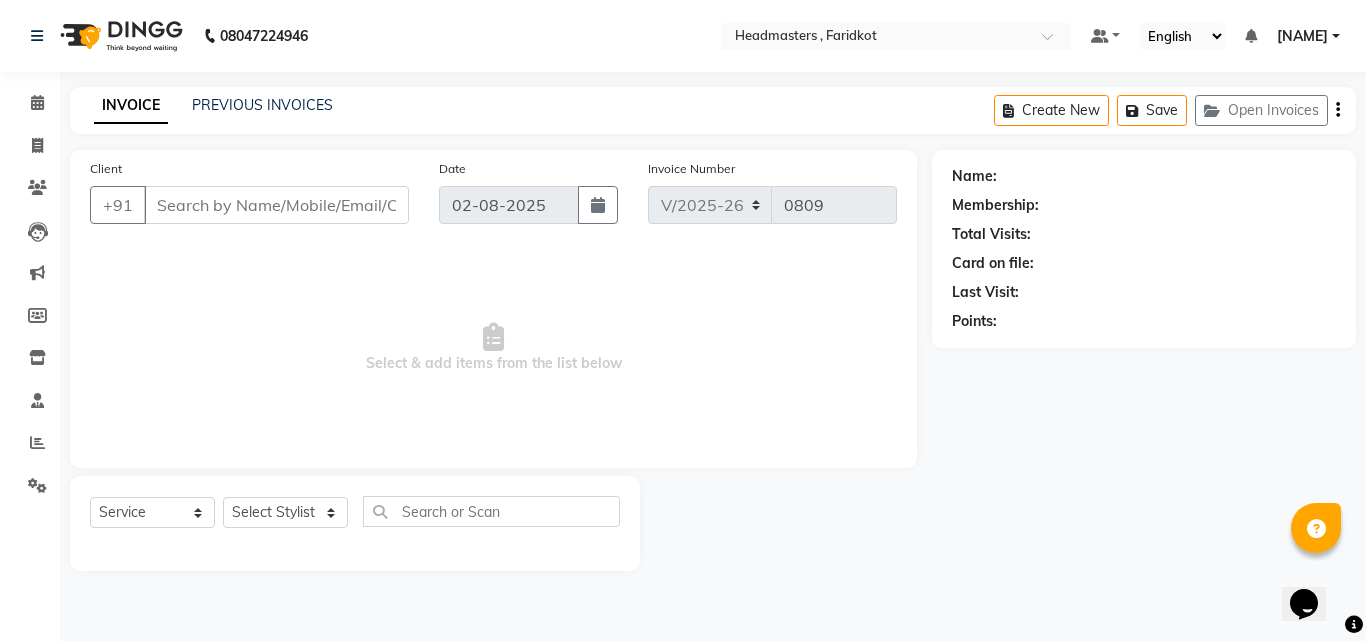 type on "9877983203" 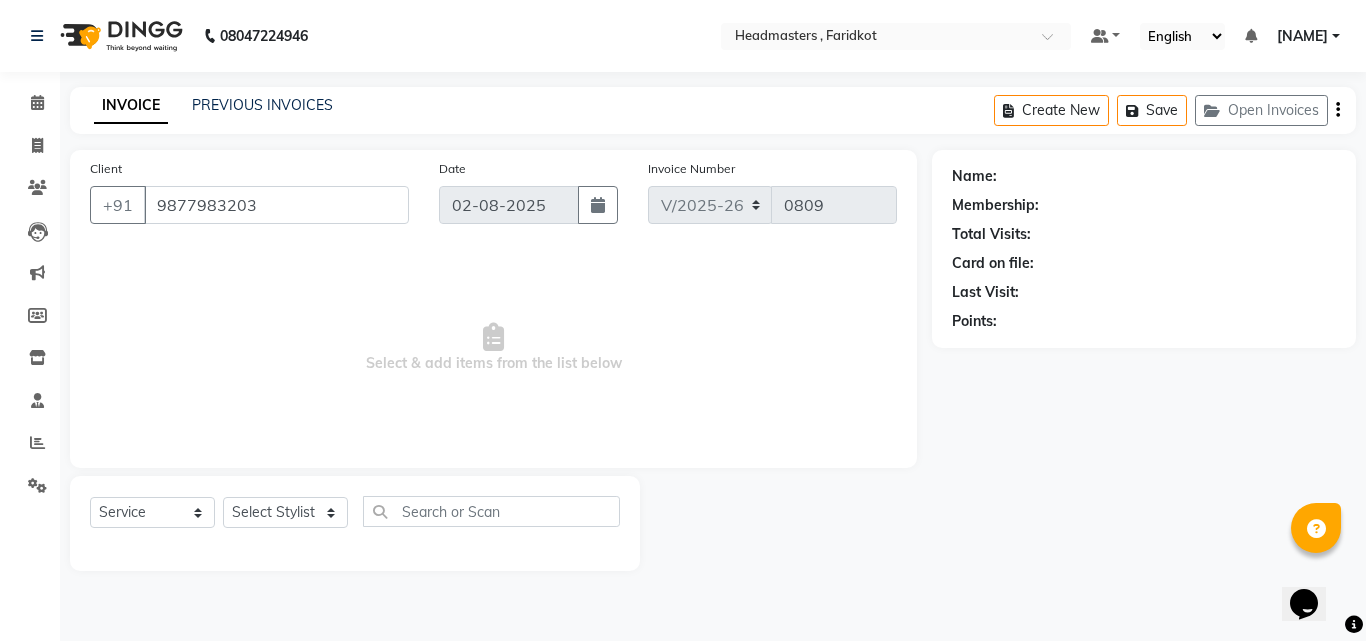 select on "76900" 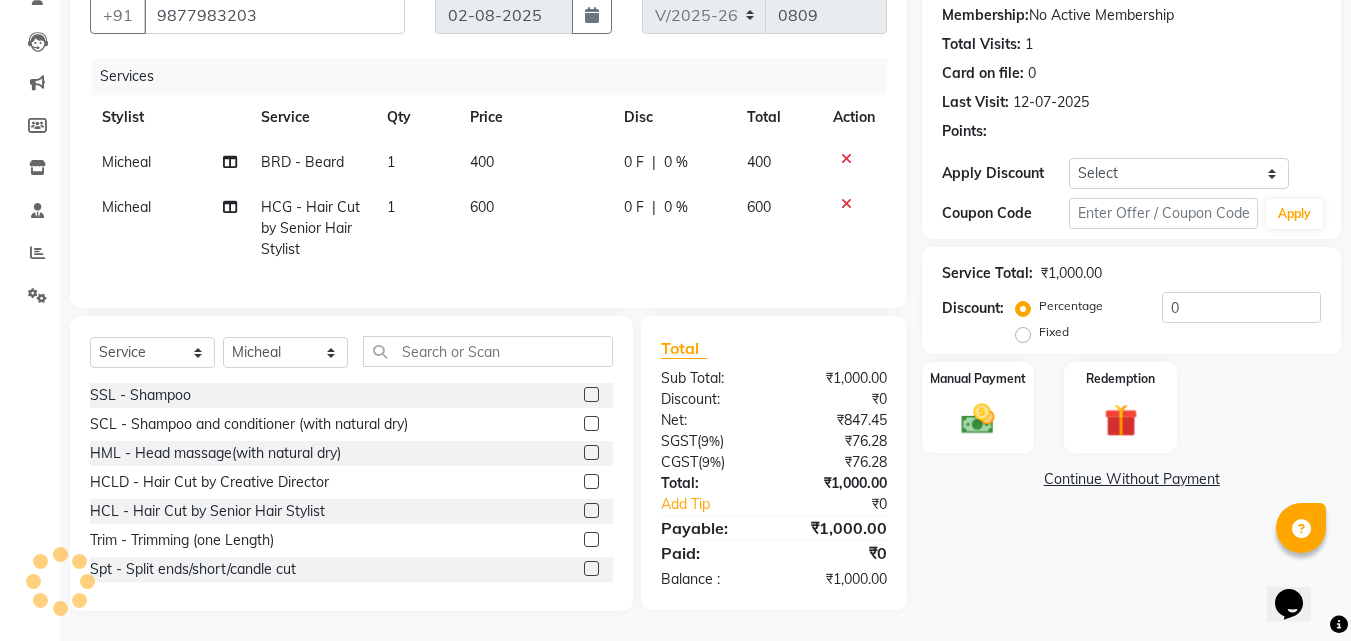 scroll, scrollTop: 205, scrollLeft: 0, axis: vertical 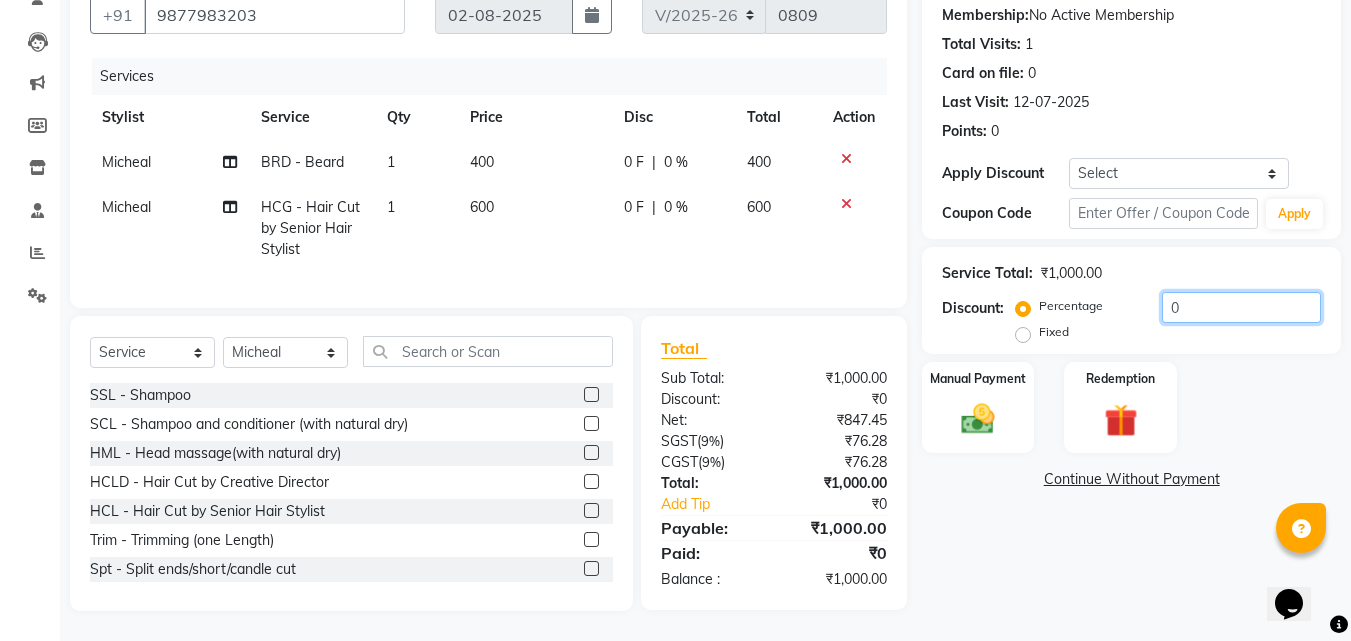 click on "0" 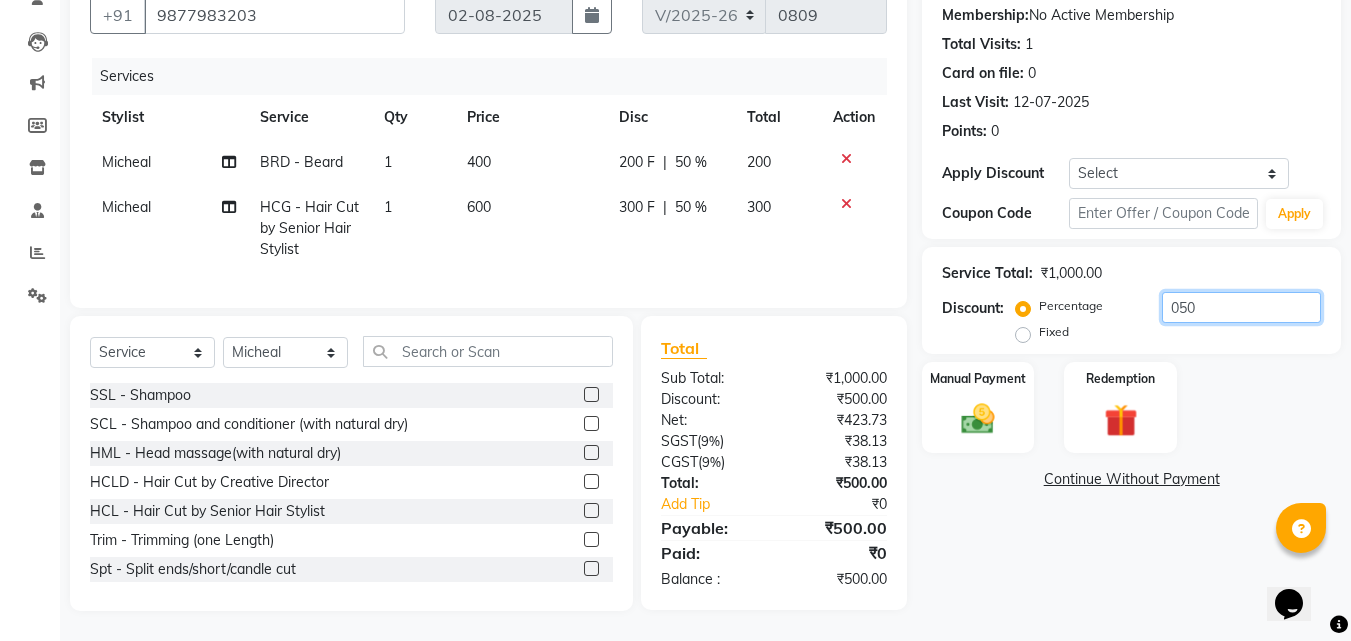 type on "050" 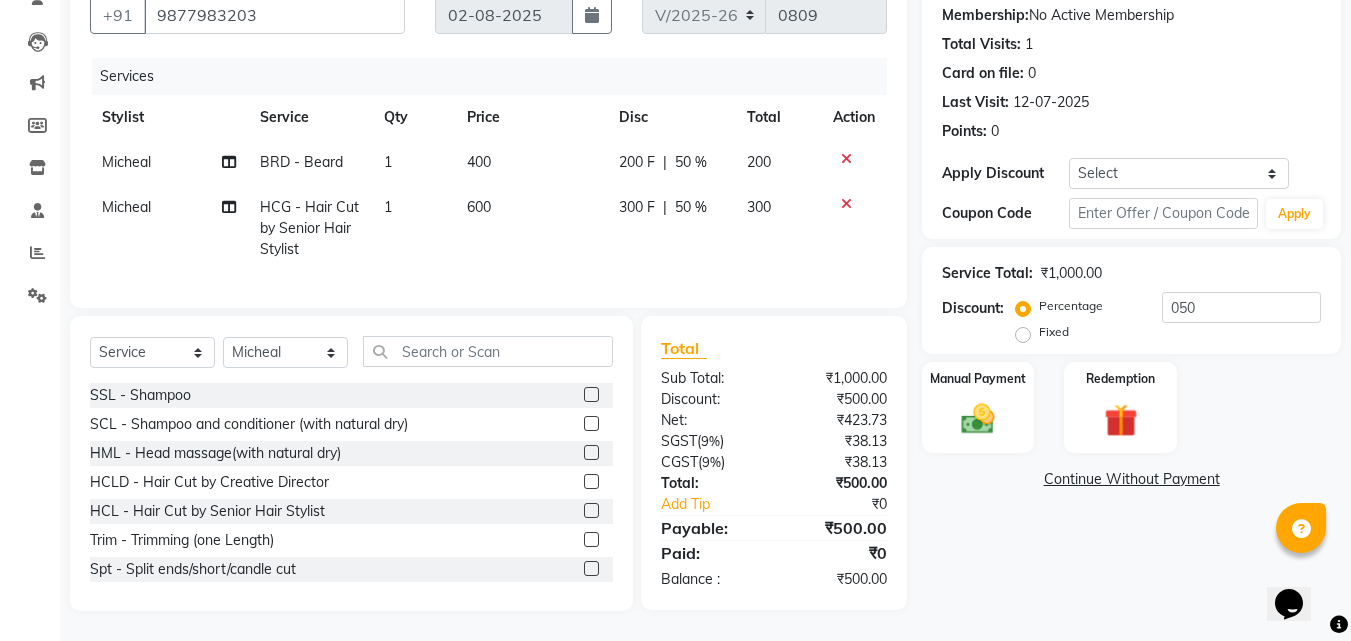 click on "Service Total:  ₹1,000.00  Discount:  Percentage   Fixed  050" 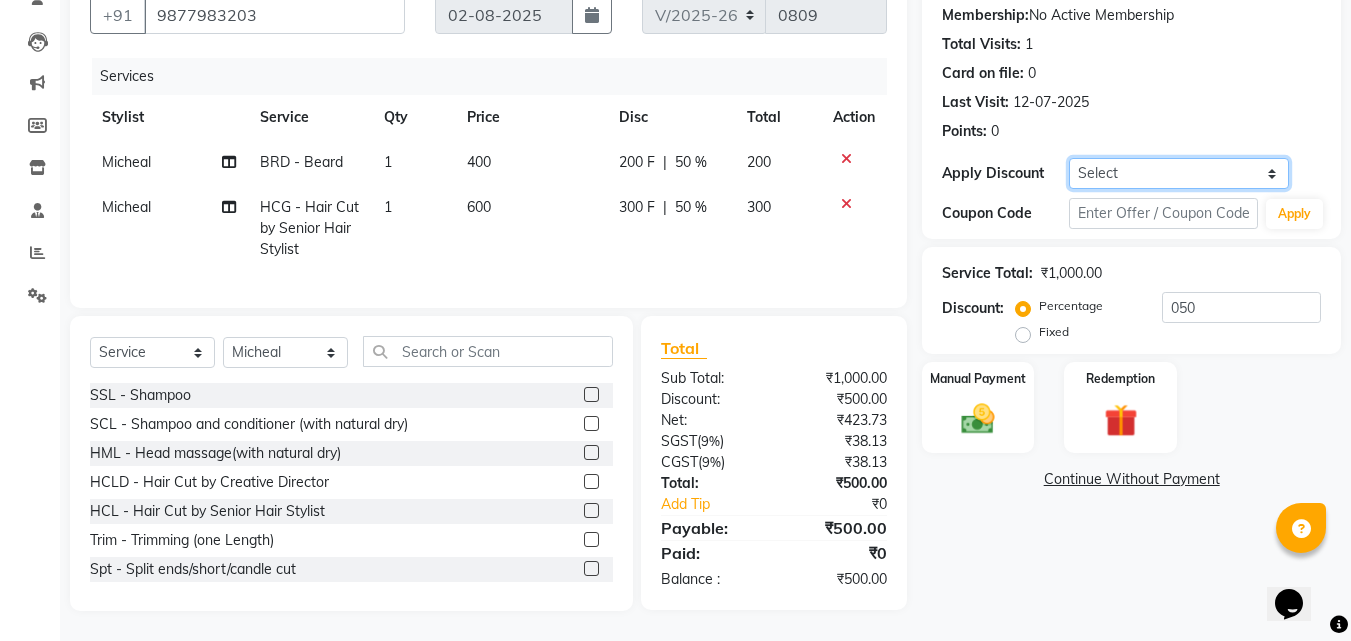 click on "Select Coupon → Wrong Job Card  Coupon → Complimentary Coupon → Correction  Coupon → First Wash  Coupon → Free Of Cost - Foc  Coupon → Staff Service  Coupon → Service Not Done  Coupon → Double Job Card  Coupon → Pending Payment" 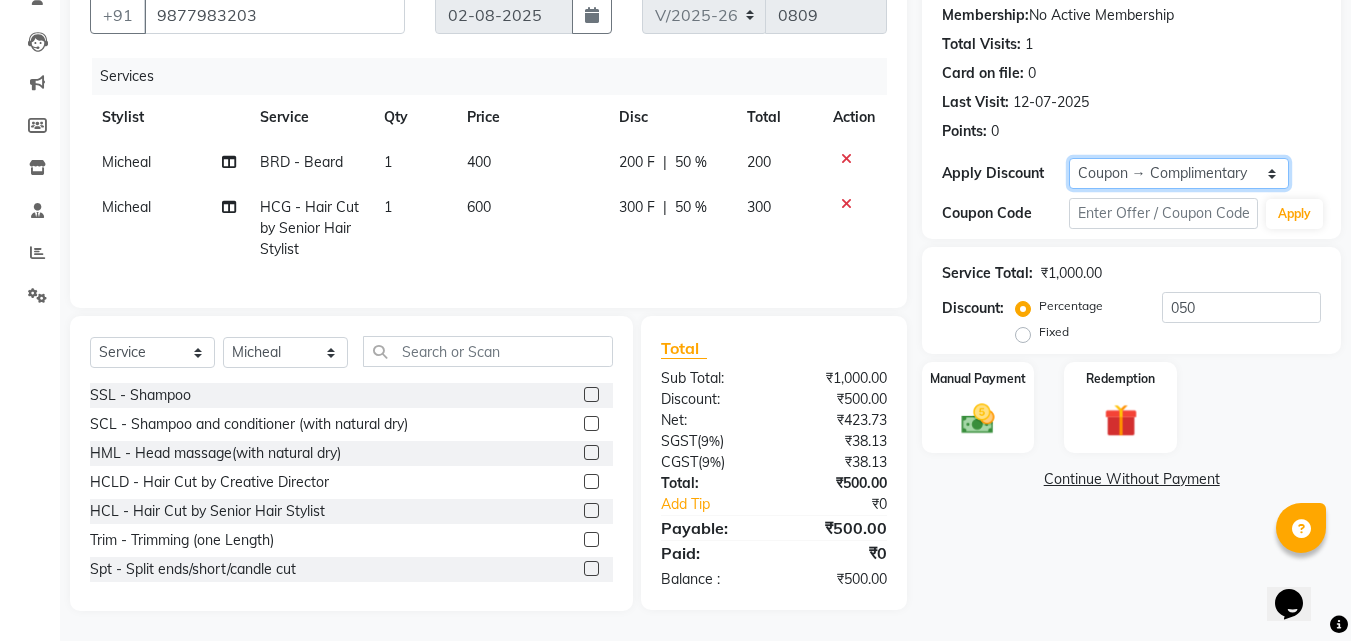 click on "Select Coupon → Wrong Job Card  Coupon → Complimentary Coupon → Correction  Coupon → First Wash  Coupon → Free Of Cost - Foc  Coupon → Staff Service  Coupon → Service Not Done  Coupon → Double Job Card  Coupon → Pending Payment" 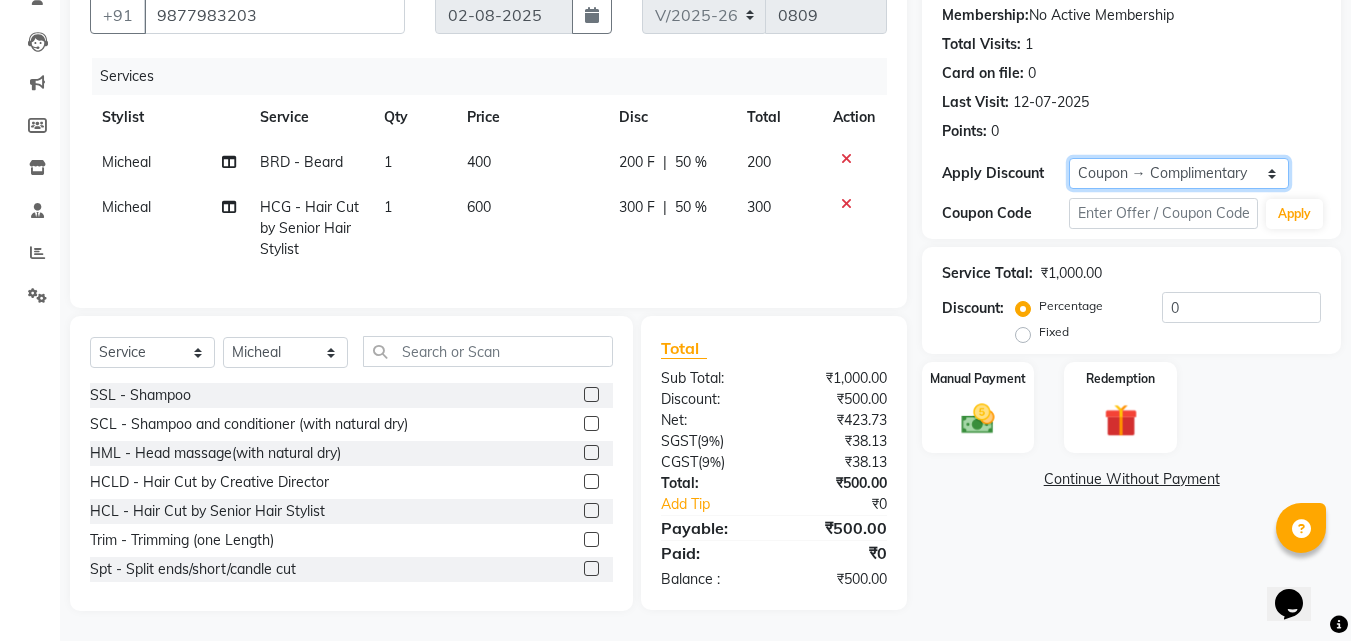 type on "100" 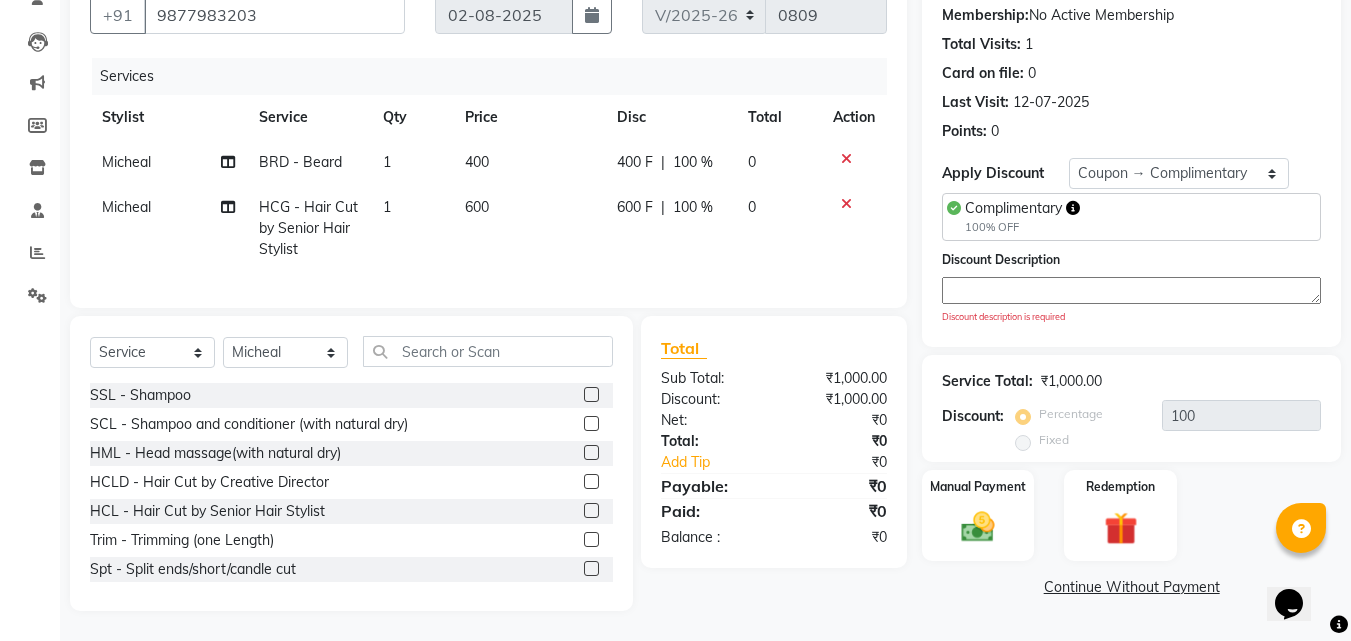 click 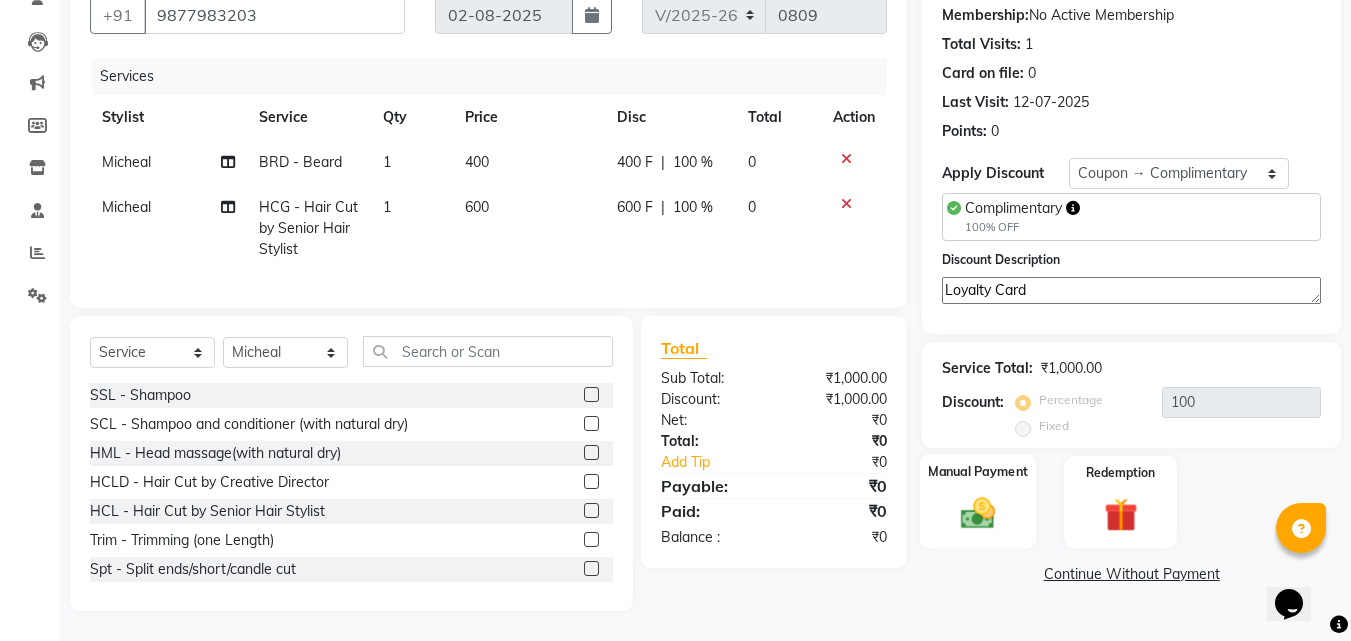 type on "Loyalty Card" 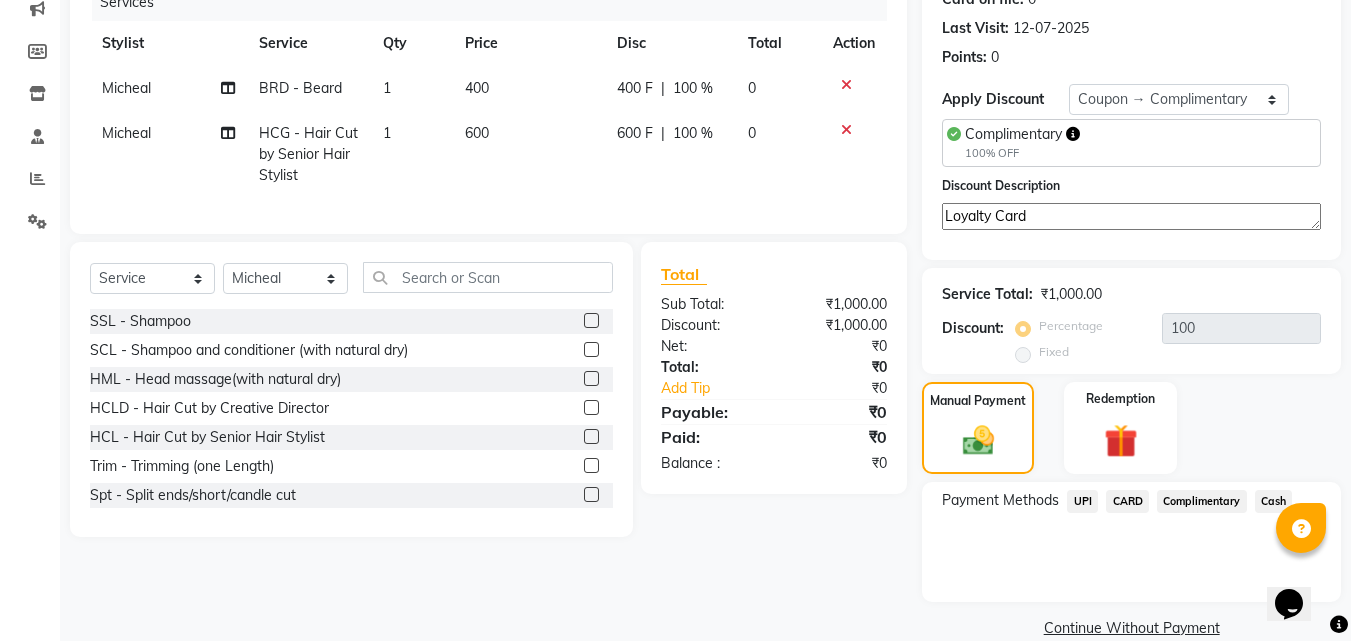 scroll, scrollTop: 296, scrollLeft: 0, axis: vertical 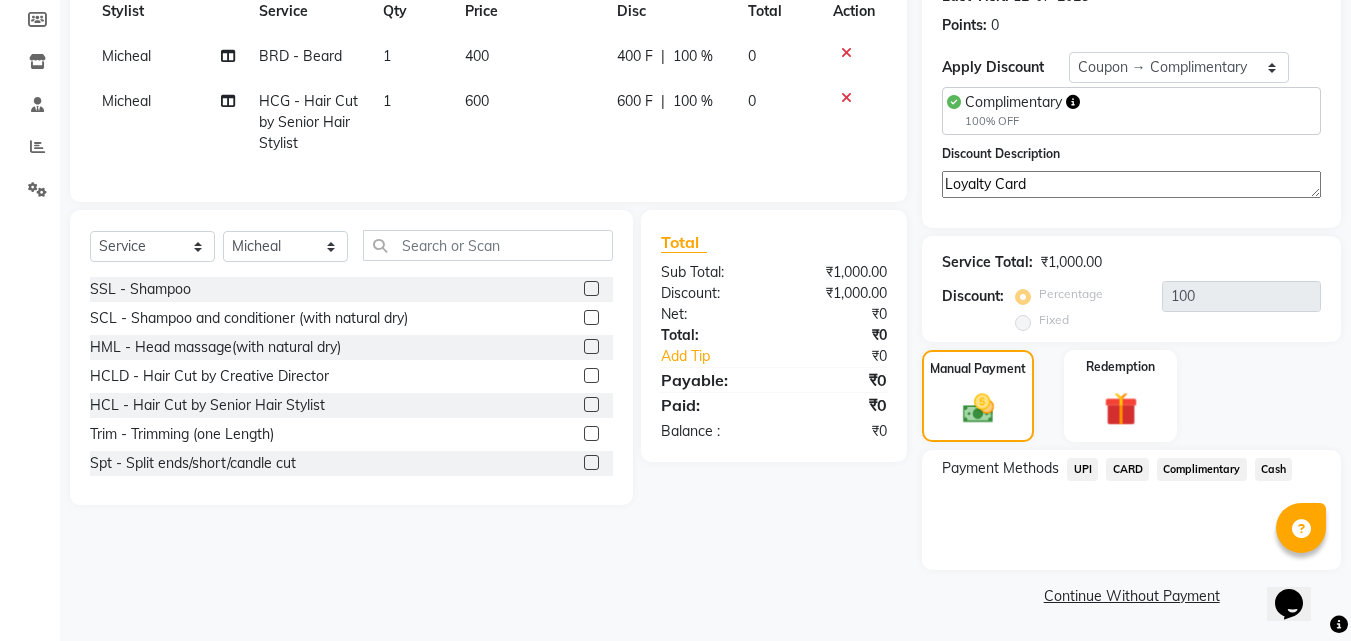 click on "Complimentary" 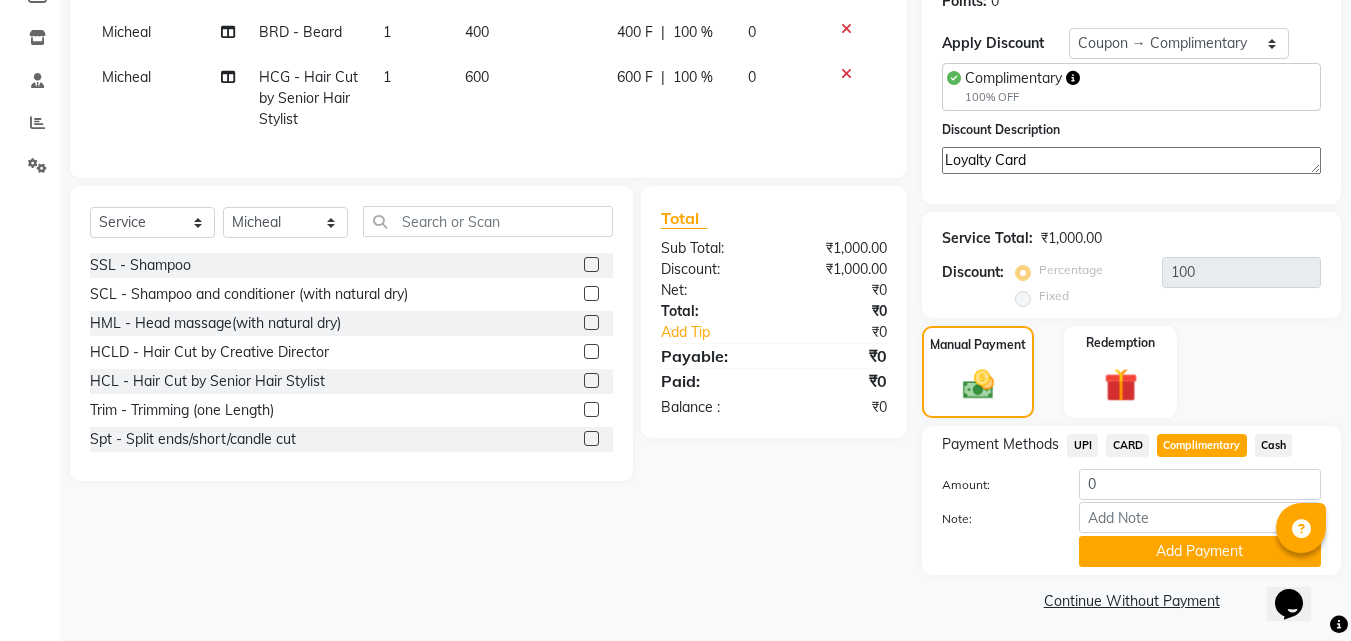 scroll, scrollTop: 325, scrollLeft: 0, axis: vertical 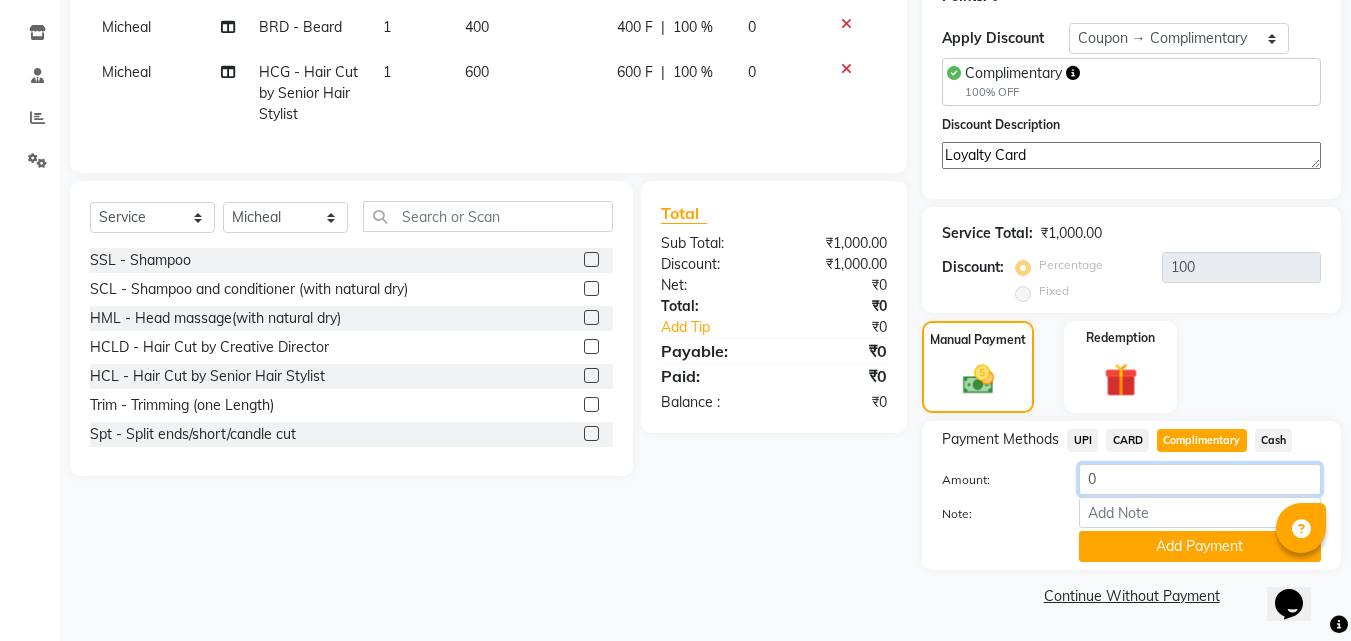 click on "0" 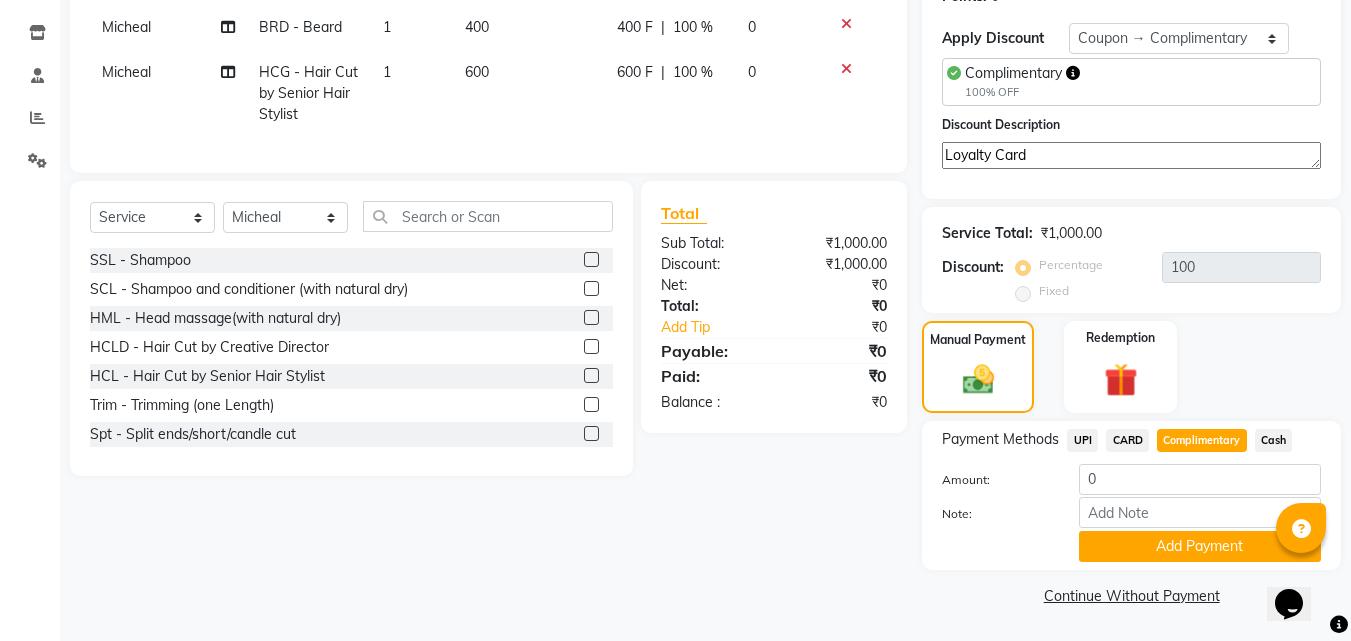 click on "Note:" 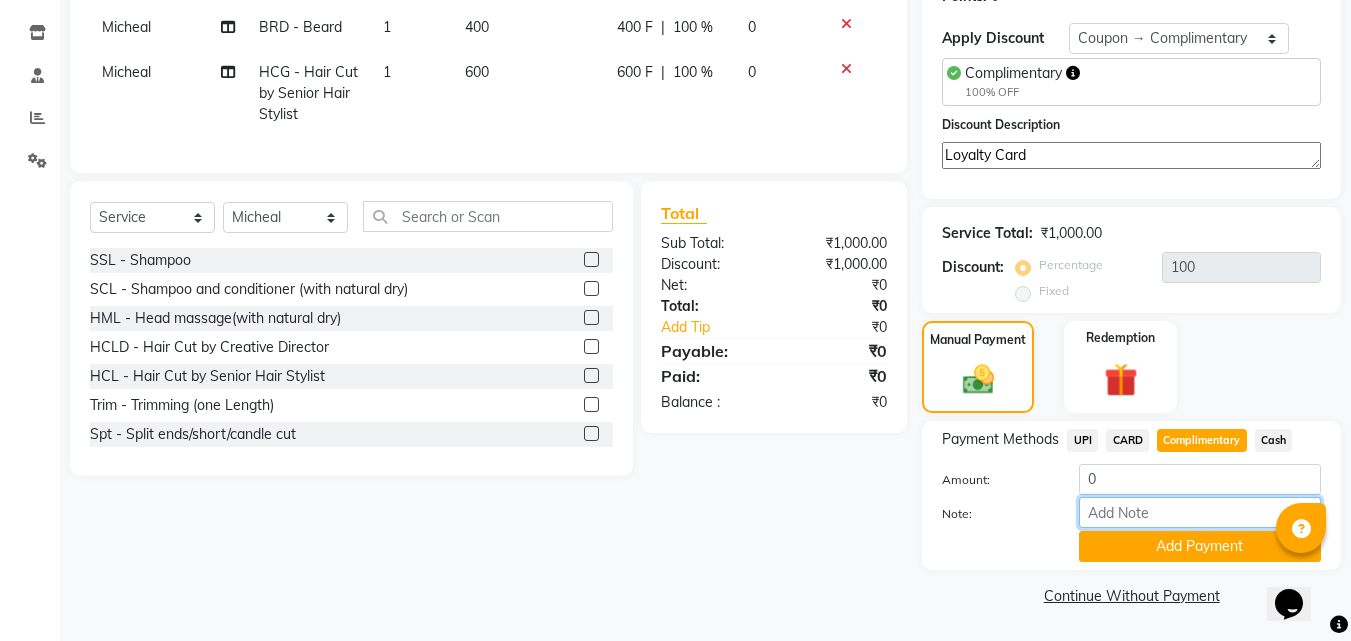 click on "Note:" at bounding box center [1200, 512] 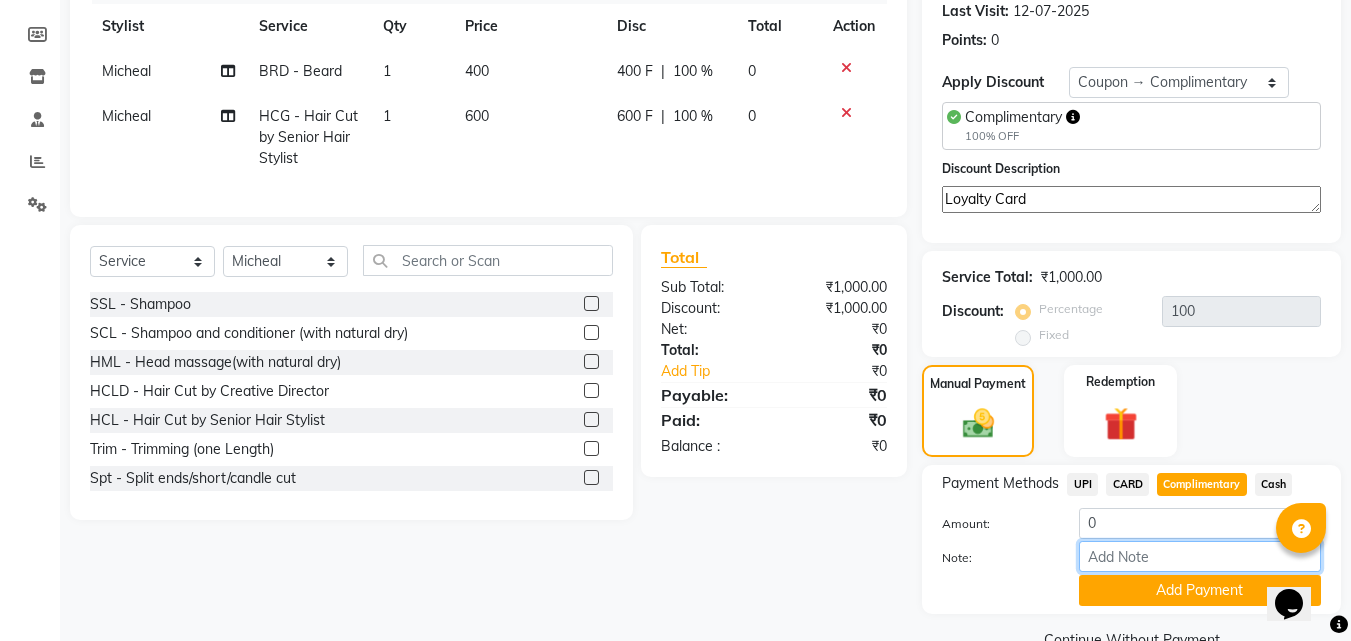 scroll, scrollTop: 325, scrollLeft: 0, axis: vertical 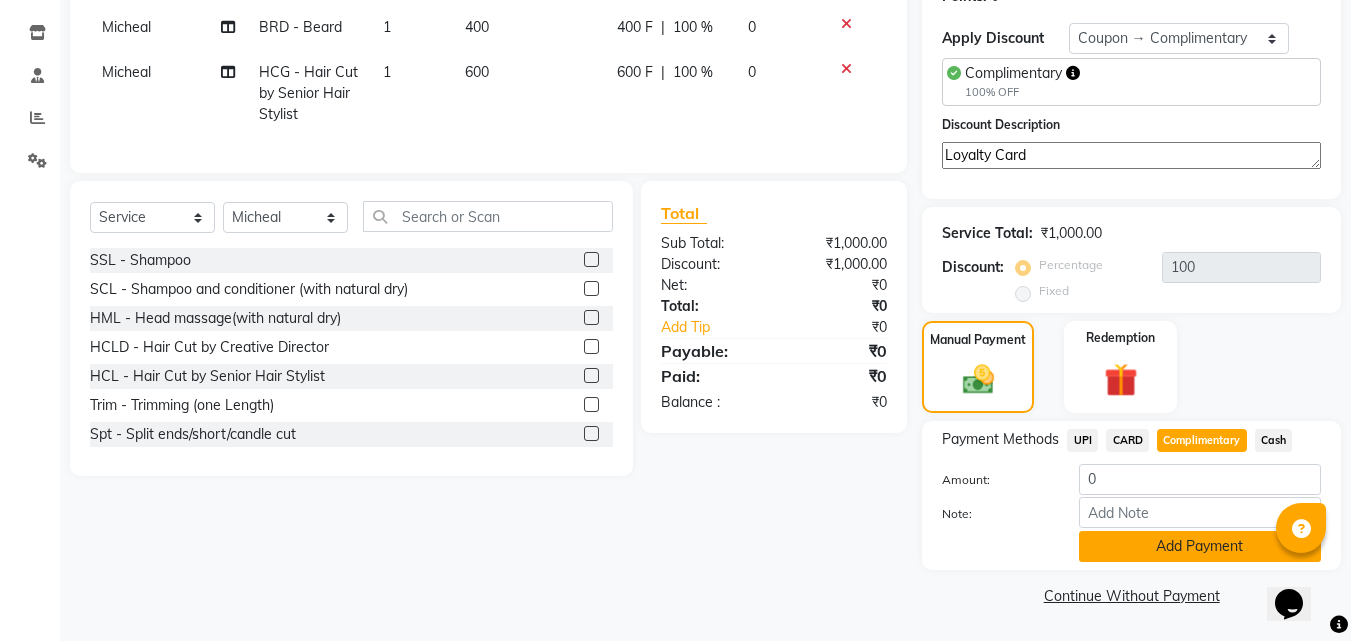 click on "Add Payment" 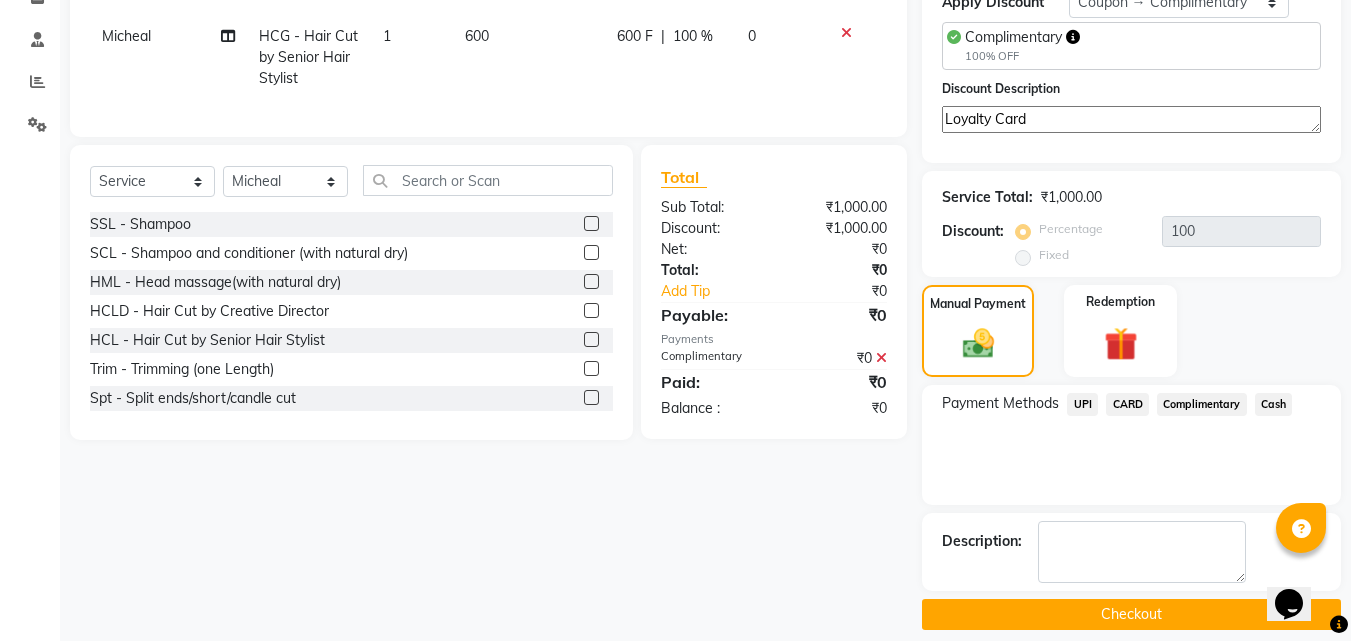 scroll, scrollTop: 380, scrollLeft: 0, axis: vertical 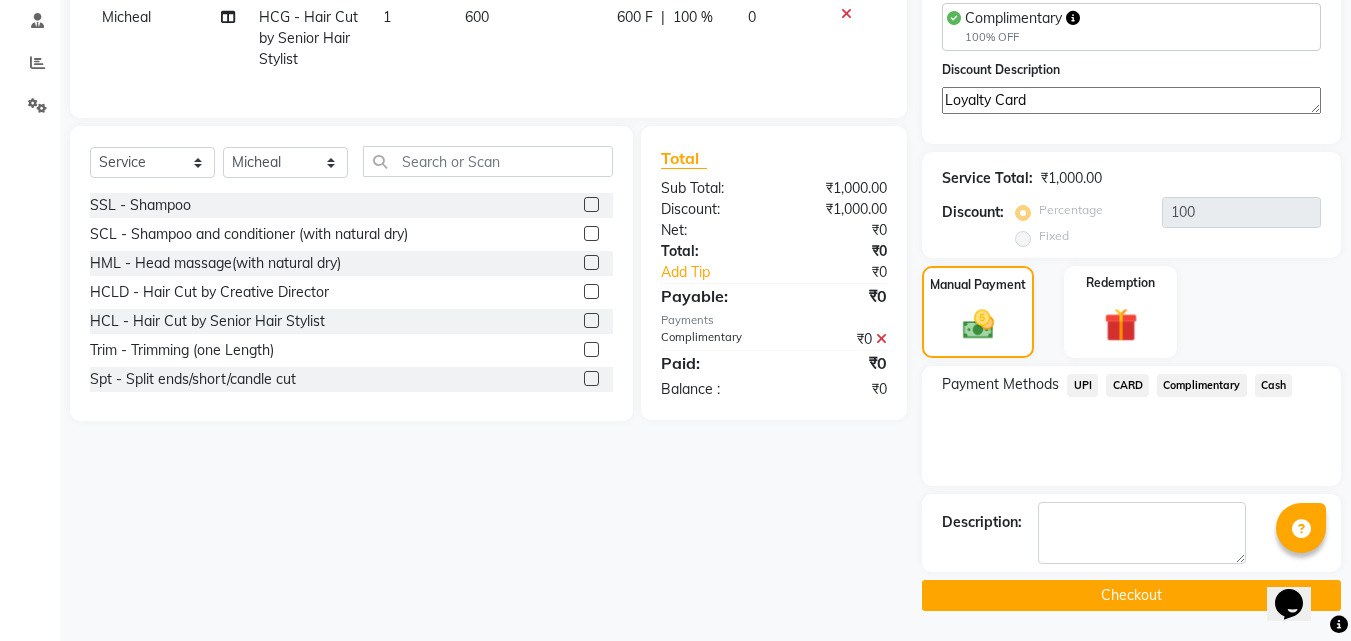 click on "Name: Prince  Membership:  No Active Membership  Total Visits:  1 Card on file:  0 Last Visit:   12-07-2025 Points:   0  Apply Discount Select Coupon → Wrong Job Card  Coupon → Complimentary Coupon → Correction  Coupon → First Wash  Coupon → Free Of Cost - Foc  Coupon → Staff Service  Coupon → Service Not Done  Coupon → Double Job Card  Coupon → Pending Payment  Complimentary  100% OFF  Discount Description Loyalty Card Service Total:  ₹1,000.00  Discount:  Percentage   Fixed  100 Manual Payment Redemption Payment Methods  UPI   CARD   Complimentary   Cash  Description:                   Checkout" 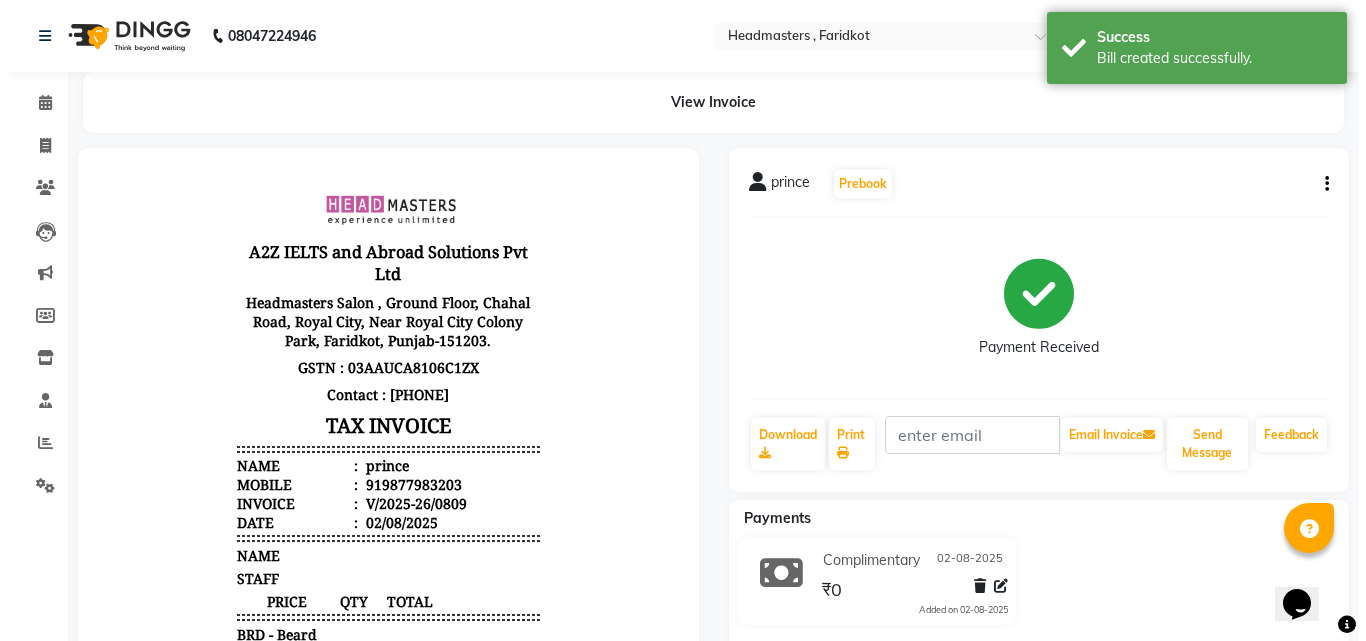 scroll, scrollTop: 0, scrollLeft: 0, axis: both 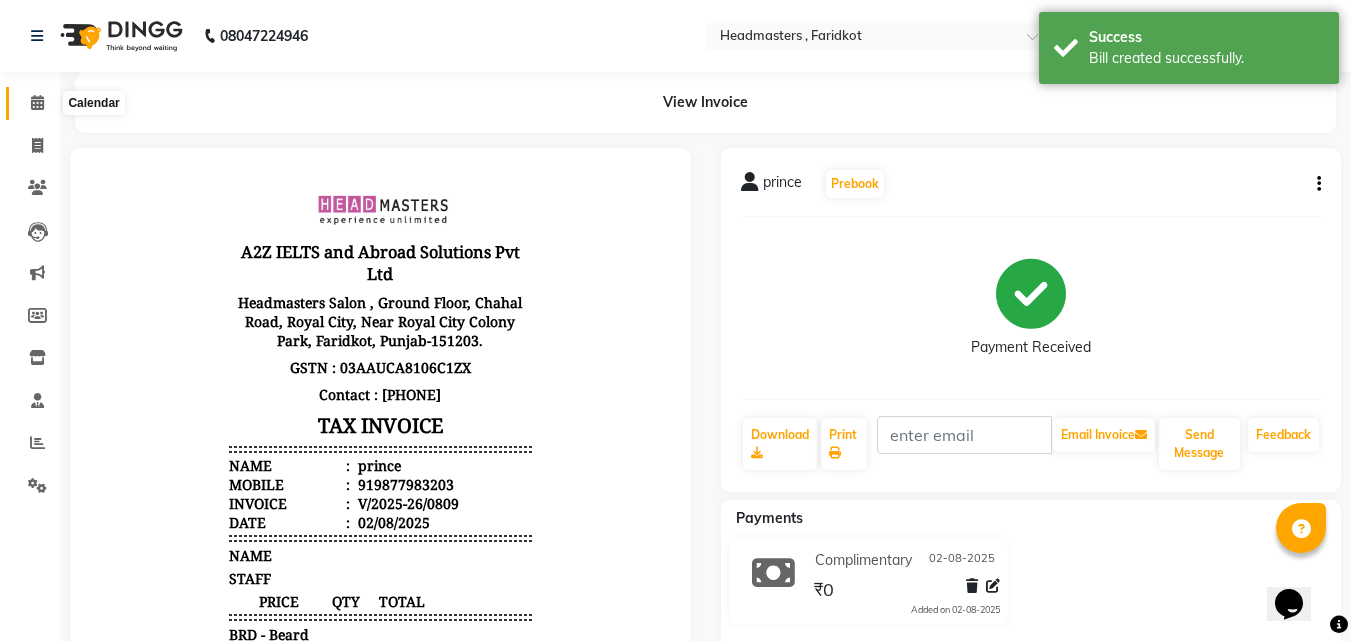 click 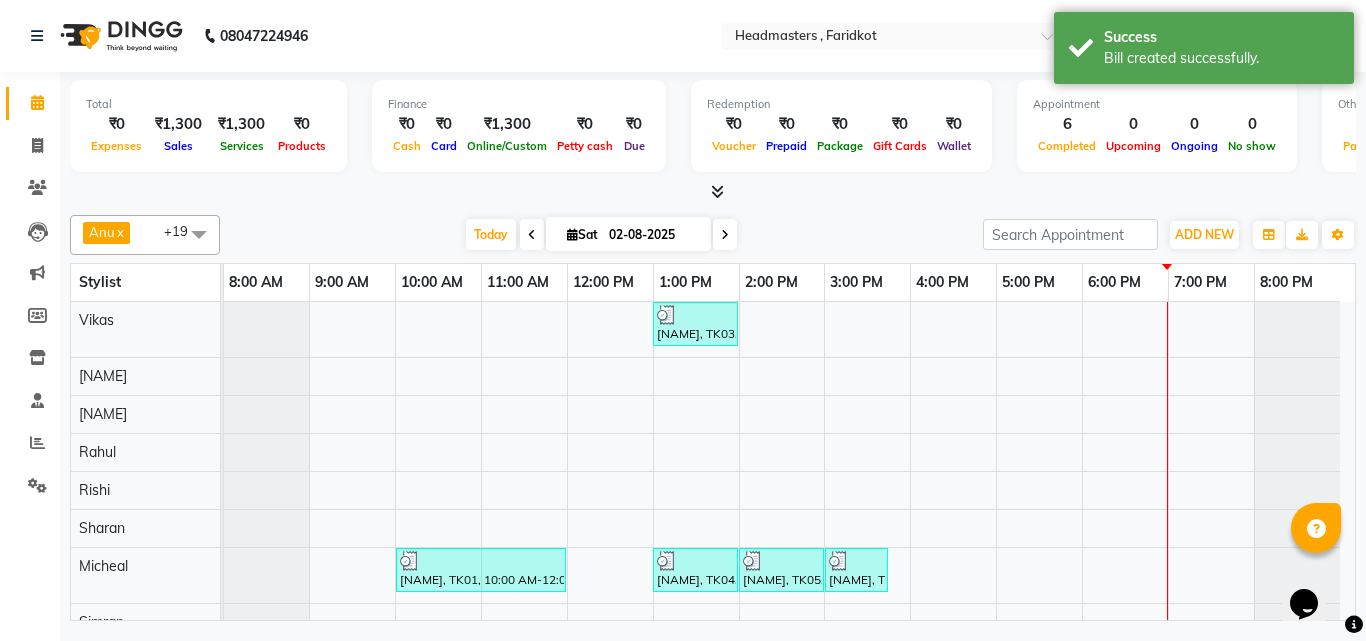 scroll, scrollTop: 141, scrollLeft: 0, axis: vertical 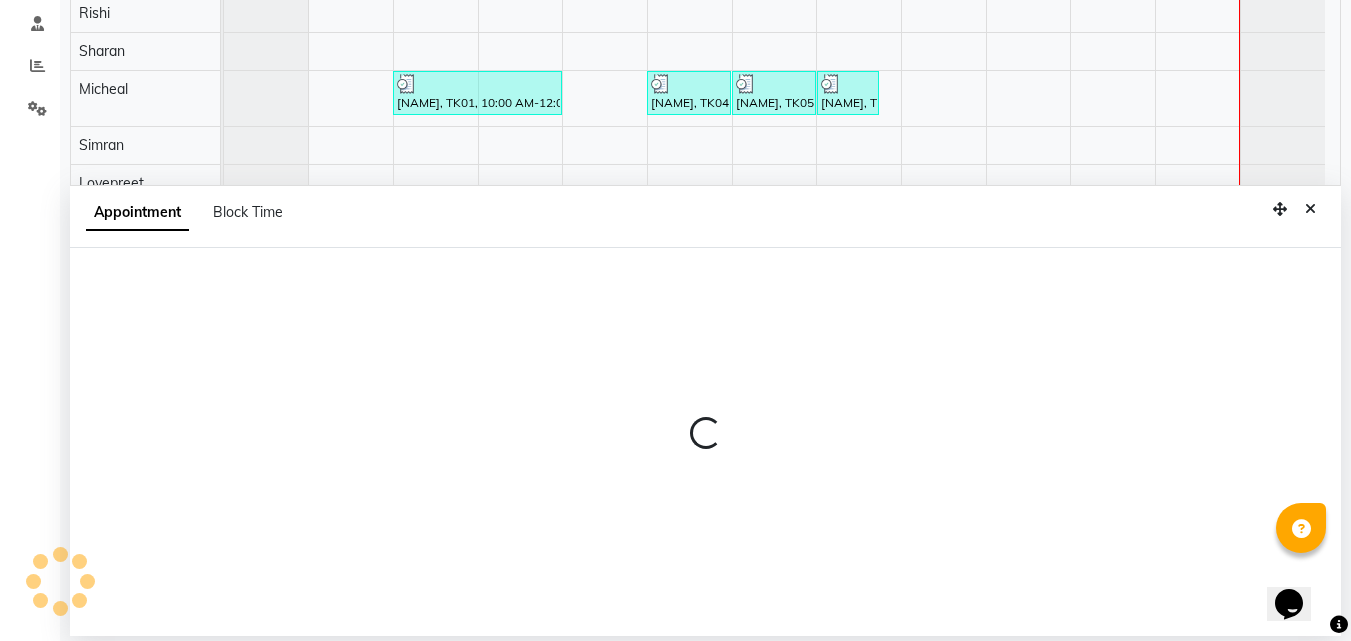 select on "71454" 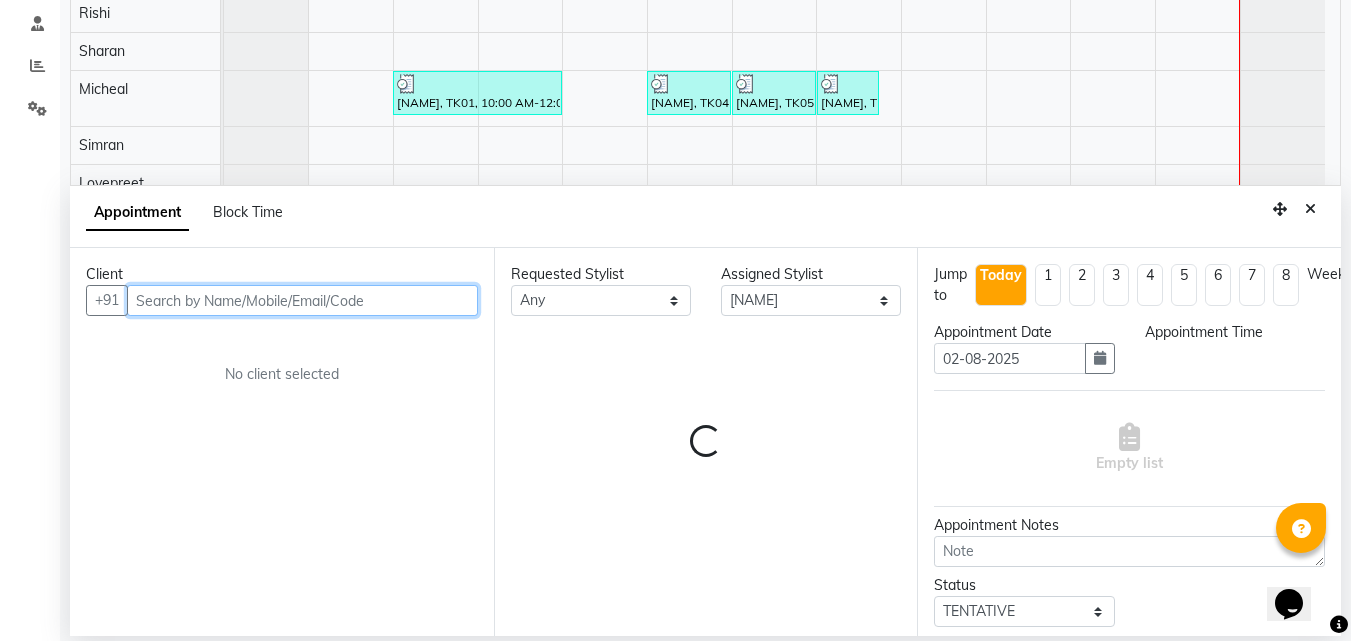 select on "960" 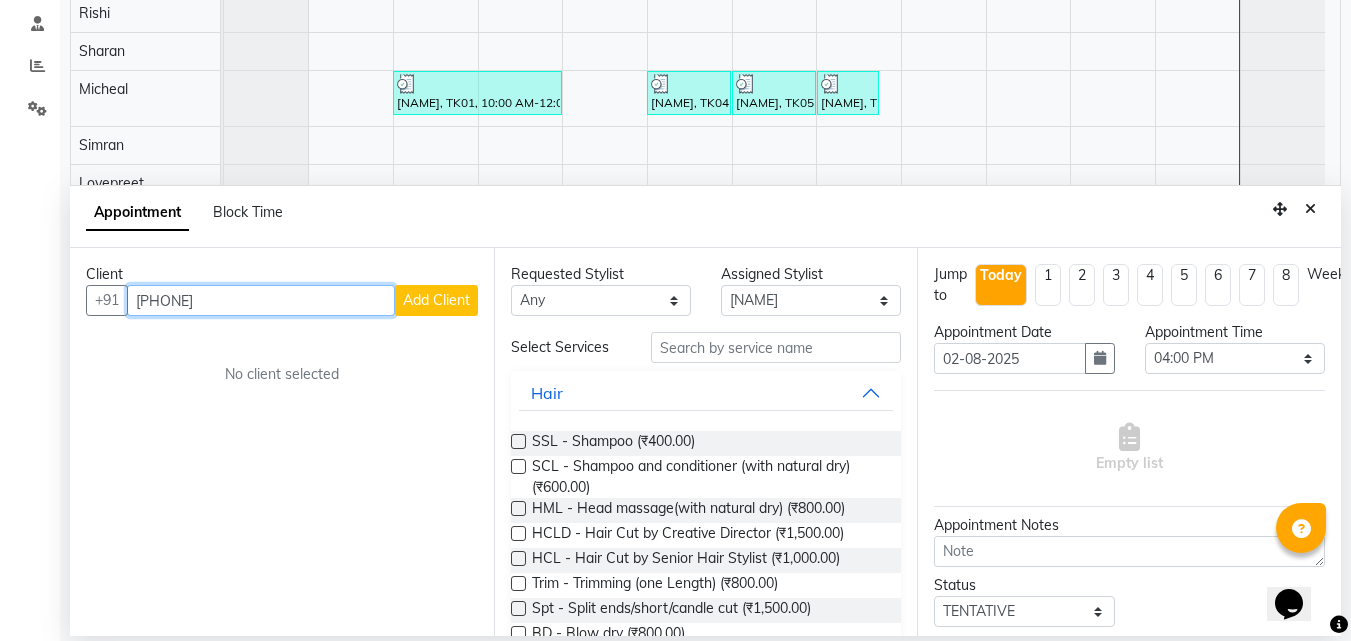 type on "[PHONE]" 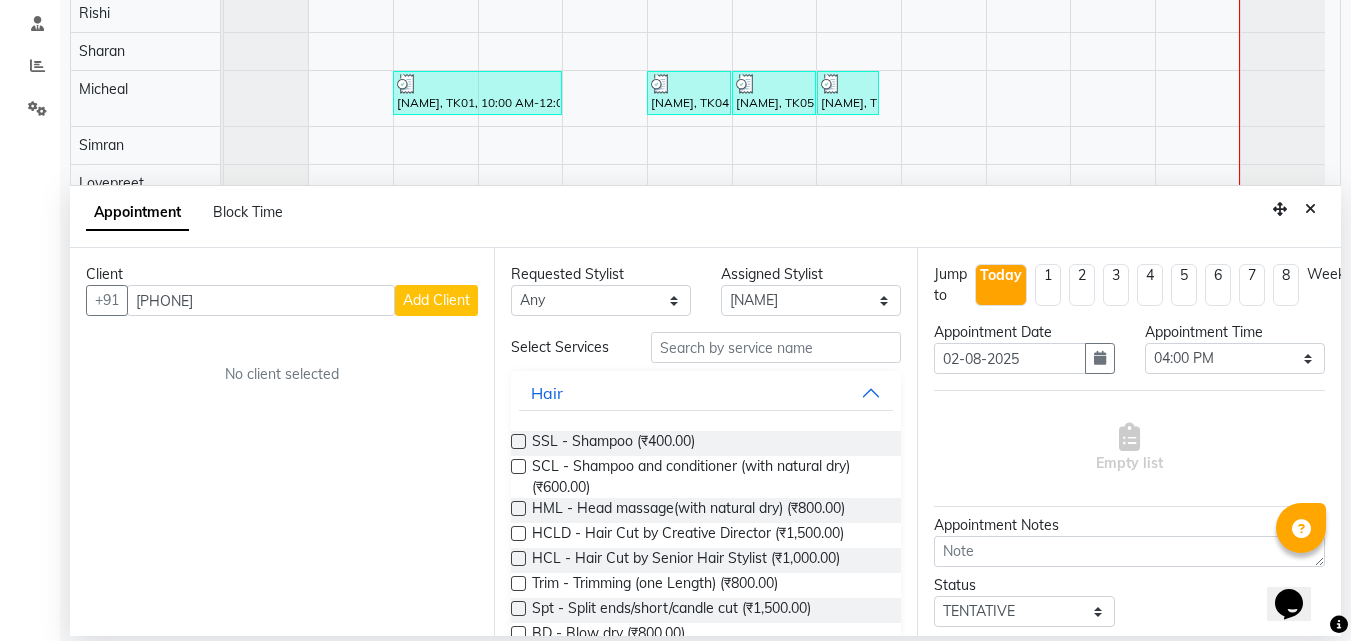click on "Add Client" at bounding box center (436, 300) 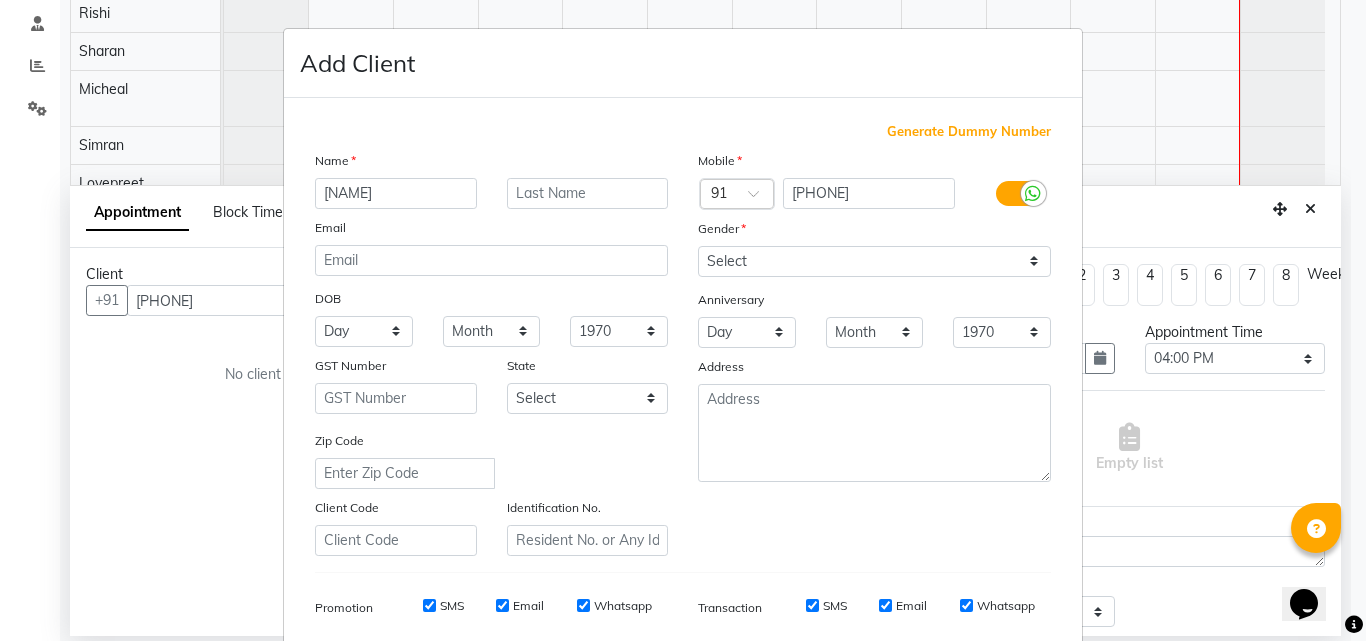 type on "[FIRST]" 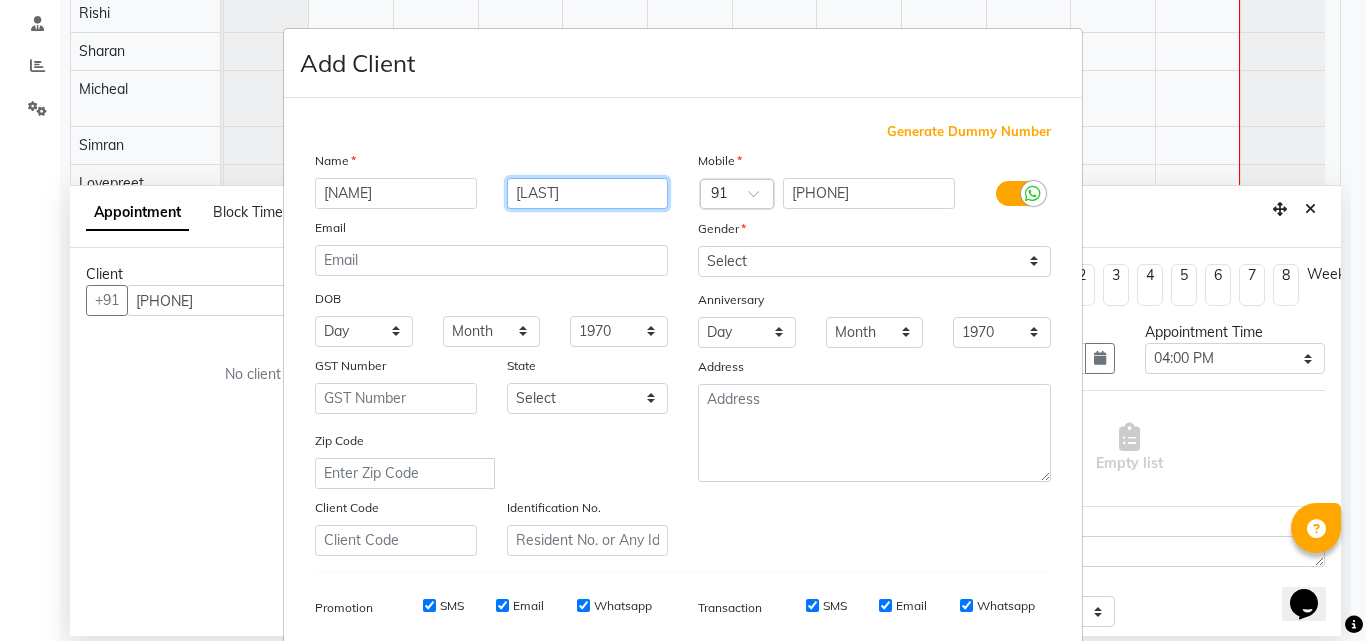 type on "[LAST]" 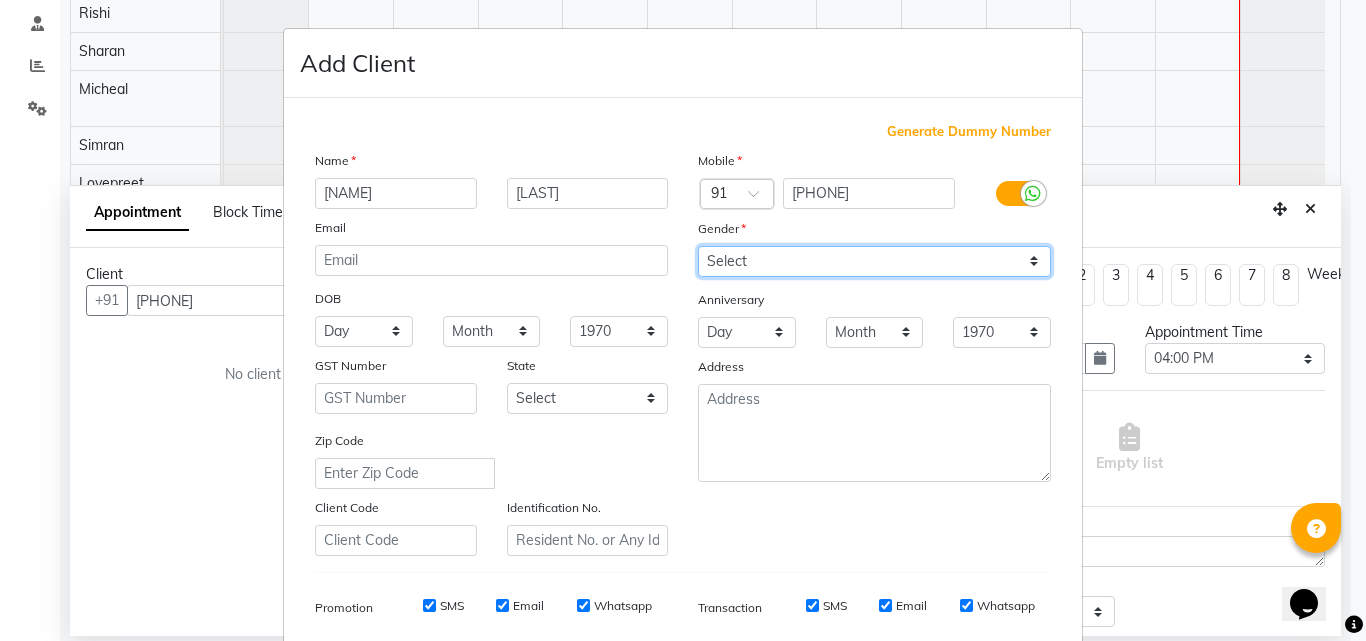 click on "Select Male Female Other Prefer Not To Say" at bounding box center (874, 261) 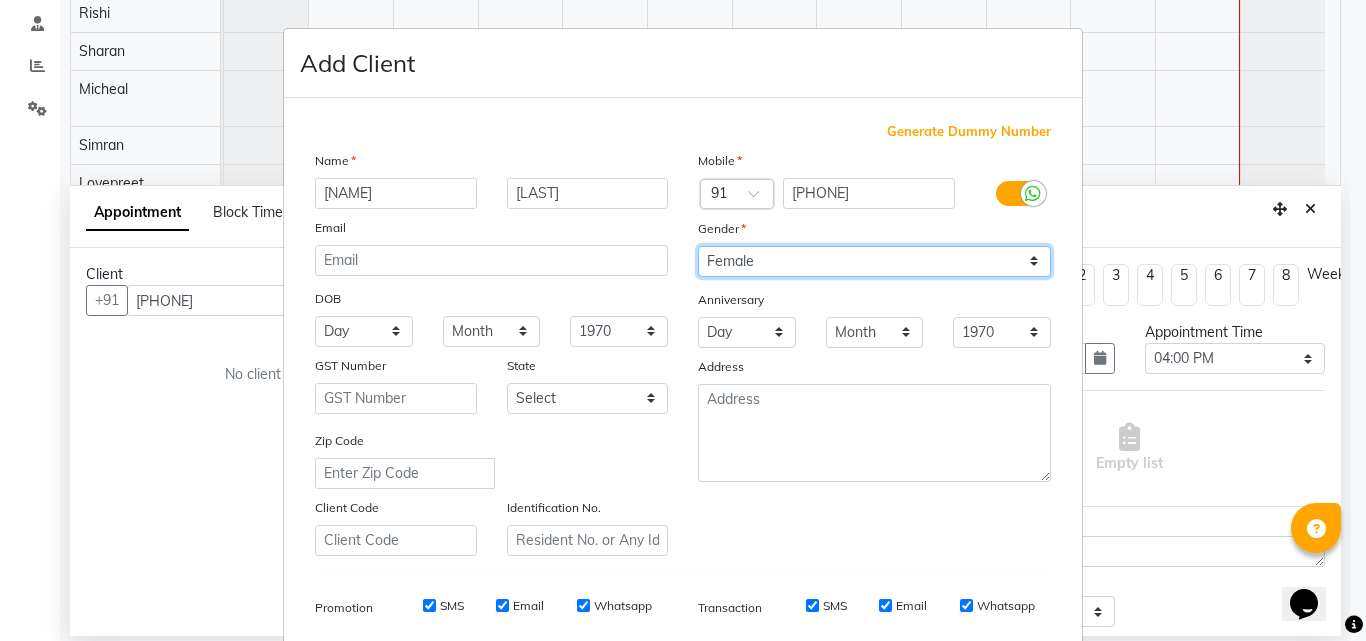 click on "Select Male Female Other Prefer Not To Say" at bounding box center [874, 261] 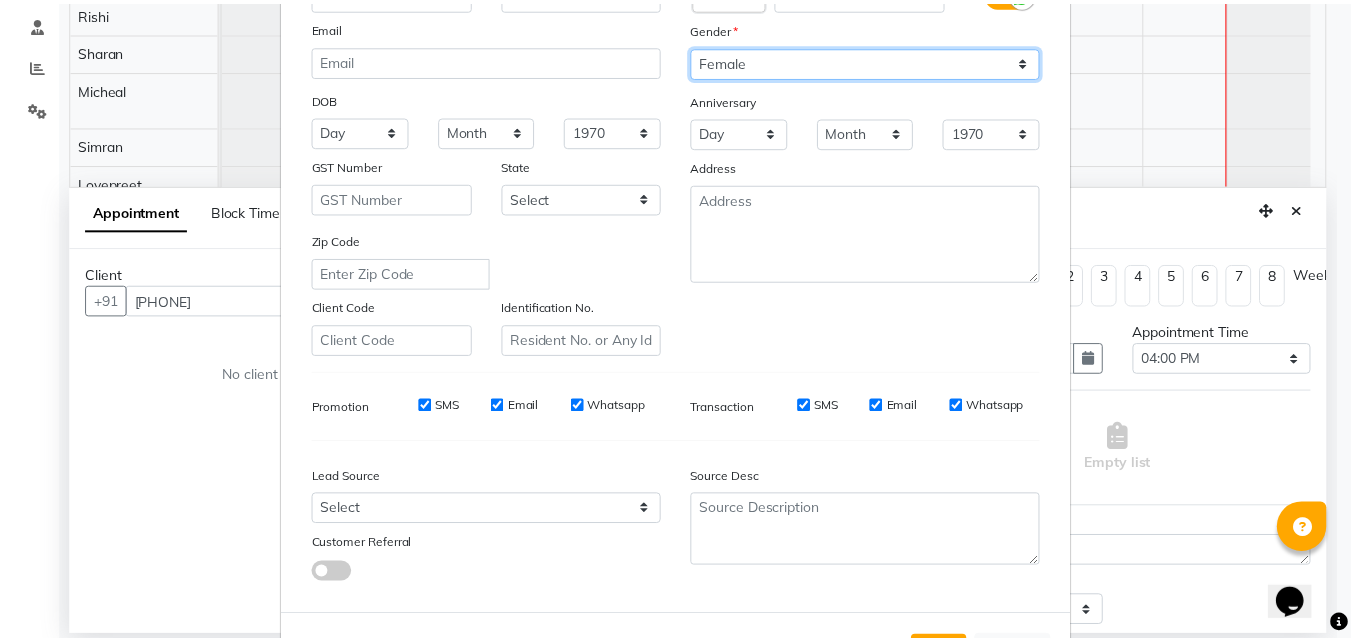 scroll, scrollTop: 282, scrollLeft: 0, axis: vertical 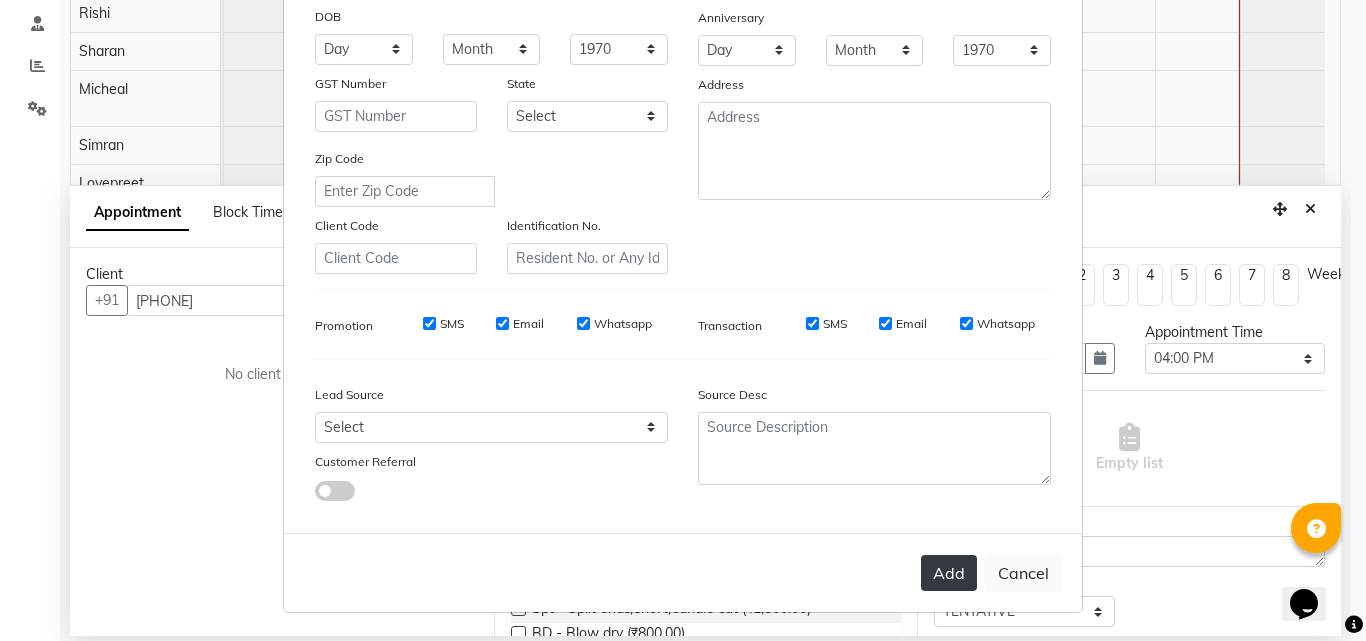 click on "Add" at bounding box center (949, 573) 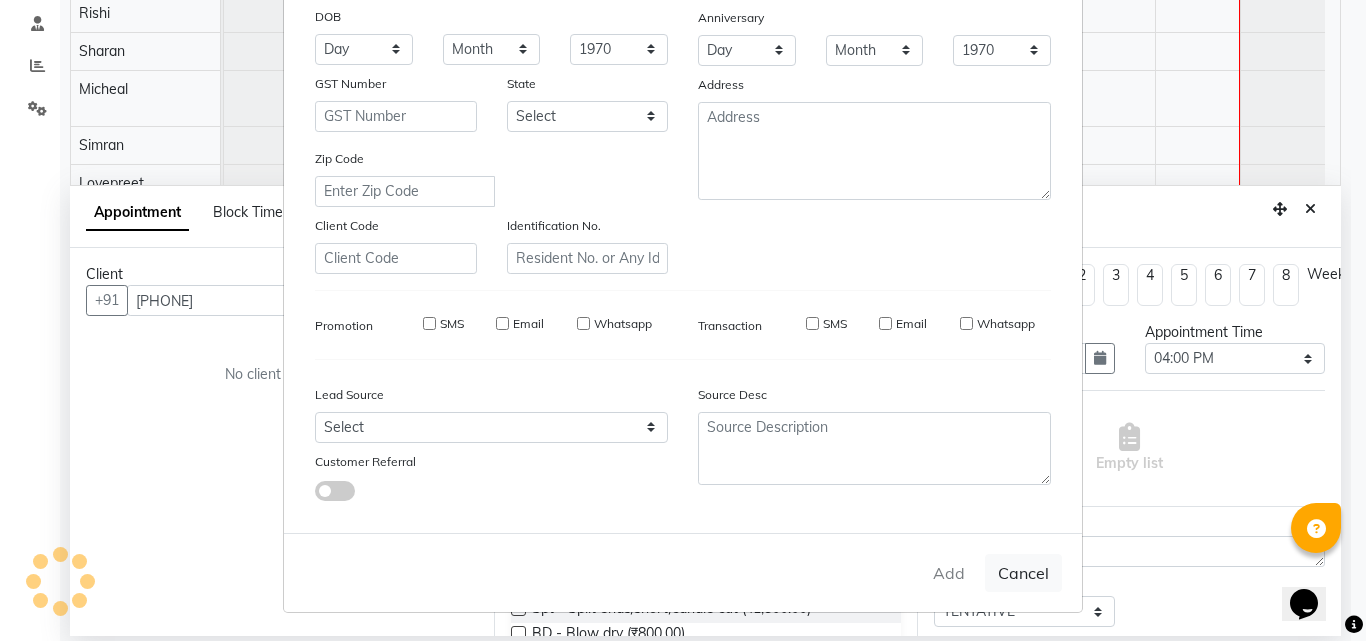 type 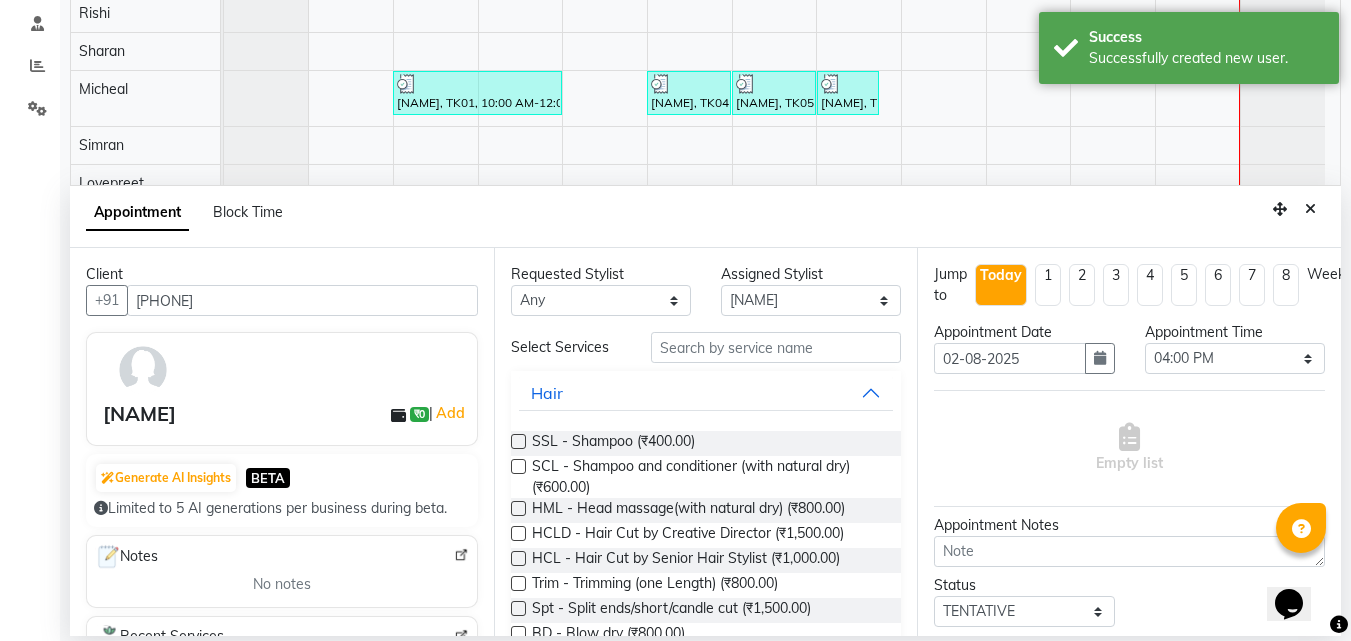 scroll, scrollTop: 0, scrollLeft: 0, axis: both 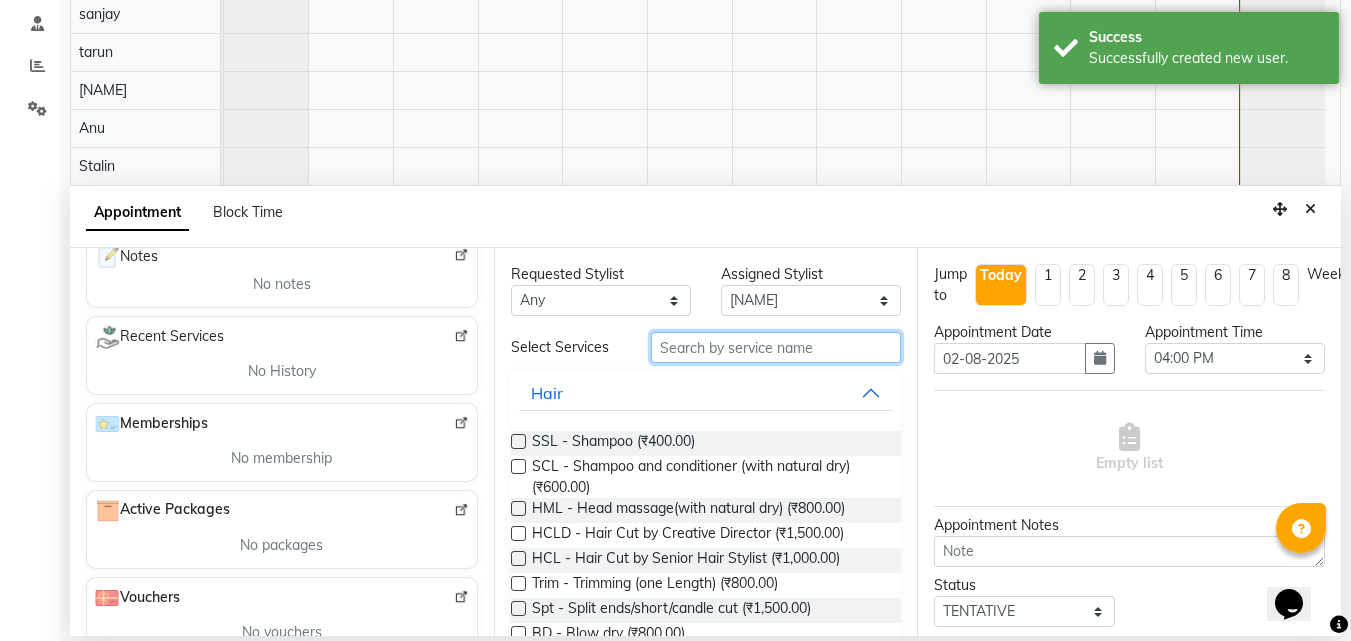 click at bounding box center (776, 347) 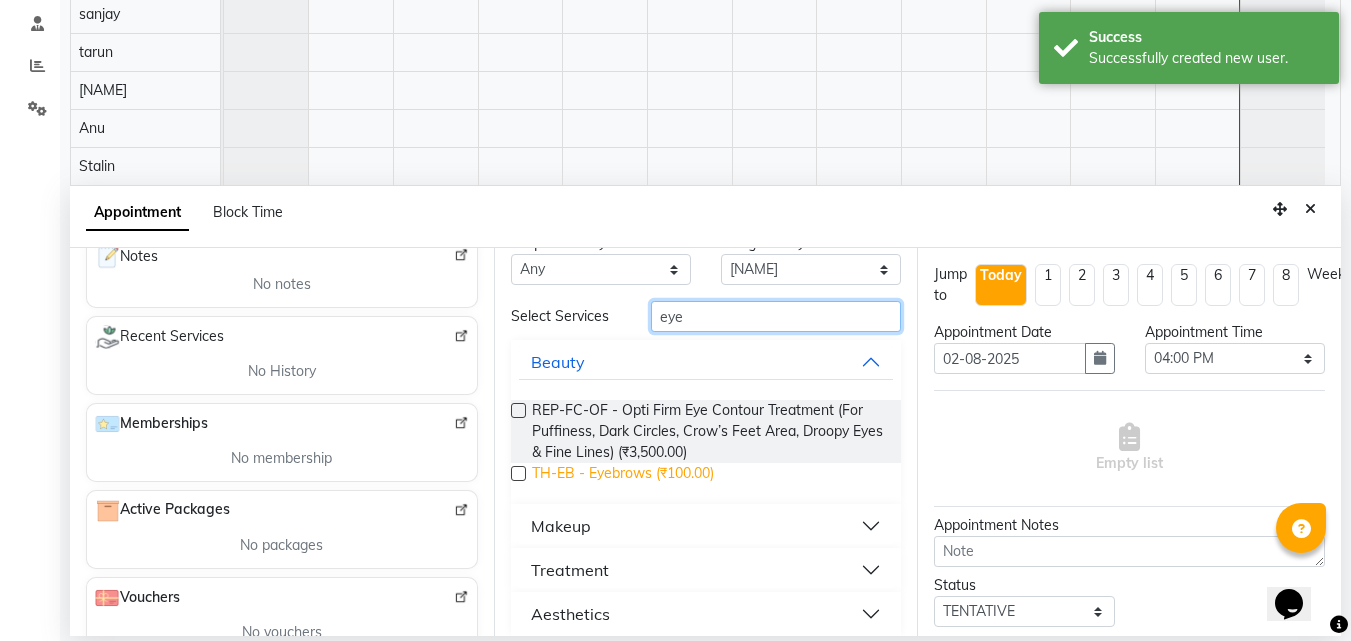 scroll, scrollTop: 47, scrollLeft: 0, axis: vertical 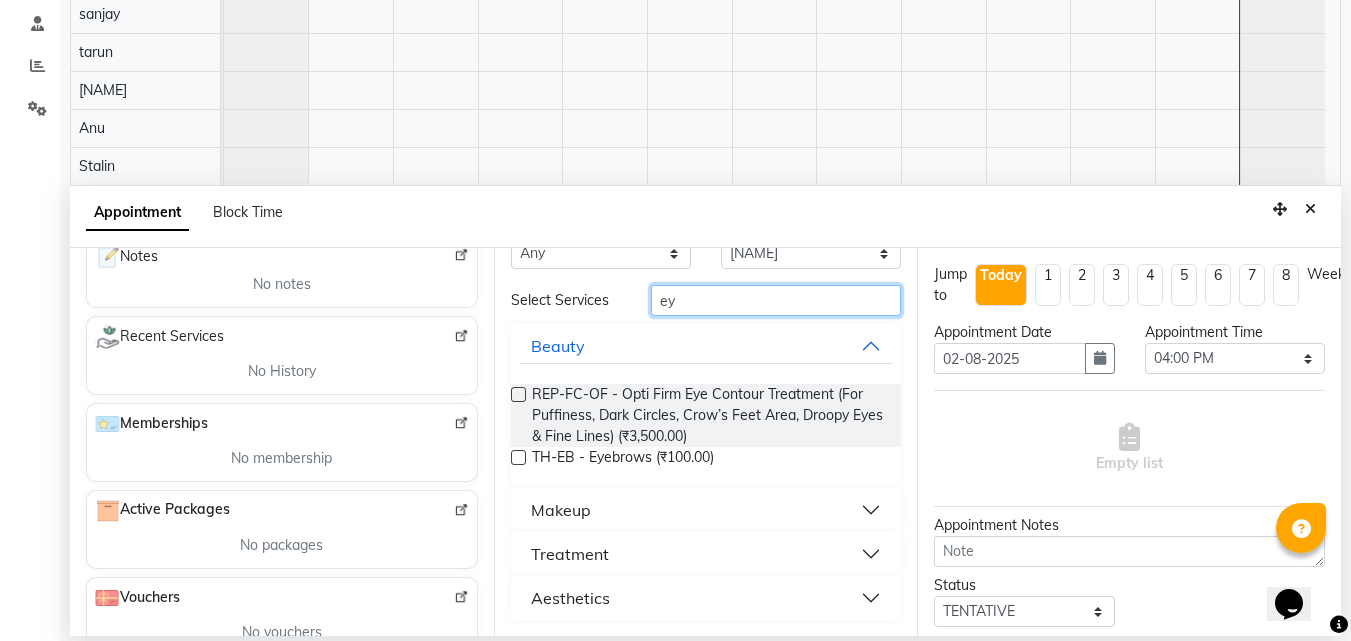 type on "e" 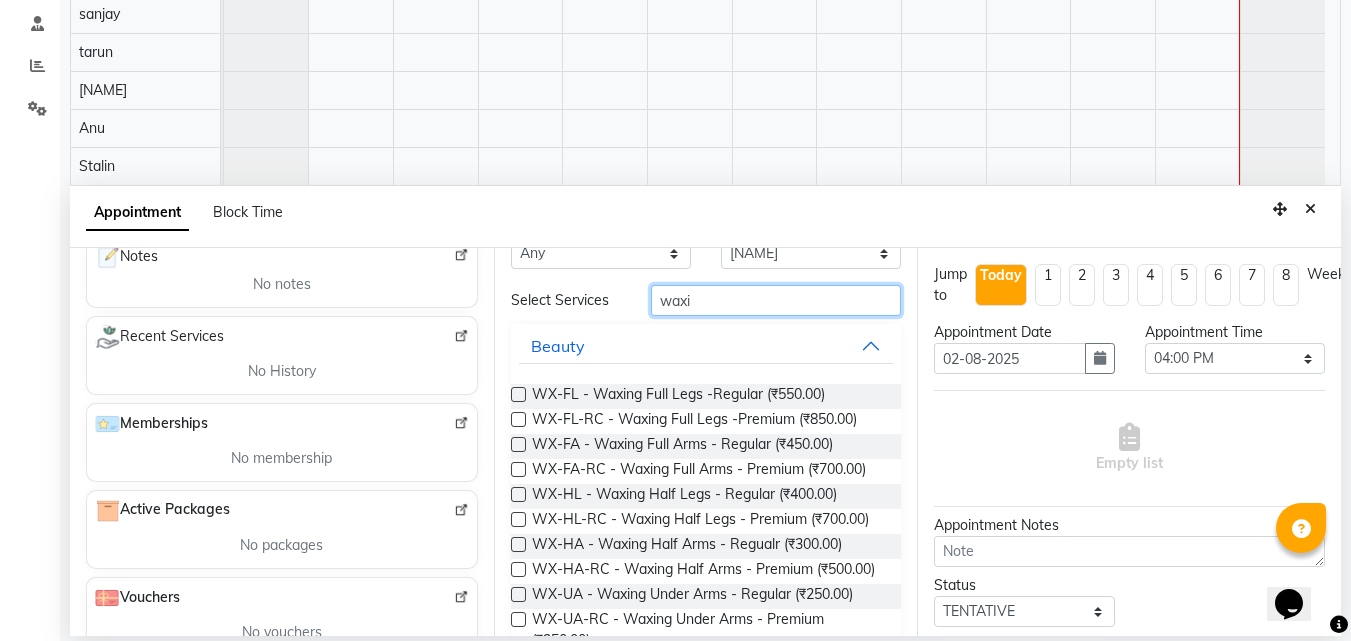 scroll, scrollTop: 0, scrollLeft: 0, axis: both 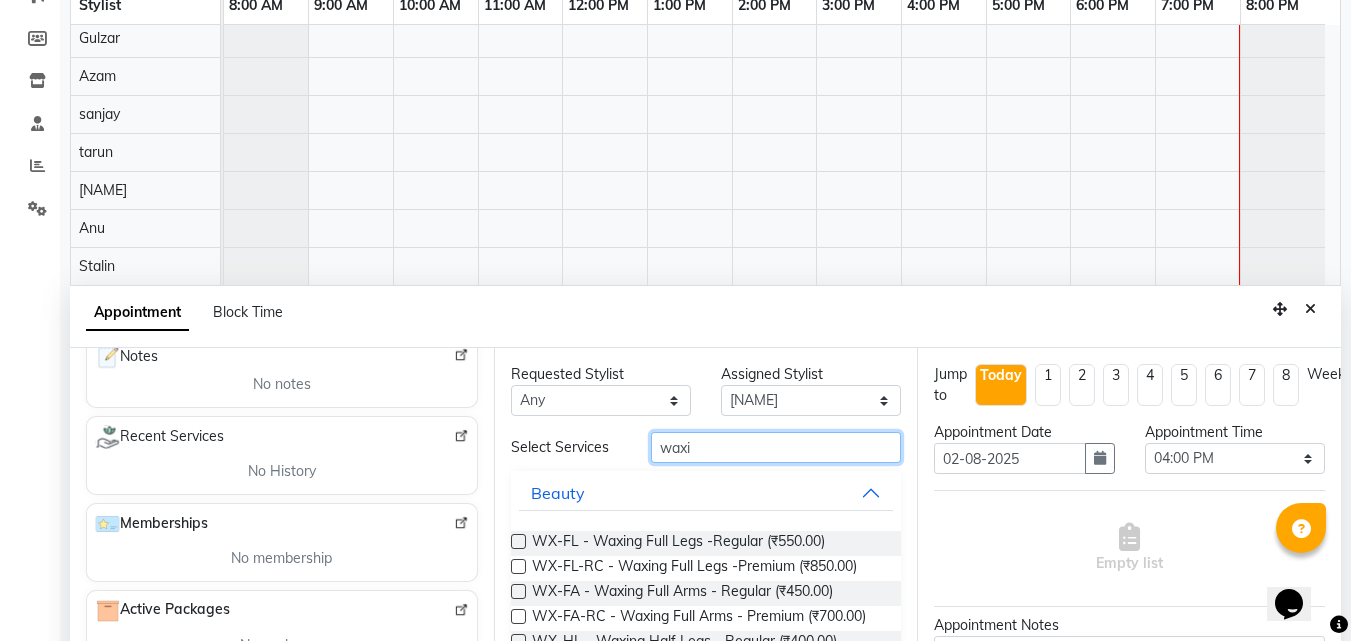 drag, startPoint x: 739, startPoint y: 447, endPoint x: 573, endPoint y: 446, distance: 166.003 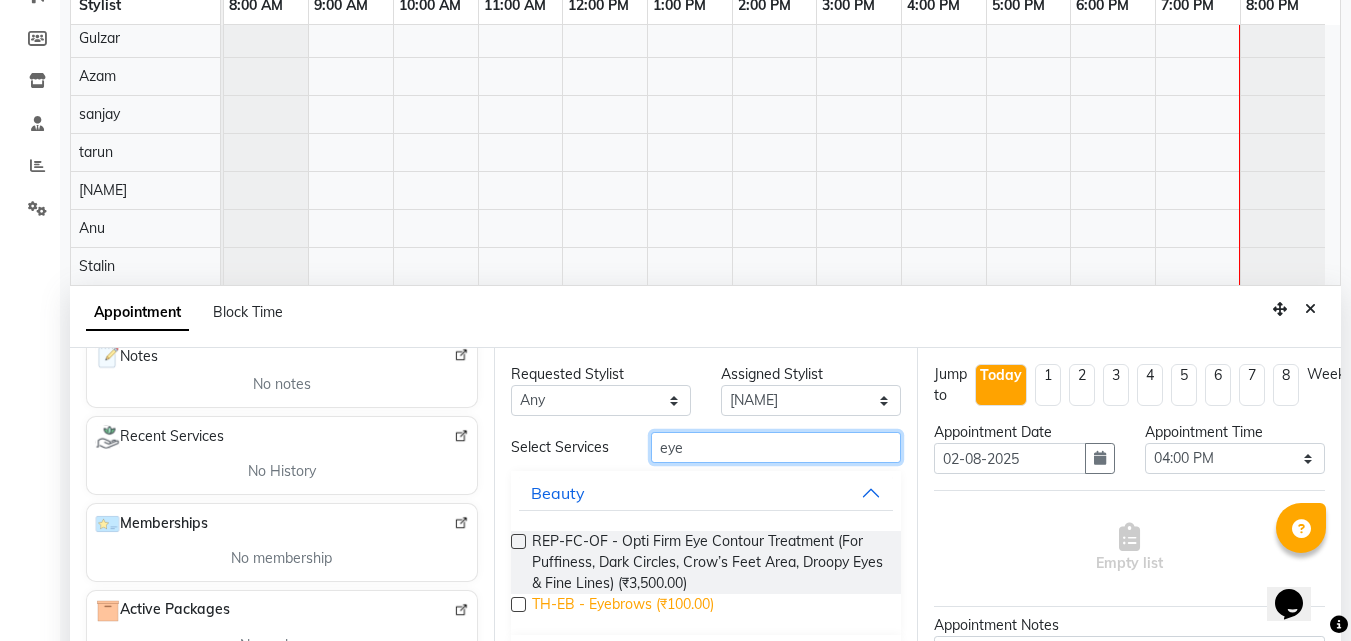 type on "eye" 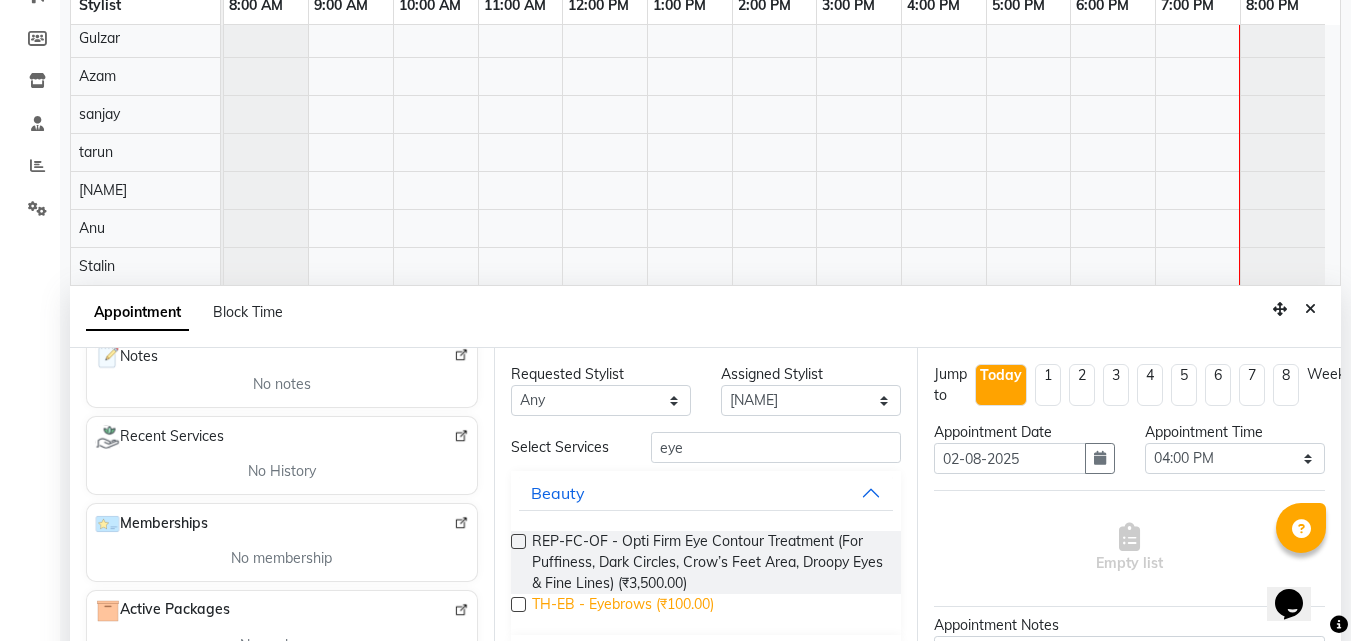 click on "TH-EB - Eyebrows (₹100.00)" at bounding box center (623, 606) 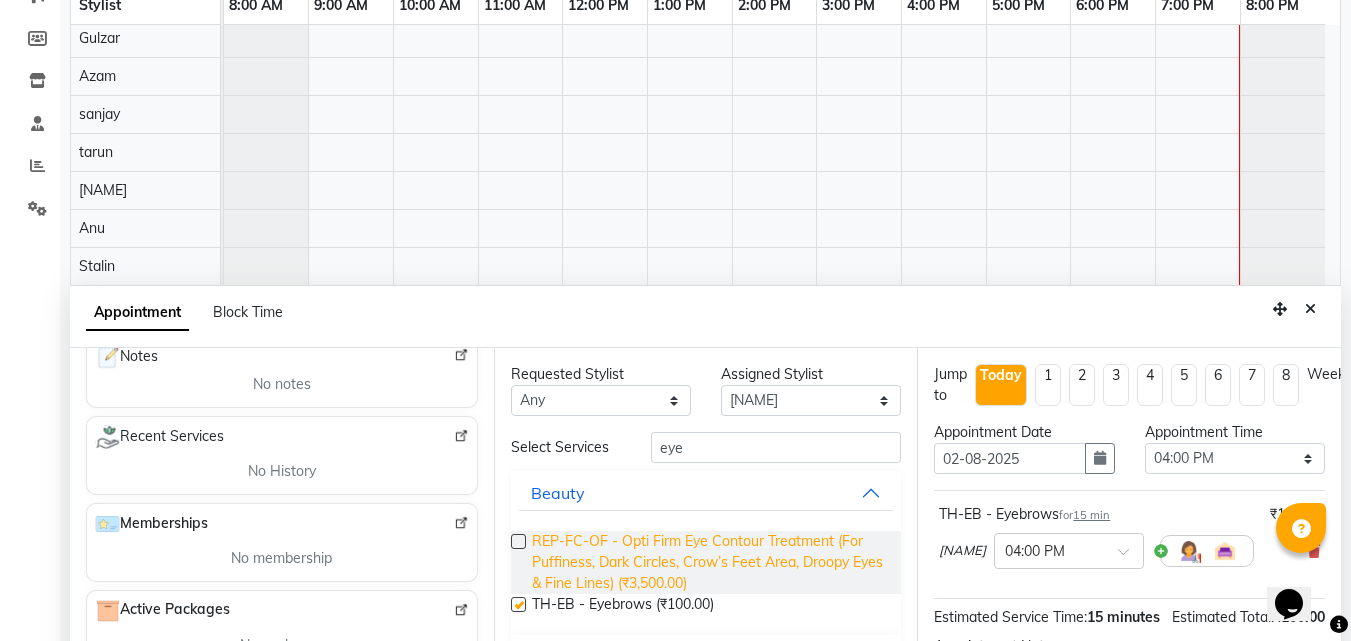 checkbox on "false" 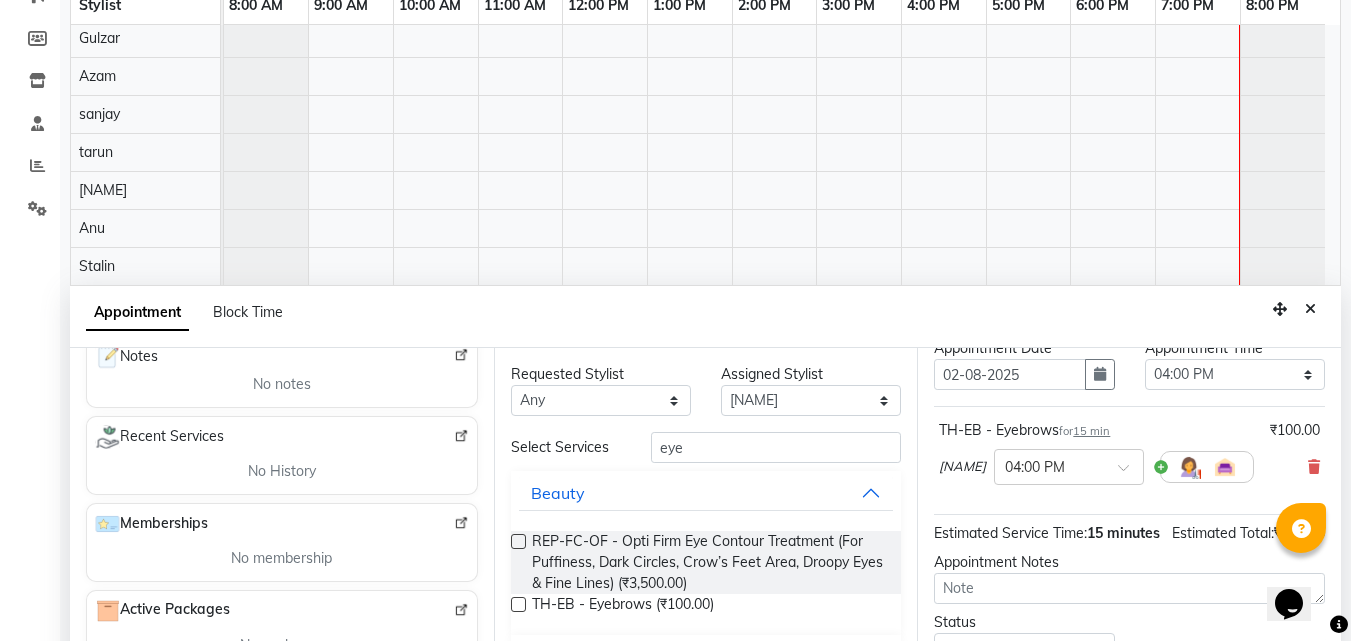 scroll, scrollTop: 141, scrollLeft: 0, axis: vertical 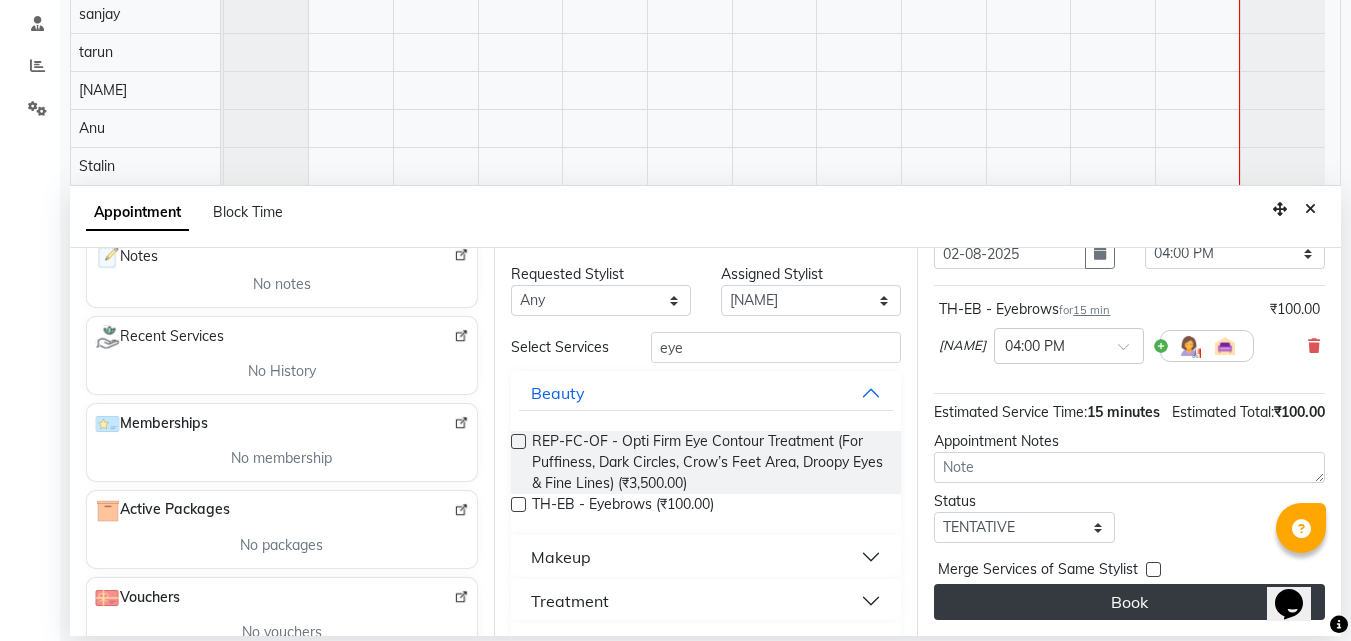 click on "Book" at bounding box center (1129, 602) 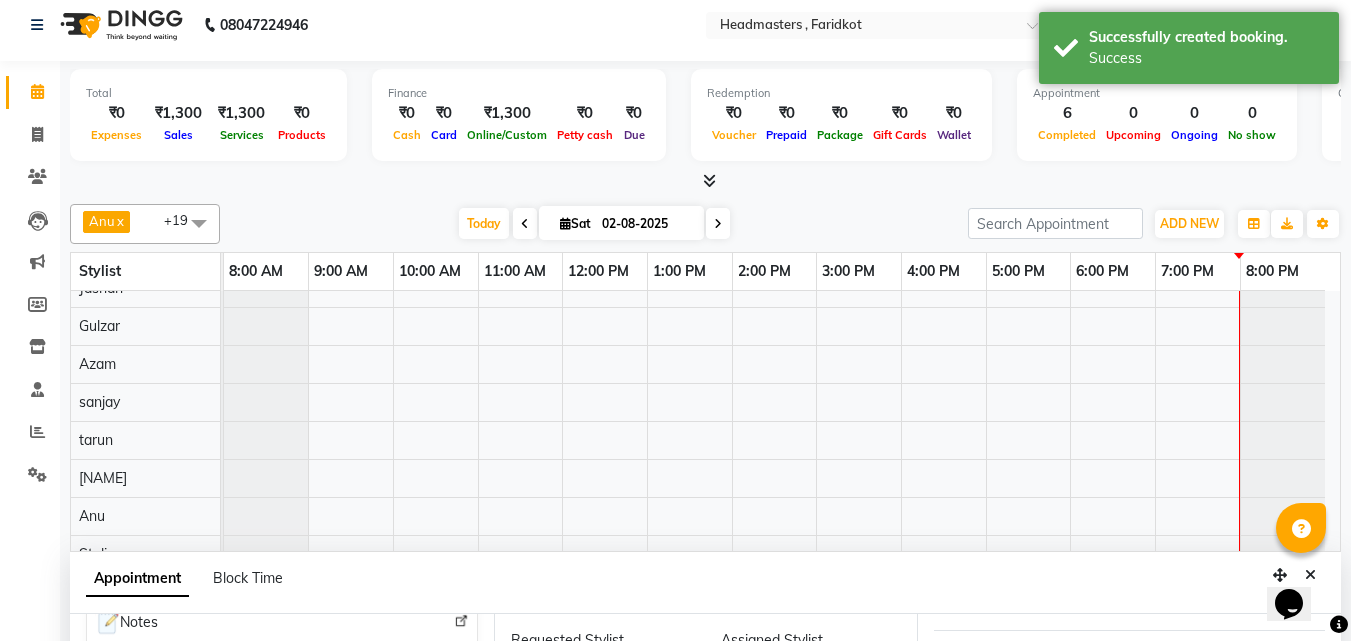 scroll, scrollTop: 0, scrollLeft: 0, axis: both 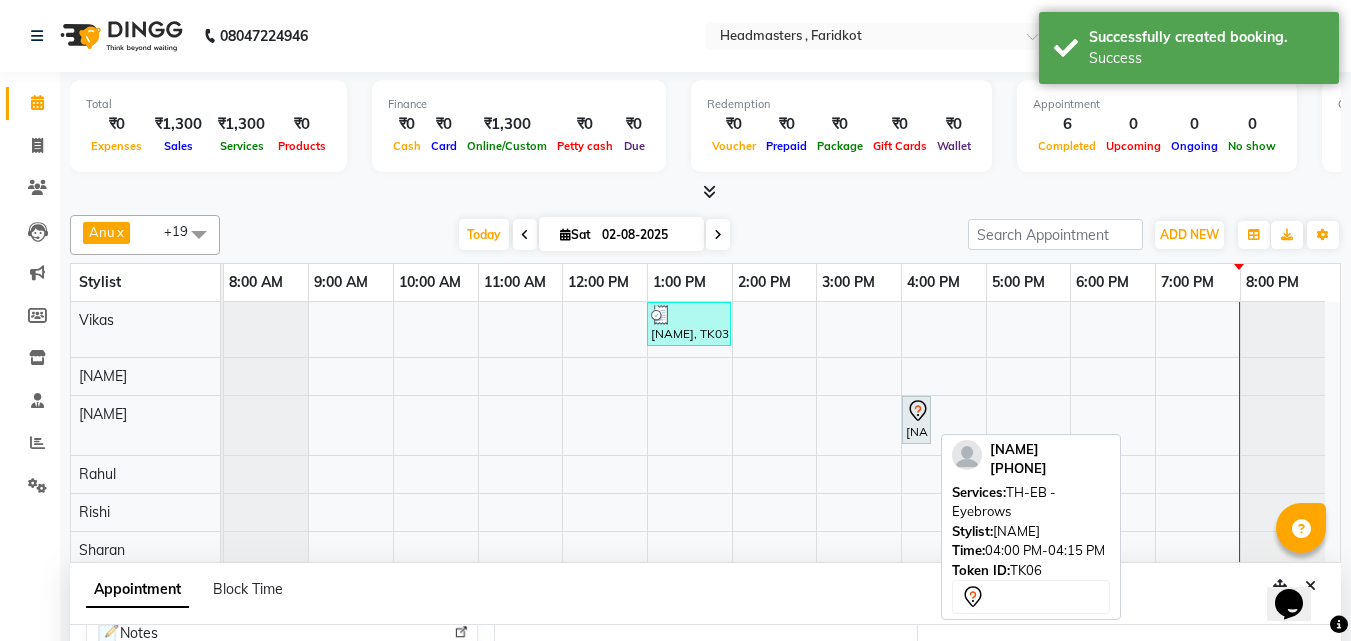 click on "Azeem Brar, TK06, 04:00 PM-04:15 PM, TH-EB - Eyebrows" at bounding box center [916, 420] 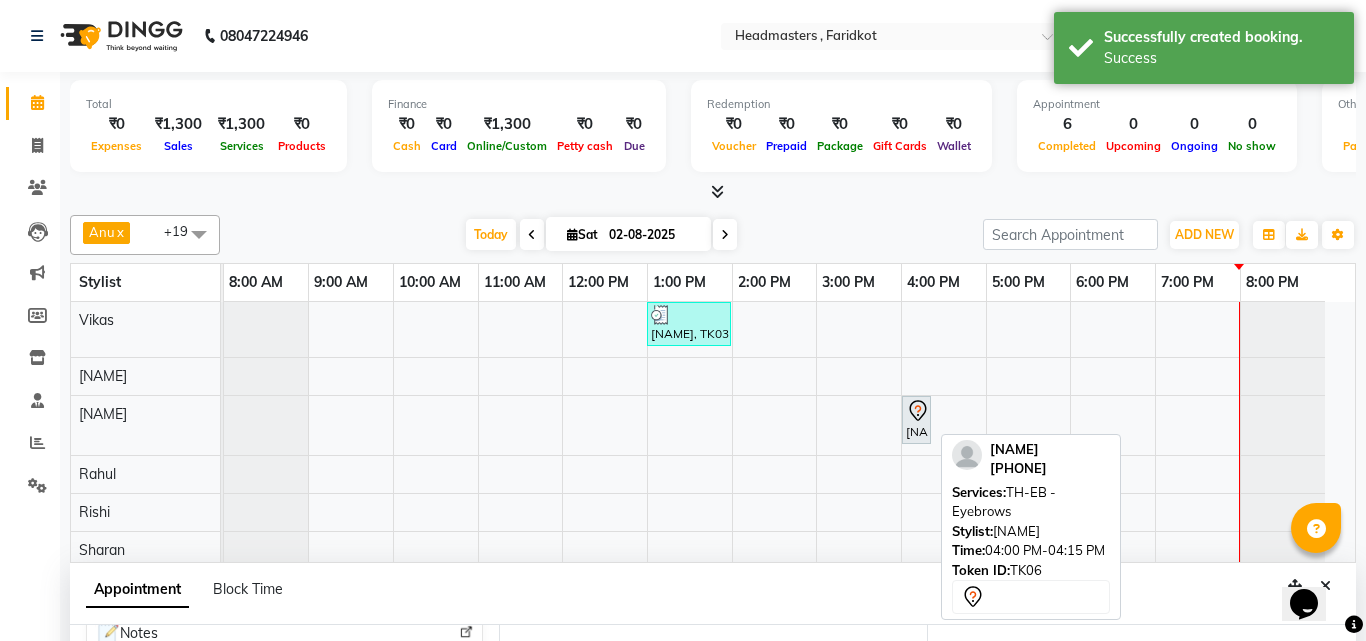 select on "7" 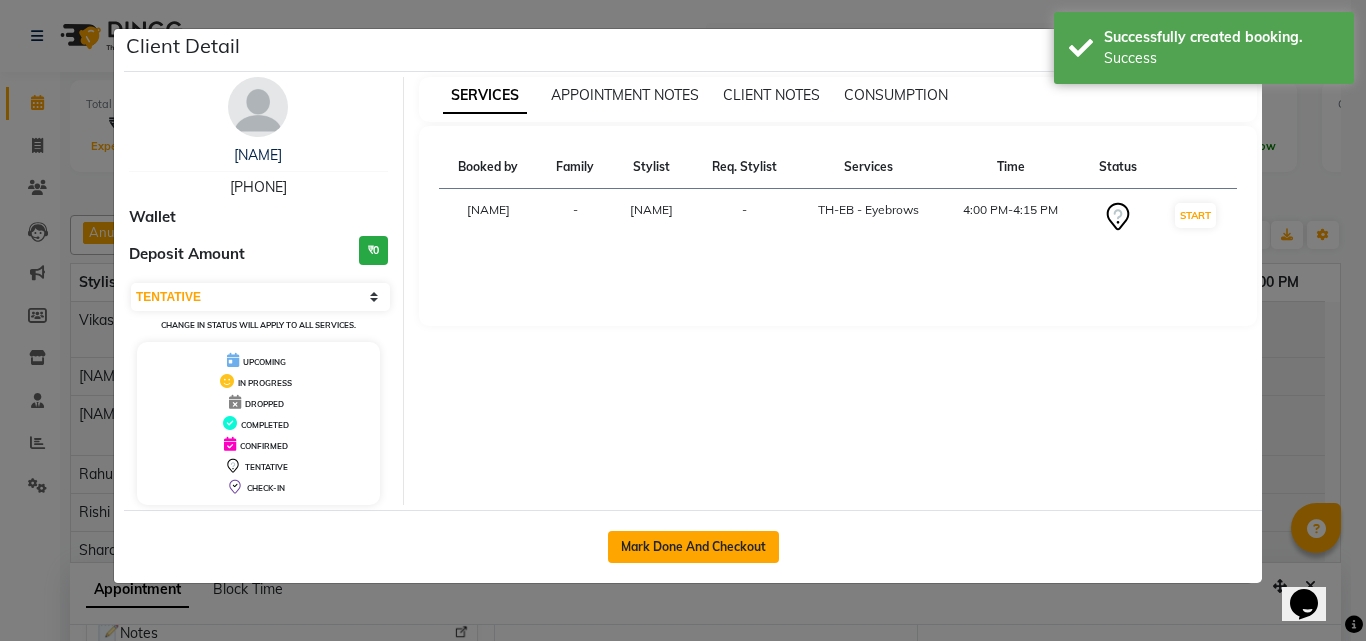 click on "Mark Done And Checkout" 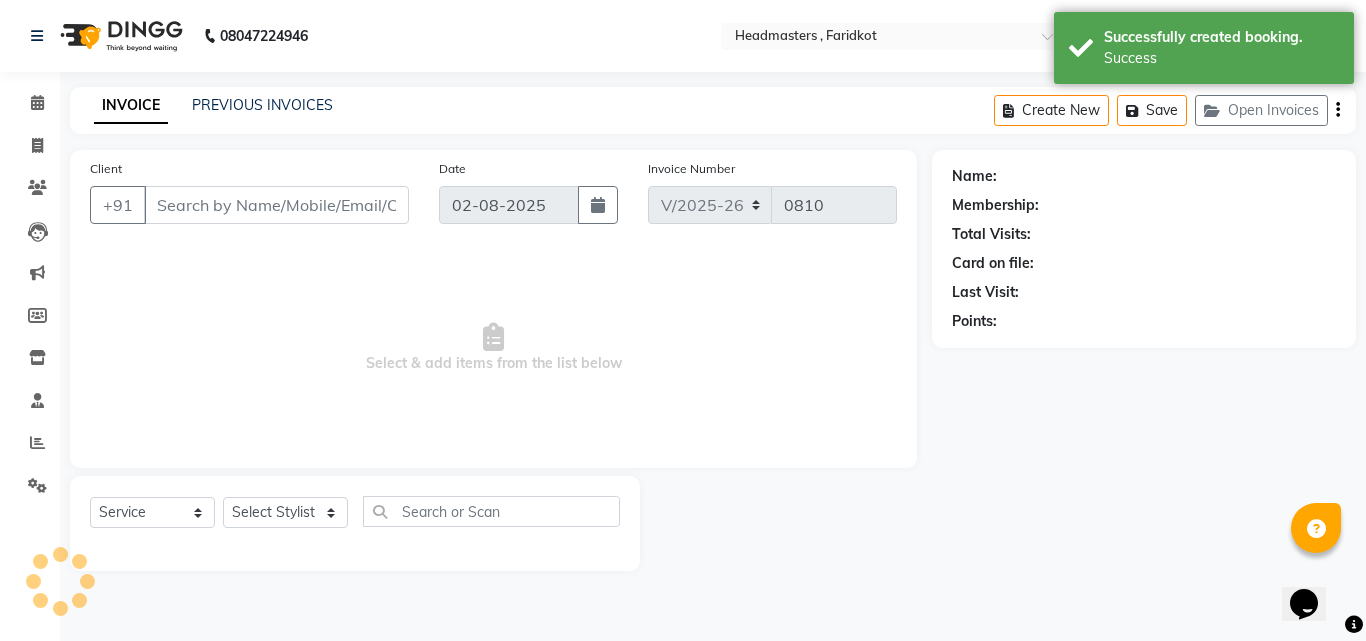 type on "[PHONE]" 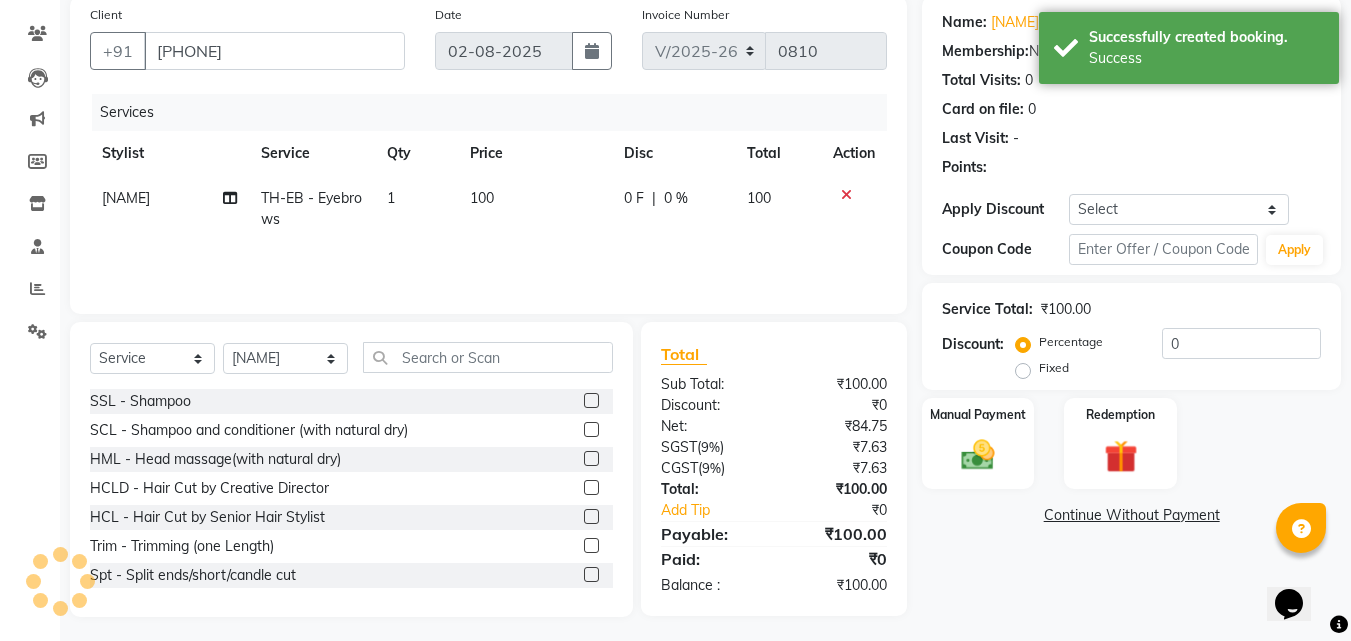 scroll, scrollTop: 160, scrollLeft: 0, axis: vertical 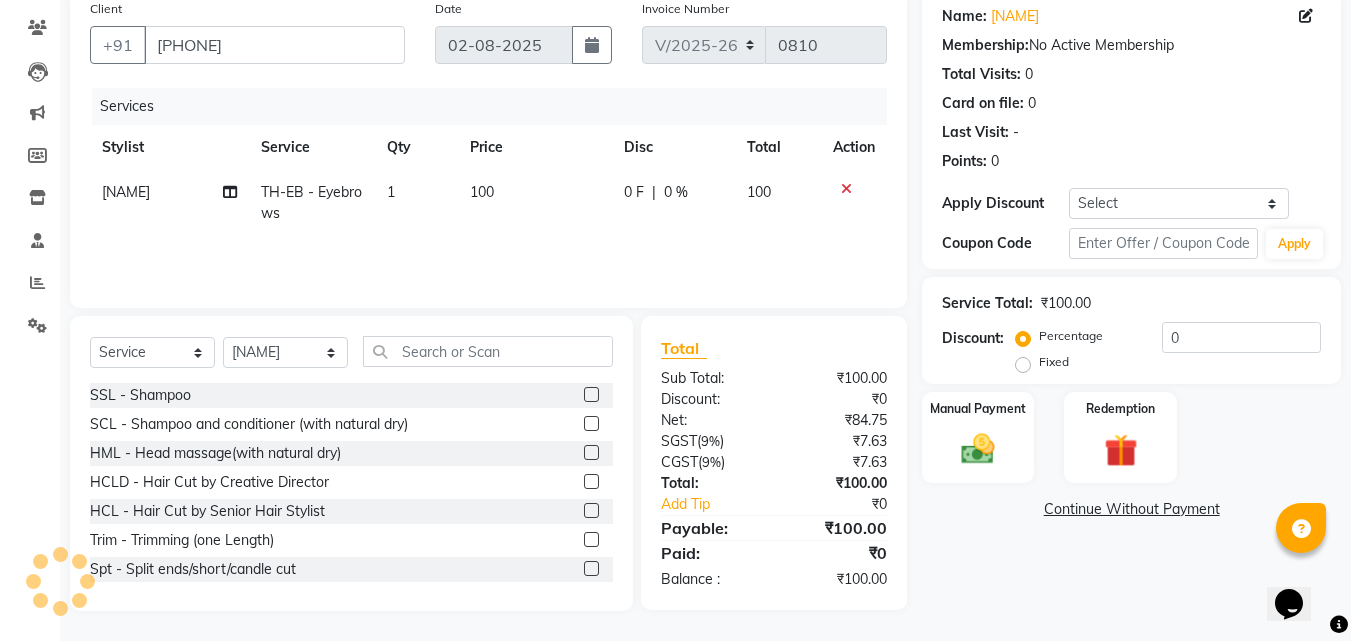 click on "100" 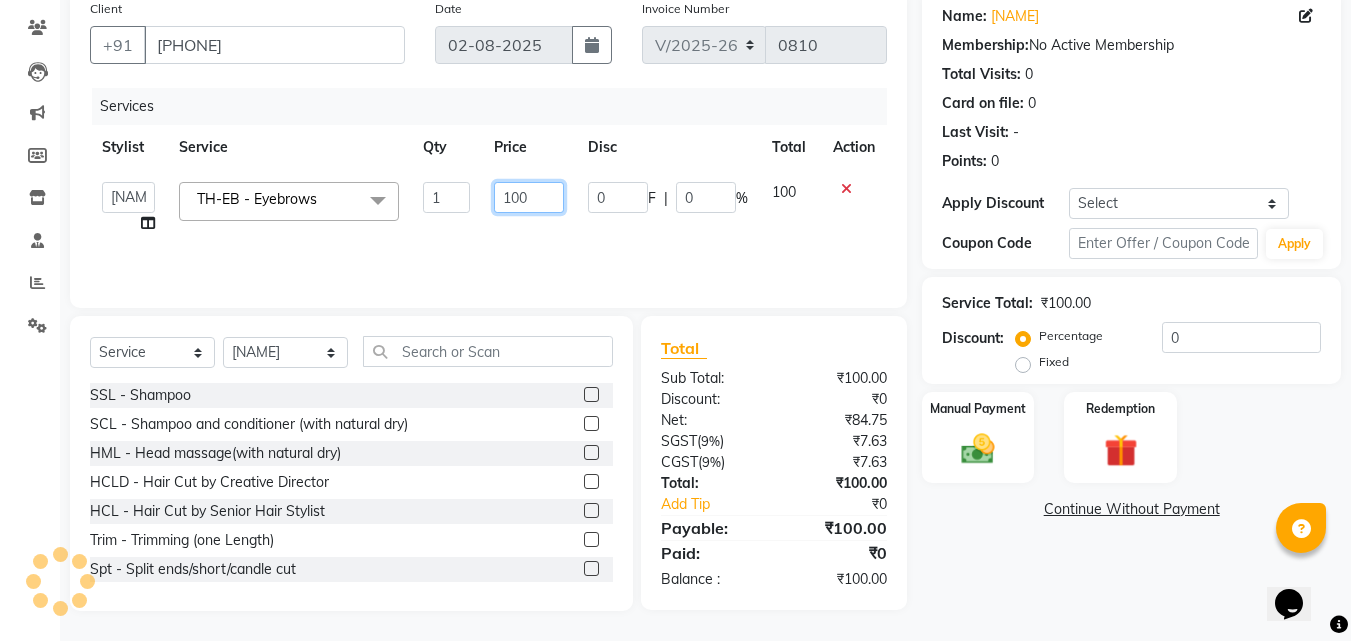 click on "100" 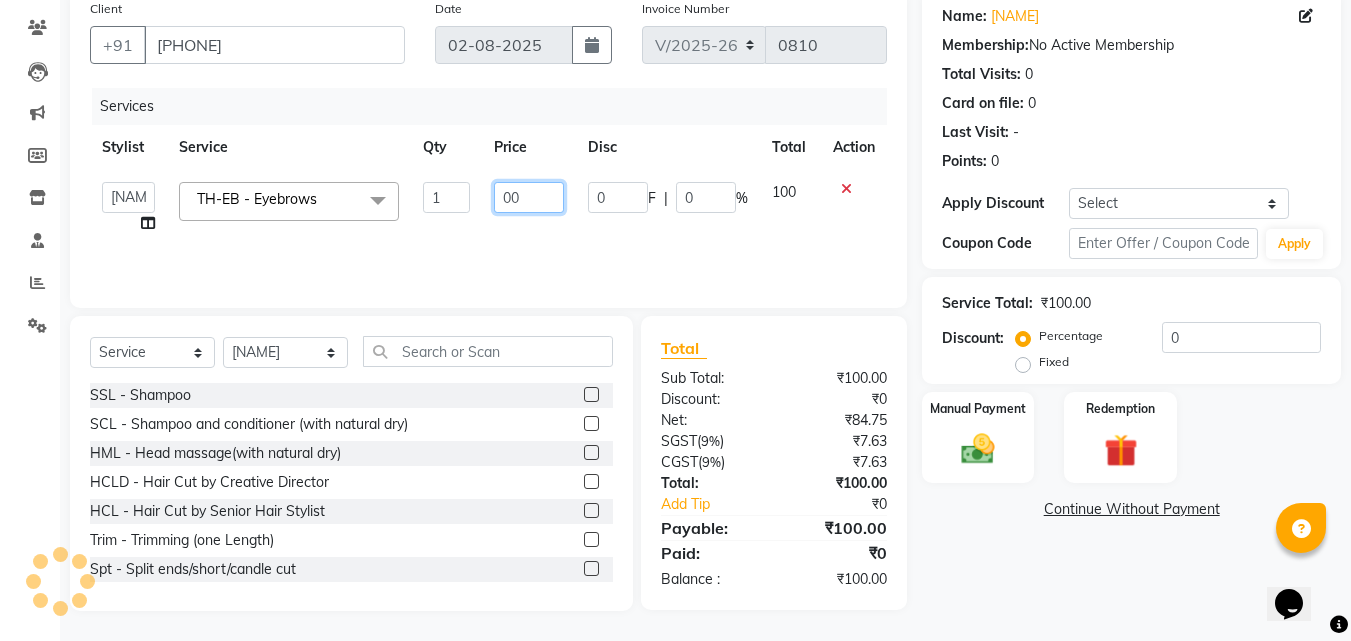 type on "200" 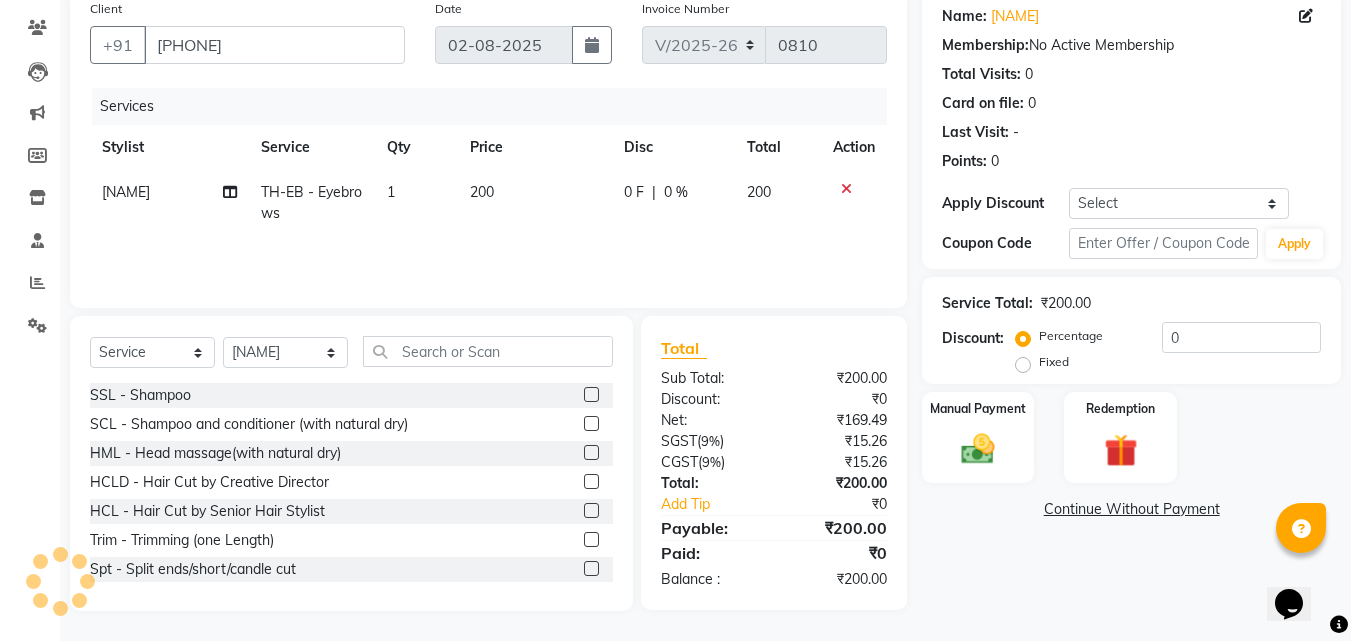 click on "0 F | 0 %" 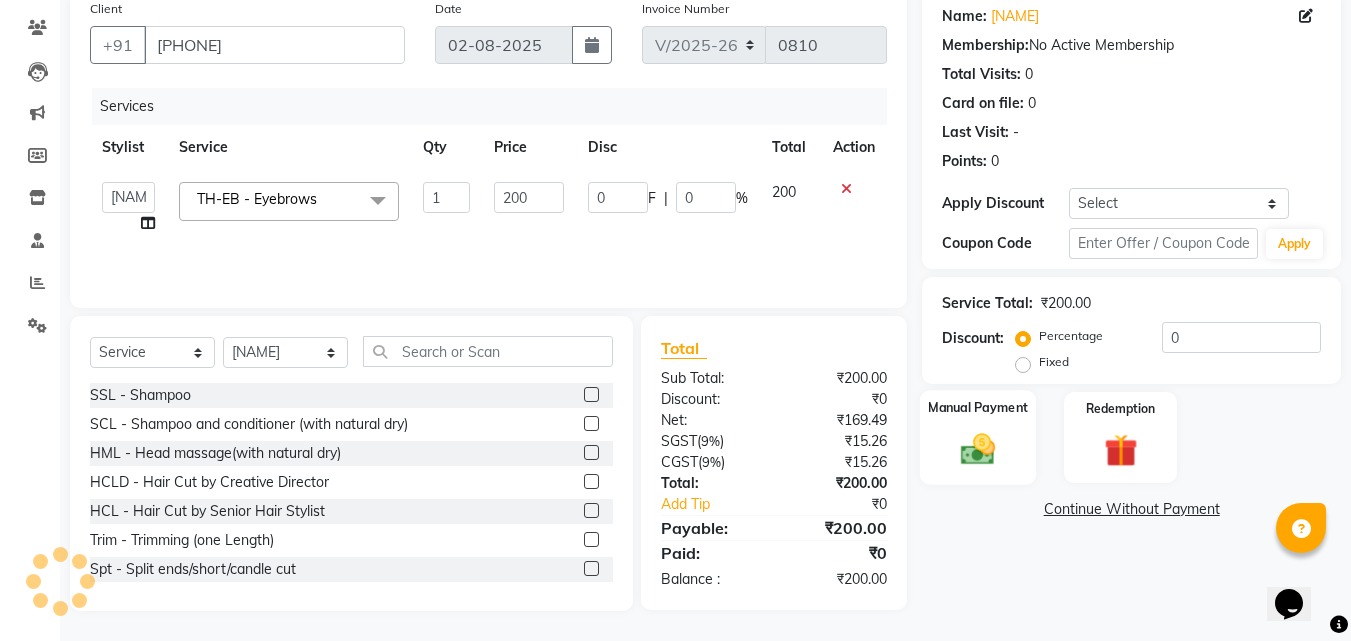 click 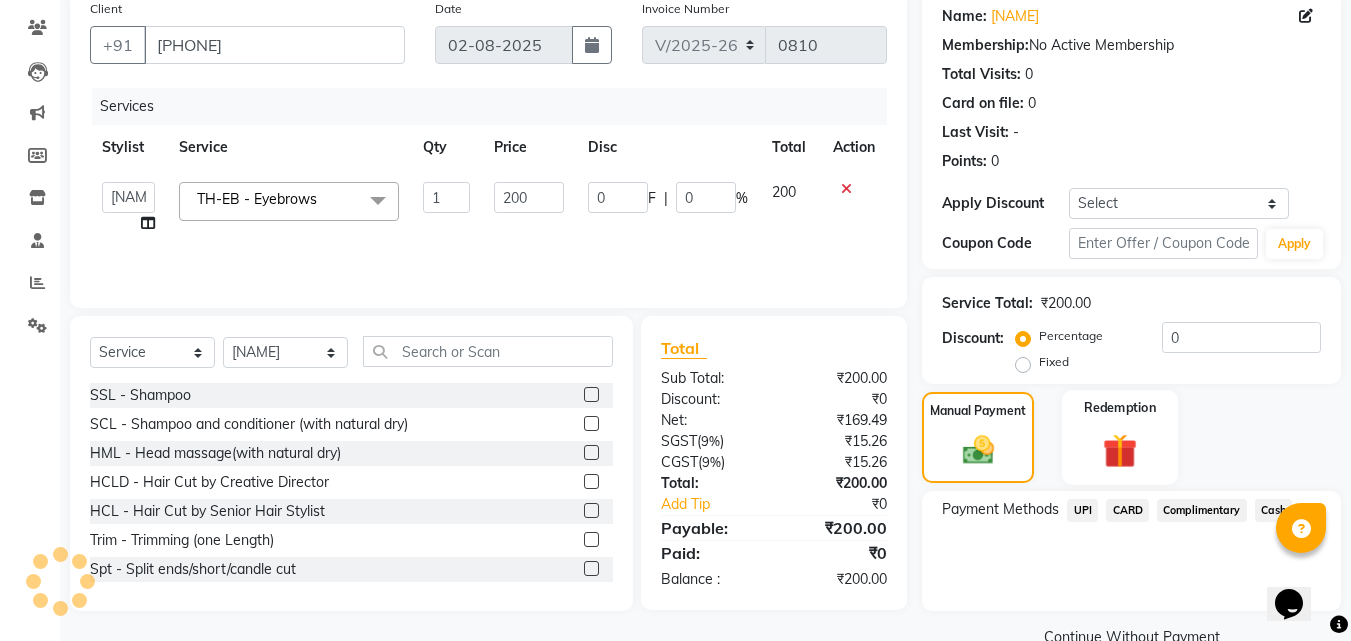 scroll, scrollTop: 201, scrollLeft: 0, axis: vertical 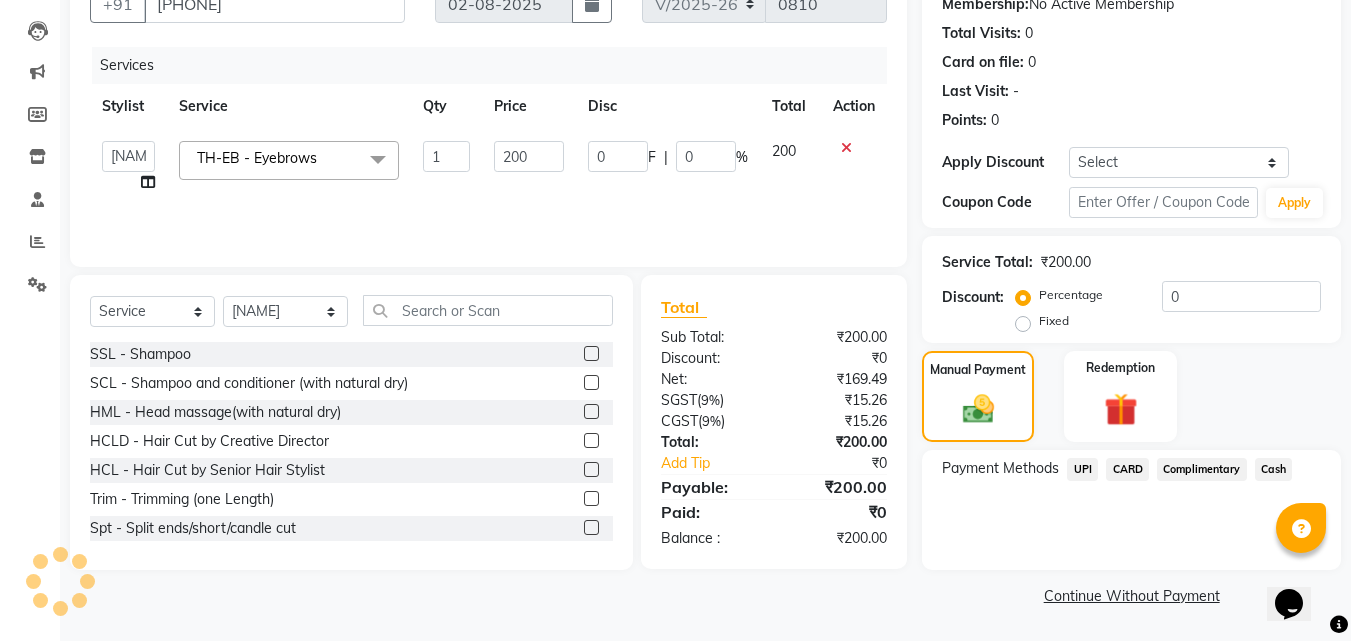 click on "UPI" 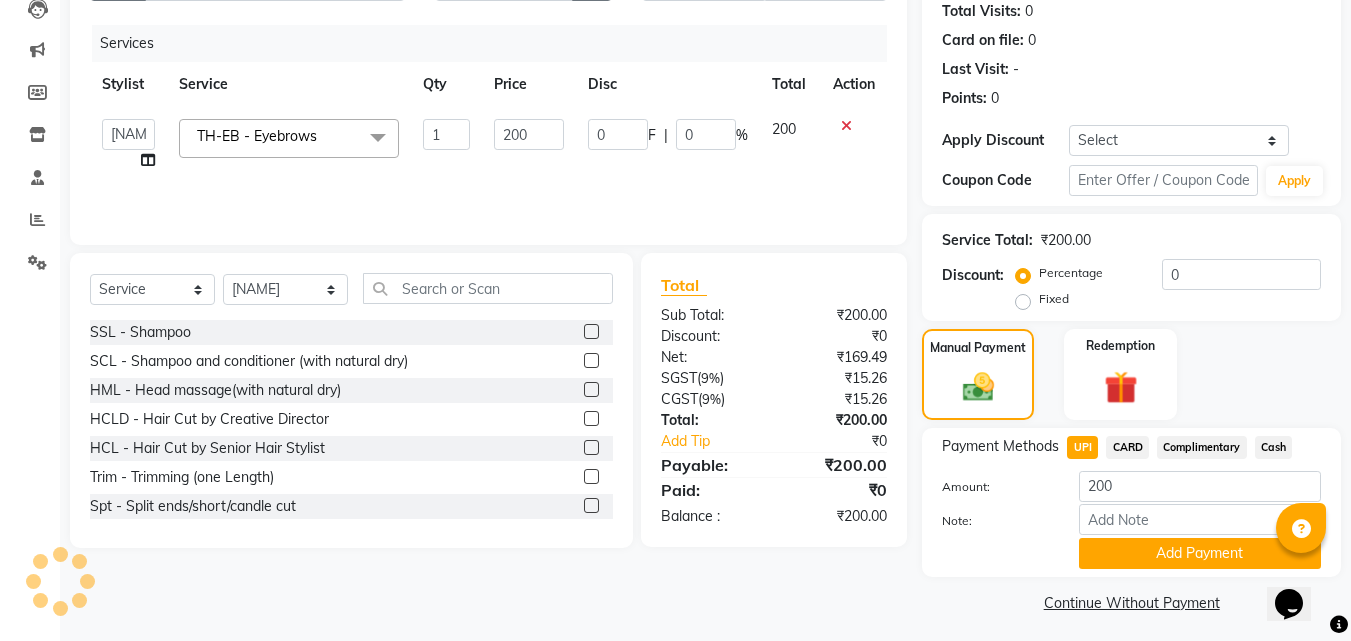 scroll, scrollTop: 230, scrollLeft: 0, axis: vertical 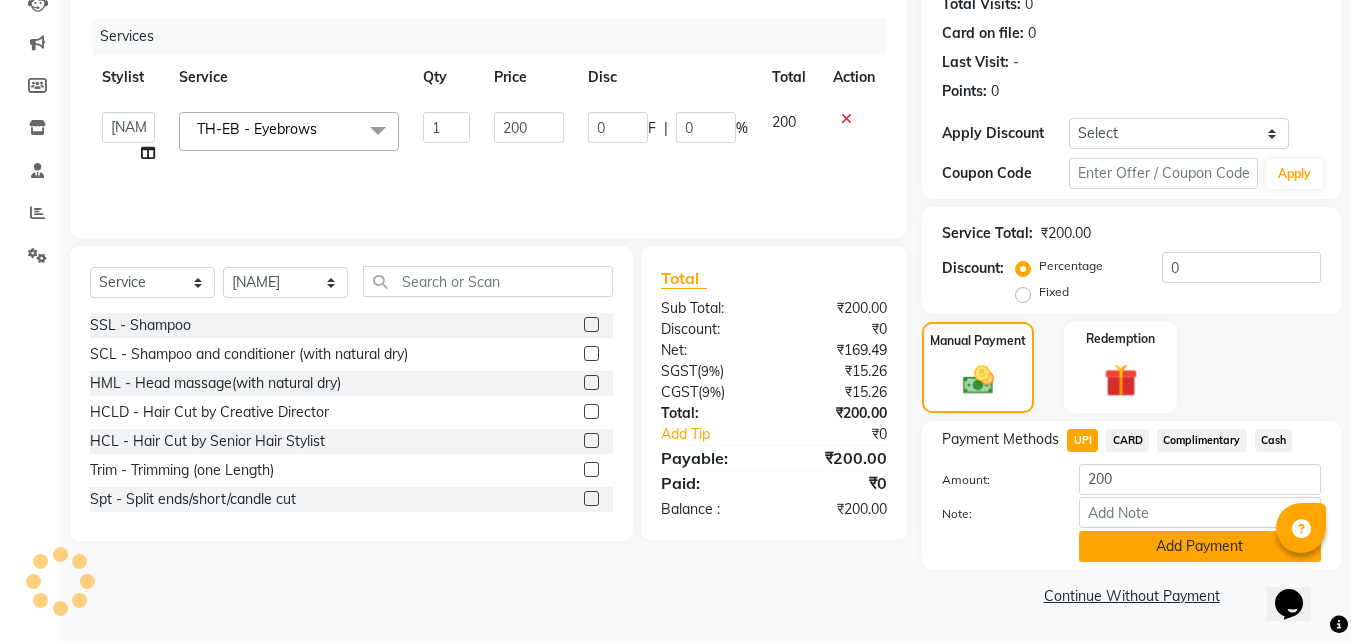 click on "Add Payment" 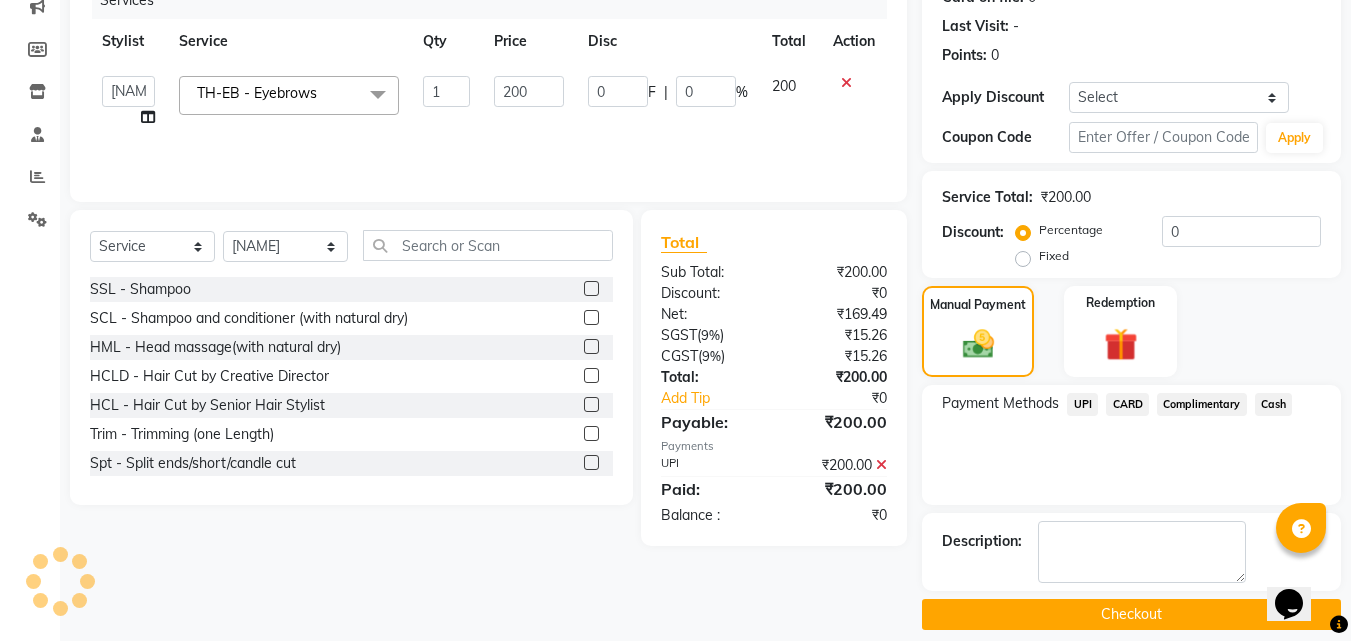 scroll, scrollTop: 285, scrollLeft: 0, axis: vertical 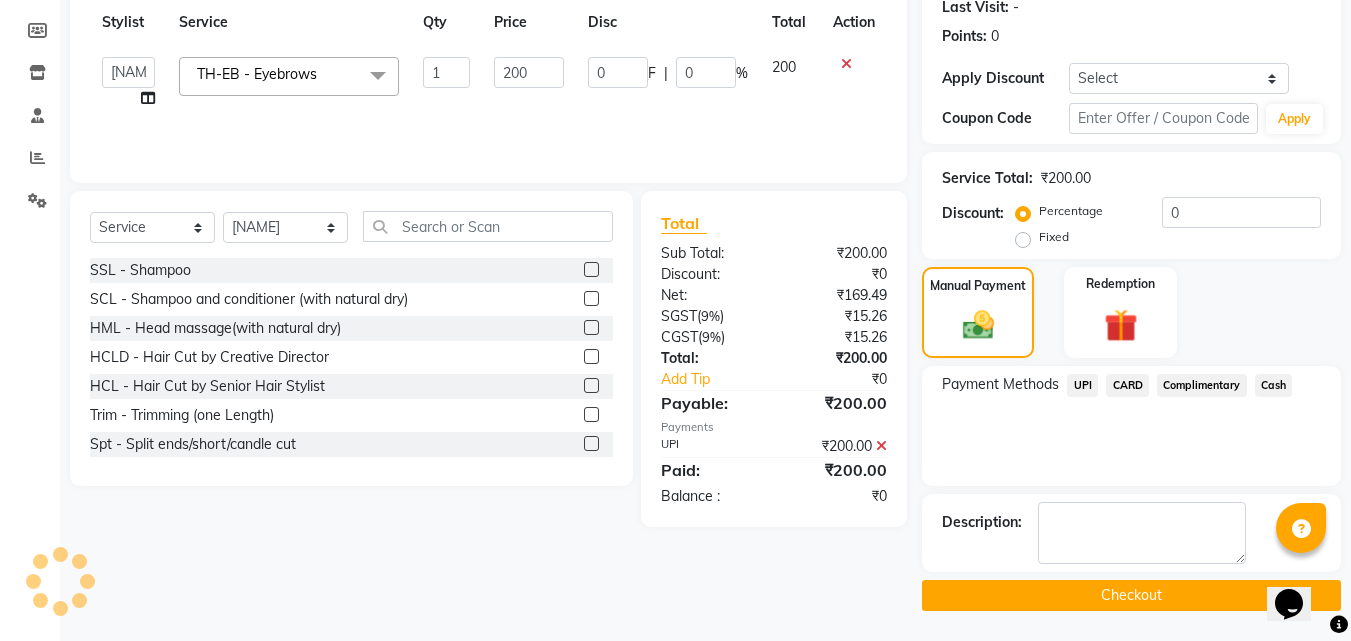 click on "Checkout" 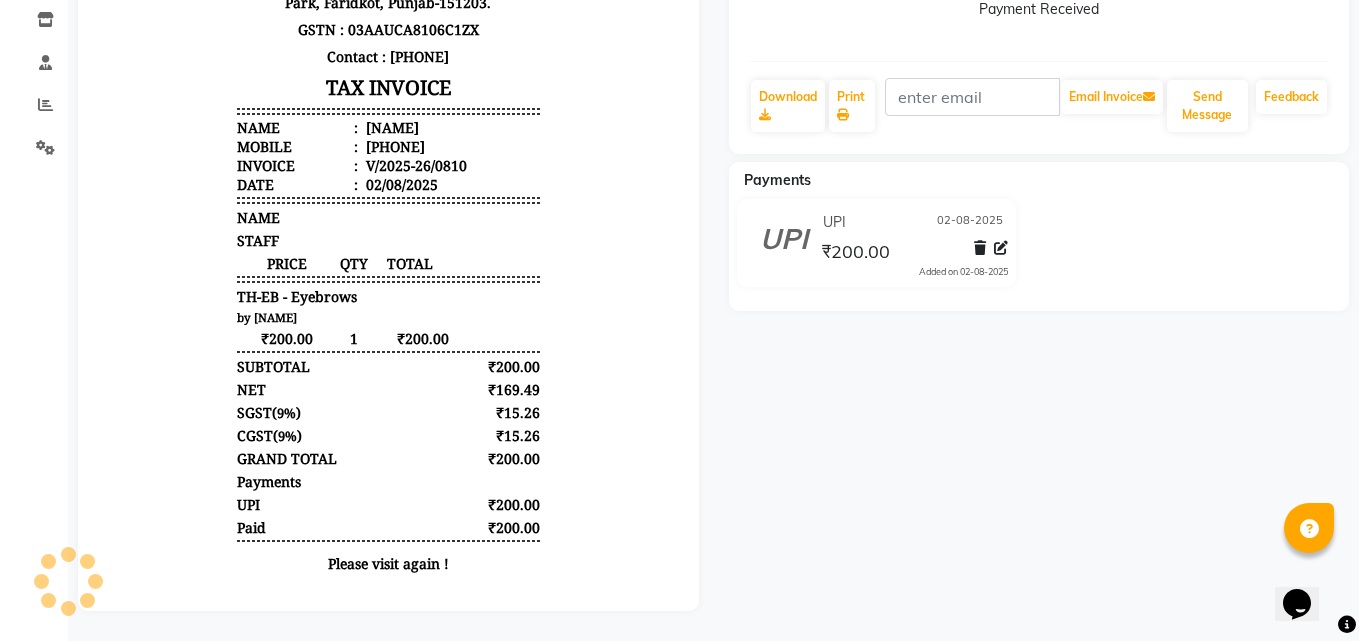 scroll, scrollTop: 0, scrollLeft: 0, axis: both 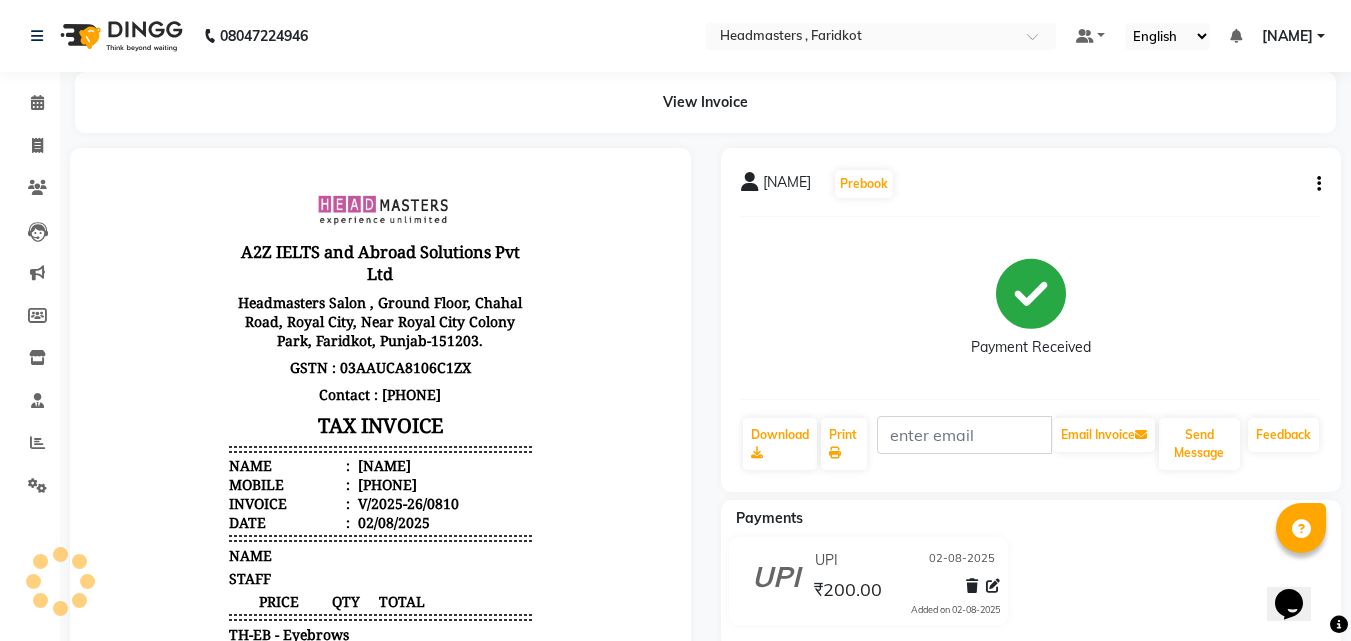 click on "08047224946" 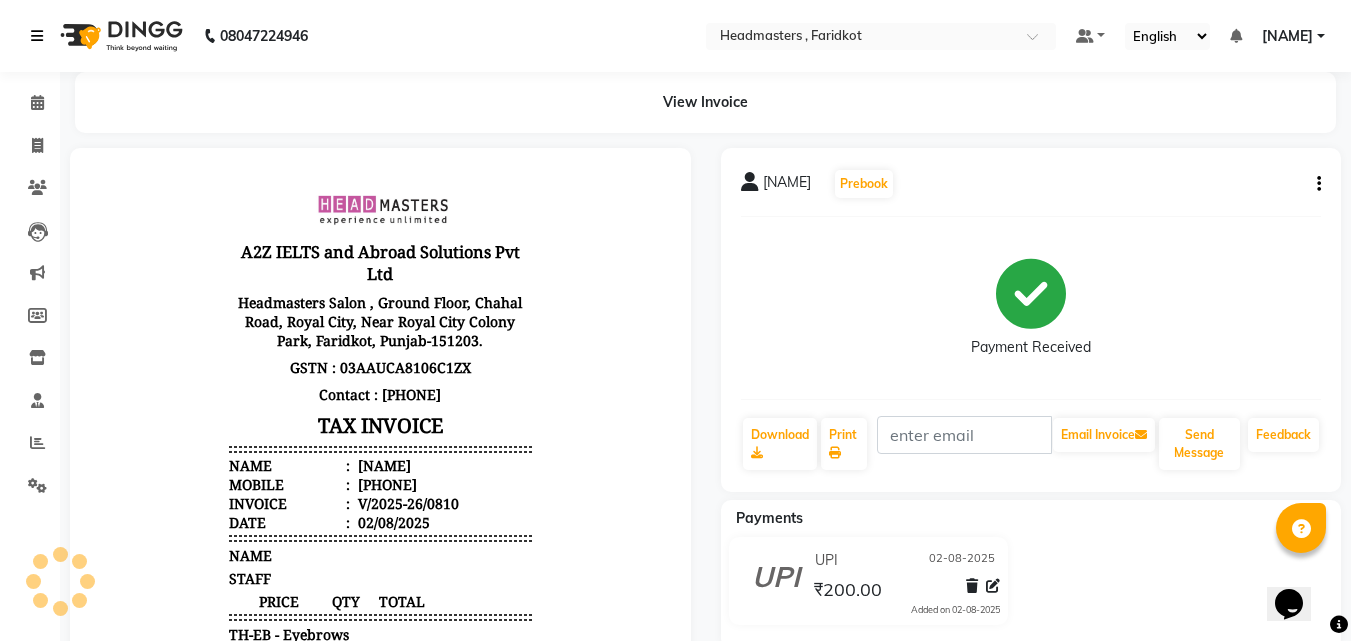 click at bounding box center (37, 36) 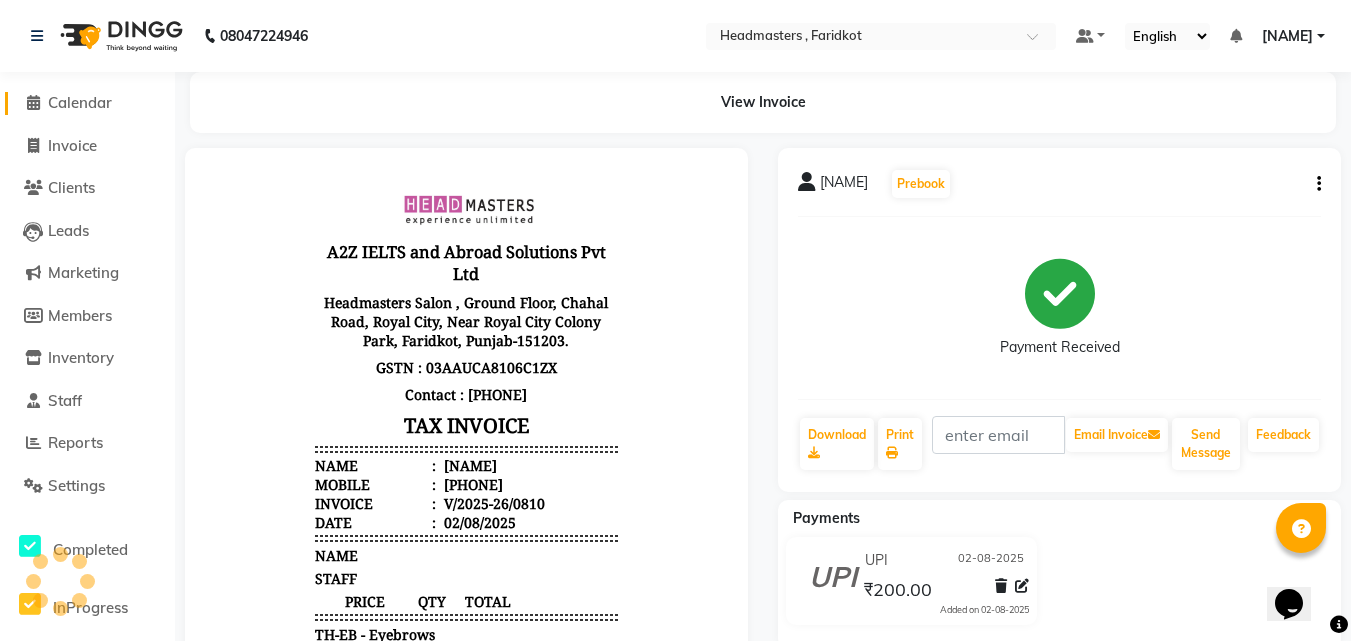click on "Calendar" 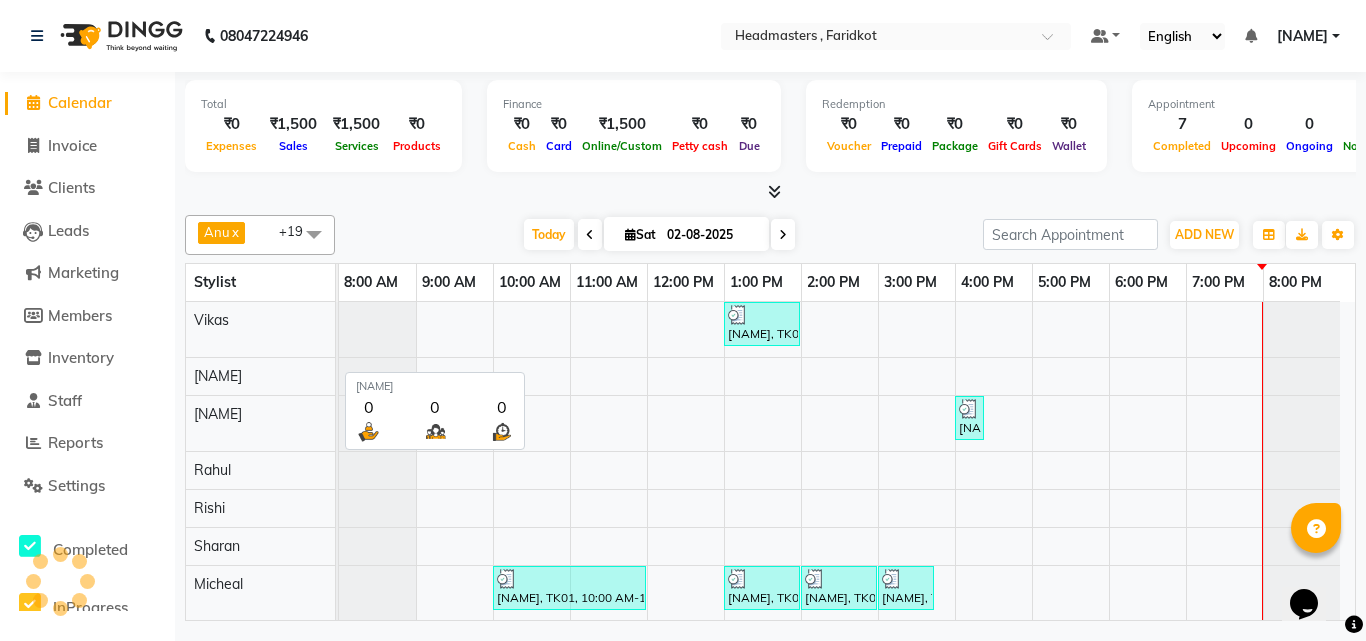 scroll, scrollTop: 300, scrollLeft: 0, axis: vertical 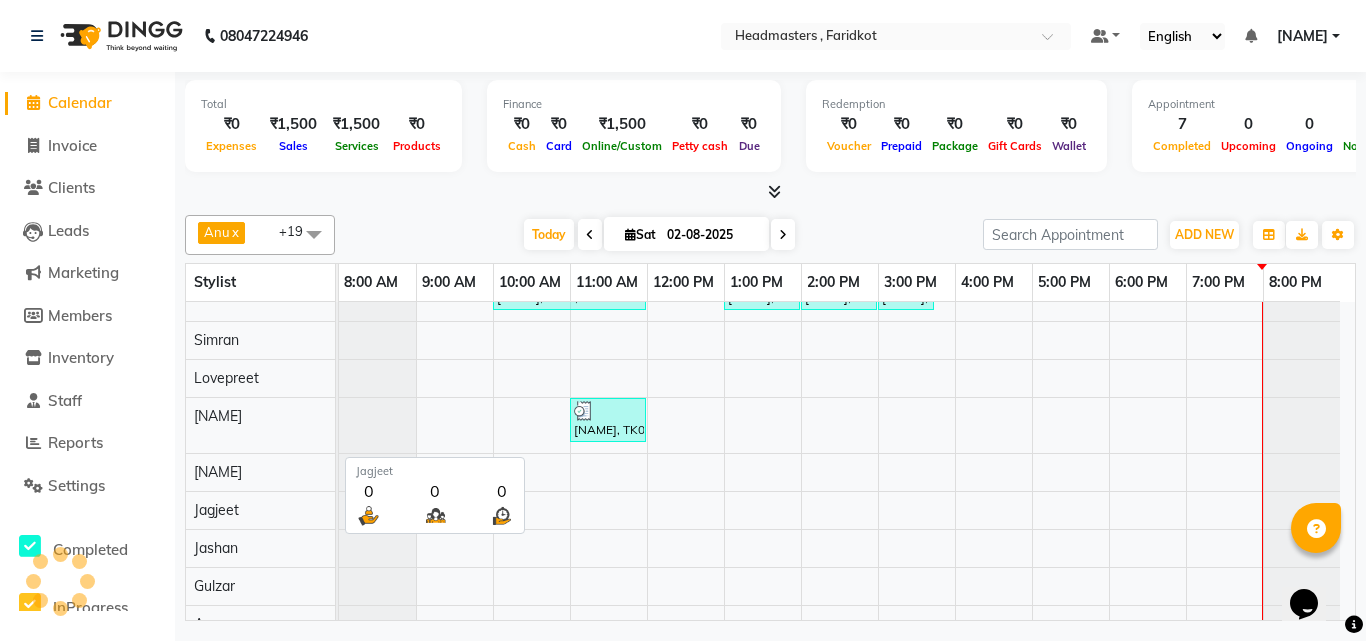 click on "Jagjeet" at bounding box center (260, 510) 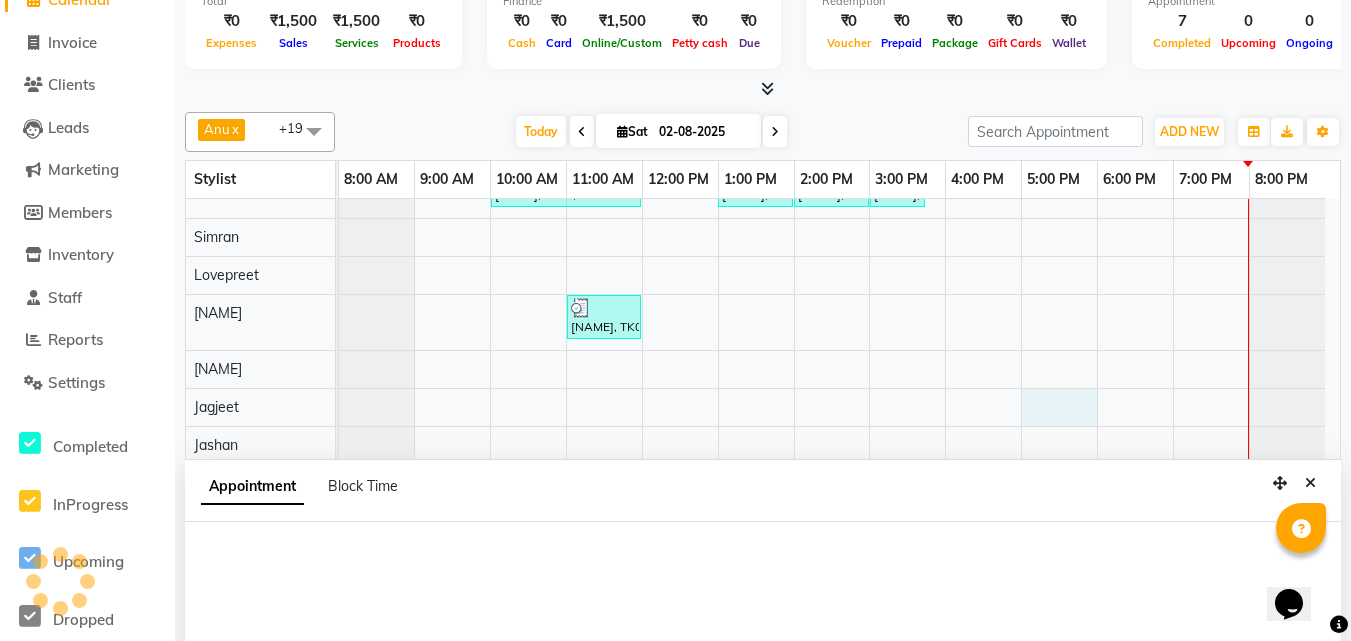 select on "83028" 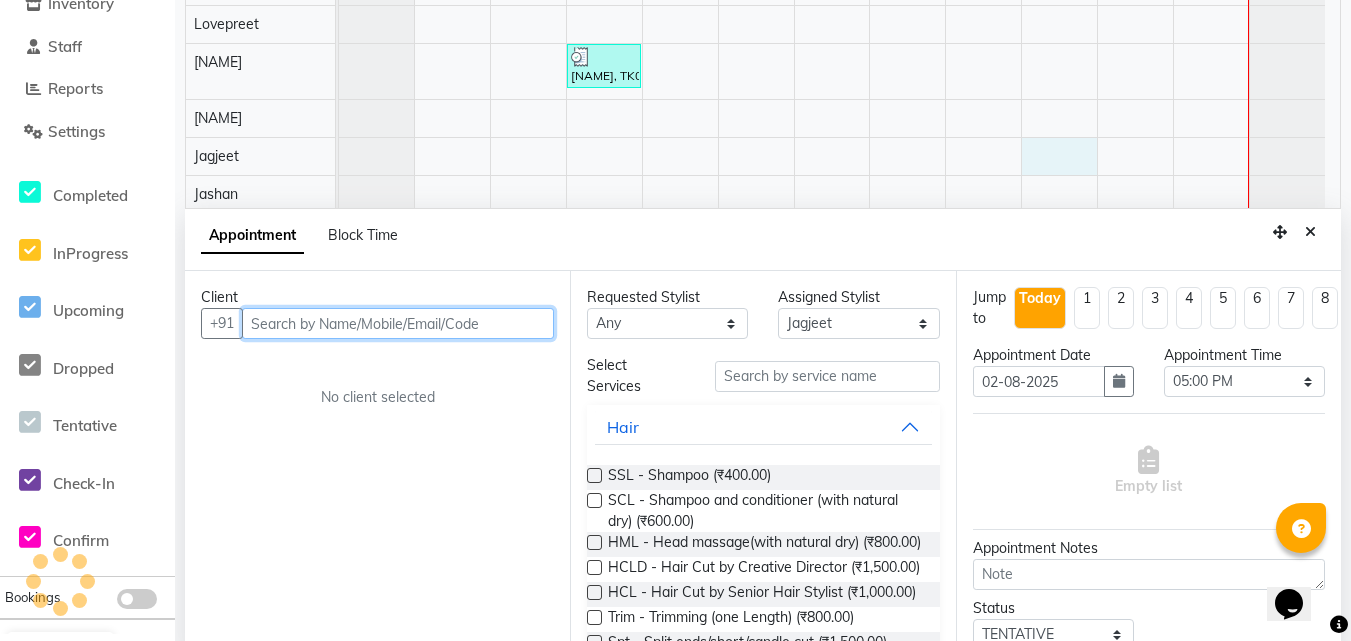 scroll, scrollTop: 377, scrollLeft: 0, axis: vertical 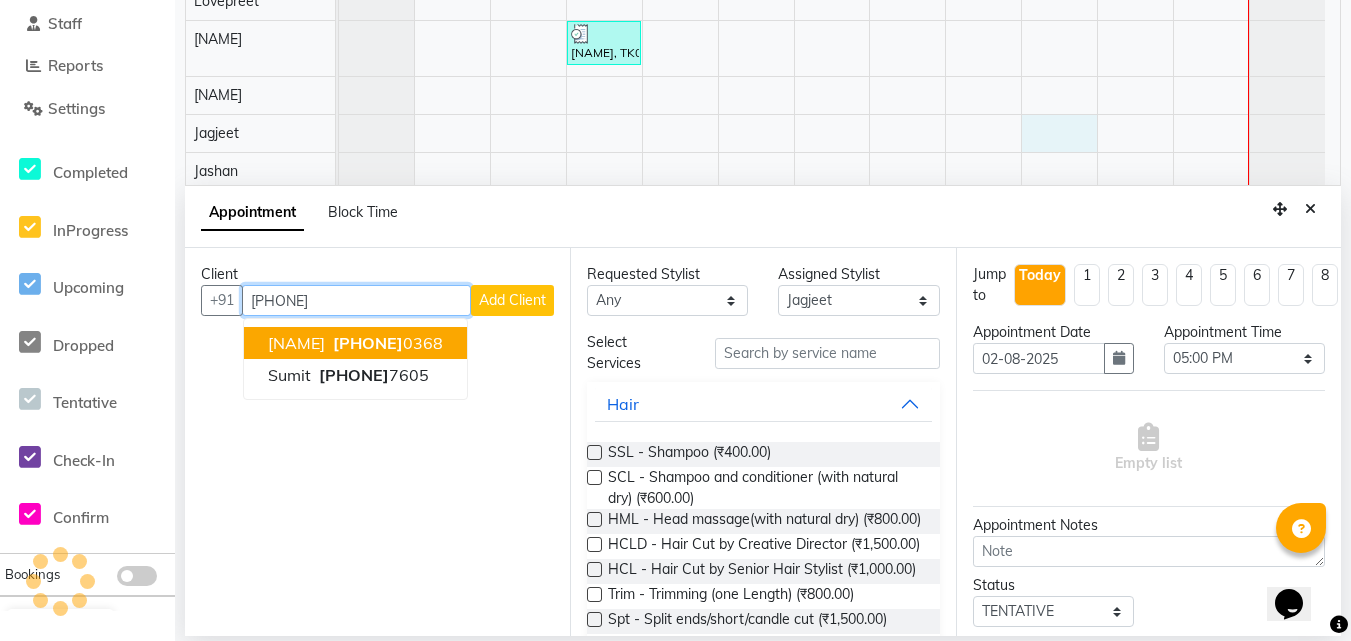 click on "[FIRST] [LAST]" at bounding box center [296, 343] 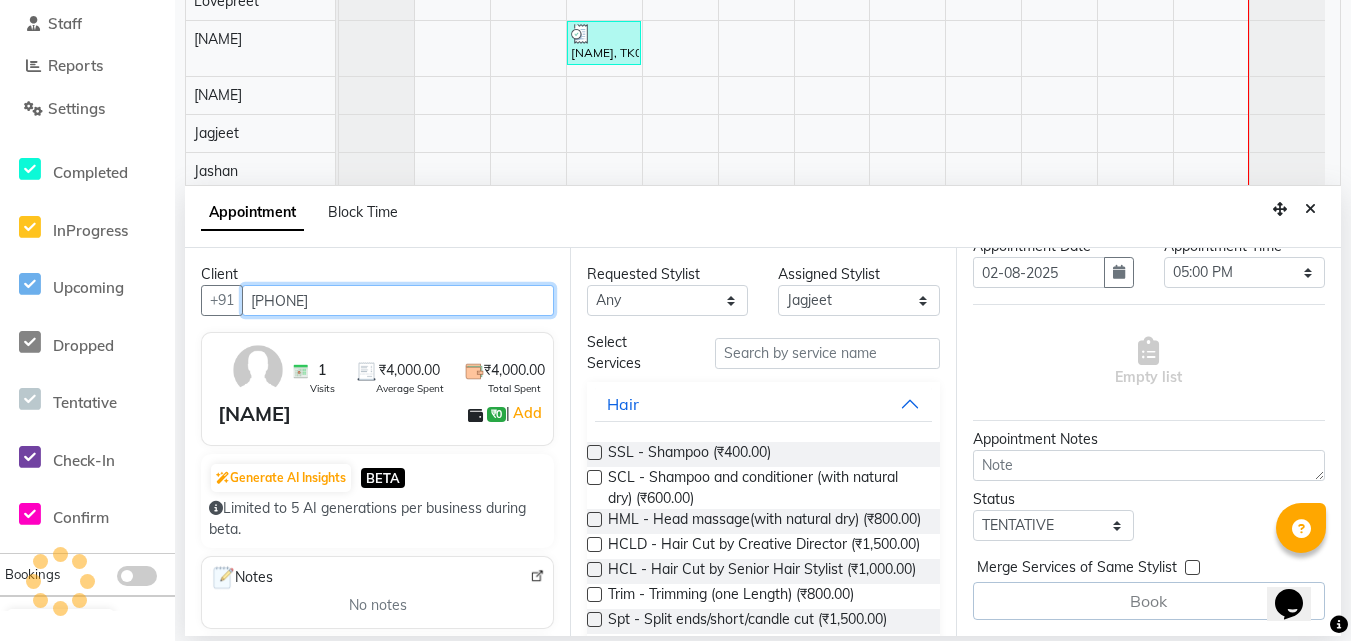 scroll, scrollTop: 101, scrollLeft: 0, axis: vertical 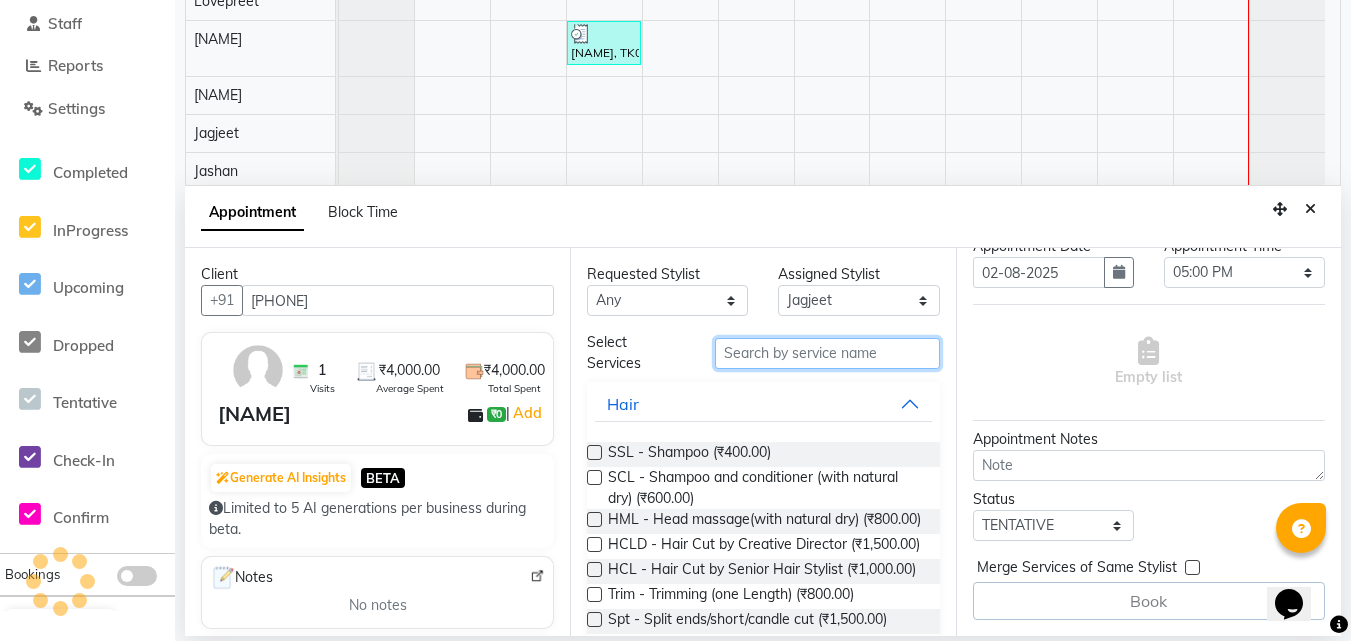 click at bounding box center (827, 353) 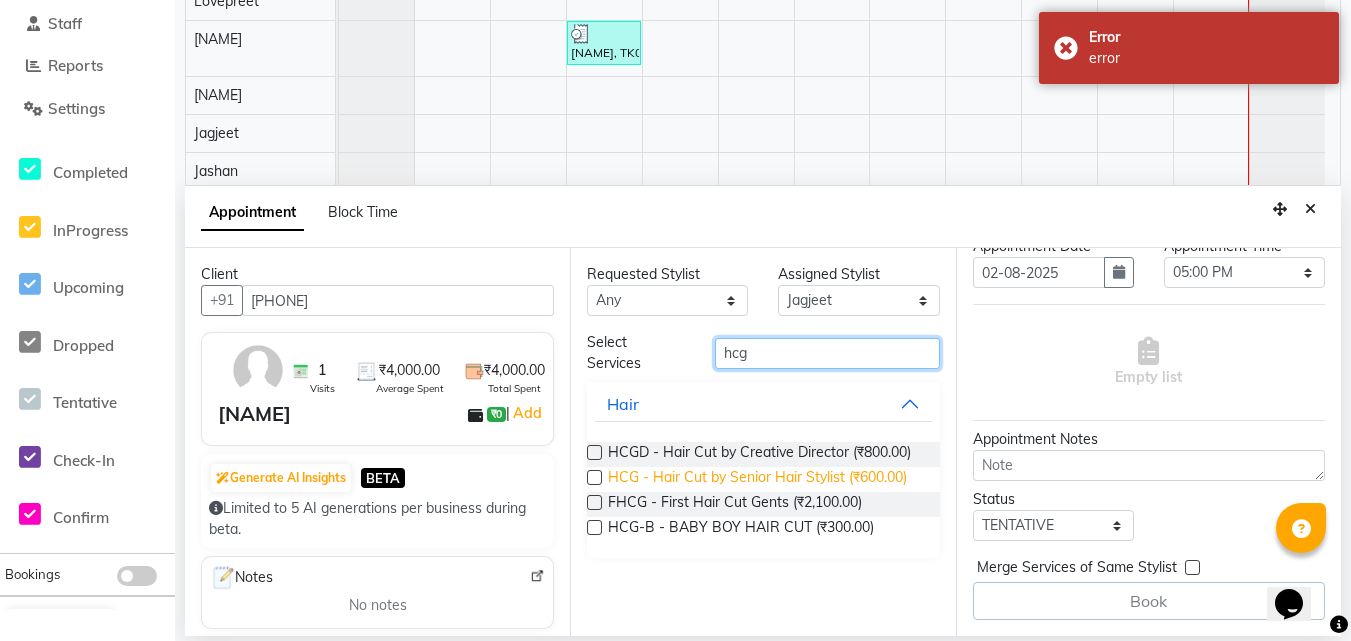 type on "hcg" 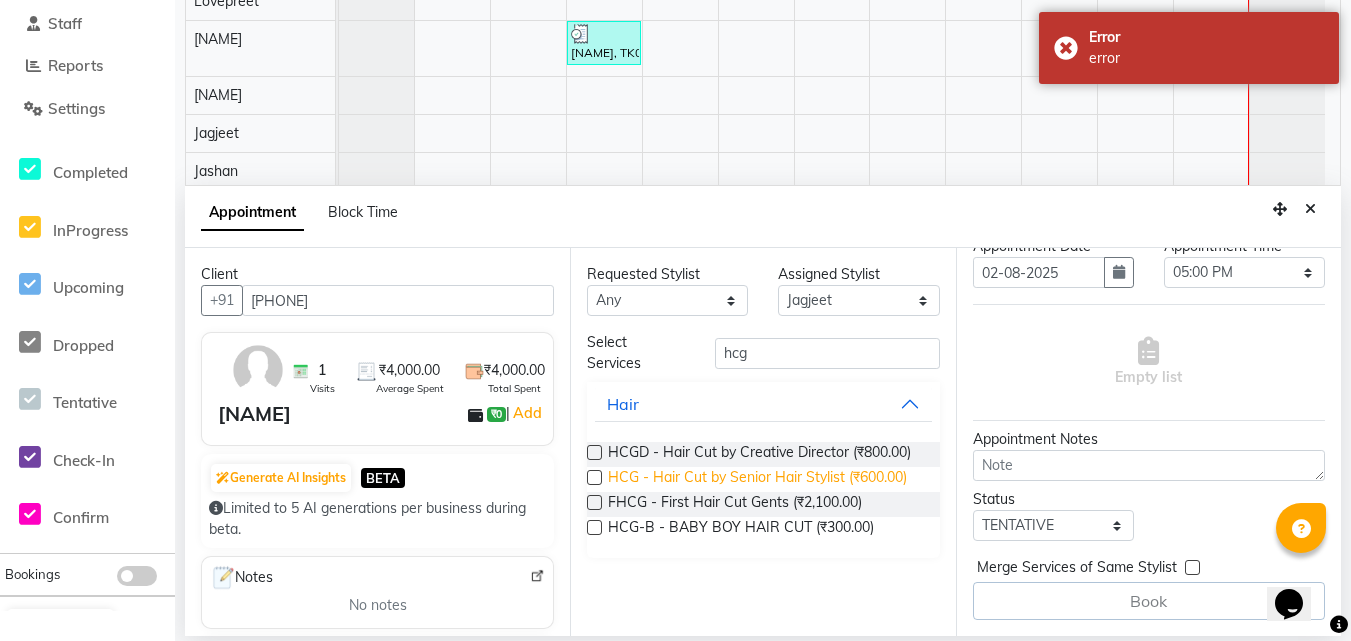 click on "HCG - Hair Cut by Senior Hair Stylist (₹600.00)" at bounding box center [757, 479] 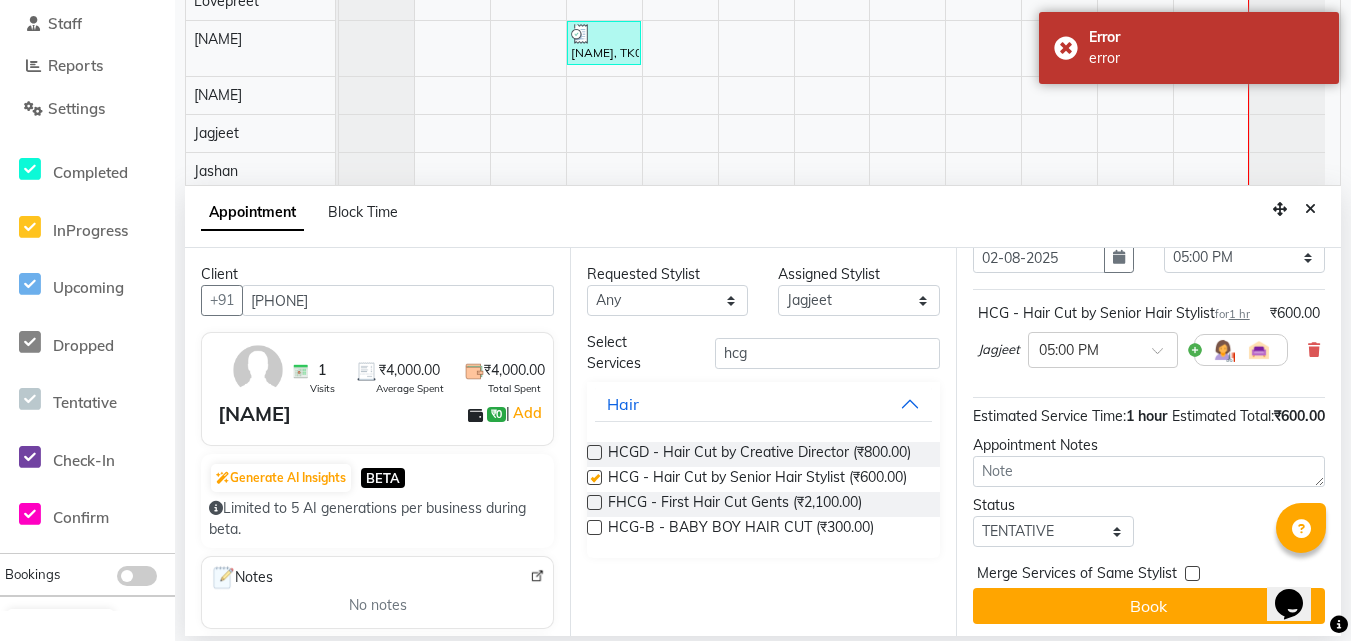 checkbox on "false" 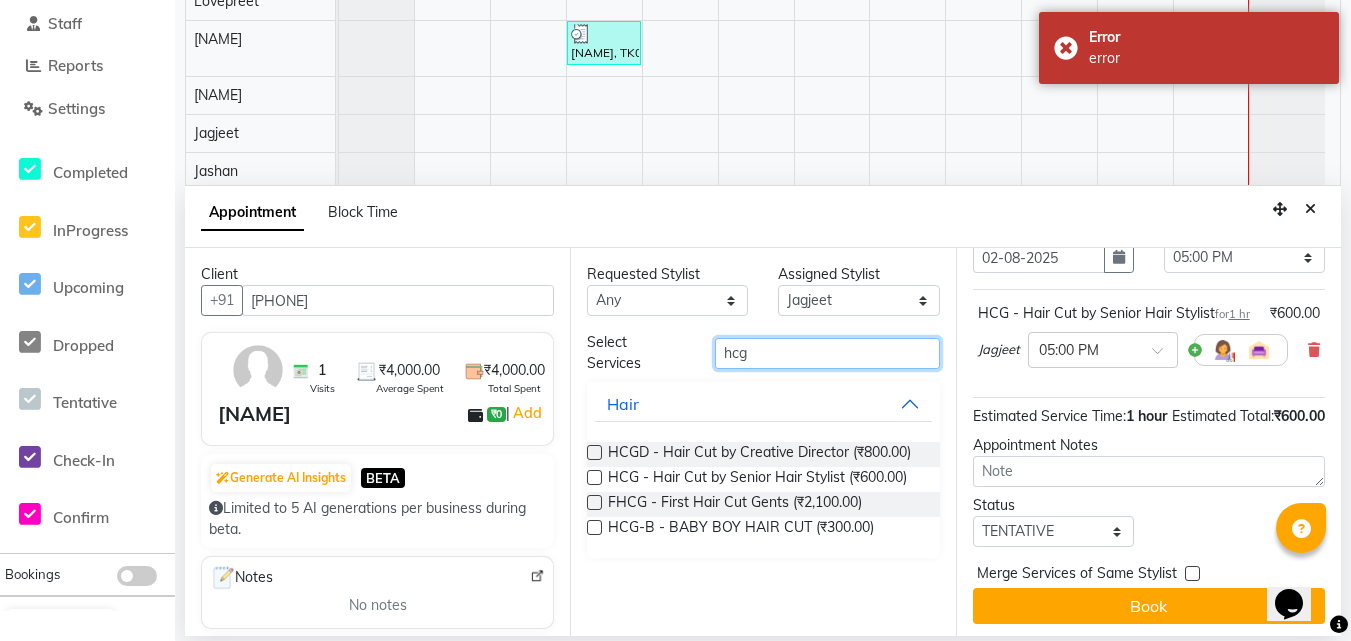 click on "hcg" at bounding box center (827, 353) 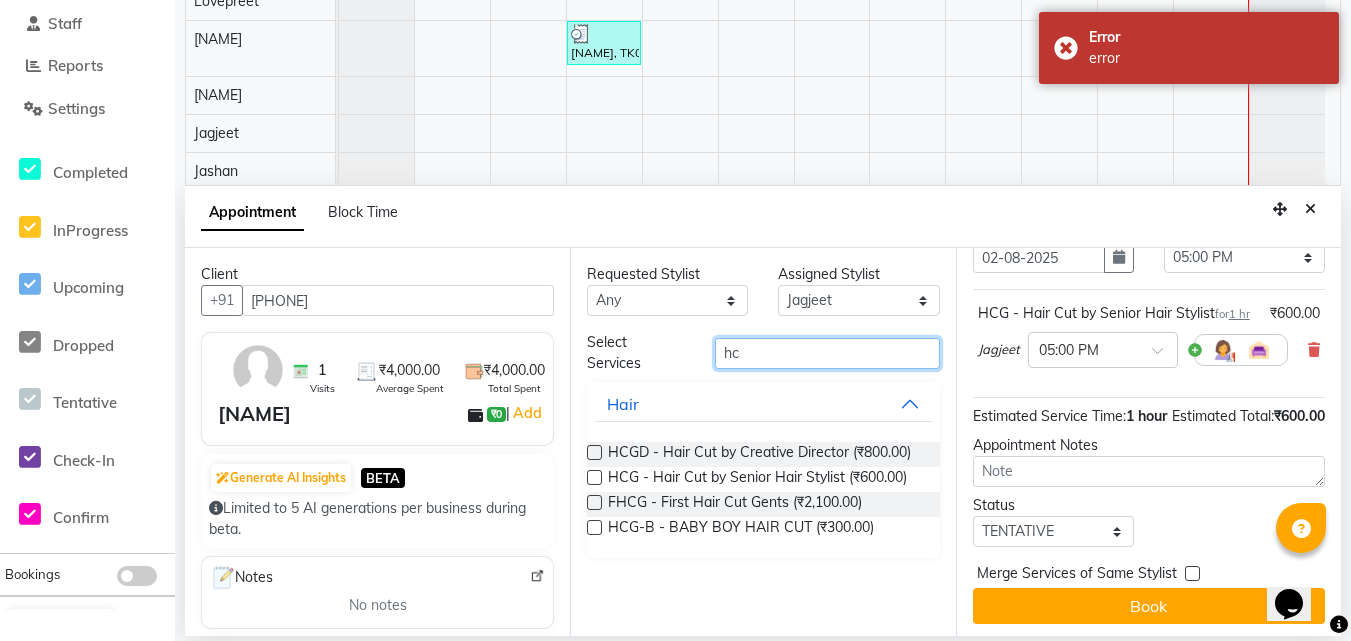 type on "h" 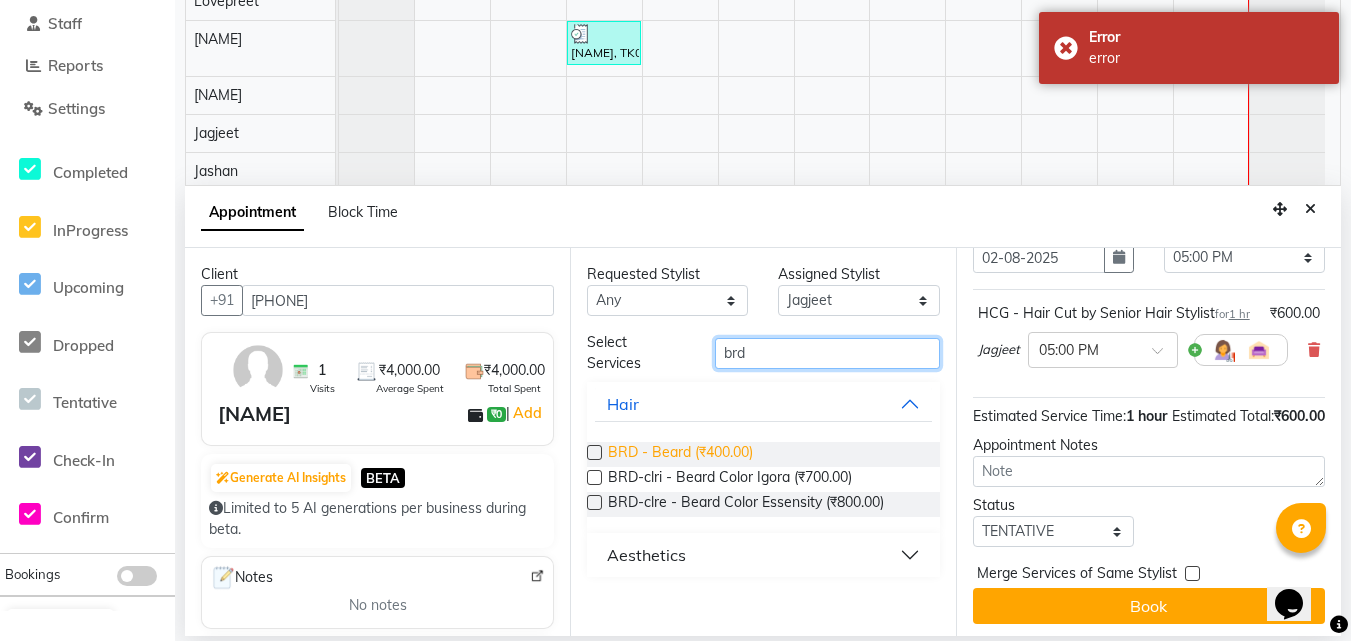 type on "brd" 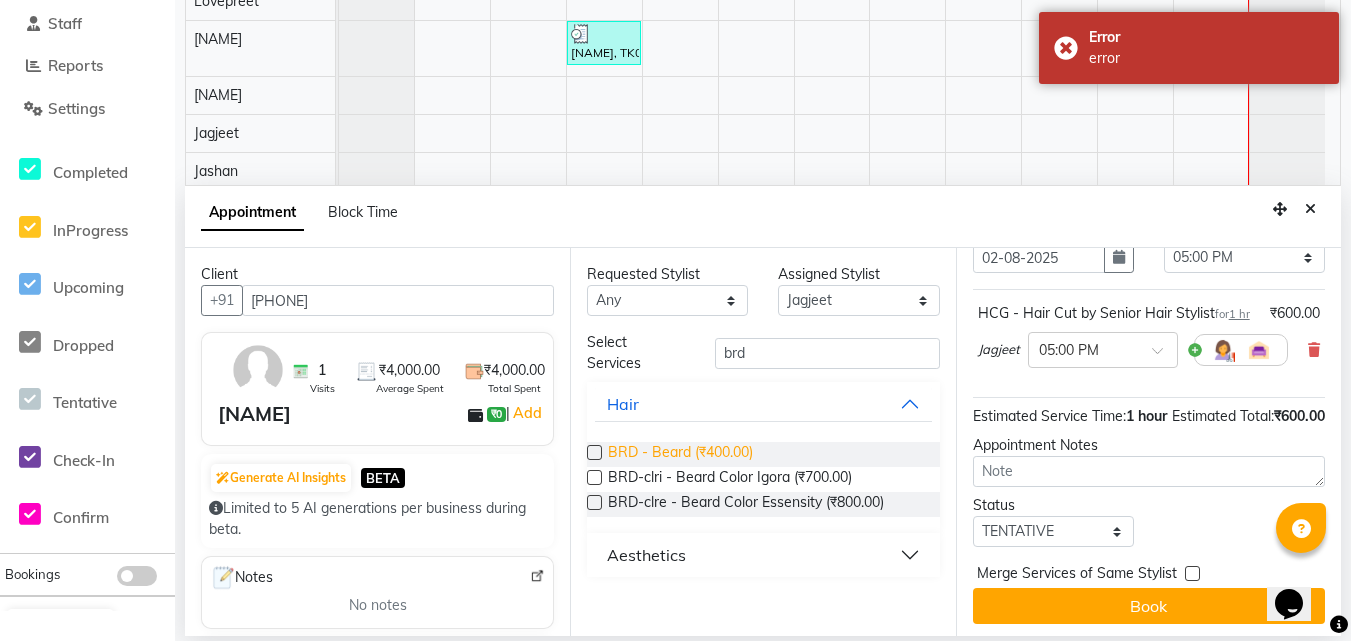 click on "BRD - Beard (₹400.00)" at bounding box center (680, 454) 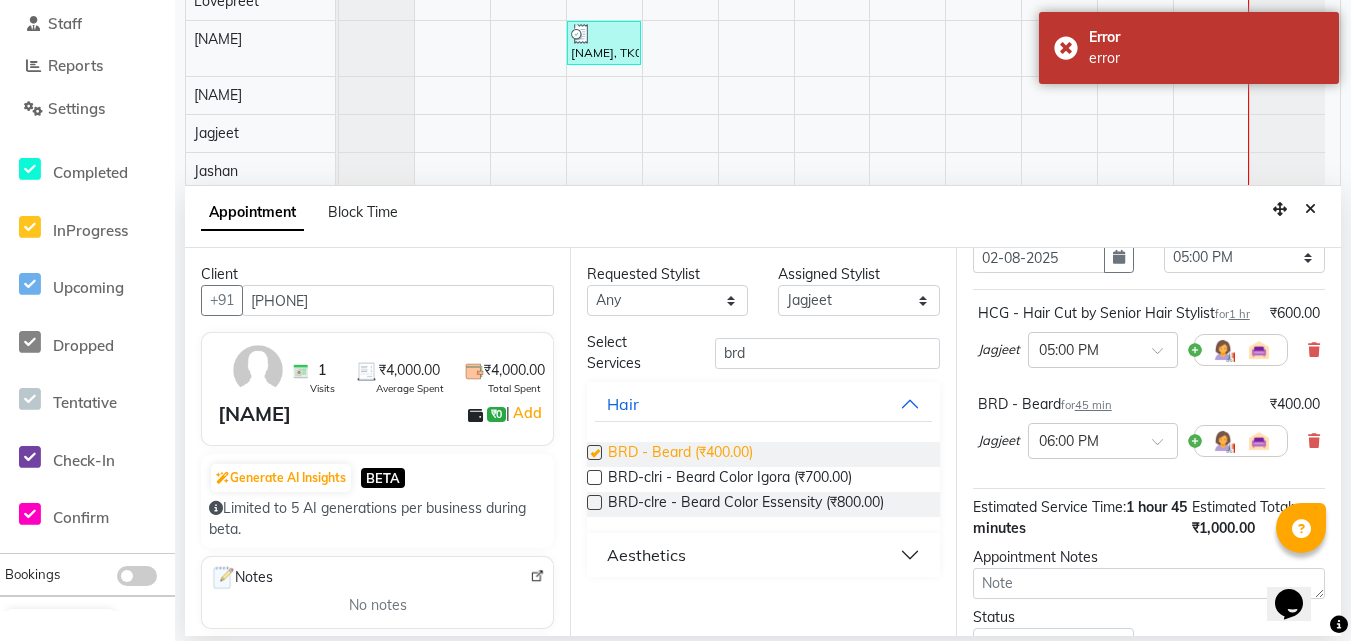 checkbox on "false" 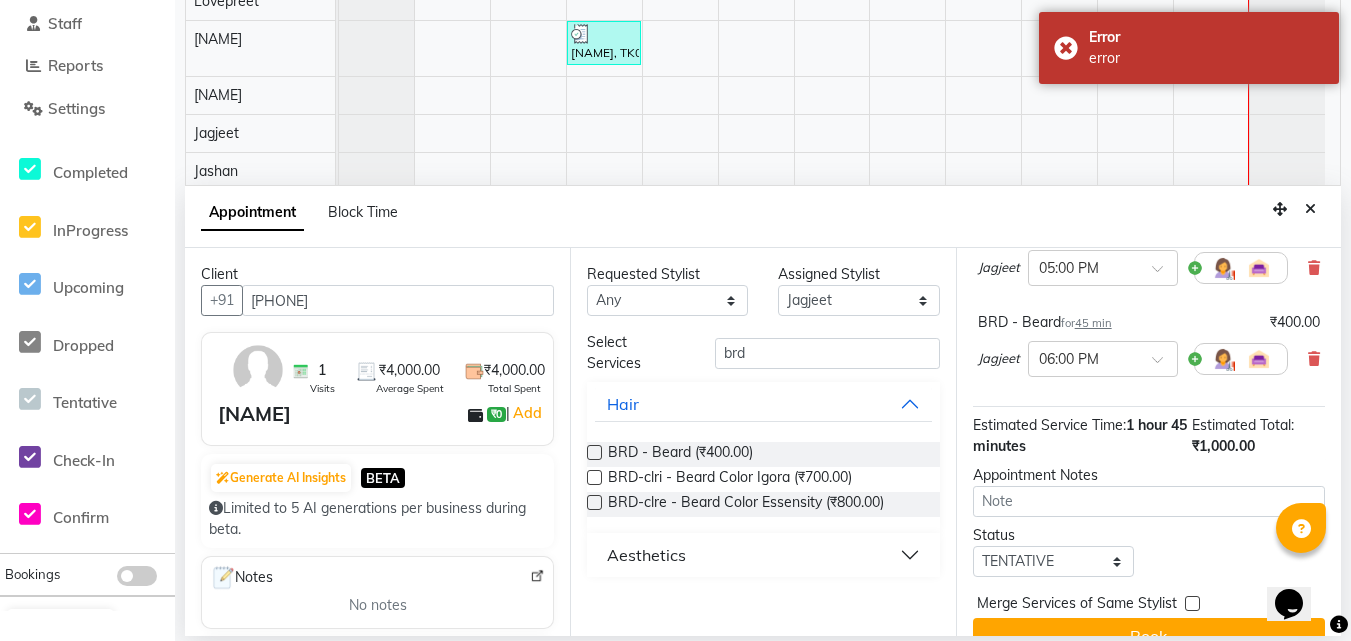 scroll, scrollTop: 253, scrollLeft: 0, axis: vertical 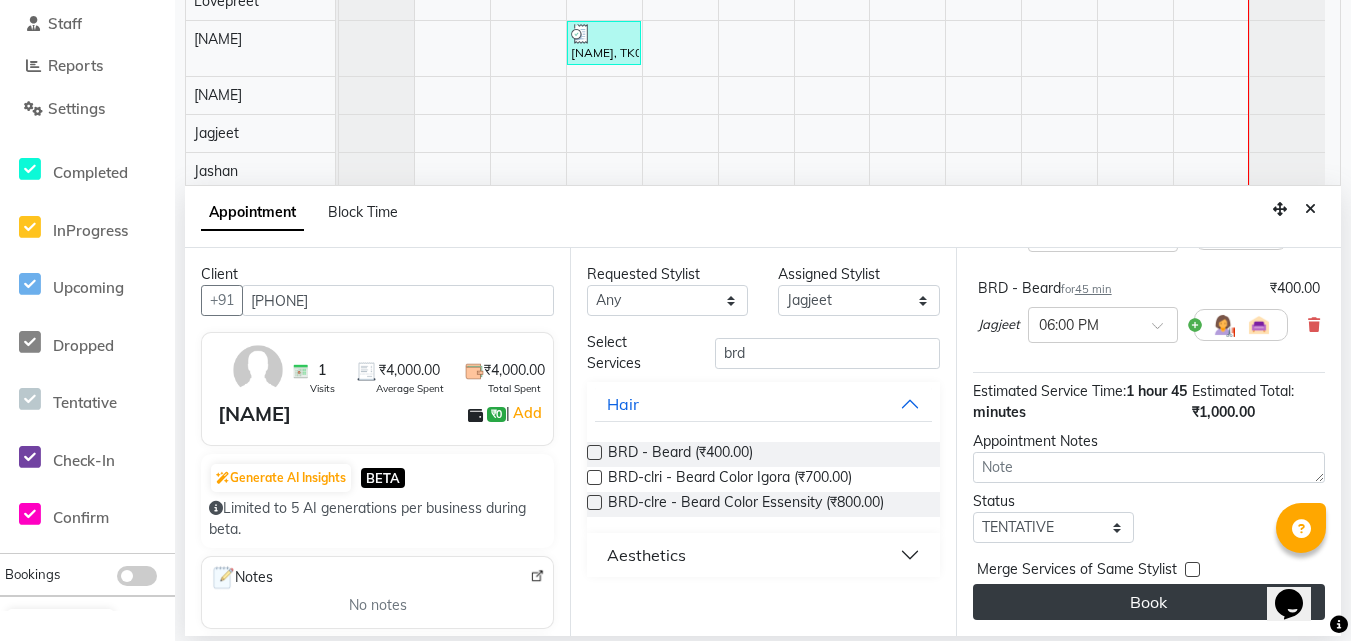 click on "Book" at bounding box center (1149, 602) 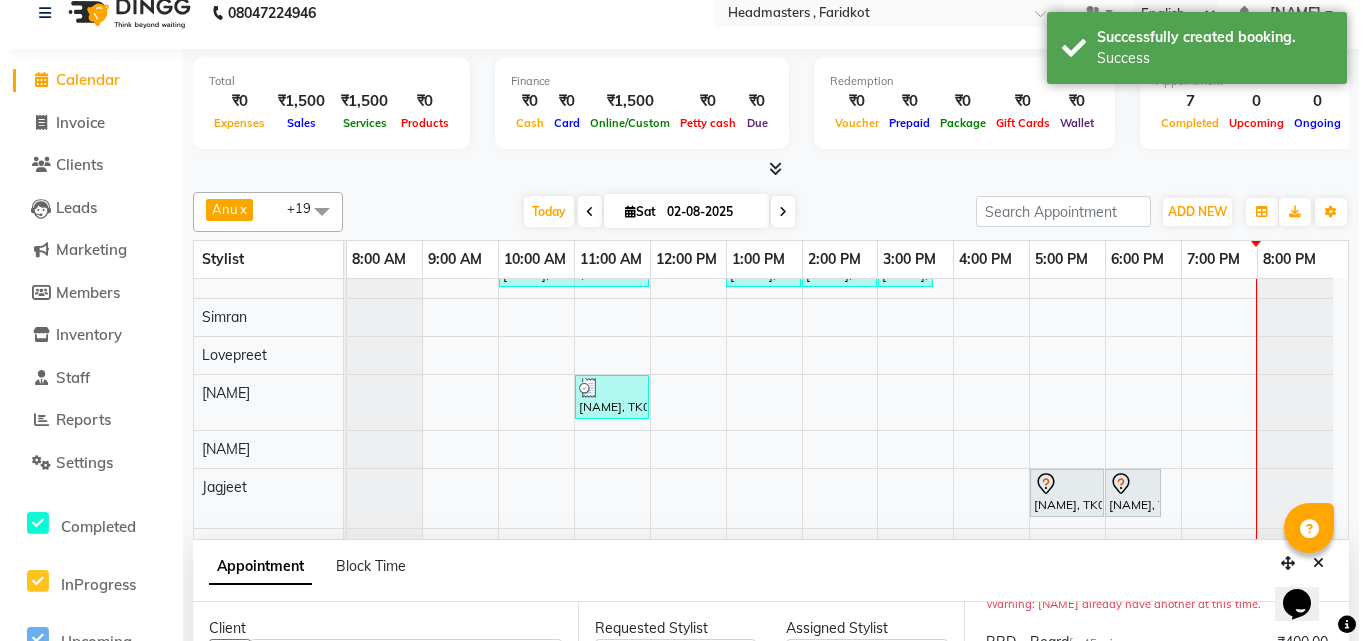 scroll, scrollTop: 0, scrollLeft: 0, axis: both 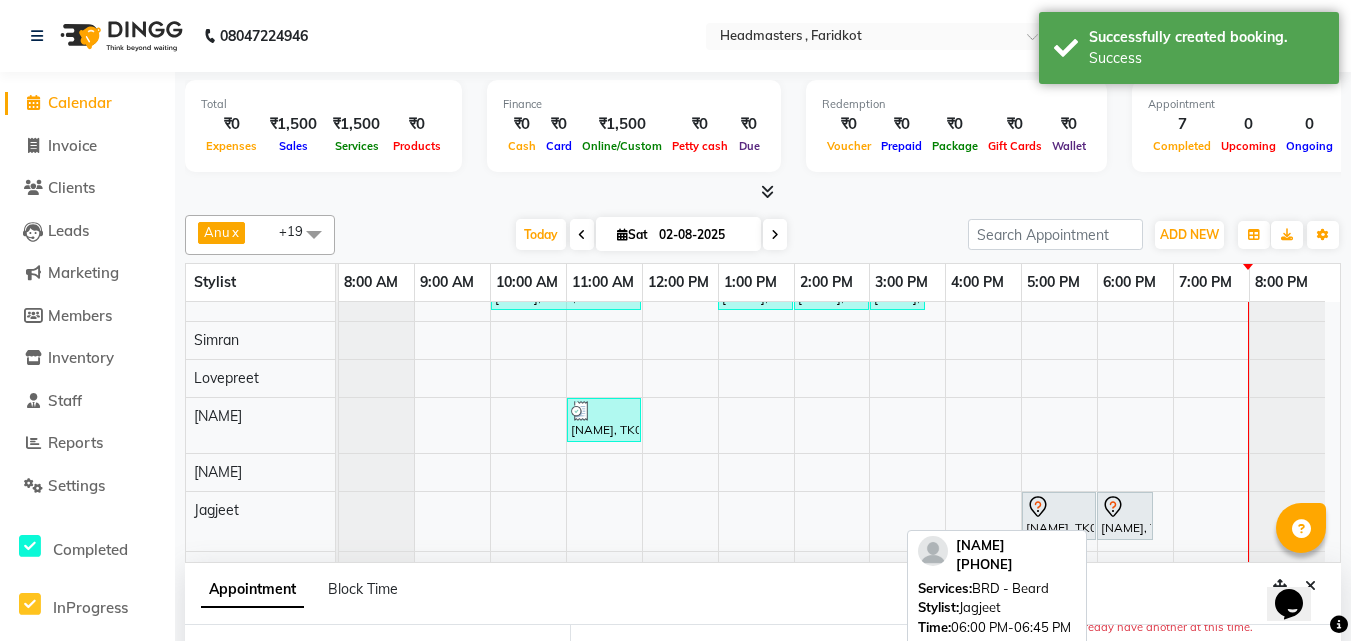click on "[FIRST] [LAST], TK07, [TIME] - [TIME], BRD - Beard" at bounding box center [1125, 516] 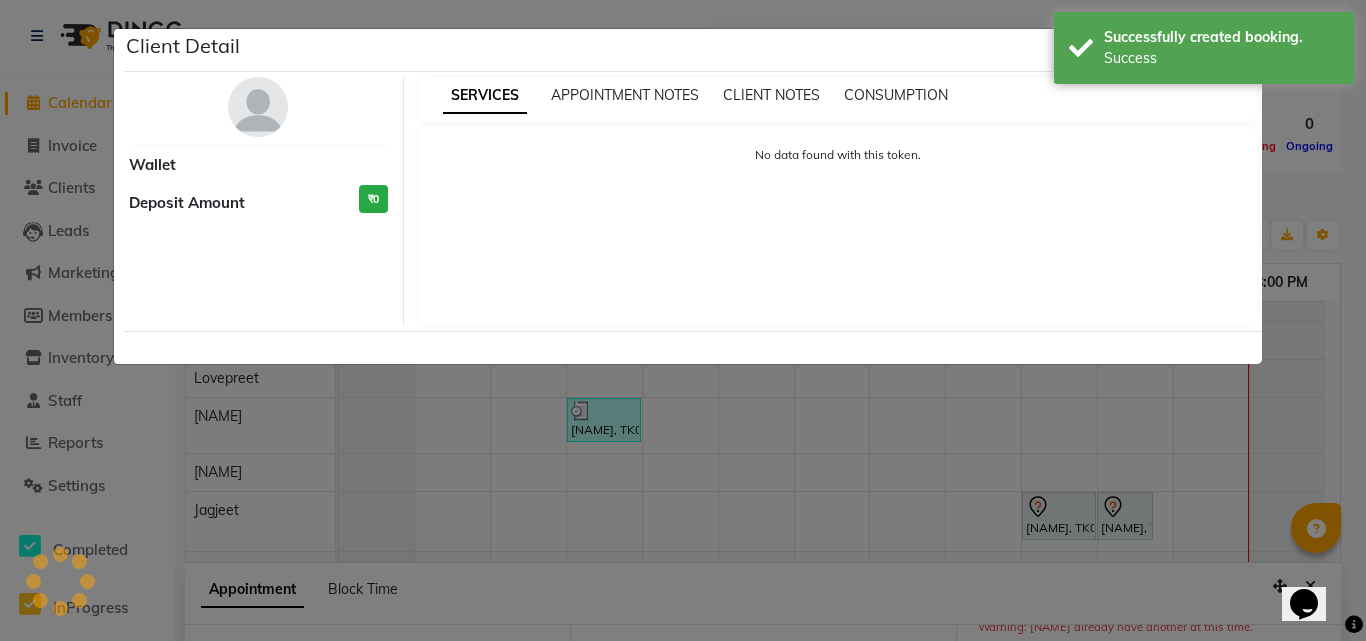 select on "7" 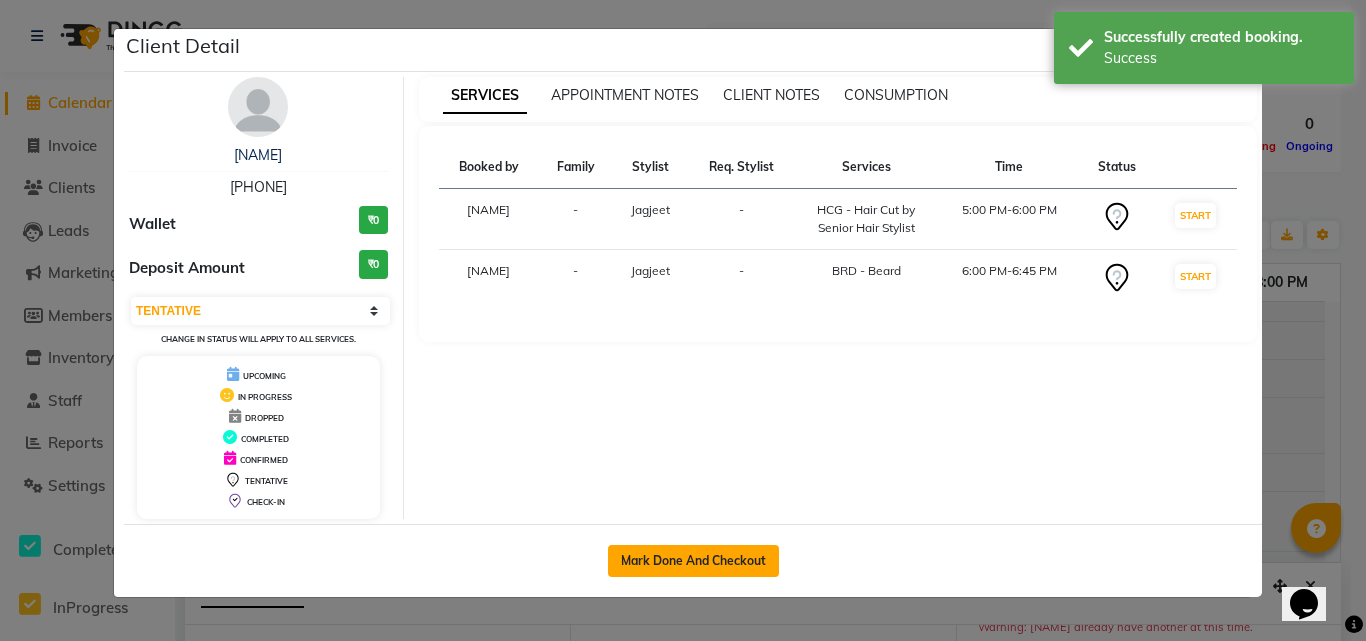 click on "Mark Done And Checkout" 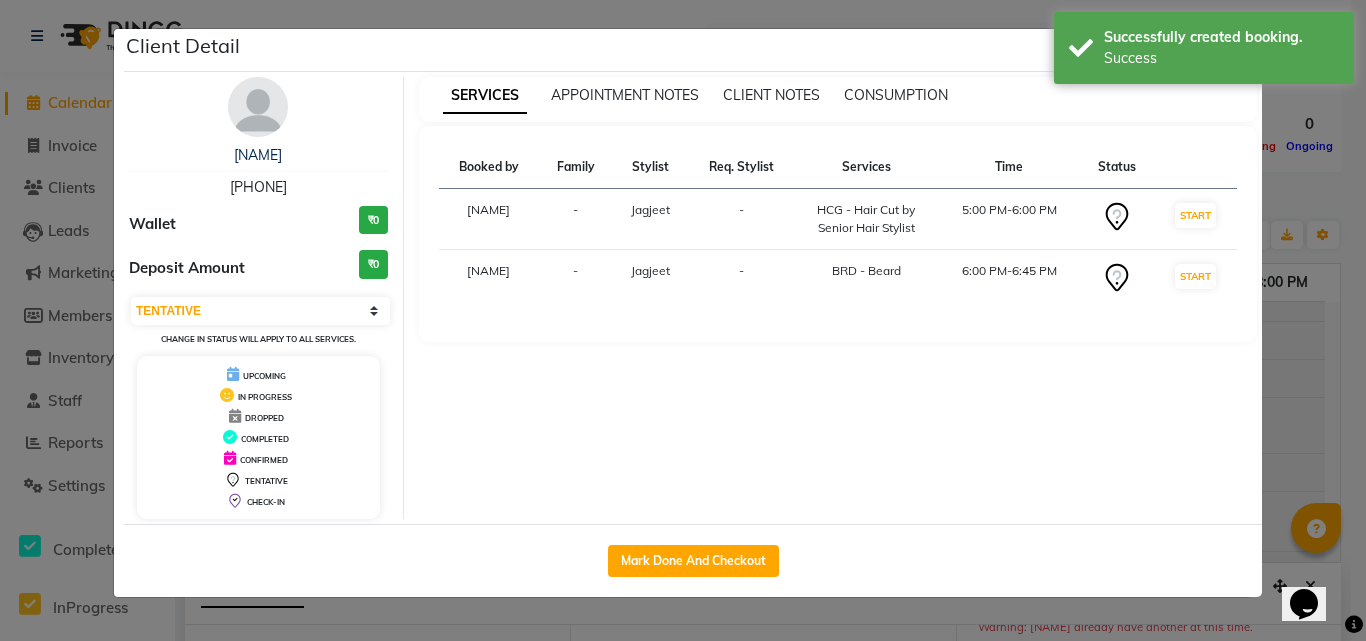 select on "service" 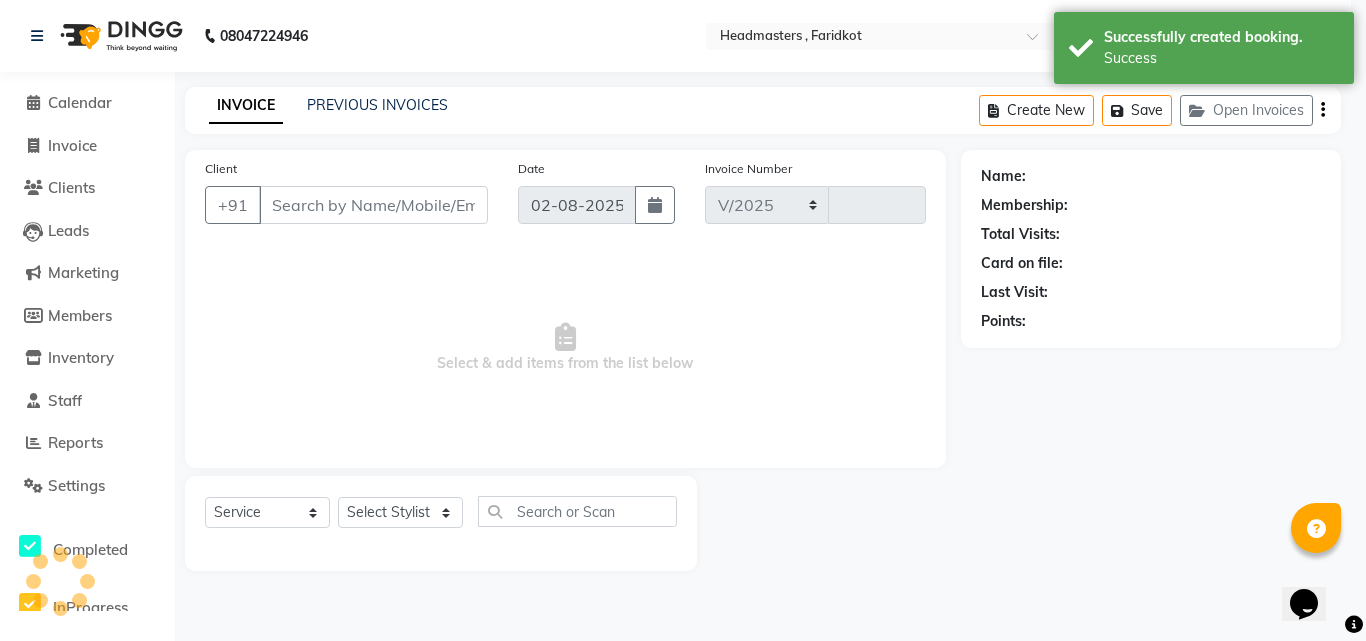 select on "7919" 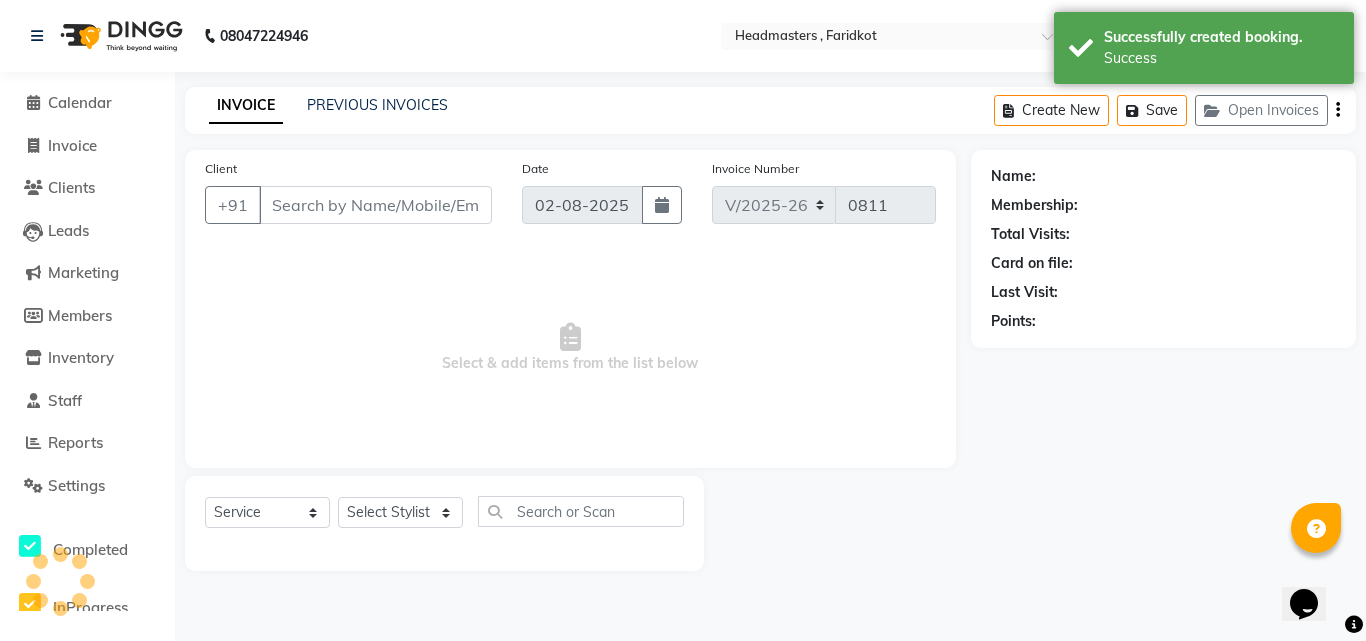 type on "[PHONE]" 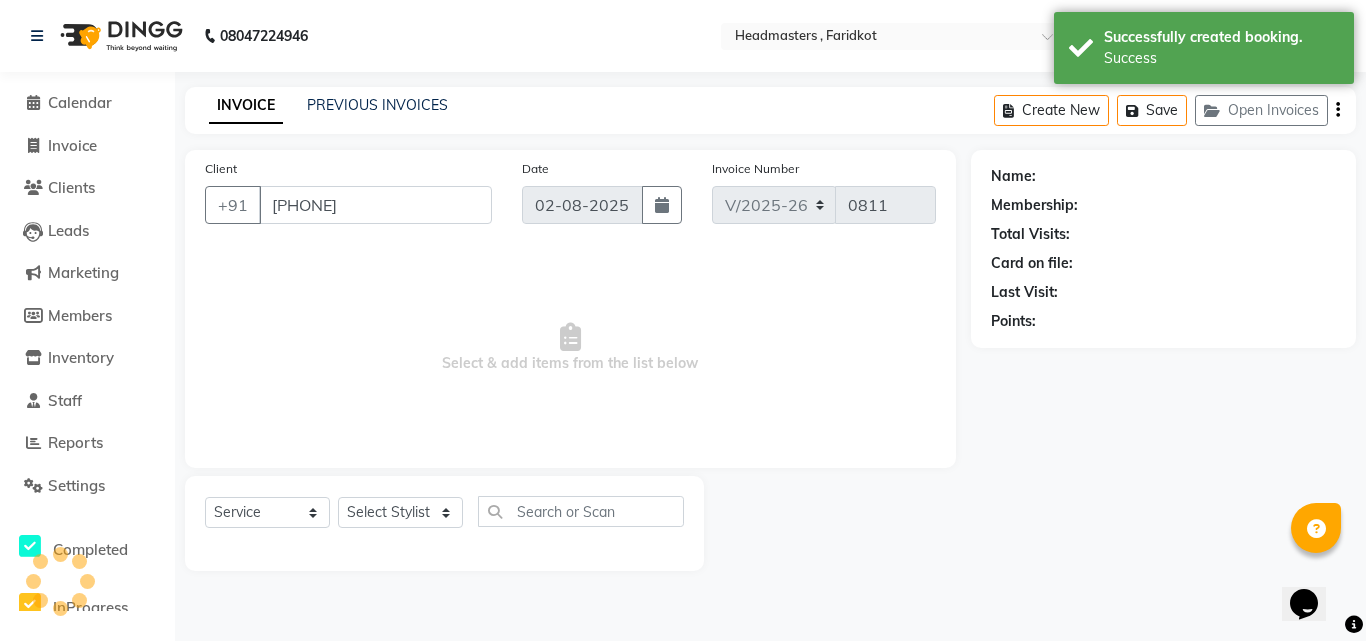 select on "83028" 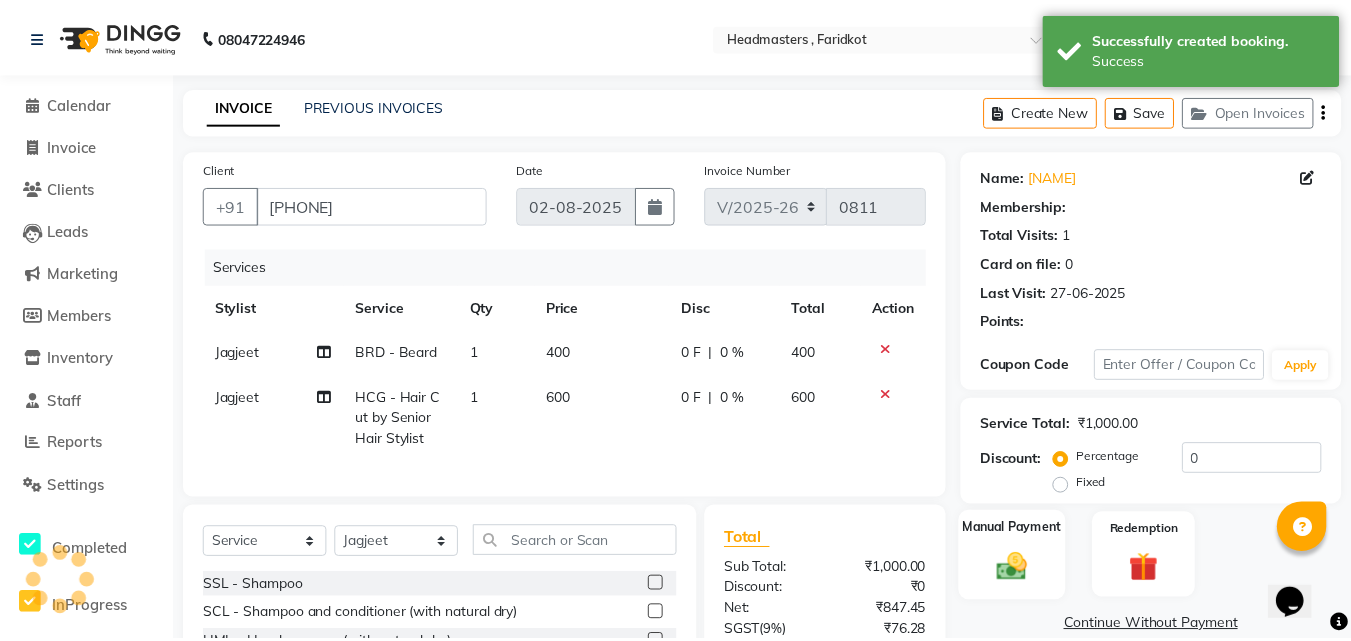 scroll, scrollTop: 200, scrollLeft: 0, axis: vertical 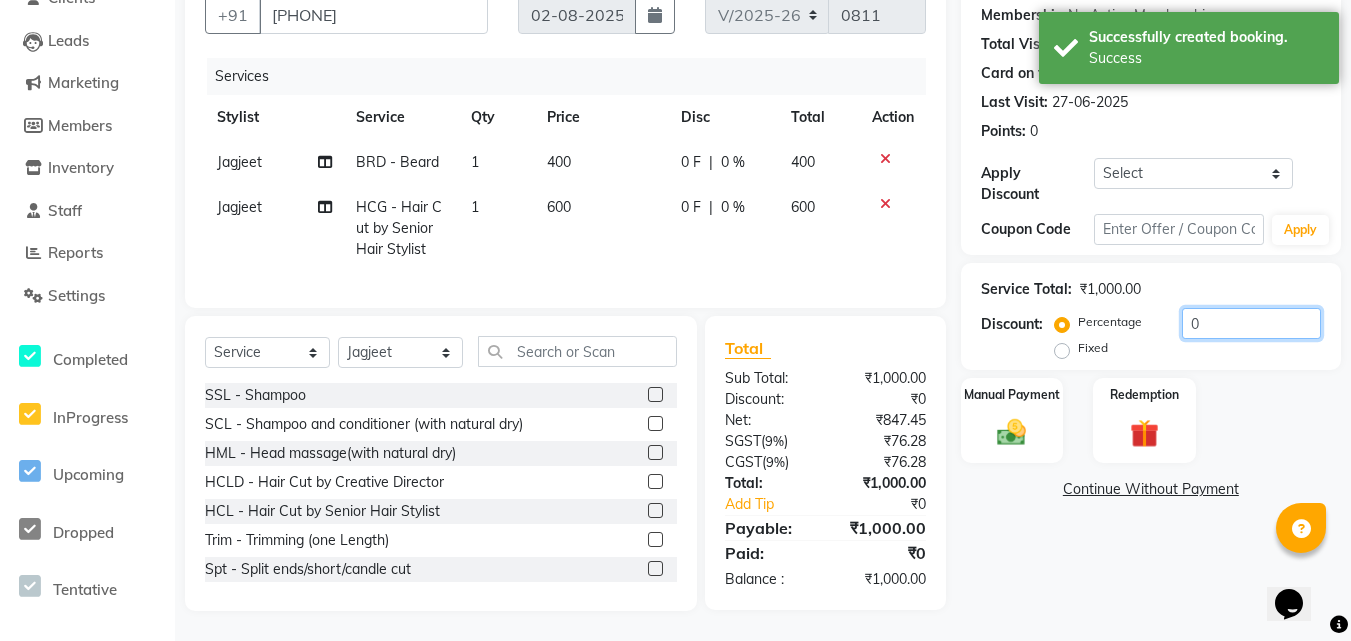 click on "0" 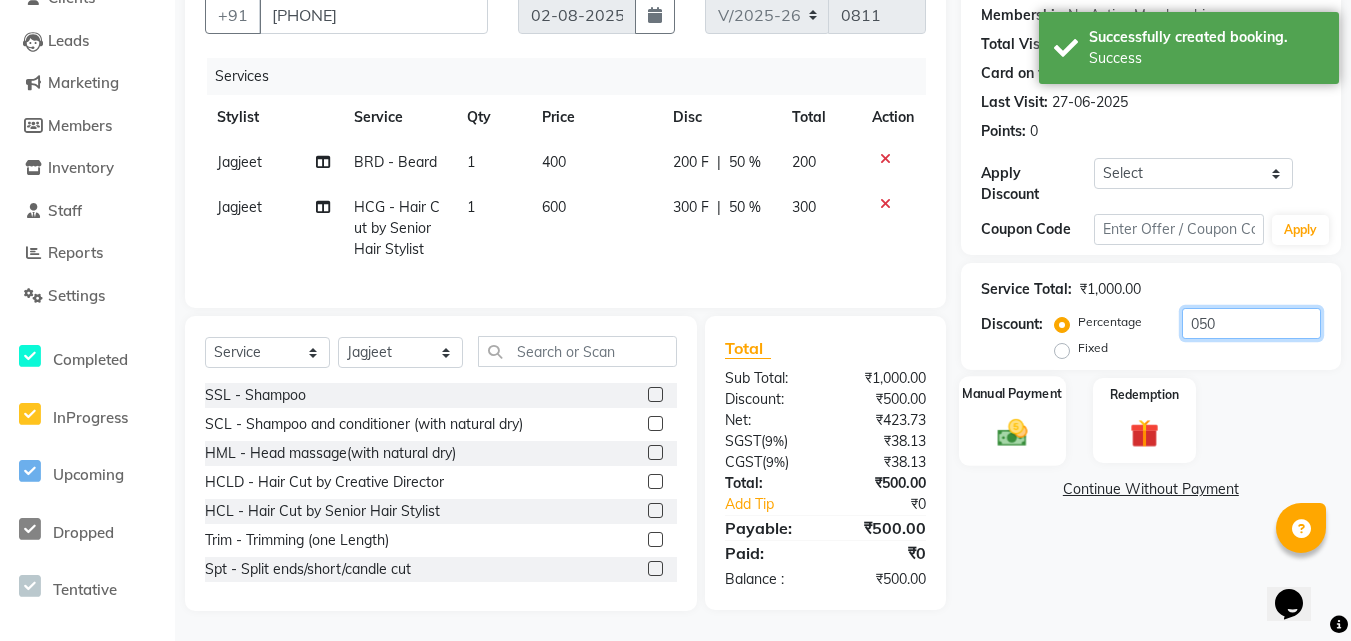type on "050" 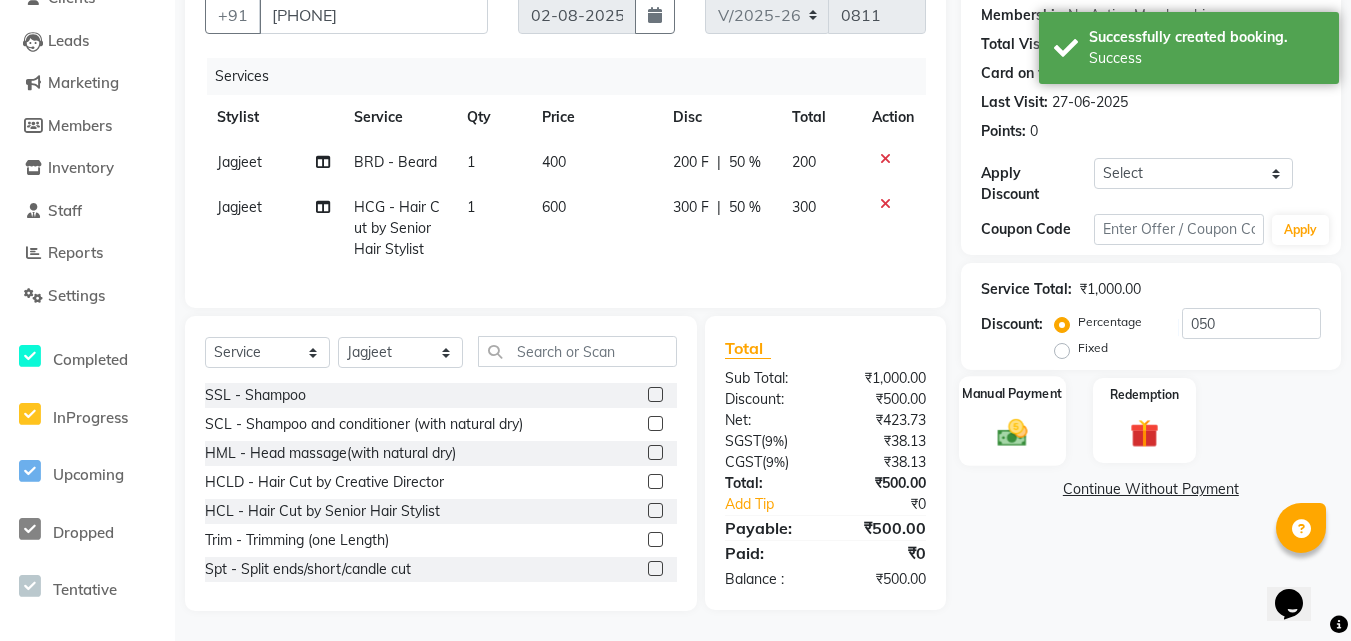 click 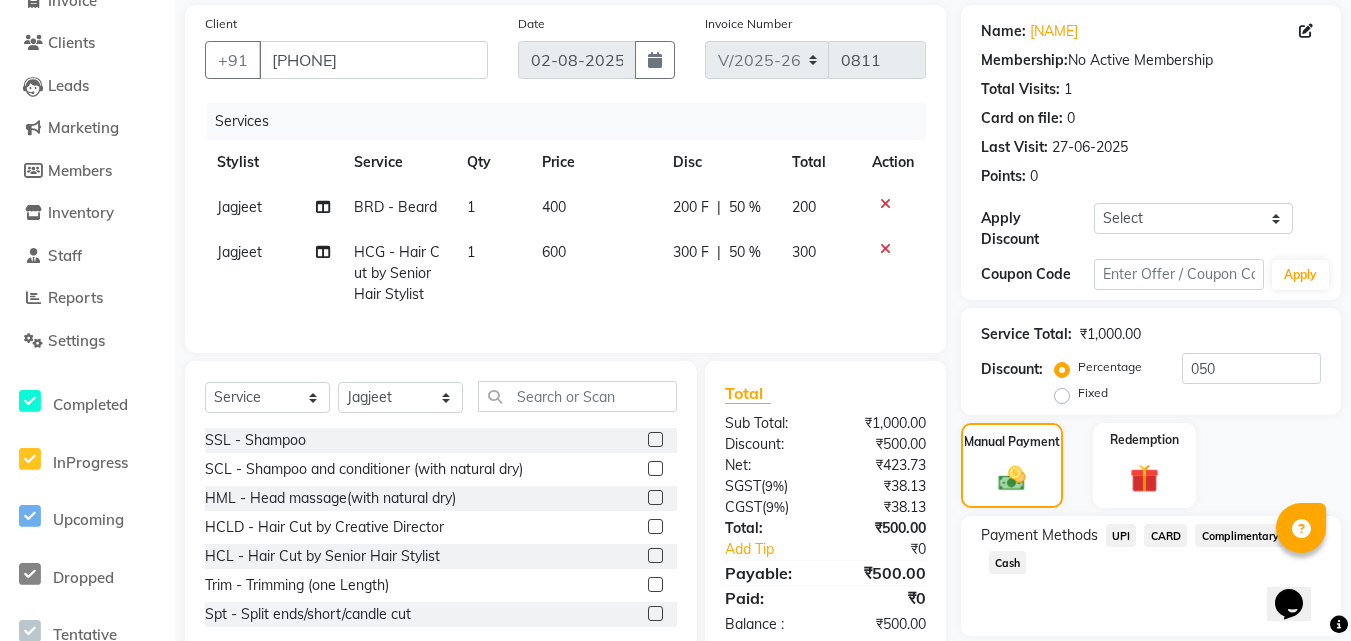 scroll, scrollTop: 111, scrollLeft: 0, axis: vertical 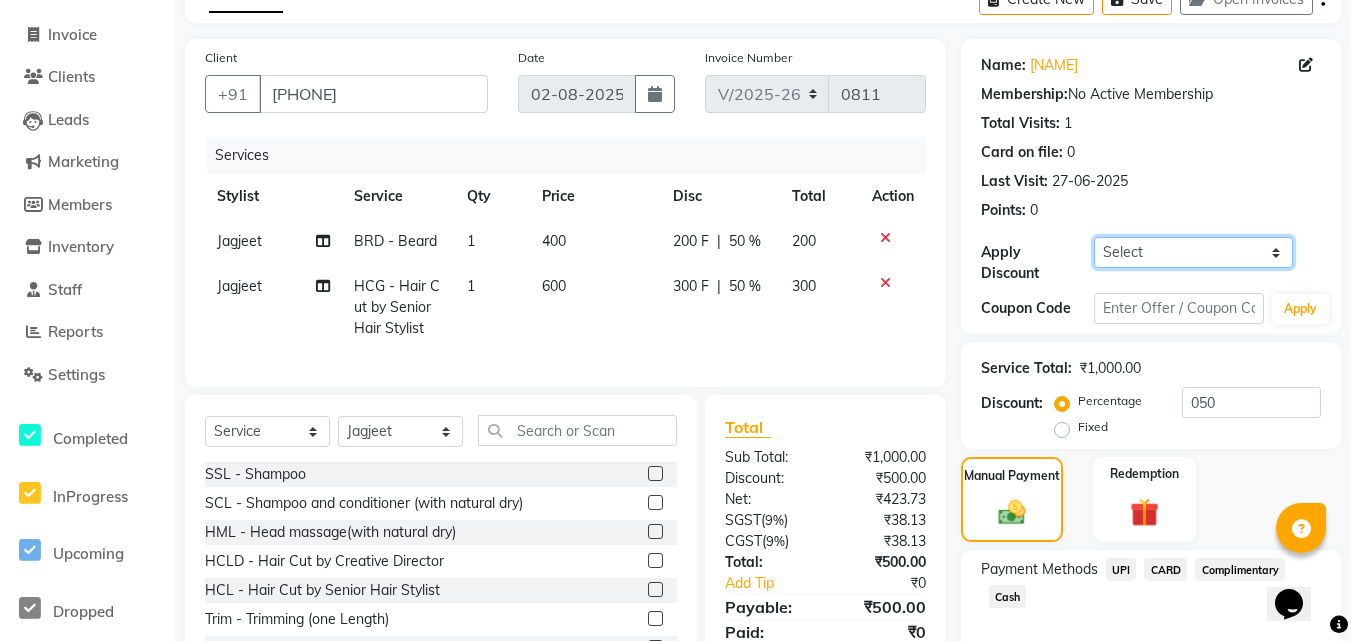 click on "Select Coupon → Wrong Job Card  Coupon → Complimentary Coupon → Correction  Coupon → First Wash  Coupon → Free Of Cost - Foc  Coupon → Staff Service  Coupon → Service Not Done  Coupon → Double Job Card  Coupon → Pending Payment" 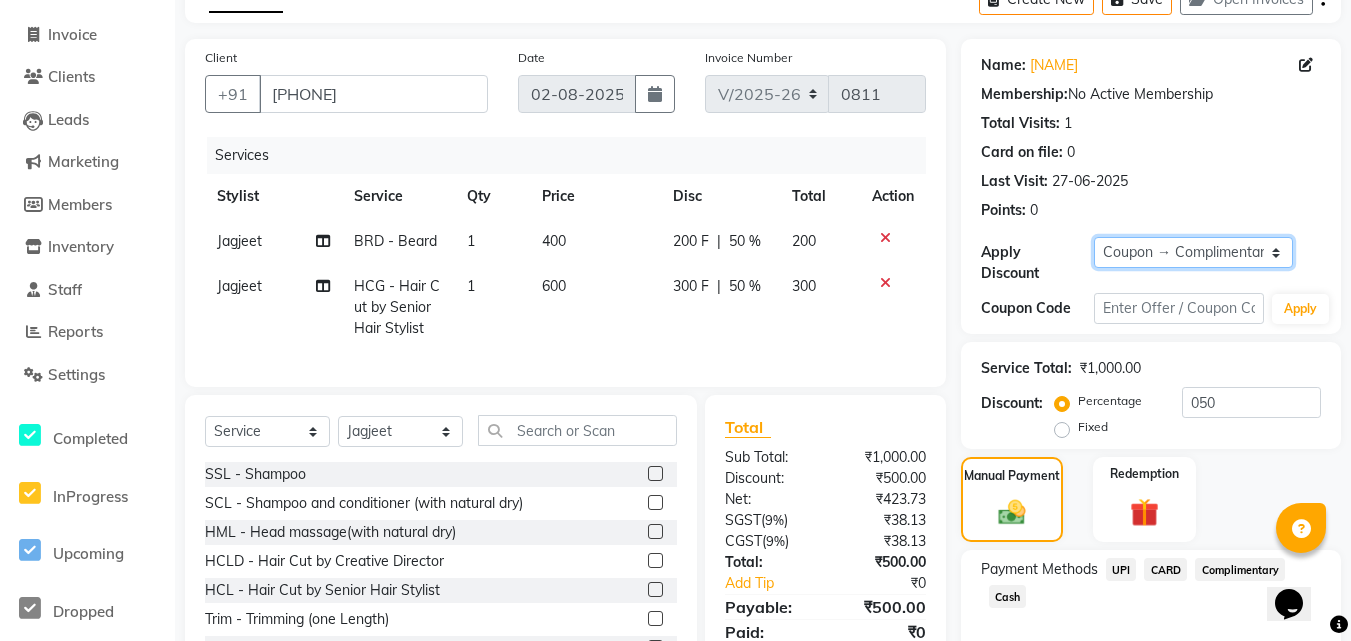 click on "Select Coupon → Wrong Job Card  Coupon → Complimentary Coupon → Correction  Coupon → First Wash  Coupon → Free Of Cost - Foc  Coupon → Staff Service  Coupon → Service Not Done  Coupon → Double Job Card  Coupon → Pending Payment" 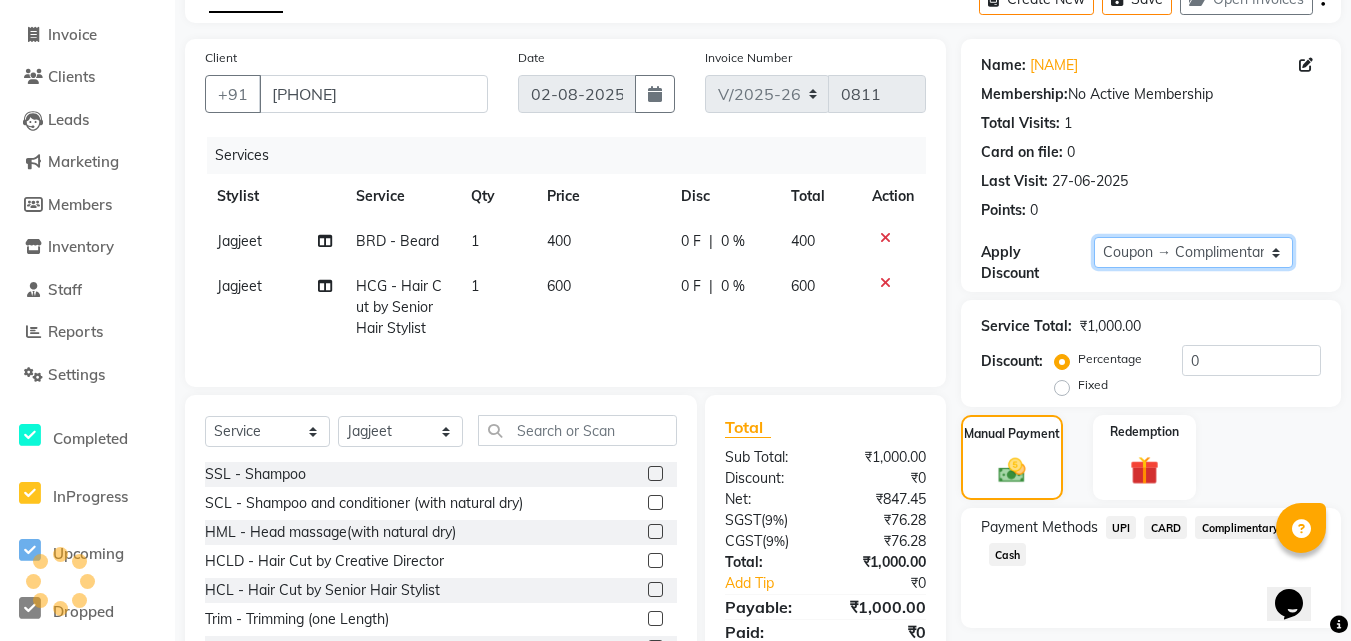 type on "100" 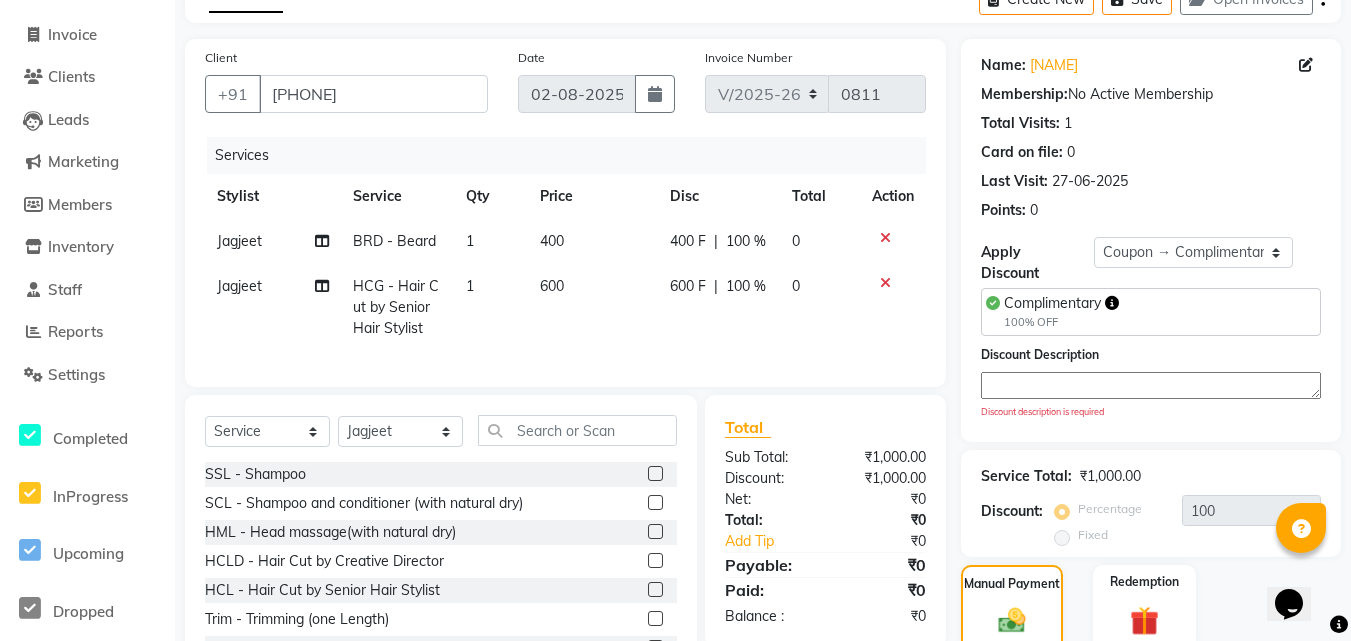 click 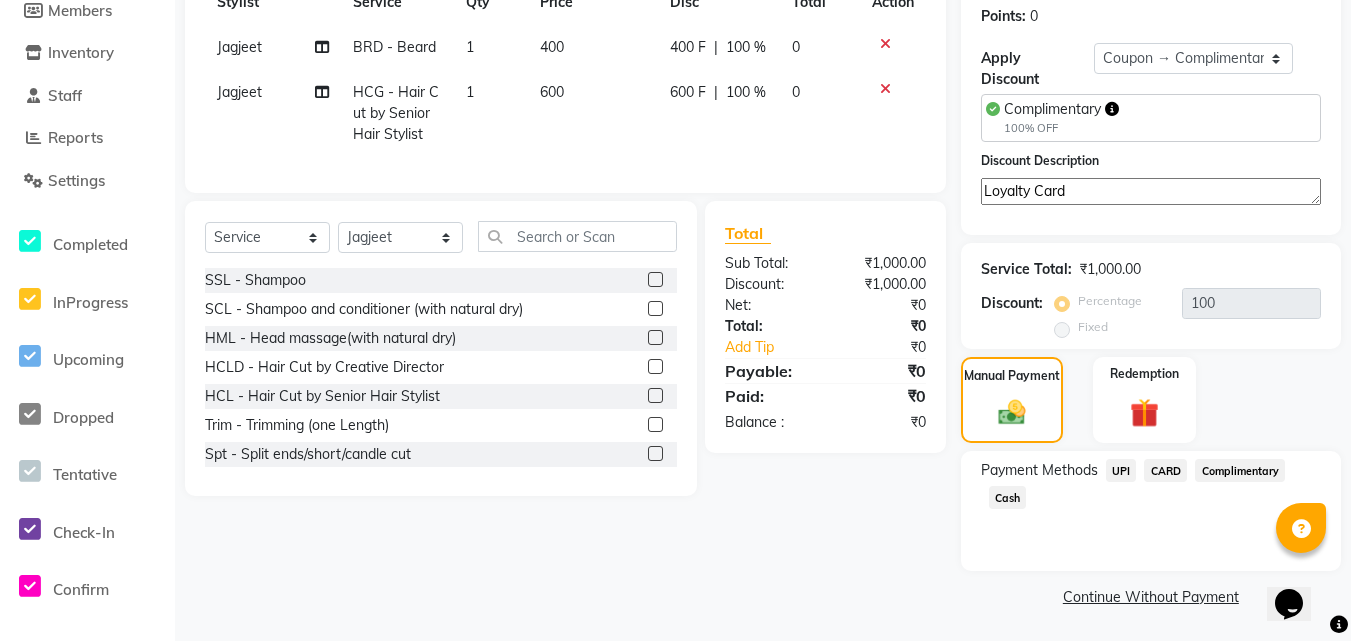 scroll, scrollTop: 306, scrollLeft: 0, axis: vertical 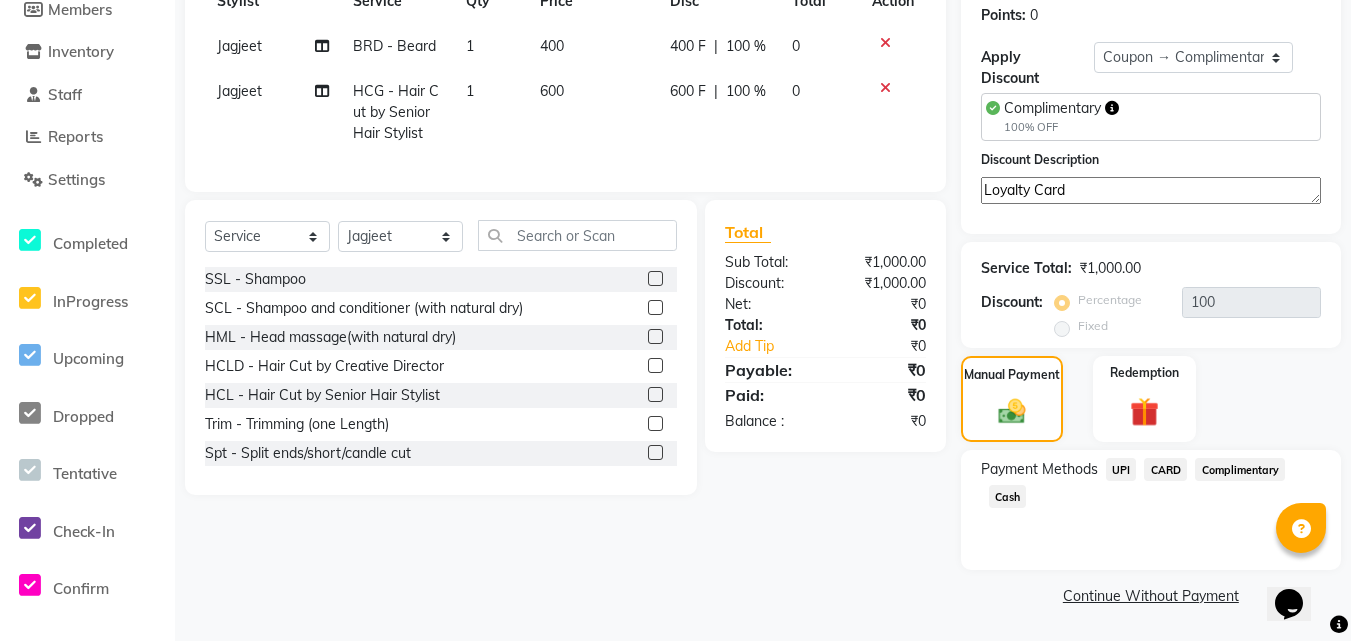type on "Loyalty Card" 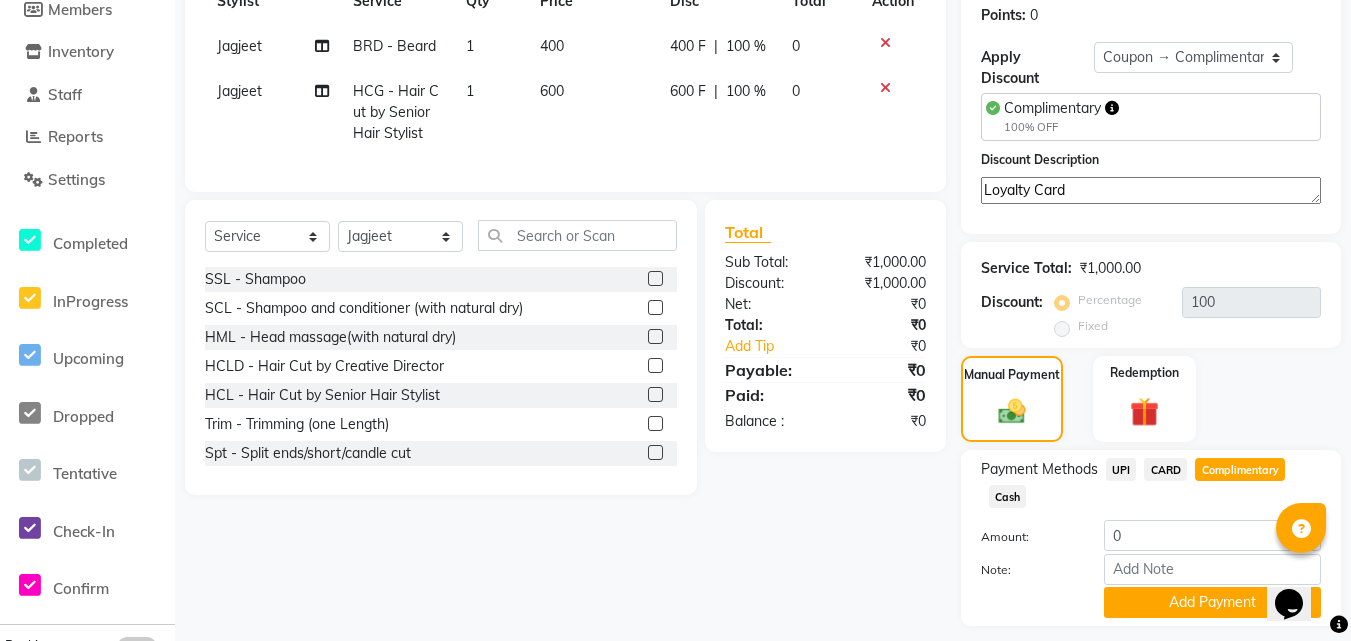 scroll, scrollTop: 362, scrollLeft: 0, axis: vertical 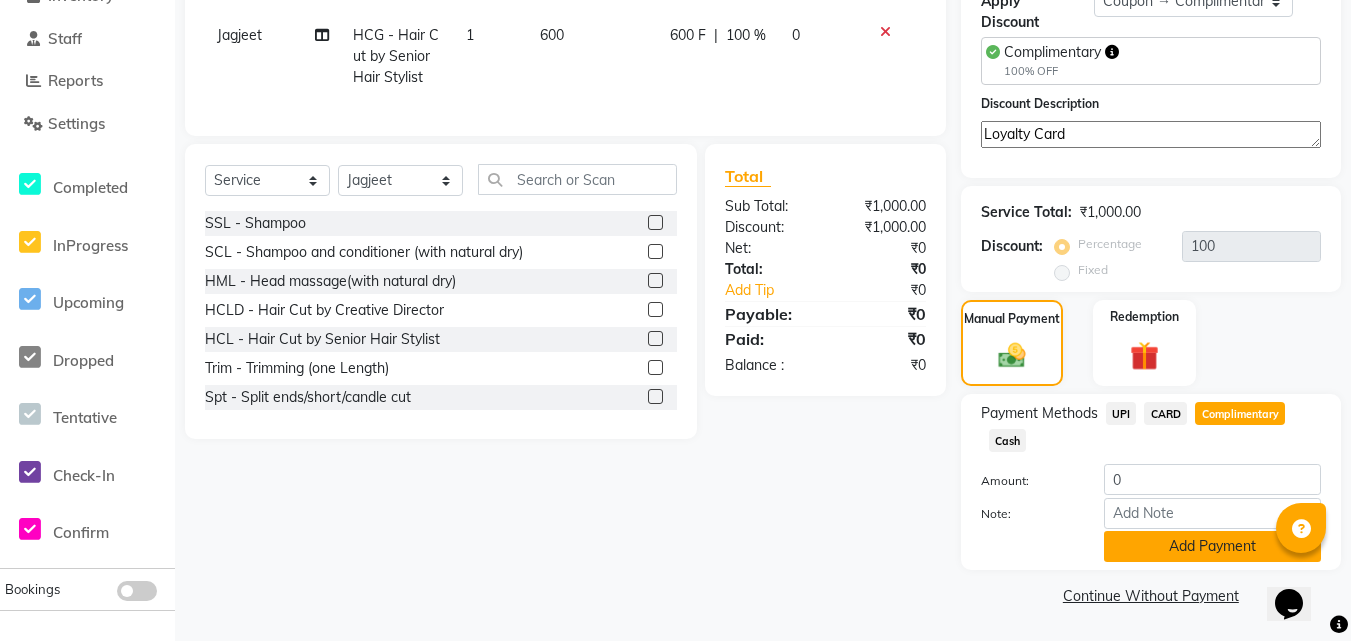 click on "Add Payment" 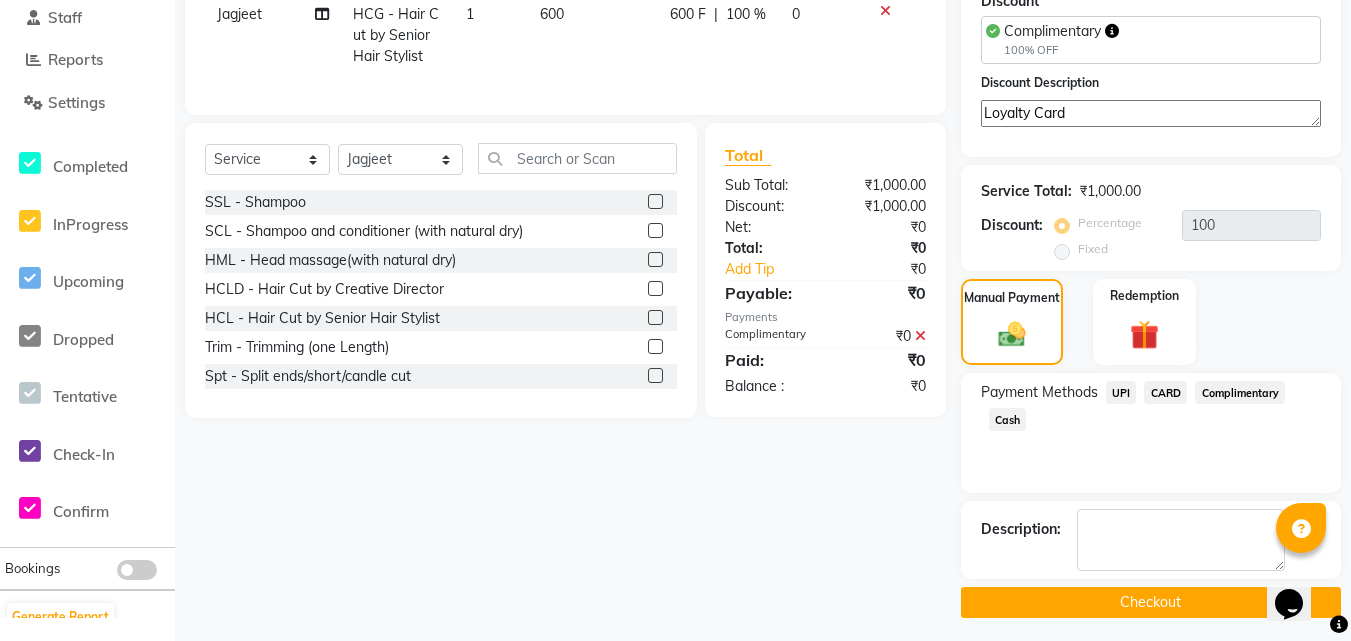 scroll, scrollTop: 390, scrollLeft: 0, axis: vertical 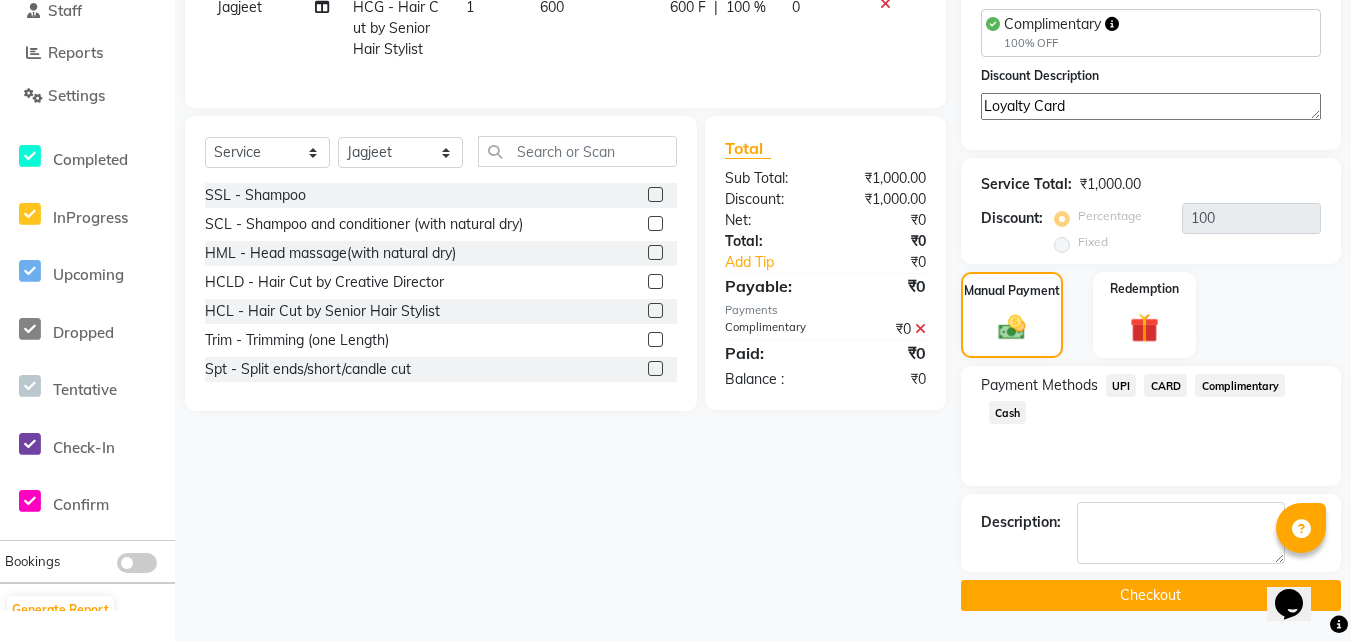 click on "Checkout" 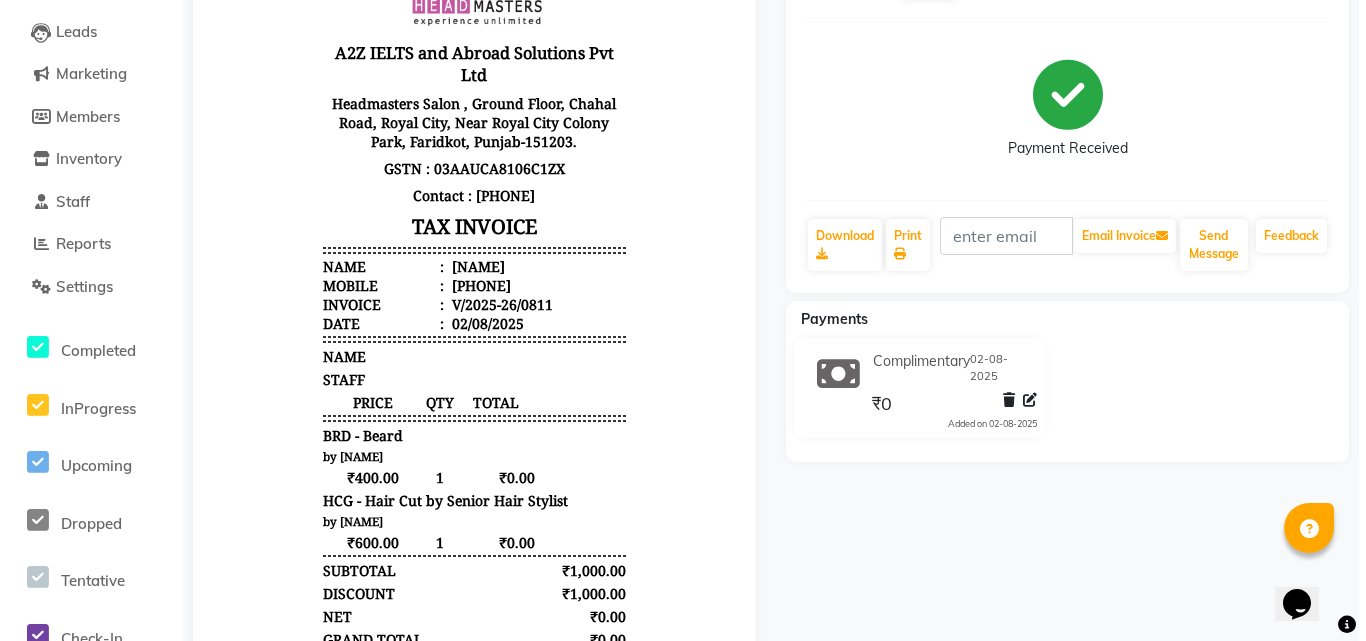 scroll, scrollTop: 0, scrollLeft: 0, axis: both 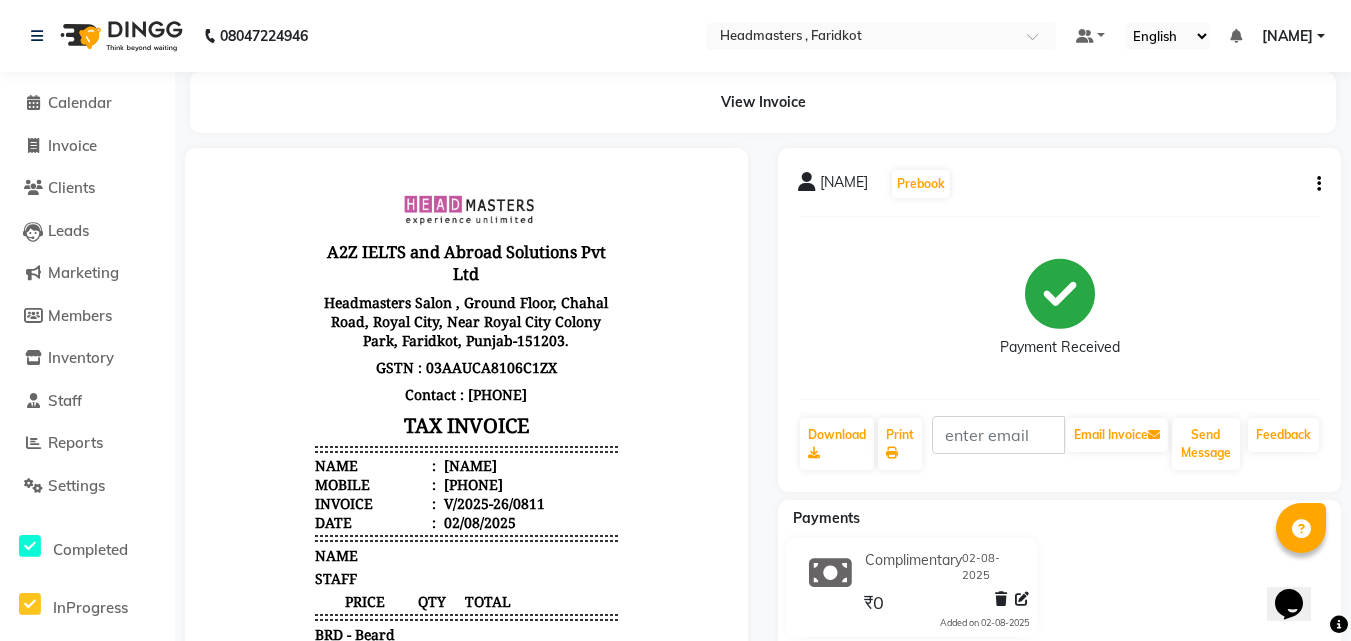 click 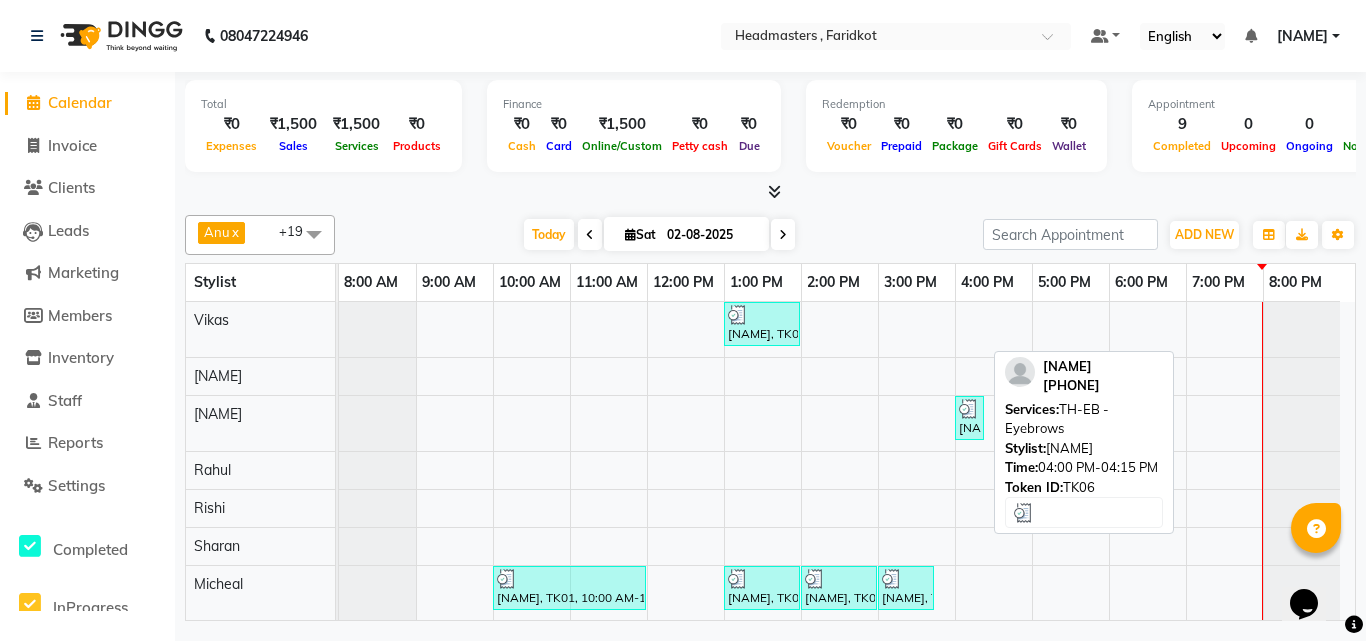 scroll, scrollTop: 142, scrollLeft: 0, axis: vertical 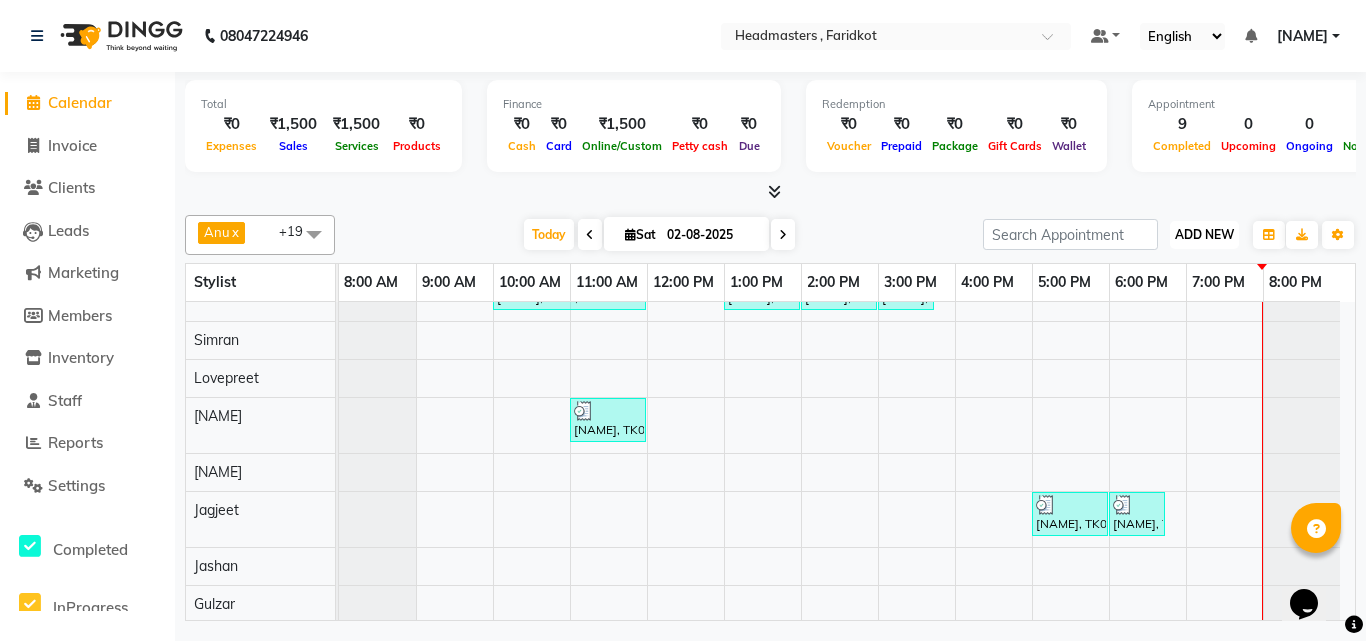 click on "ADD NEW" at bounding box center [1204, 234] 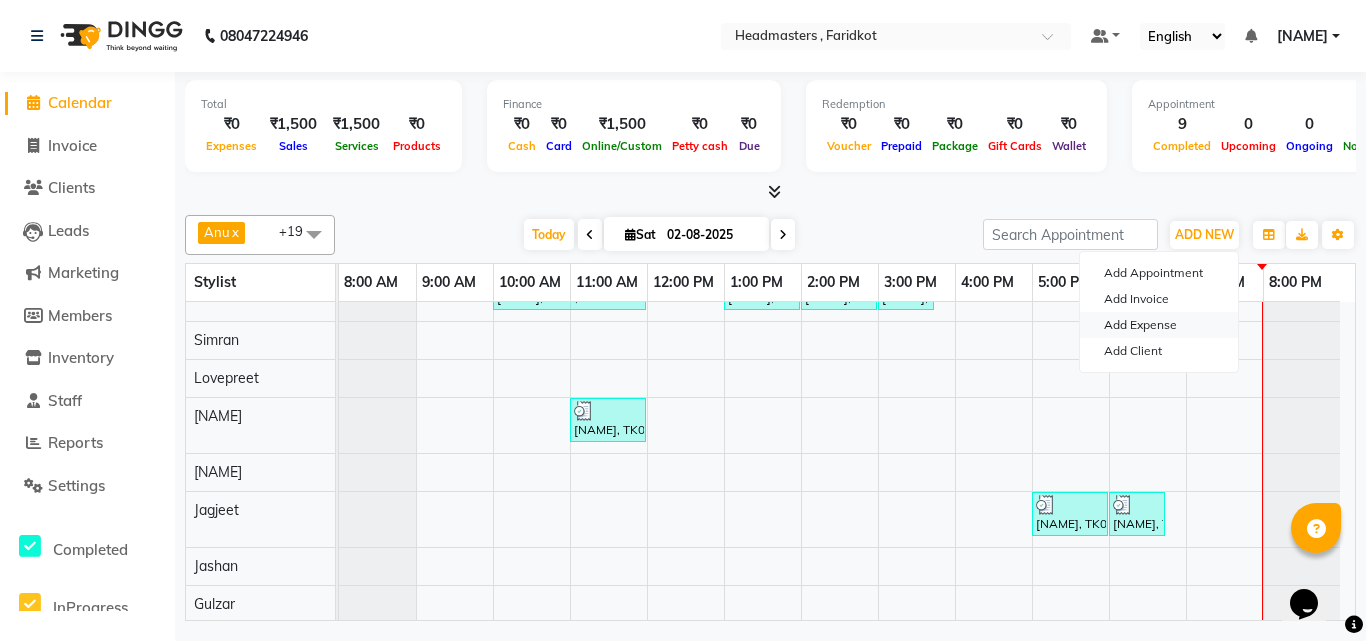 click on "Add Expense" at bounding box center (1159, 325) 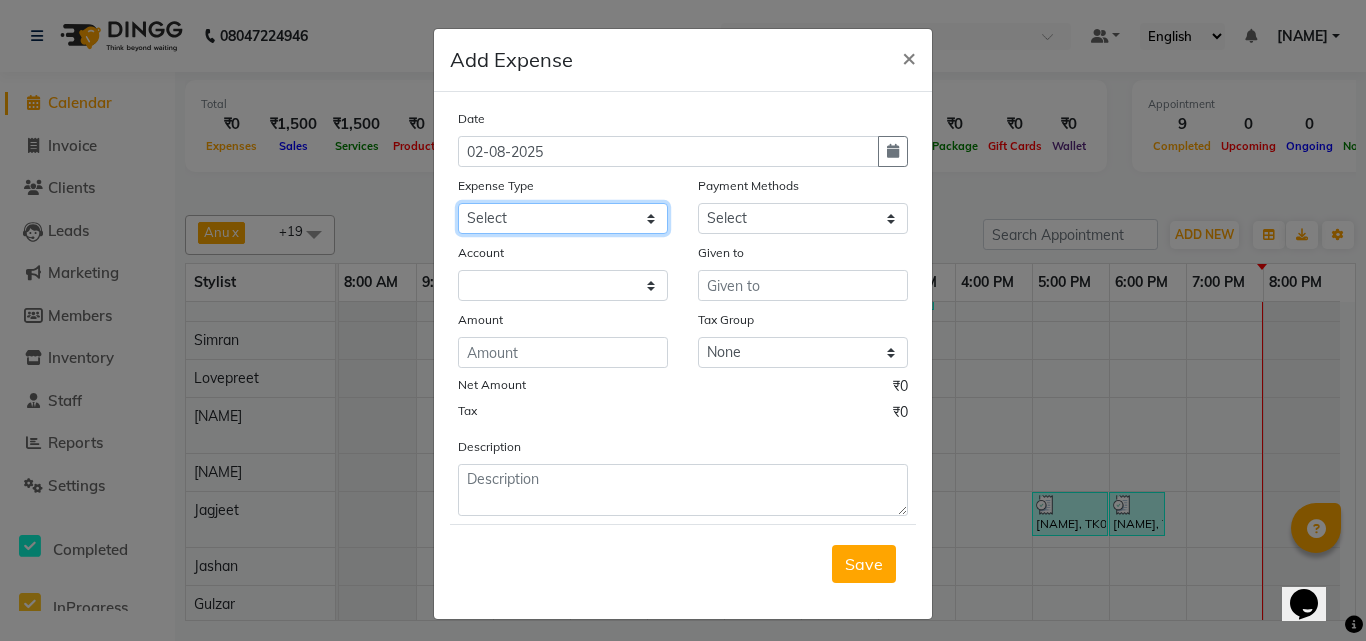 click on "Select Advance Salary Bank charges Car maintenance  Cash transfer to bank Cash transfer to hub Client Snacks Clinical charges Equipment Fuel Govt fee Hair Products or Tools Incentive Insurance International purchase Loan Repayment Maintenance Marketing Miscellaneous MRA Other Pantry Product Rent Salary Staff Snacks Tax Tea & Refreshment Utilities" 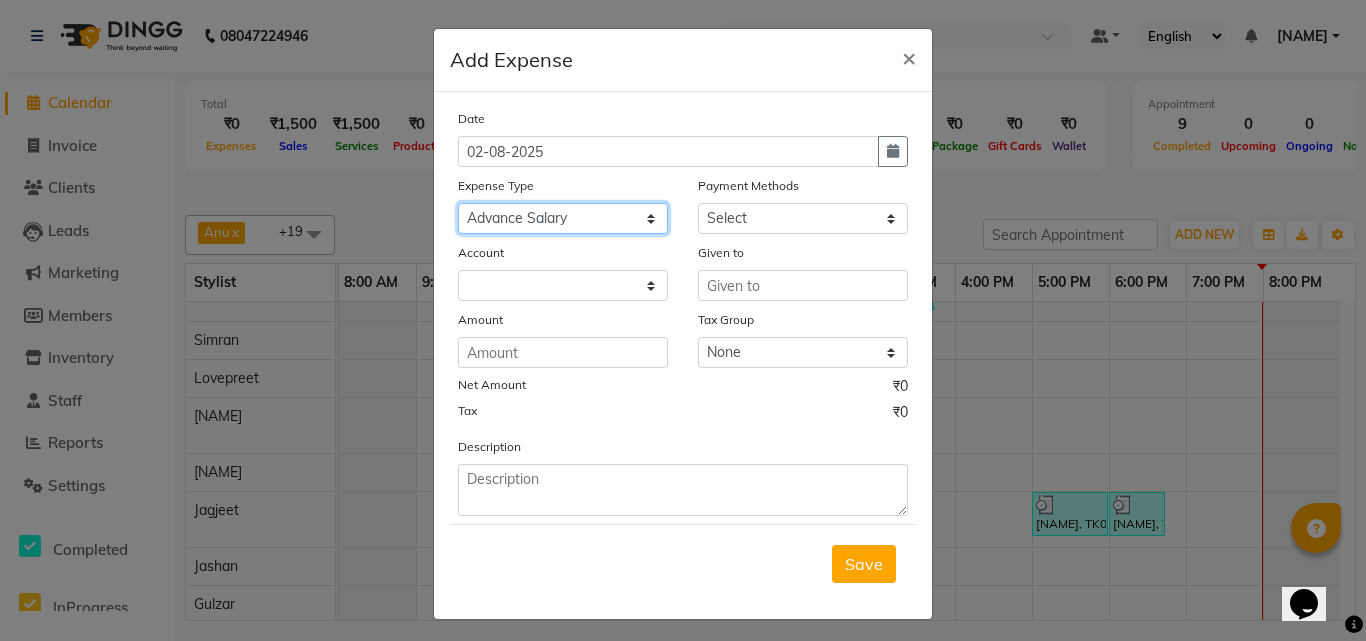 click on "Select Advance Salary Bank charges Car maintenance  Cash transfer to bank Cash transfer to hub Client Snacks Clinical charges Equipment Fuel Govt fee Hair Products or Tools Incentive Insurance International purchase Loan Repayment Maintenance Marketing Miscellaneous MRA Other Pantry Product Rent Salary Staff Snacks Tax Tea & Refreshment Utilities" 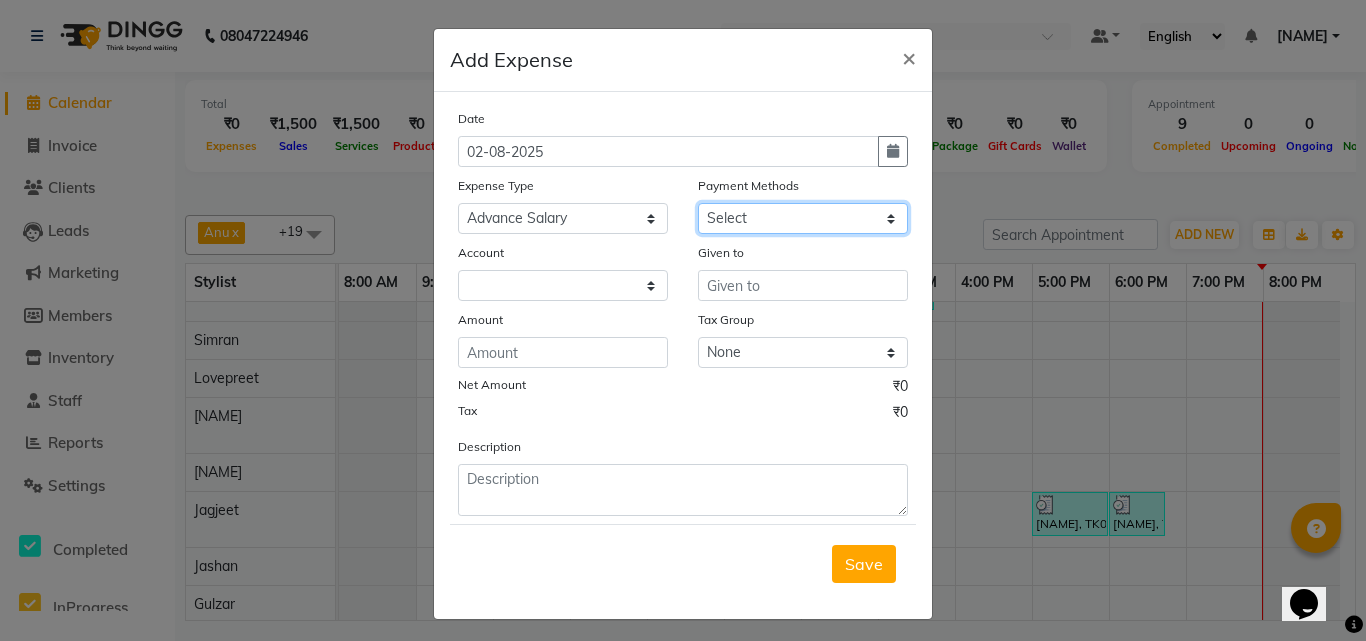 click on "Select UPI CARD Complimentary Voucher Wallet Package Prepaid Cash" 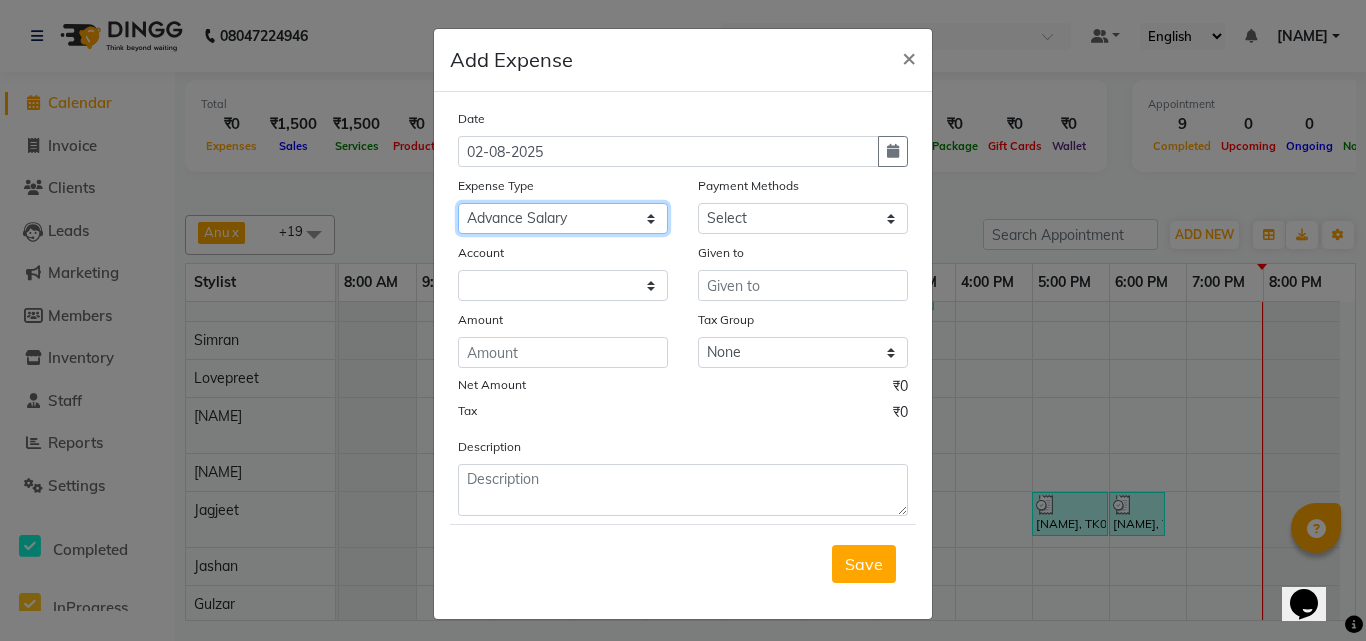 click on "Select Advance Salary Bank charges Car maintenance  Cash transfer to bank Cash transfer to hub Client Snacks Clinical charges Equipment Fuel Govt fee Hair Products or Tools Incentive Insurance International purchase Loan Repayment Maintenance Marketing Miscellaneous MRA Other Pantry Product Rent Salary Staff Snacks Tax Tea & Refreshment Utilities" 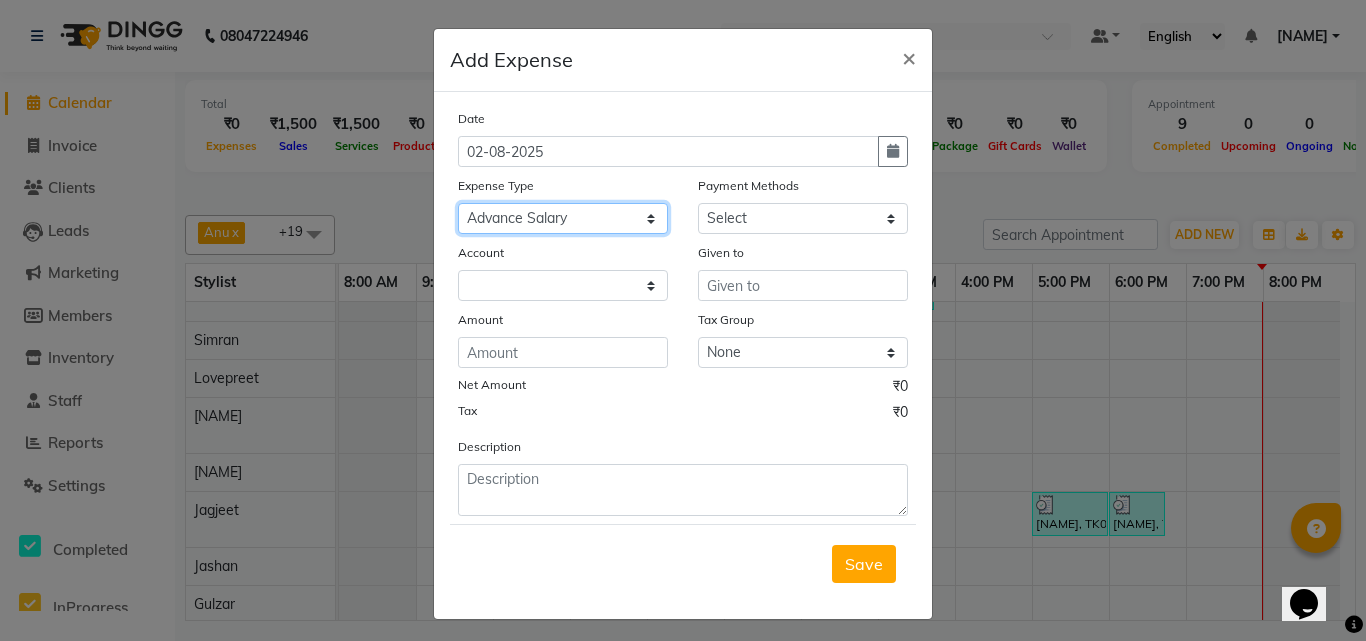 select on "17187" 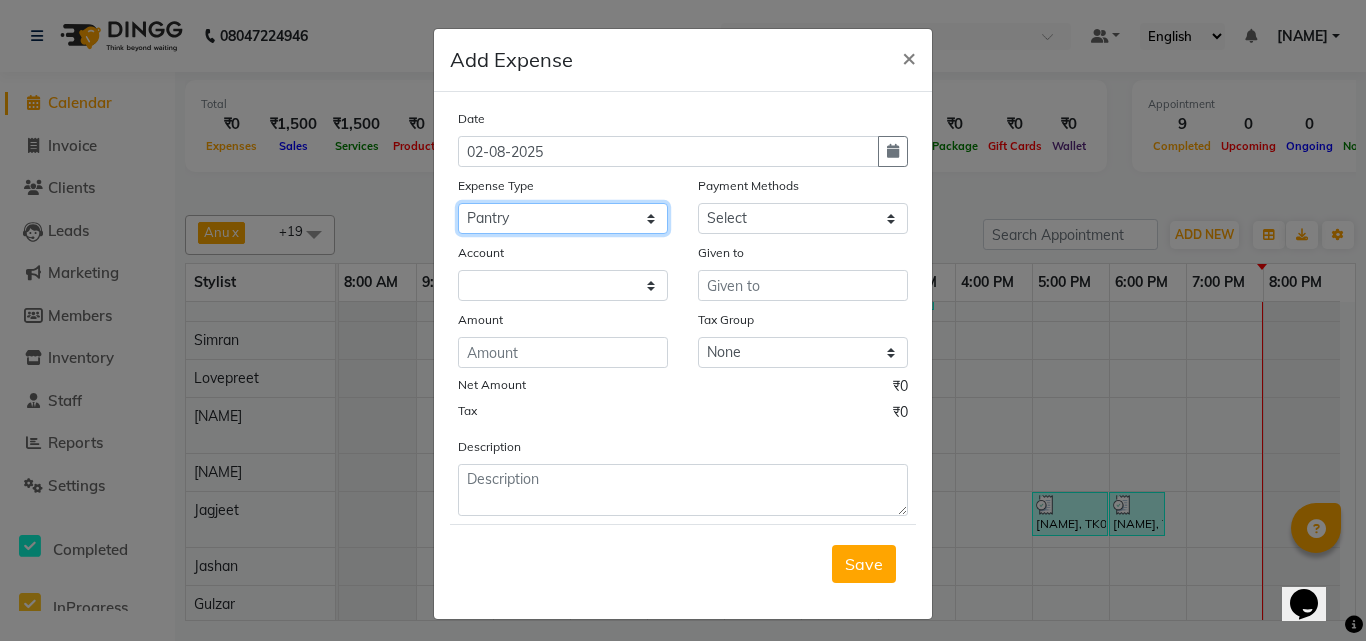 click on "Select Advance Salary Bank charges Car maintenance  Cash transfer to bank Cash transfer to hub Client Snacks Clinical charges Equipment Fuel Govt fee Hair Products or Tools Incentive Insurance International purchase Loan Repayment Maintenance Marketing Miscellaneous MRA Other Pantry Product Rent Salary Staff Snacks Tax Tea & Refreshment Utilities" 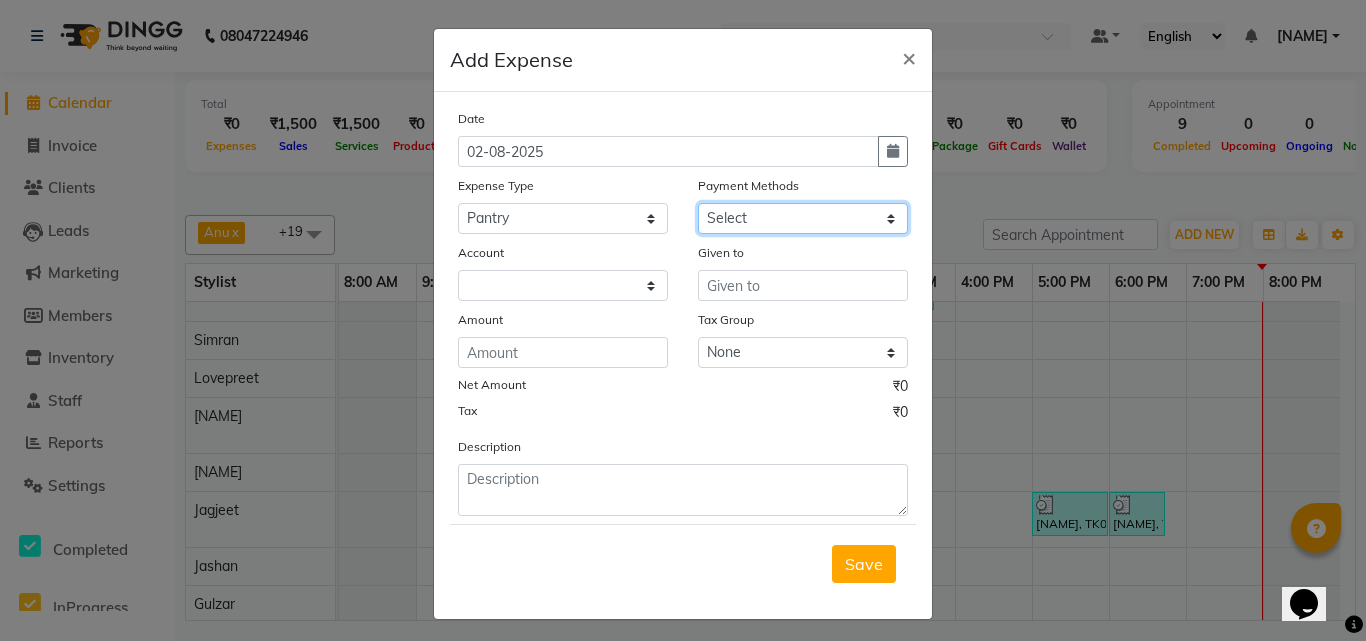 click on "Select UPI CARD Complimentary Voucher Wallet Package Prepaid Cash" 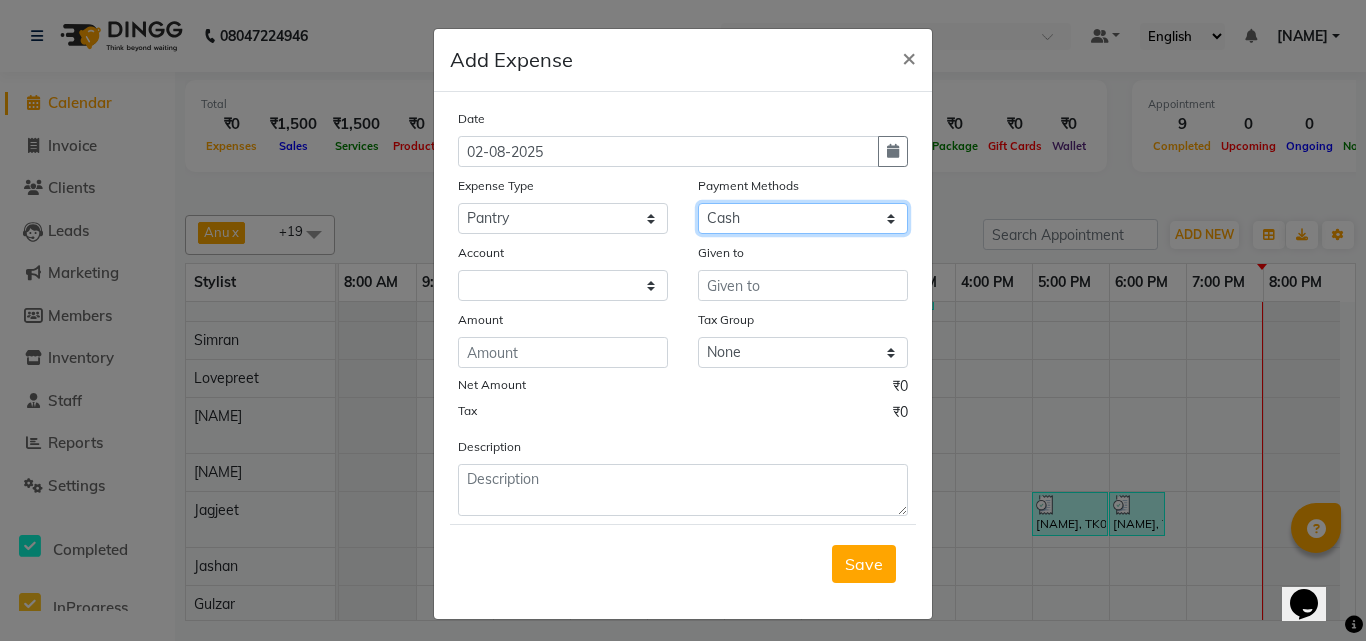 click on "Select UPI CARD Complimentary Voucher Wallet Package Prepaid Cash" 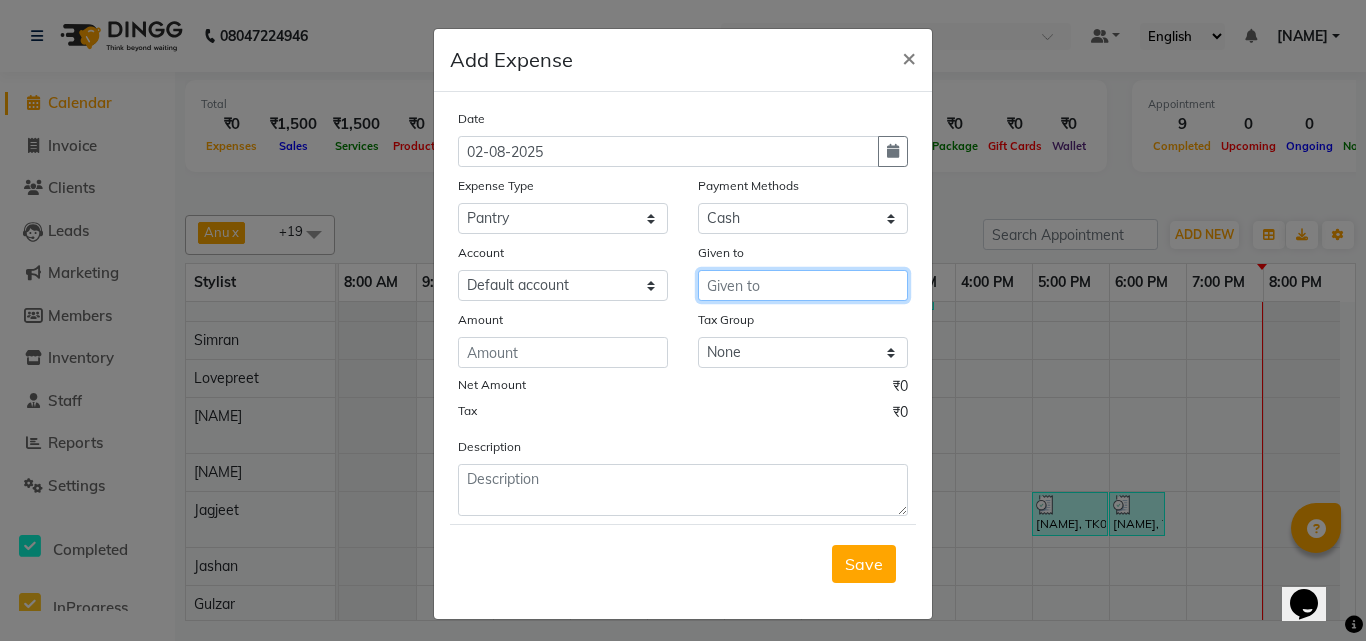 click at bounding box center (803, 285) 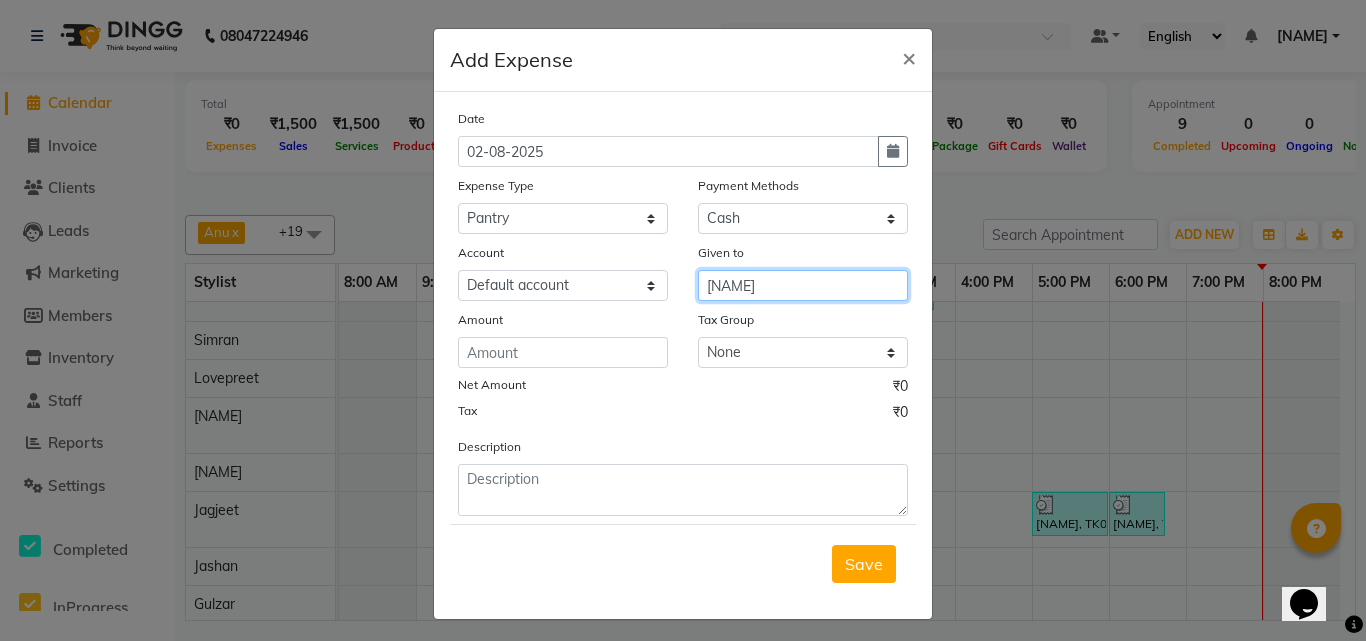 type on "ravinder" 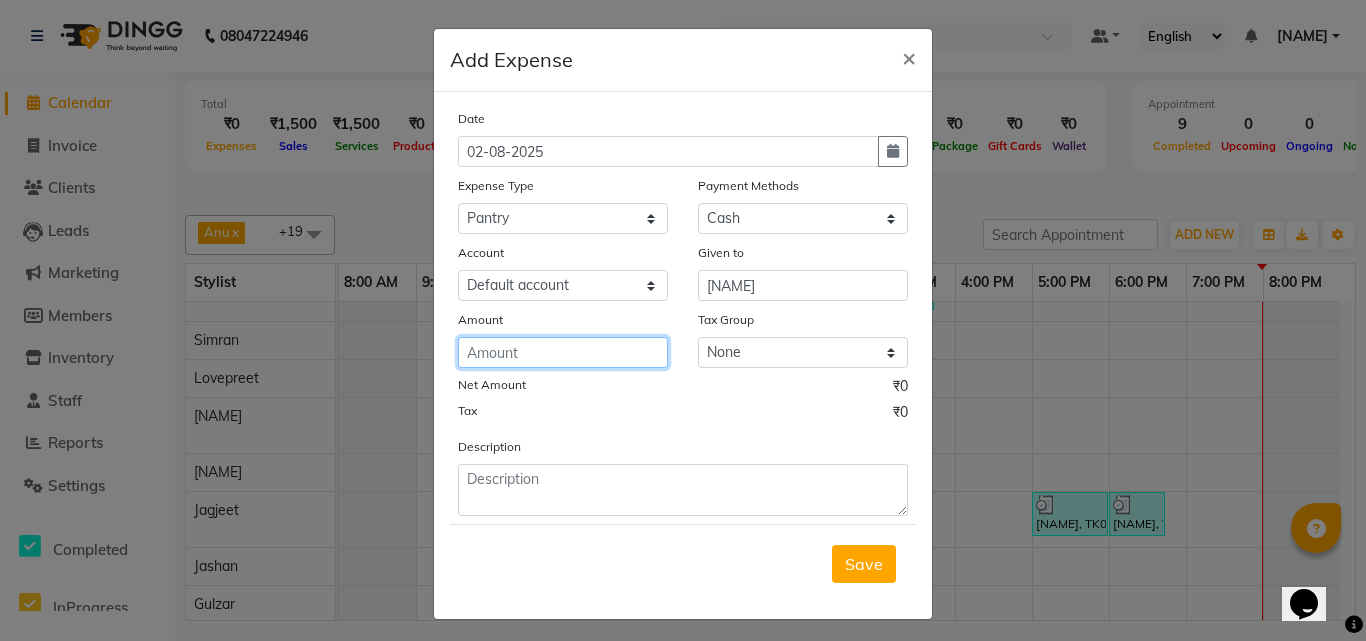 click 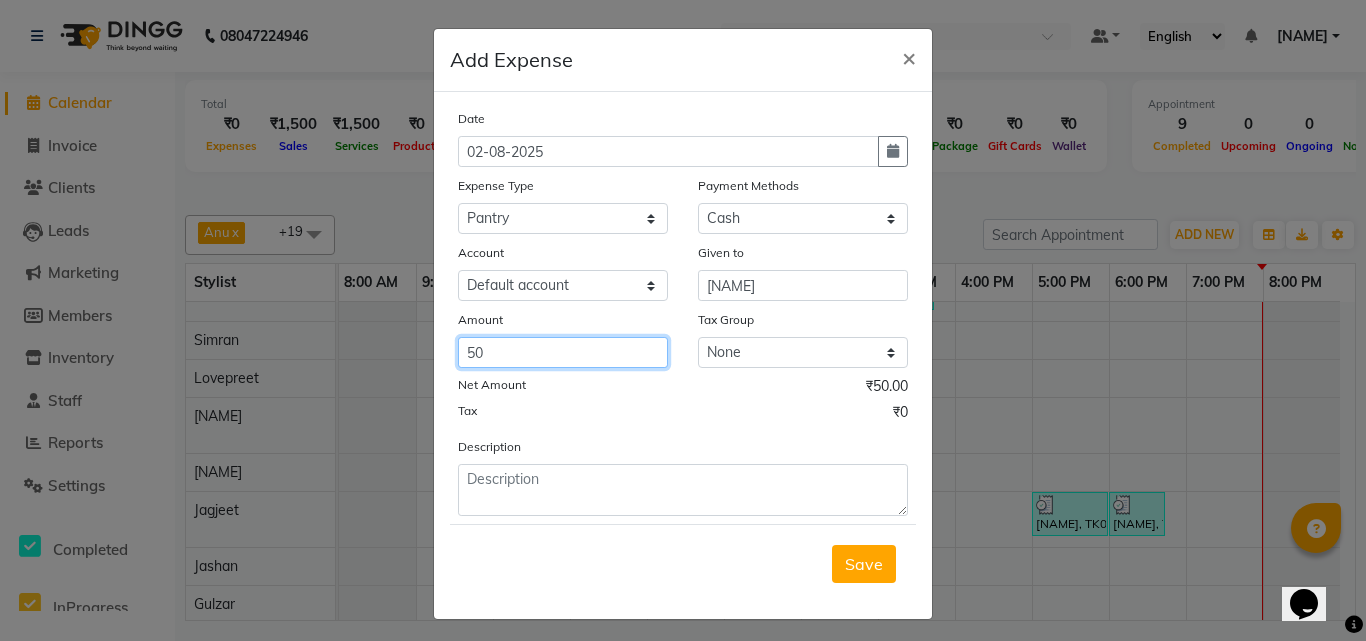 type on "50" 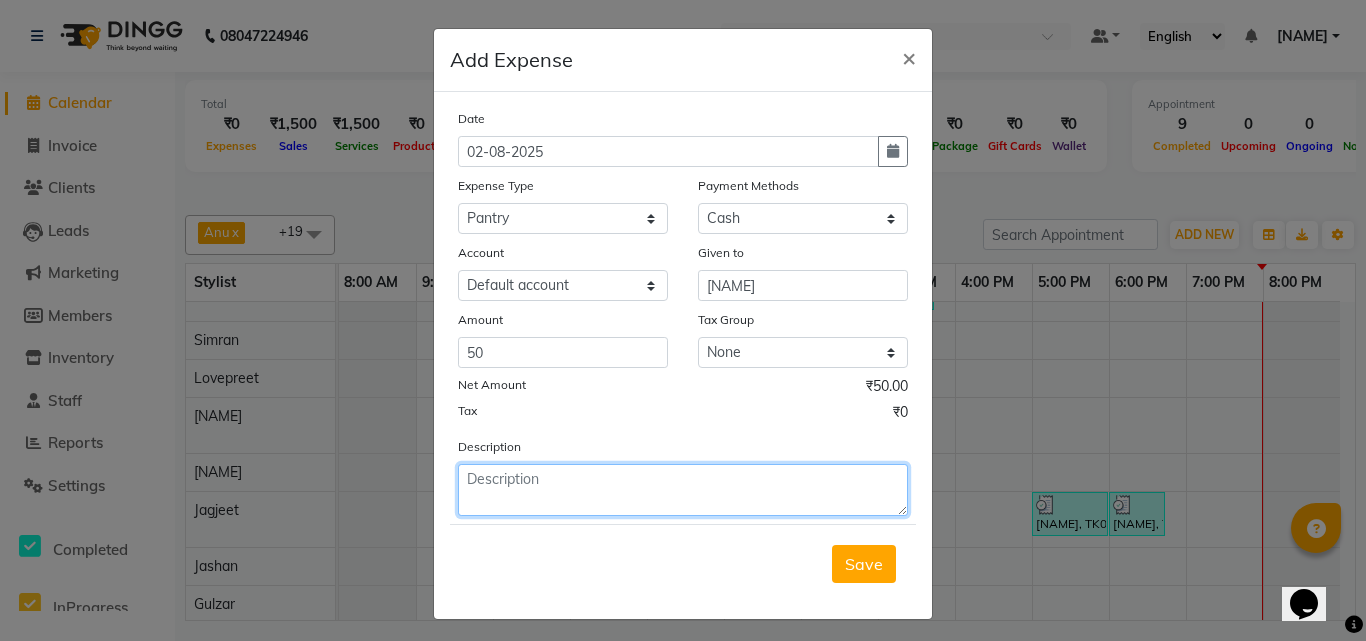 click 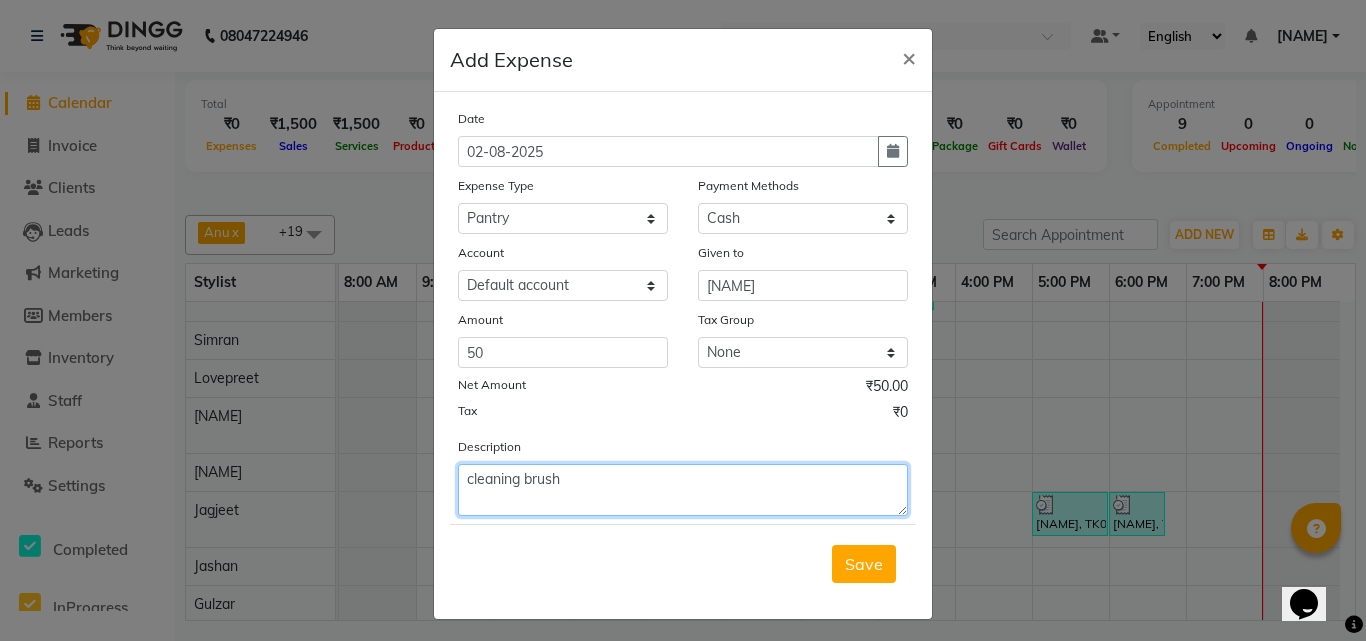 scroll, scrollTop: 7, scrollLeft: 0, axis: vertical 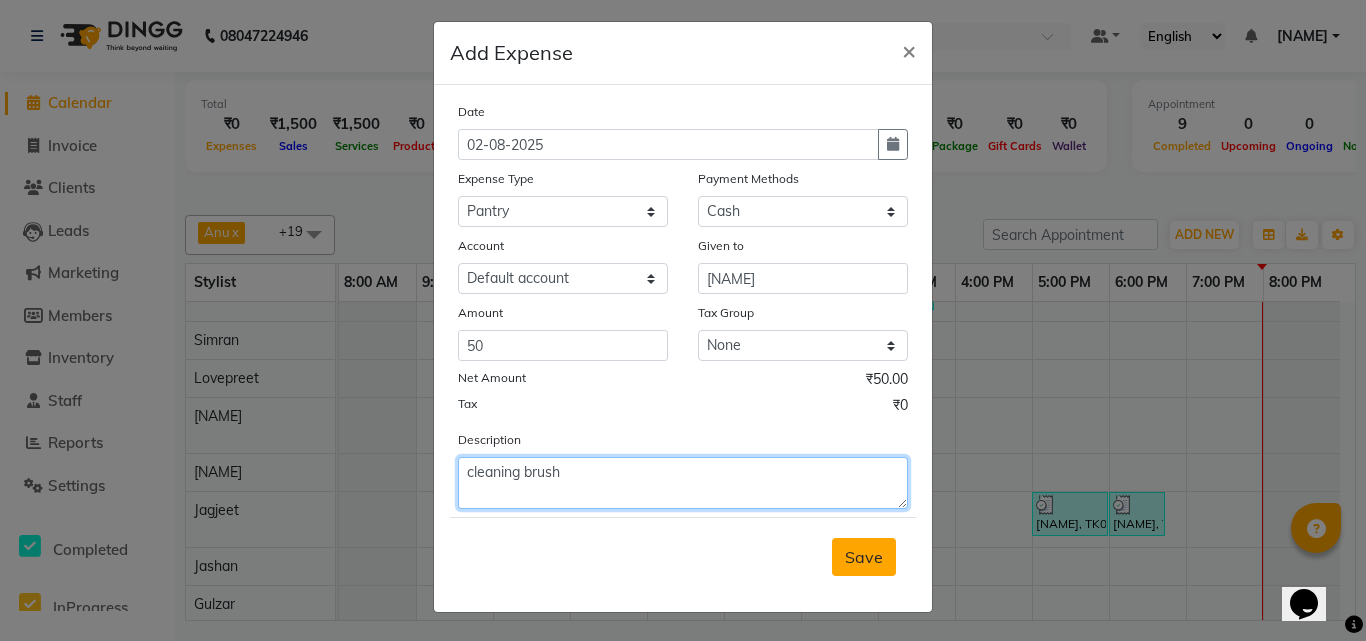 type on "cleaning brush" 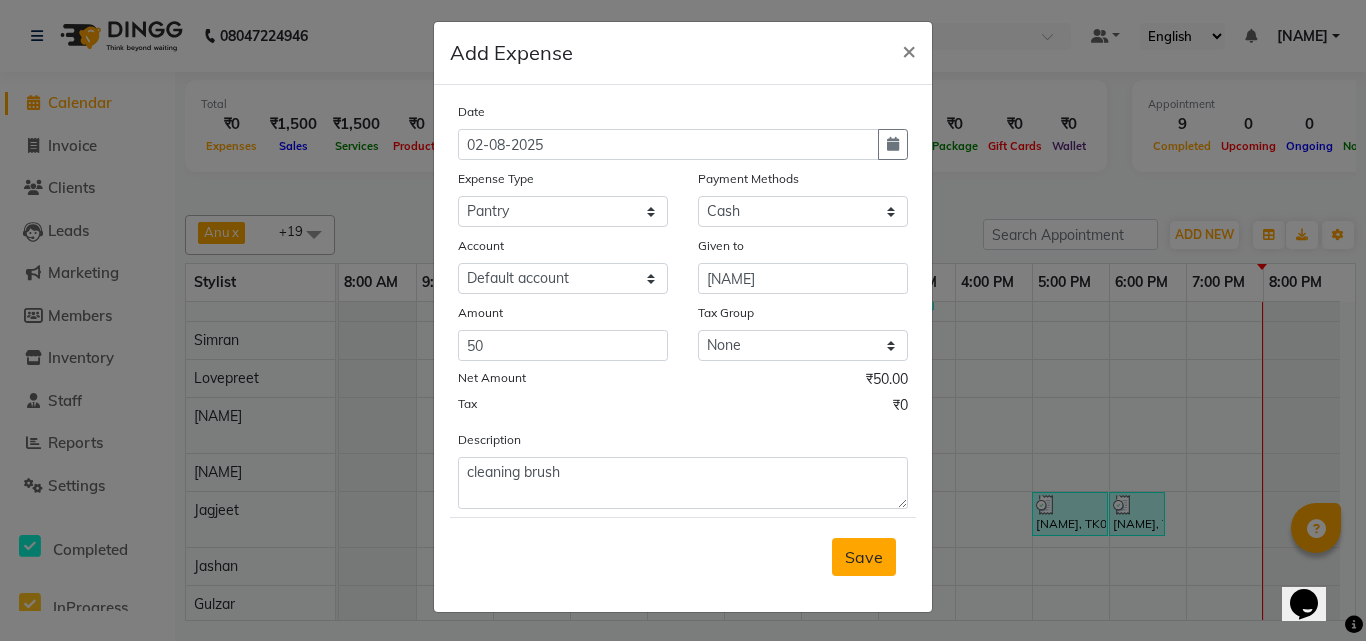click on "Save" at bounding box center (864, 557) 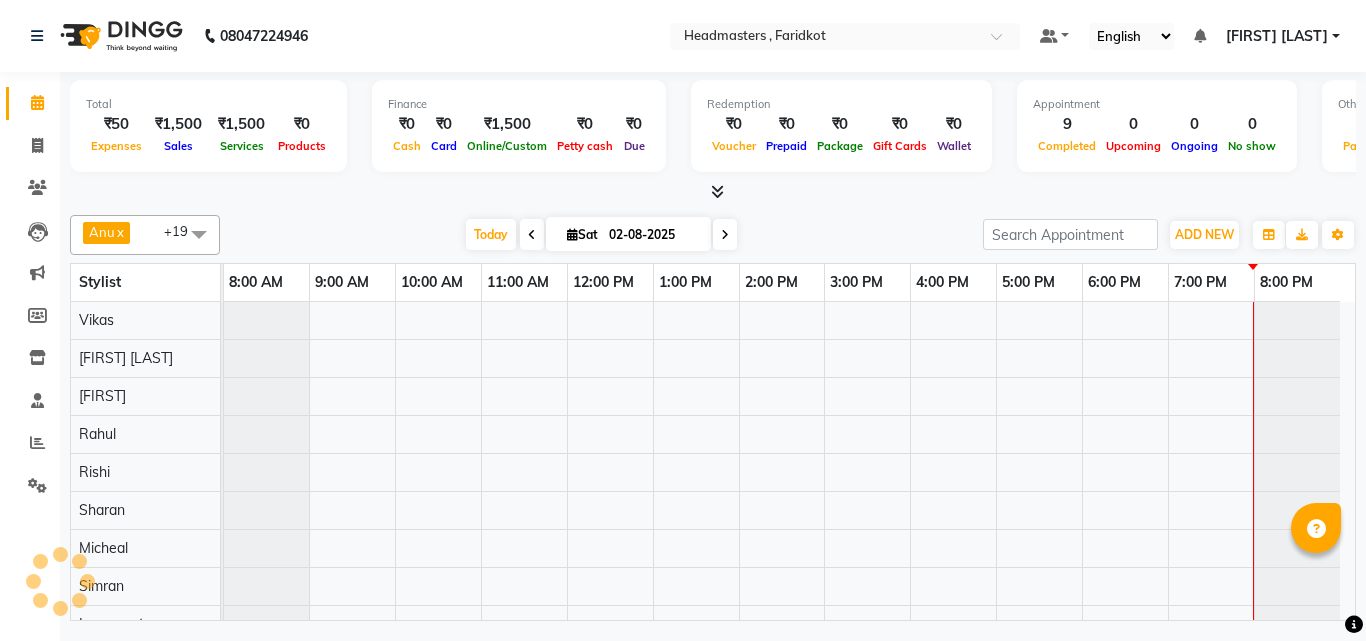 scroll, scrollTop: 0, scrollLeft: 0, axis: both 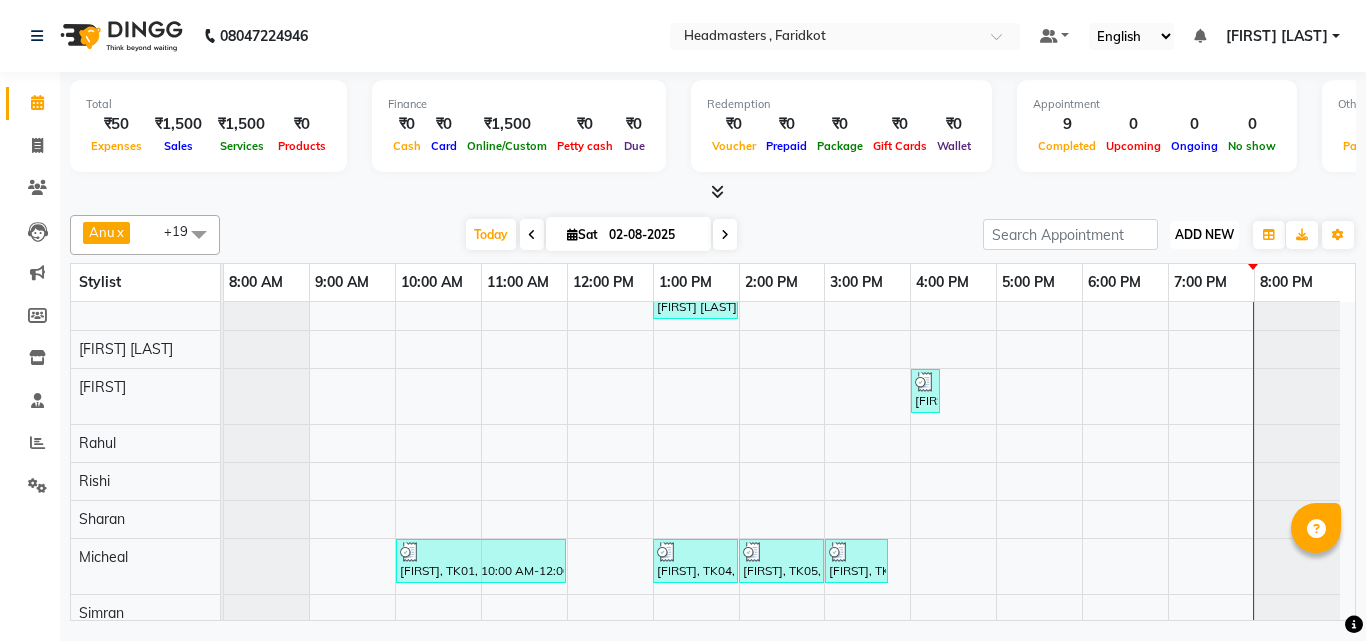 click on "ADD NEW" at bounding box center [1204, 234] 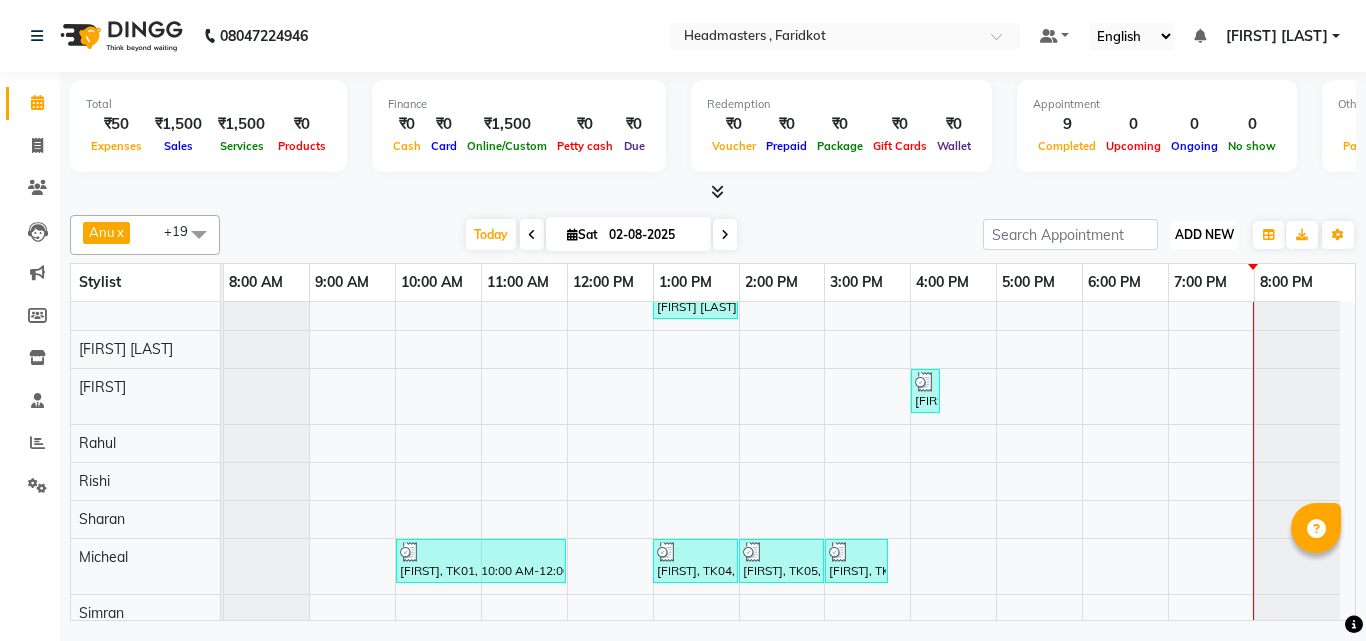 click on "ADD NEW" at bounding box center [1204, 234] 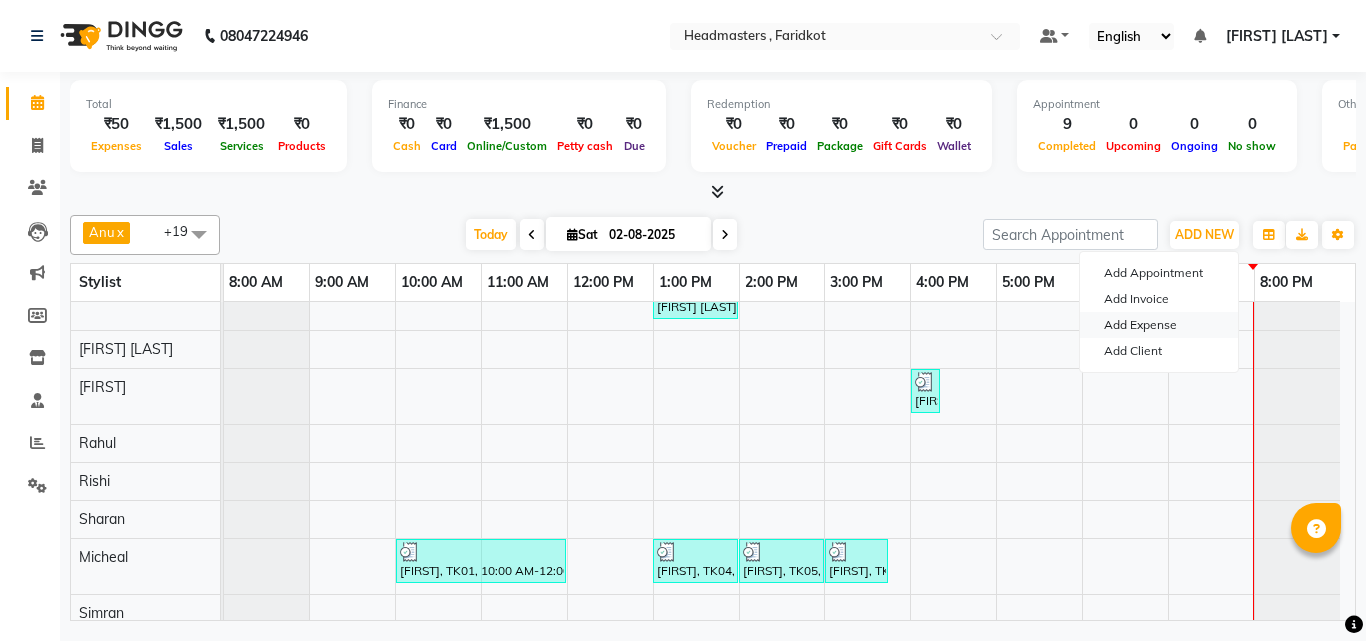 click on "Add Expense" at bounding box center [1159, 325] 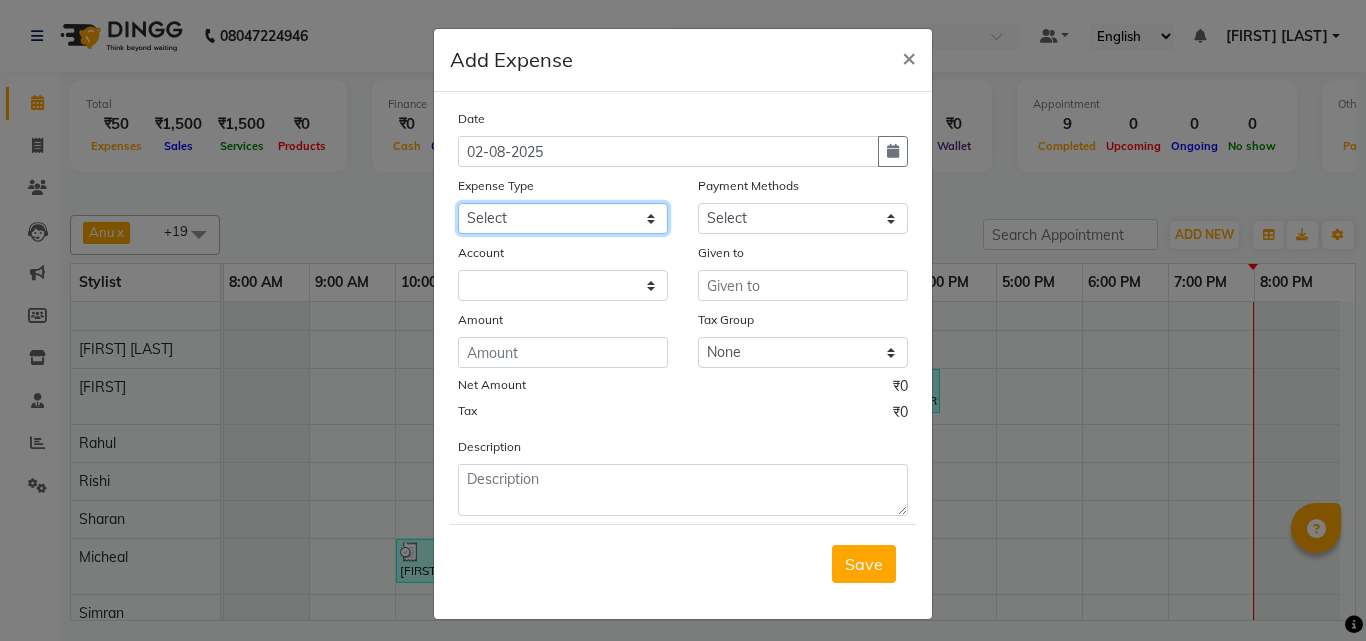 click on "Select Advance Salary Bank charges Car maintenance  Cash transfer to bank Cash transfer to hub Client Snacks Clinical charges Equipment Fuel Govt fee Hair Products or Tools Incentive Insurance International purchase Loan Repayment Maintenance Marketing Miscellaneous MRA Other Pantry Product Rent Salary Staff Snacks Tax Tea & Refreshment Utilities" 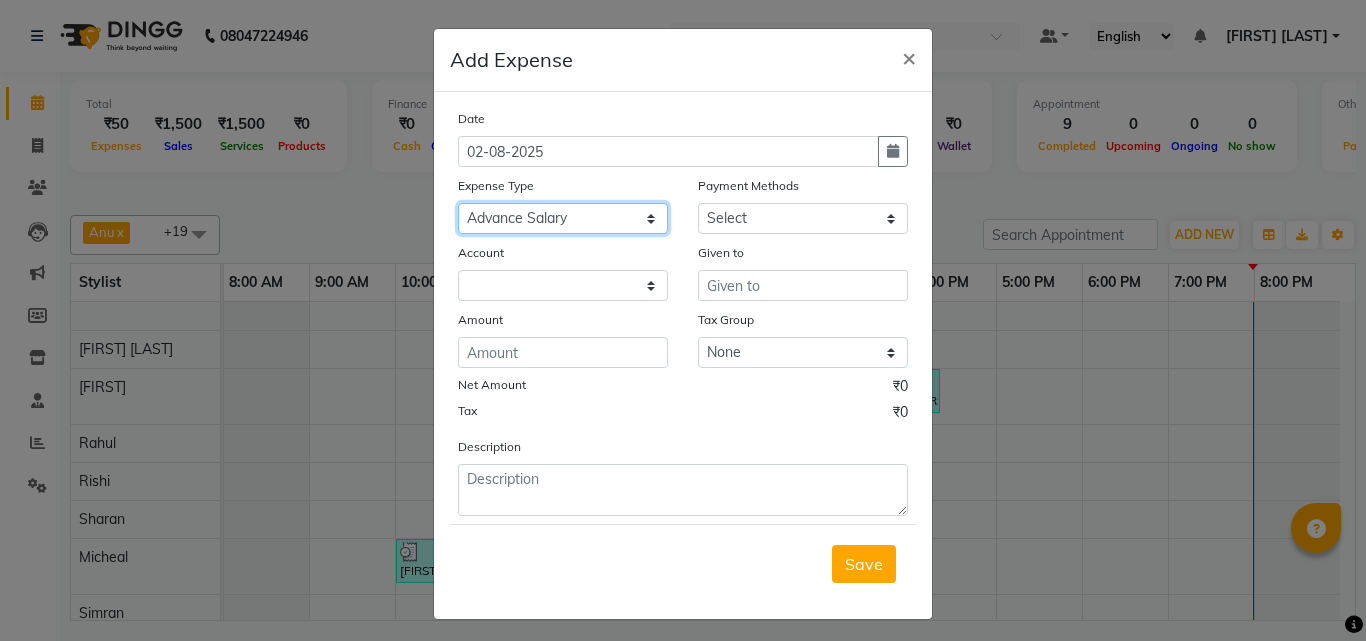 click on "Select Advance Salary Bank charges Car maintenance  Cash transfer to bank Cash transfer to hub Client Snacks Clinical charges Equipment Fuel Govt fee Hair Products or Tools Incentive Insurance International purchase Loan Repayment Maintenance Marketing Miscellaneous MRA Other Pantry Product Rent Salary Staff Snacks Tax Tea & Refreshment Utilities" 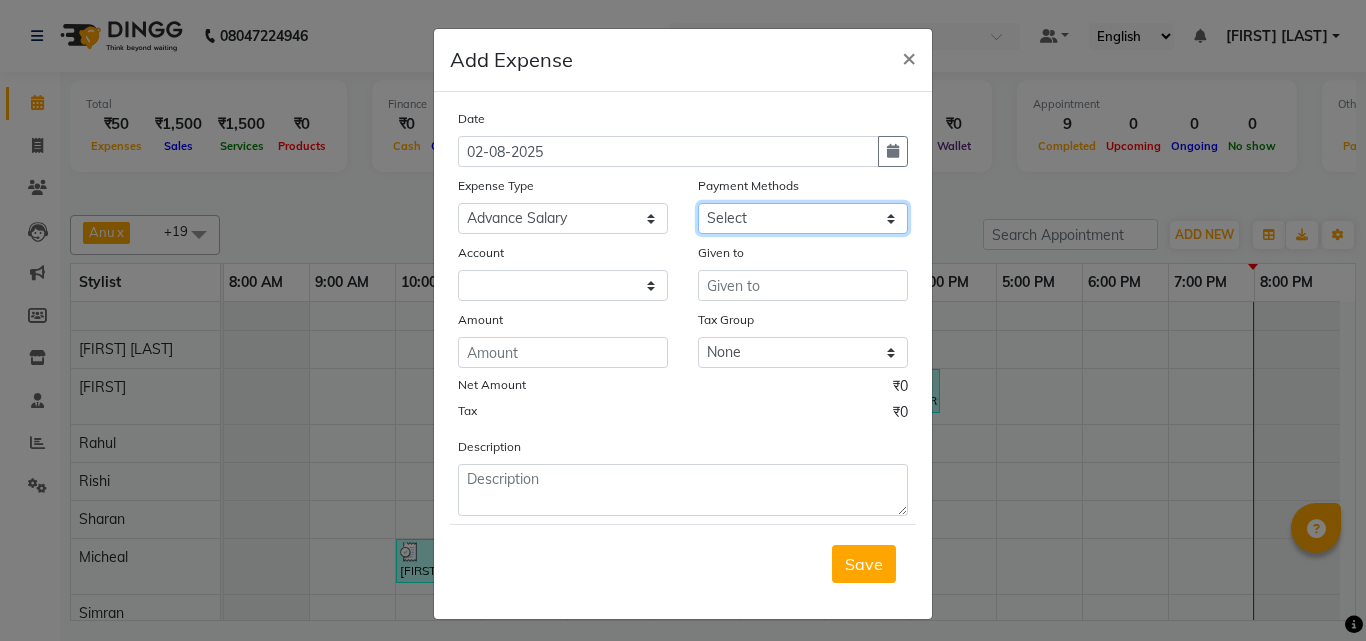 click on "Select UPI CARD Complimentary Voucher Wallet Package Prepaid Cash" 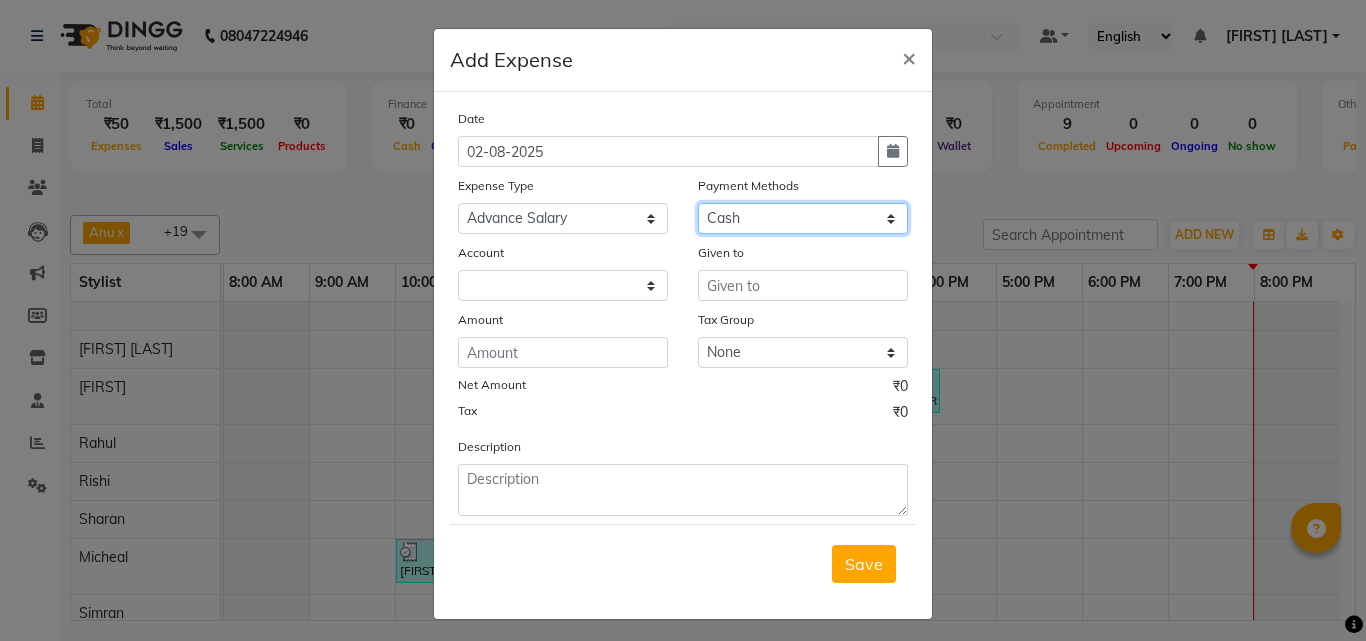 click on "Select UPI CARD Complimentary Voucher Wallet Package Prepaid Cash" 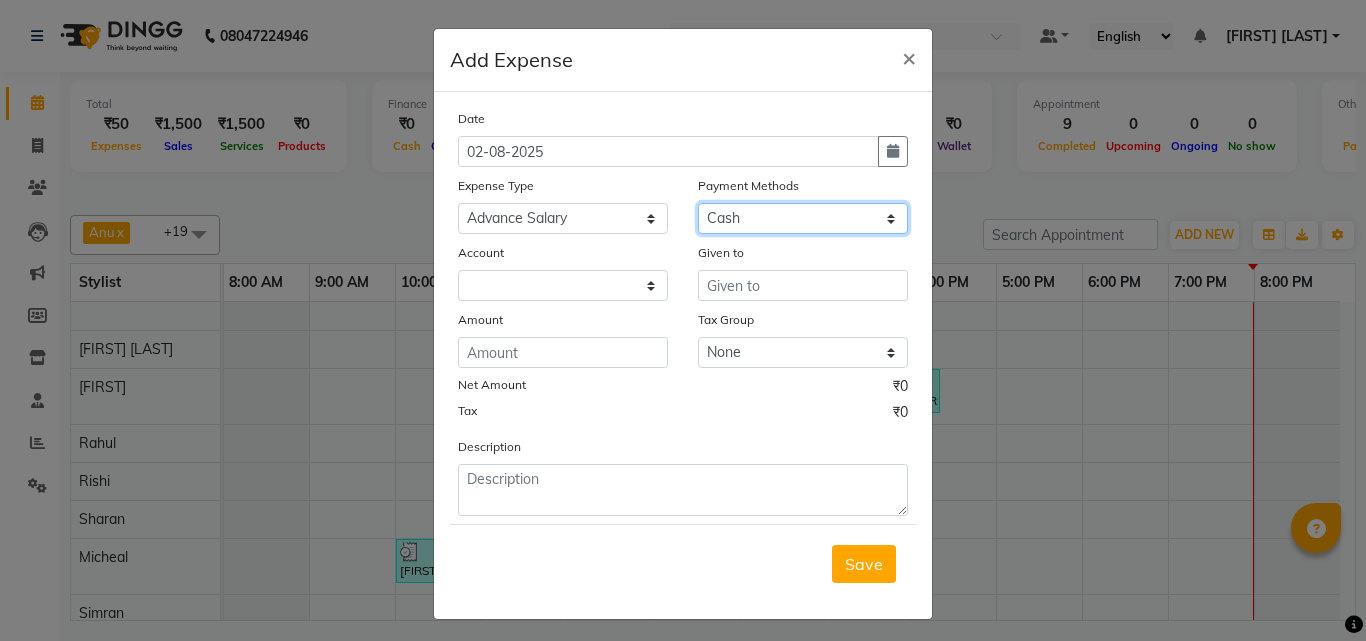 select on "7068" 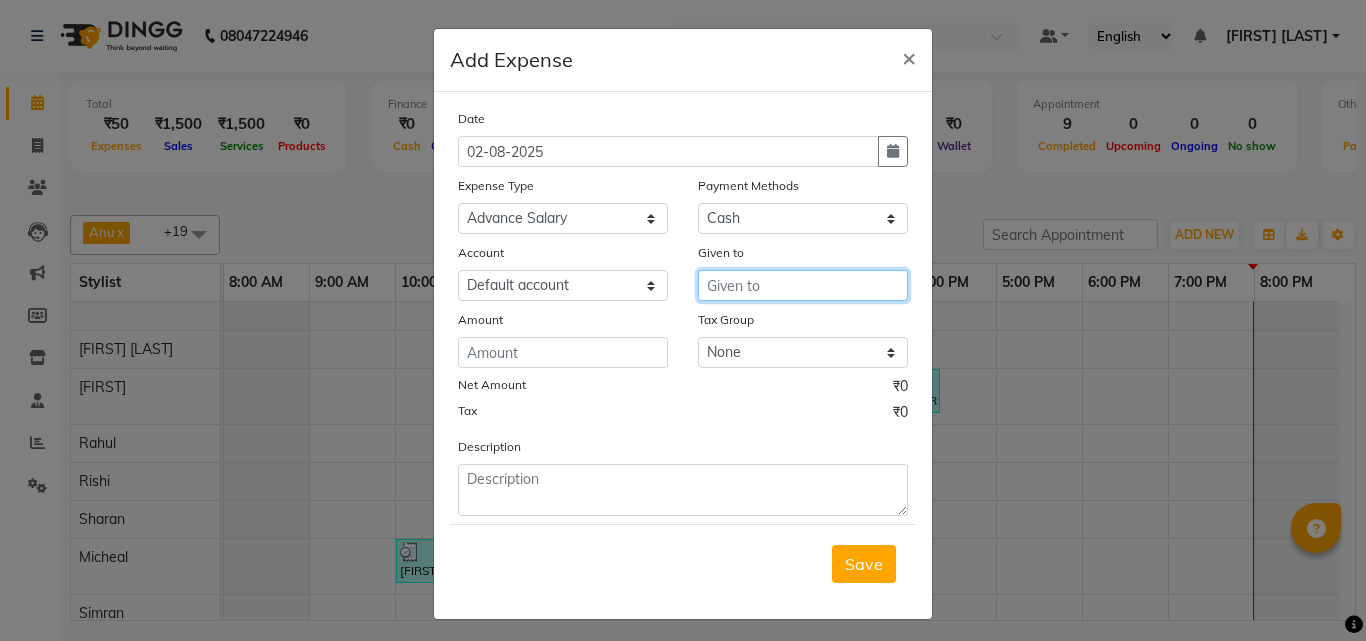 click at bounding box center (803, 285) 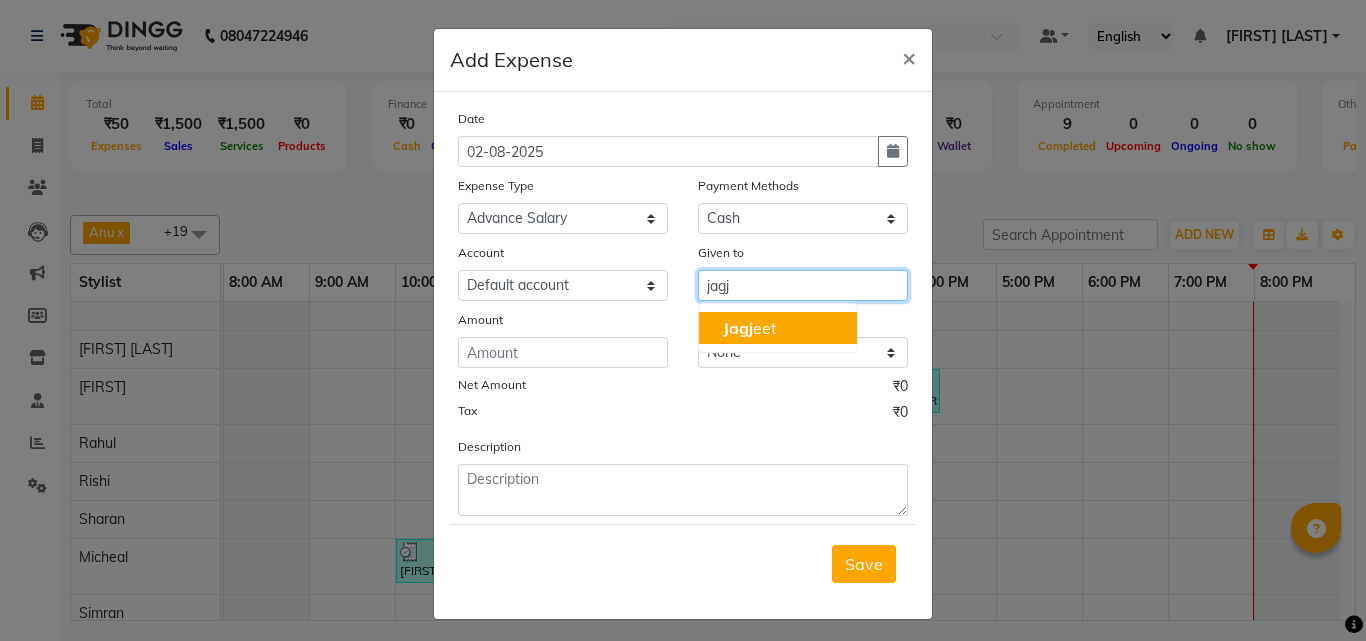 click on "Jagj eet" at bounding box center (778, 328) 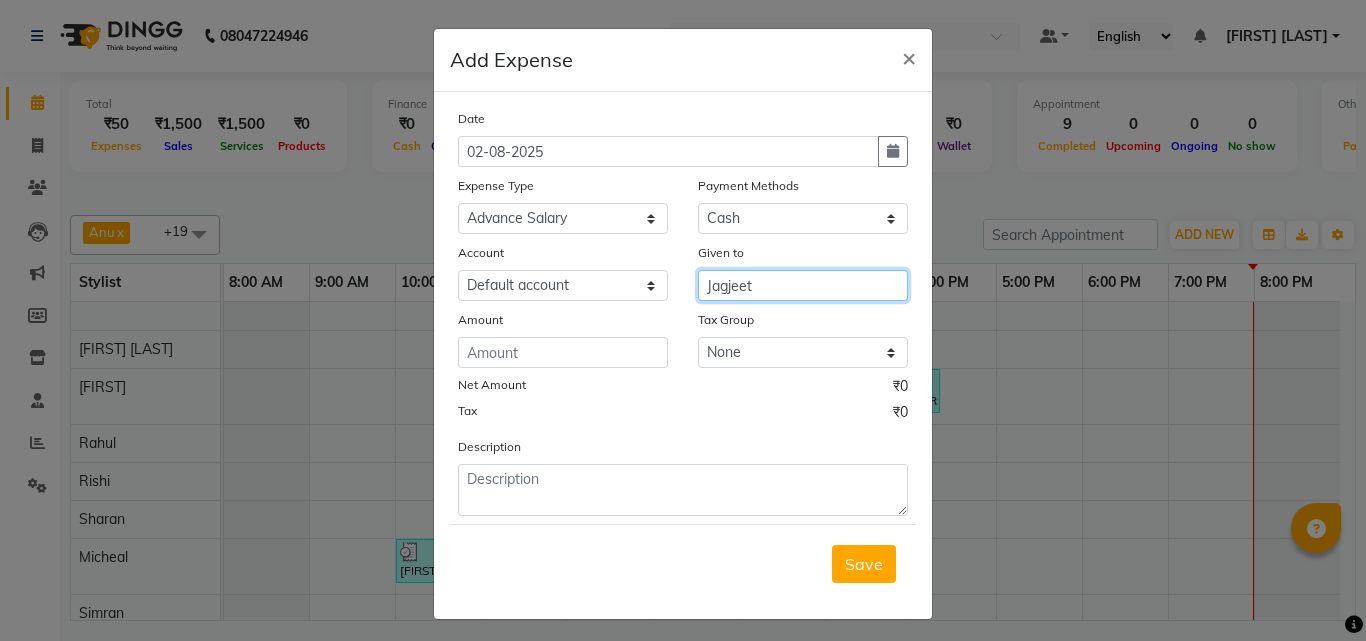 type on "Jagjeet" 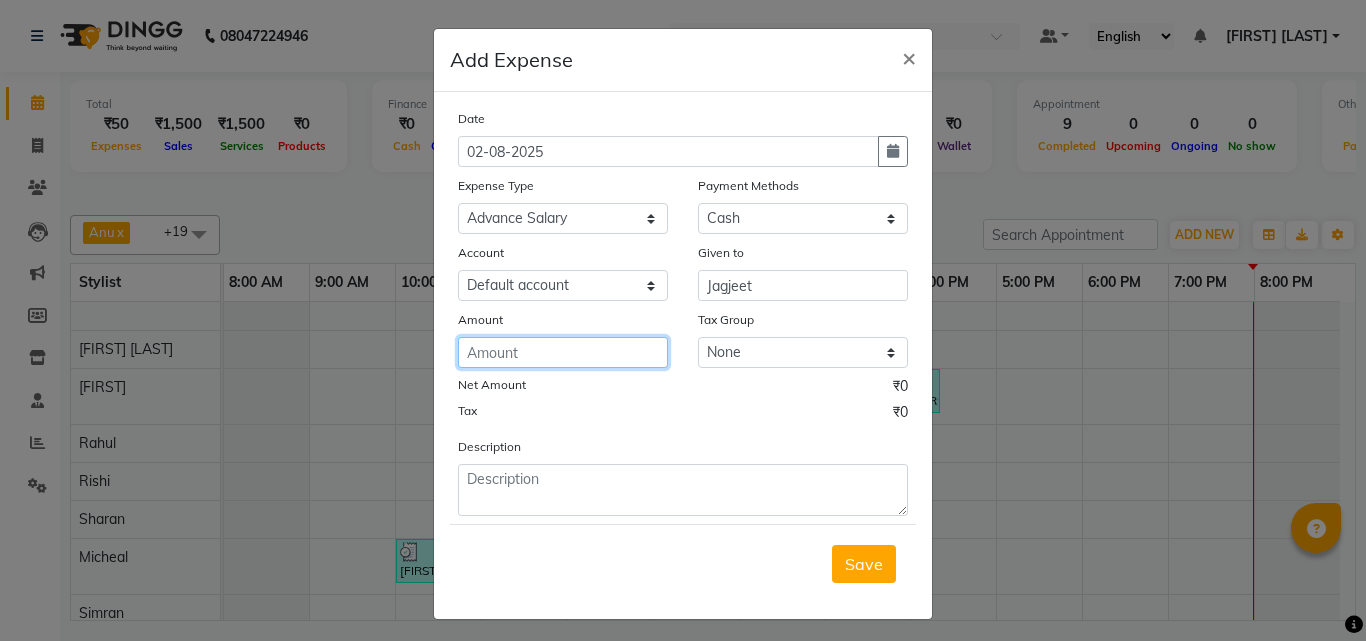 click 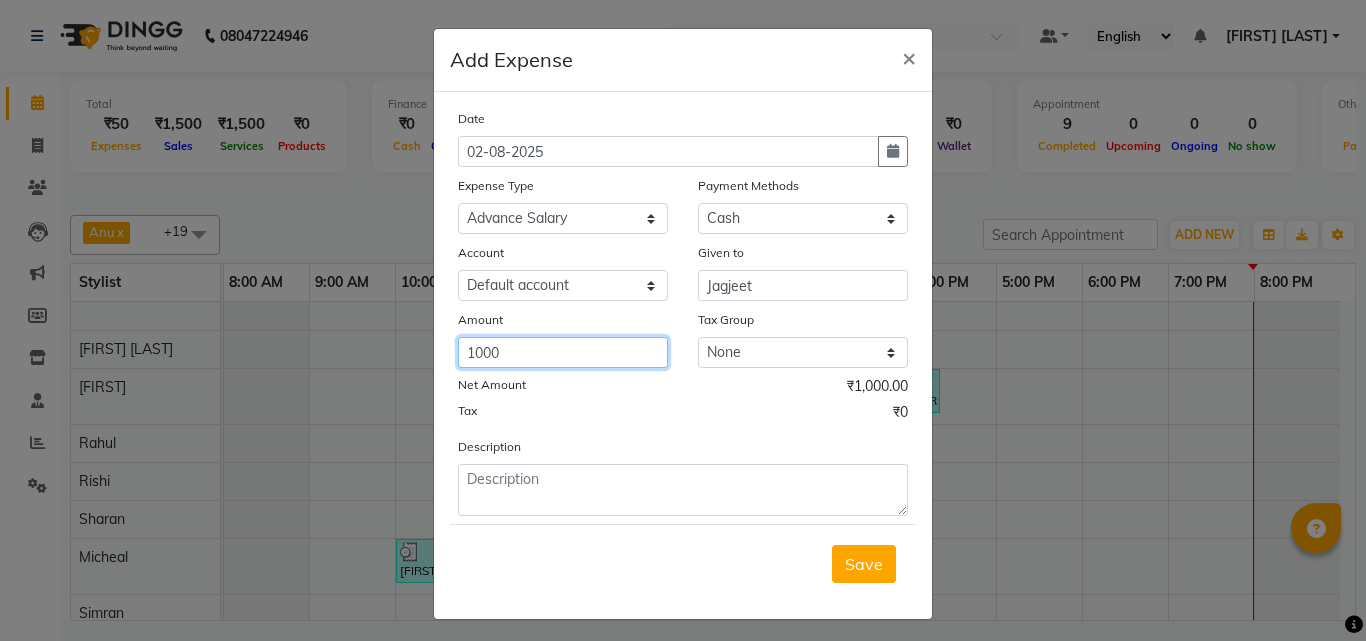 type on "1000" 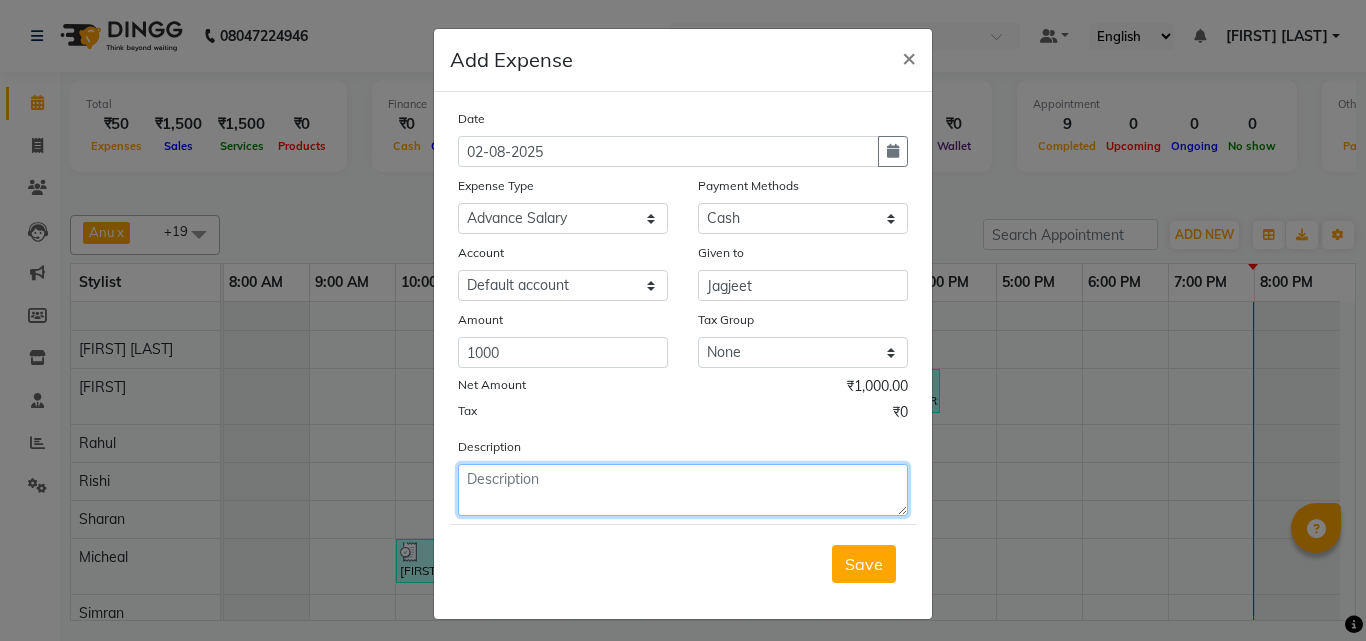 click 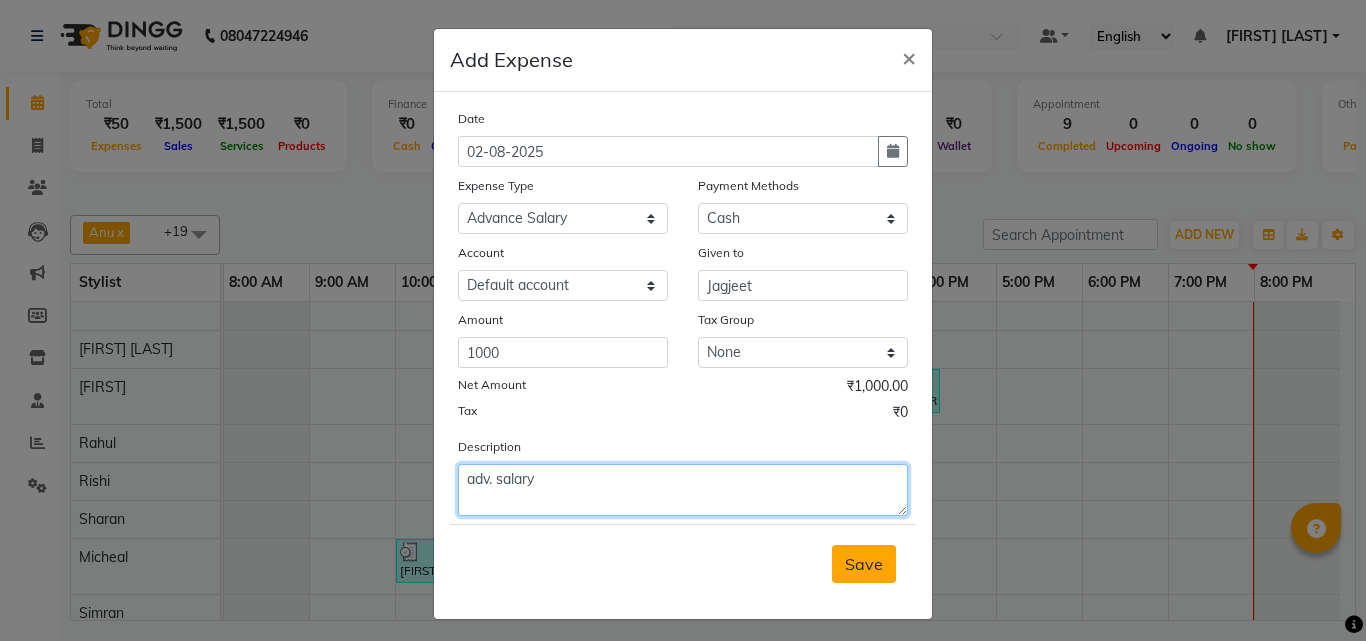 type on "adv. salary" 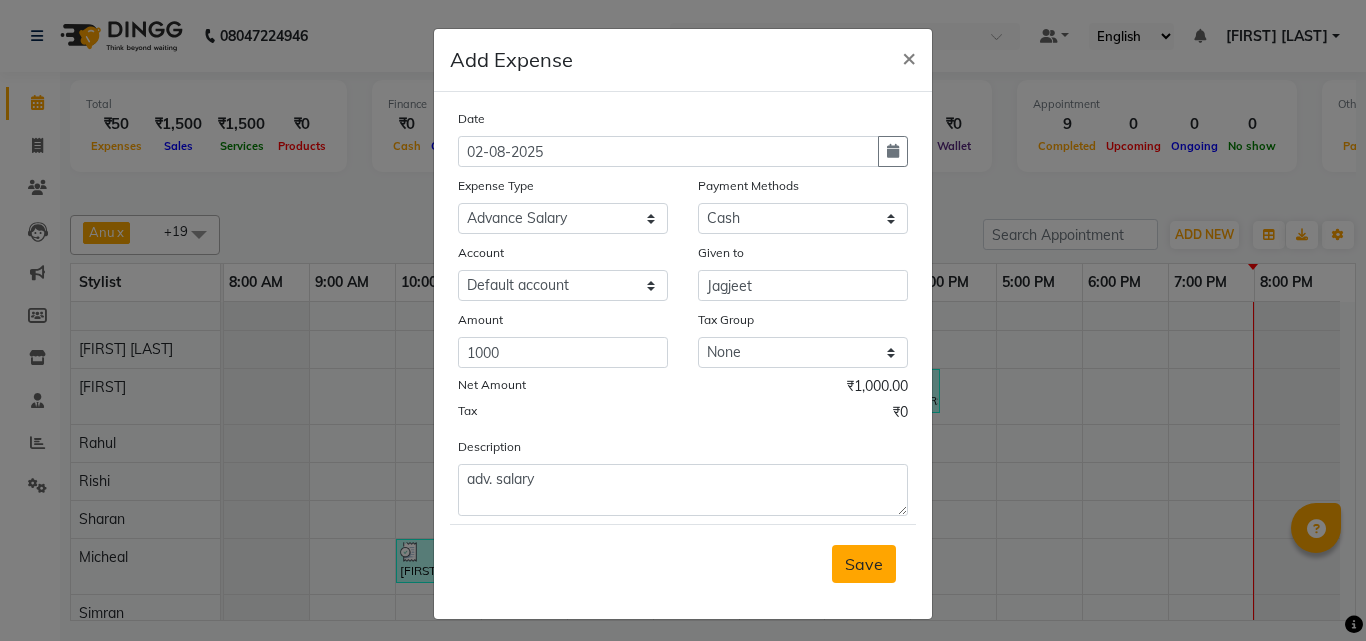 click on "Save" at bounding box center (864, 564) 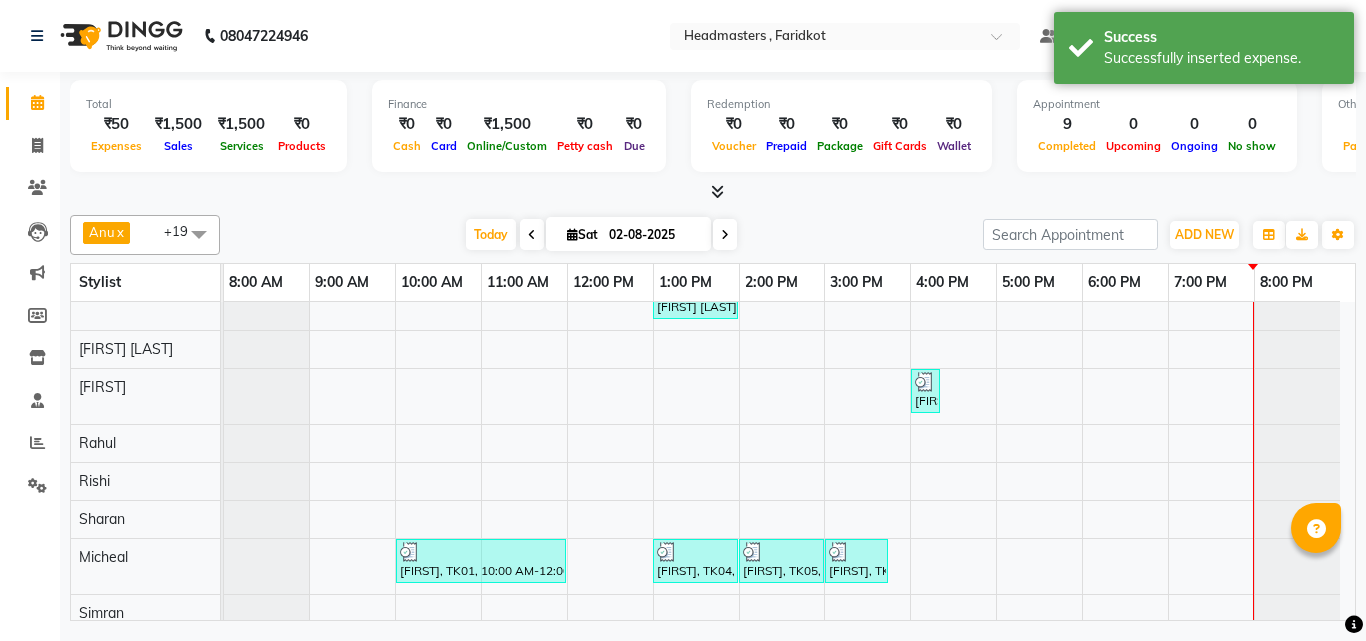 scroll, scrollTop: 28, scrollLeft: 0, axis: vertical 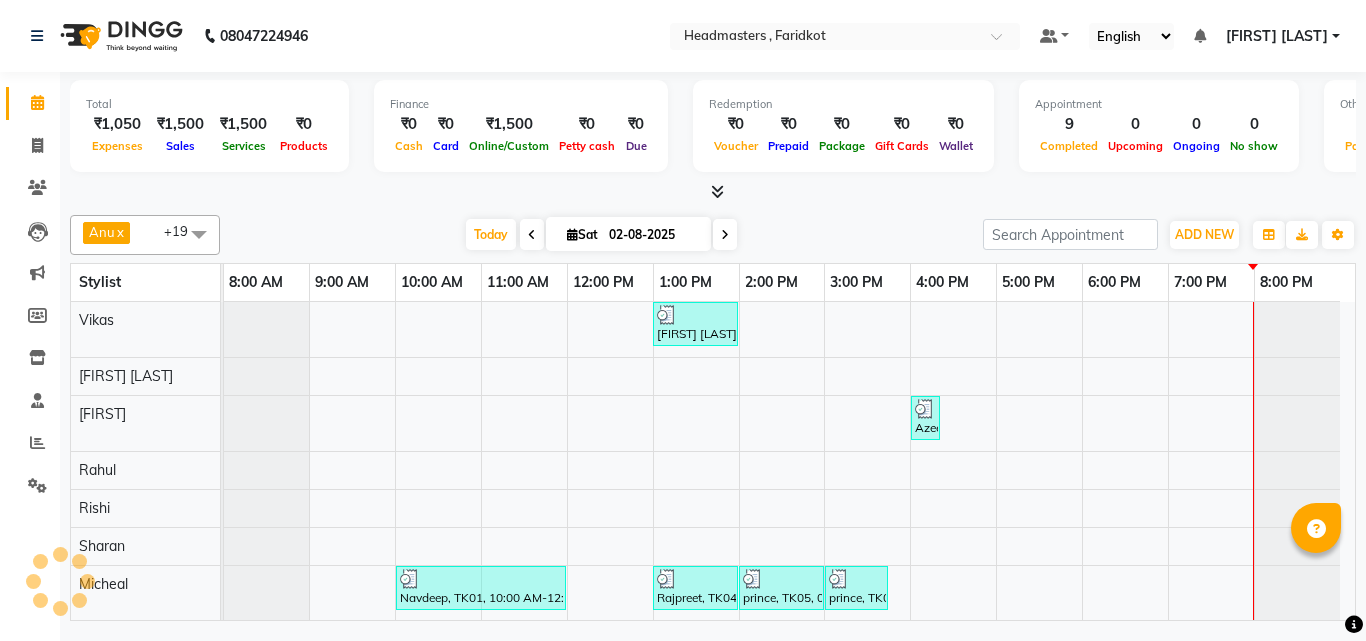 select on "en" 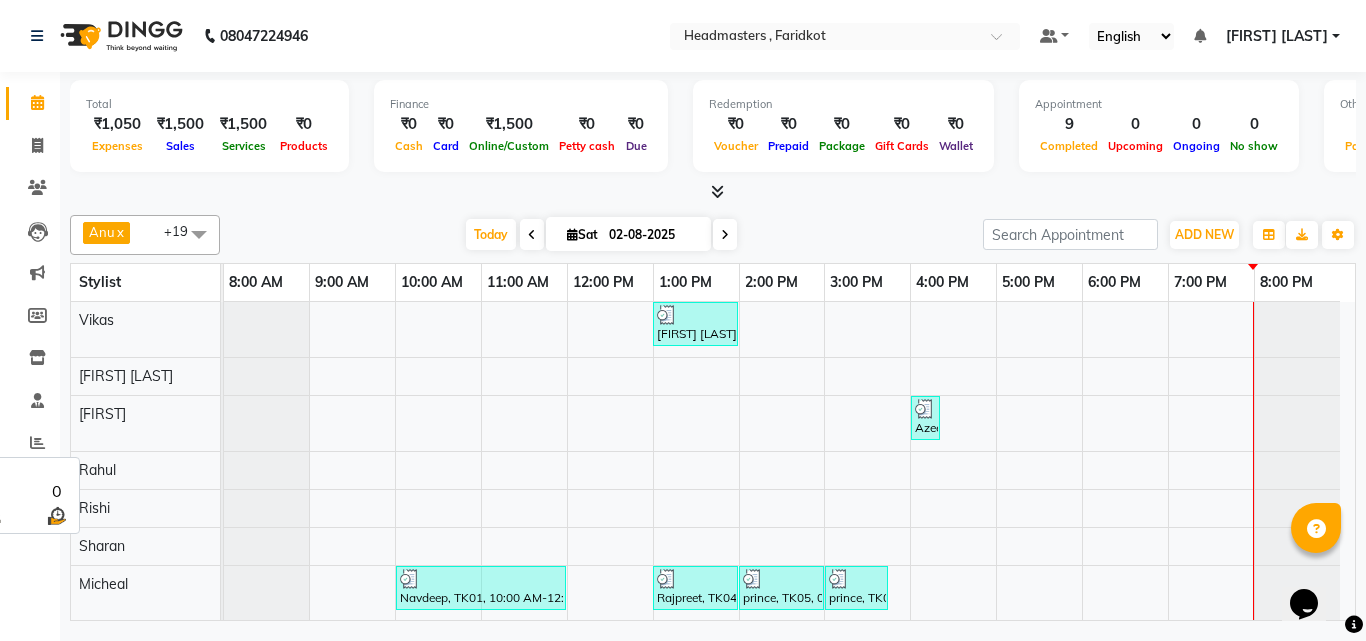 scroll, scrollTop: 0, scrollLeft: 0, axis: both 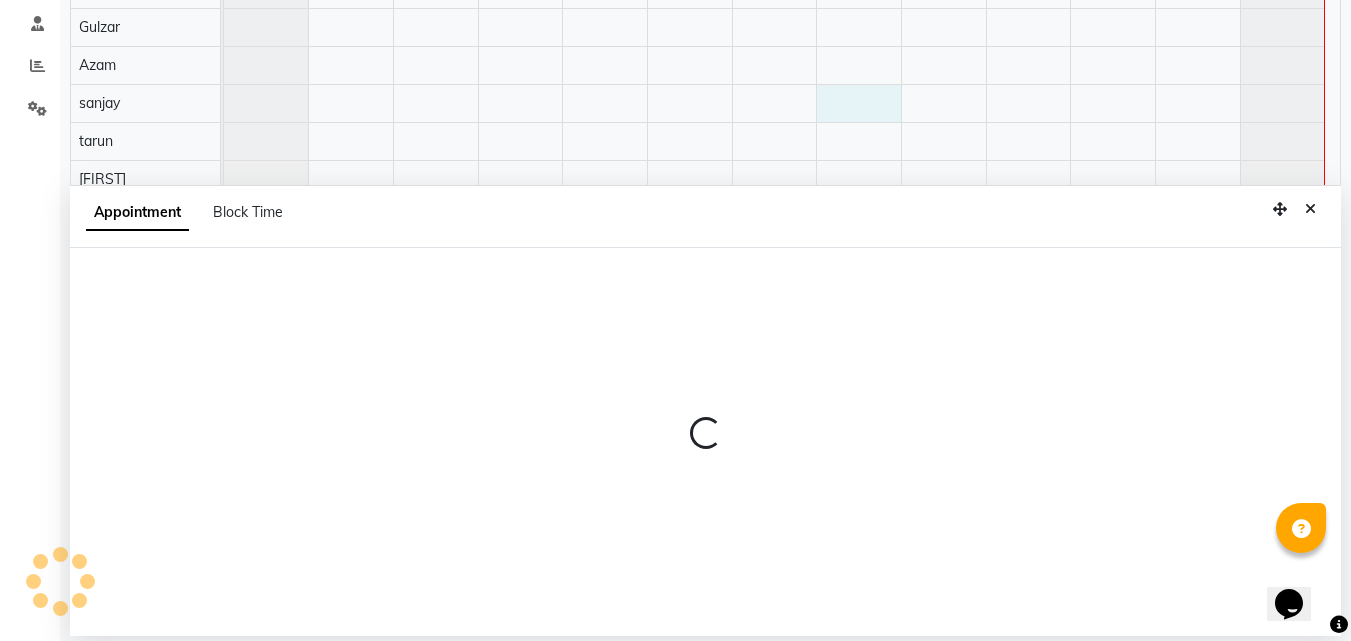 select on "84198" 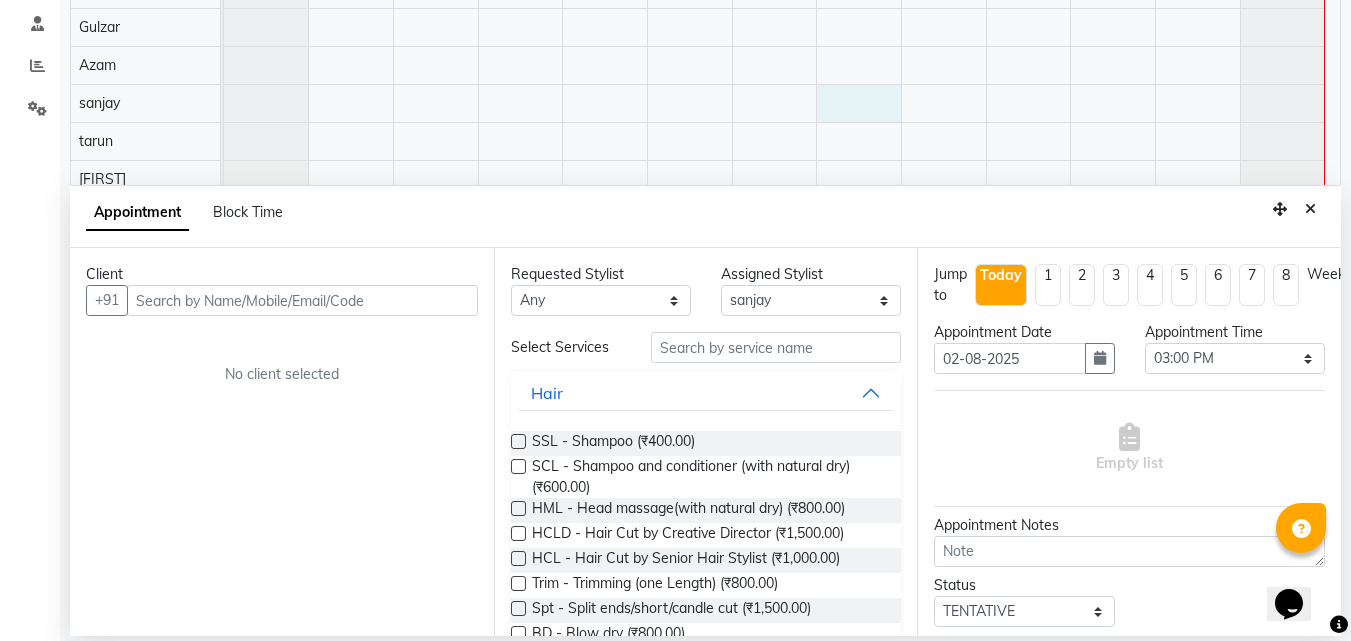 click at bounding box center [302, 300] 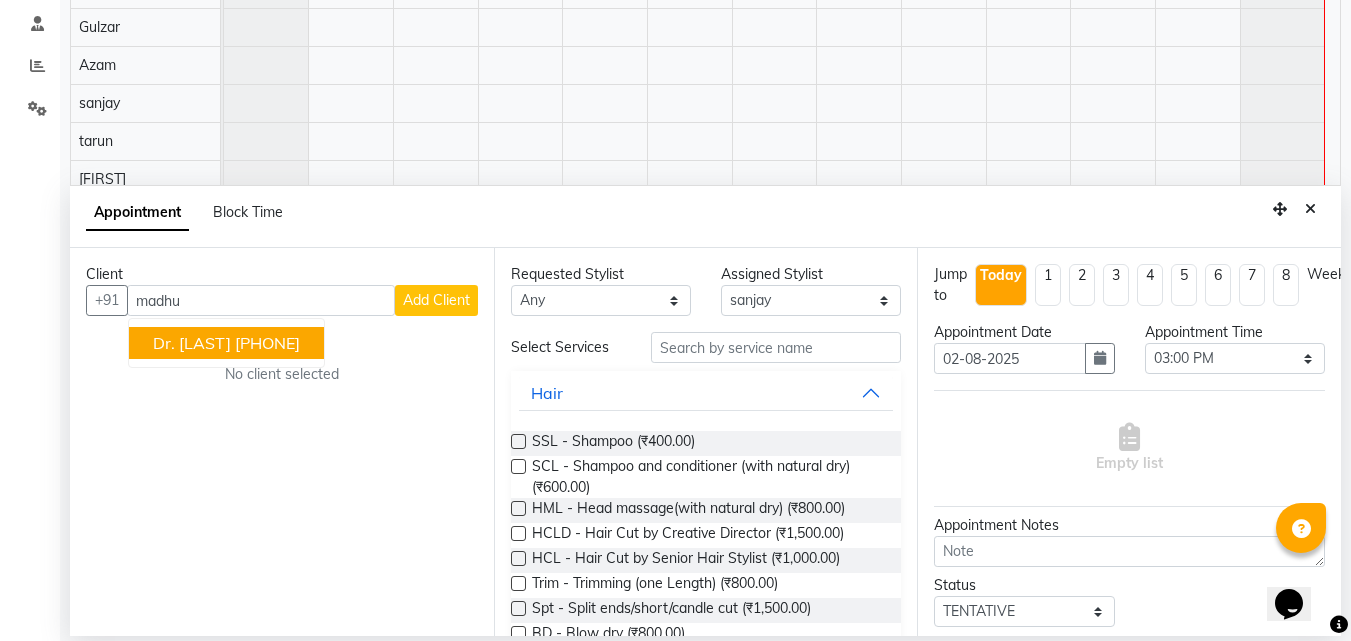 click on "Dr. Madhu  9855098424" at bounding box center [226, 343] 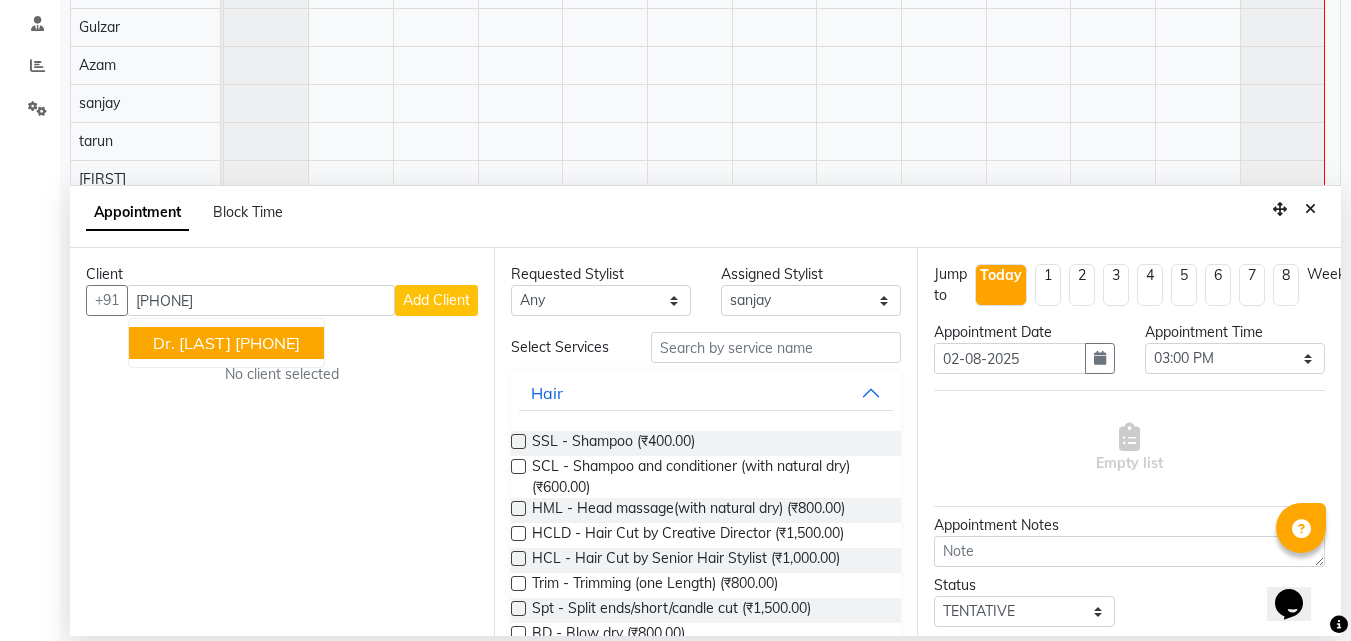 click on "Client +91 9855098424 Dr. Madhu  9855098424 Add Client  No client selected" at bounding box center (282, 442) 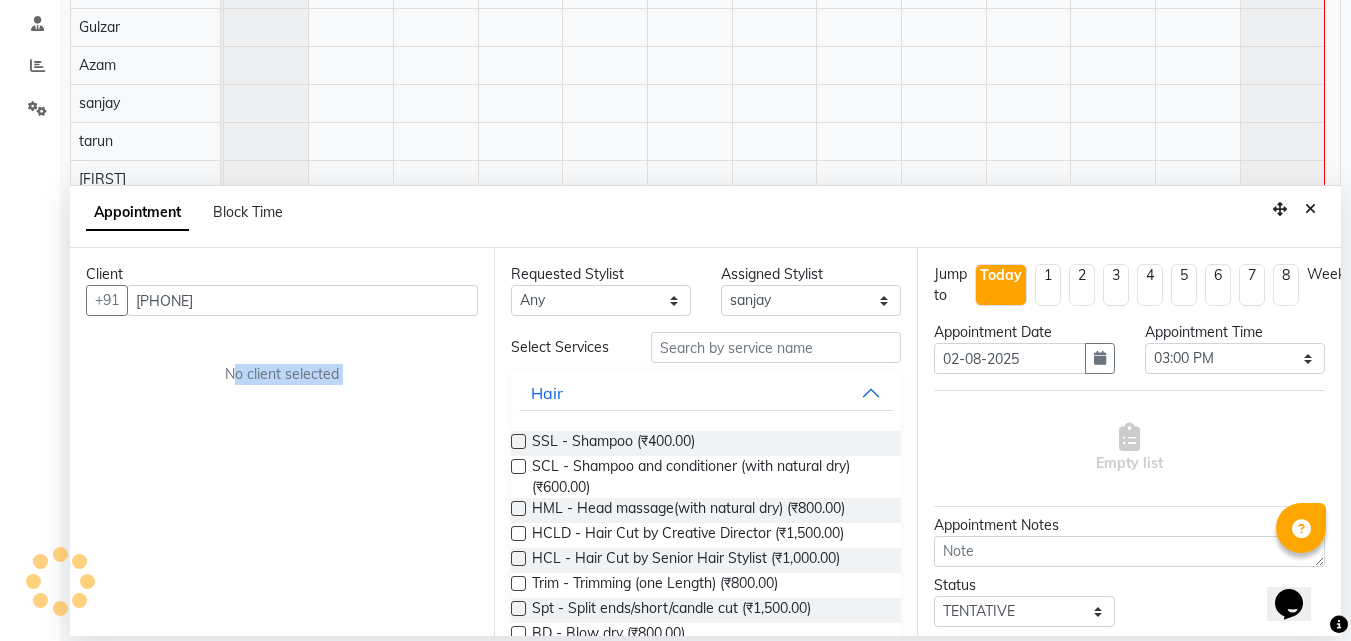 click on "Client +91 9855098424  No client selected" at bounding box center (282, 442) 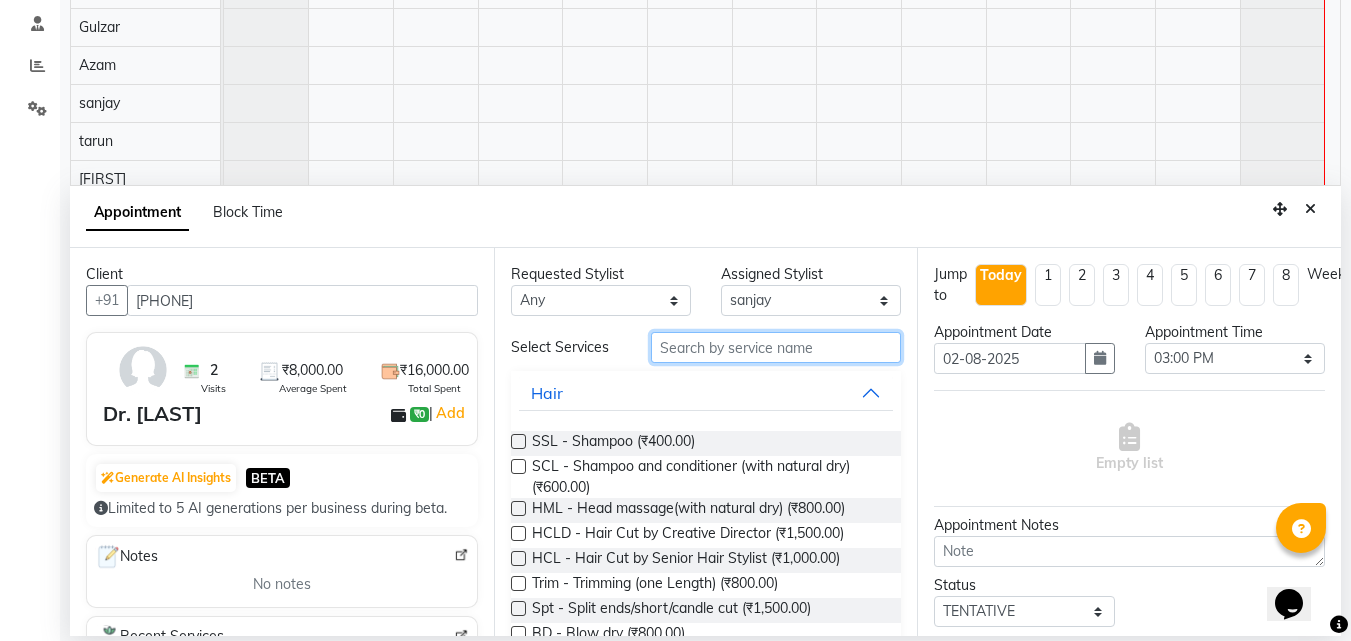 click at bounding box center (776, 347) 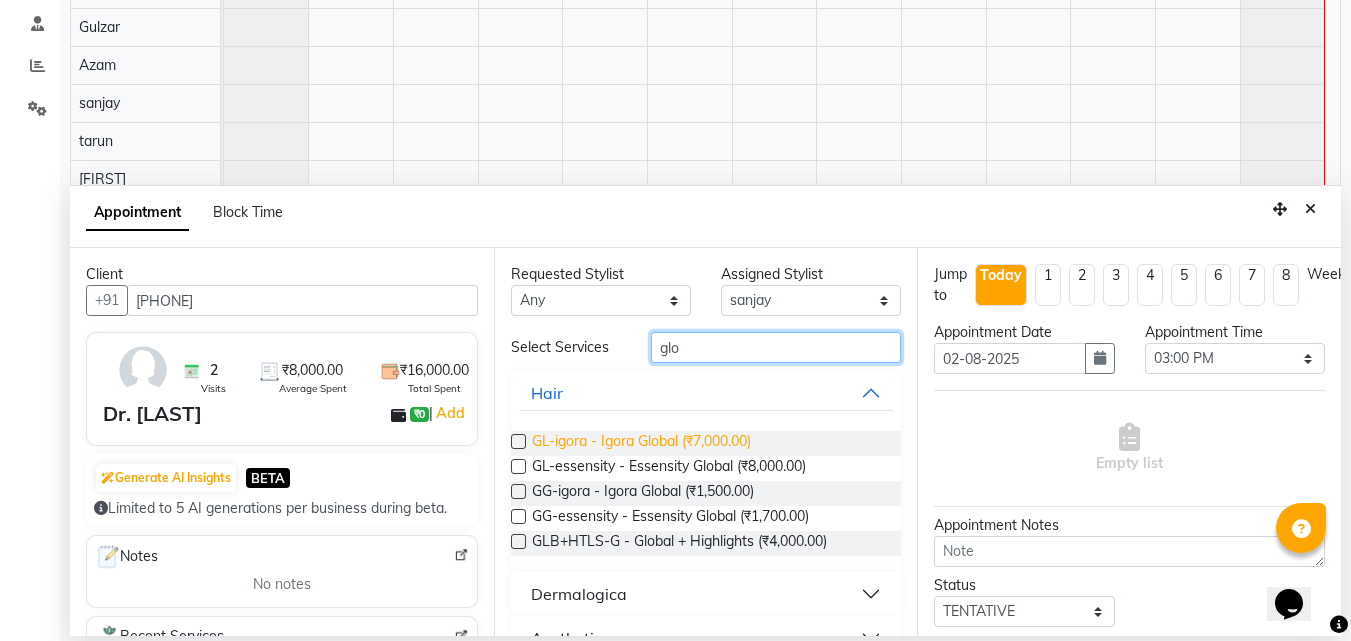 type on "glo" 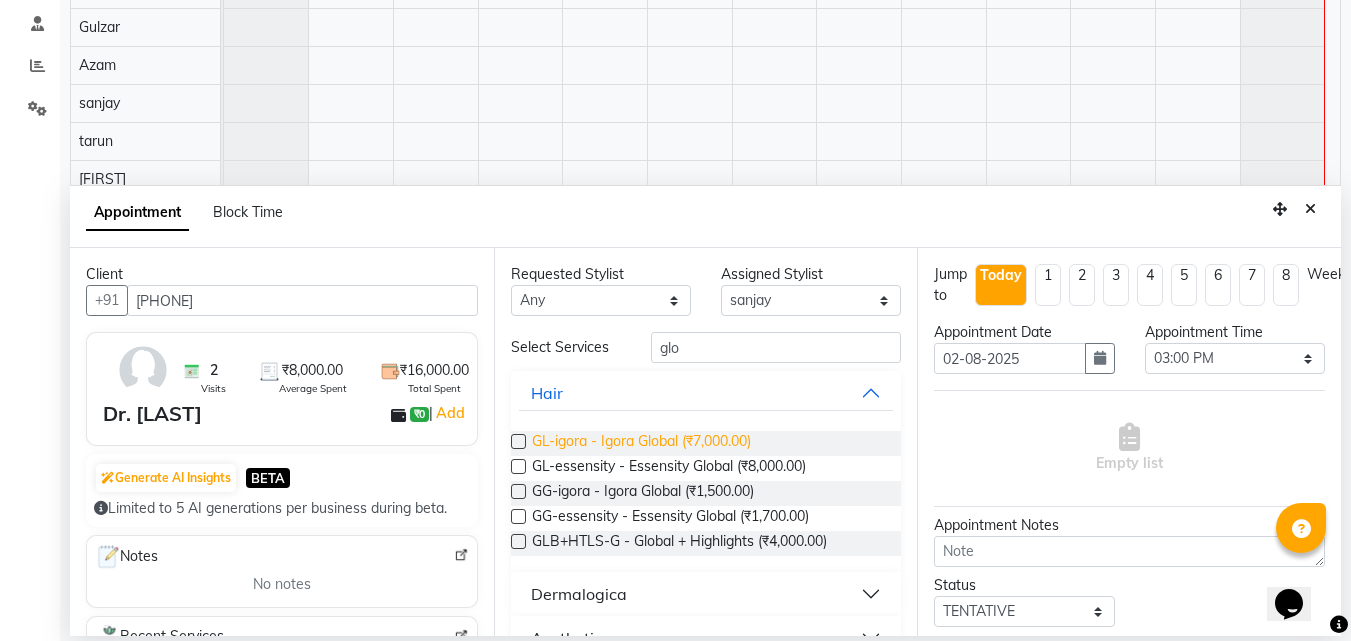 click on "GL-igora - Igora Global (₹7,000.00)" at bounding box center [641, 443] 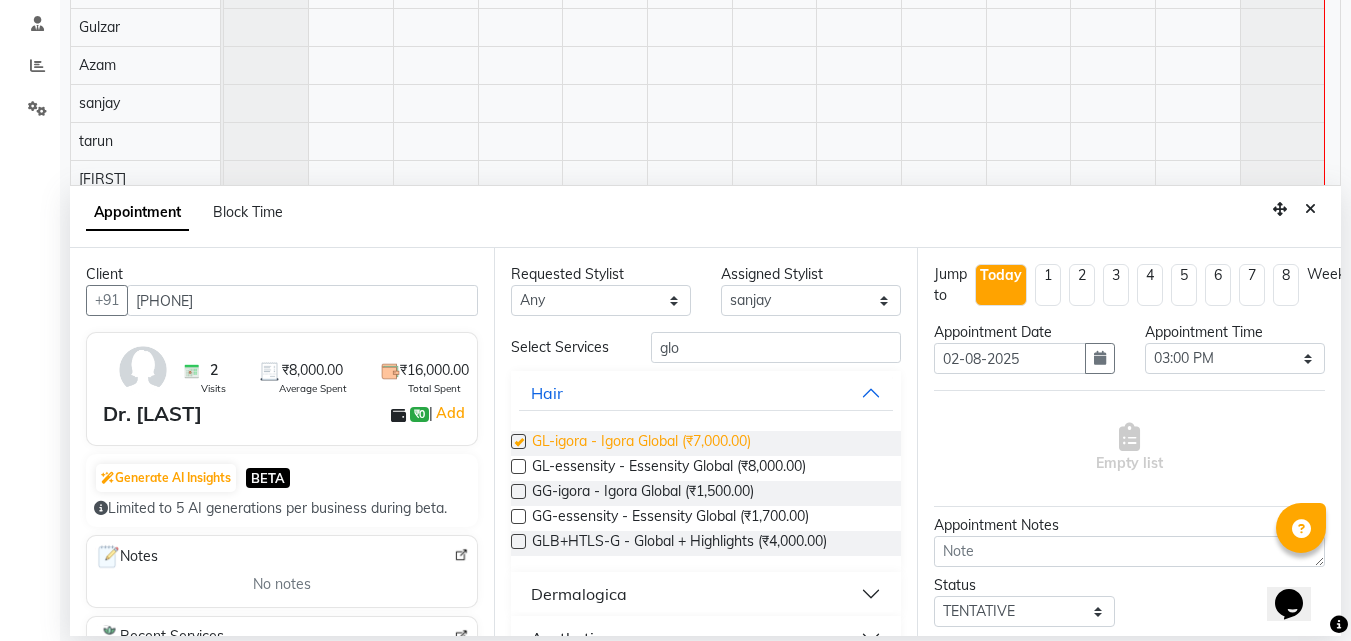 click on "GL-igora - Igora Global (₹7,000.00)" at bounding box center [641, 443] 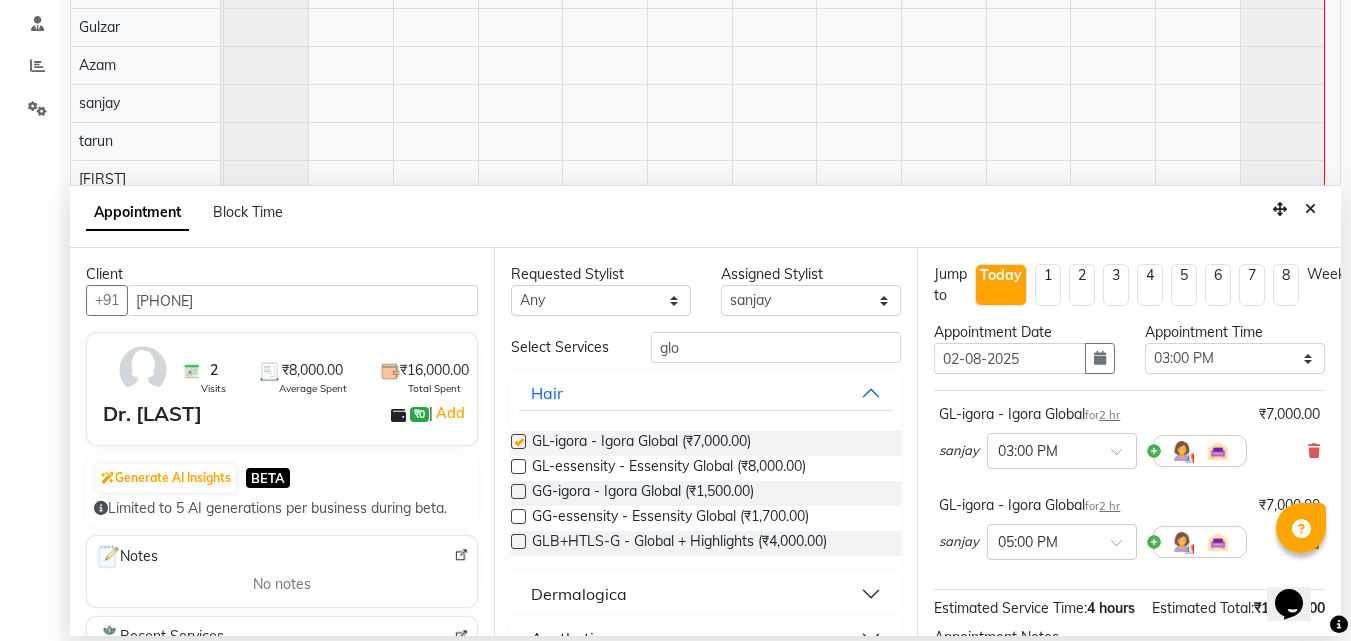 checkbox on "false" 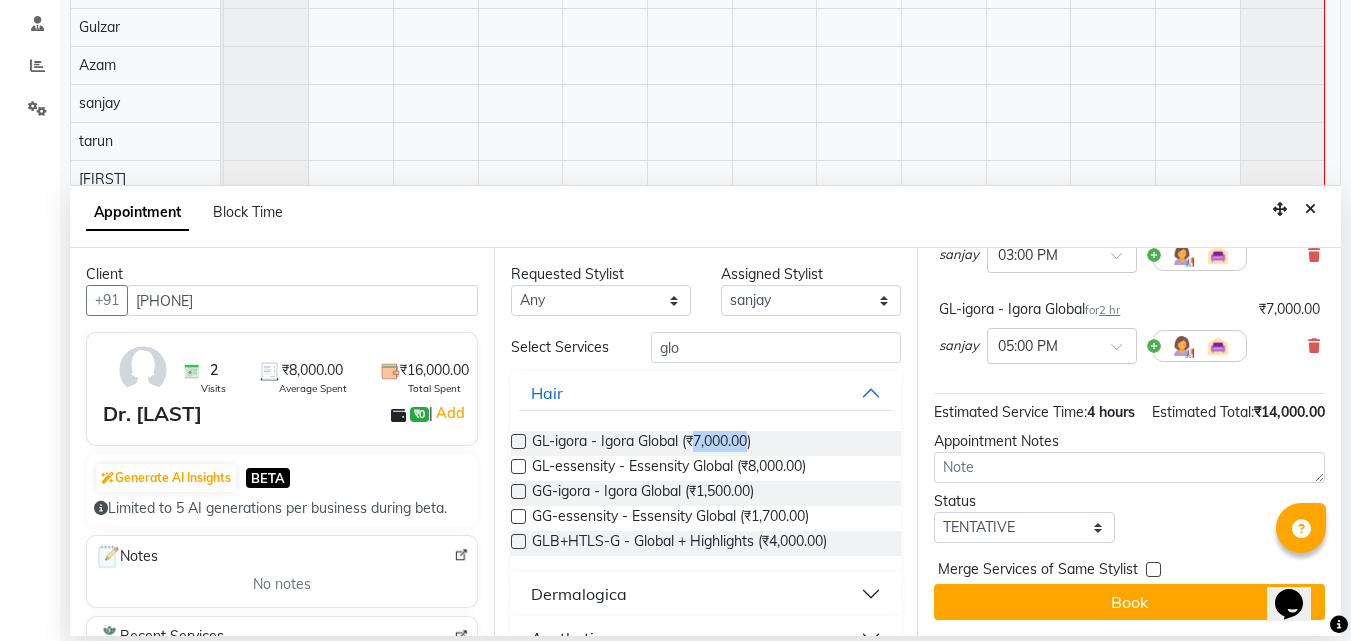 scroll, scrollTop: 200, scrollLeft: 0, axis: vertical 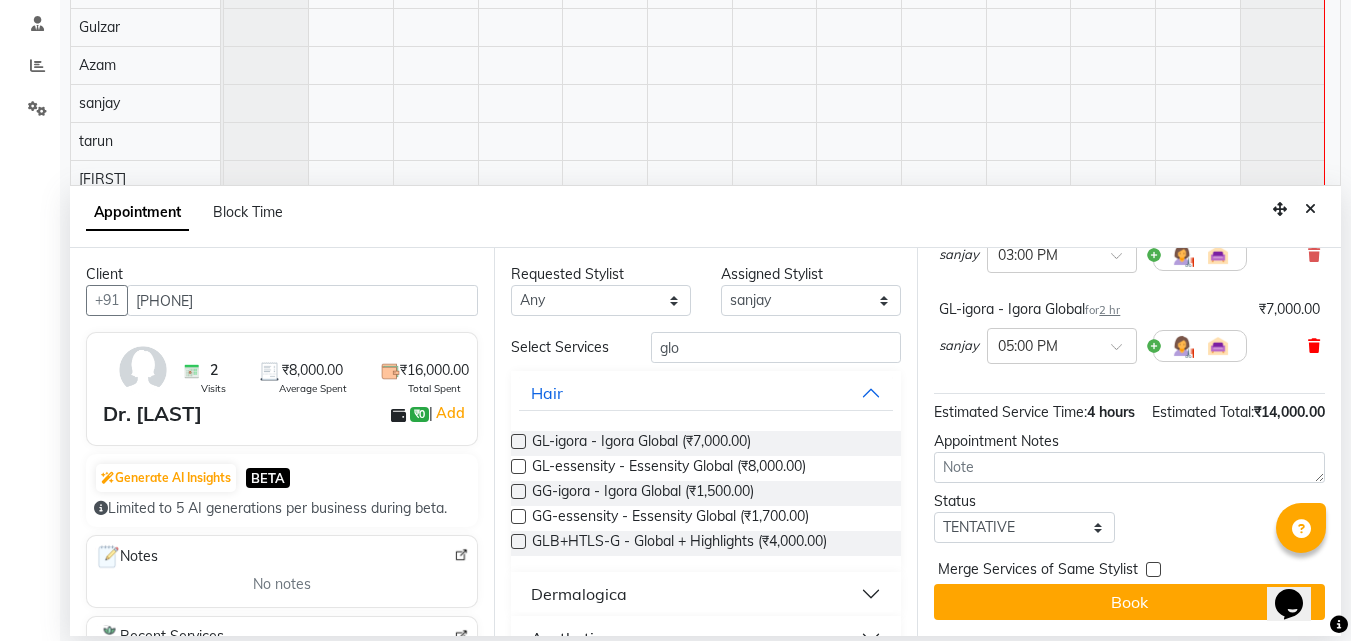 click at bounding box center [1314, 346] 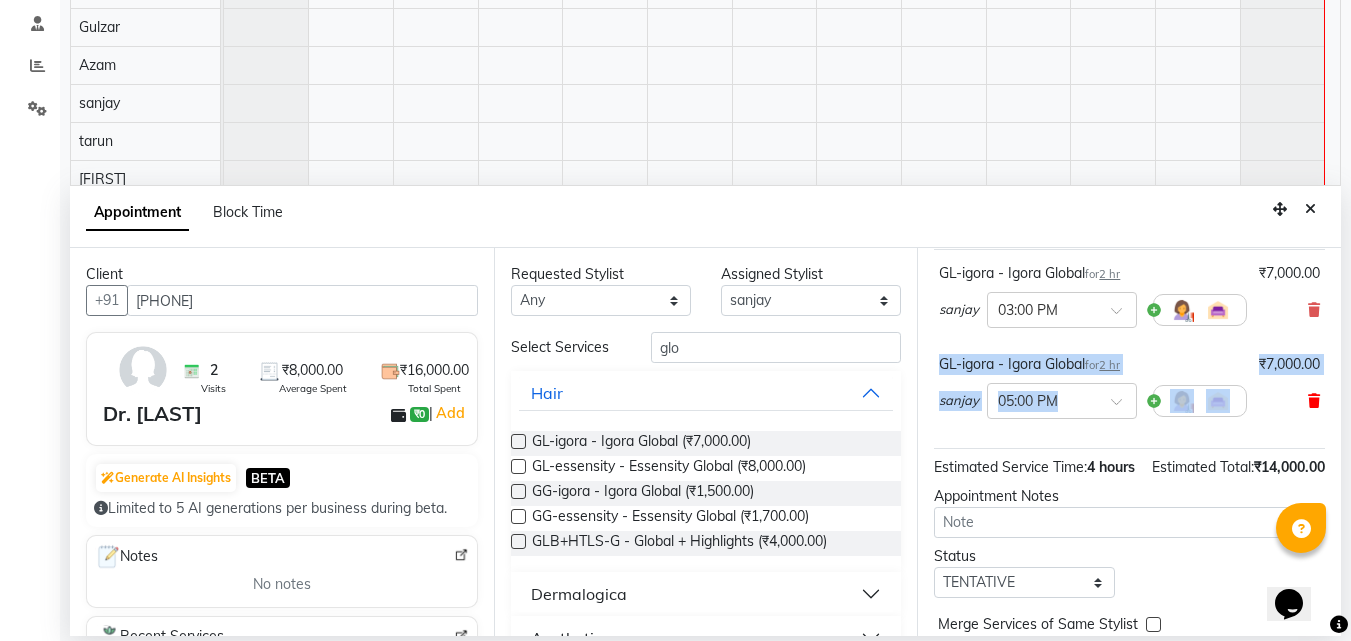 click on "GL-igora - Igora Global   for  2 hr ₹7,000.00 sanjay × 03:00 PM GL-igora - Igora Global   for  2 hr ₹7,000.00 sanjay × 05:00 PM" at bounding box center [1129, 349] 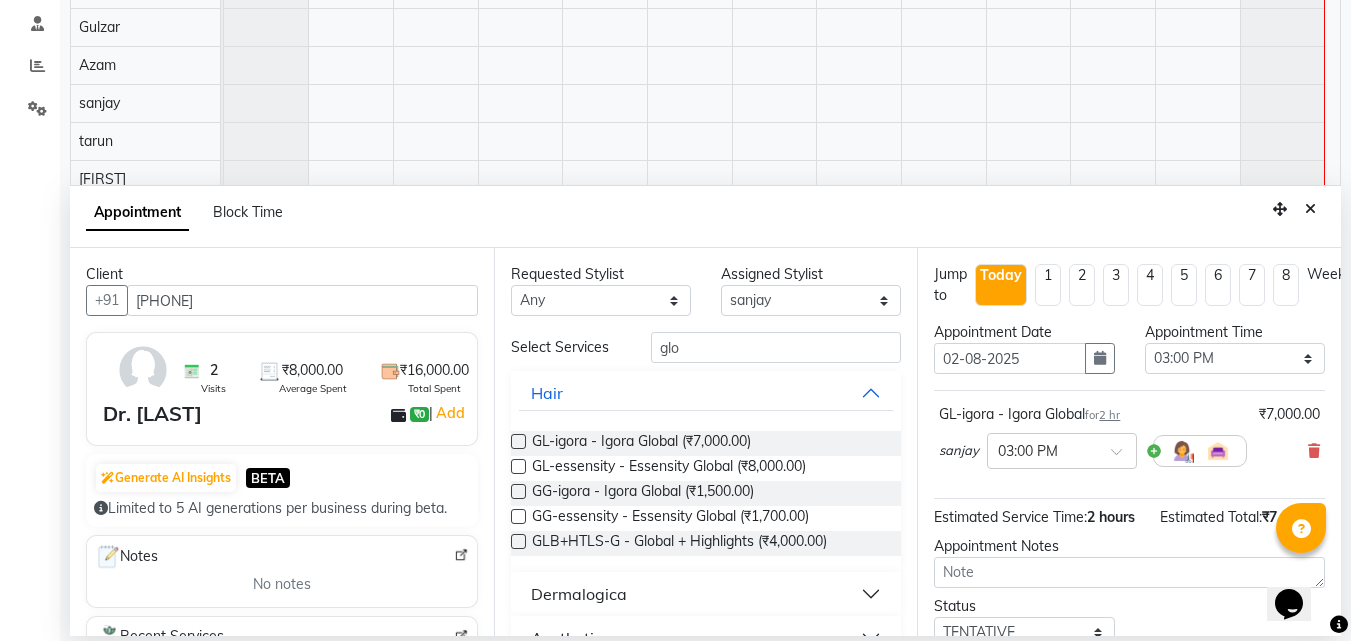 scroll, scrollTop: 141, scrollLeft: 0, axis: vertical 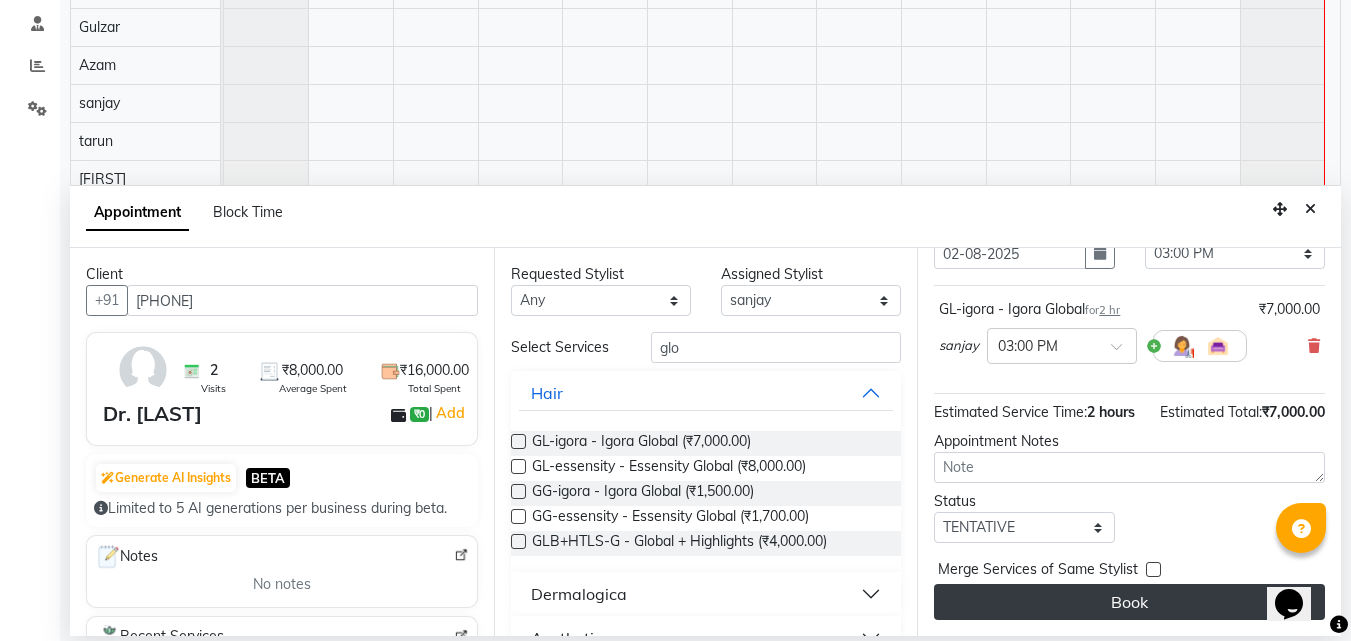 click on "Book" at bounding box center [1129, 602] 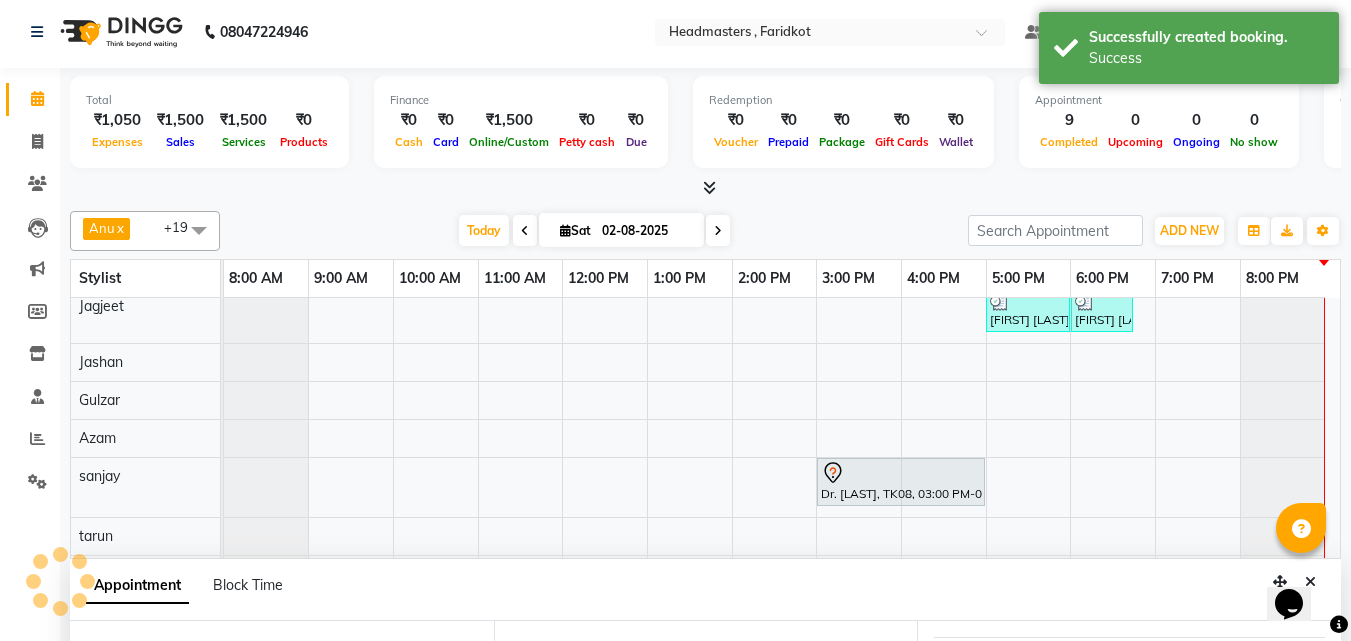 scroll, scrollTop: 0, scrollLeft: 0, axis: both 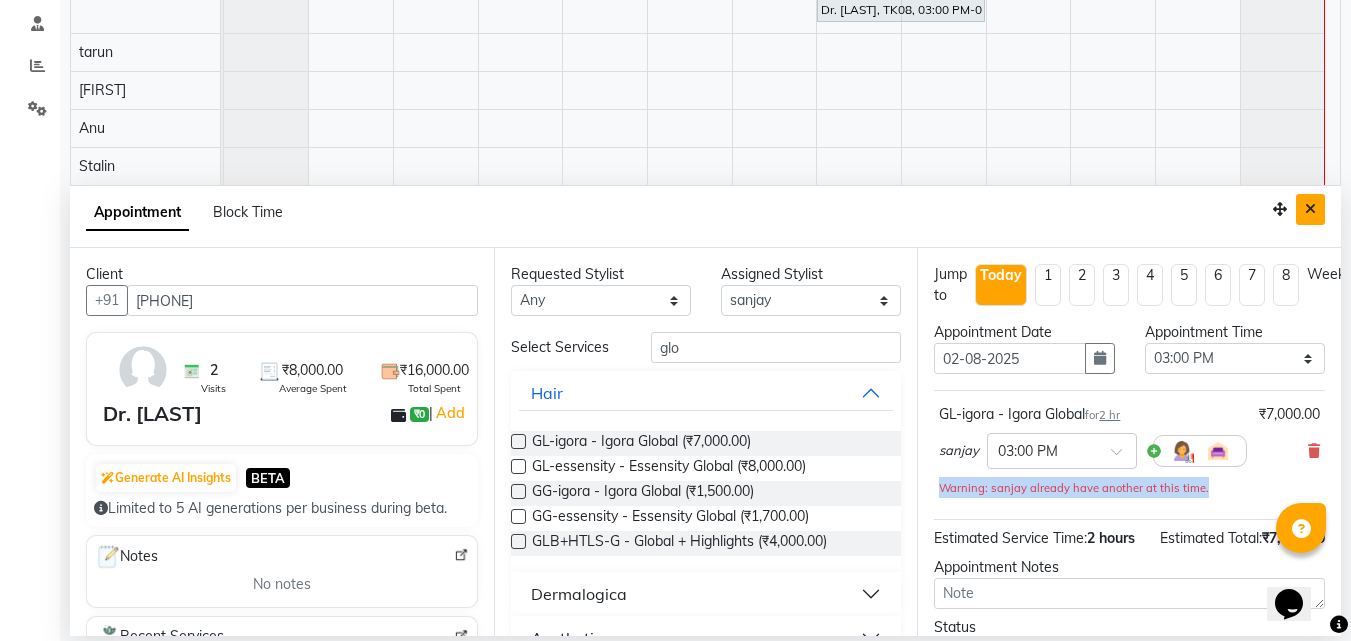 click at bounding box center [1310, 209] 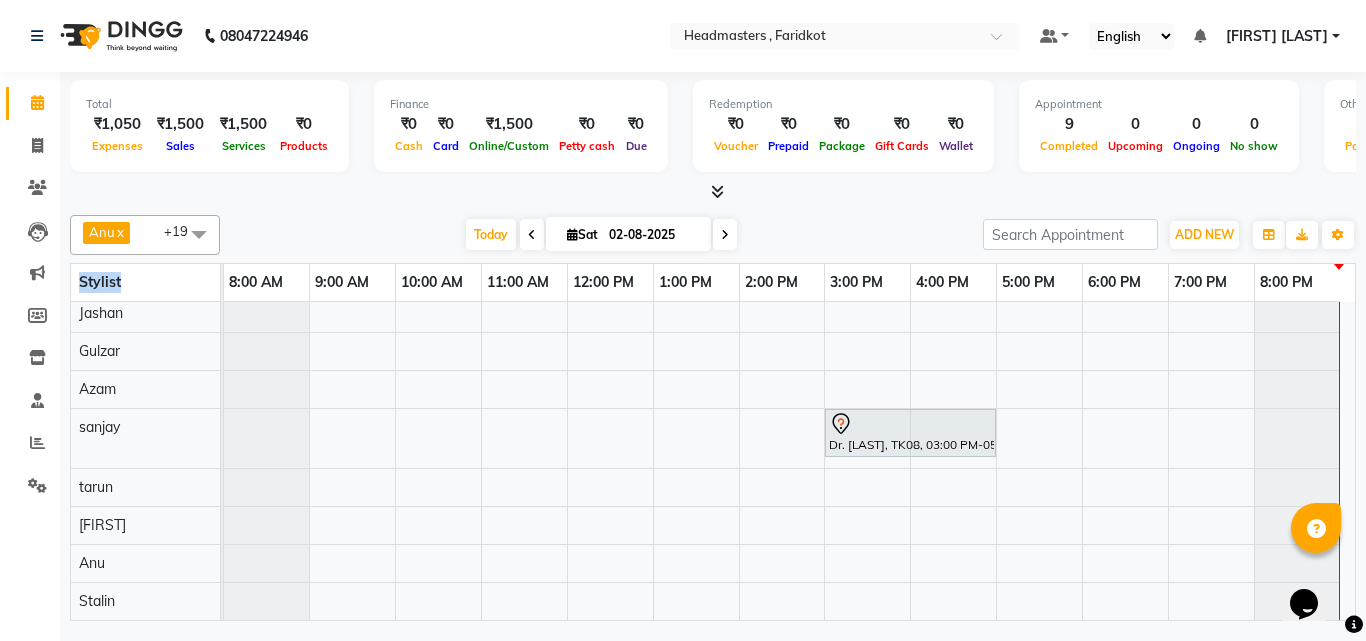 scroll, scrollTop: 267, scrollLeft: 0, axis: vertical 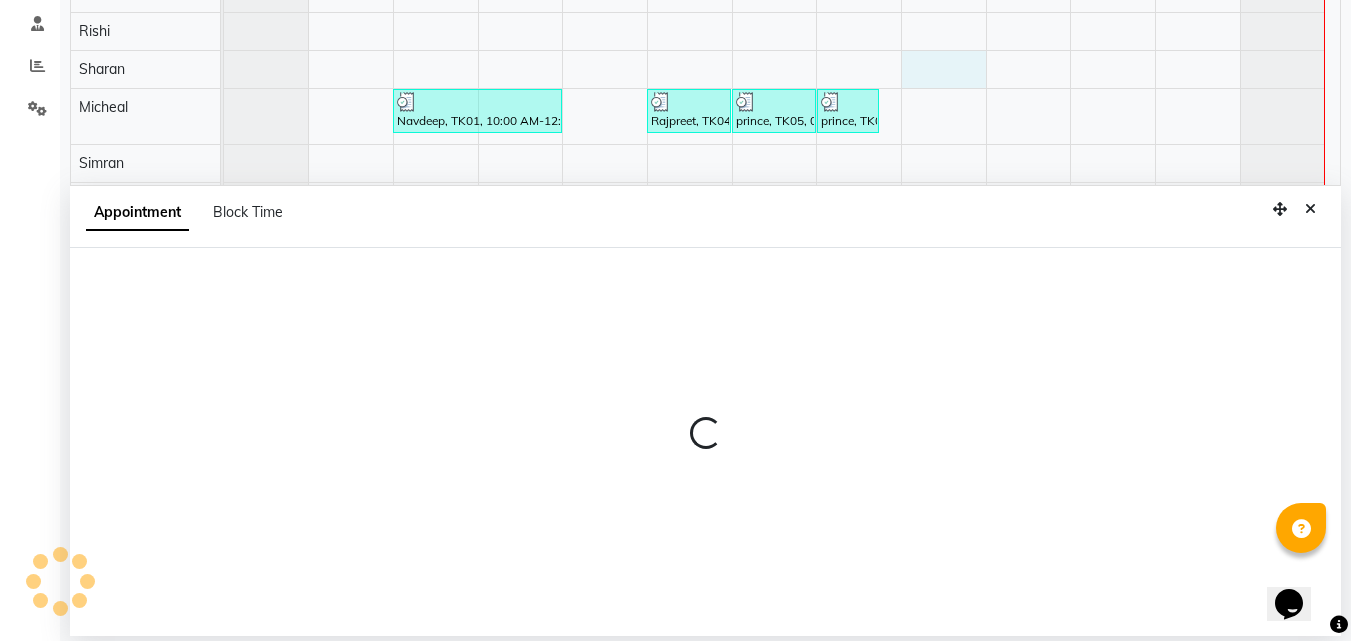 select on "76898" 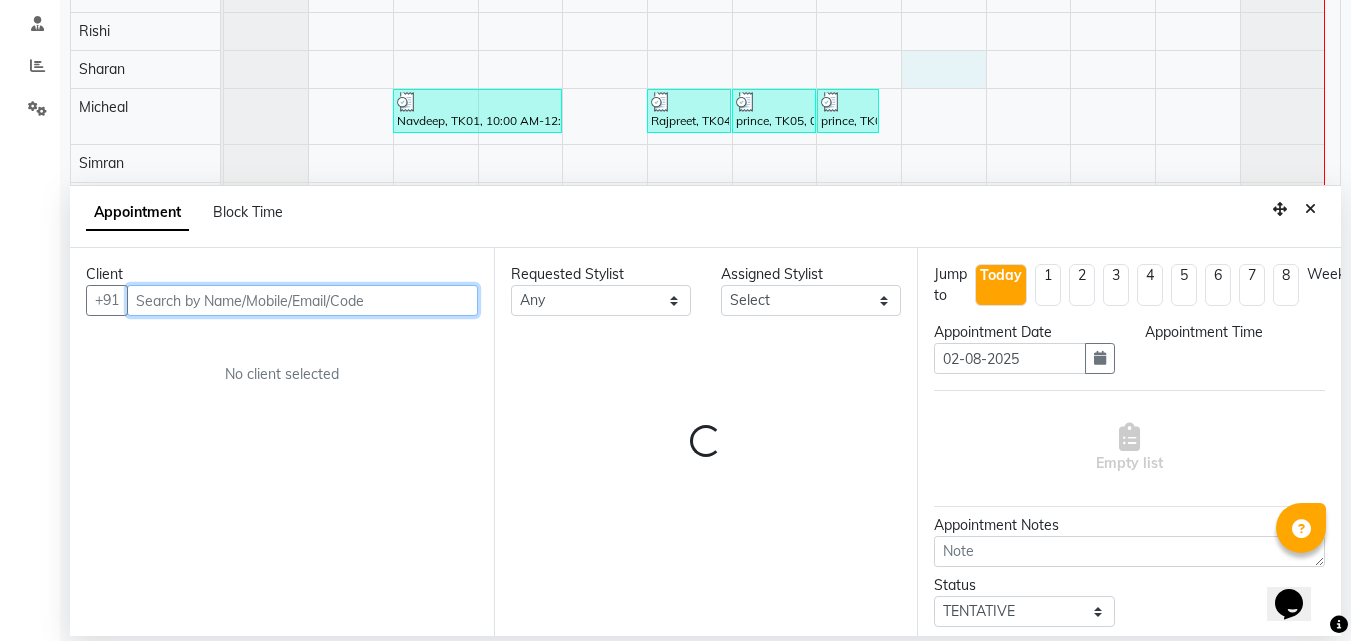 select on "960" 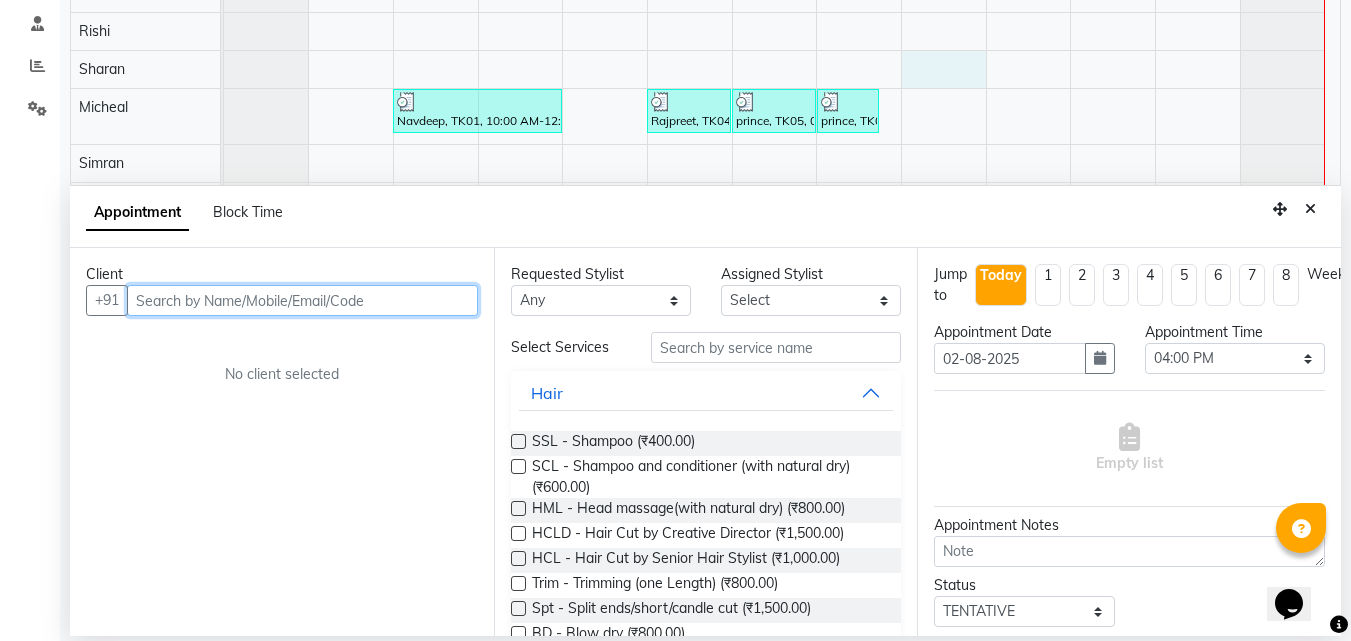 click at bounding box center (302, 300) 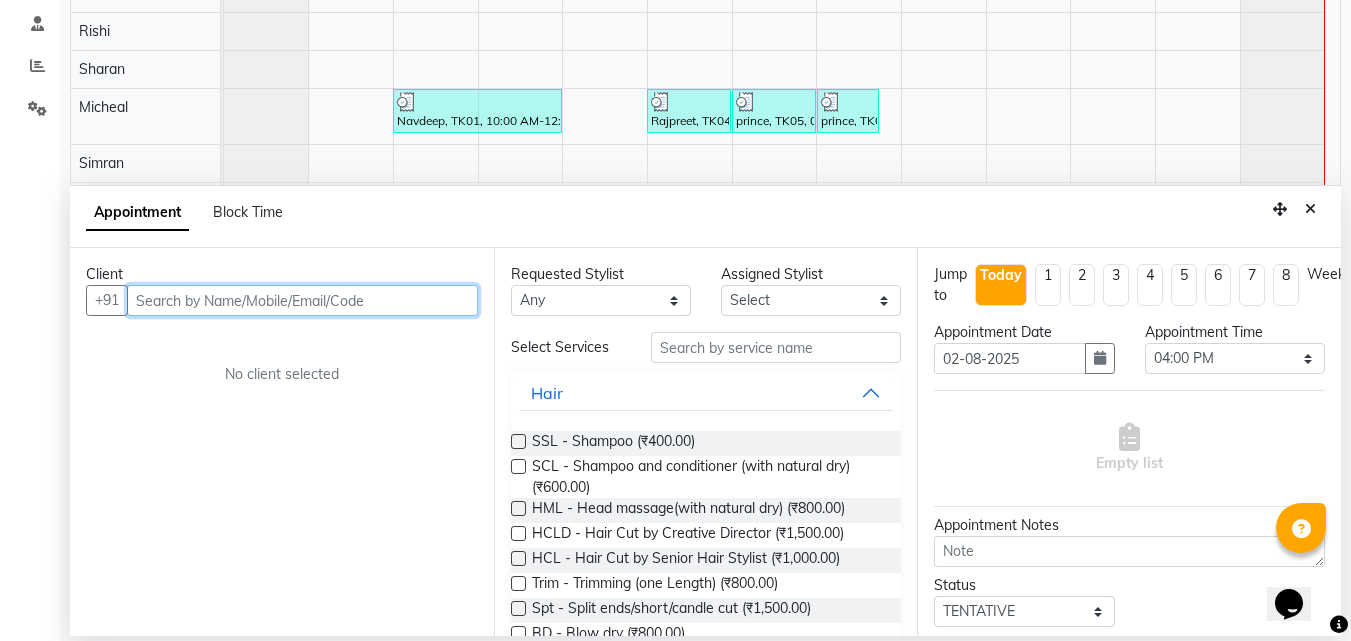 click at bounding box center [302, 300] 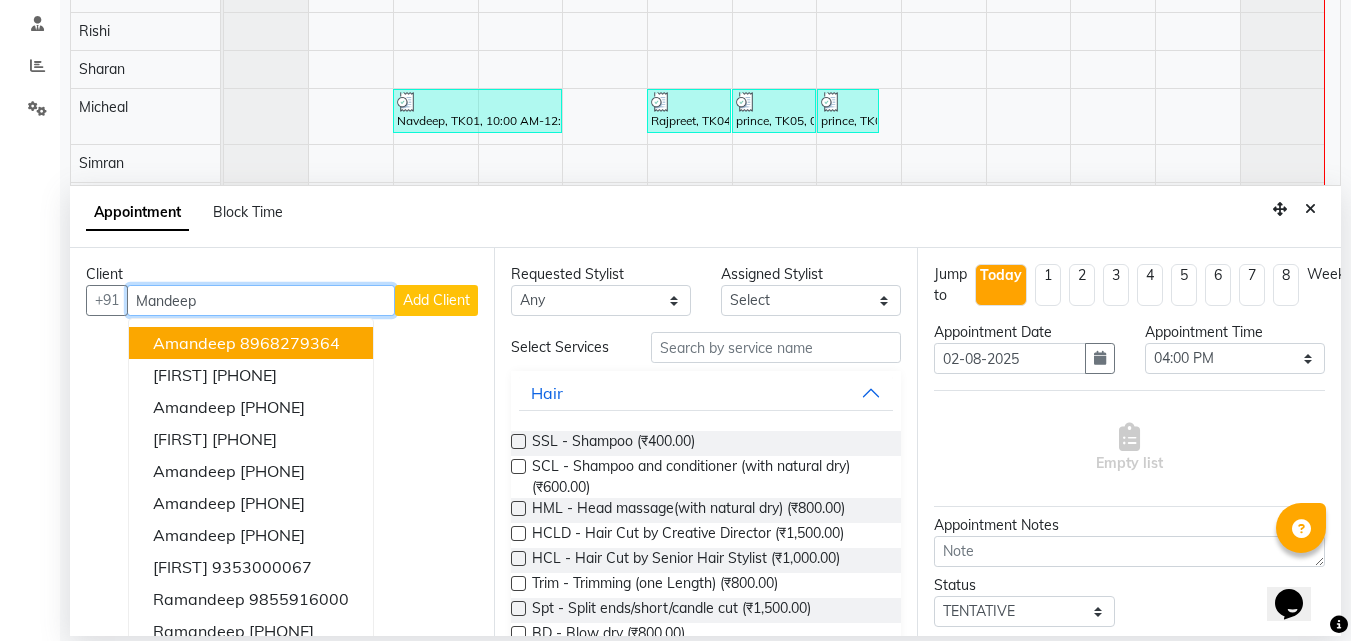 type on "Mandeep" 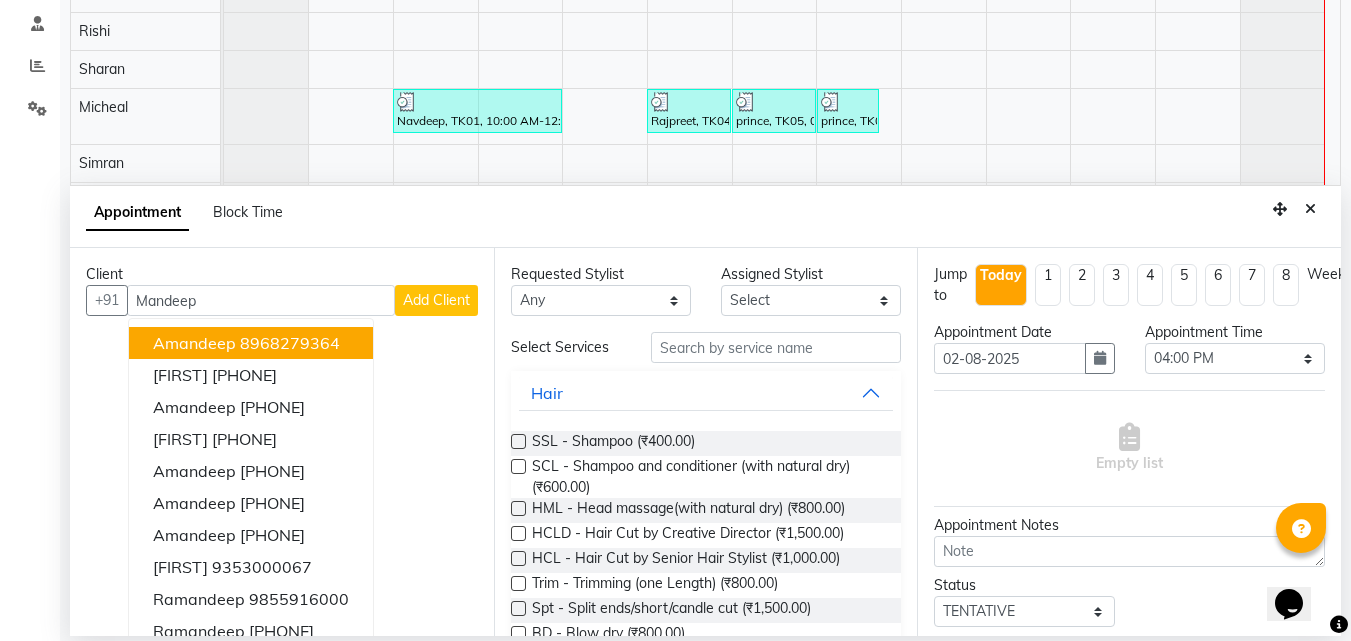 click on "Add Client" at bounding box center [436, 300] 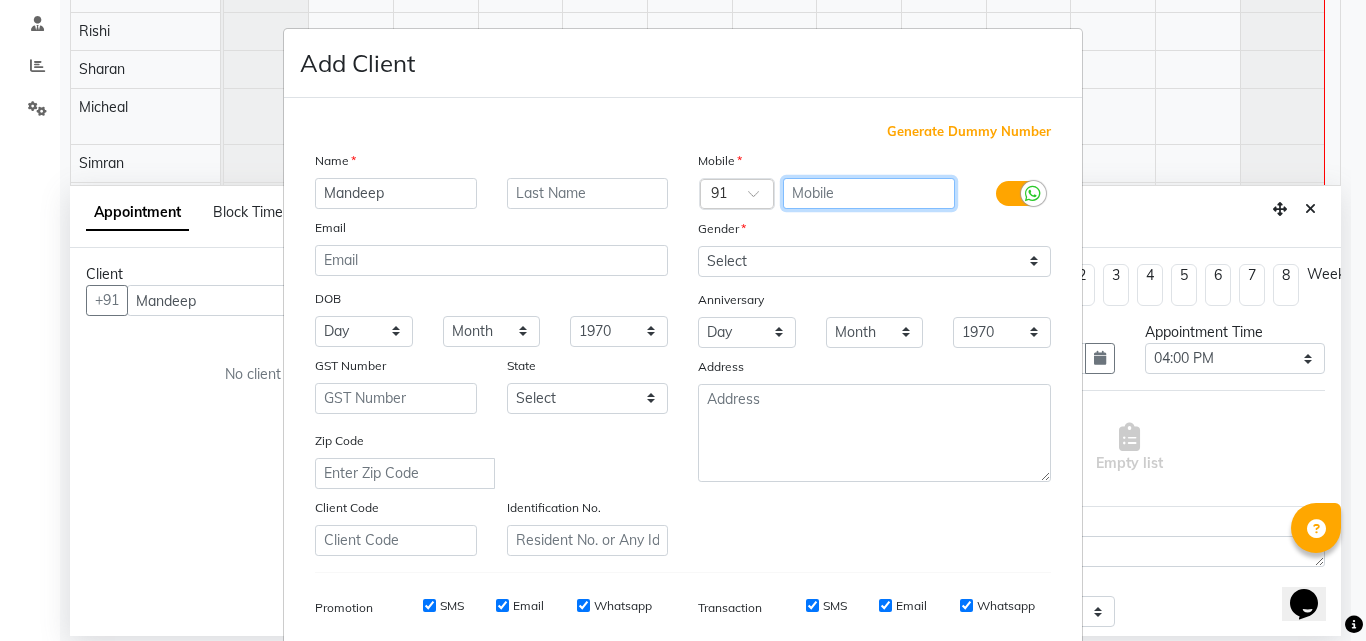 click at bounding box center (869, 193) 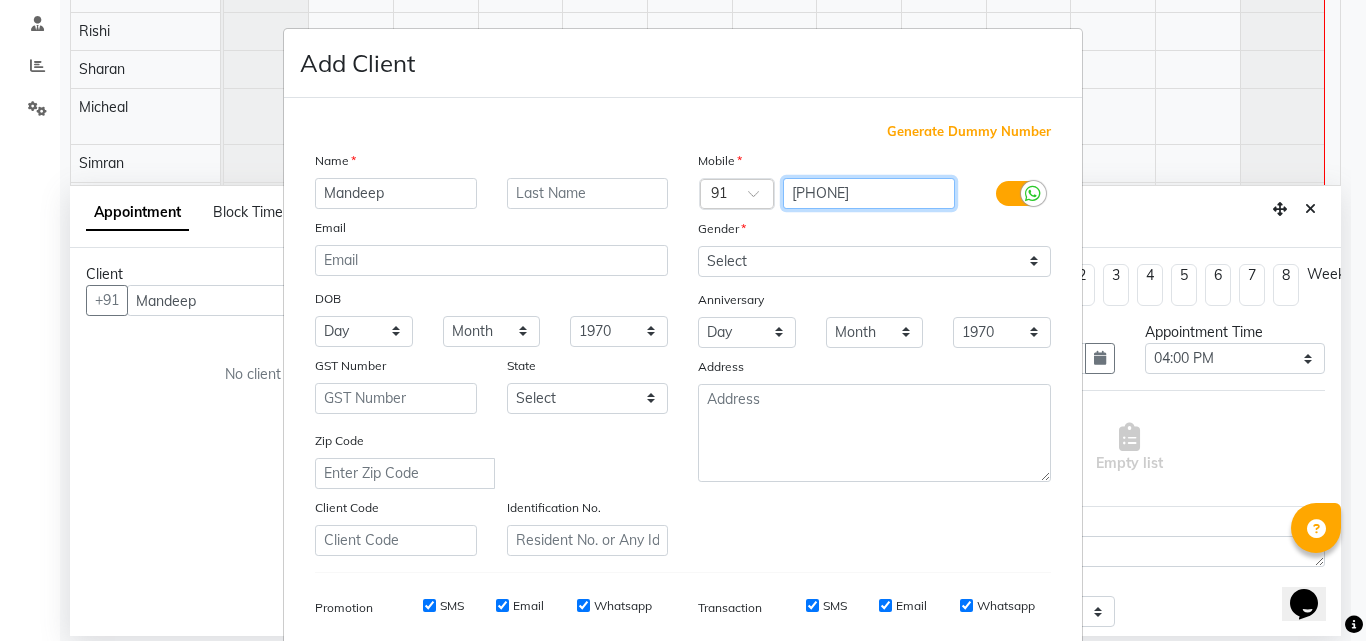 type on "[PHONE]" 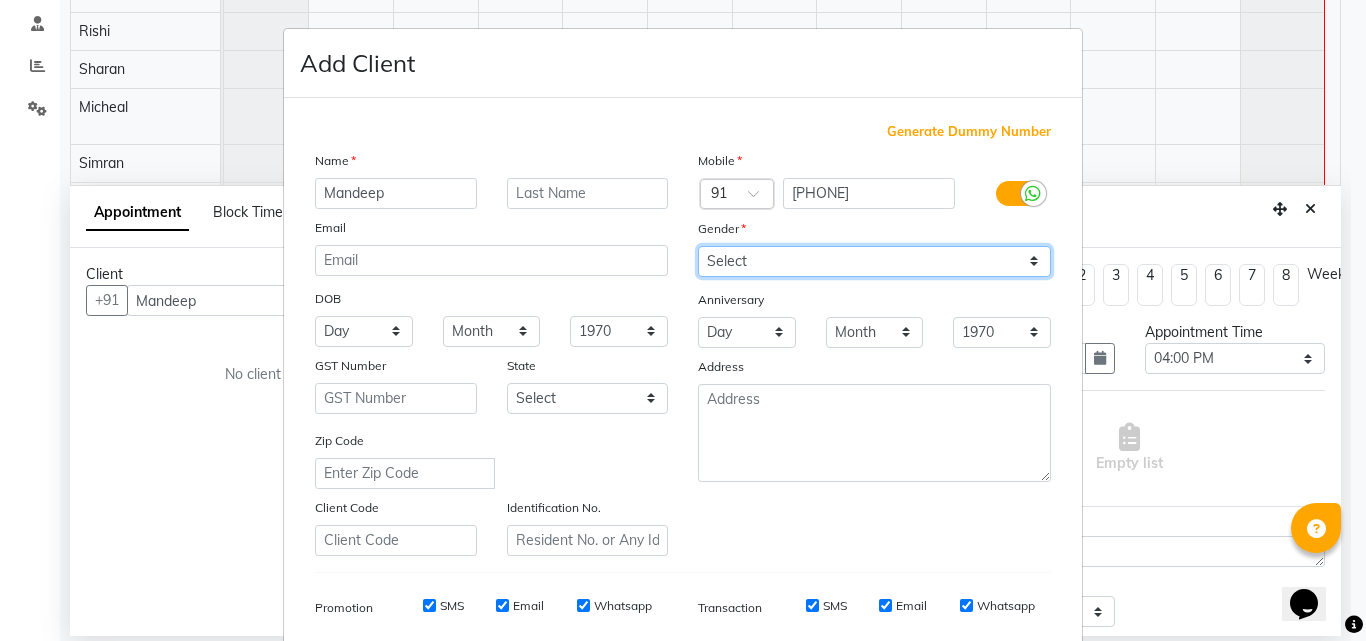 drag, startPoint x: 862, startPoint y: 263, endPoint x: 856, endPoint y: 275, distance: 13.416408 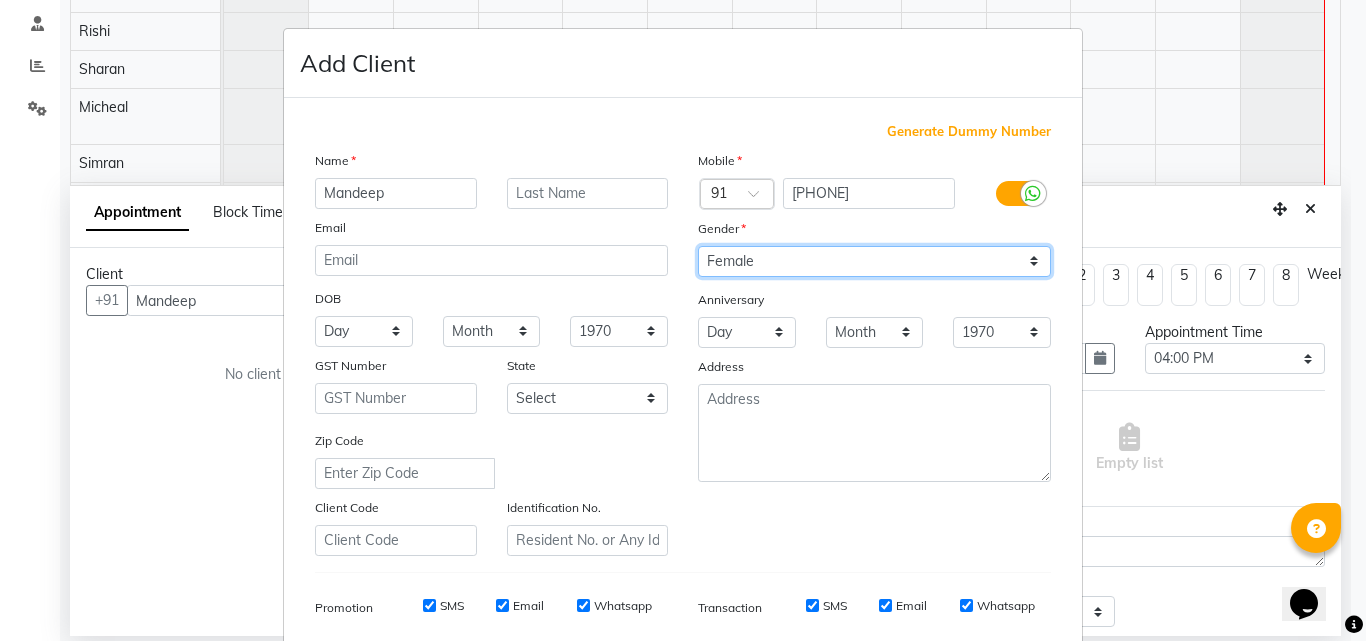 click on "Select Male Female Other Prefer Not To Say" at bounding box center [874, 261] 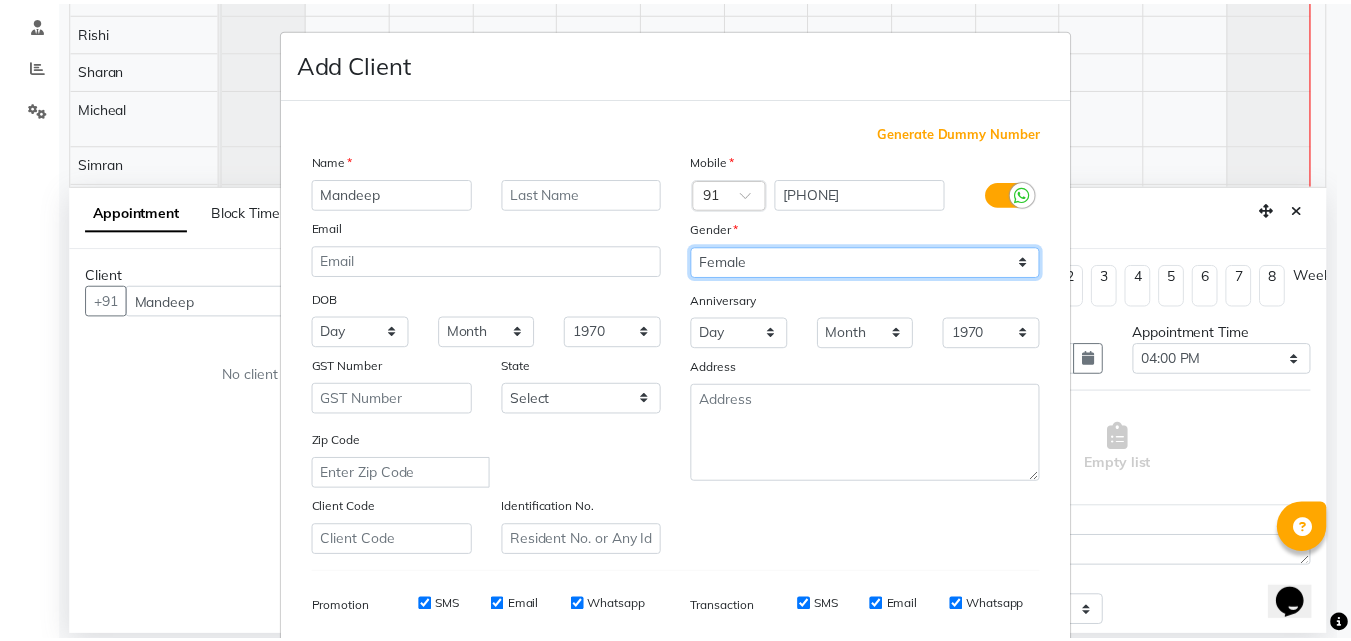 scroll, scrollTop: 282, scrollLeft: 0, axis: vertical 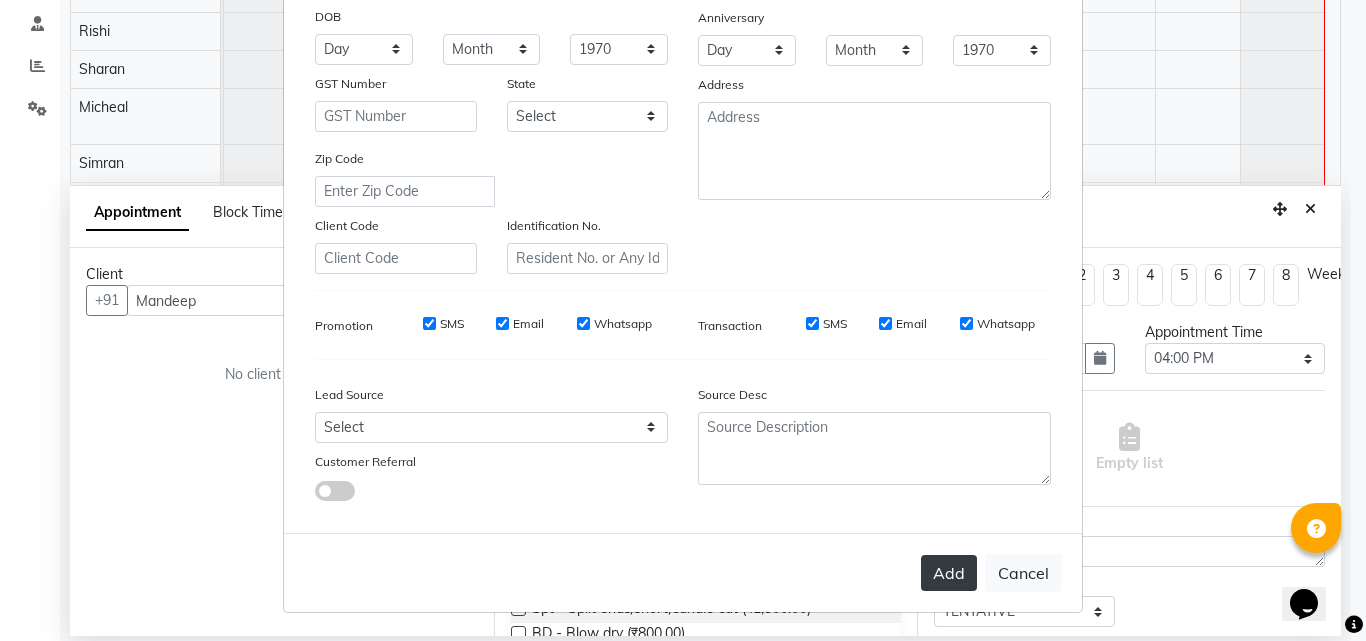 click on "Add" at bounding box center [949, 573] 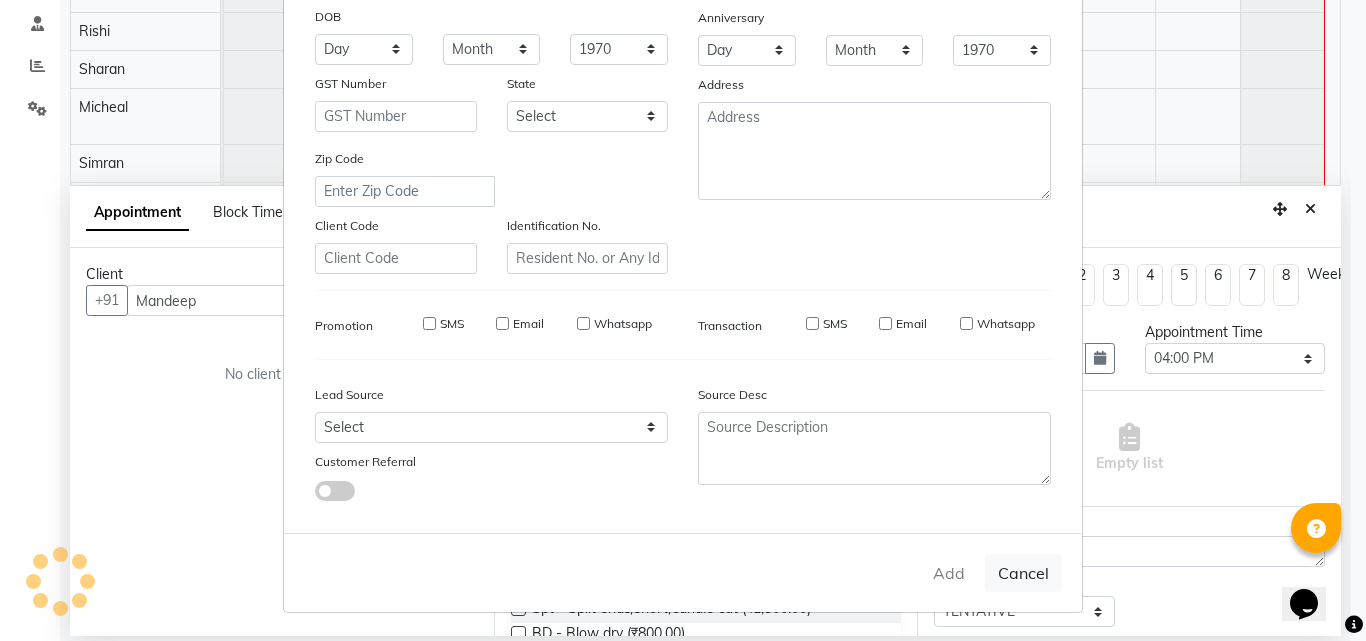 type on "[PHONE]" 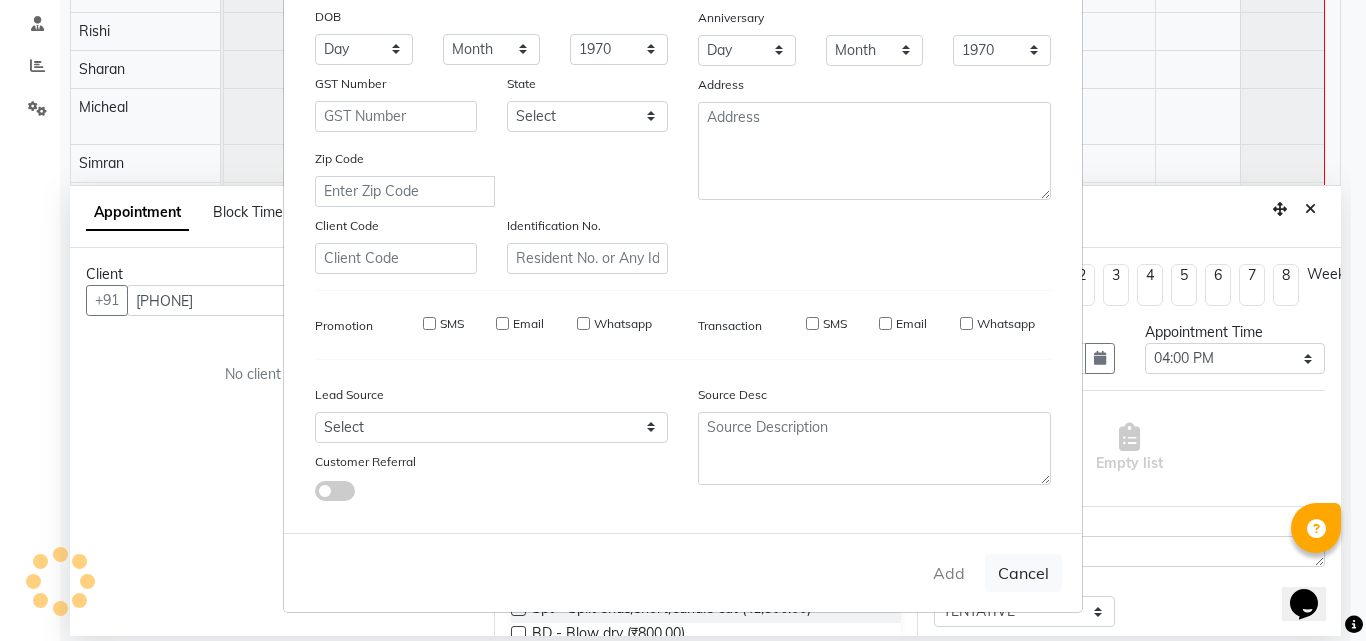 type 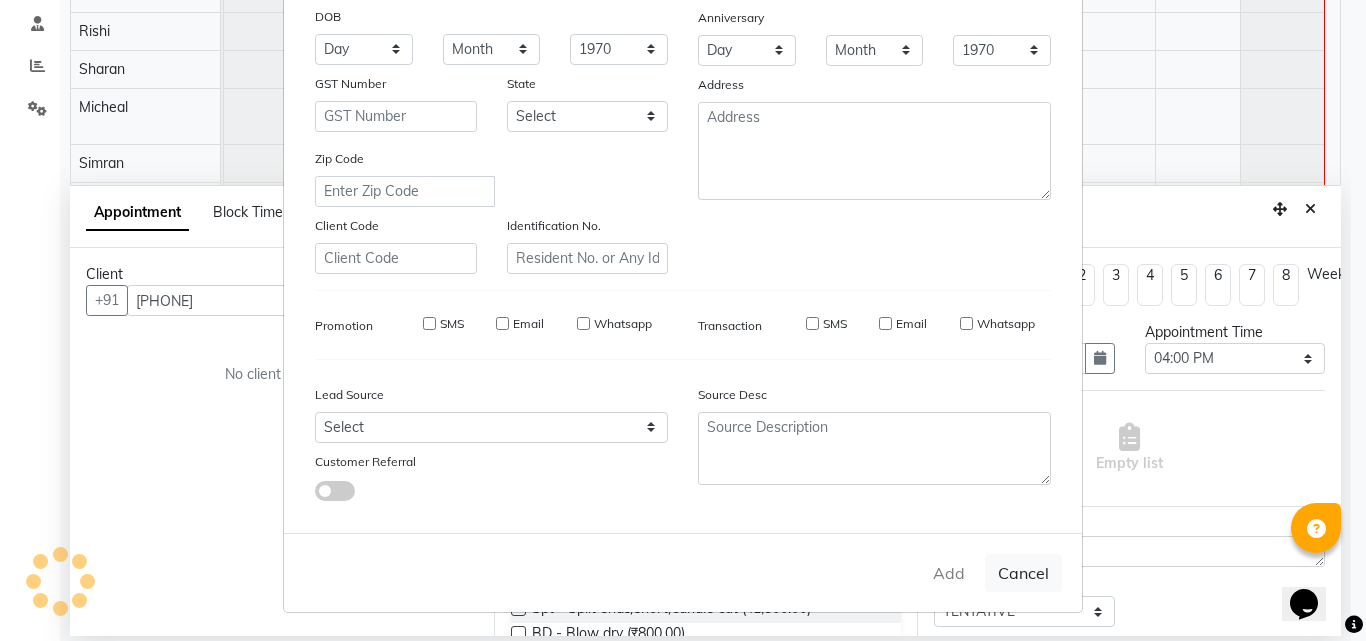 select 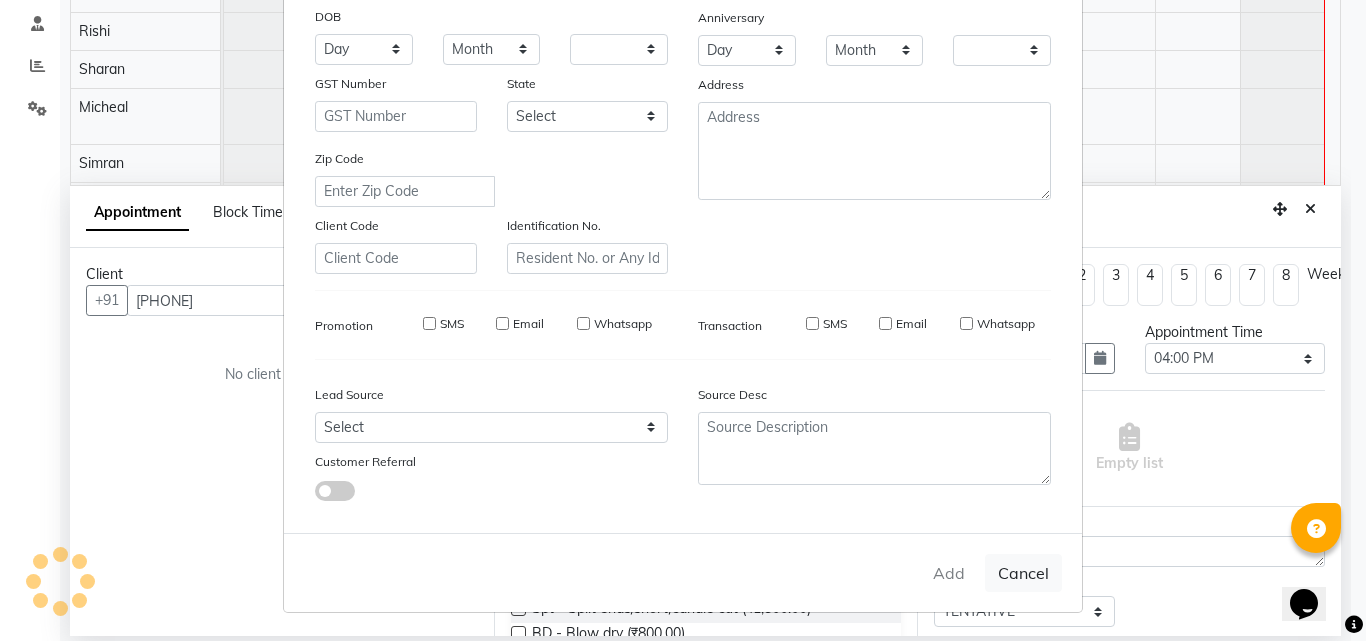 checkbox on "false" 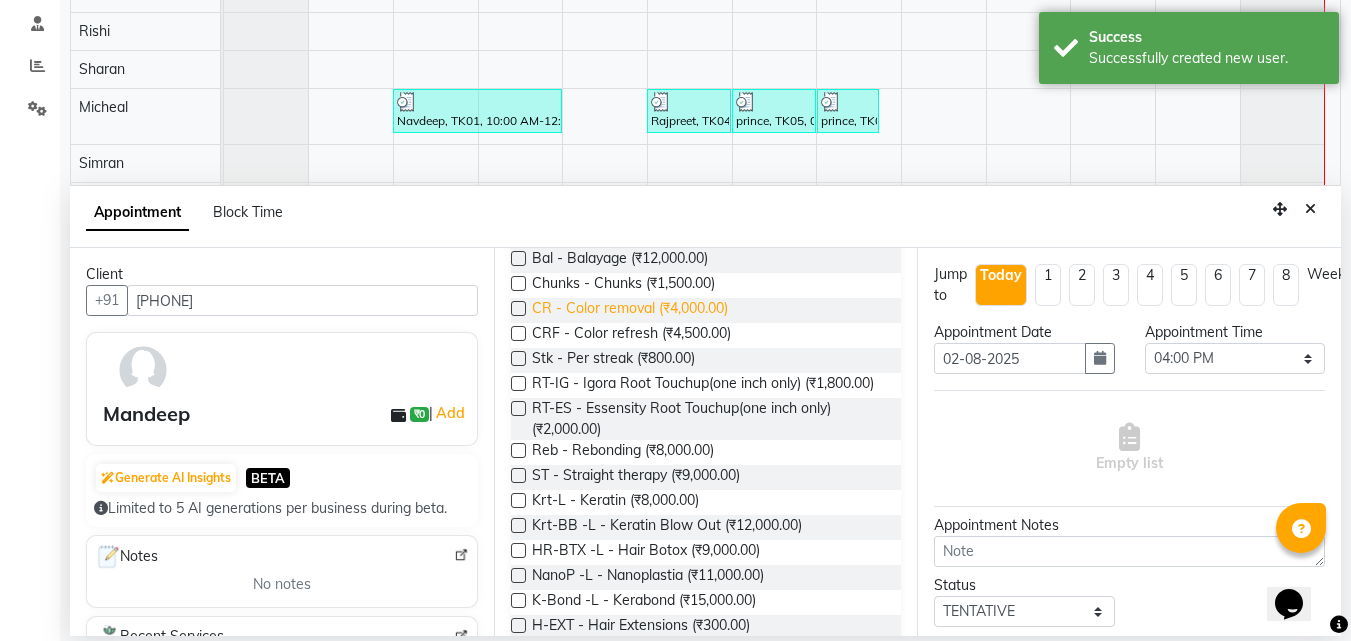 scroll, scrollTop: 0, scrollLeft: 0, axis: both 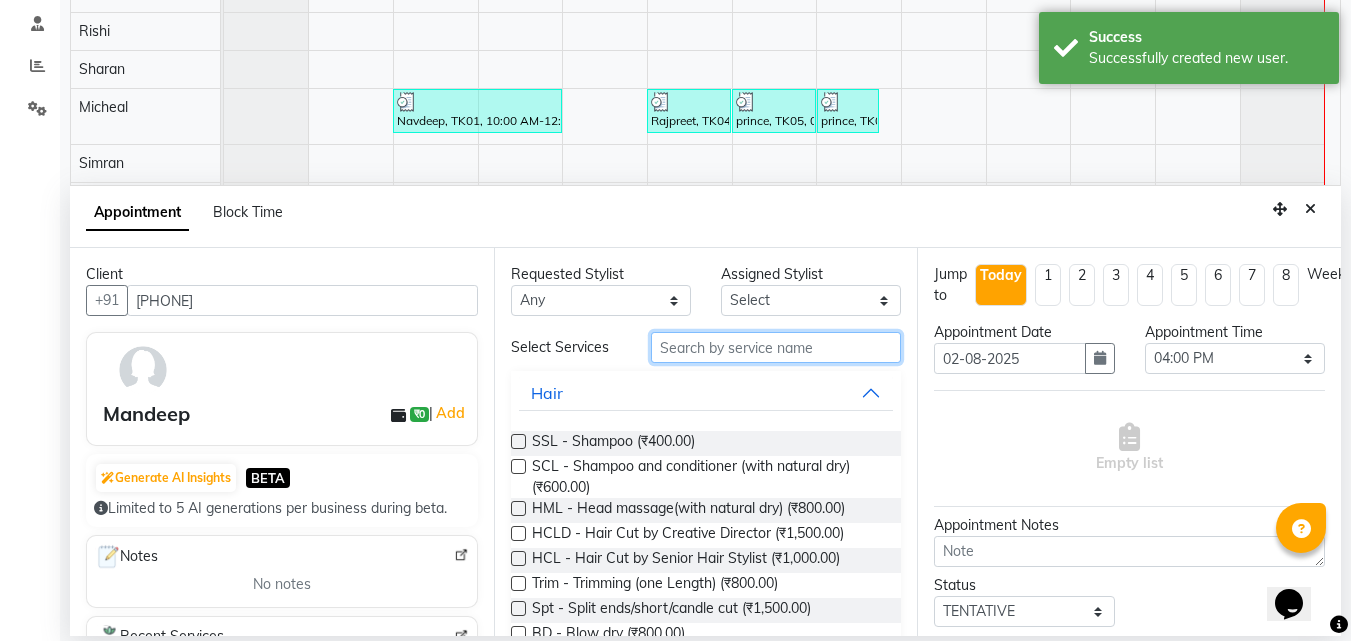 click at bounding box center [776, 347] 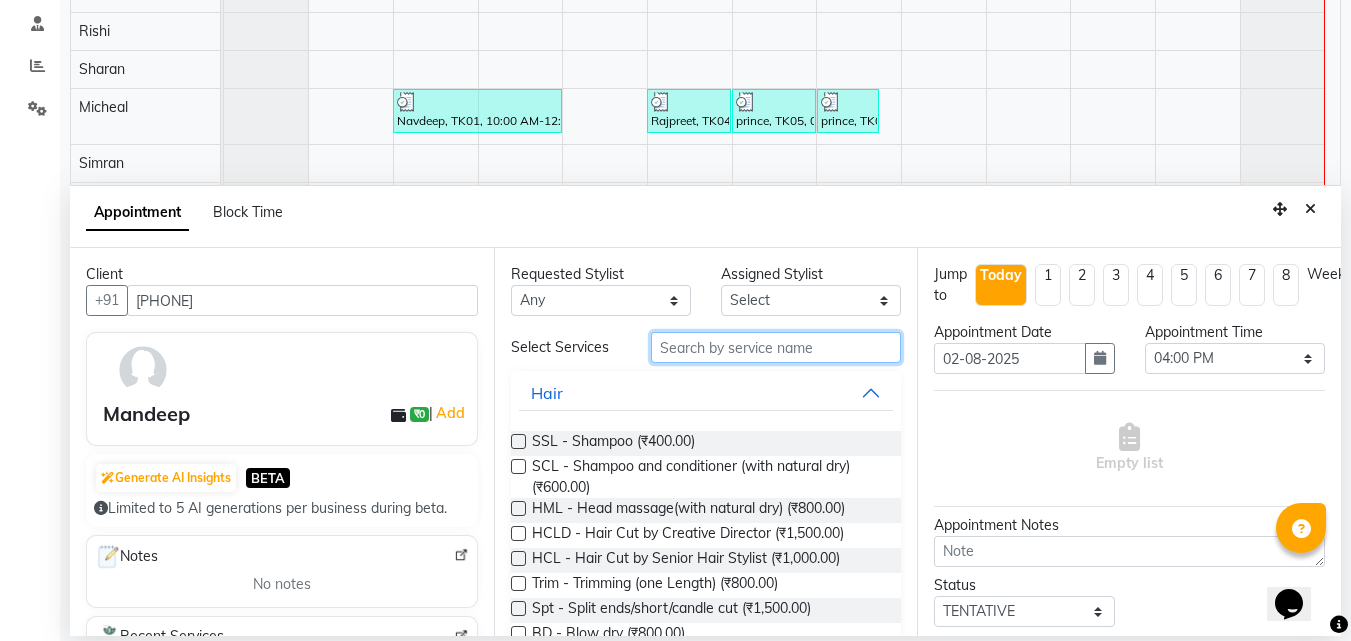 click at bounding box center [776, 347] 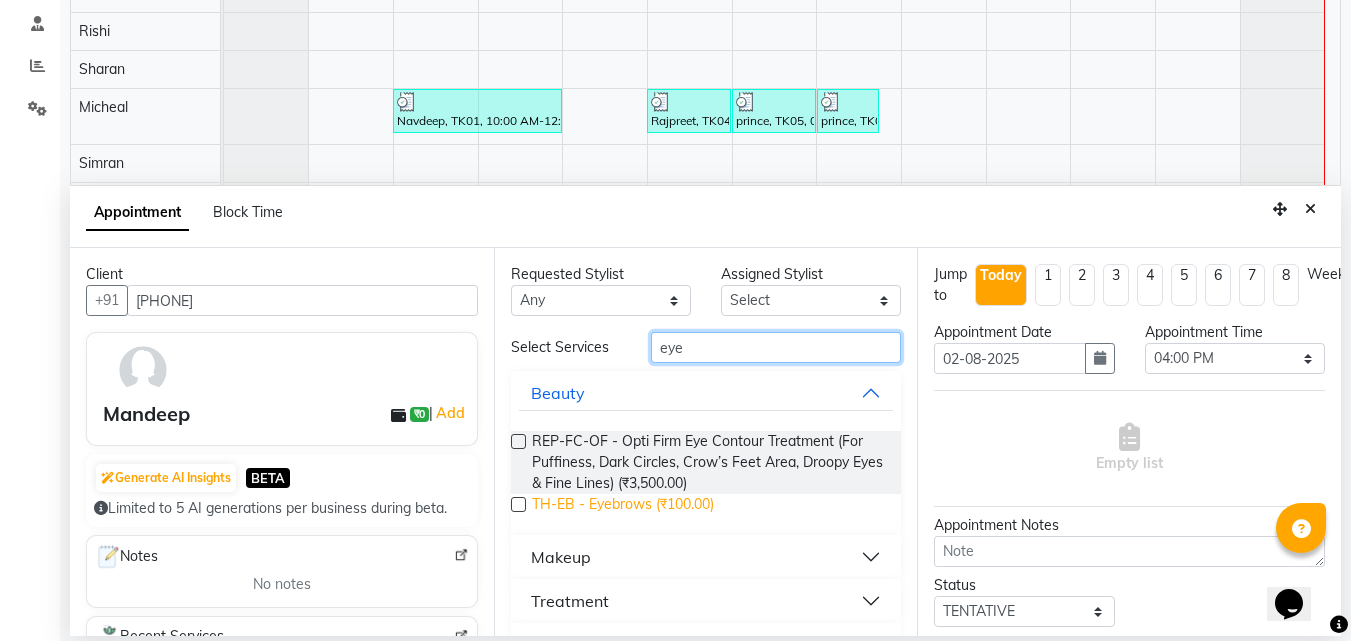 type on "eye" 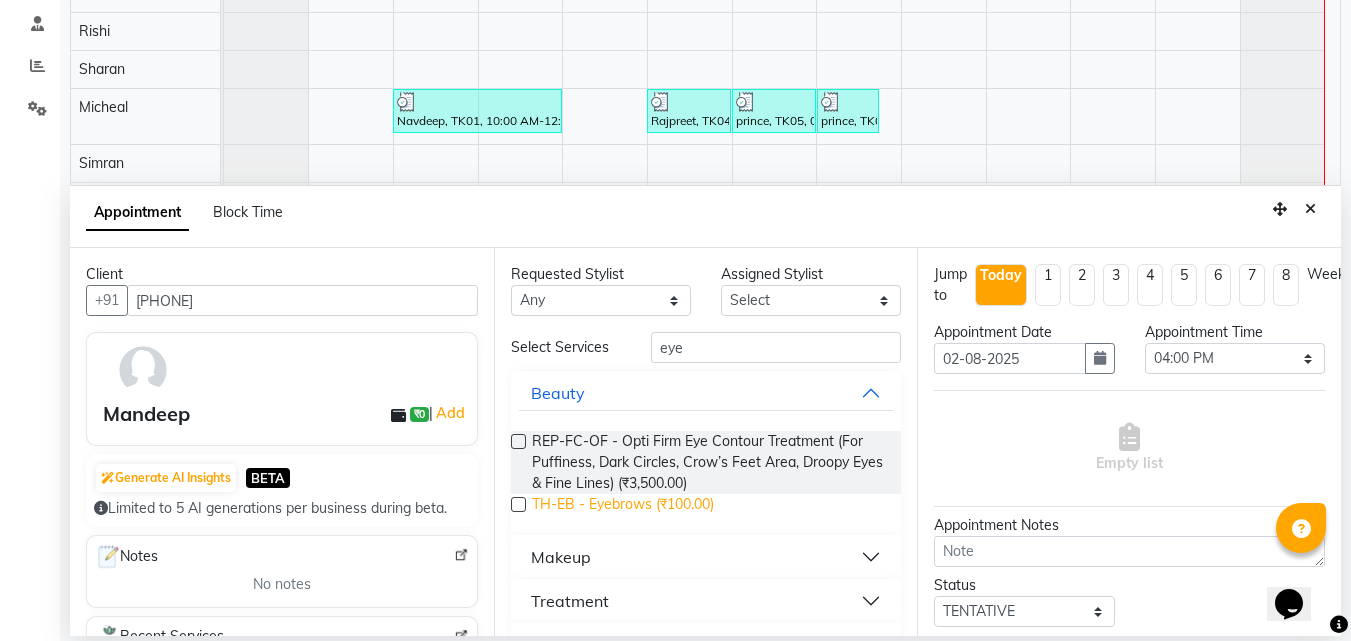 click on "TH-EB - Eyebrows (₹100.00)" at bounding box center (623, 506) 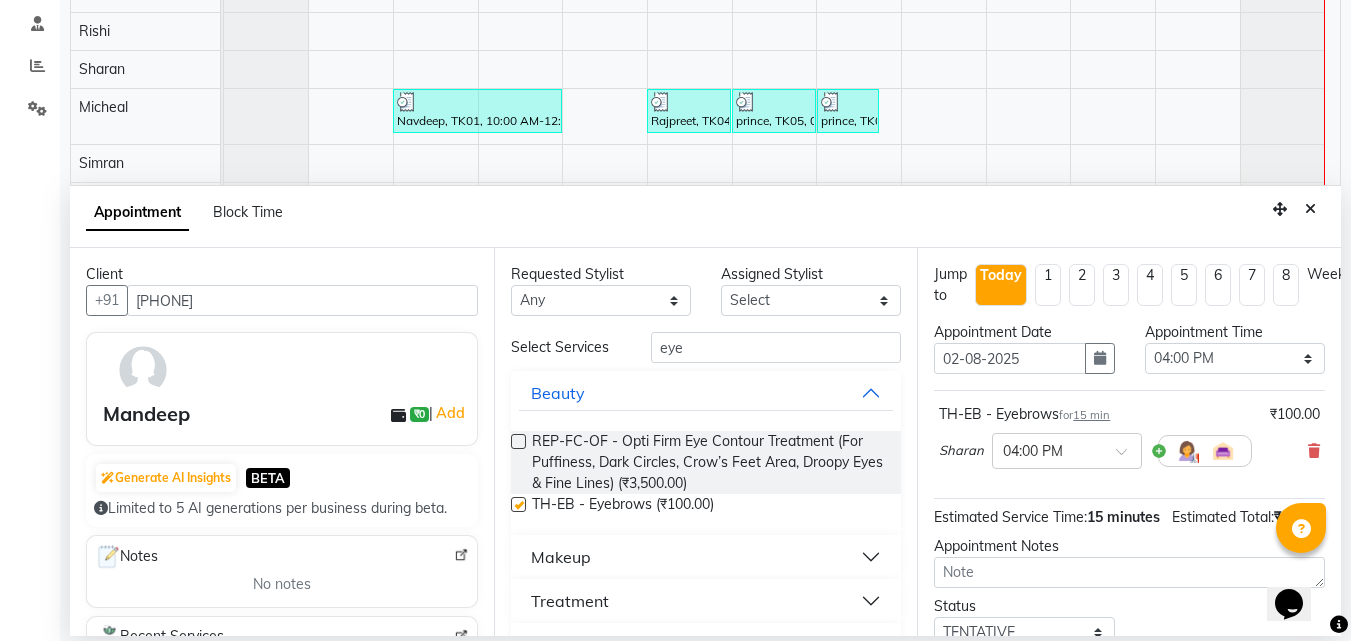 checkbox on "false" 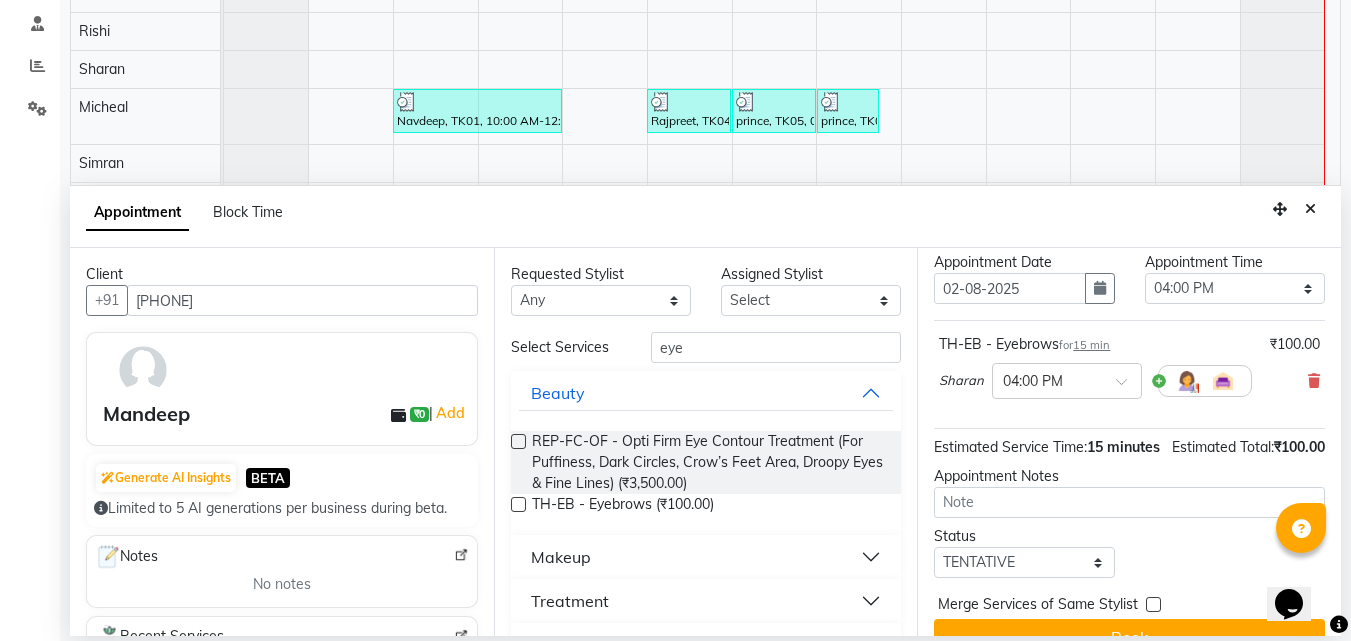 scroll, scrollTop: 141, scrollLeft: 0, axis: vertical 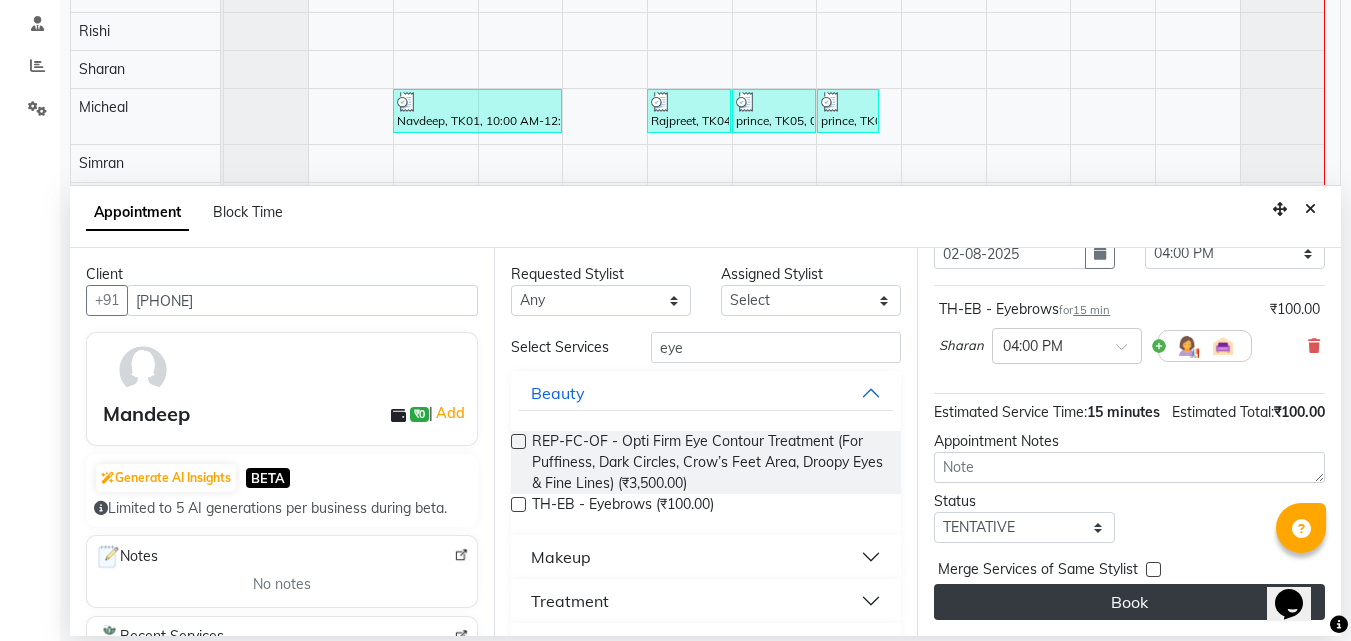 click on "Book" at bounding box center (1129, 602) 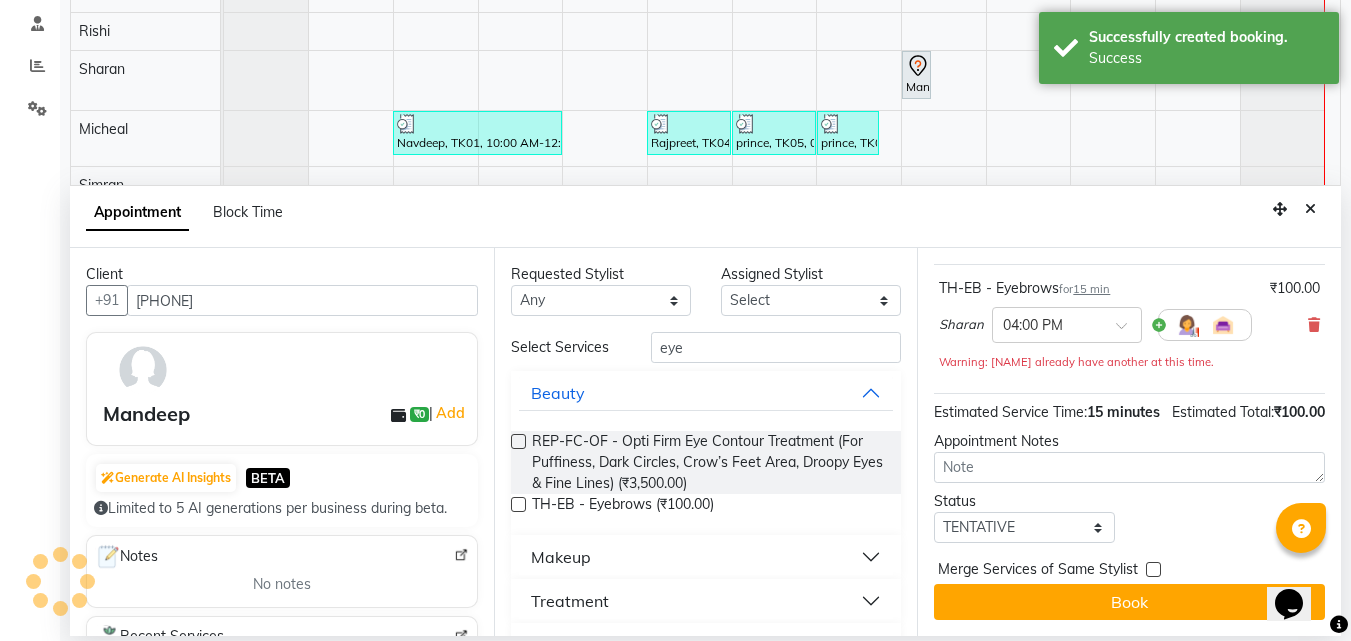 scroll, scrollTop: 0, scrollLeft: 0, axis: both 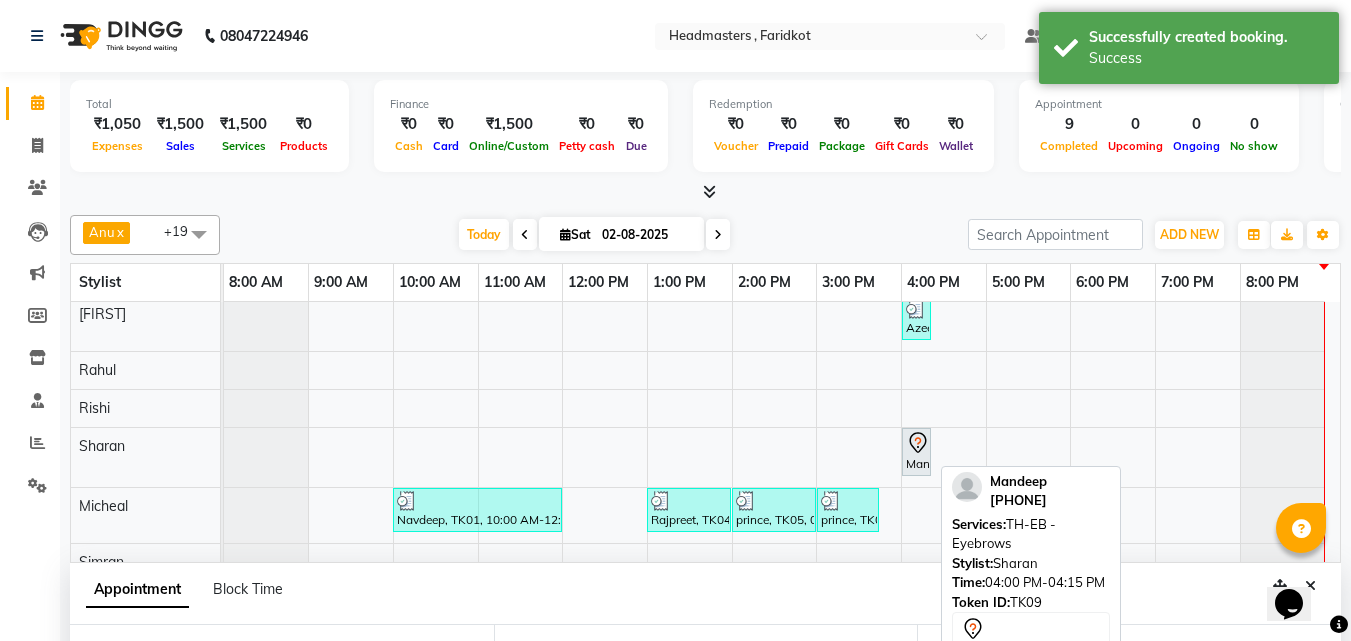 click on "Mandeep, TK09, 04:00 PM-04:15 PM, TH-EB - Eyebrows" at bounding box center [916, 452] 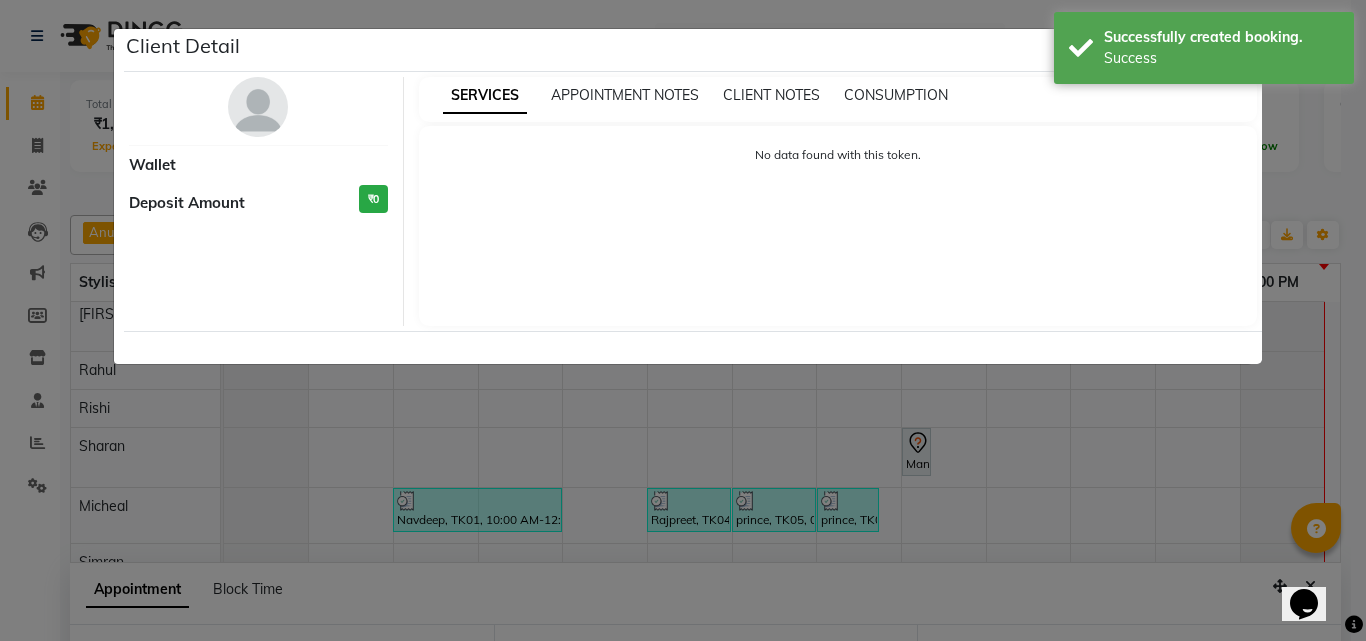 select on "7" 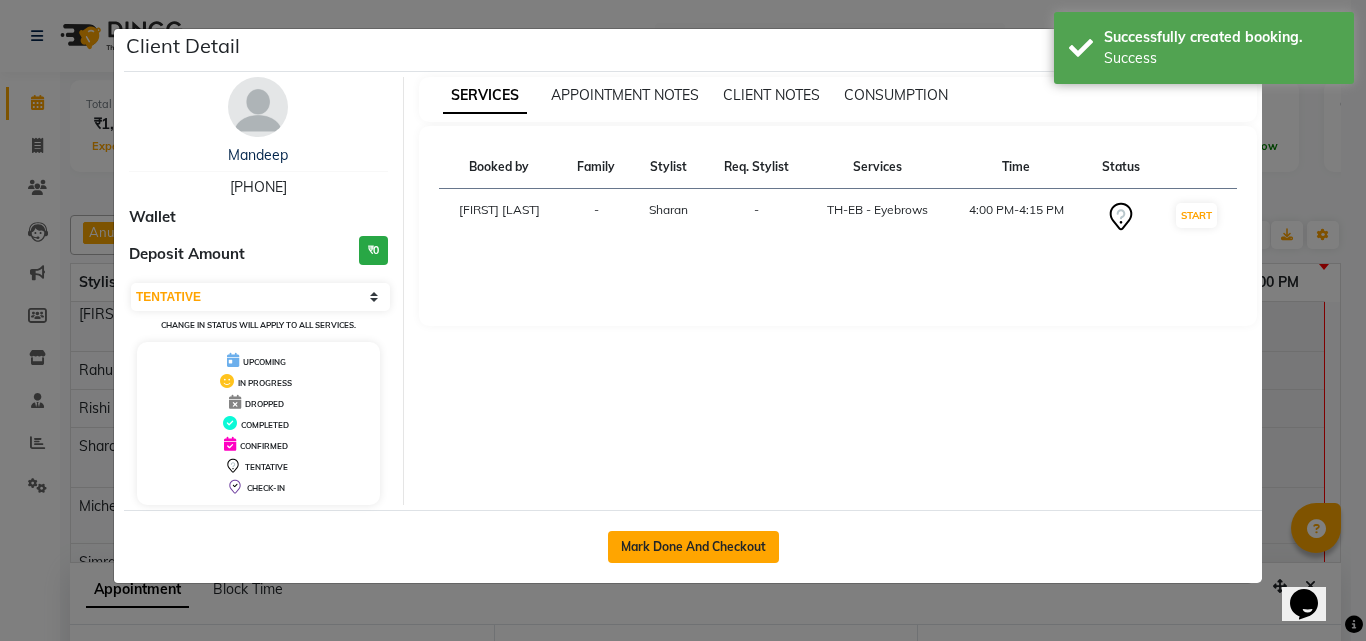 click on "Mark Done And Checkout" 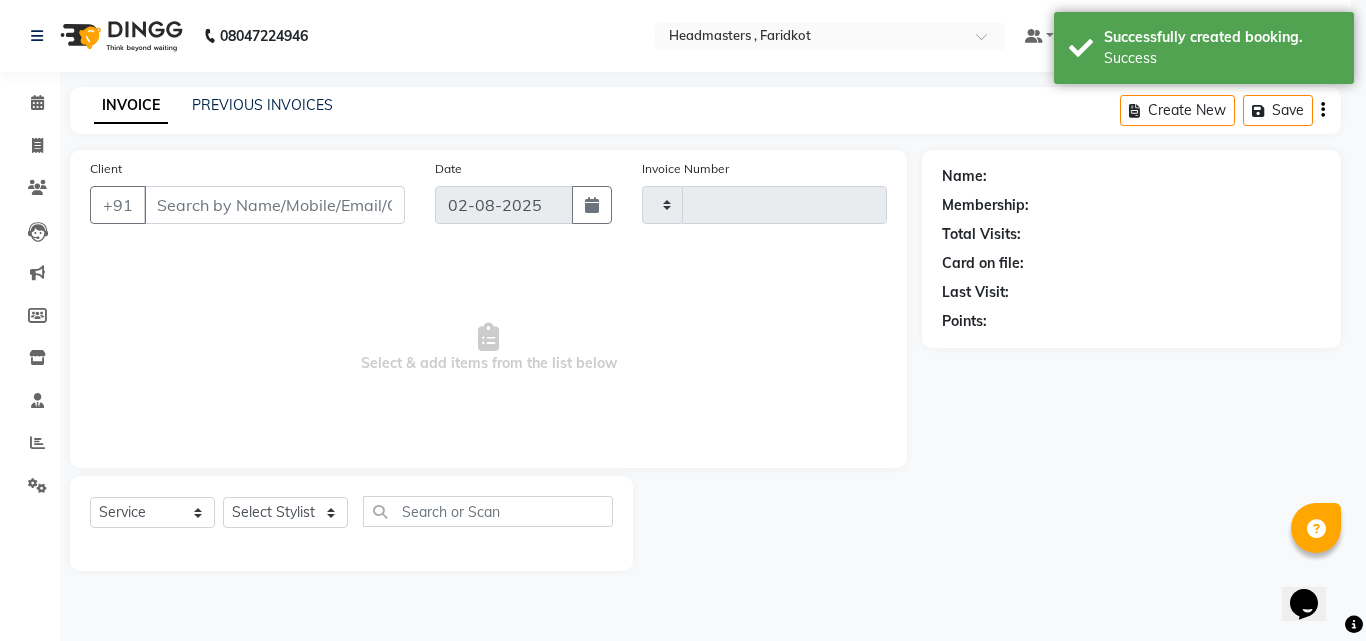 type on "0812" 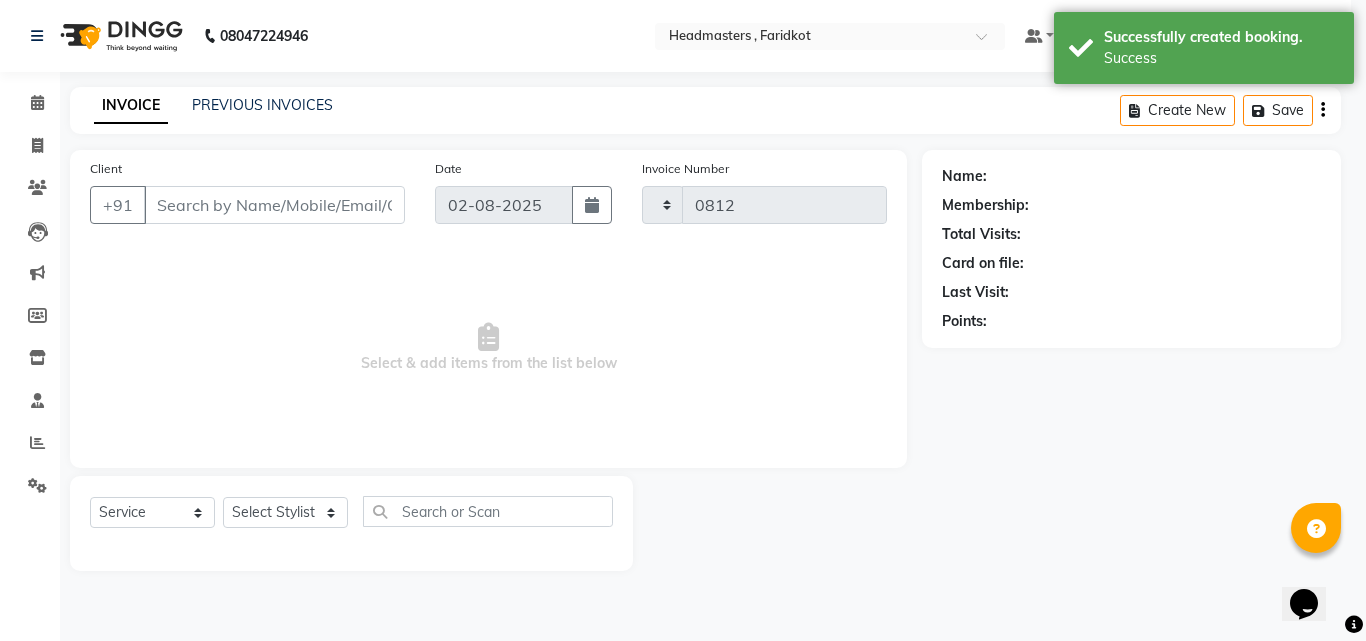 select on "7919" 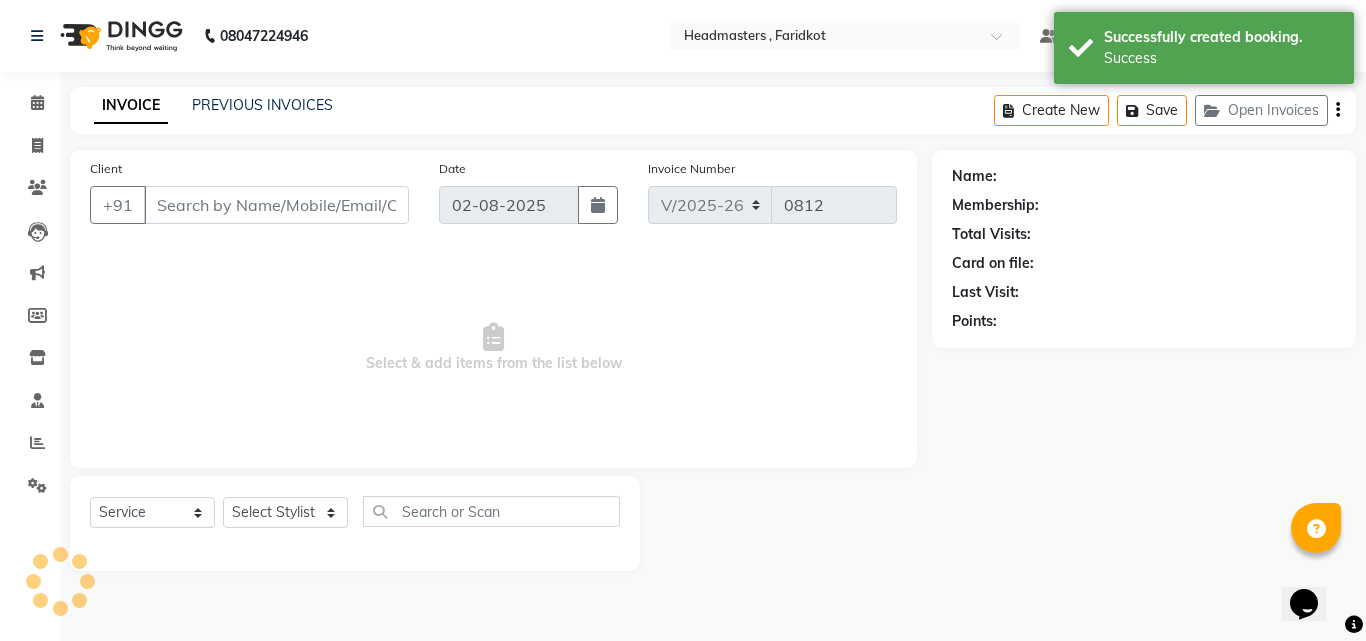 type on "[PHONE]" 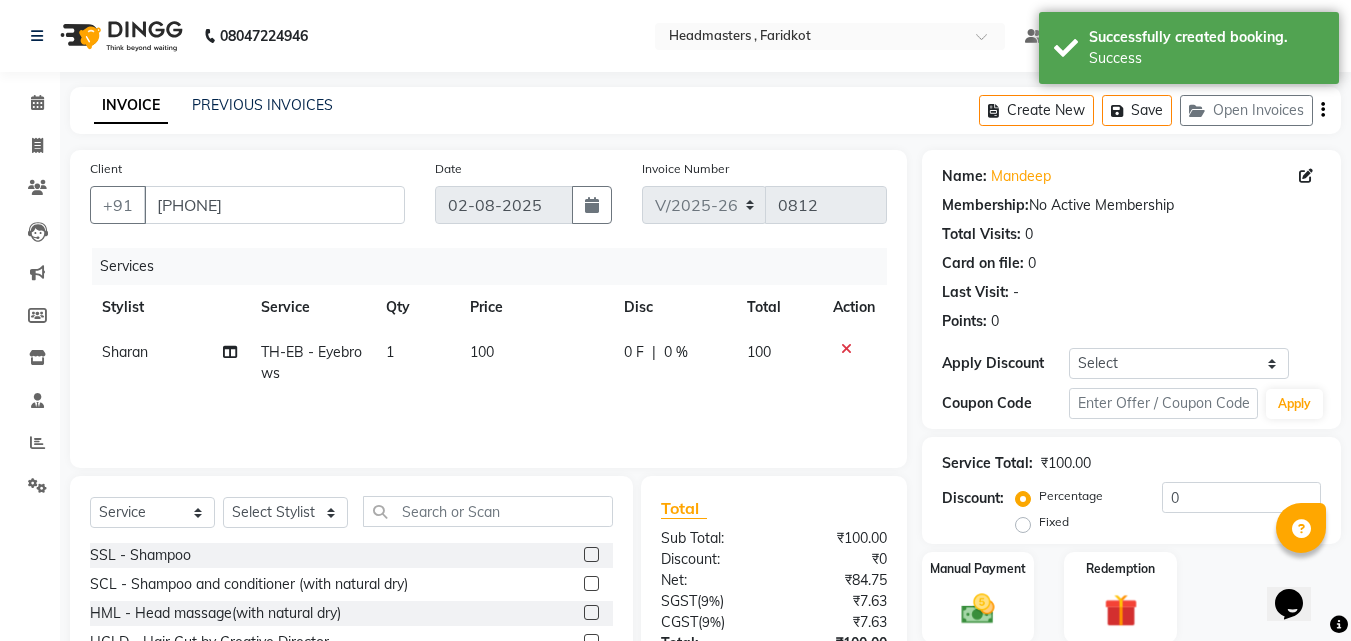 click 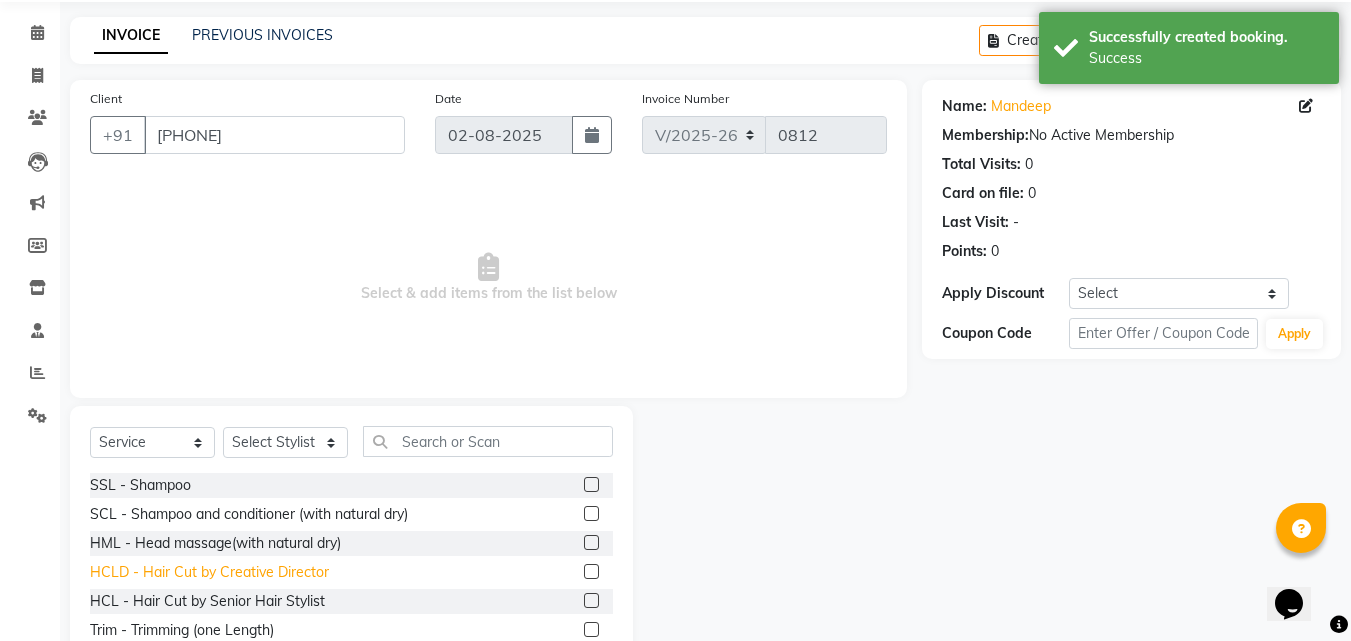 scroll, scrollTop: 160, scrollLeft: 0, axis: vertical 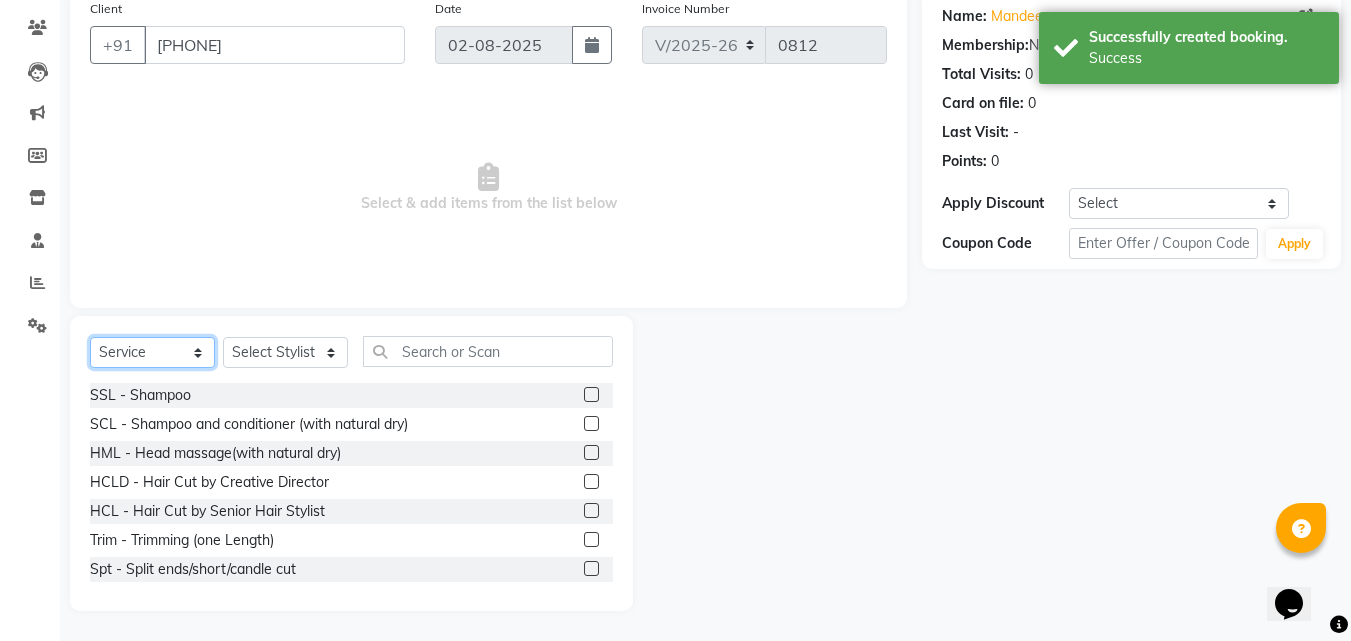 click on "Select  Service  Product  Membership  Package Voucher Prepaid Gift Card" 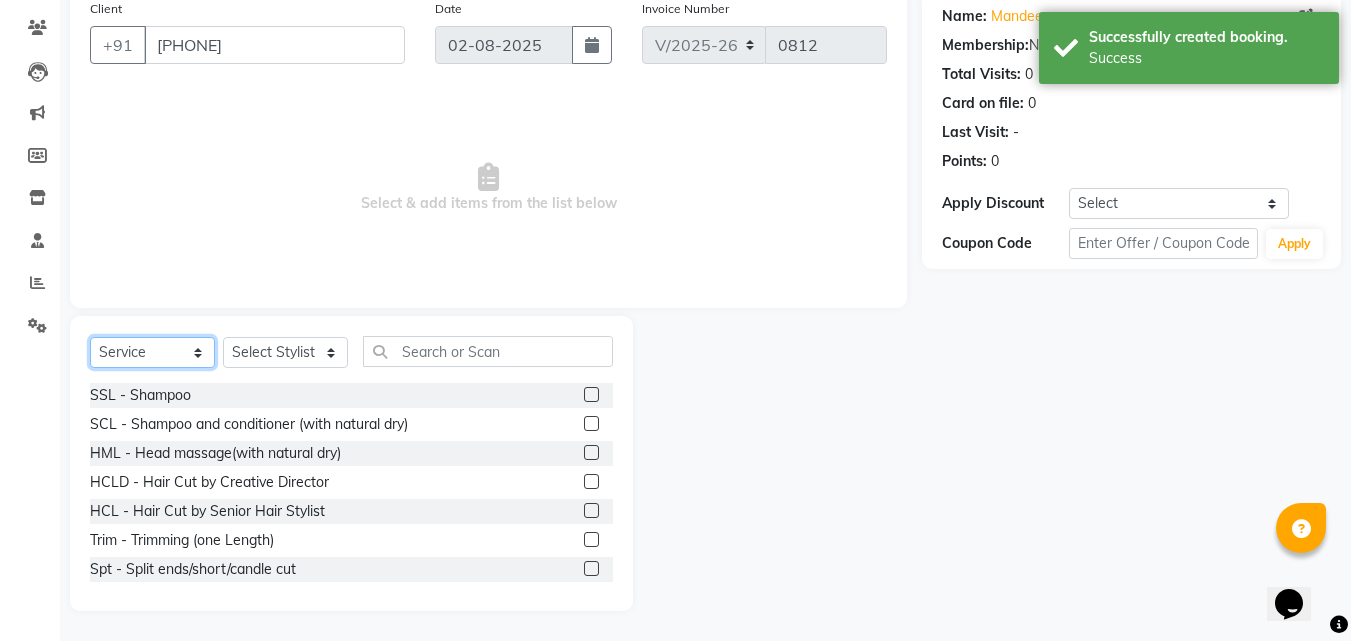 select on "product" 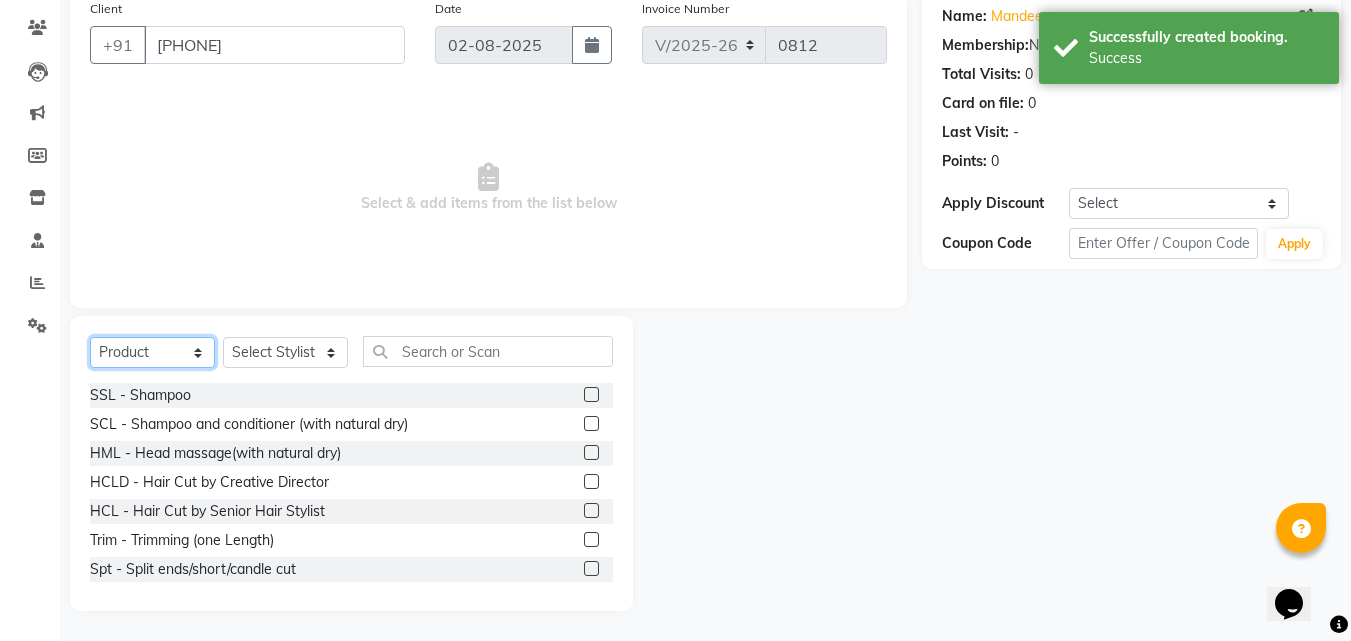 click on "Select  Service  Product  Membership  Package Voucher Prepaid Gift Card" 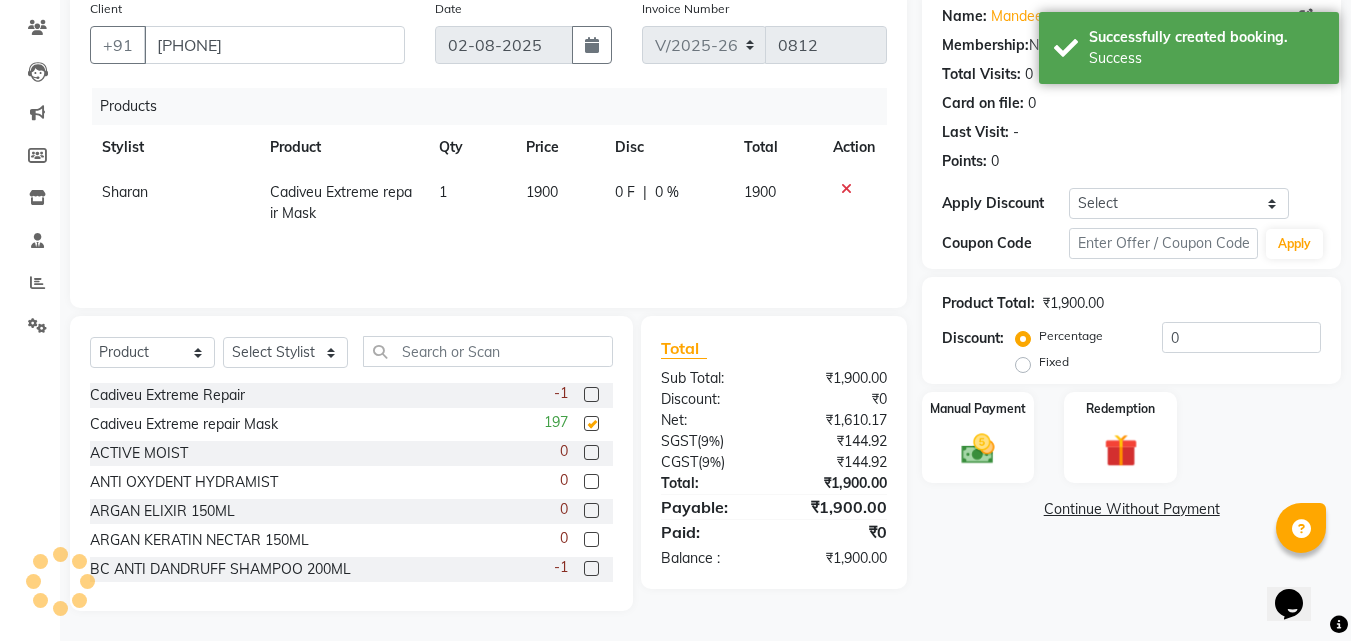 checkbox on "false" 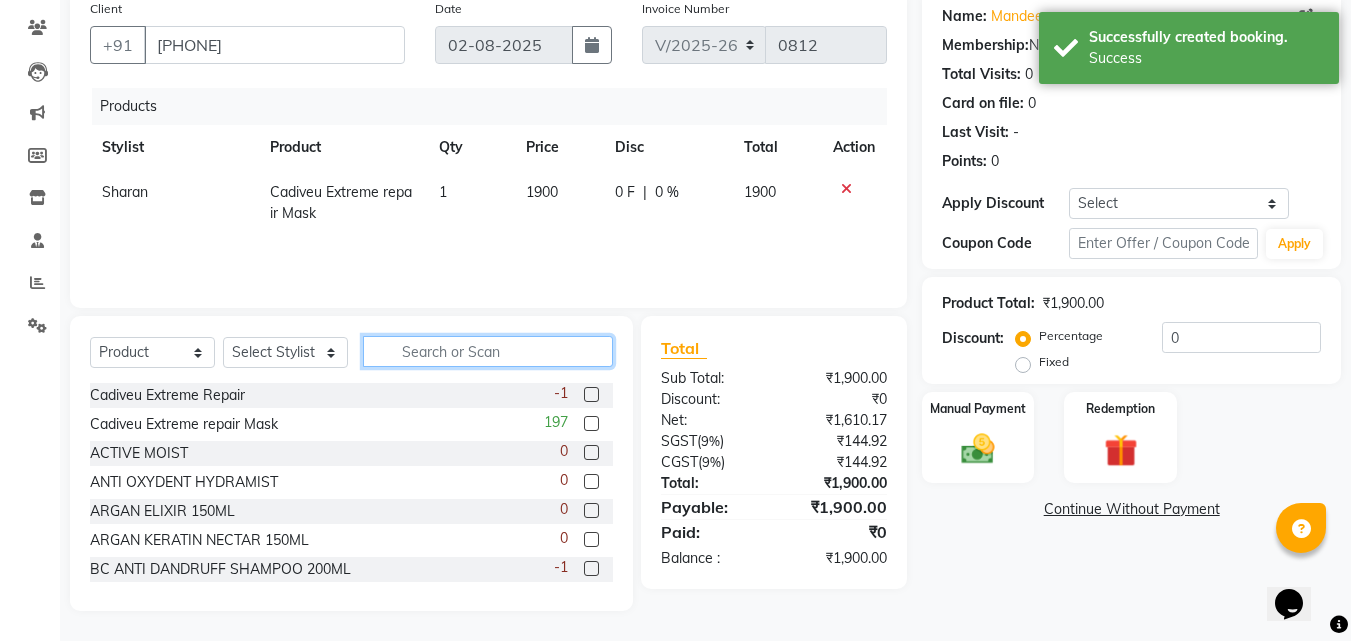 click 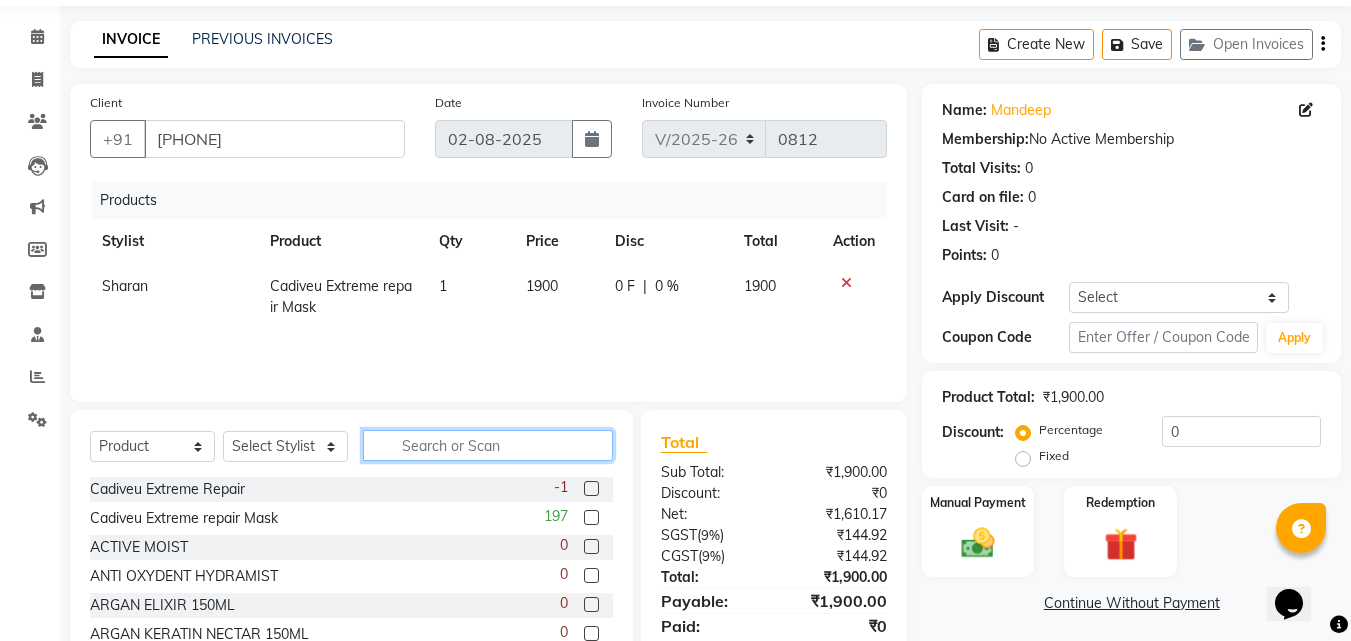 scroll, scrollTop: 100, scrollLeft: 0, axis: vertical 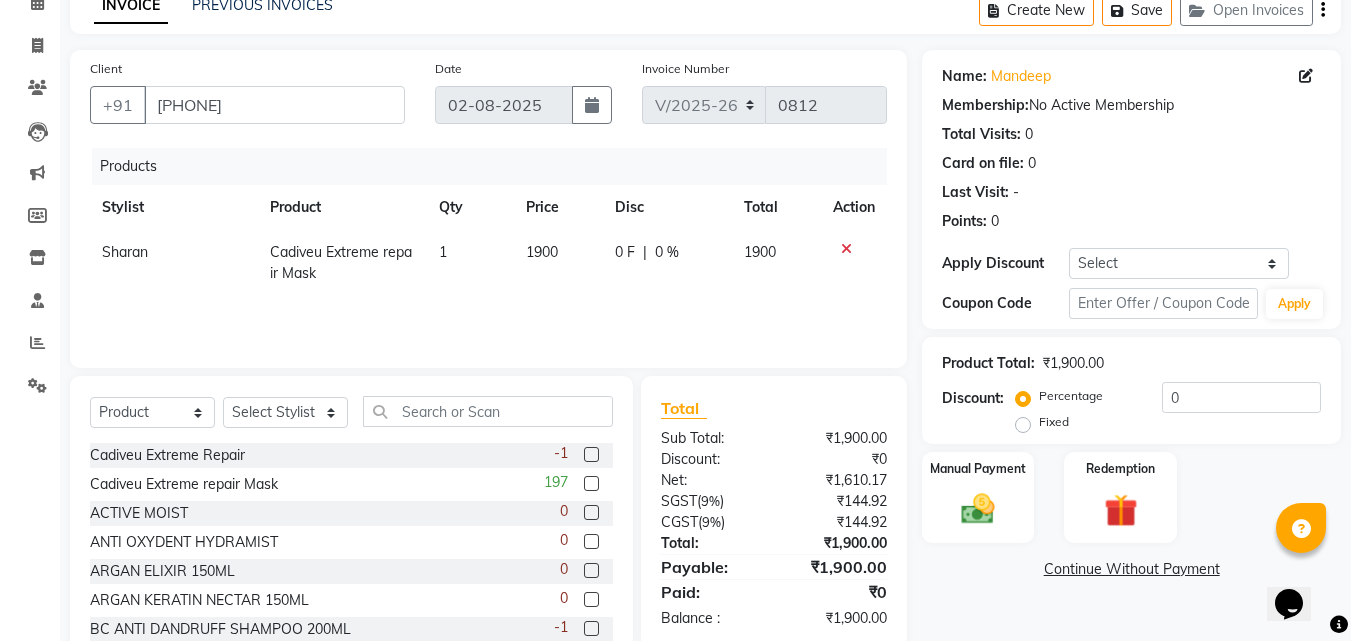 click 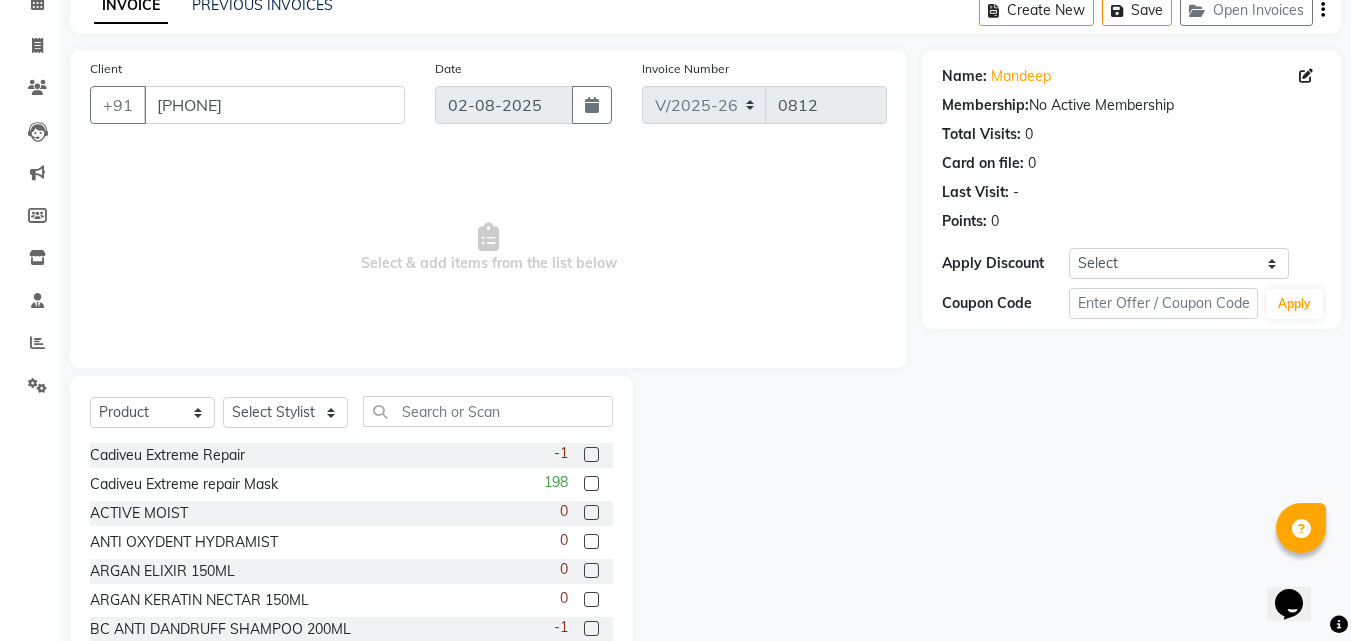 click on "Select  Service  Product  Membership  Package Voucher Prepaid Gift Card  Select Stylist Anu Azam Geetanjali Gulzar Jagdeep Singh Jagjeet Jasdeep Jashan Lovepreet Malkeet Micheal Rahul Rishi sanjay Sharan Simran Simran kaur Stalin tarun Vikas Cadiveu Extreme Repair  -1 Cadiveu Extreme repair Mask  198 ACTIVE MOIST  0 ANTI OXYDENT HYDRAMIST  0 ARGAN ELIXIR 150ML  0 ARGAN KERATIN NECTAR 150ML  0 BC ANTI DANDRUFF SHAMPOO 200ML  -1 BC COLOR FREEZE CONDITIONER 200ML  0 BC COLOR FREEZE MASK 200ML  -1 BC pure repair mask 200ml  0 BC REPAIR RESCUE SHAMPOO 250ML  -4 BC ROOT ACTIVATOR SHAMPOO 200ML  -8 BC VOLUME BOOST SHAMPOO  -1 BG SHEA BUTTER MASK  0 BG SHEA INJECTOR SPRAY  0 BG SHEA SHAMPOO  0 BLUE LIGHT FILTER BROAD SPECTRUM SPF50  0 BRAZILIAN BLOWOUT SHAMPOO  0 CADIVUE ANTI FRIZZ SHAMPOO  -9 NASHI ARGAN ESSENTIAL ENERGY SHAMPOO  0 NASHI ARGAN INTENSE HYDRATING STYLING MASK  0 NASHI ARGAN OIL  0 NASHI ARGAN SHAMPOO  0 NASHI BLONDY JOY PURPLE CONDITIONER  0 O3+ BOOSTER SERUM  0 O3+ SPF 40  0 OLAPLEX NO.0  0 0 0 0 0 0" 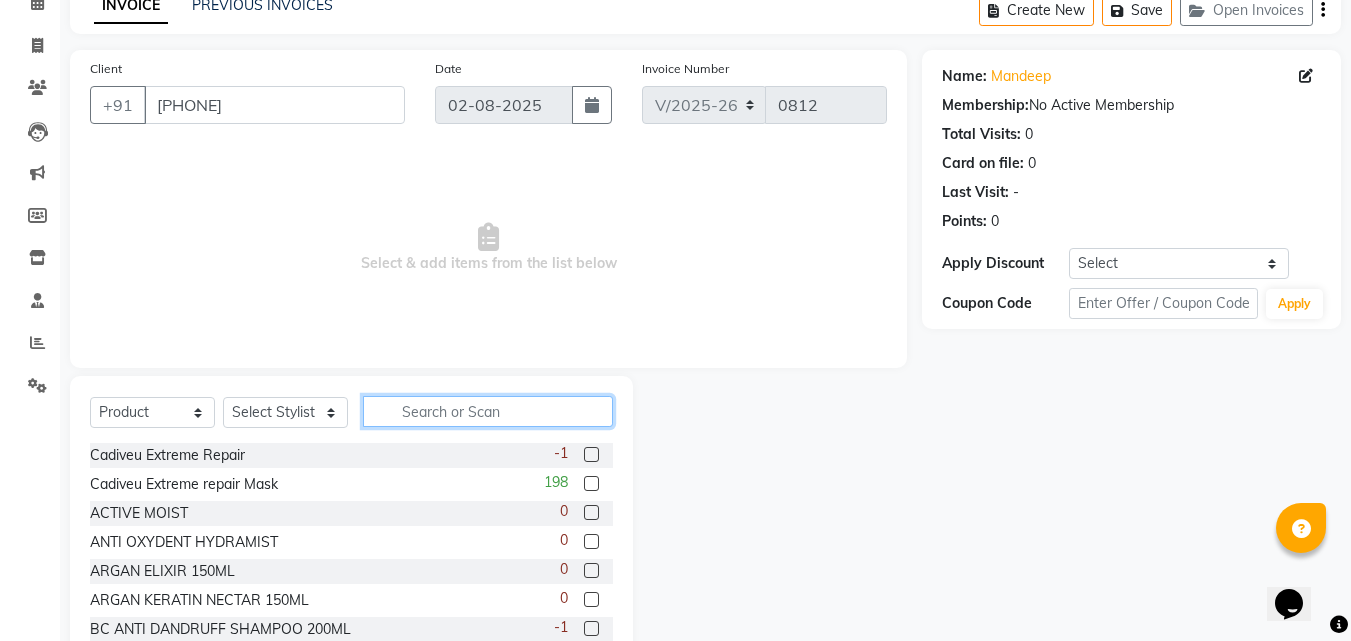 click 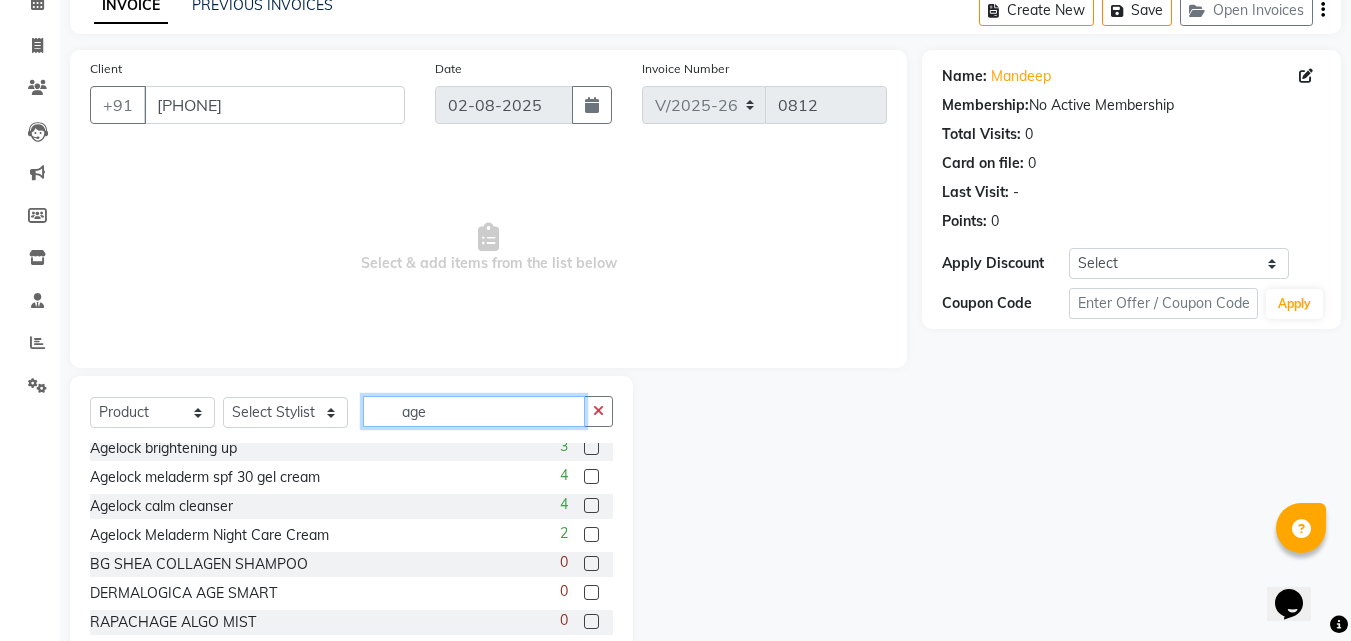 scroll, scrollTop: 100, scrollLeft: 0, axis: vertical 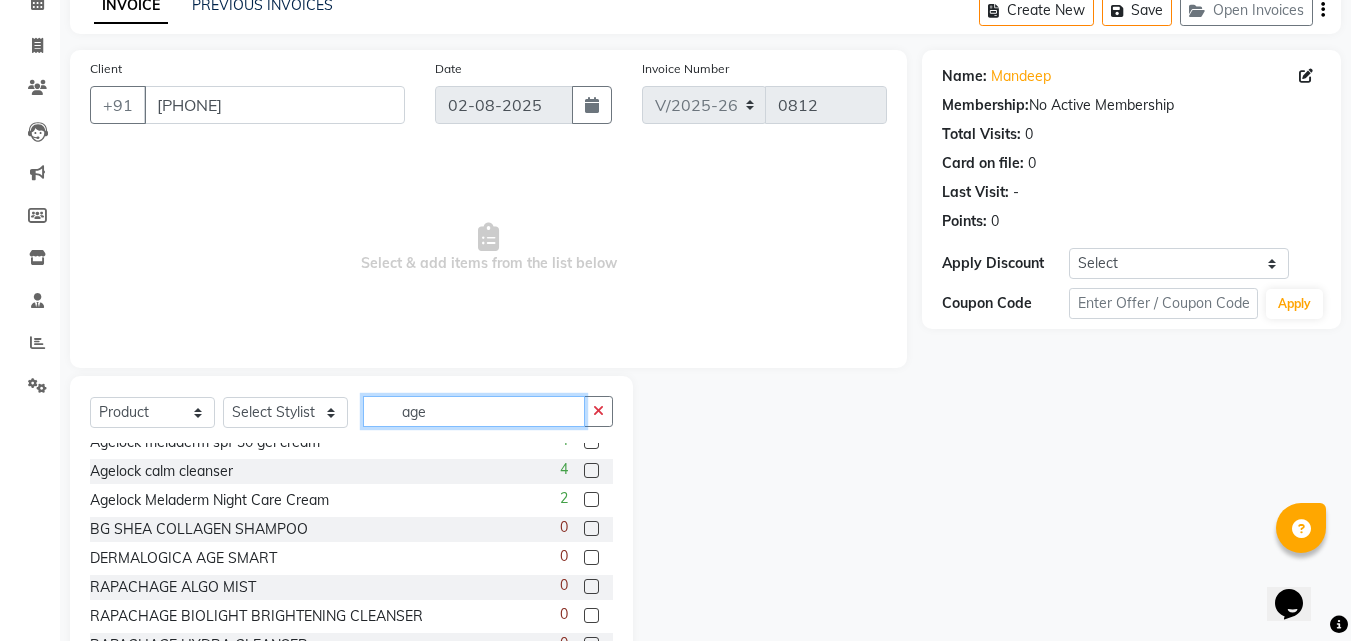 type on "age" 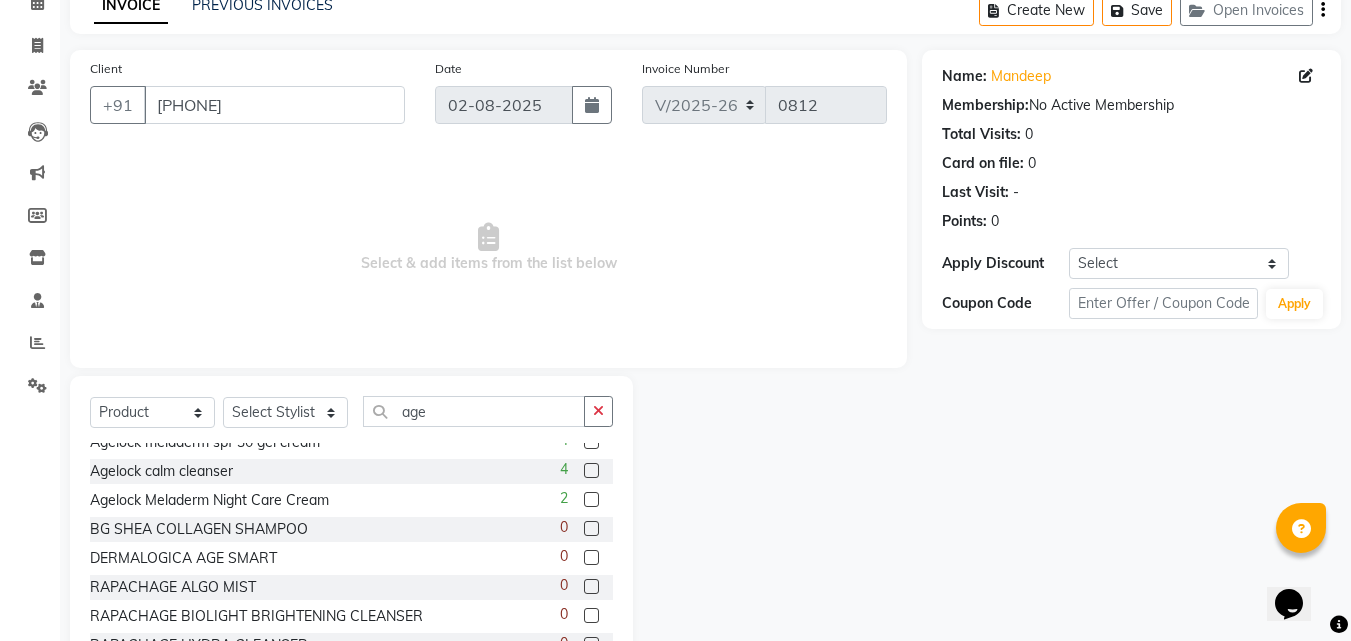 click 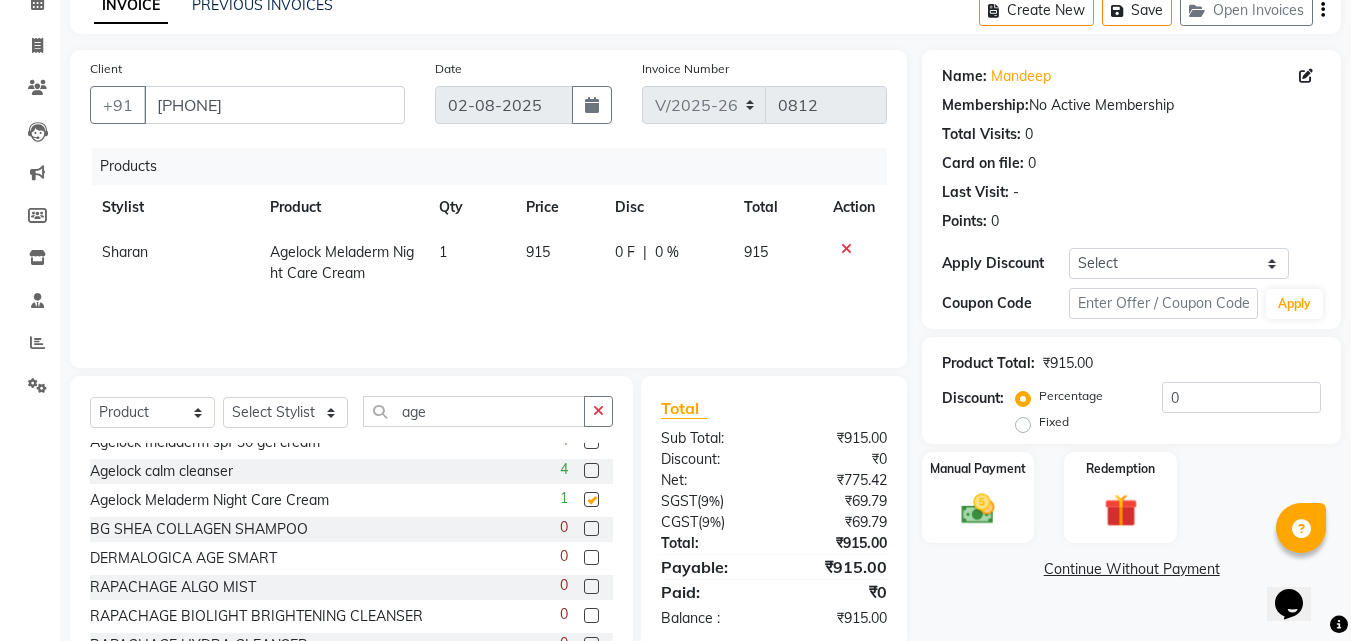 checkbox on "false" 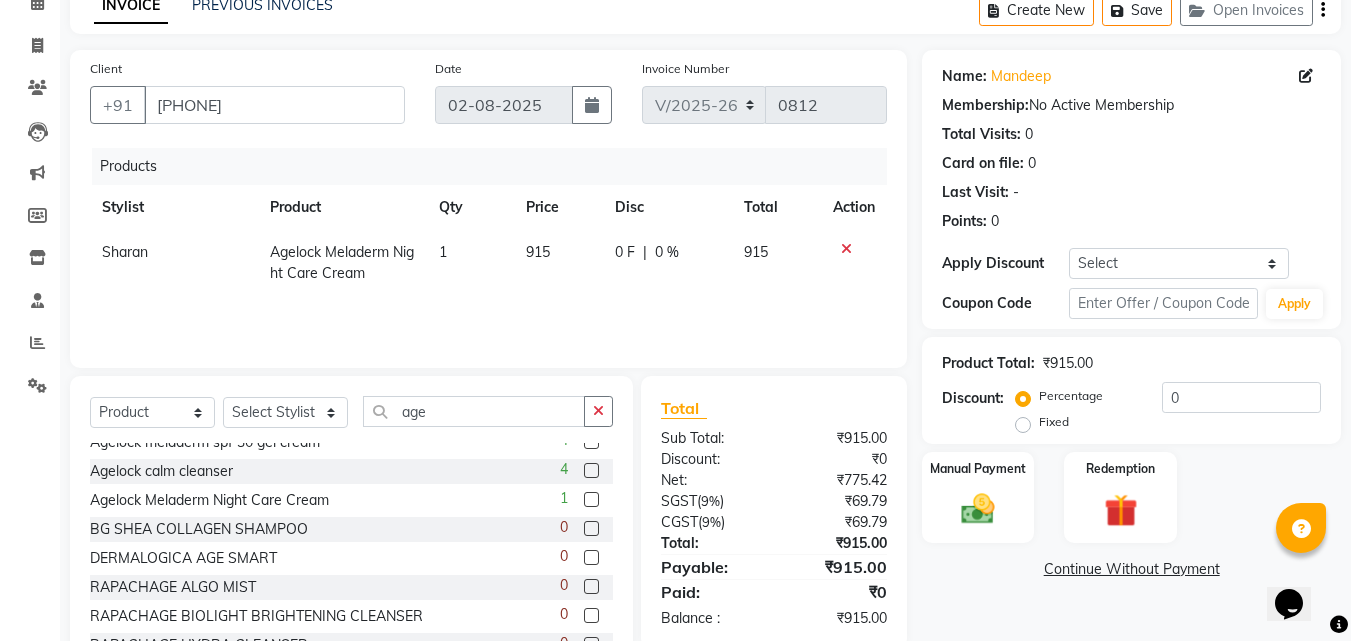 click on "0 F" 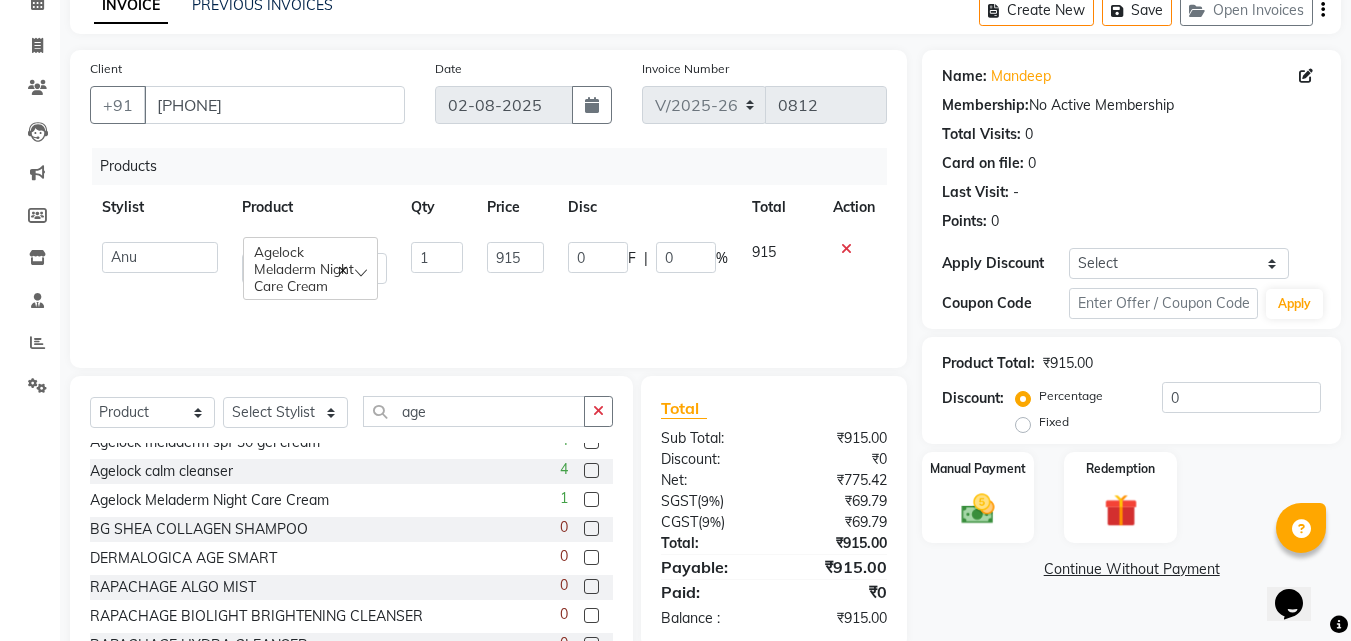 click on "0" 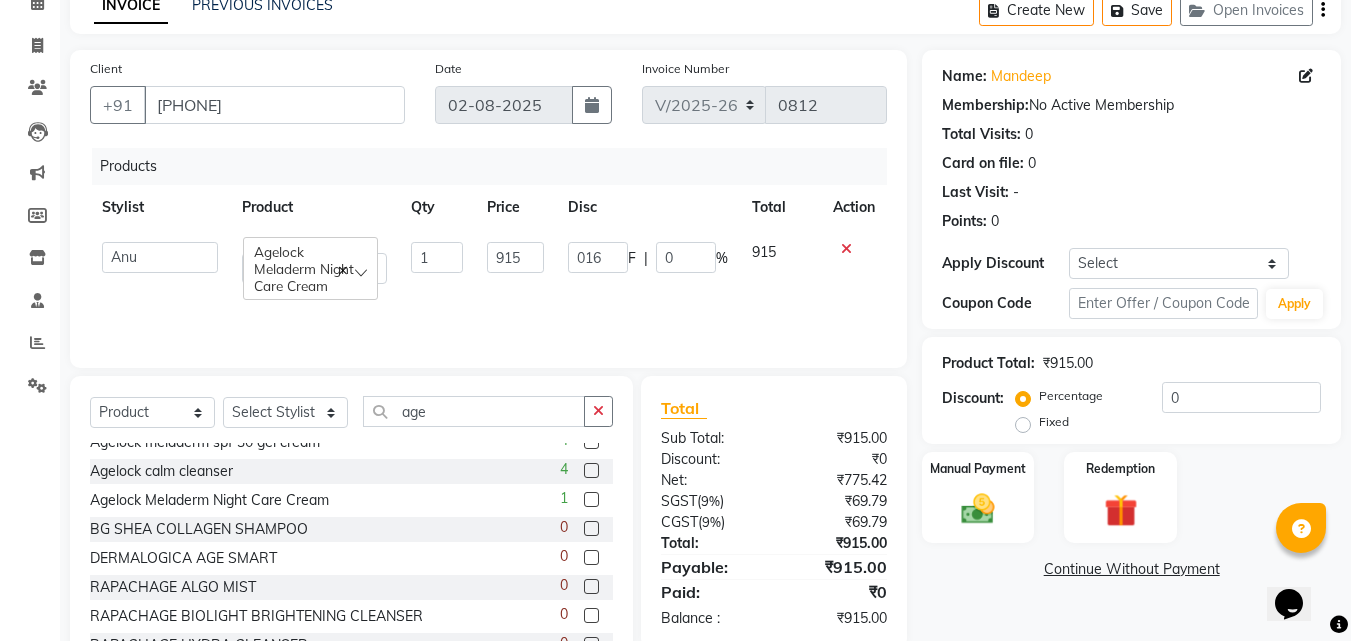 type on "0165" 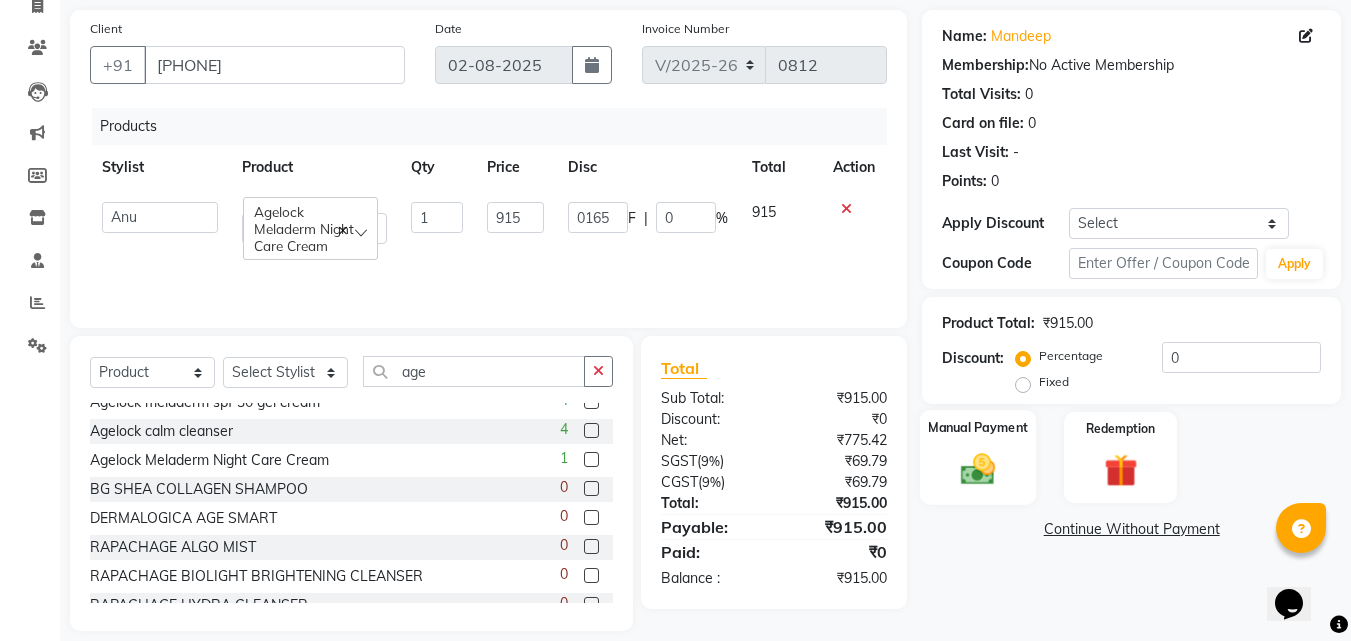 scroll, scrollTop: 160, scrollLeft: 0, axis: vertical 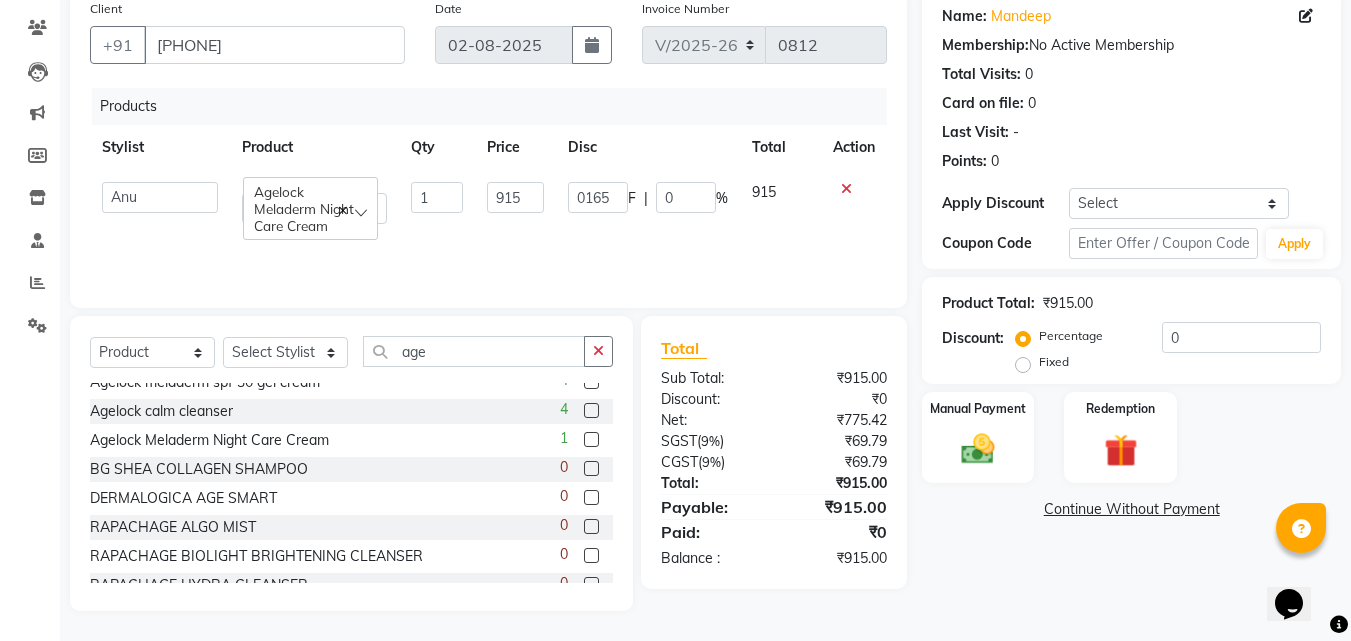 click on "Name: Mandeep  Membership:  No Active Membership  Total Visits:  0 Card on file:  0 Last Visit:   - Points:   0  Apply Discount Select Coupon → Wrong Job Card  Coupon → Complimentary Coupon → Correction  Coupon → First Wash  Coupon → Free Of Cost - Foc  Coupon → Staff Service  Coupon → Service Not Done  Coupon → Double Job Card  Coupon → Pending Payment  Coupon Code Apply Product Total:  ₹915.00  Discount:  Percentage   Fixed  0 Manual Payment Redemption  Continue Without Payment" 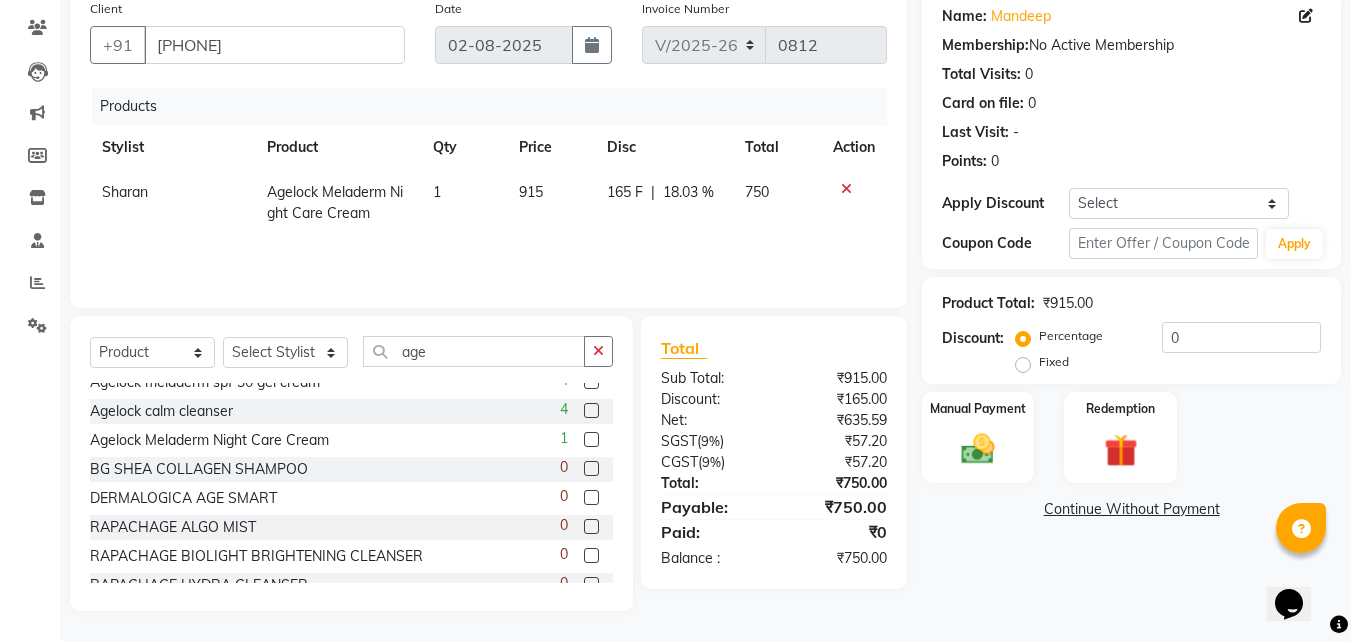 click on "Name: Mandeep  Membership:  No Active Membership  Total Visits:  0 Card on file:  0 Last Visit:   - Points:   0  Apply Discount Select Coupon → Wrong Job Card  Coupon → Complimentary Coupon → Correction  Coupon → First Wash  Coupon → Free Of Cost - Foc  Coupon → Staff Service  Coupon → Service Not Done  Coupon → Double Job Card  Coupon → Pending Payment  Coupon Code Apply Product Total:  ₹915.00  Discount:  Percentage   Fixed  0 Manual Payment Redemption  Continue Without Payment" 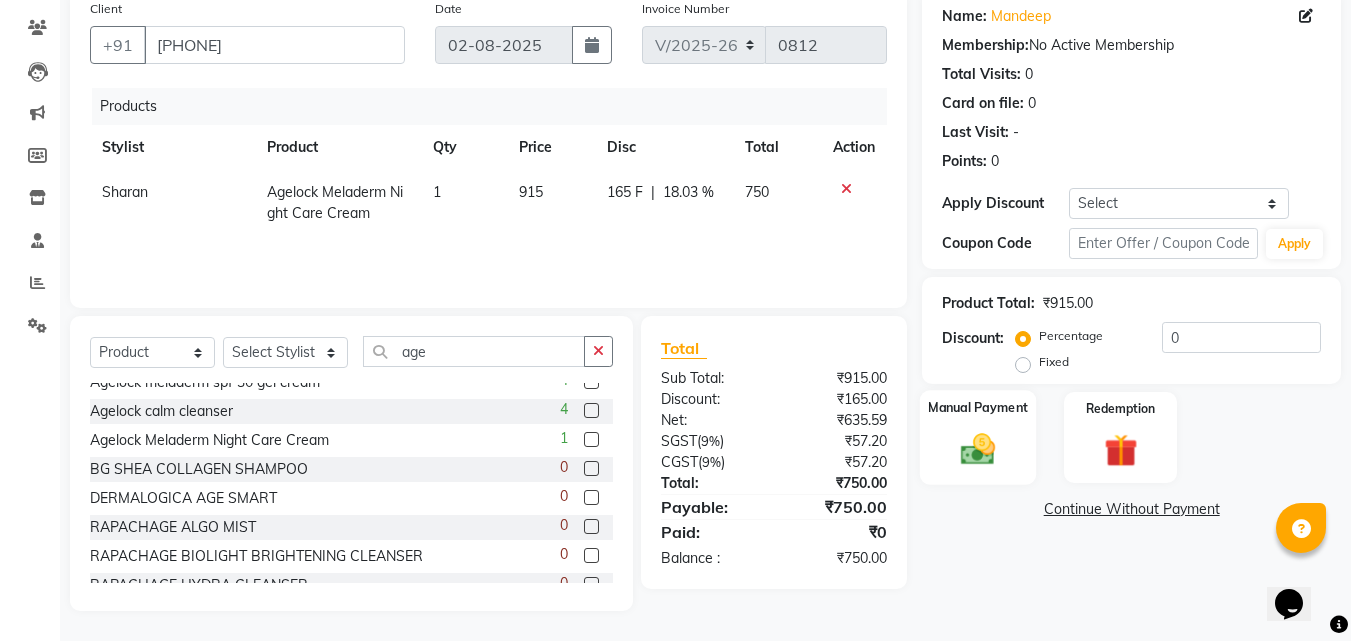click 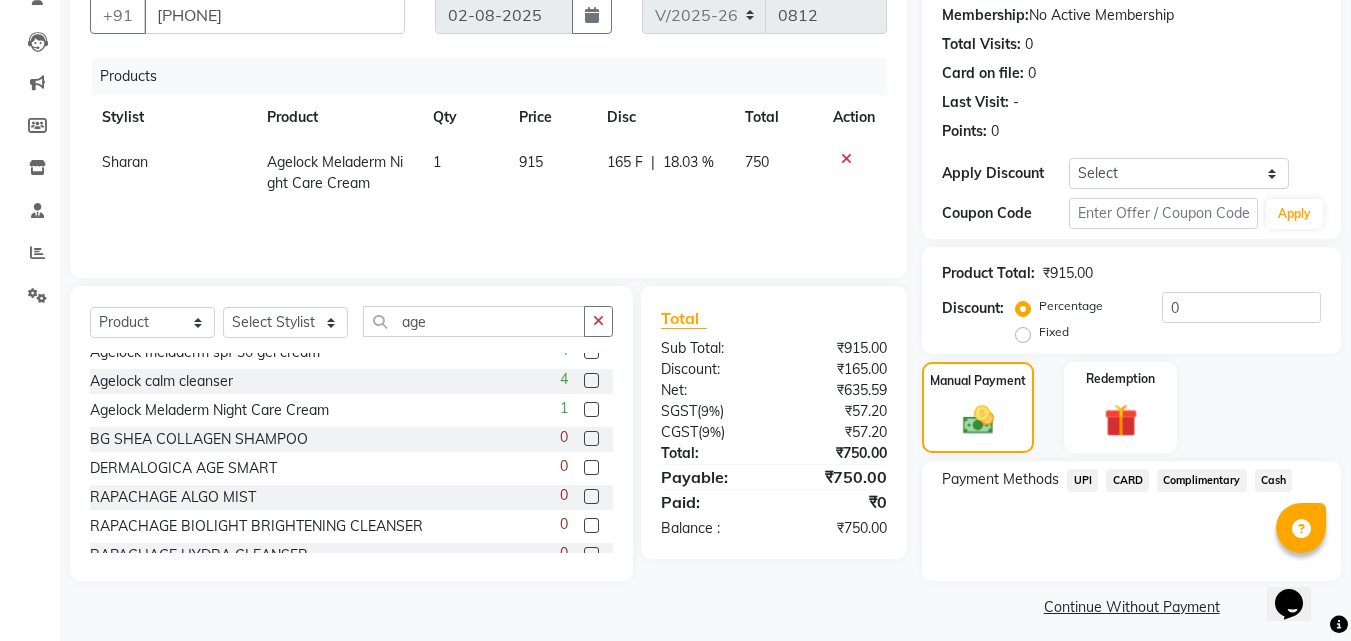 scroll, scrollTop: 201, scrollLeft: 0, axis: vertical 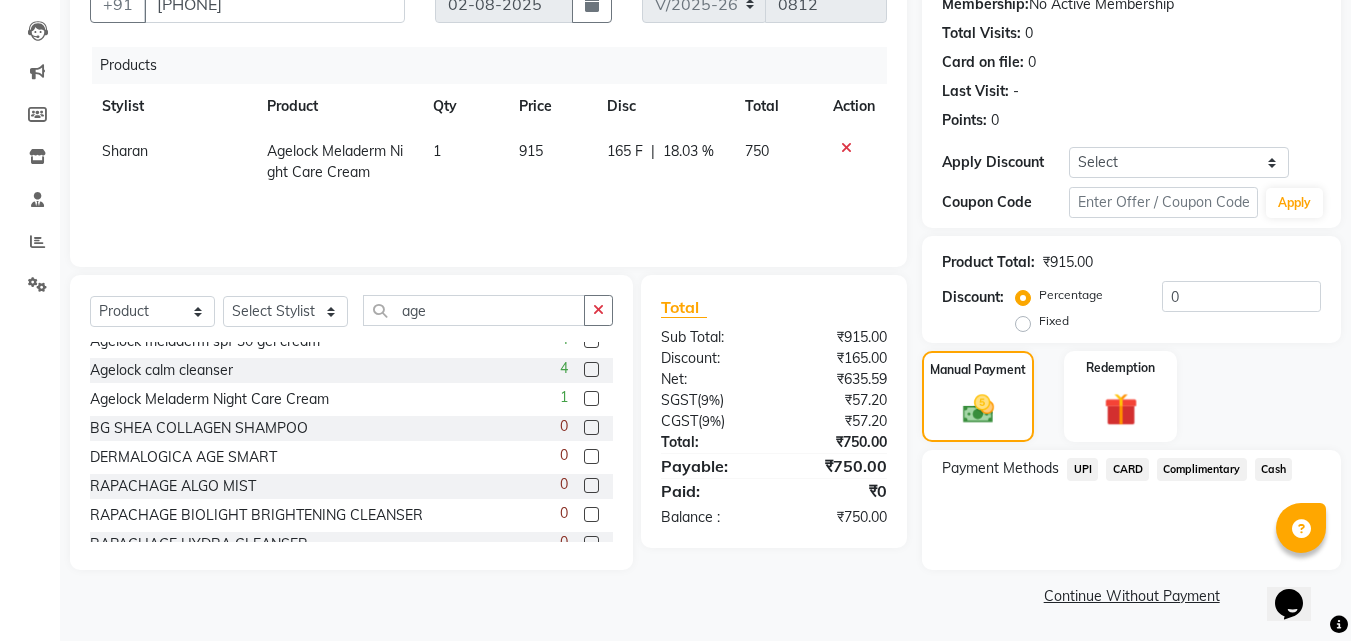 click on "Payment Methods  UPI   CARD   Complimentary   Cash" 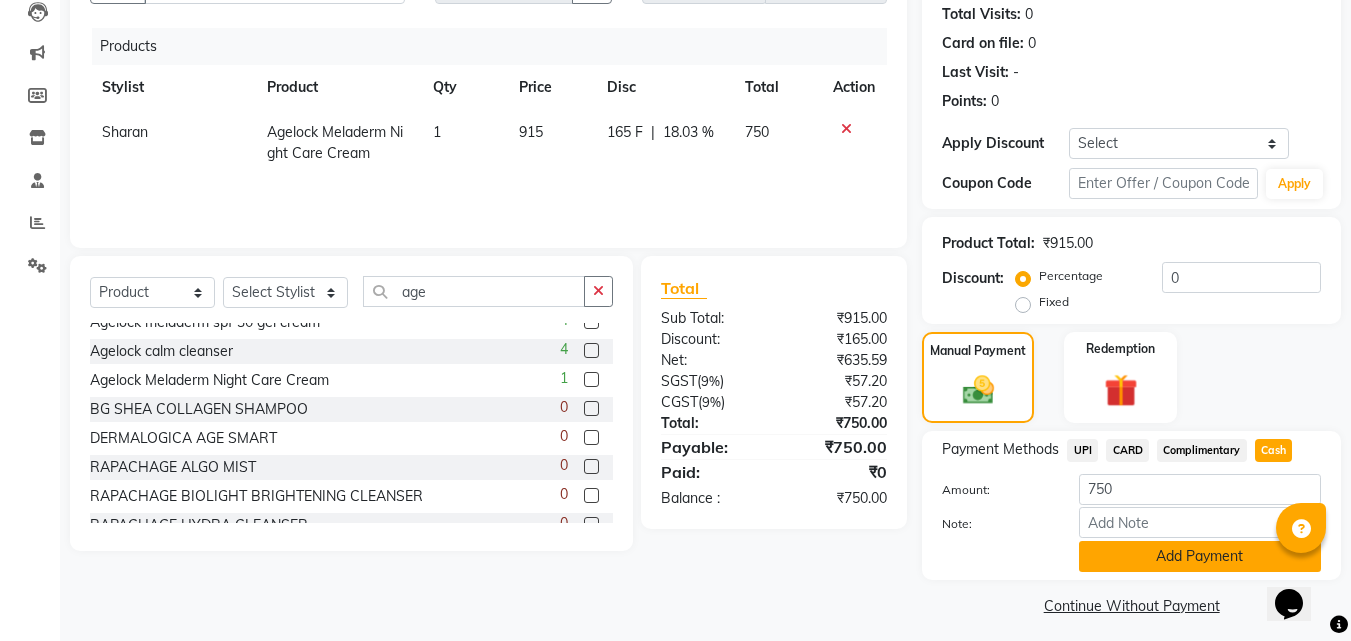 scroll, scrollTop: 230, scrollLeft: 0, axis: vertical 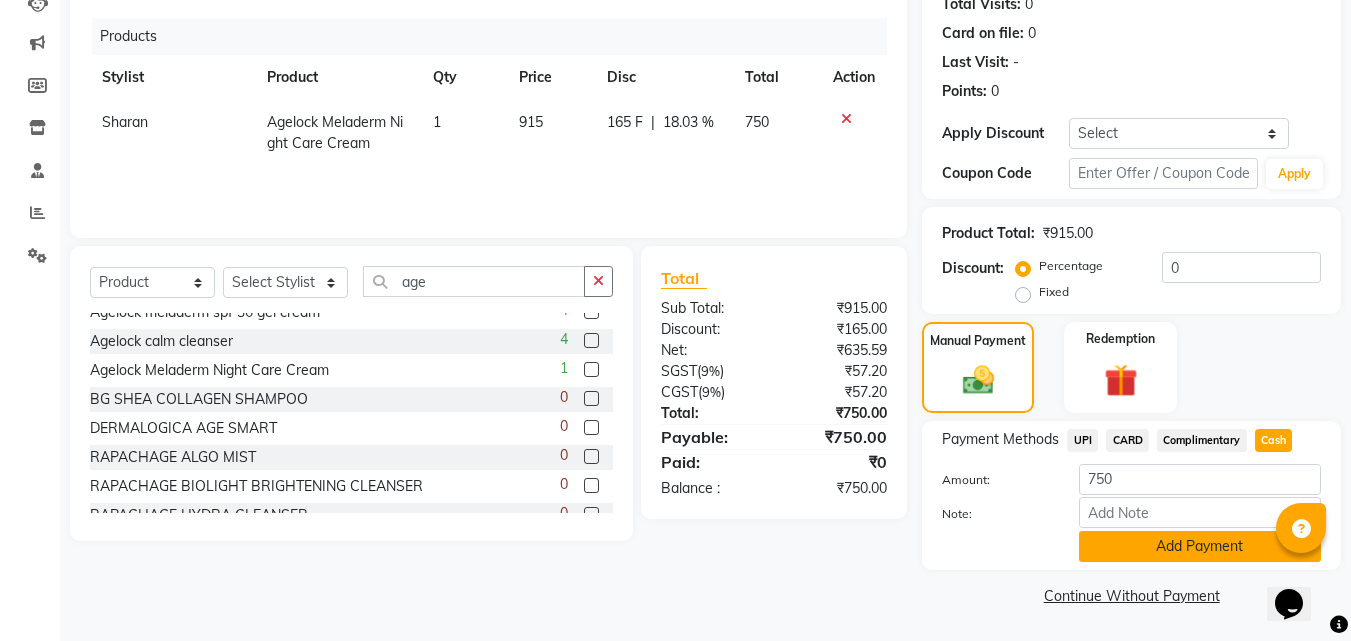 click on "Add Payment" 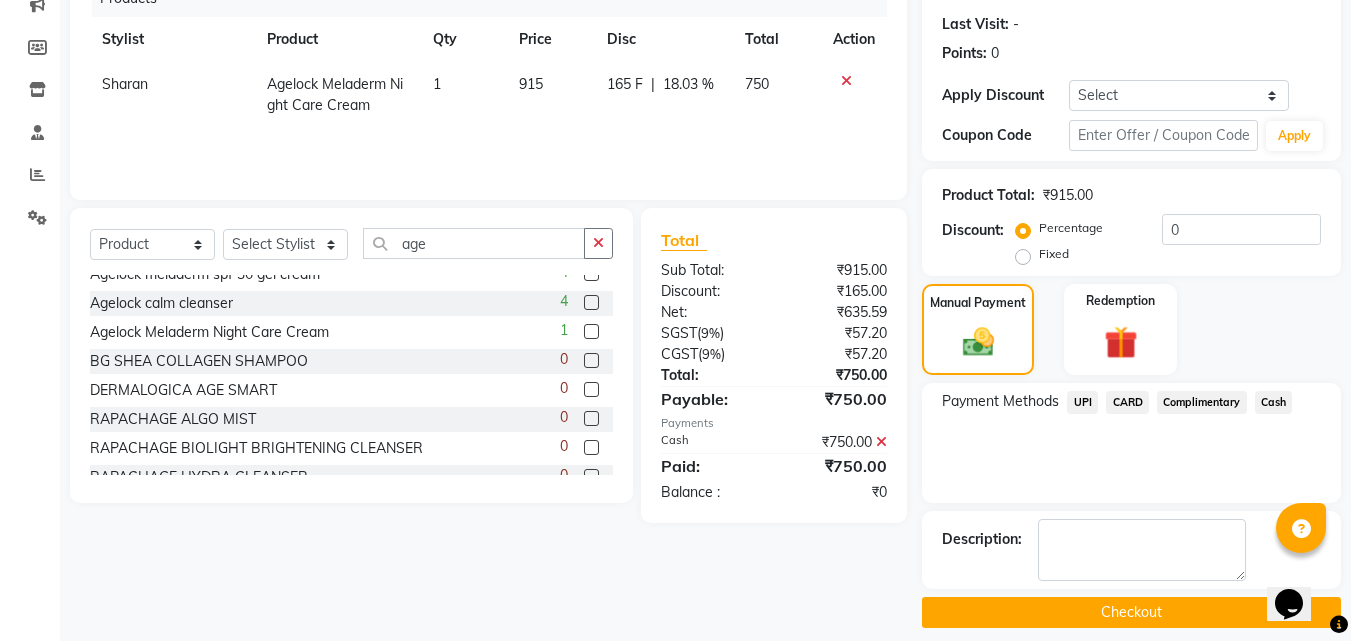 scroll, scrollTop: 285, scrollLeft: 0, axis: vertical 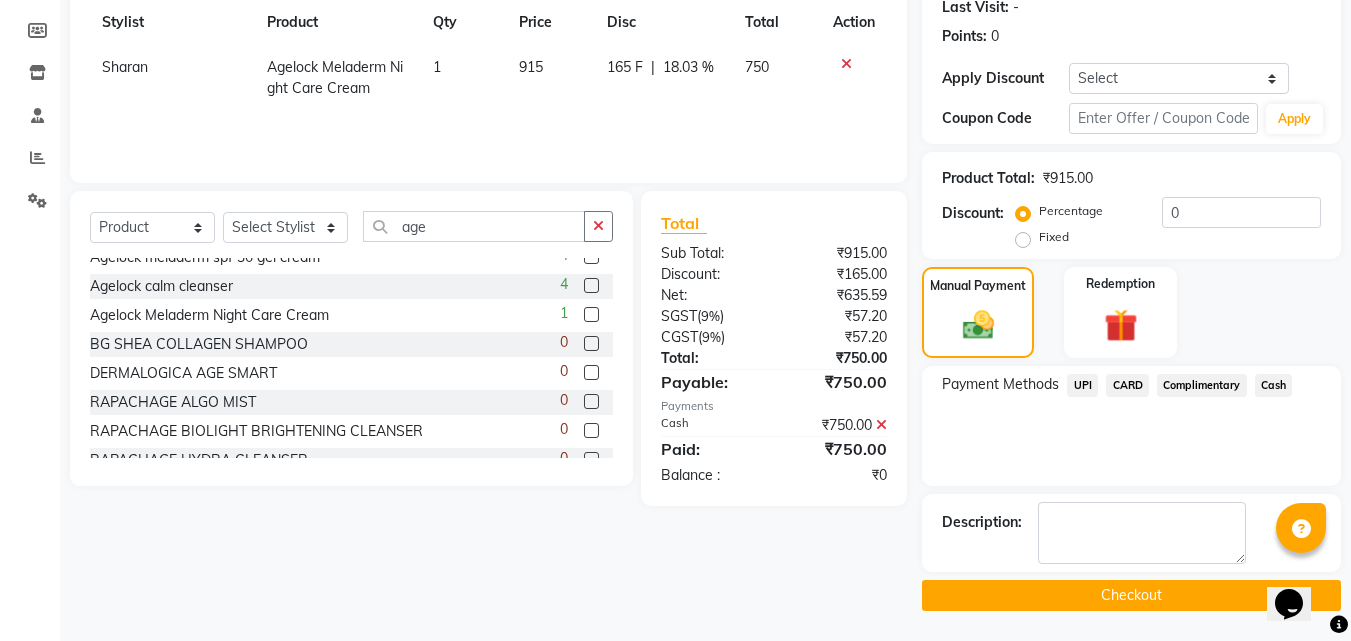 click on "Checkout" 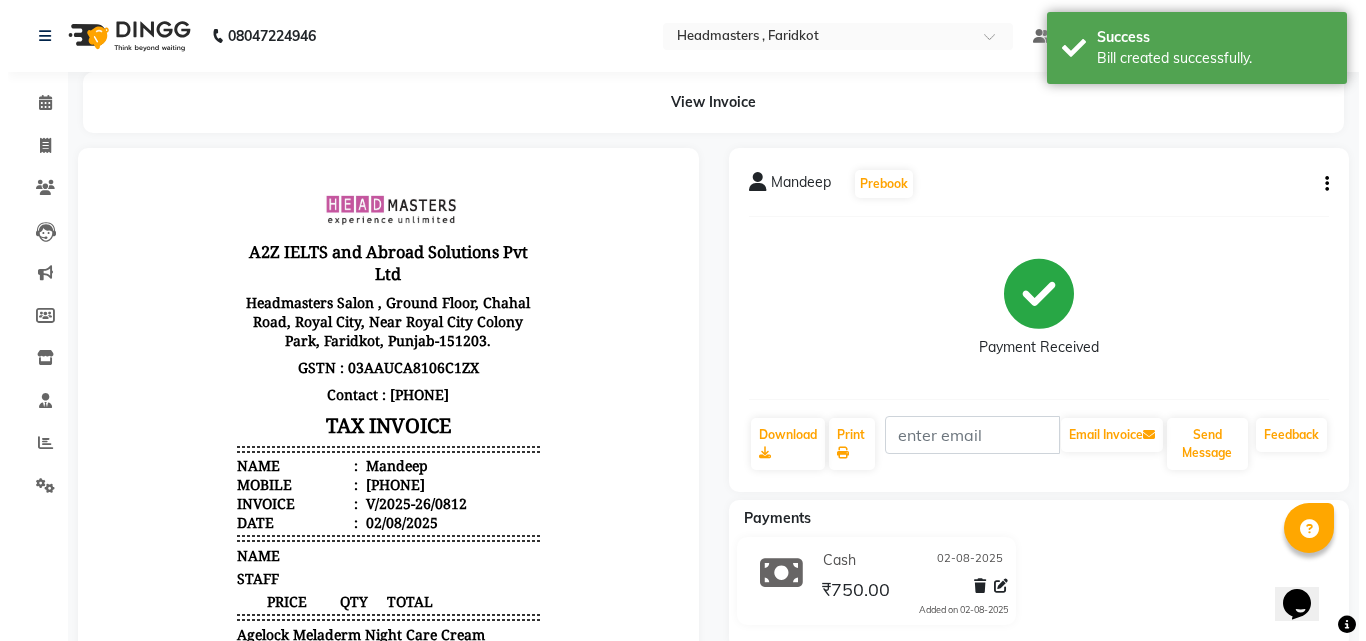 scroll, scrollTop: 0, scrollLeft: 0, axis: both 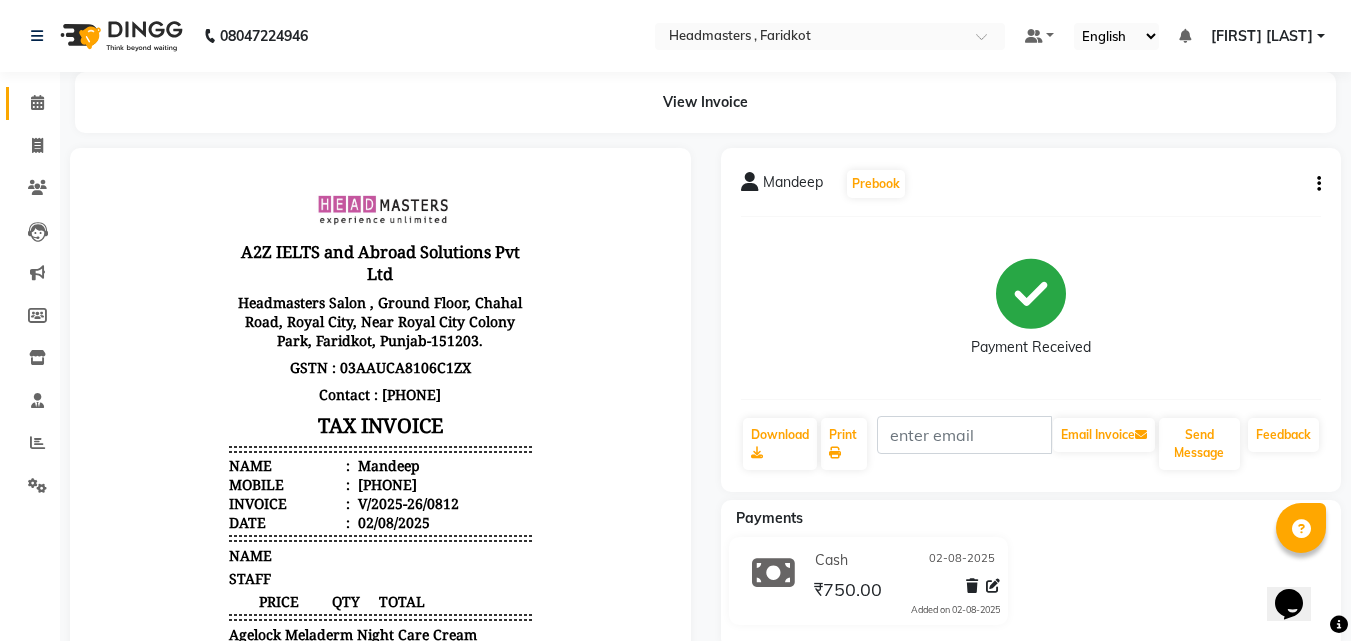 click on "Calendar" 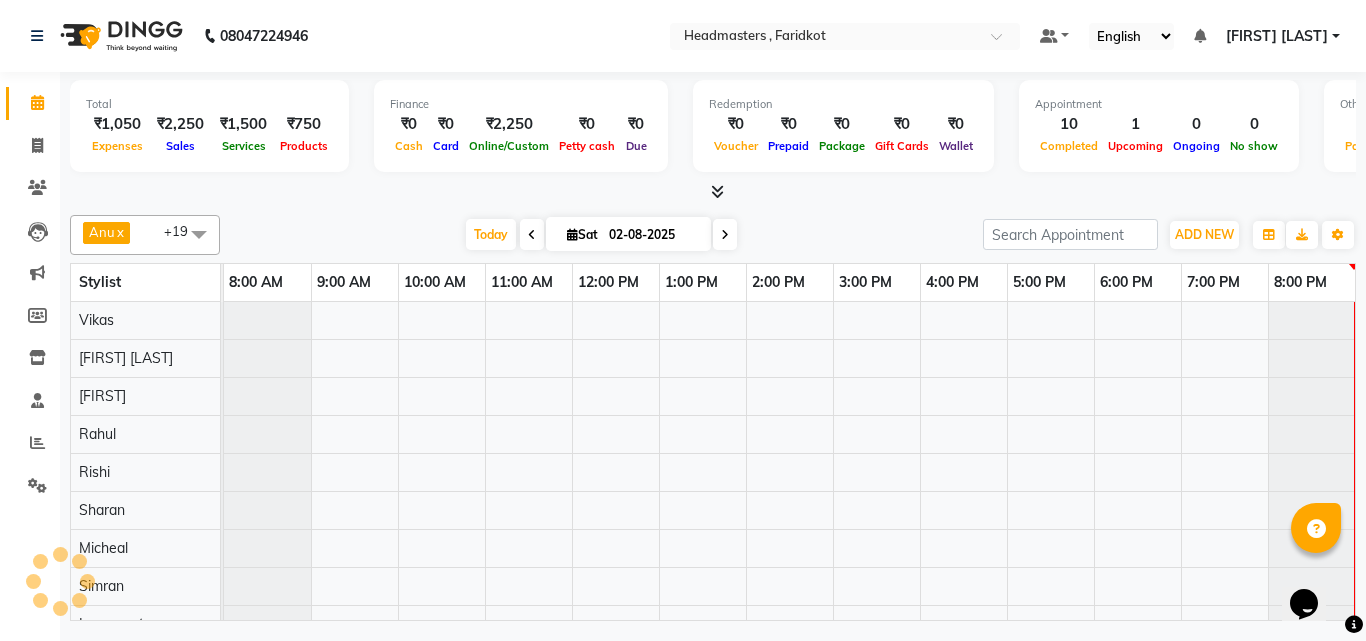 scroll, scrollTop: 0, scrollLeft: 0, axis: both 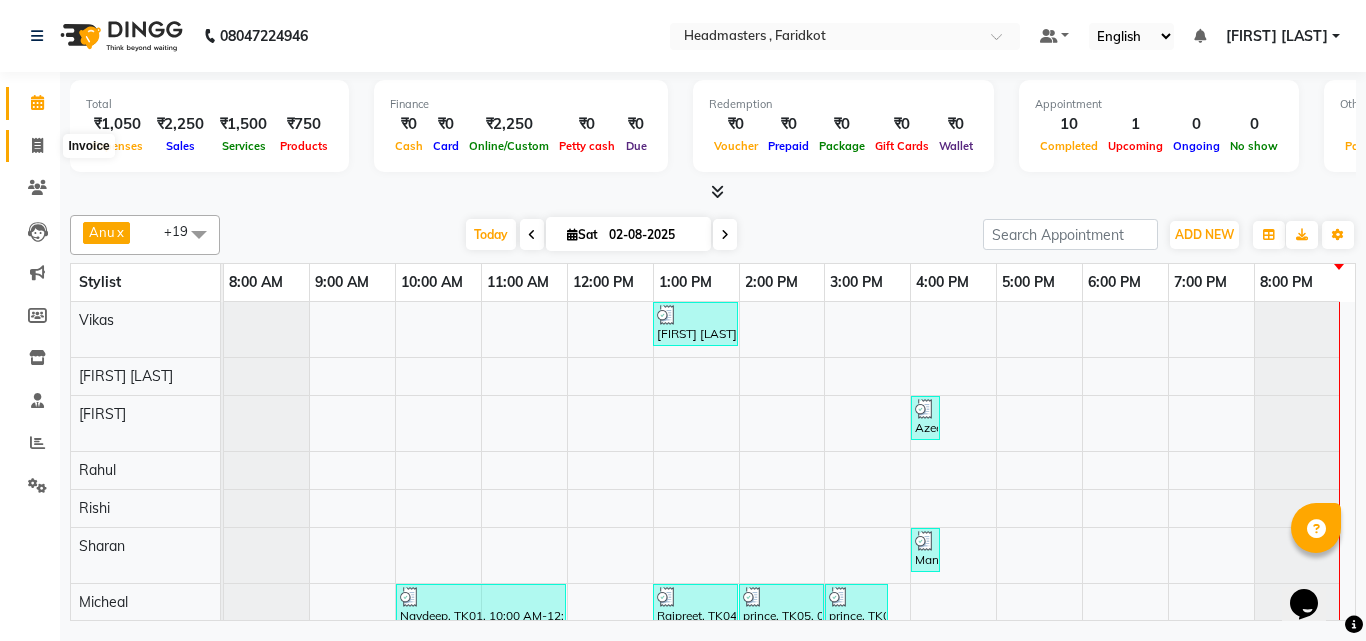 click 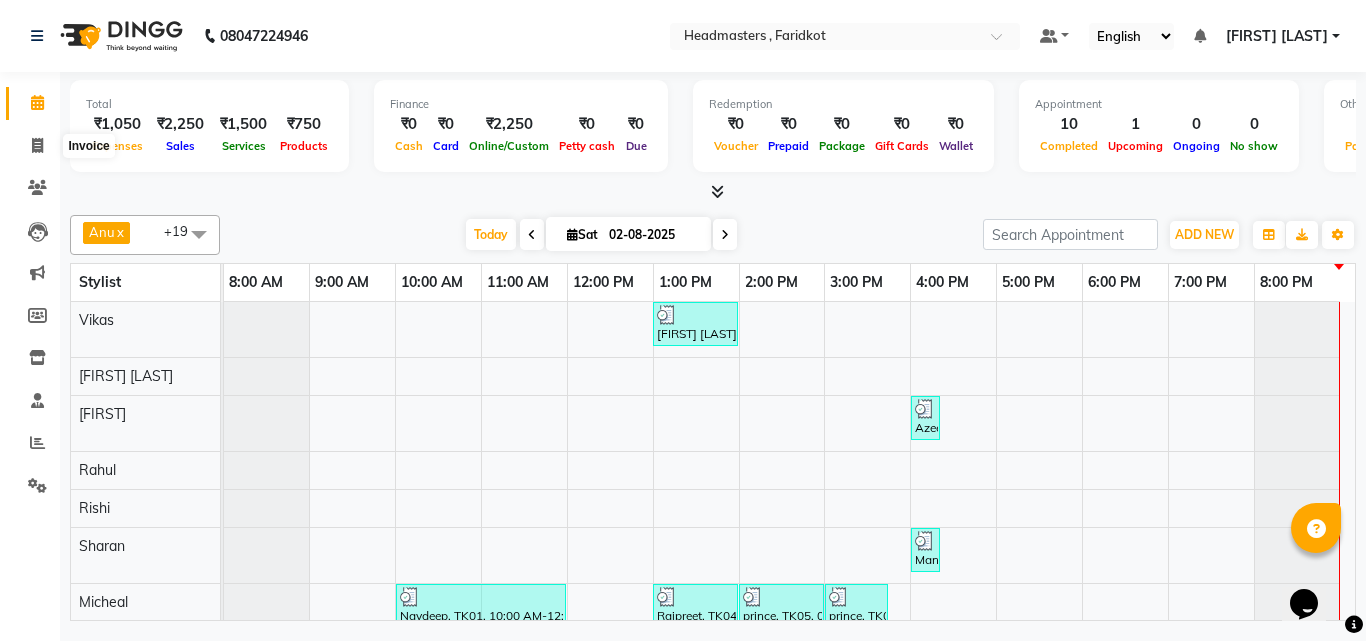 select on "7919" 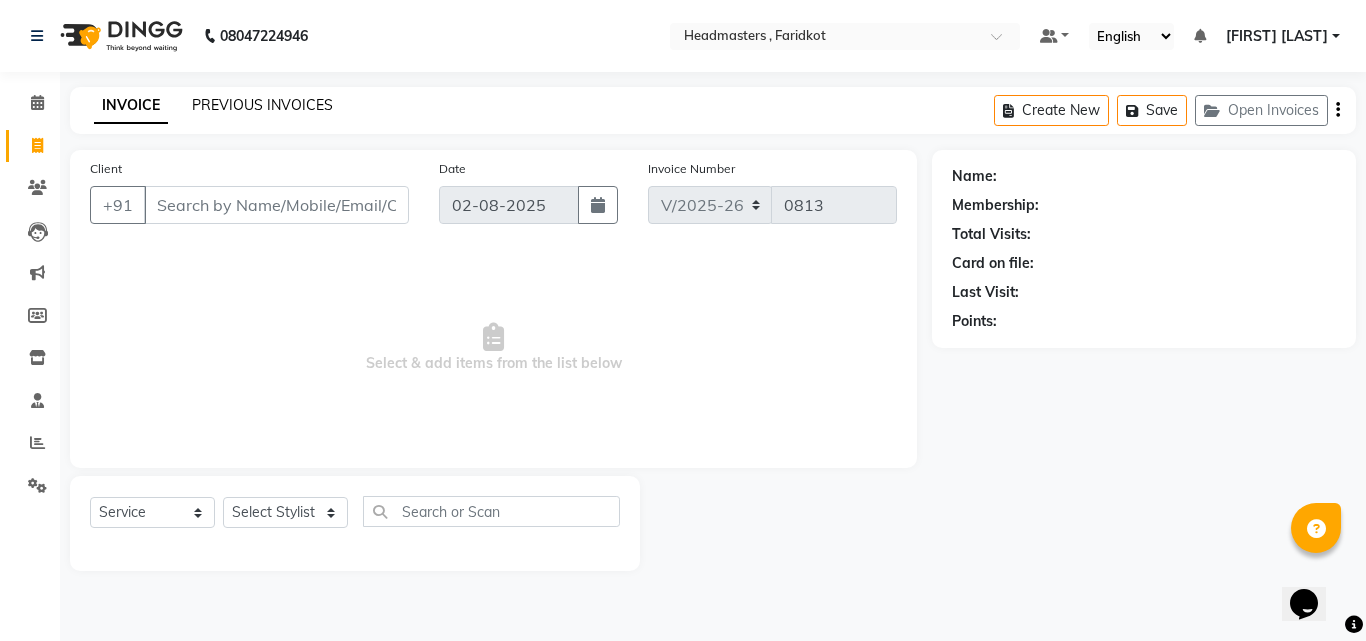 click on "PREVIOUS INVOICES" 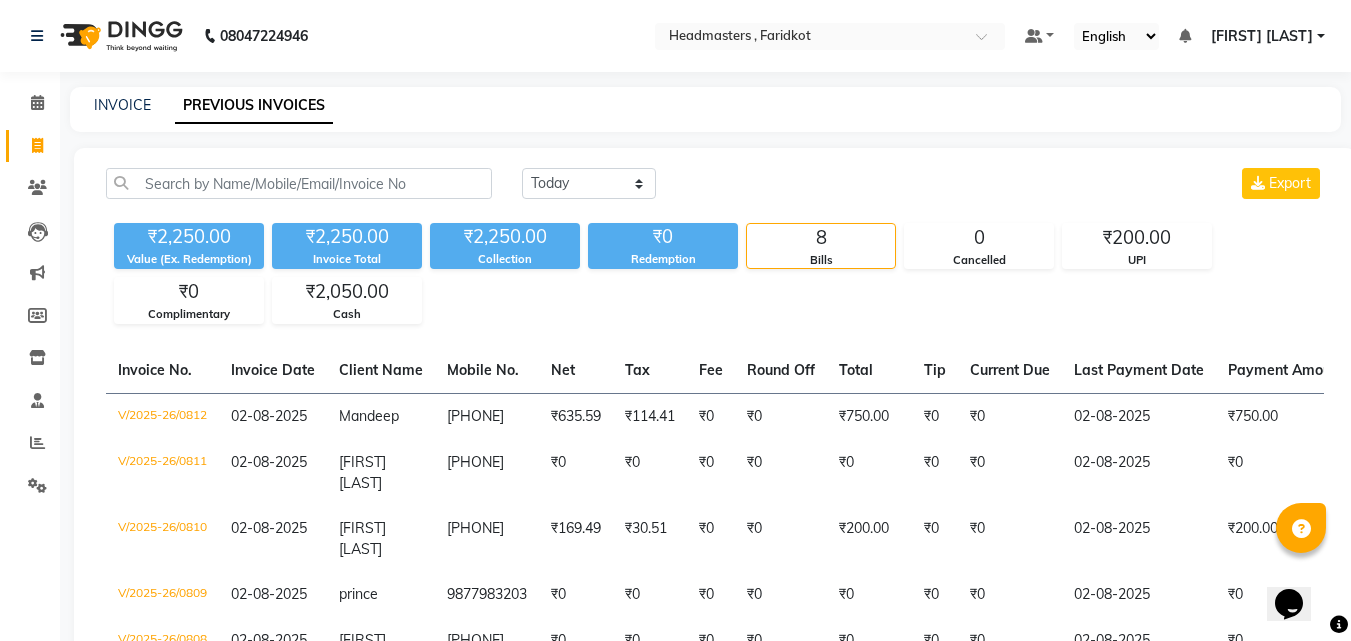 click on "Calendar" 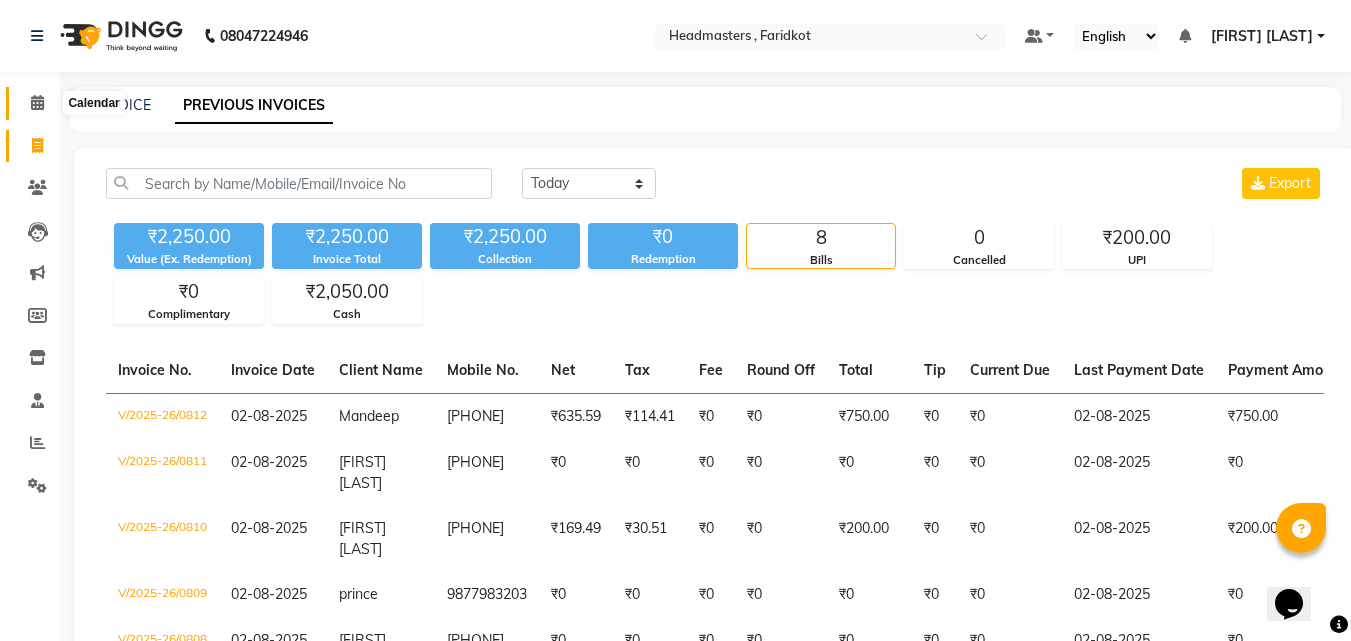 click 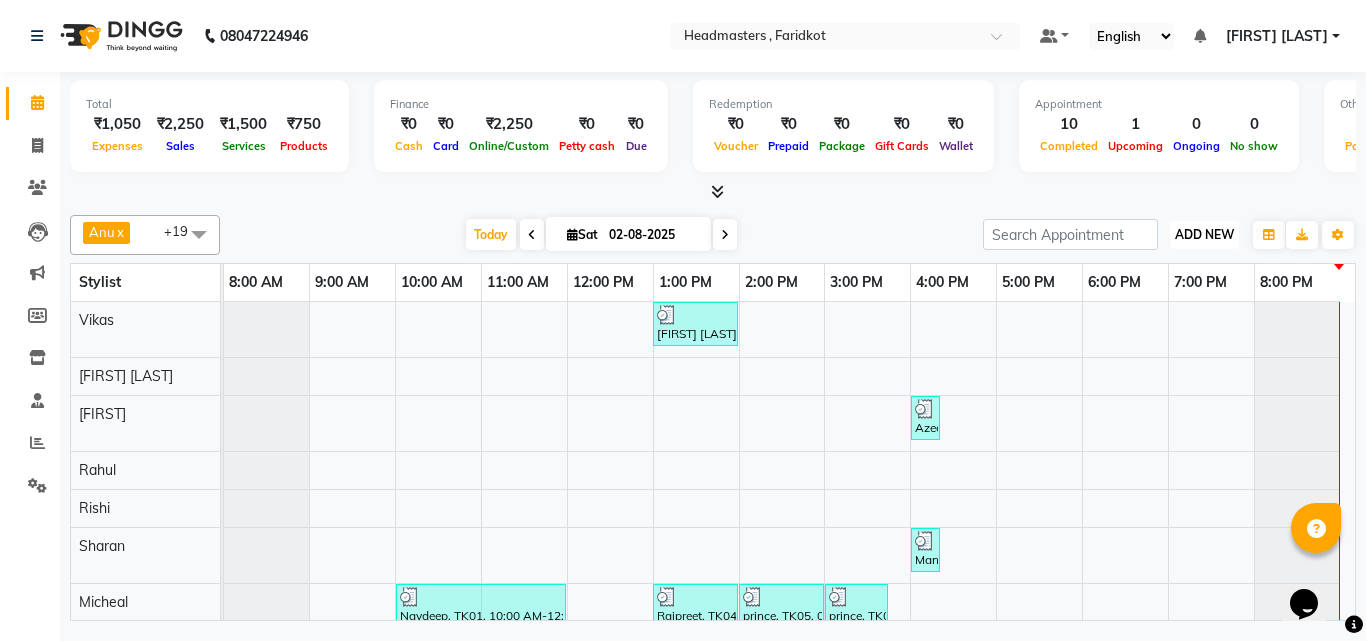 click on "ADD NEW" at bounding box center (1204, 234) 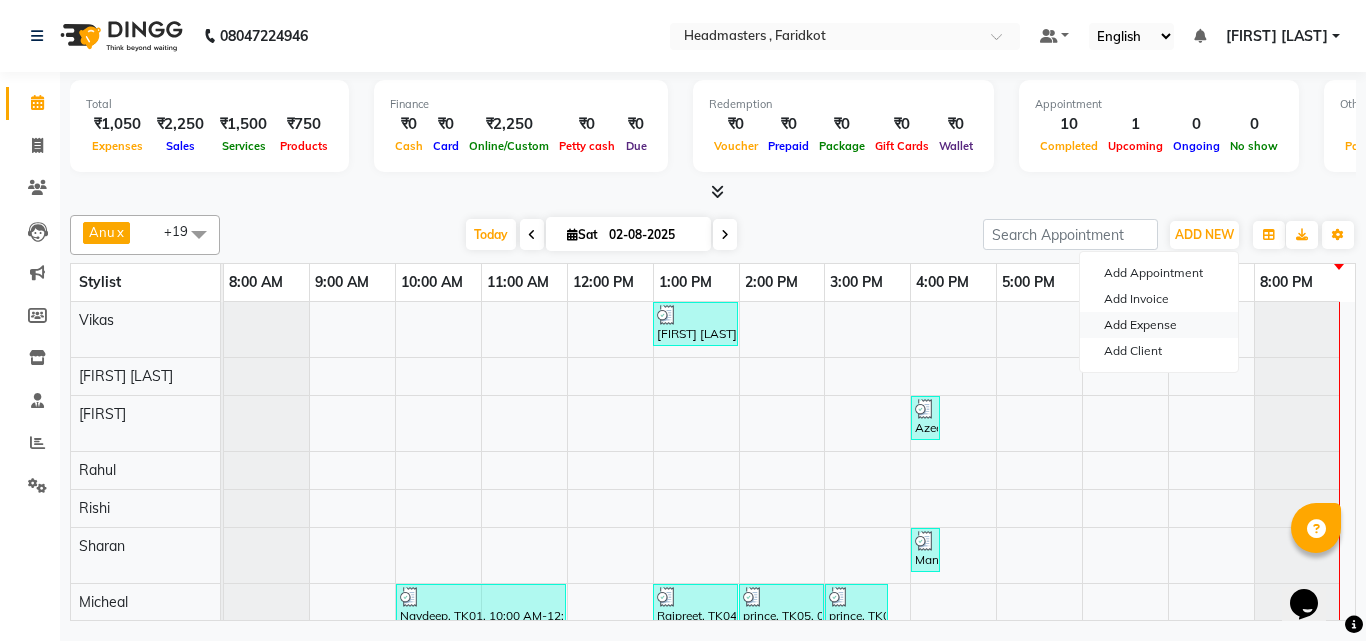 click on "Add Expense" at bounding box center [1159, 325] 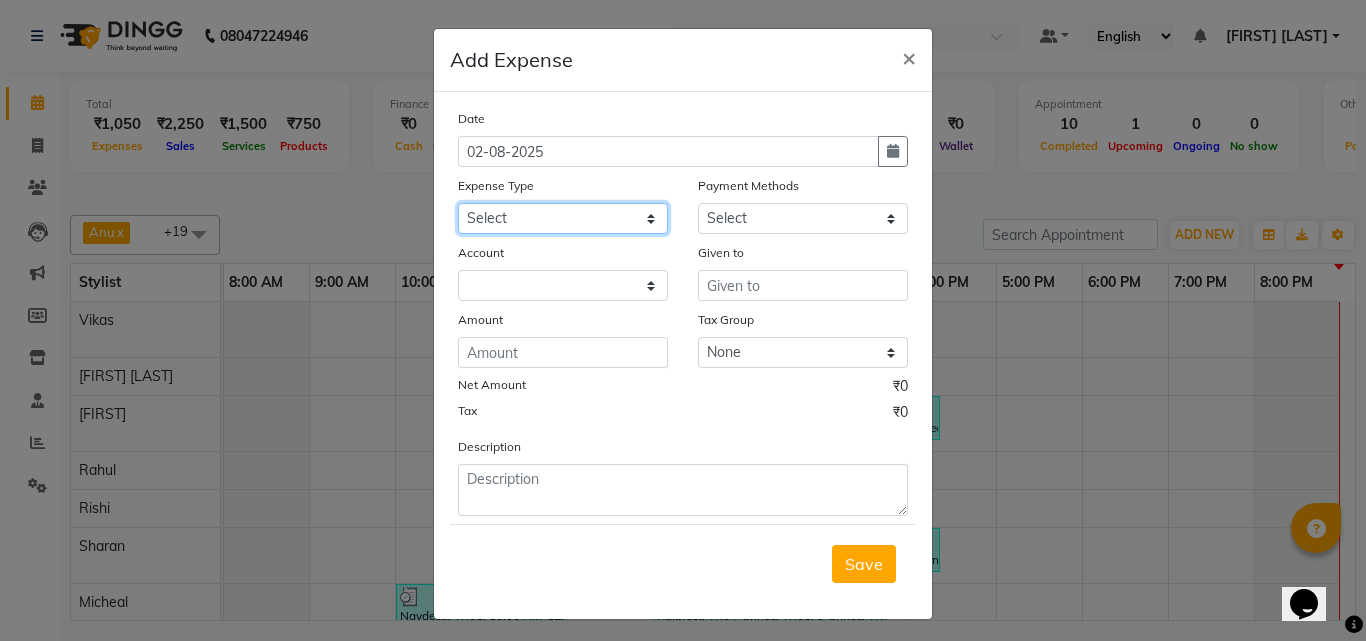 click on "Select Advance Salary Bank charges Car maintenance  Cash transfer to bank Cash transfer to hub Client Snacks Clinical charges Equipment Fuel Govt fee Hair Products or Tools Incentive Insurance International purchase Loan Repayment Maintenance Marketing Miscellaneous MRA Other Pantry Product Rent Salary Staff Snacks Tax Tea & Refreshment Utilities" 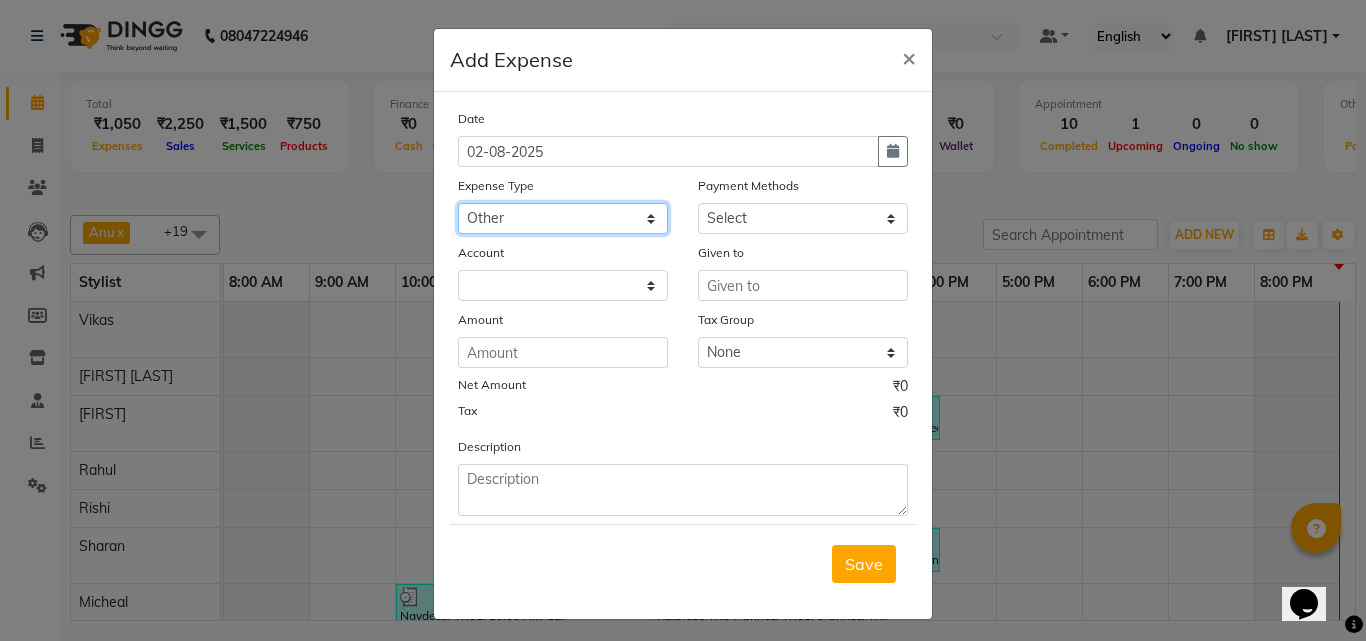 click on "Select Advance Salary Bank charges Car maintenance  Cash transfer to bank Cash transfer to hub Client Snacks Clinical charges Equipment Fuel Govt fee Hair Products or Tools Incentive Insurance International purchase Loan Repayment Maintenance Marketing Miscellaneous MRA Other Pantry Product Rent Salary Staff Snacks Tax Tea & Refreshment Utilities" 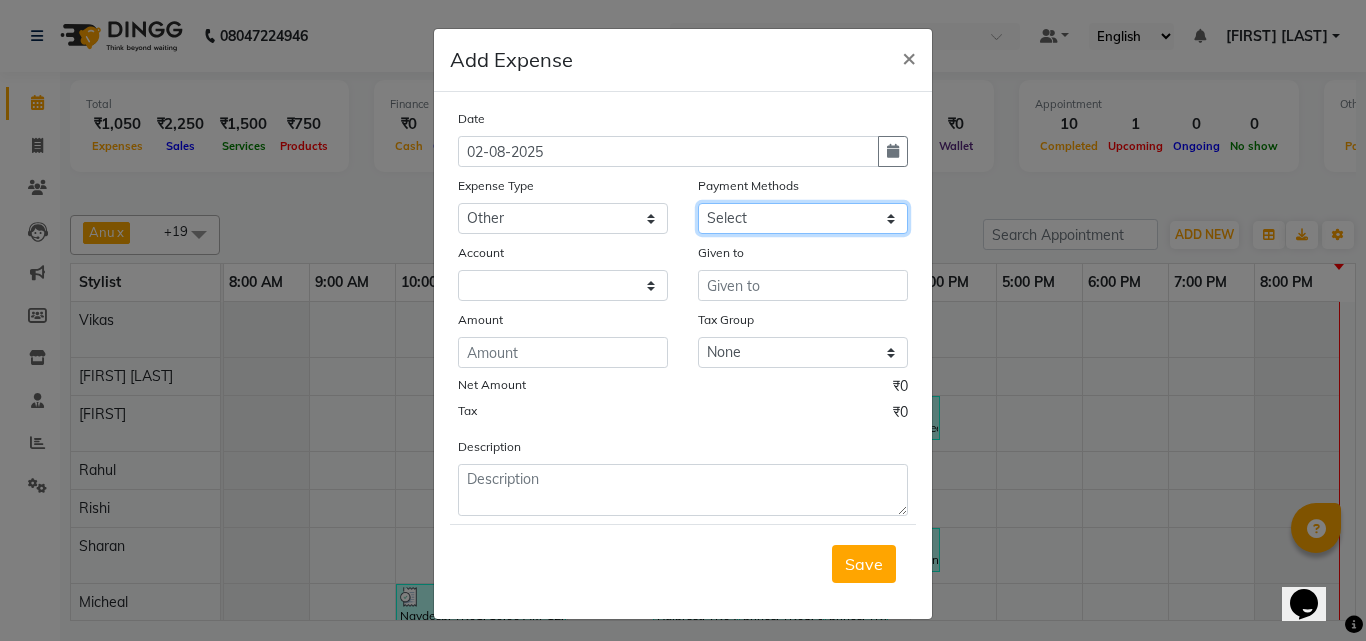 click on "Select UPI CARD Complimentary Voucher Wallet Package Prepaid Cash" 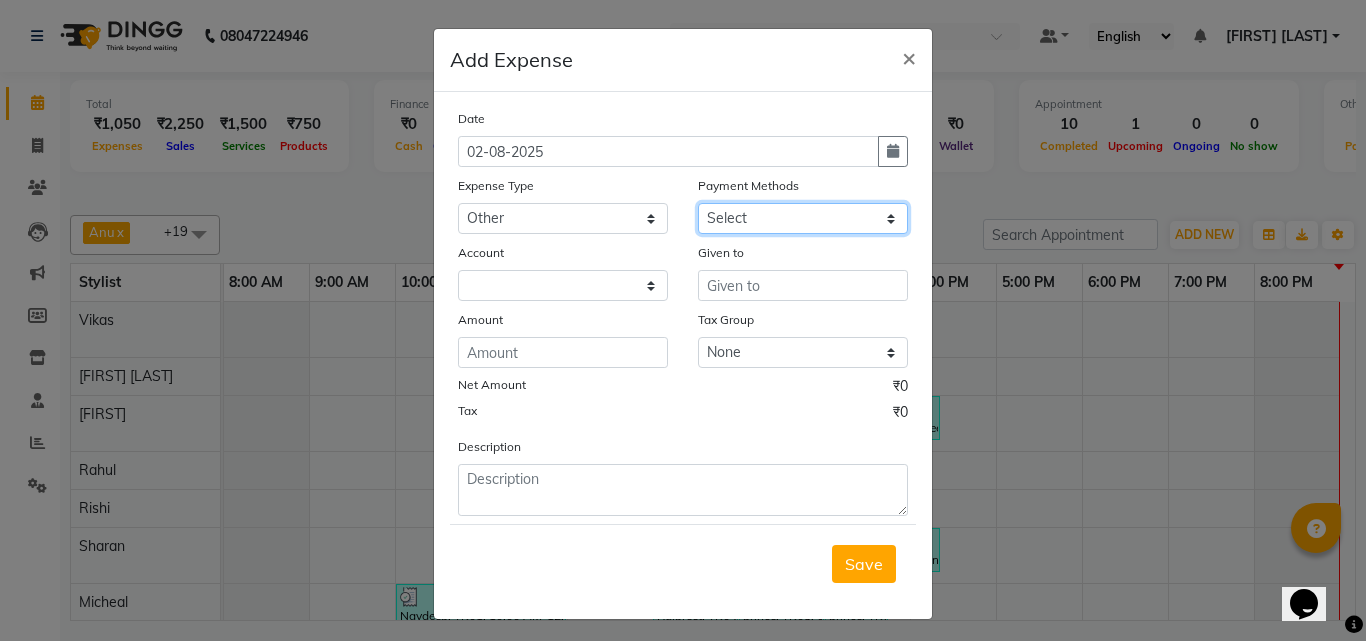 select on "116" 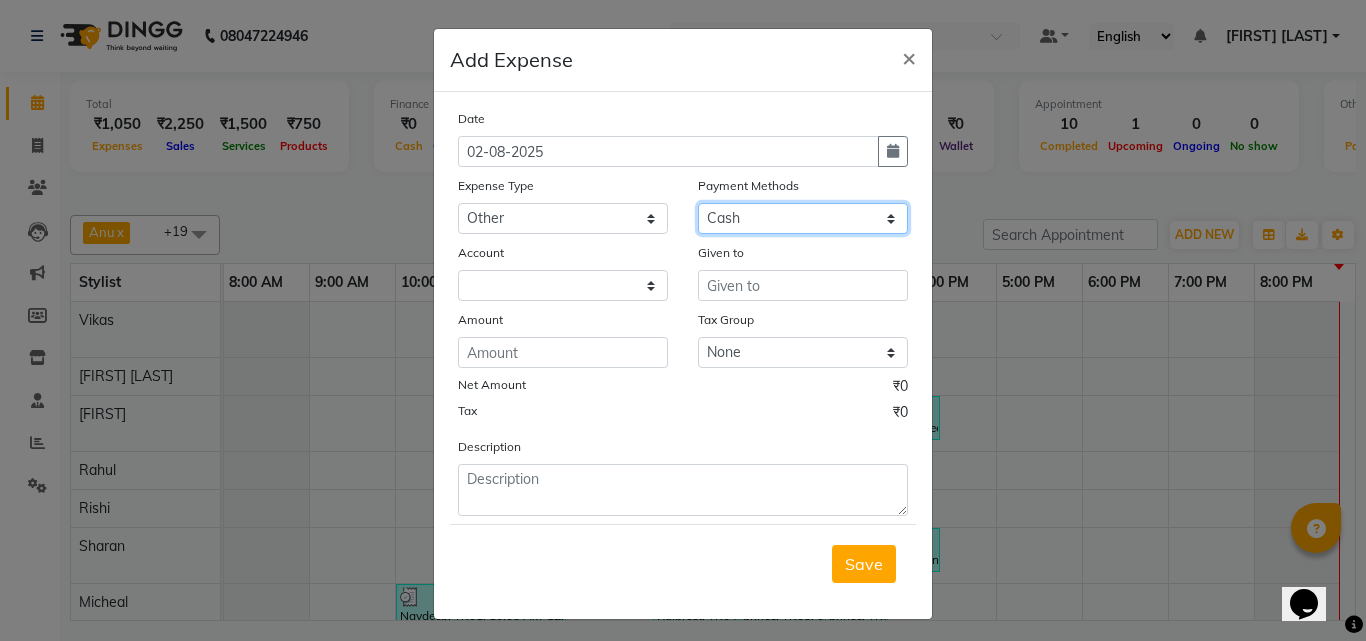 click on "Select UPI CARD Complimentary Voucher Wallet Package Prepaid Cash" 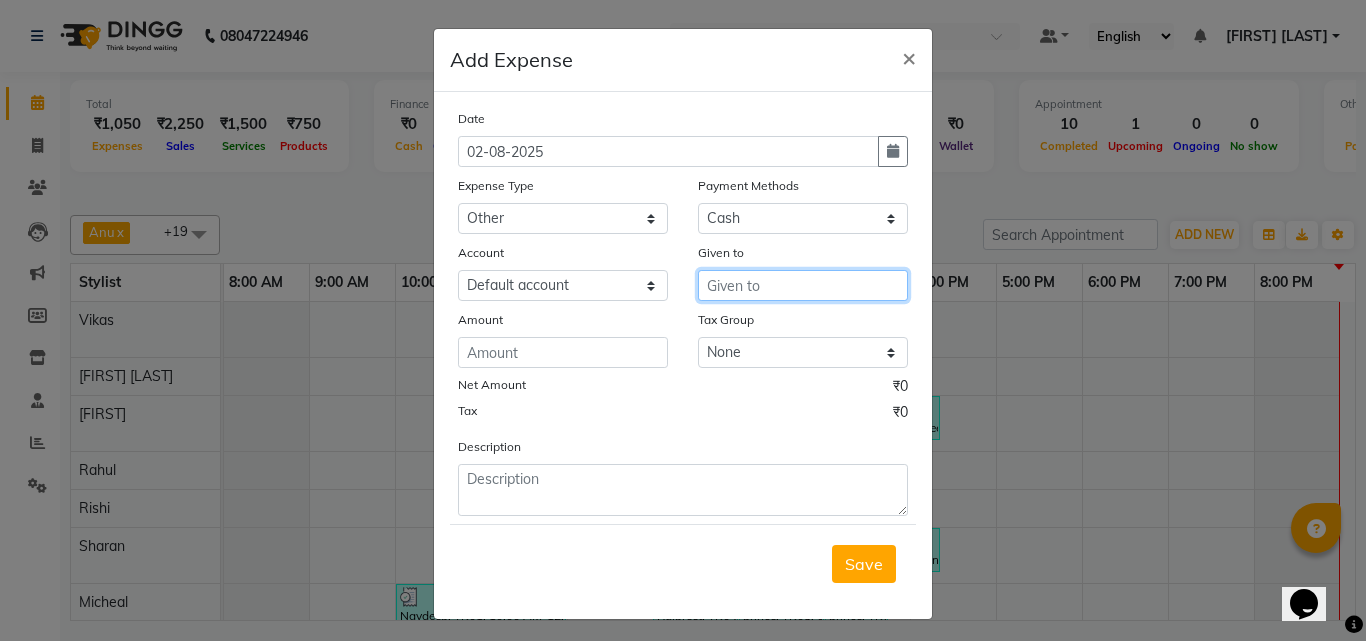 click at bounding box center (803, 285) 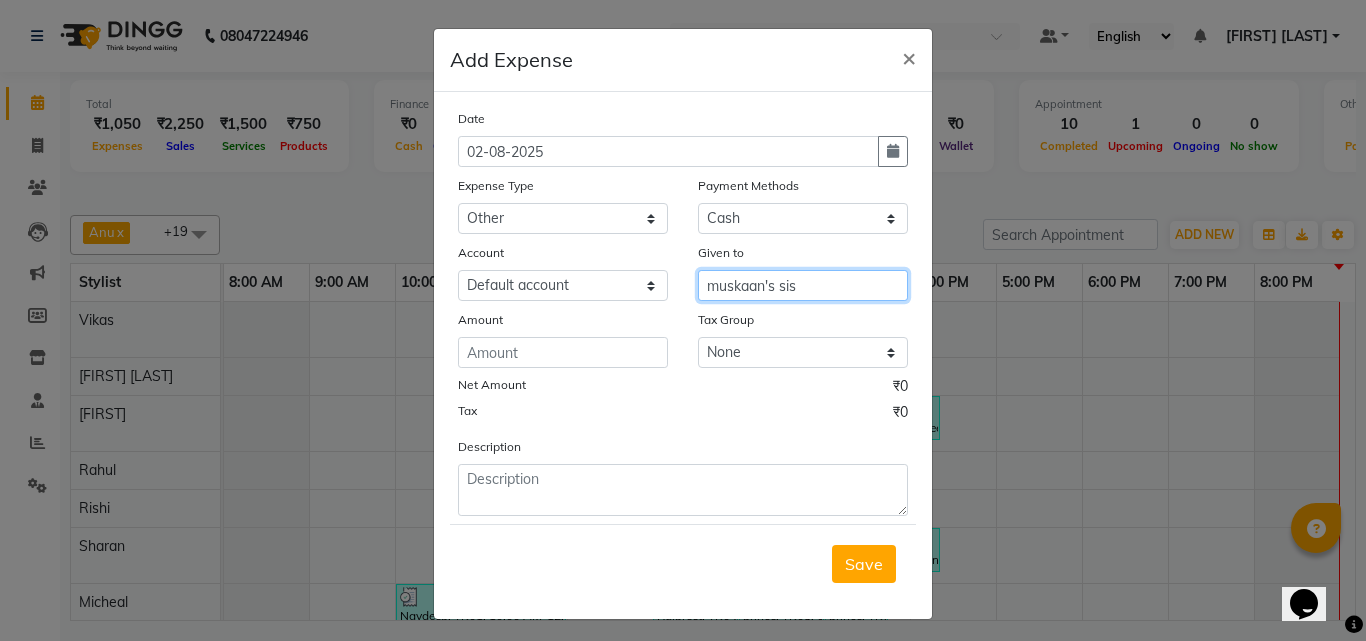 type on "muskaan's sis" 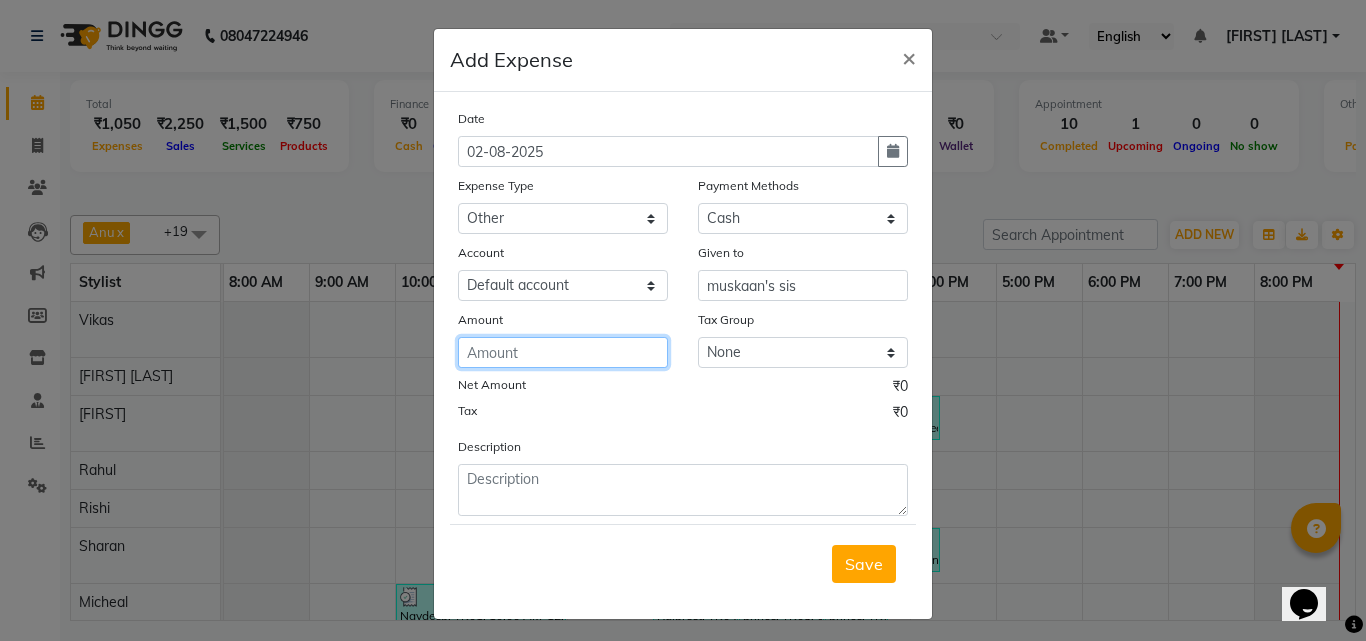 click 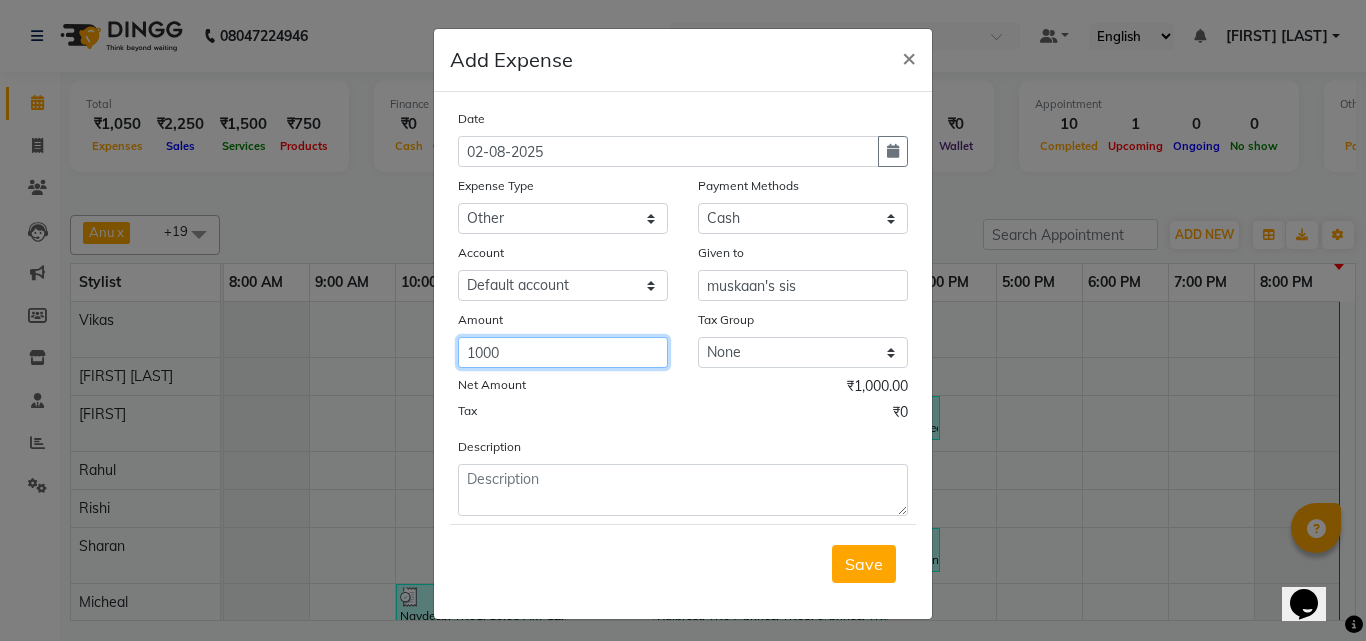 type on "1000" 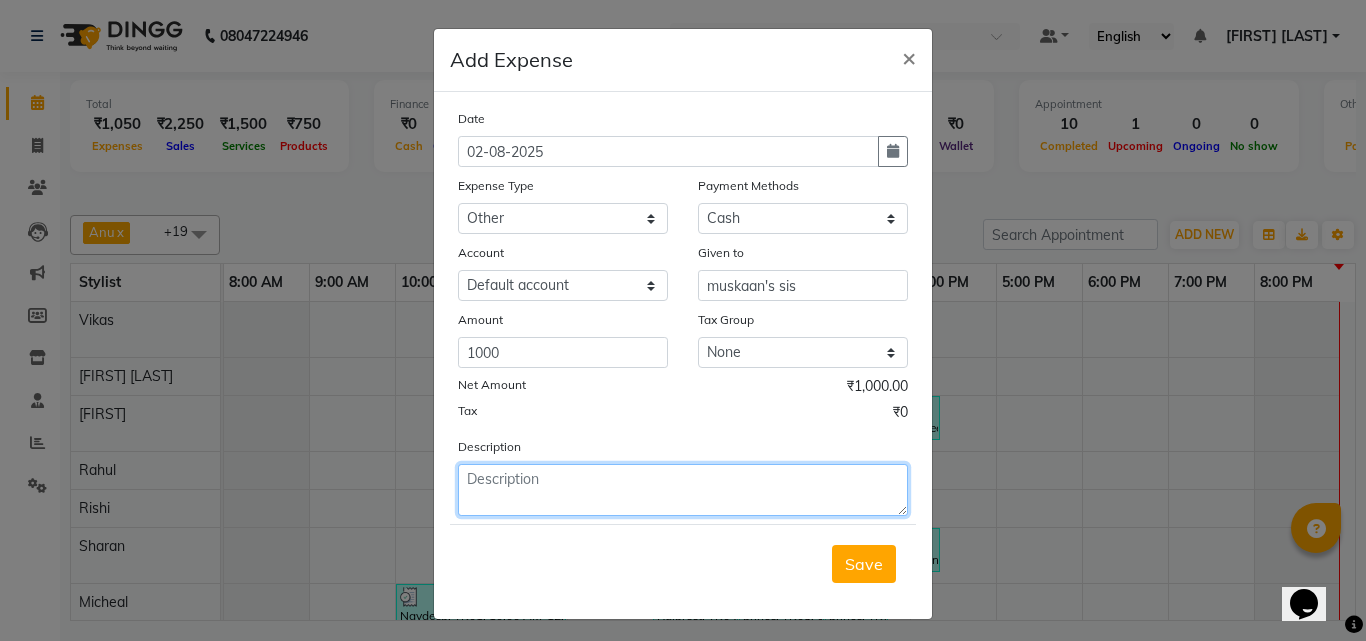 click 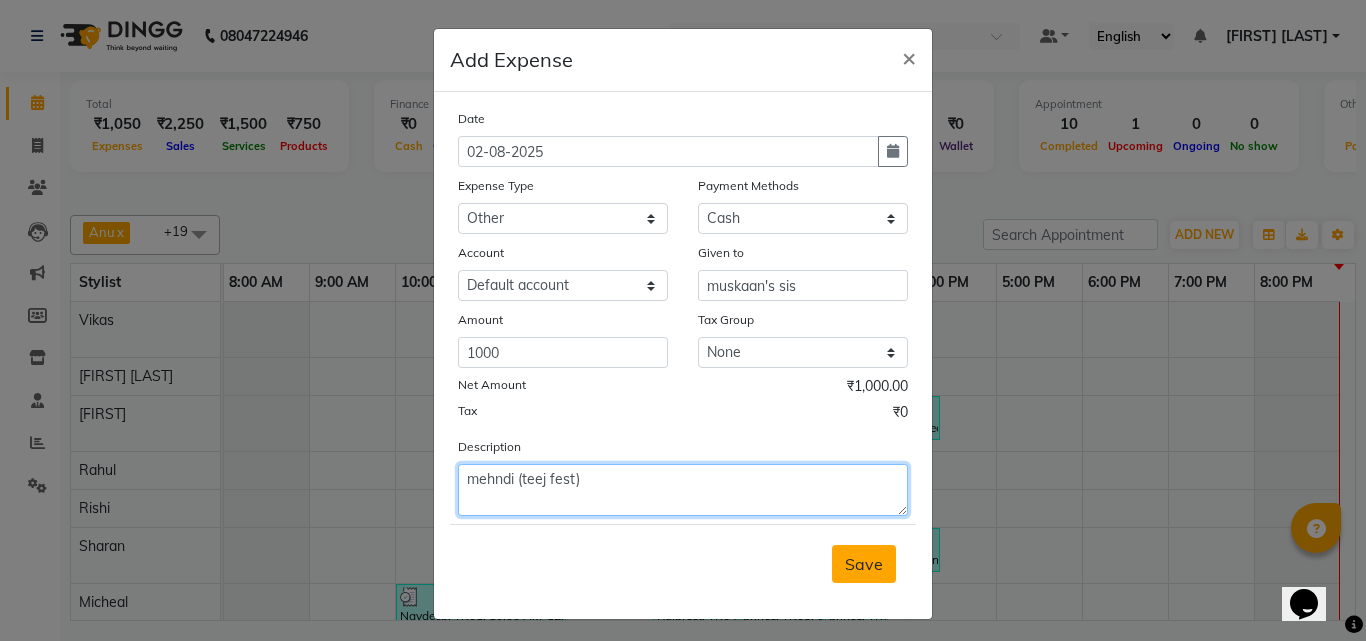 type on "mehndi (teej fest)" 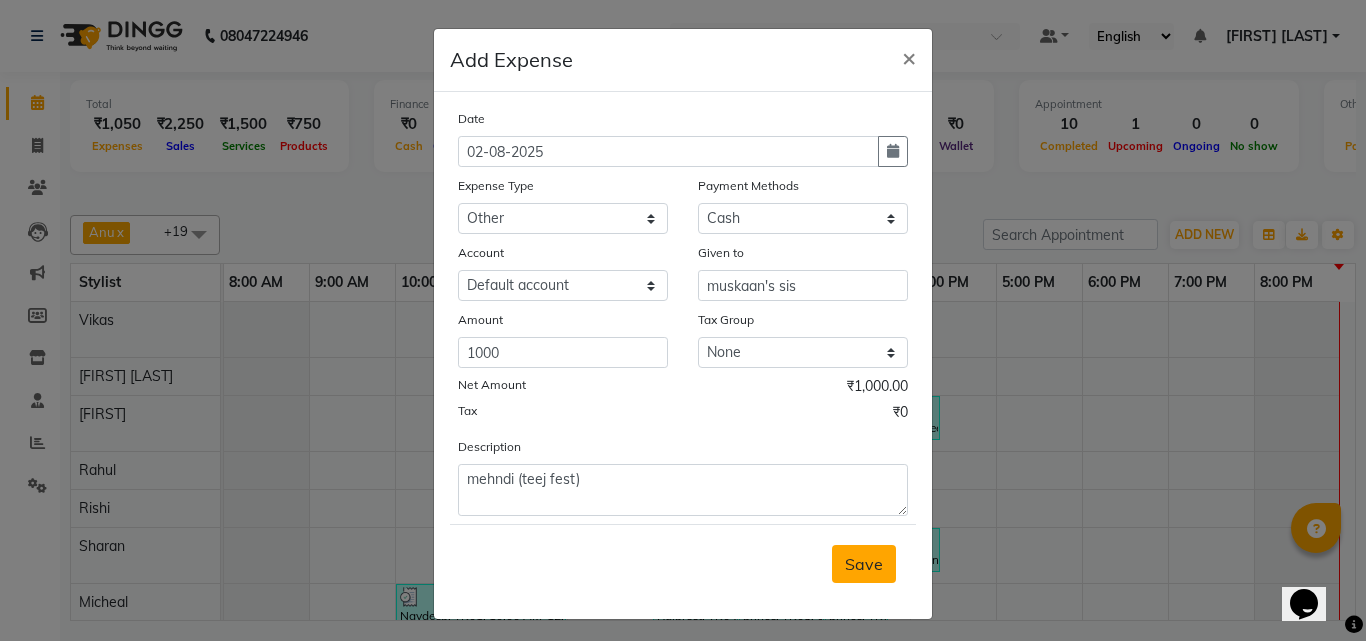 click on "Save" at bounding box center (864, 564) 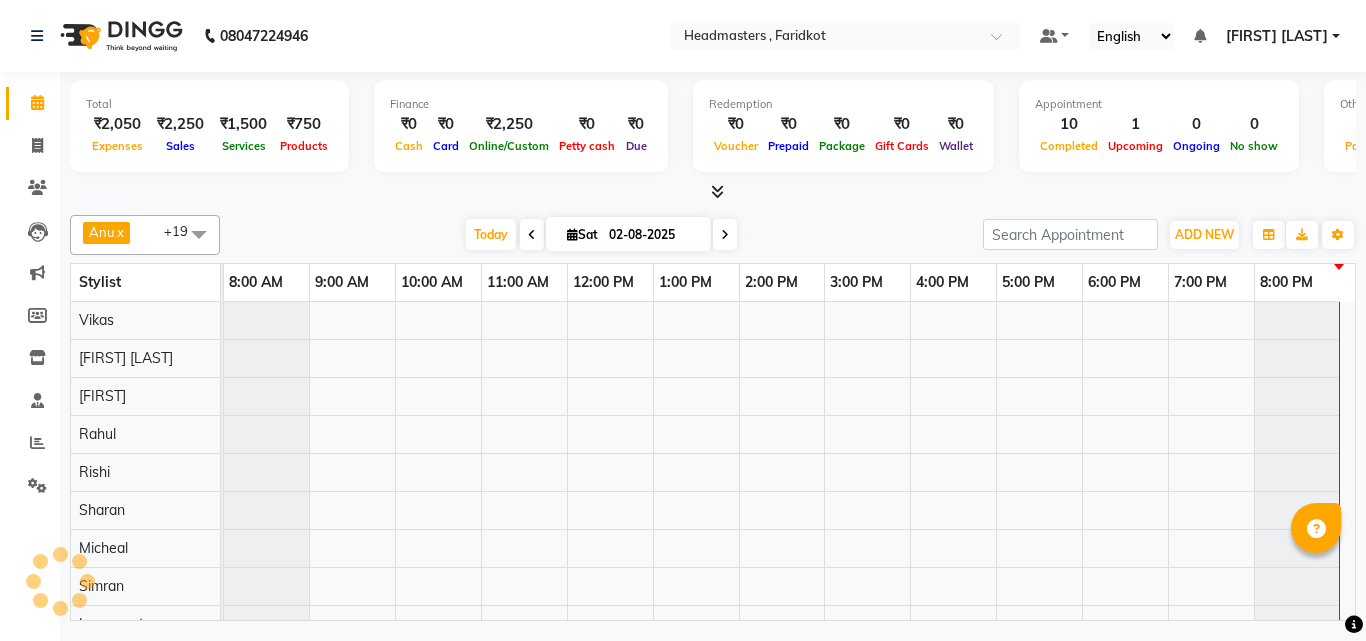 scroll, scrollTop: 0, scrollLeft: 0, axis: both 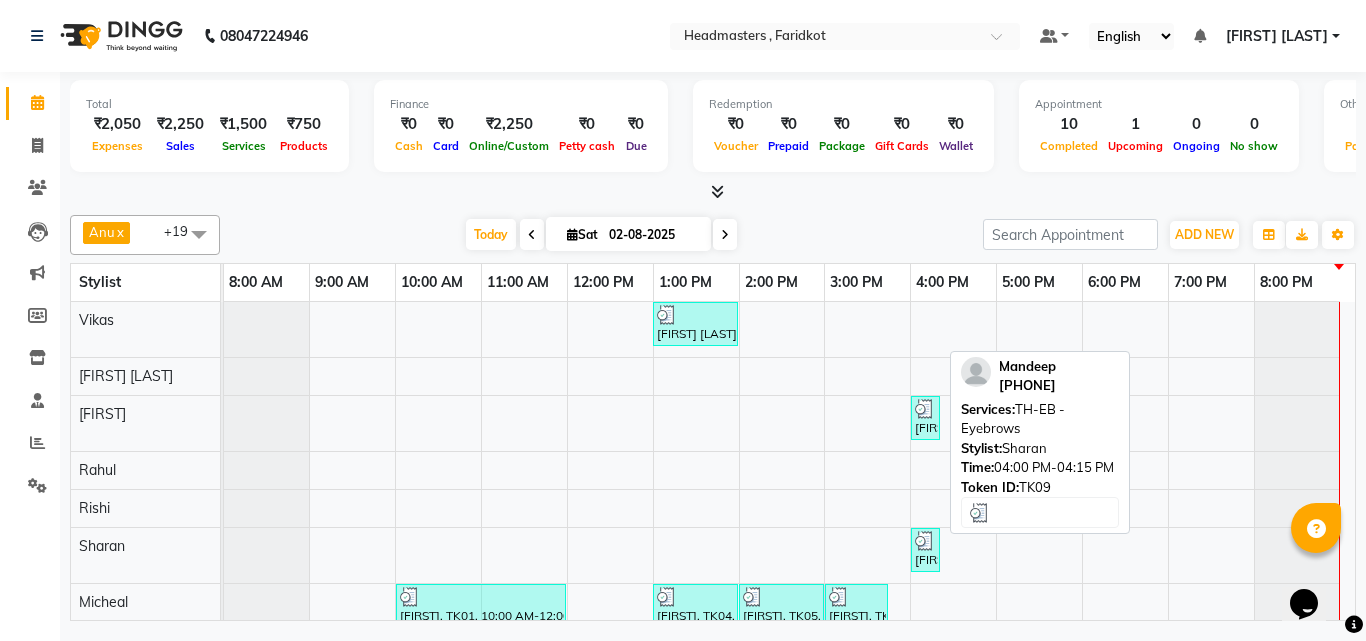 click at bounding box center [925, 541] 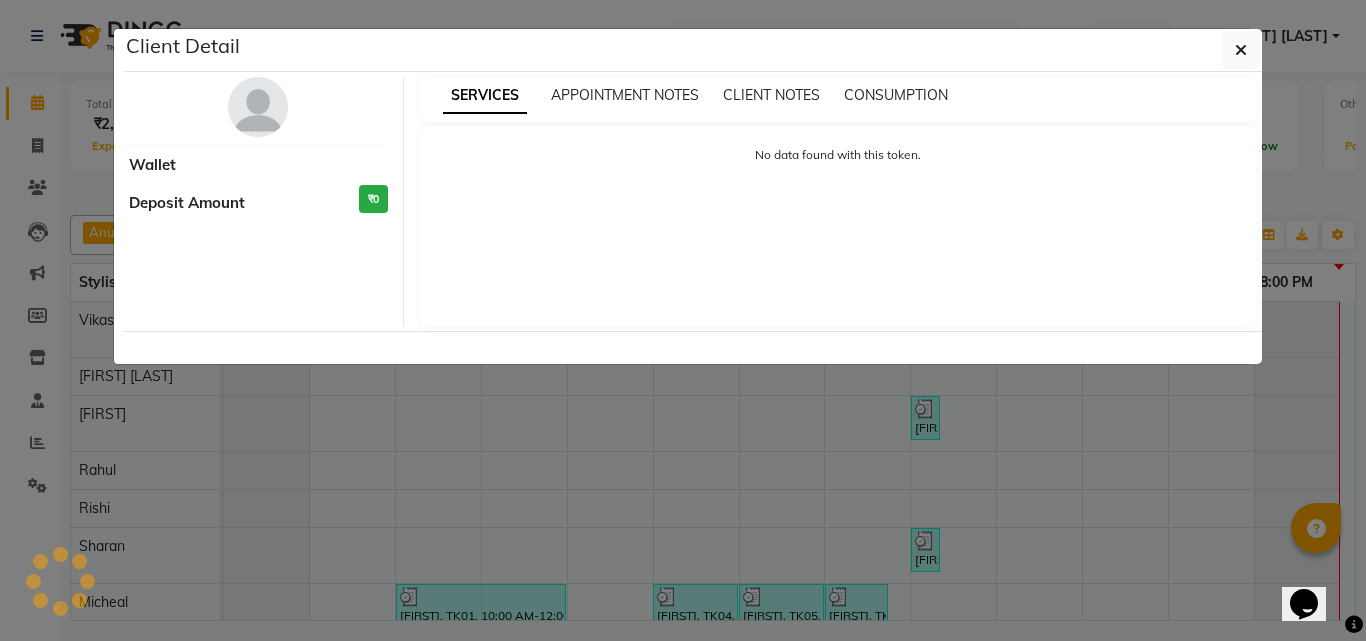 select on "3" 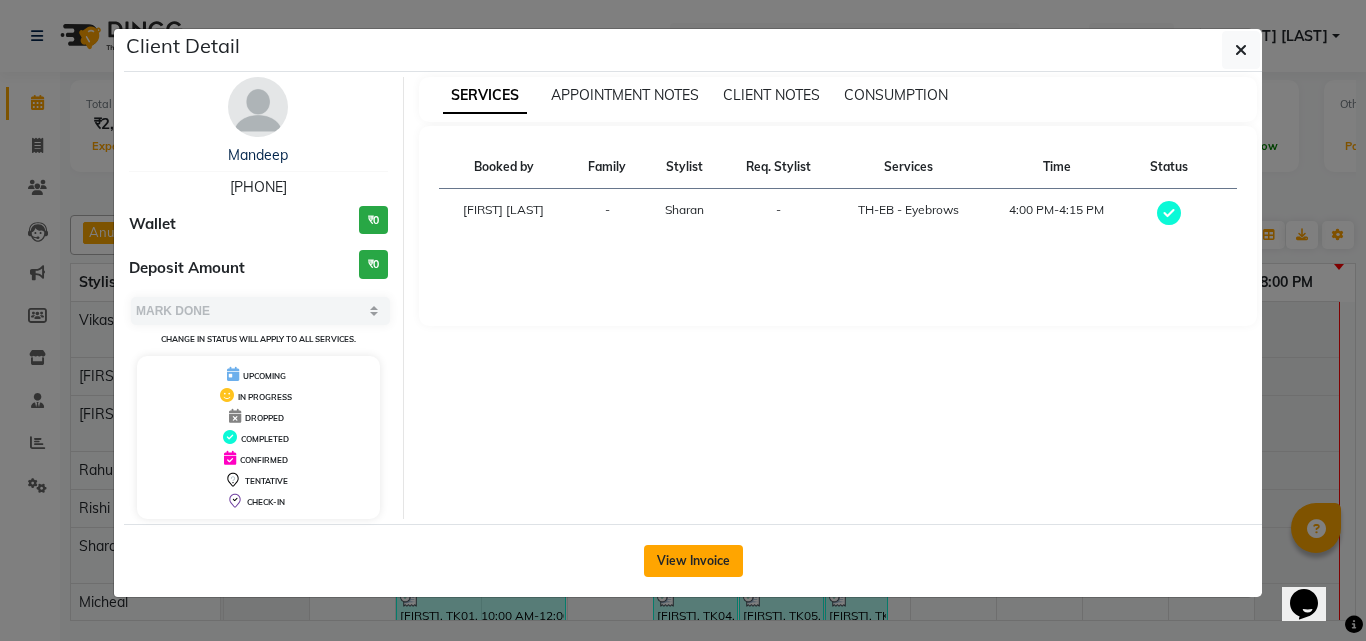 click on "View Invoice" 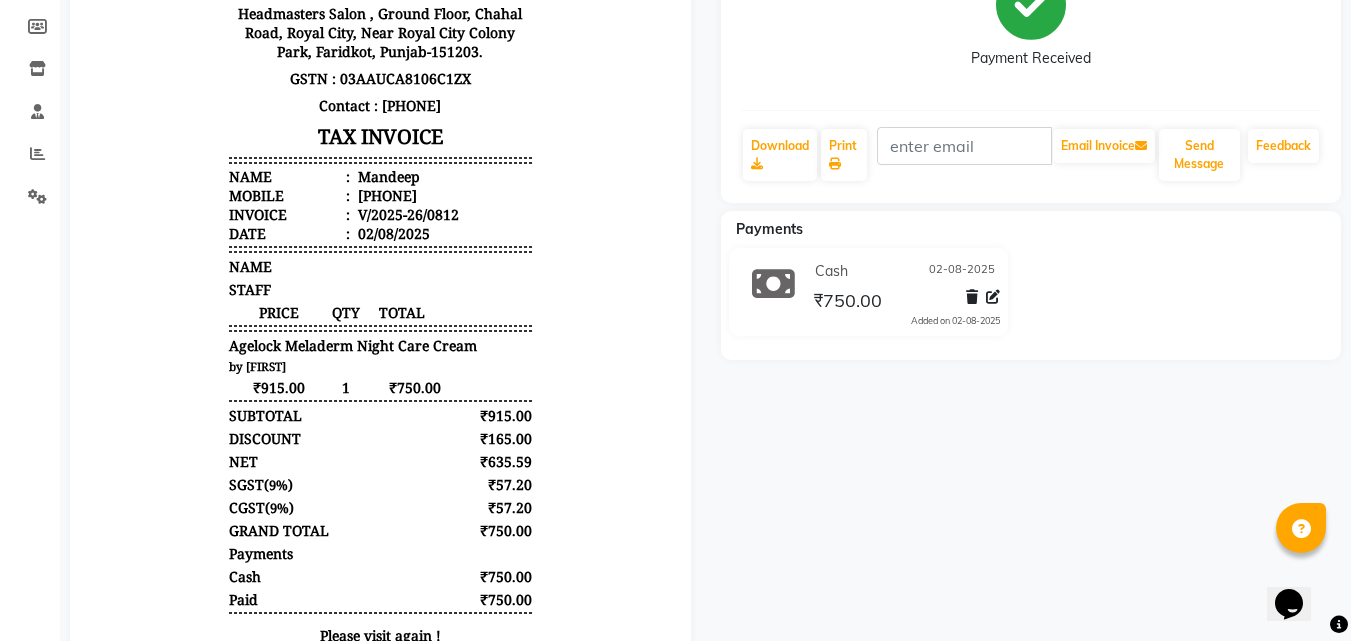 scroll, scrollTop: 300, scrollLeft: 0, axis: vertical 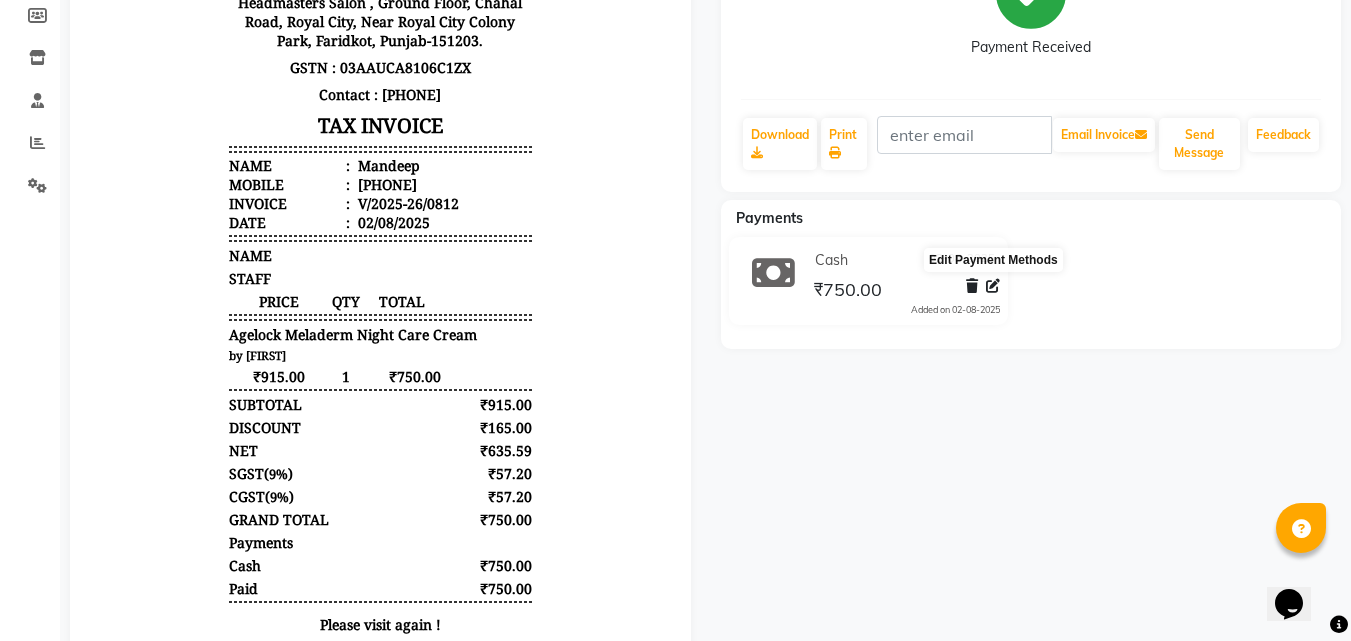 click 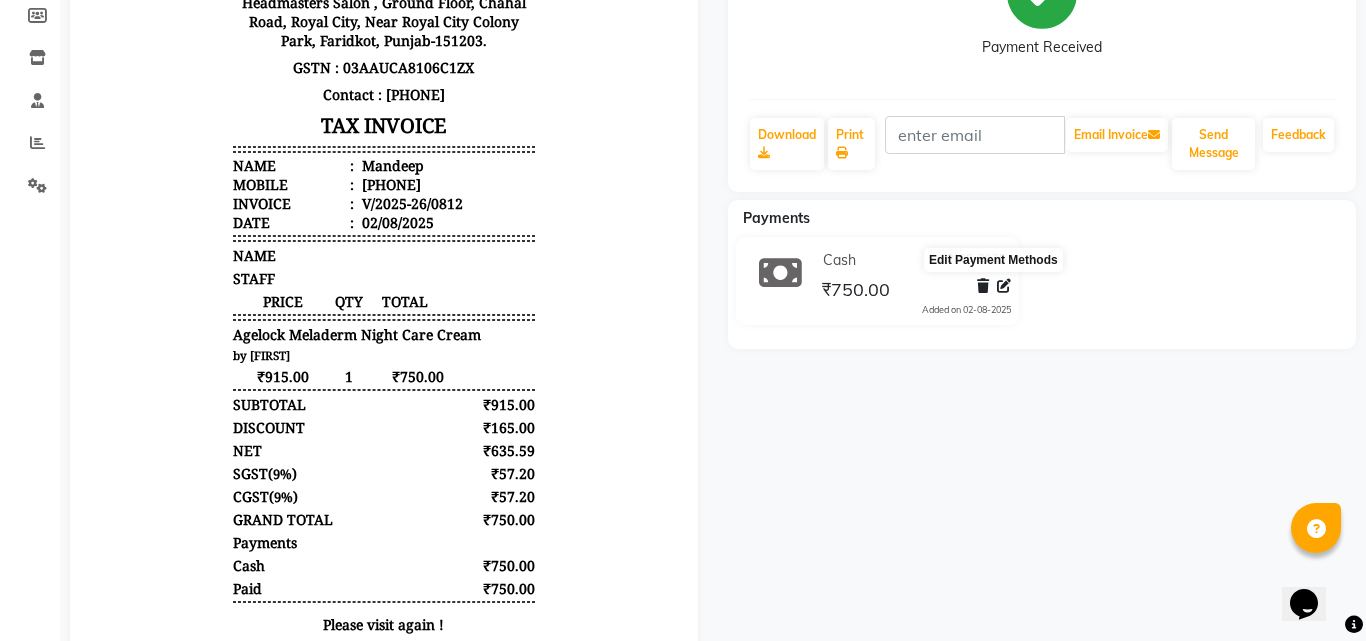 select on "116" 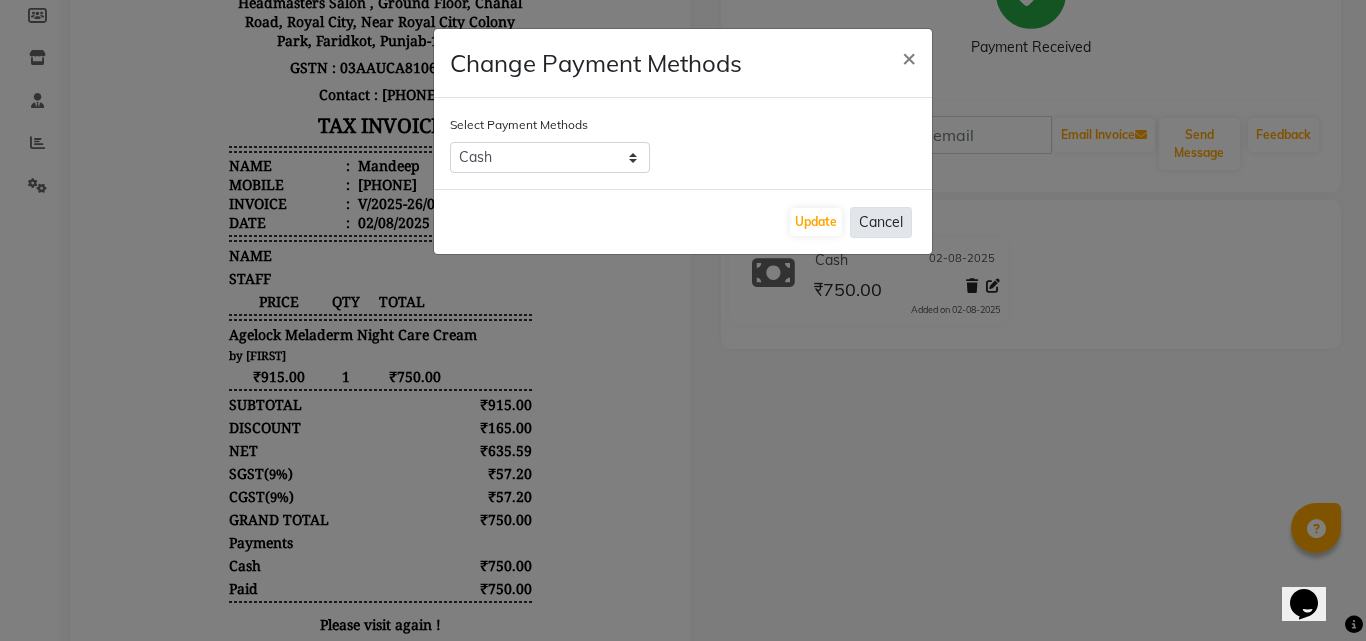 click on "Cancel" 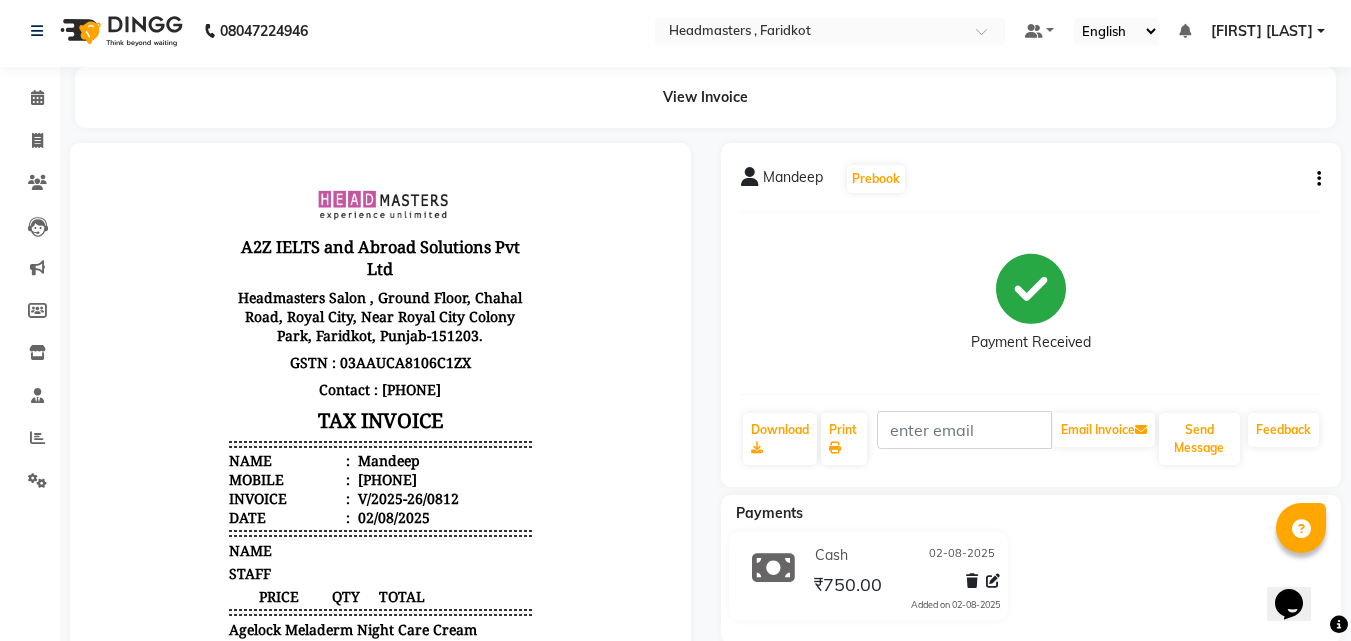 scroll, scrollTop: 0, scrollLeft: 0, axis: both 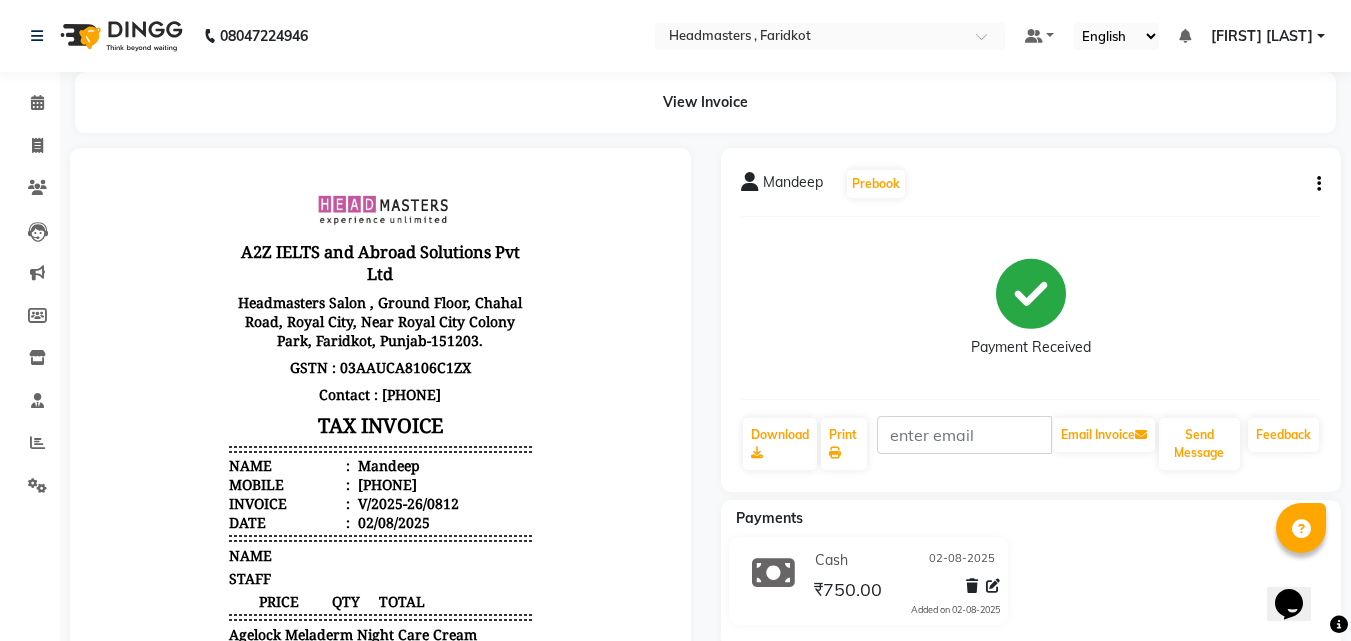 click 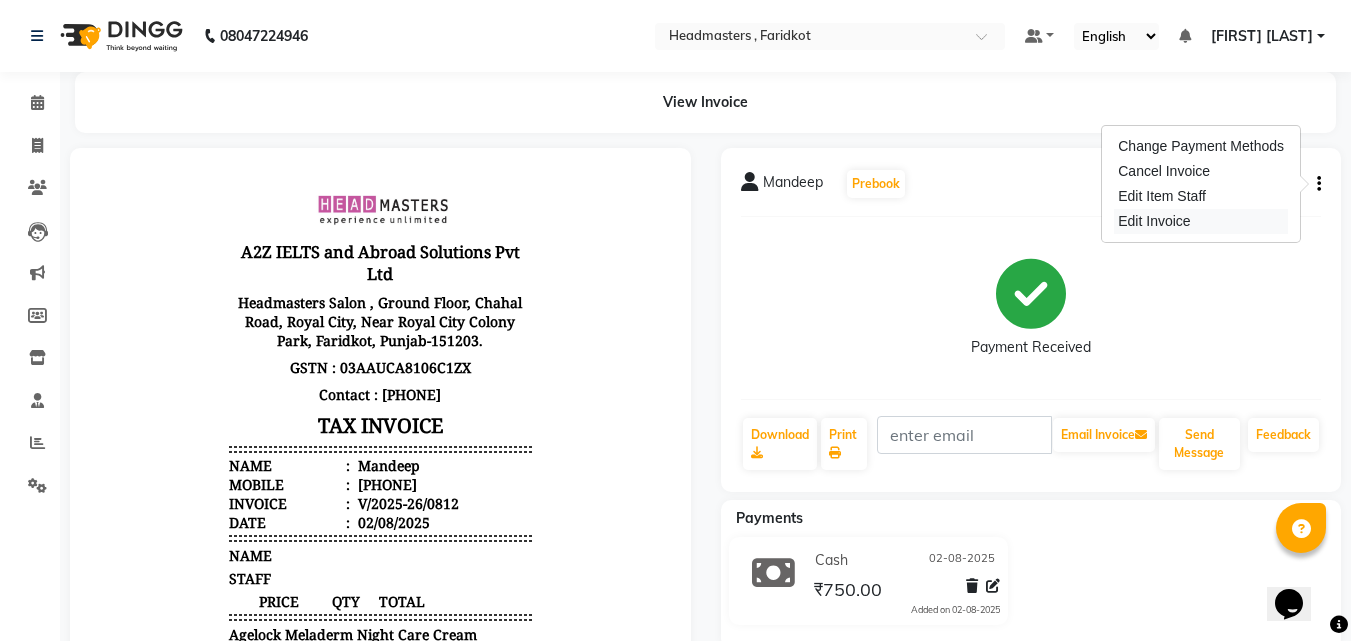 click on "Edit Invoice" at bounding box center [1201, 221] 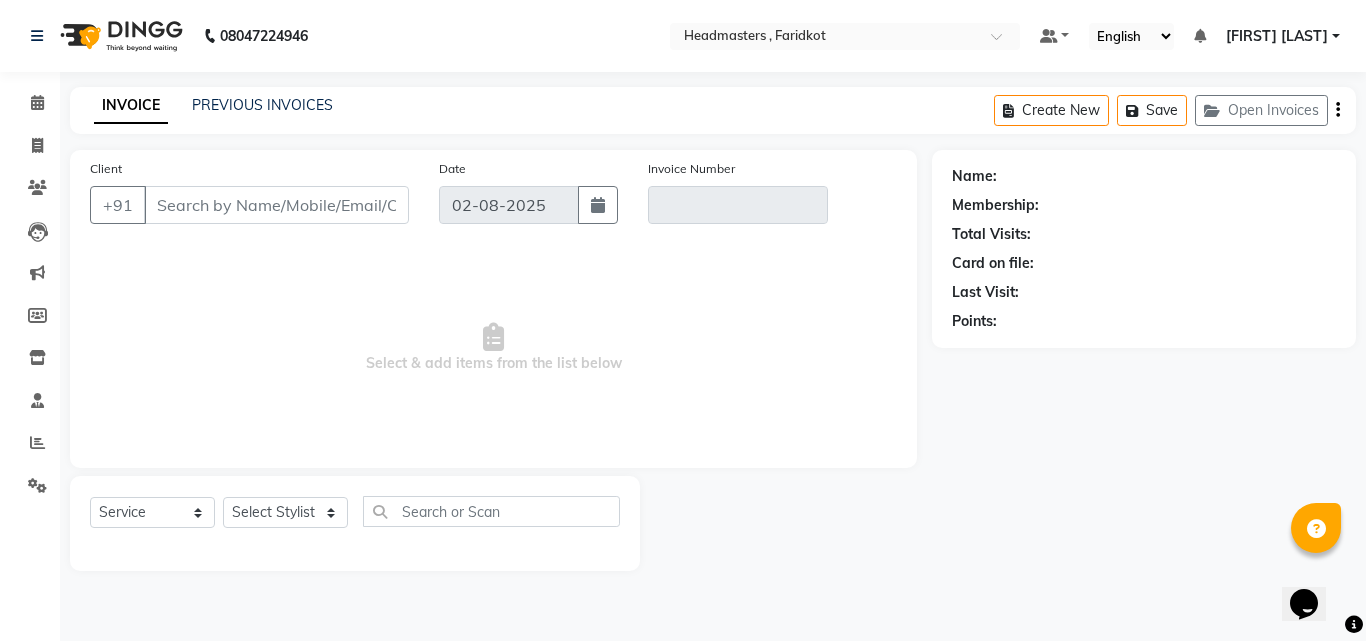 type on "[PHONE]" 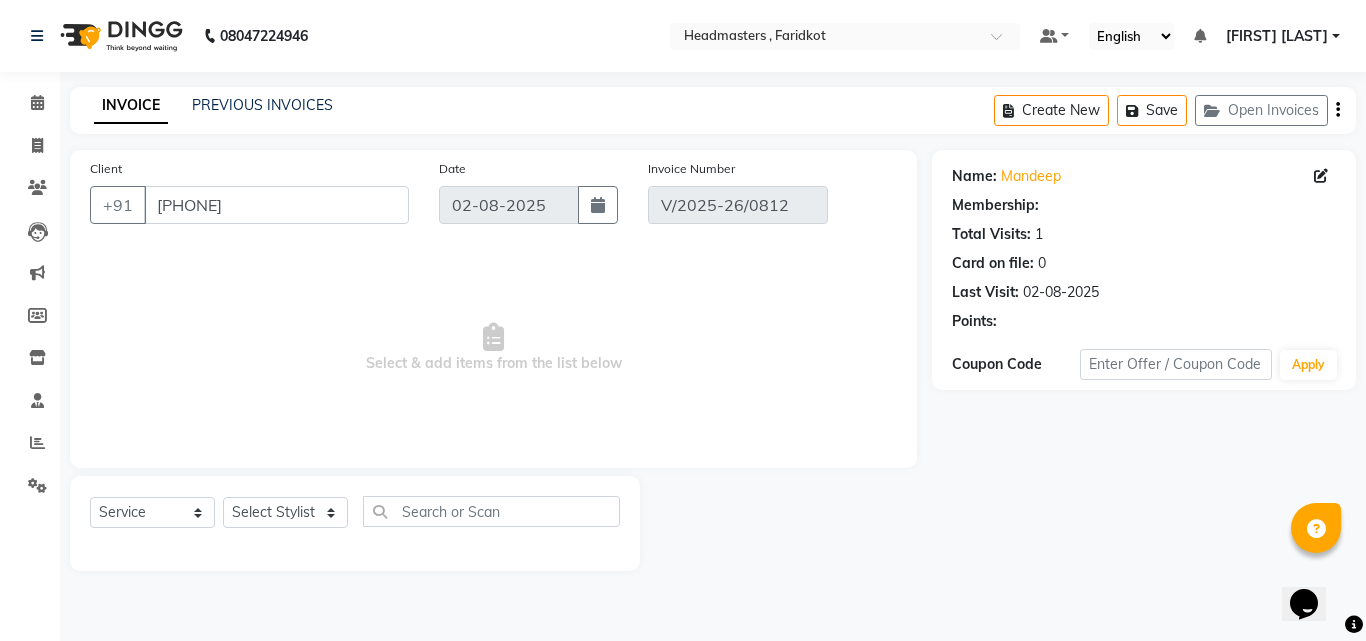 select on "select" 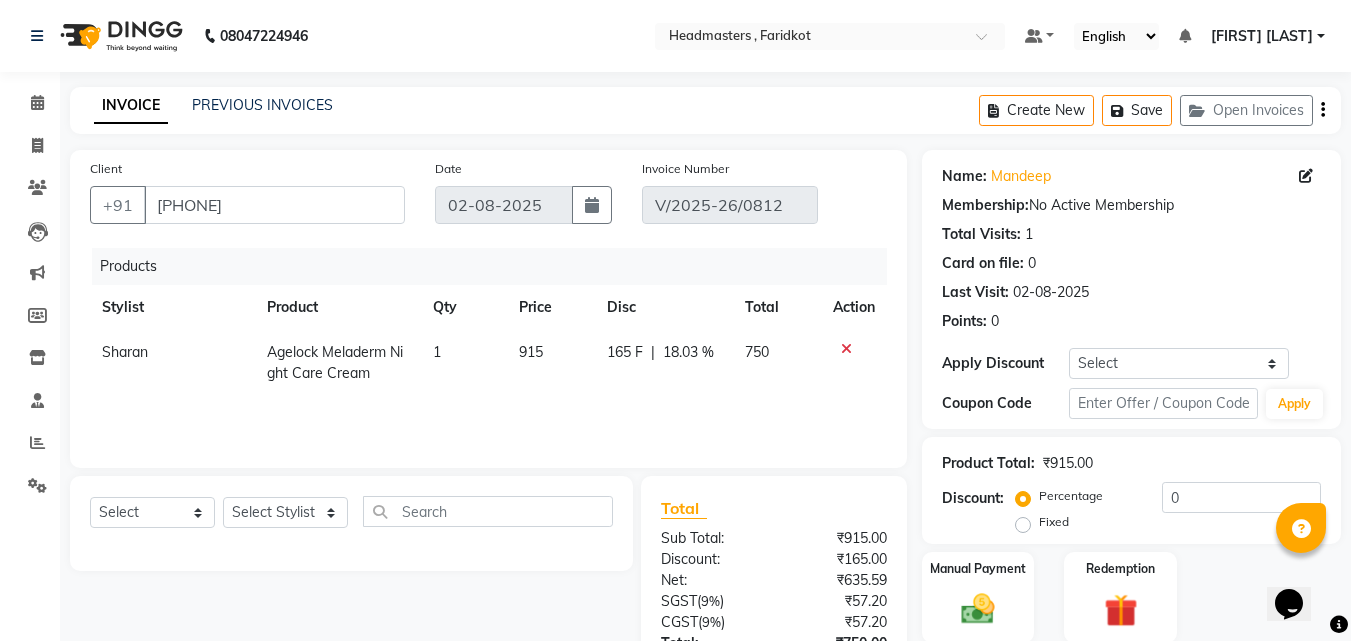 click on "165 F" 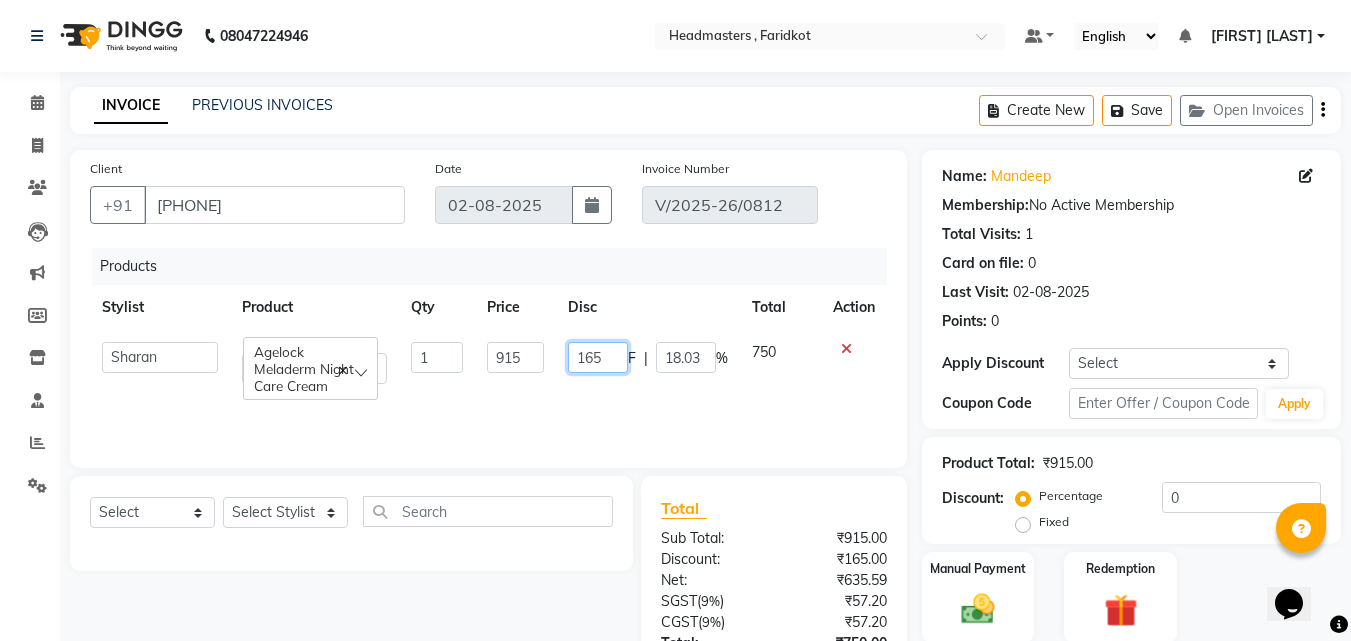 click on "165" 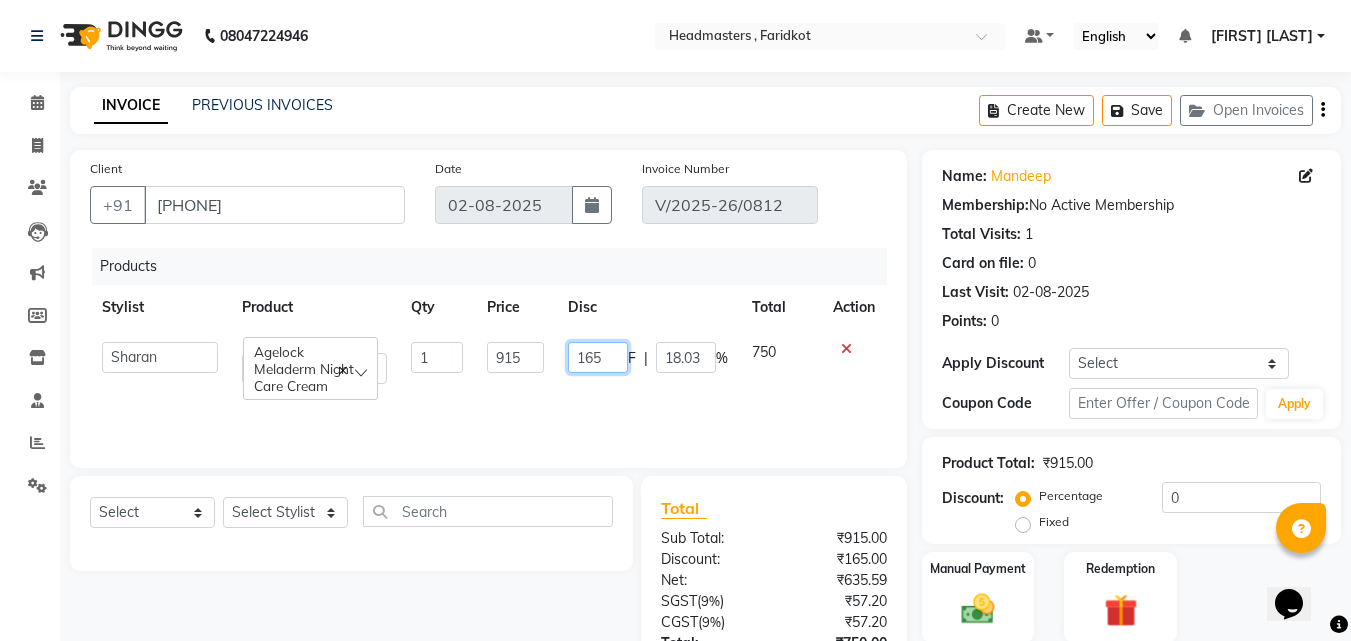 scroll, scrollTop: 100, scrollLeft: 0, axis: vertical 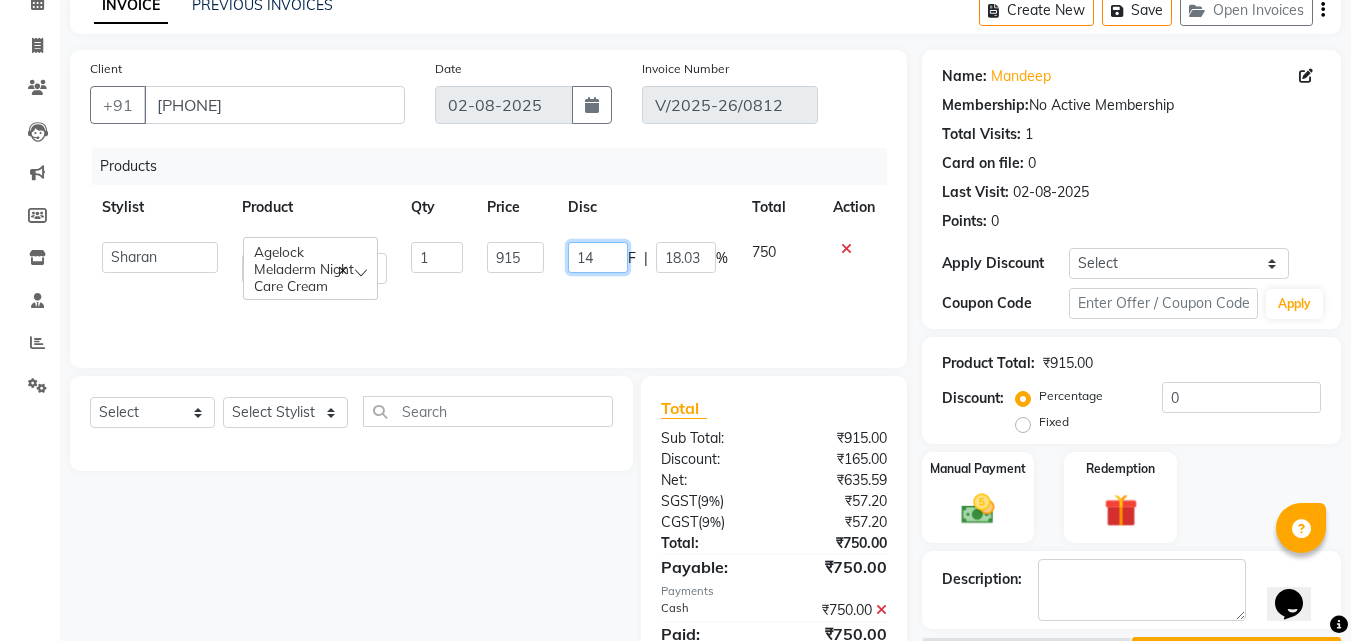 type on "145" 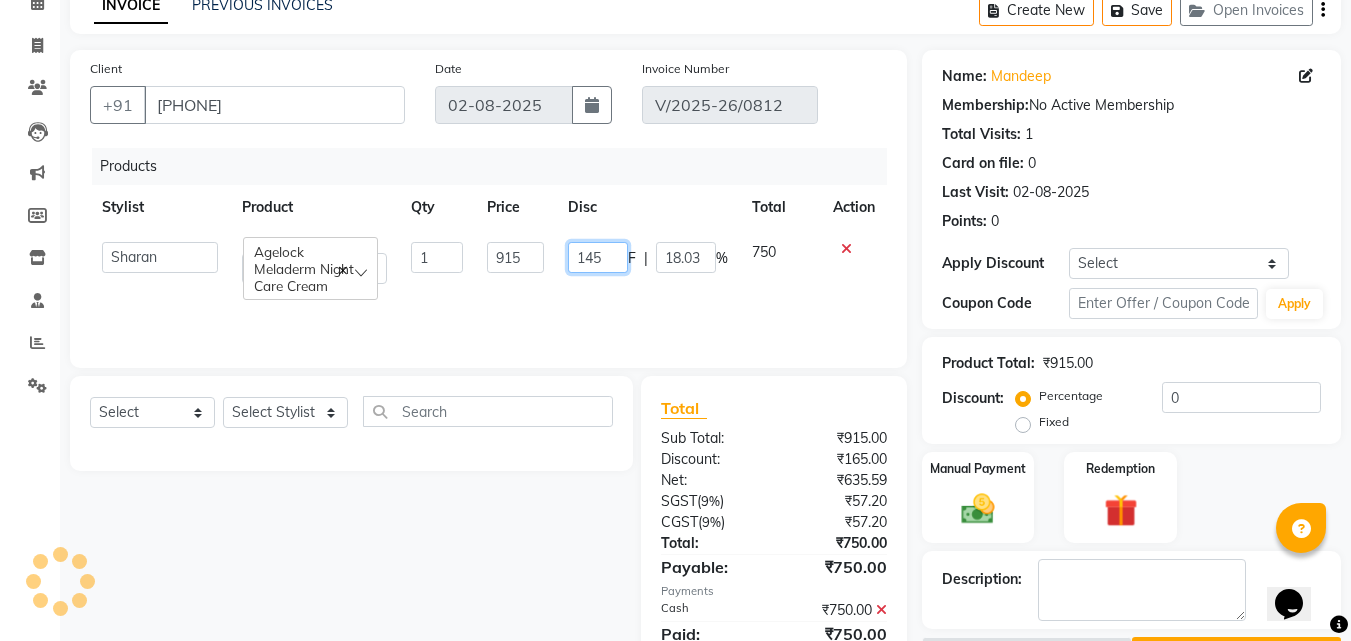 scroll, scrollTop: 180, scrollLeft: 0, axis: vertical 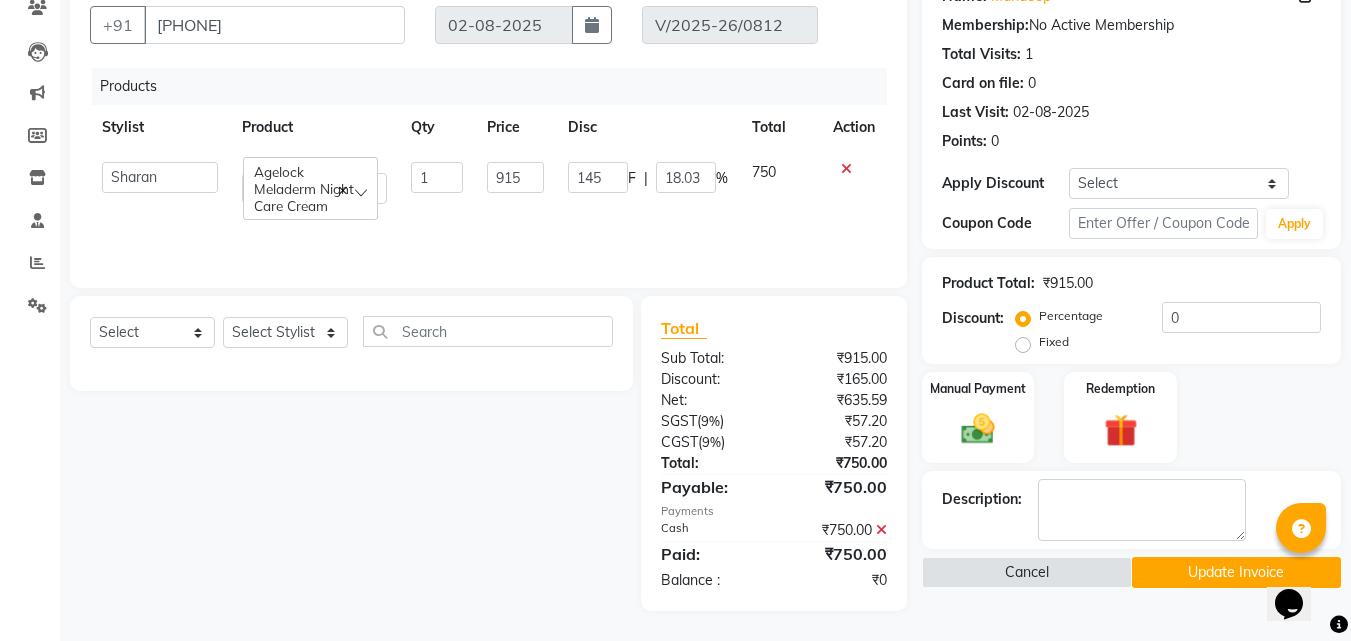 click on "Name: Mandeep  Membership:  No Active Membership  Total Visits:  1 Card on file:  0 Last Visit:   02-08-2025 Points:   0  Apply Discount Select Coupon → Wrong Job Card  Coupon → Complimentary Coupon → Correction  Coupon → First Wash  Coupon → Free Of Cost - Foc  Coupon → Staff Service  Coupon → Service Not Done  Coupon → Double Job Card  Coupon → Pending Payment  Coupon Code Apply Product Total:  ₹915.00  Discount:  Percentage   Fixed  0 Manual Payment Redemption Description:                   Cancel   Update Invoice" 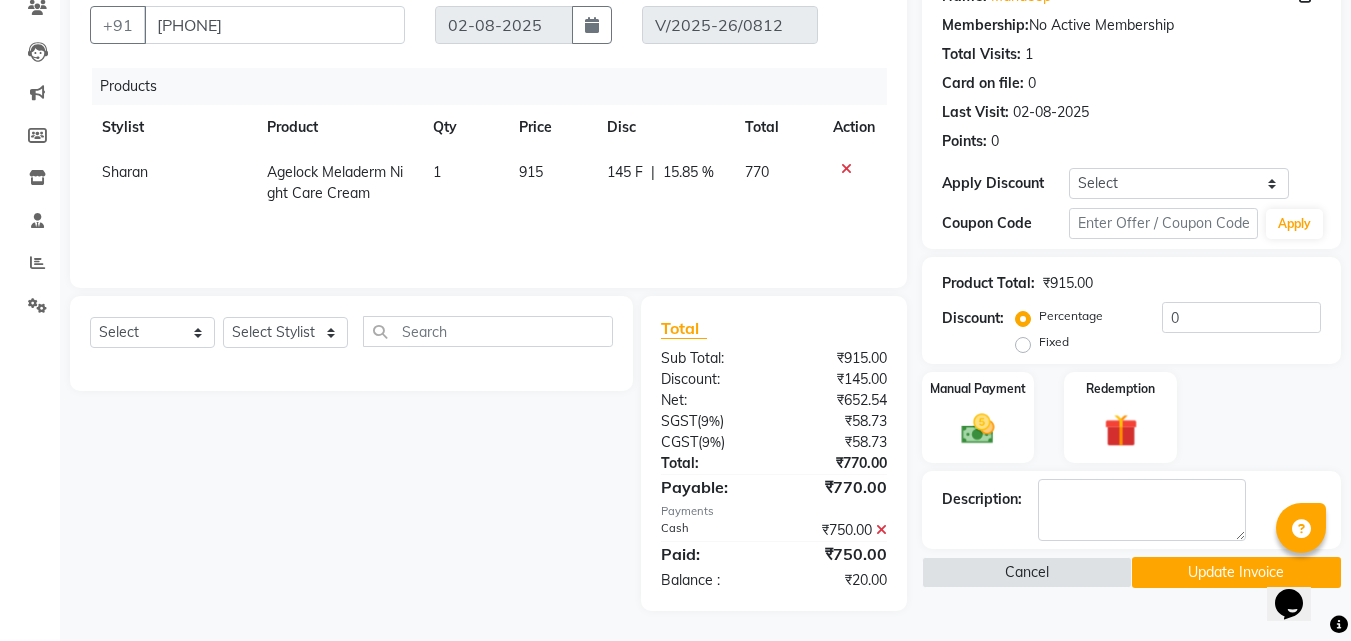 click 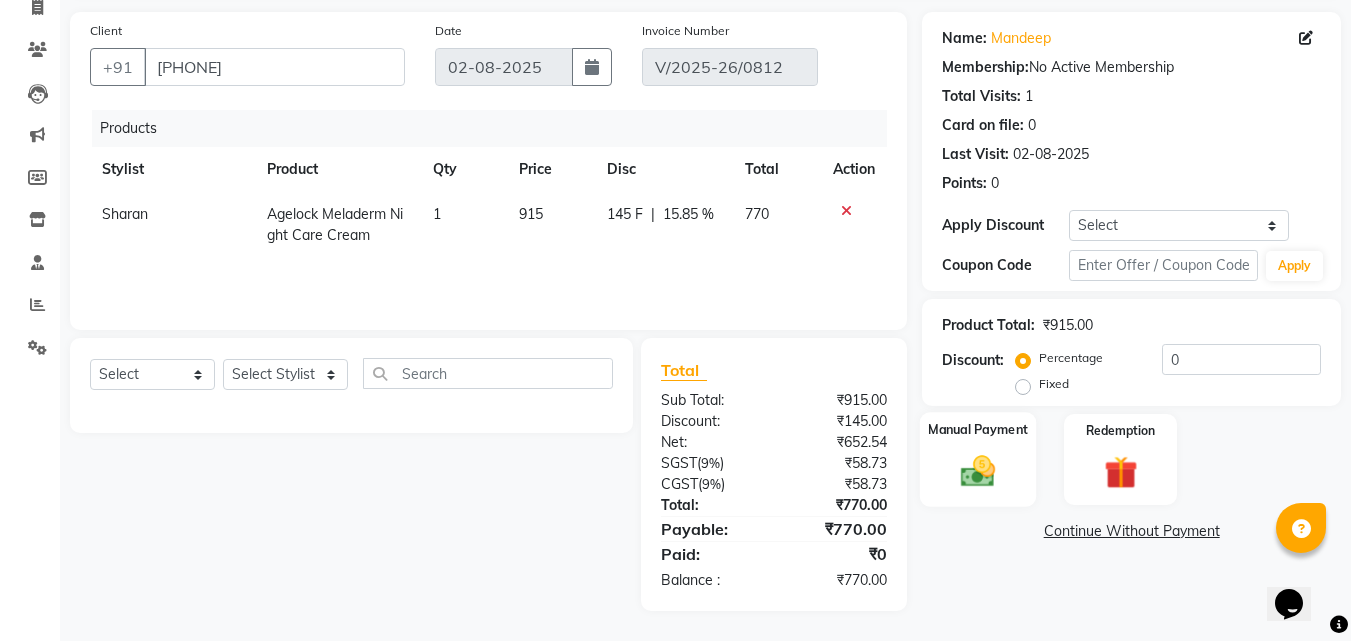 click 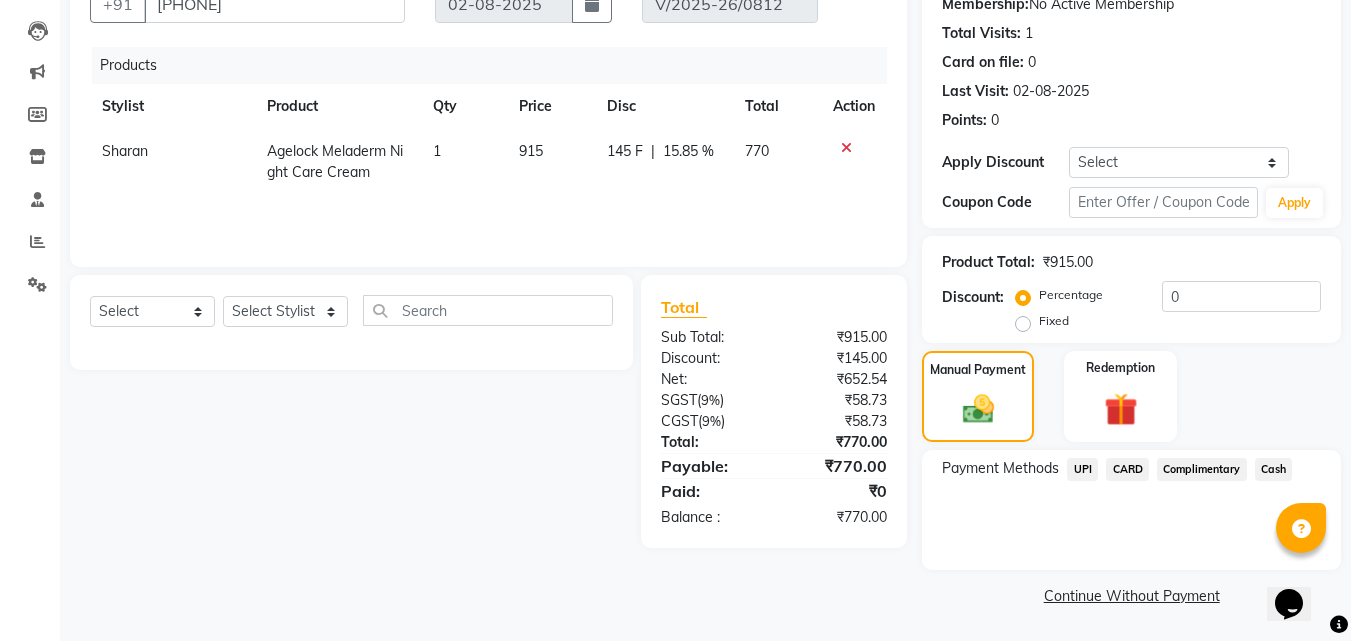 click on "Cash" 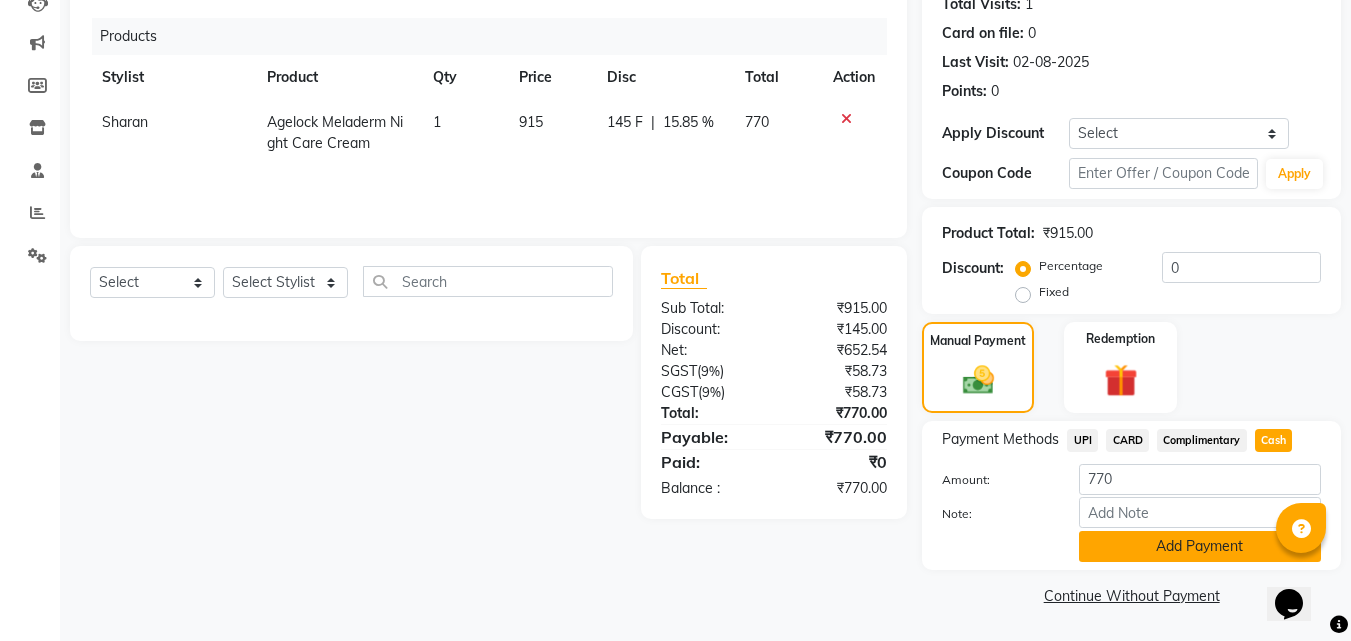 click on "Add Payment" 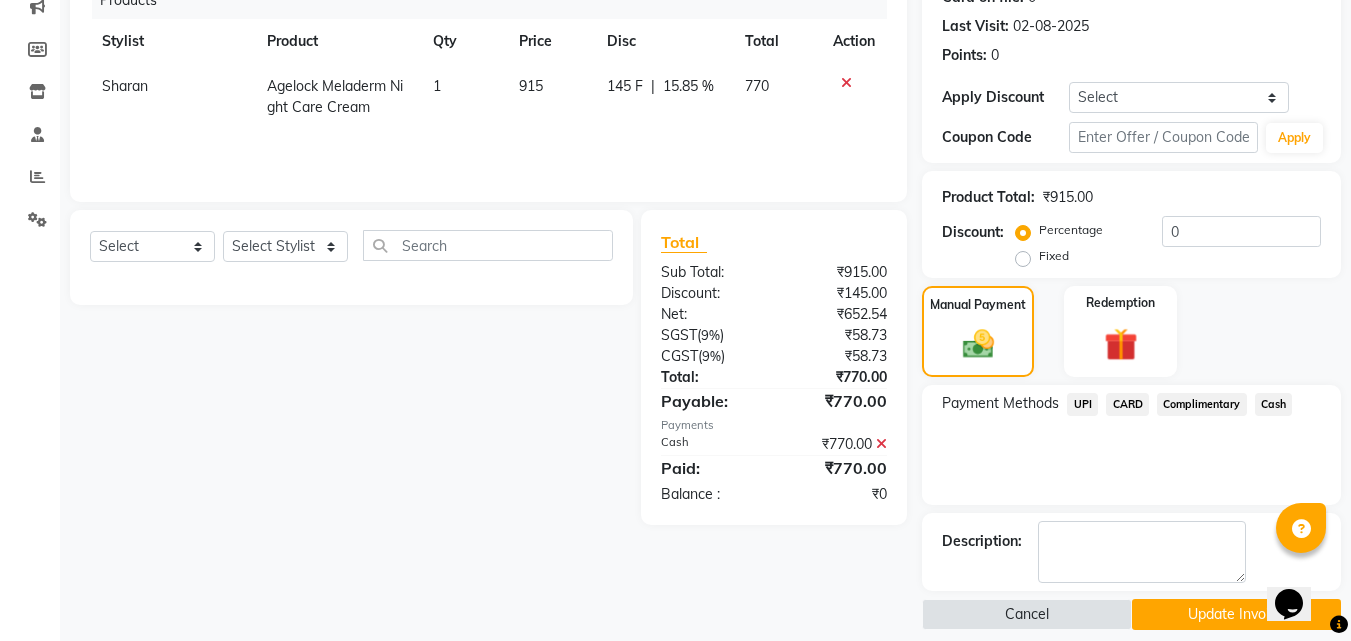 scroll, scrollTop: 285, scrollLeft: 0, axis: vertical 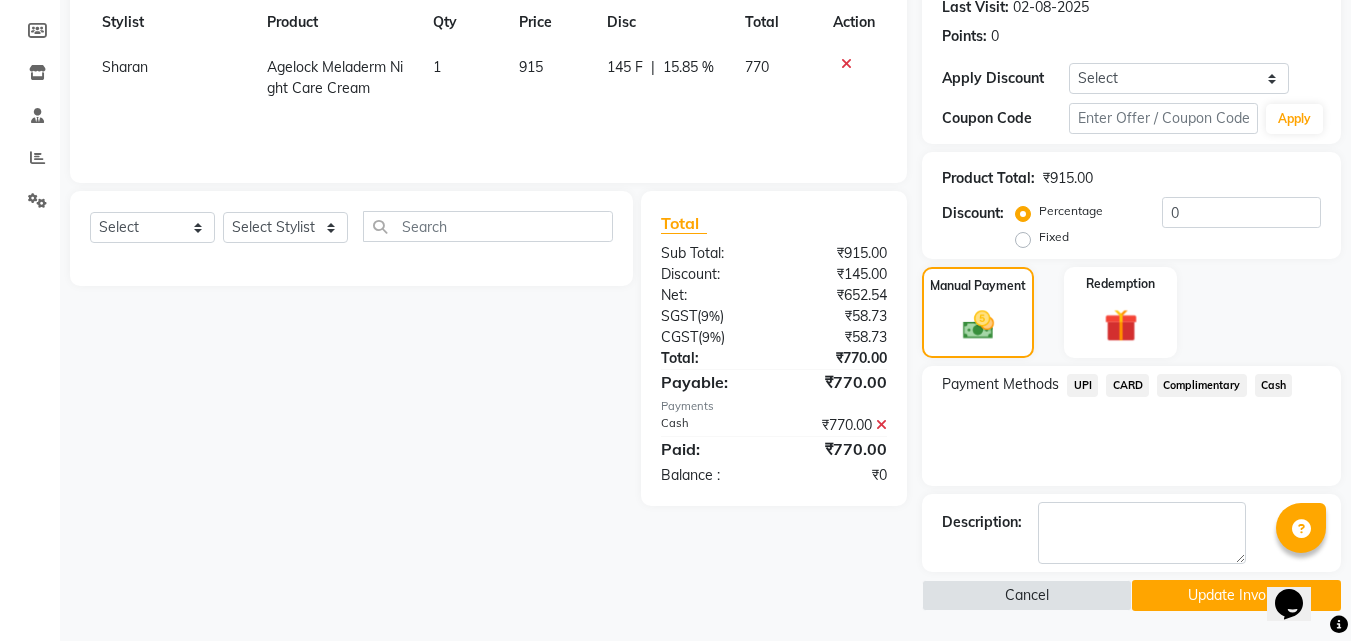 click on "Update Invoice" 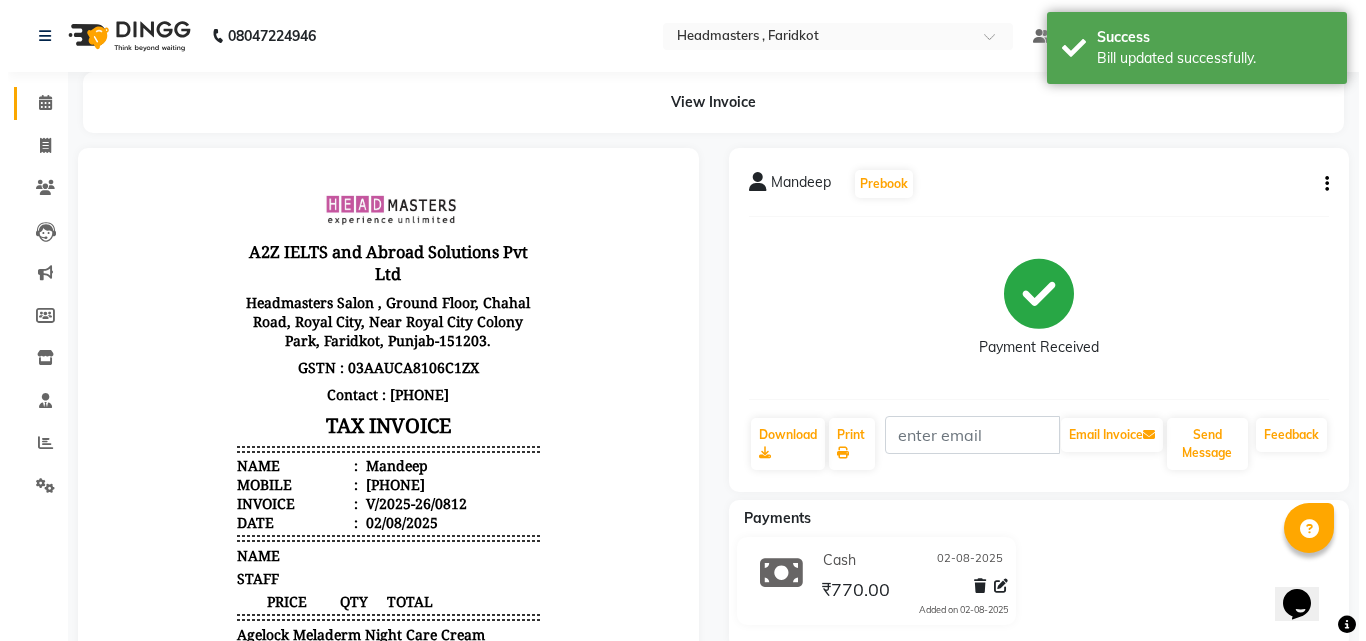scroll, scrollTop: 0, scrollLeft: 0, axis: both 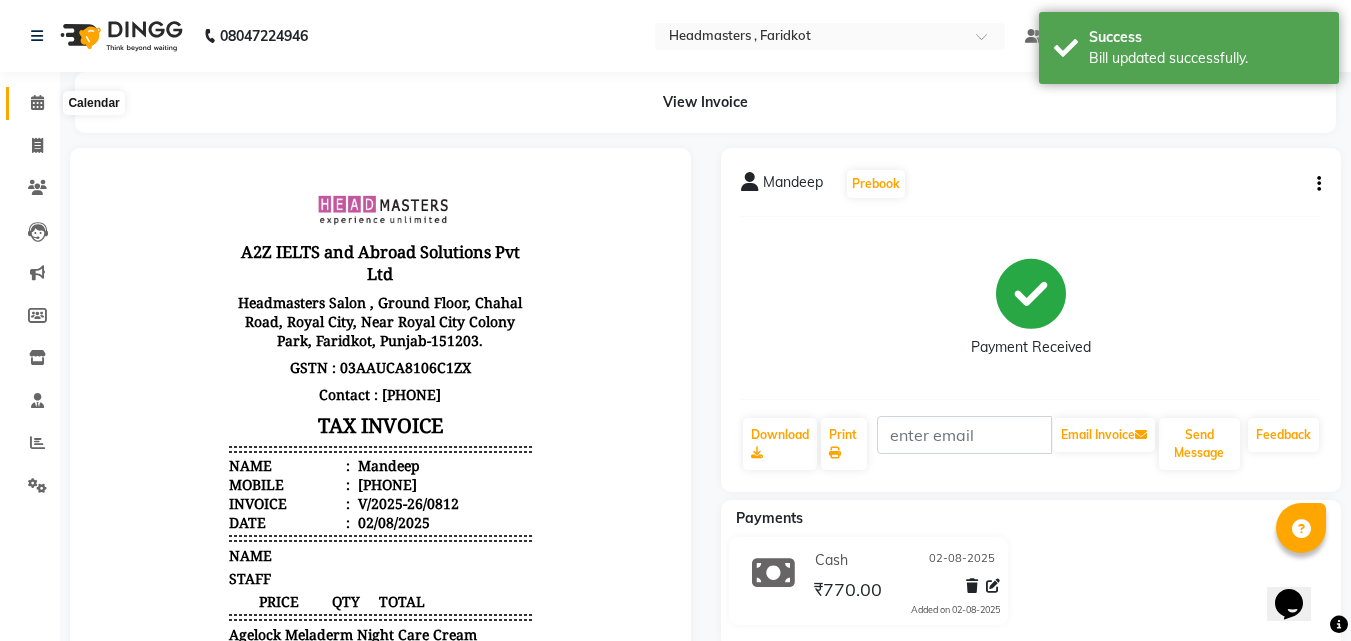click 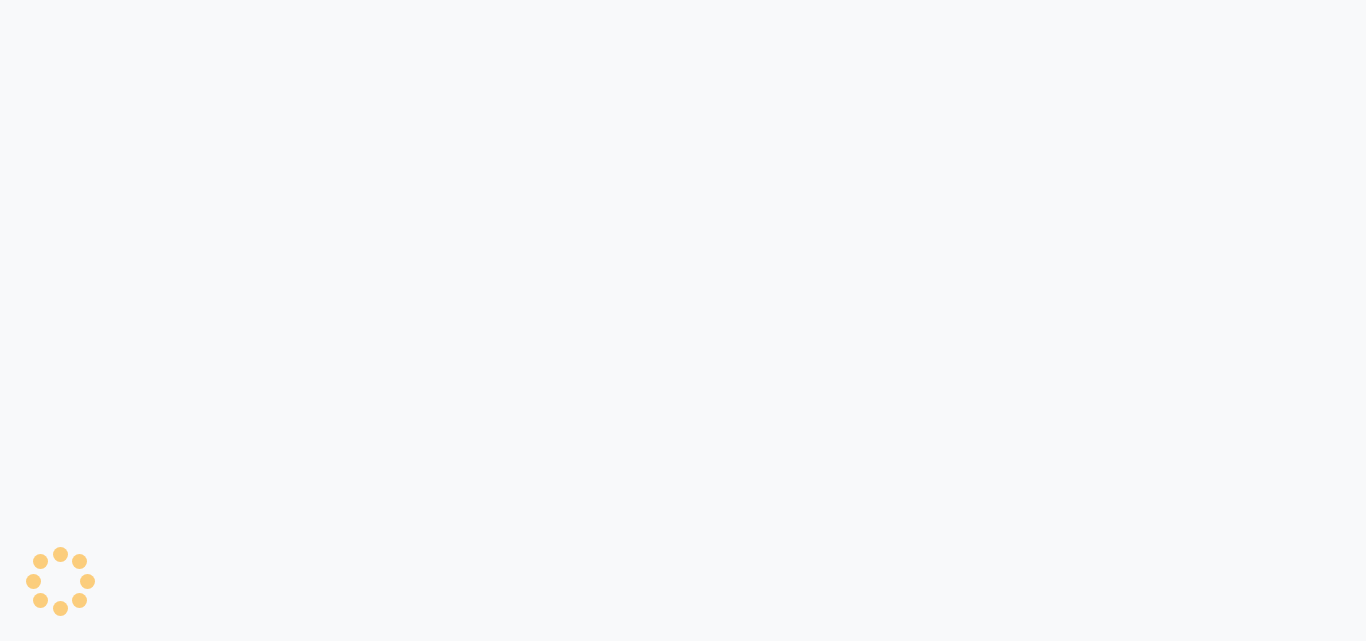 scroll, scrollTop: 0, scrollLeft: 0, axis: both 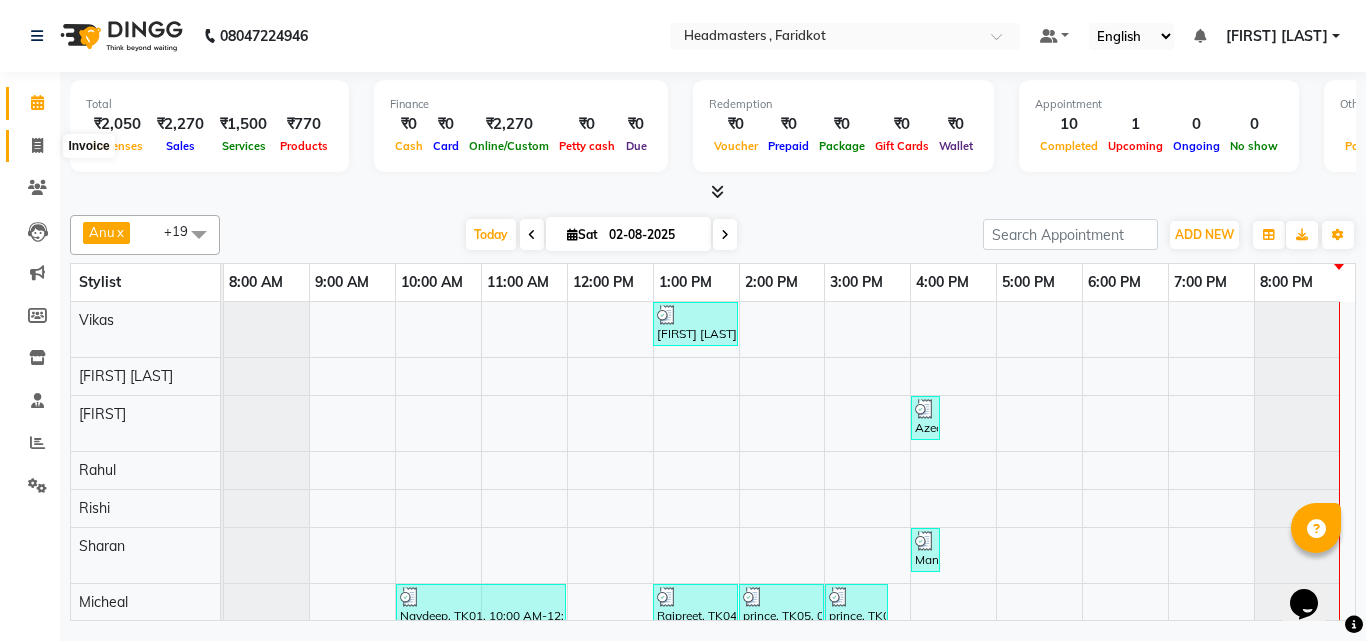 click 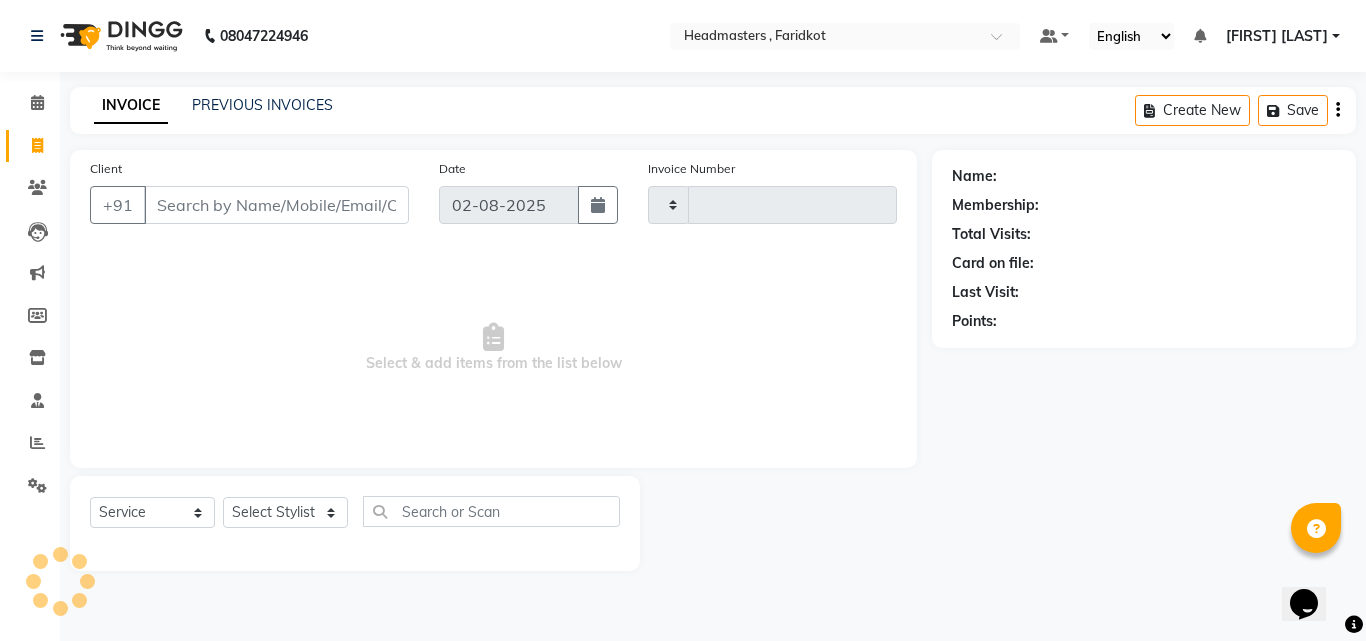 type on "0813" 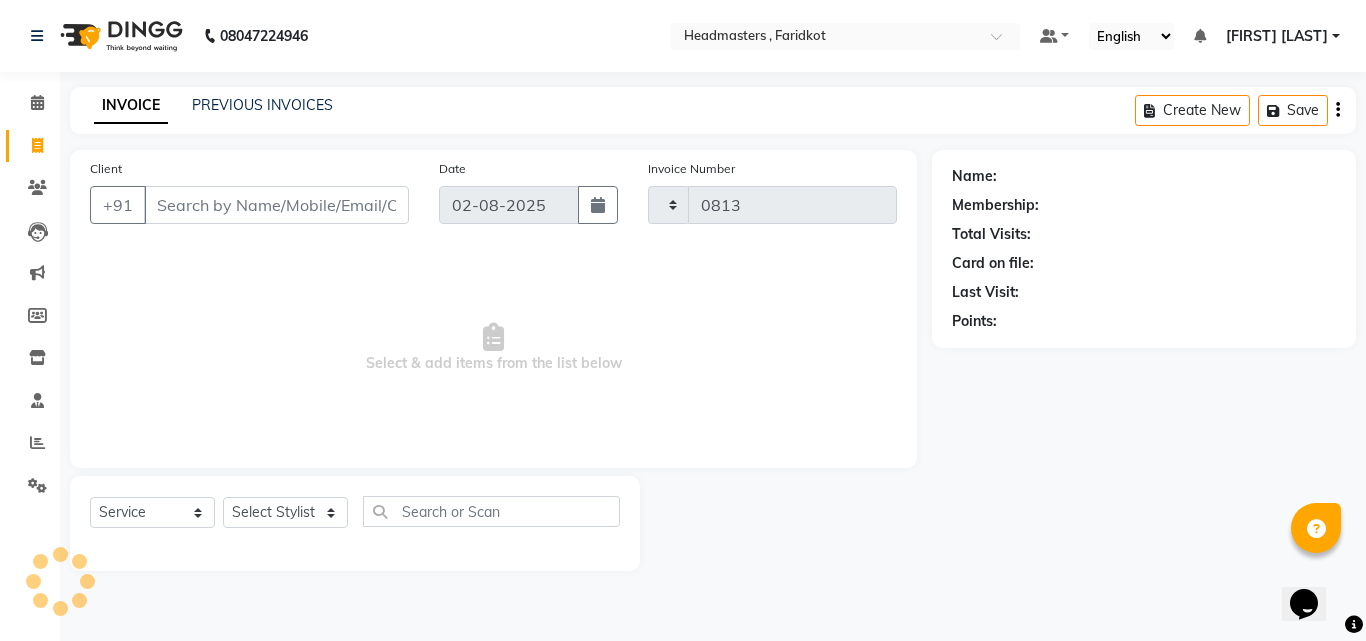 select on "7919" 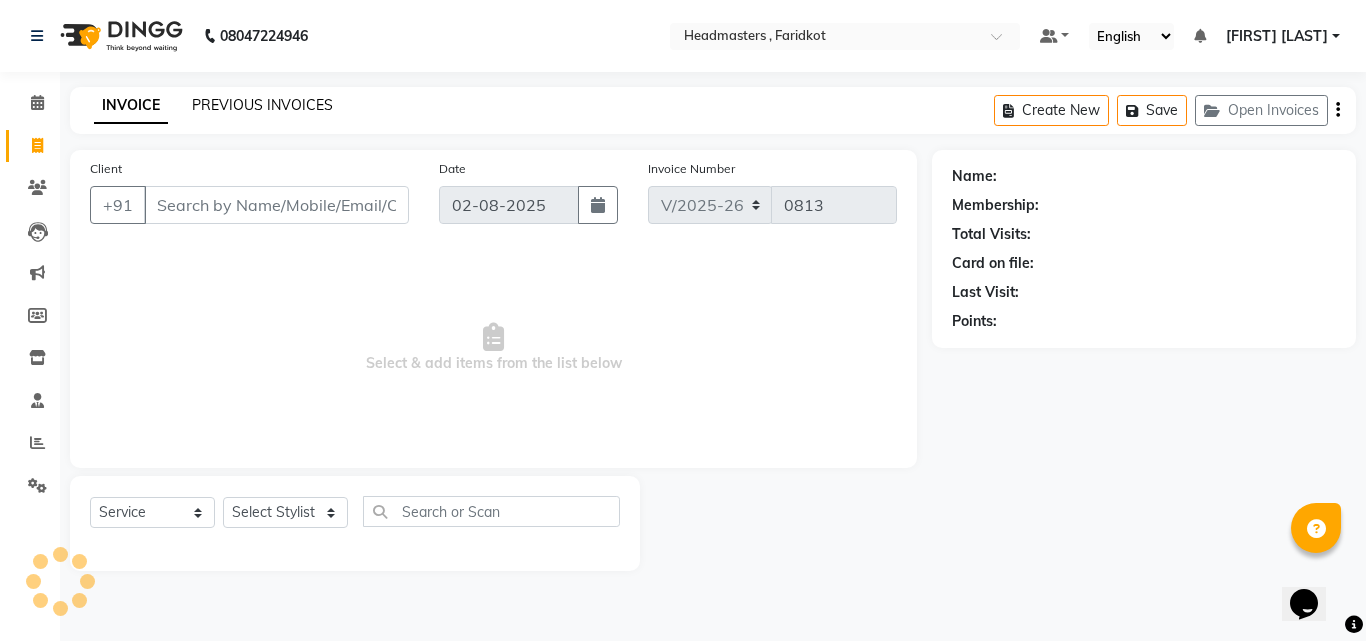 click on "PREVIOUS INVOICES" 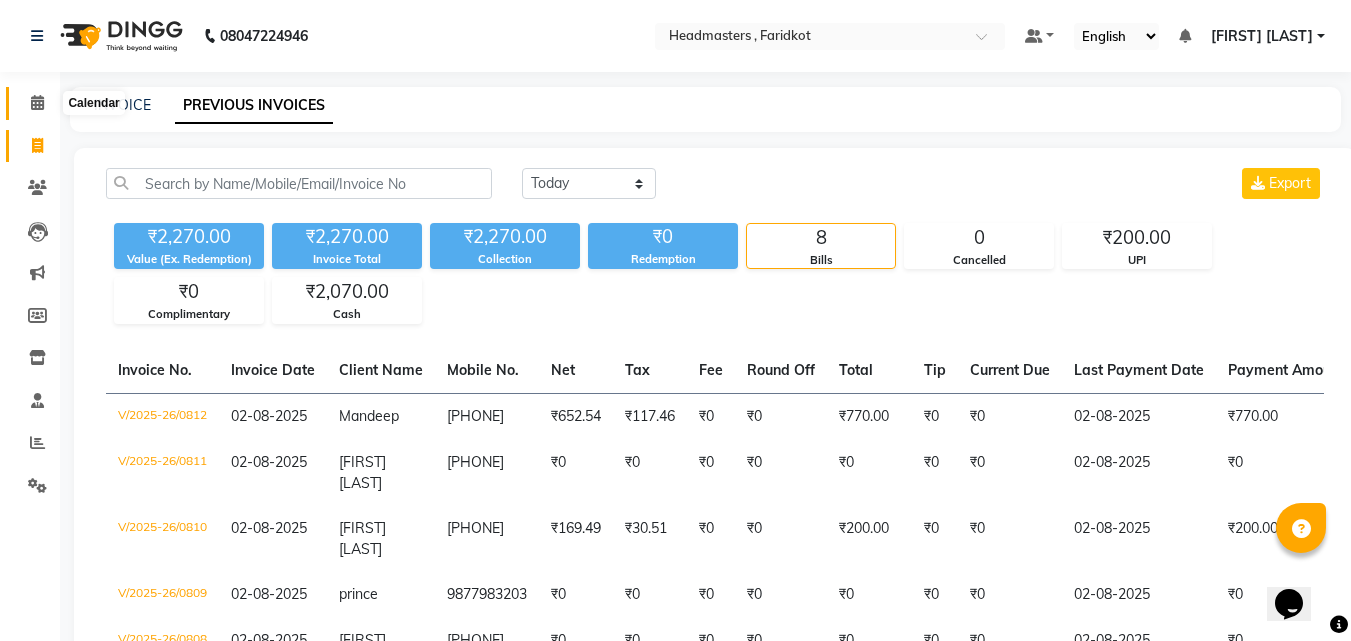 click 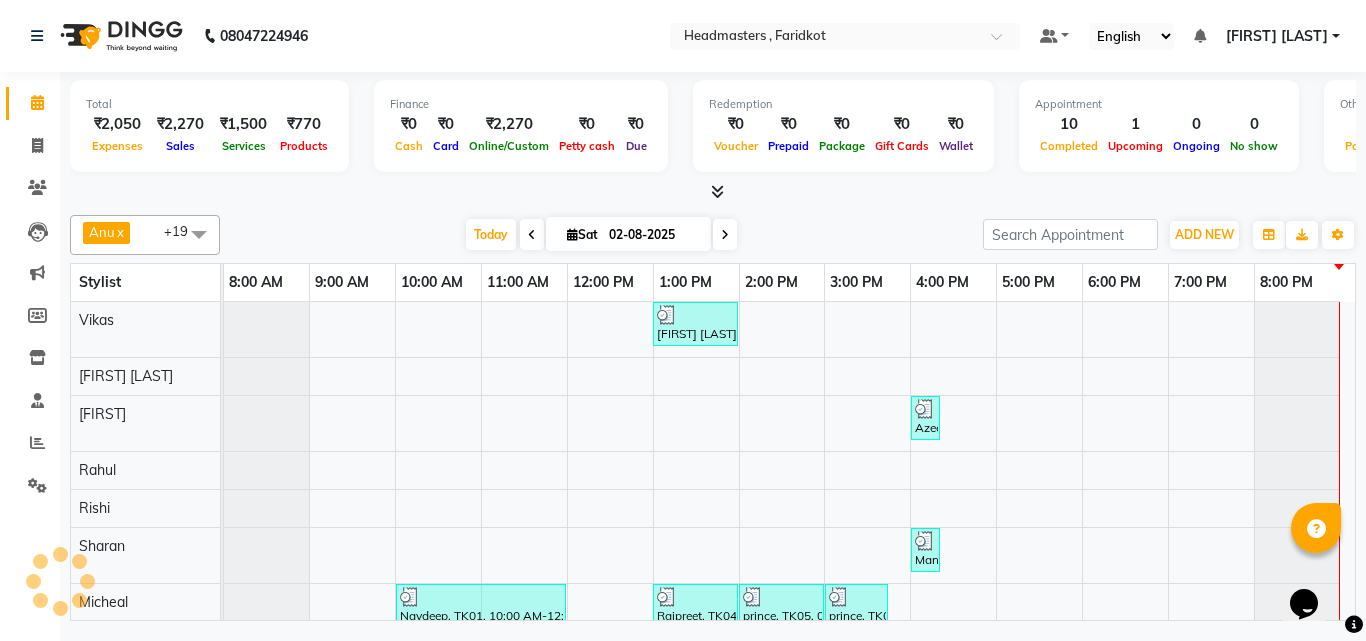 scroll, scrollTop: 571, scrollLeft: 0, axis: vertical 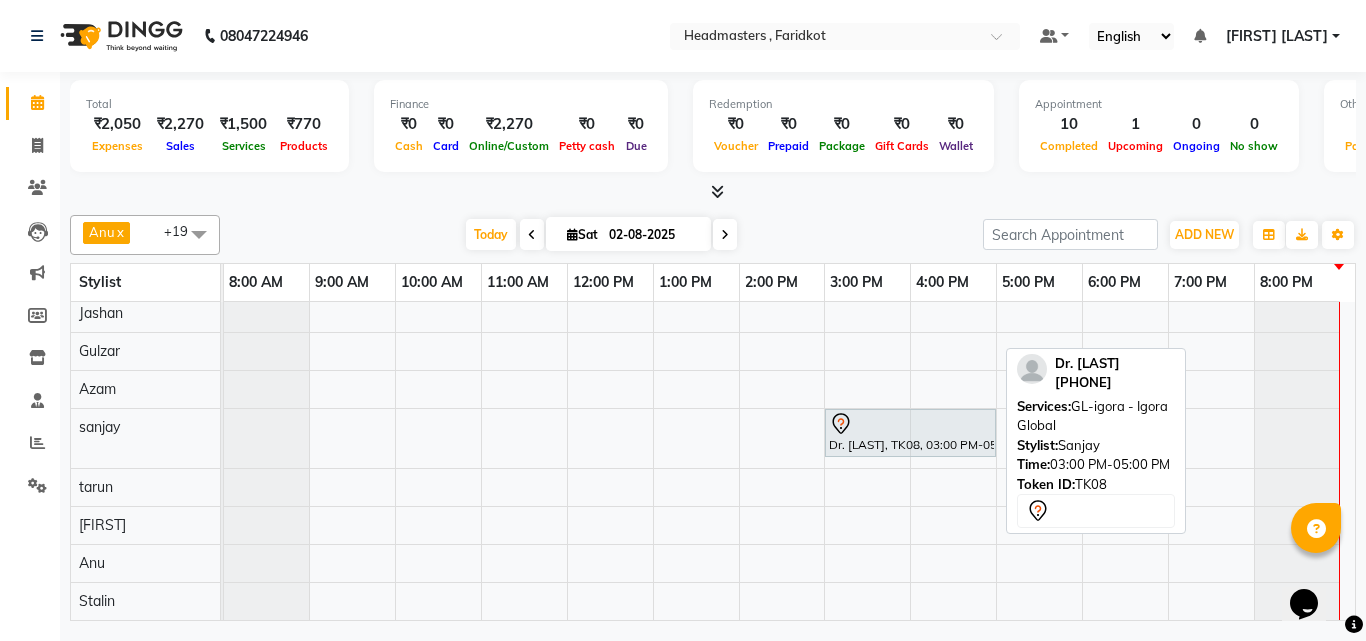 click on "Dr. [LAST], TK08, 03:00 PM-05:00 PM, GL-igora - Igora Global" at bounding box center [910, 433] 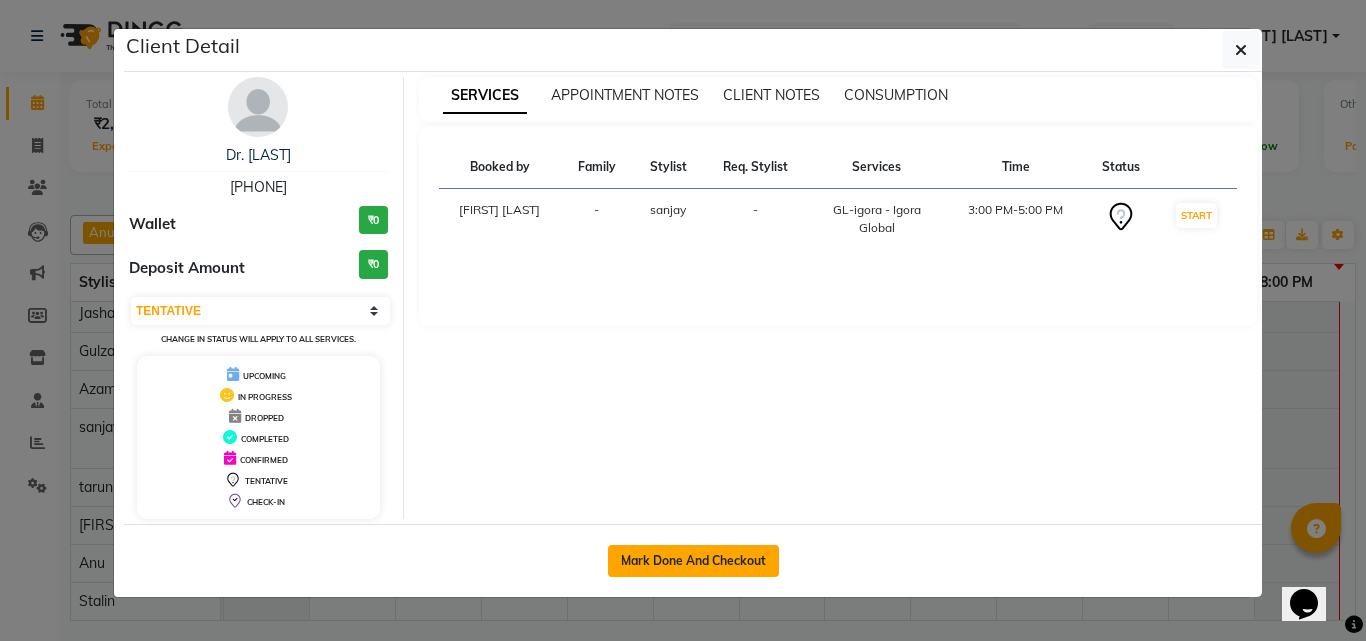 click on "Mark Done And Checkout" 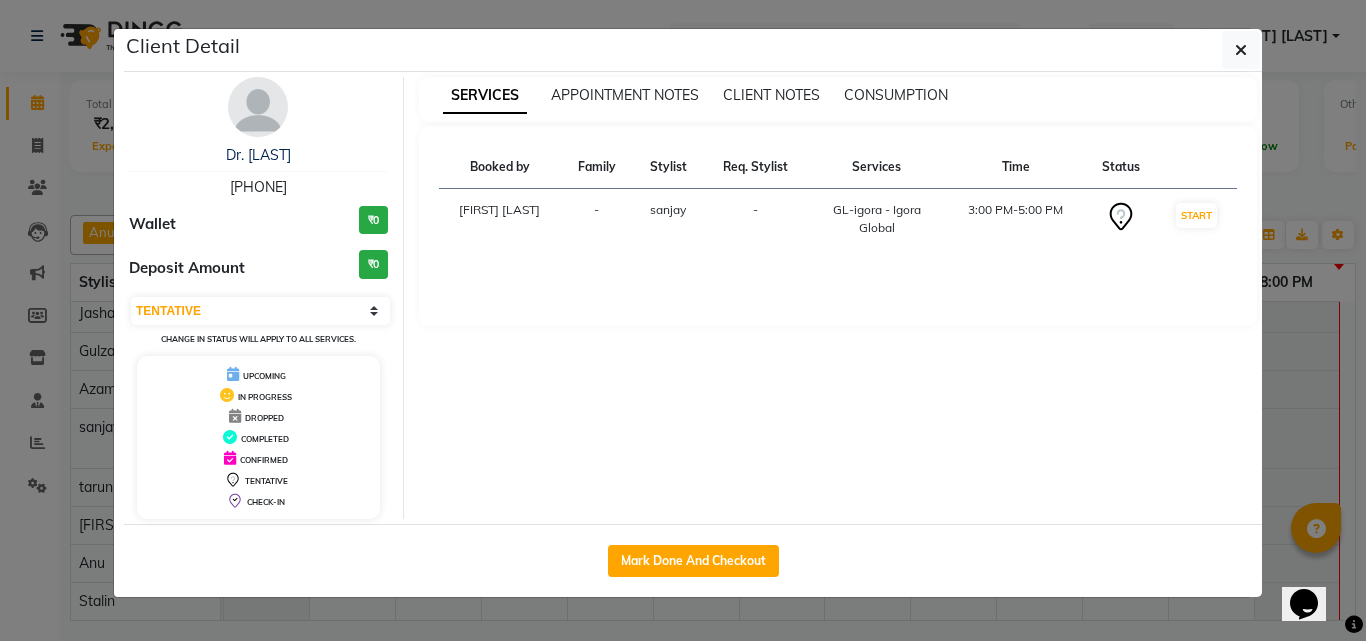select on "service" 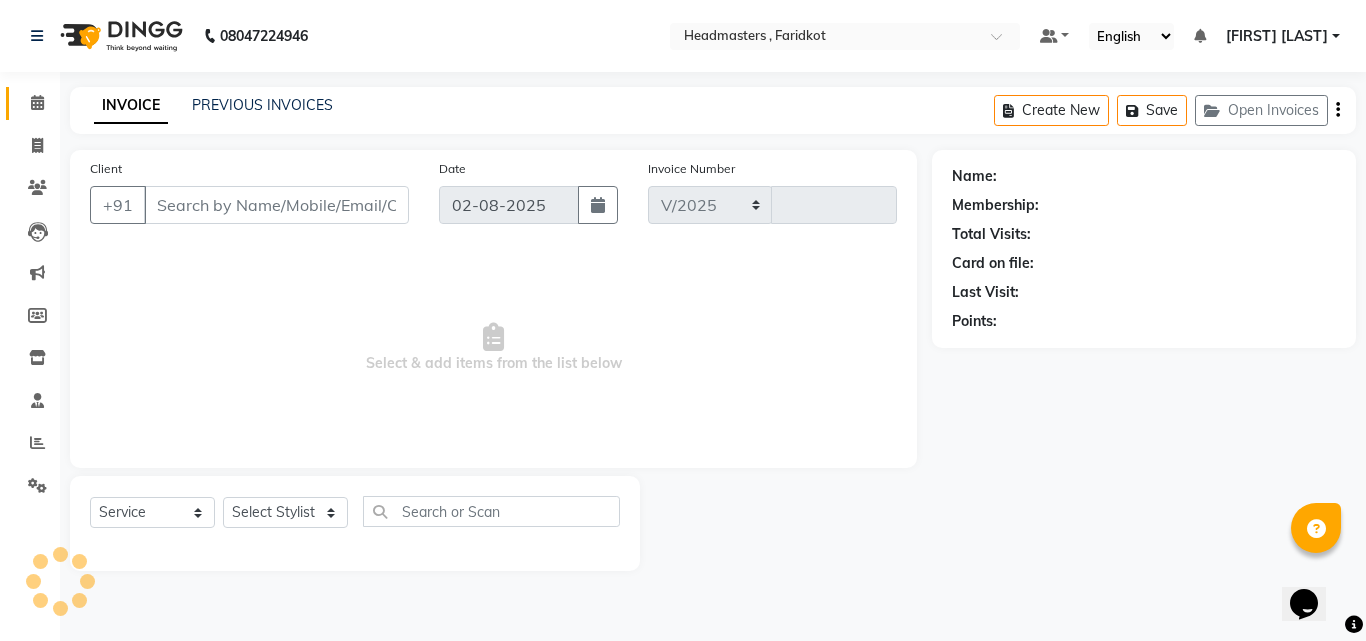 select on "7919" 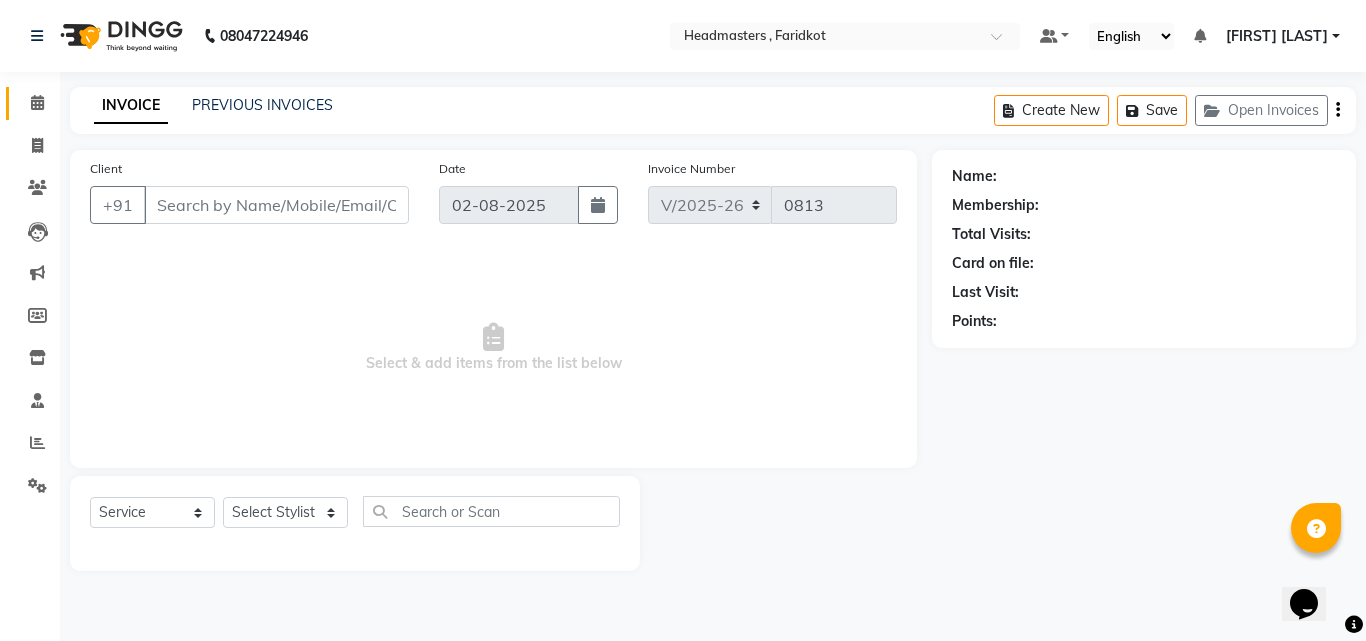 type on "[PHONE]" 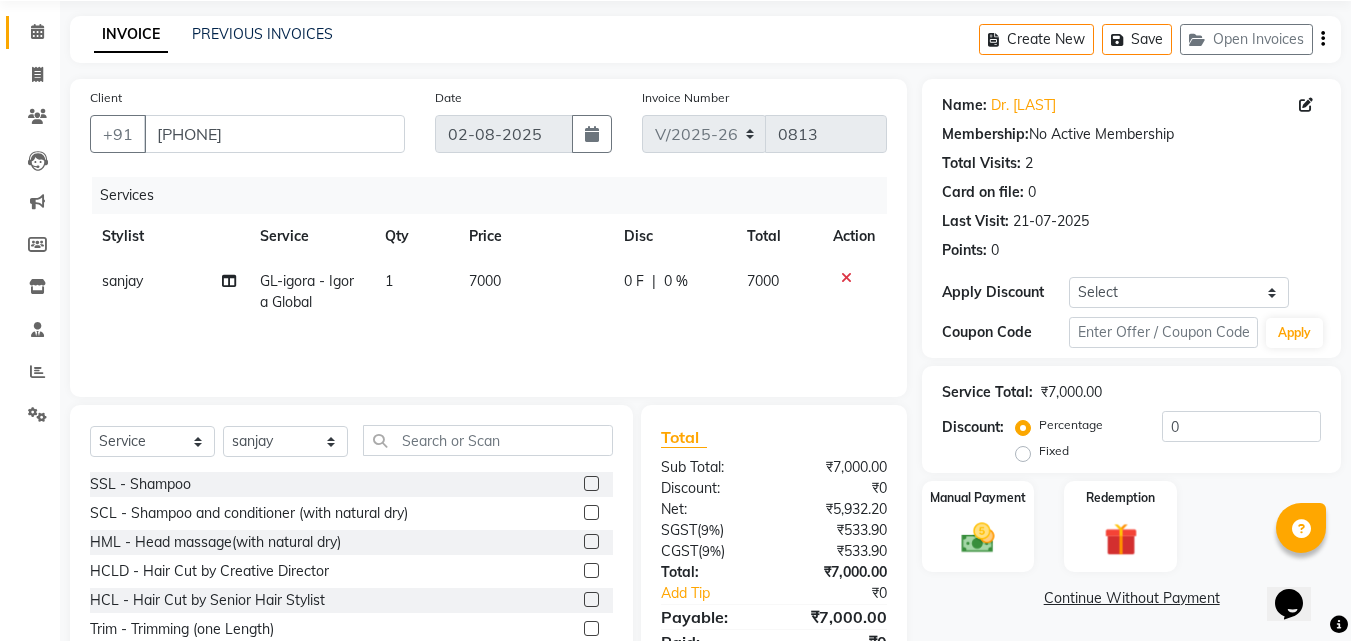 scroll, scrollTop: 160, scrollLeft: 0, axis: vertical 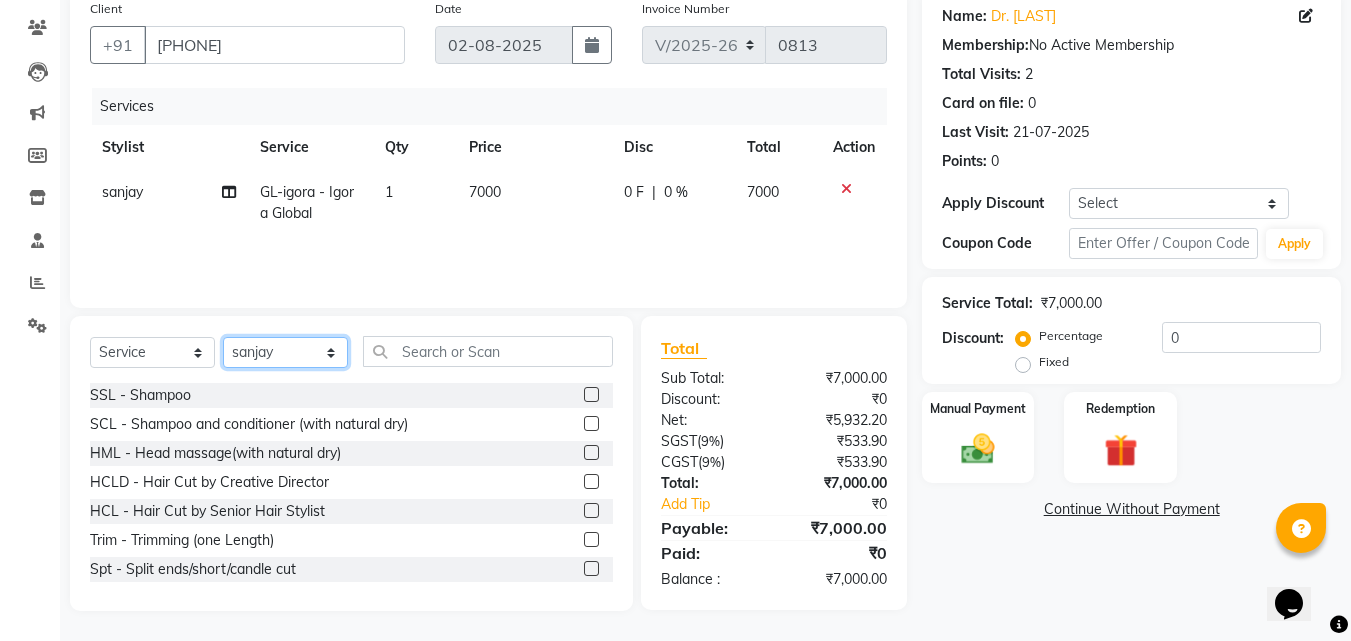click on "Select Stylist Anu Azam Geetanjali Gulzar Jagdeep Singh Jagjeet Jasdeep Jashan Lovepreet Malkeet Micheal Rahul Rishi sanjay Sharan Simran Simran kaur Stalin tarun Vikas" 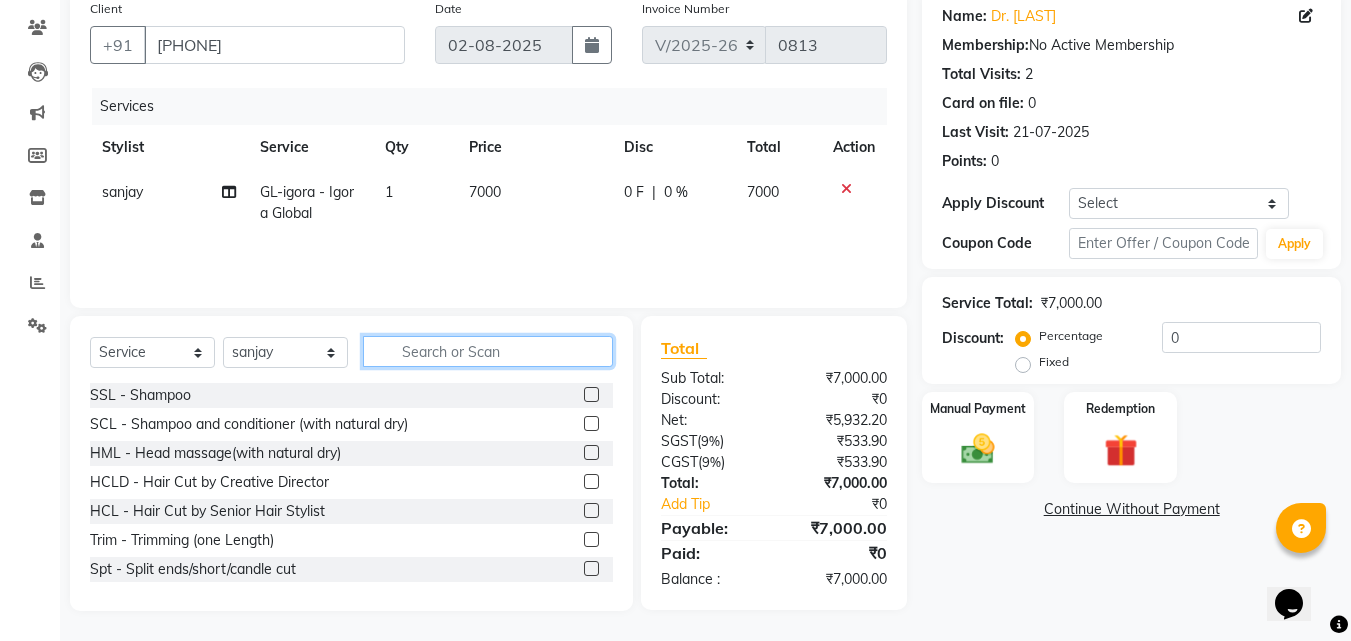 click 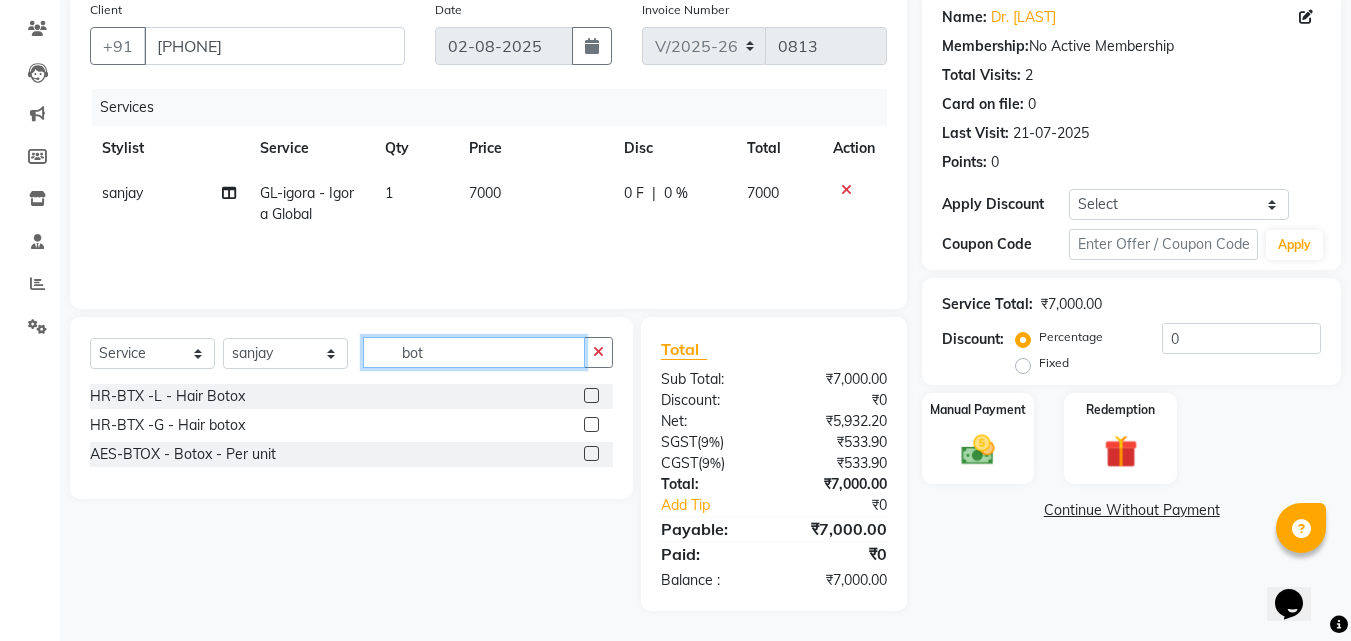 scroll, scrollTop: 159, scrollLeft: 0, axis: vertical 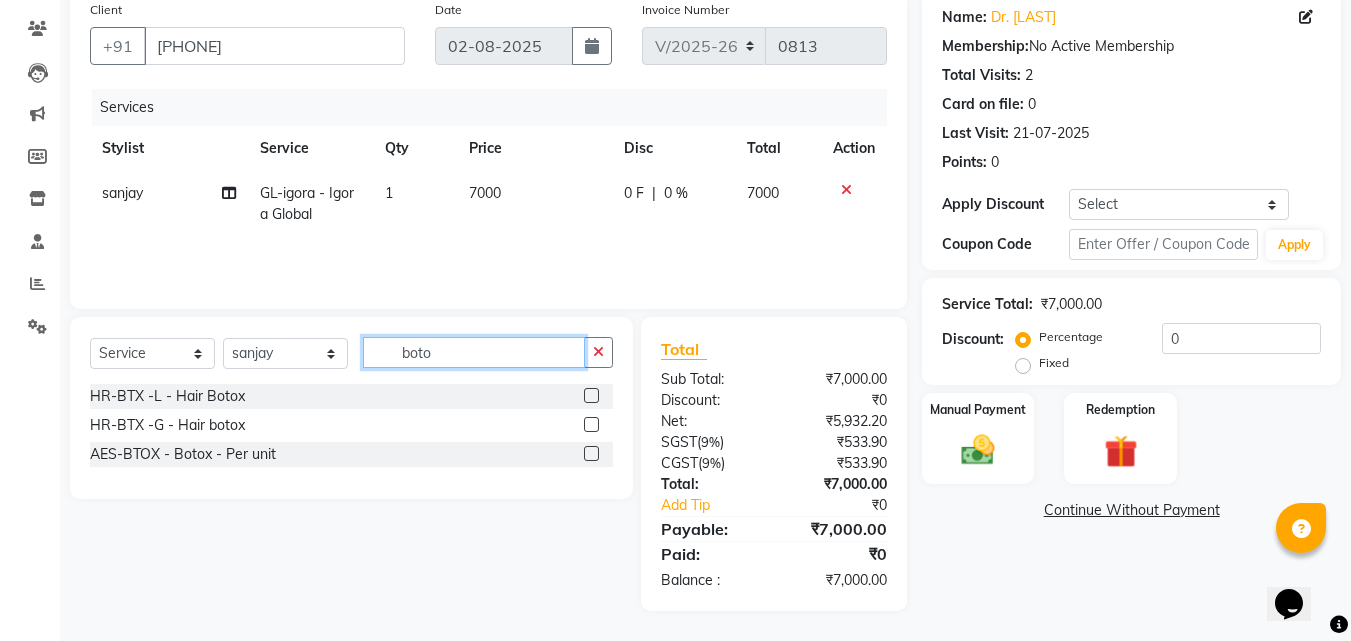 type on "boto" 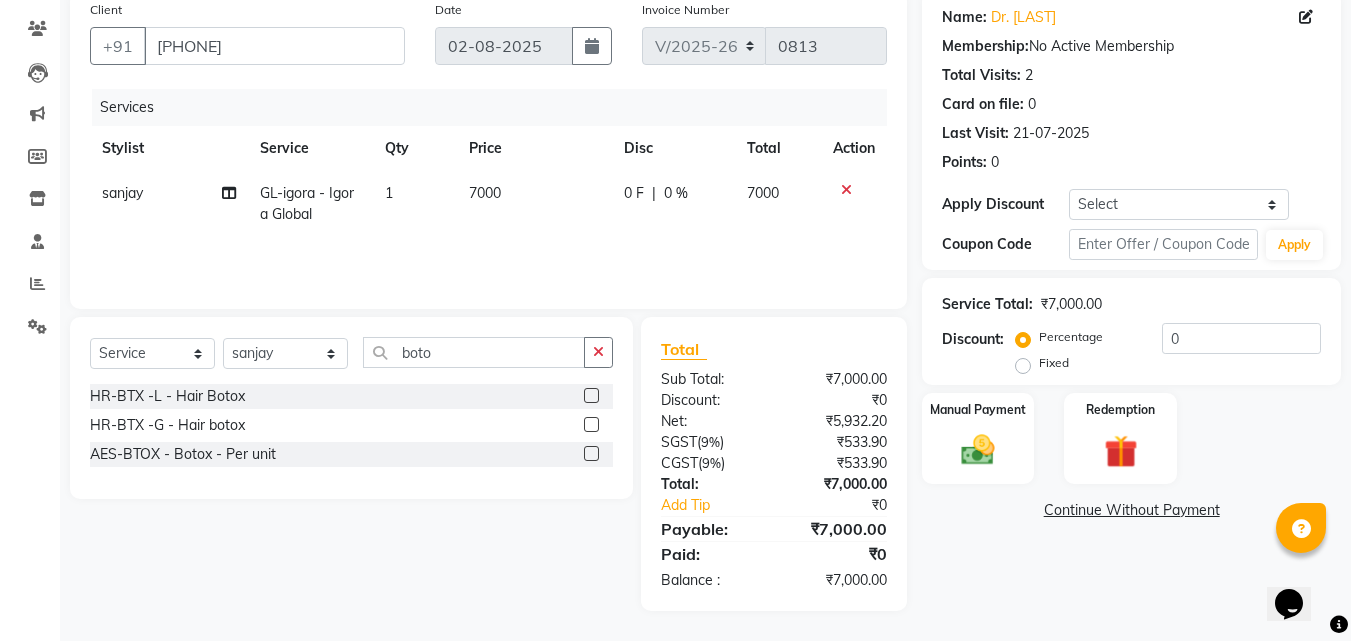 click on "HR-BTX -L  - Hair Botox" 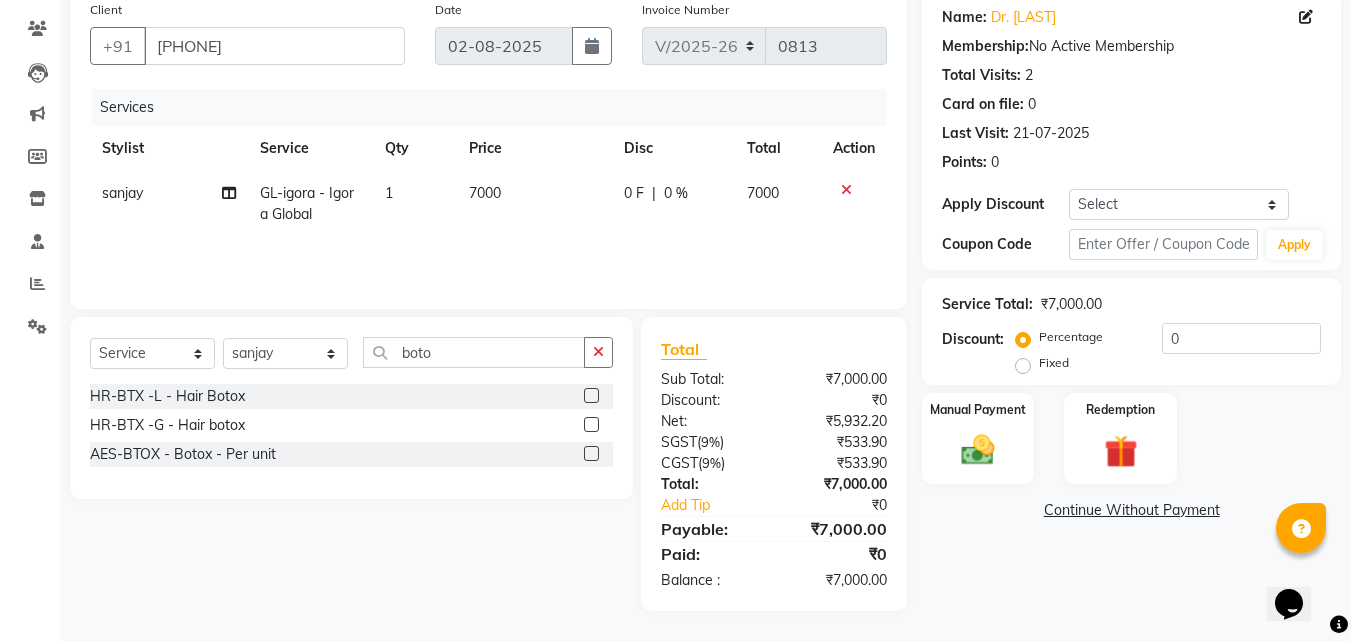 click 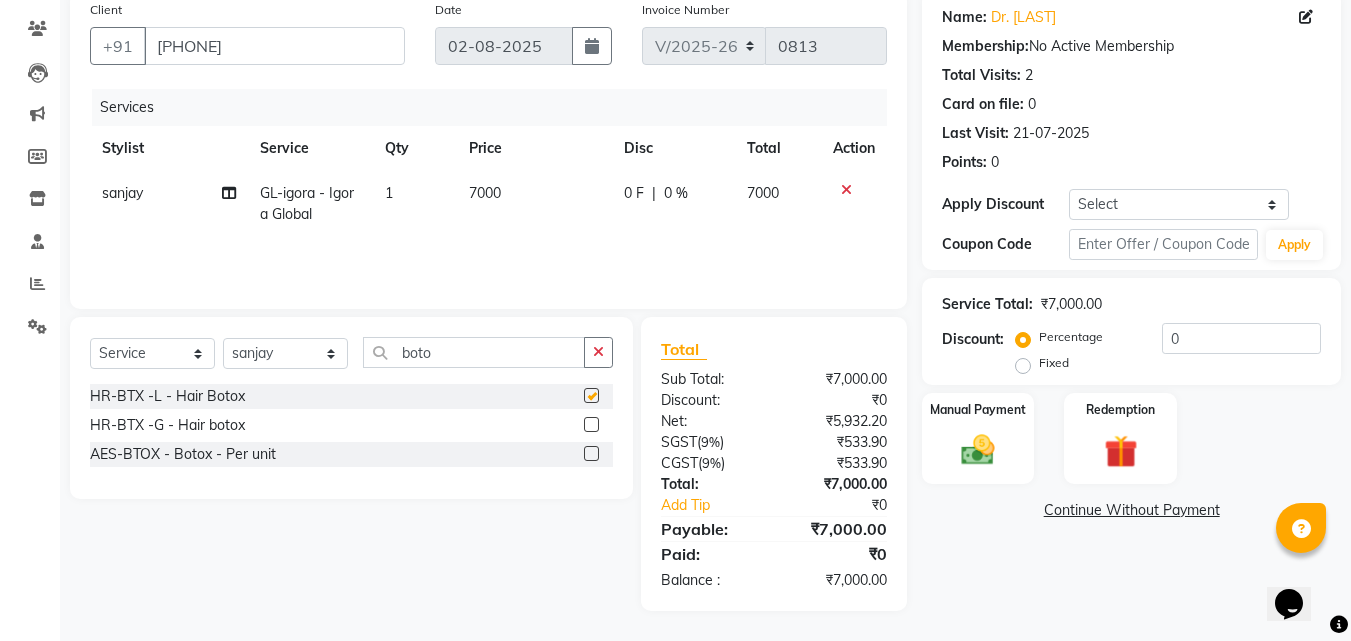 click 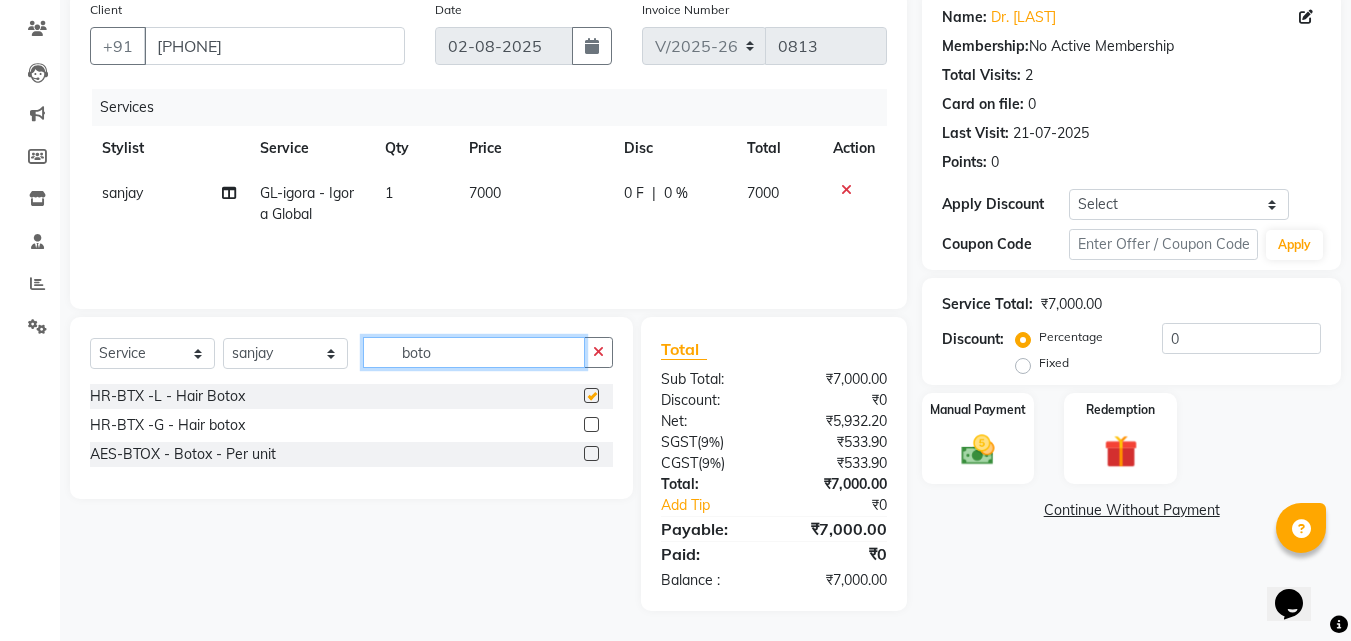 type 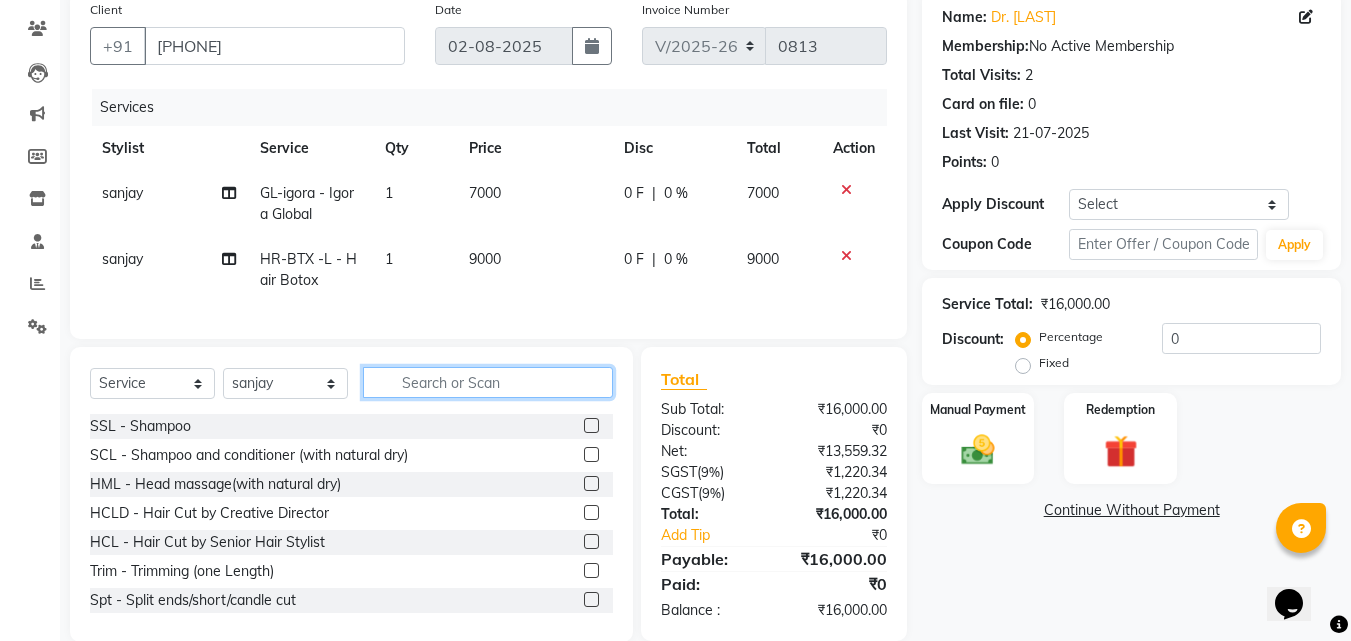 checkbox on "false" 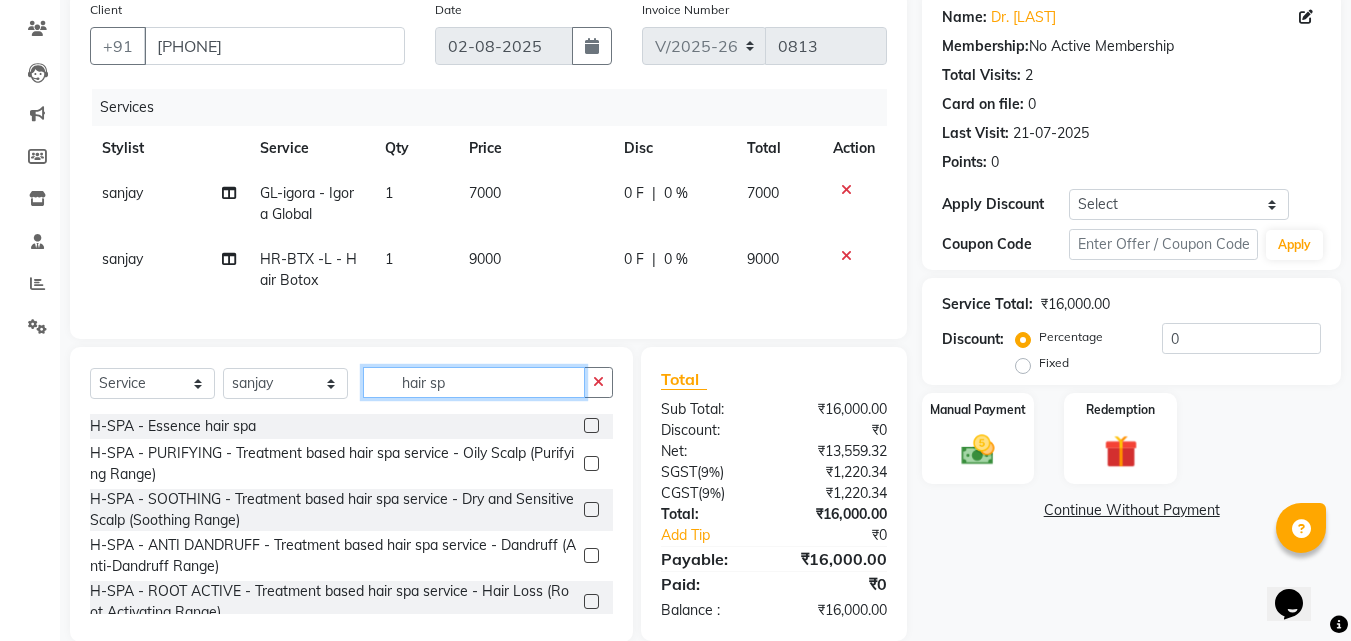 type on "hair sp" 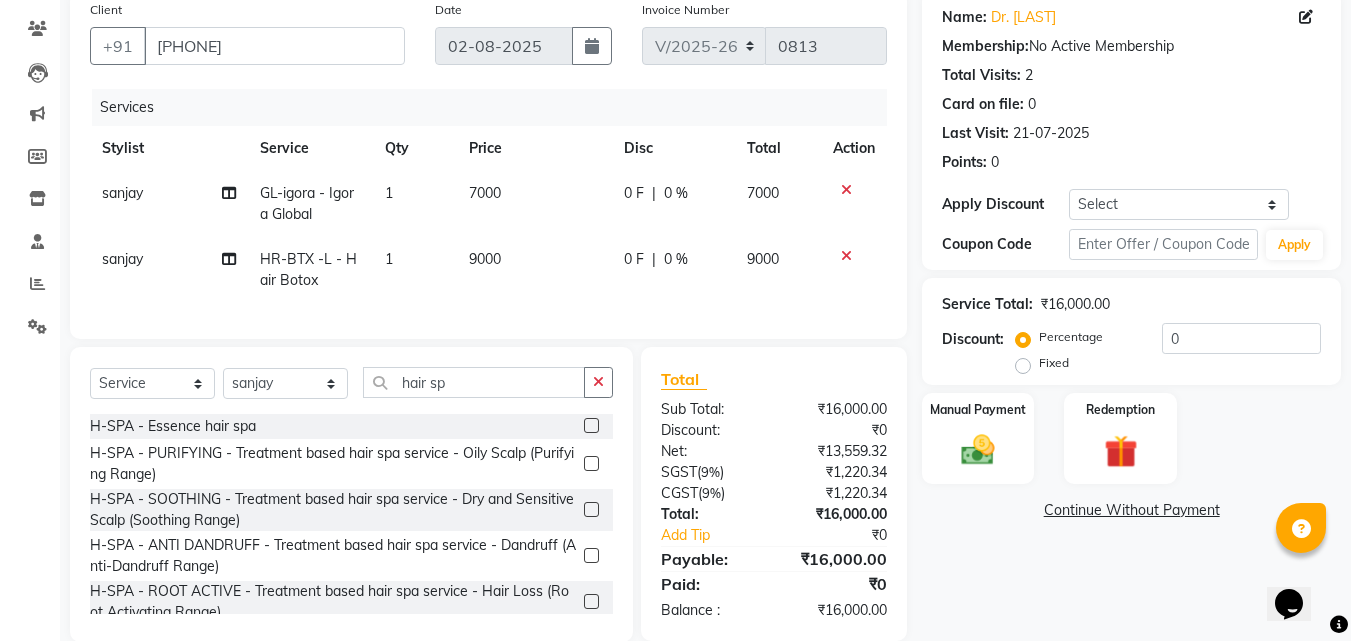 click 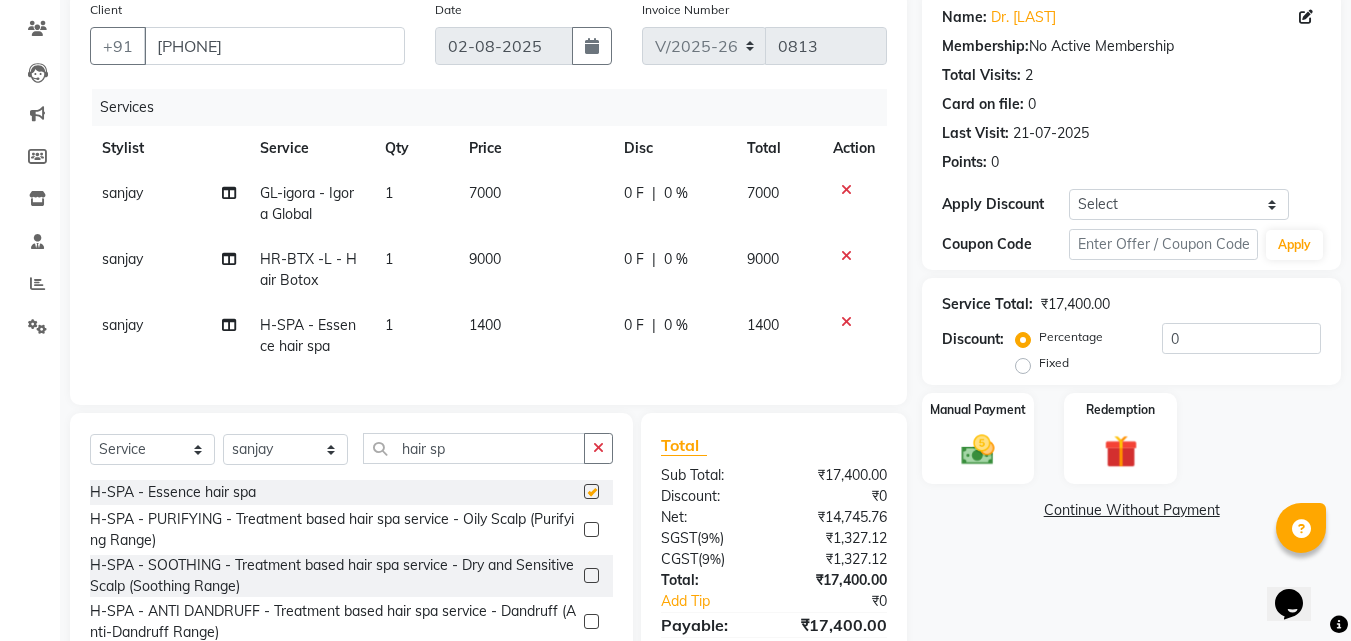 checkbox on "false" 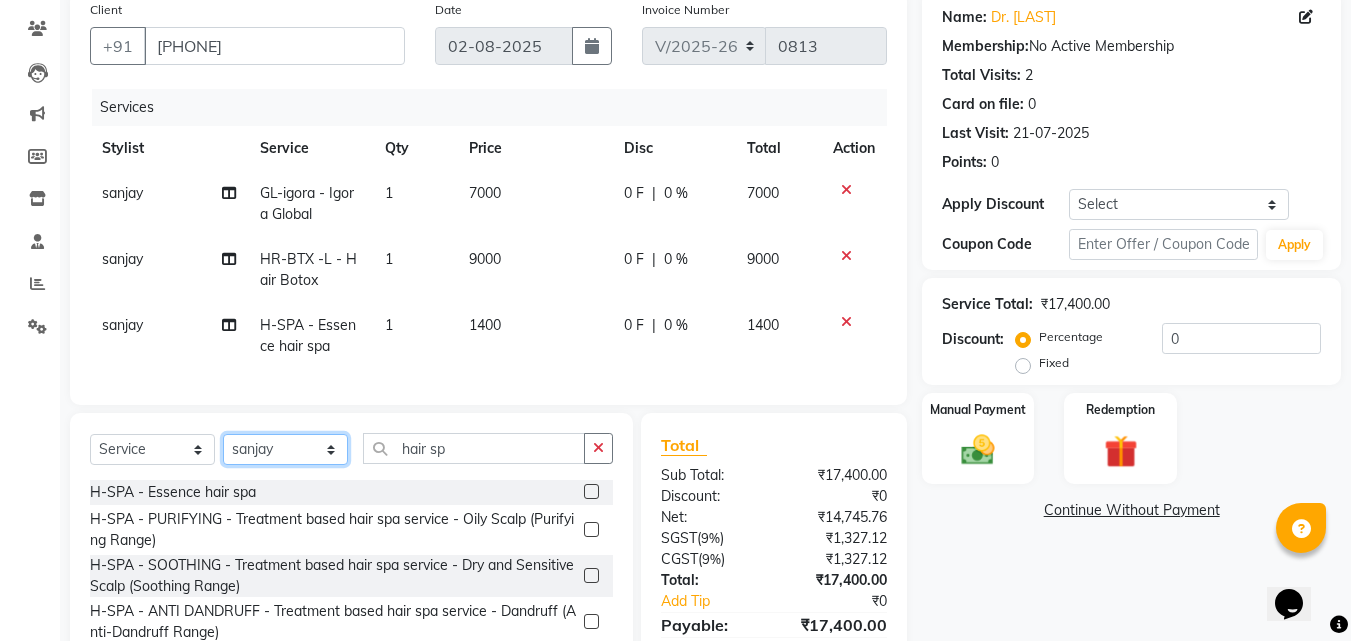 click on "Select Stylist Anu Azam Geetanjali Gulzar Jagdeep Singh Jagjeet Jasdeep Jashan Lovepreet Malkeet Micheal Rahul Rishi sanjay Sharan Simran Simran kaur Stalin tarun Vikas" 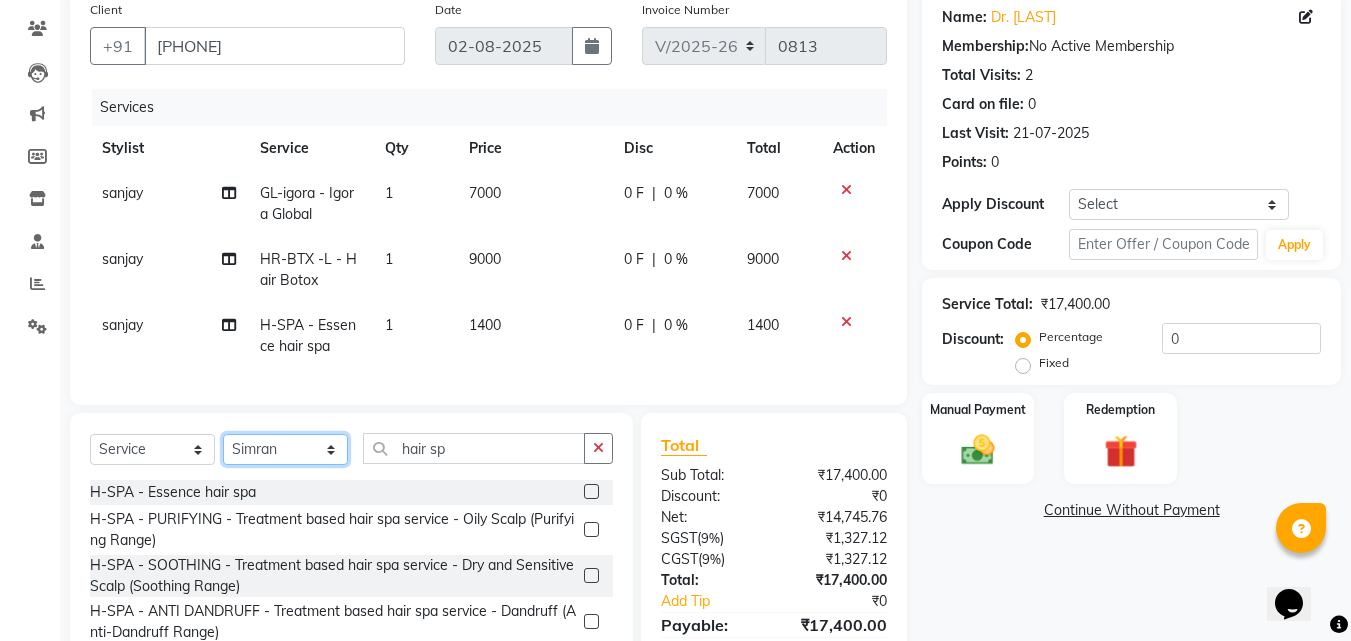 click on "Select Stylist Anu Azam Geetanjali Gulzar Jagdeep Singh Jagjeet Jasdeep Jashan Lovepreet Malkeet Micheal Rahul Rishi sanjay Sharan Simran Simran kaur Stalin tarun Vikas" 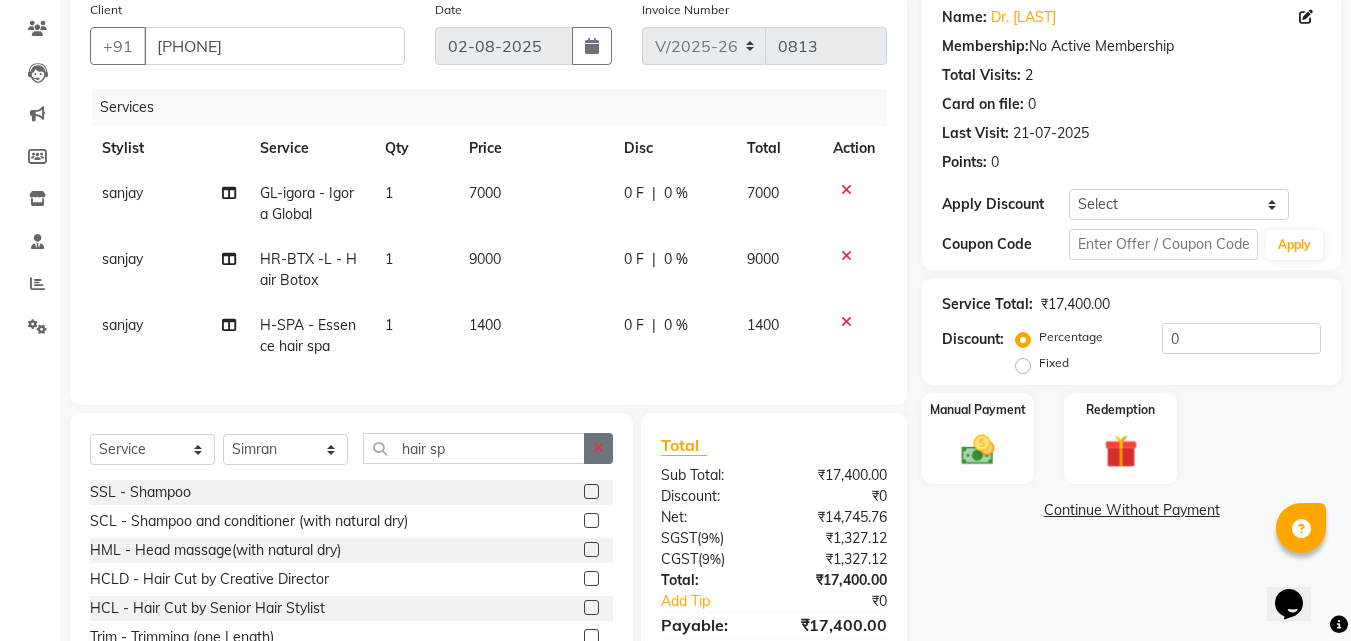 click 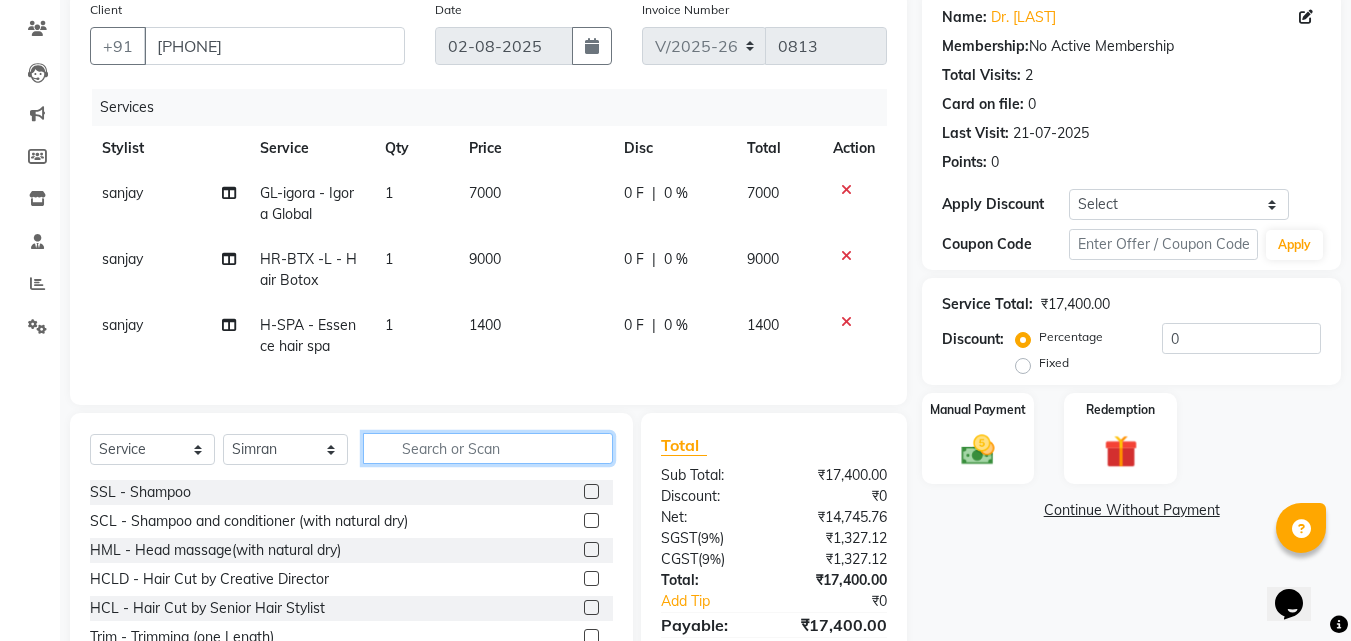 click 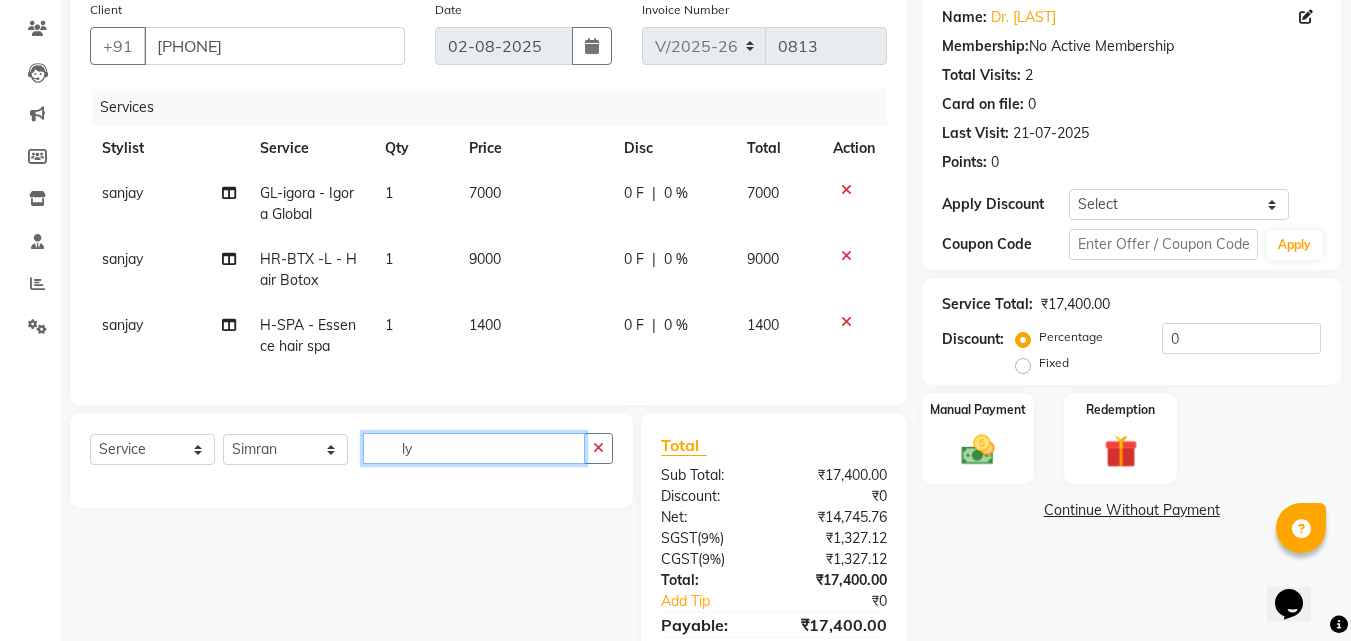 type on "l" 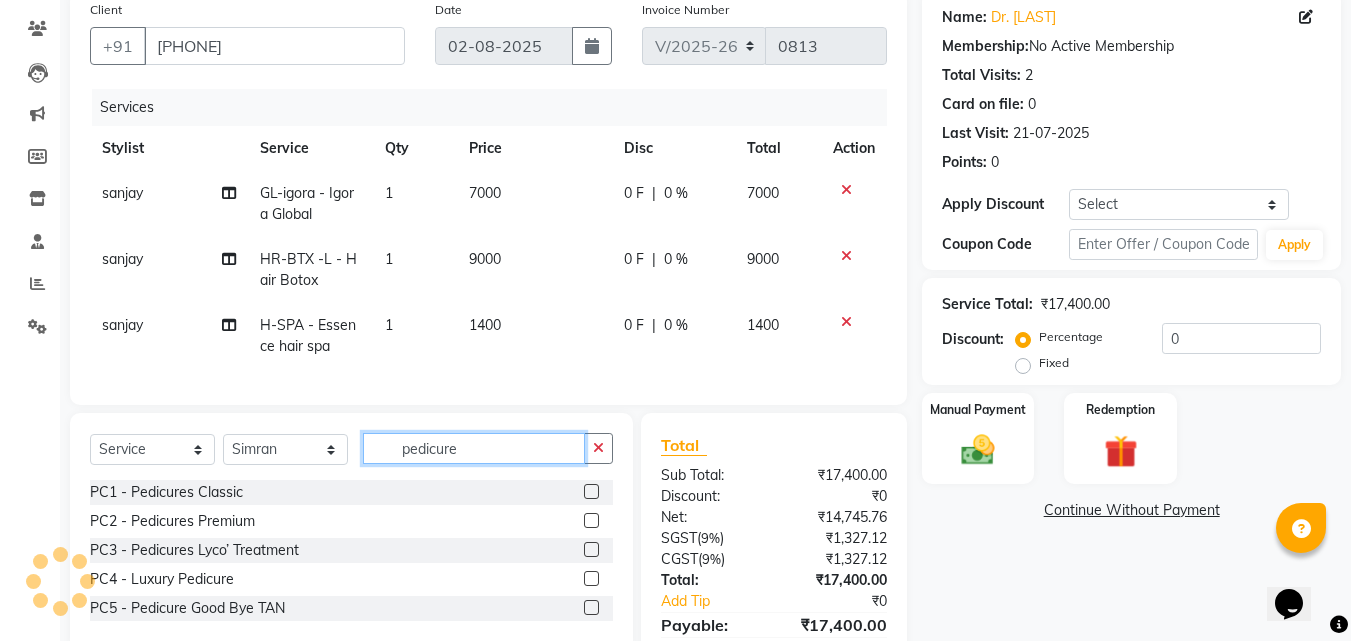 type on "pedicure" 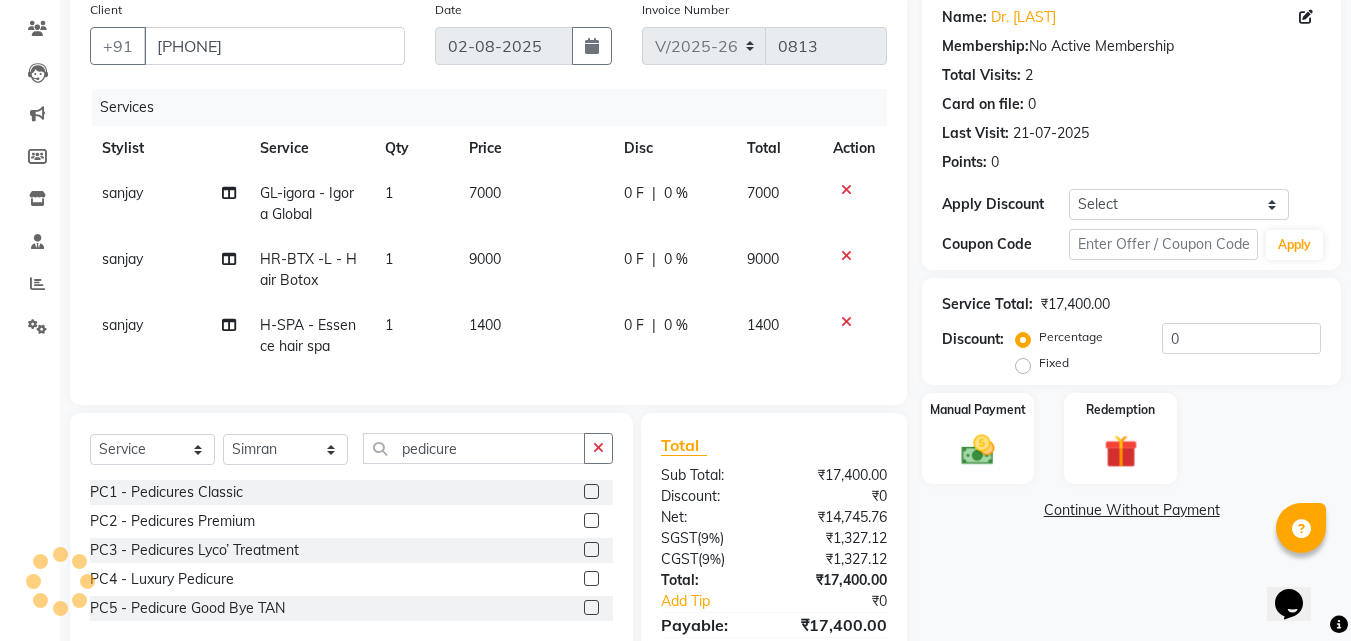 click 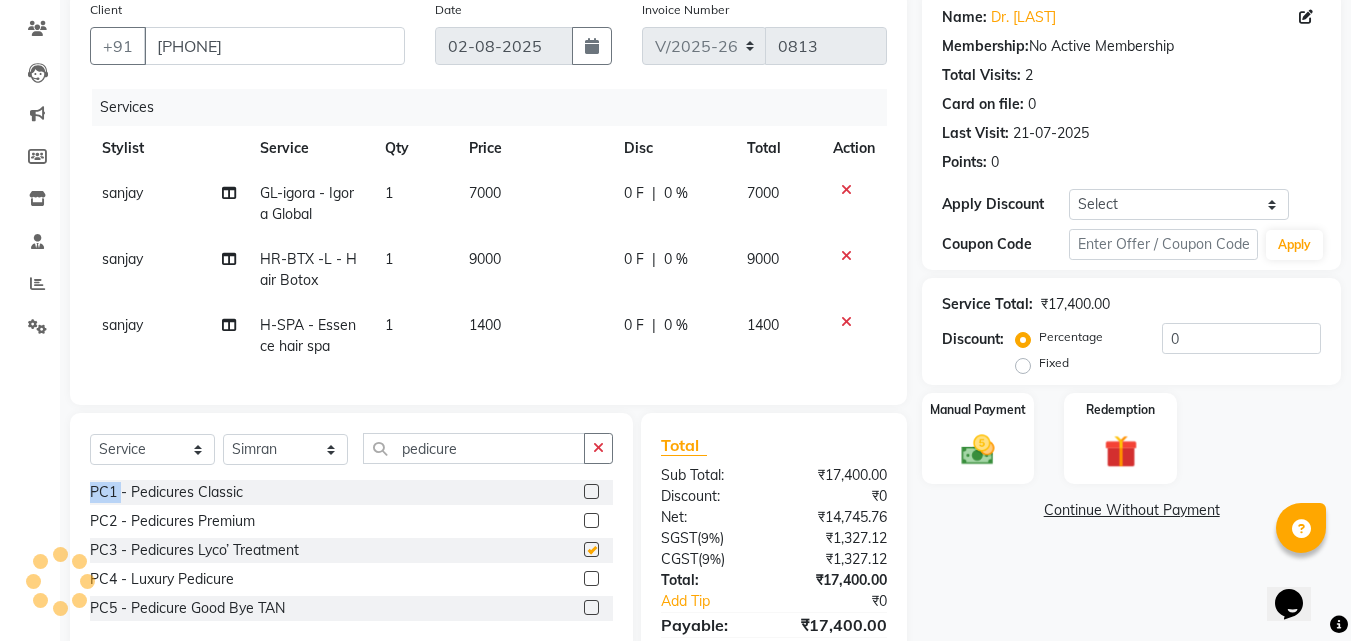 click on "Select  Service  Product  Membership  Package Voucher Prepaid Gift Card  Select Stylist Anu Azam Geetanjali Gulzar Jagdeep Singh Jagjeet Jasdeep Jashan Lovepreet Malkeet Micheal Rahul Rishi sanjay Sharan Simran Simran kaur Stalin tarun Vikas pedicure" 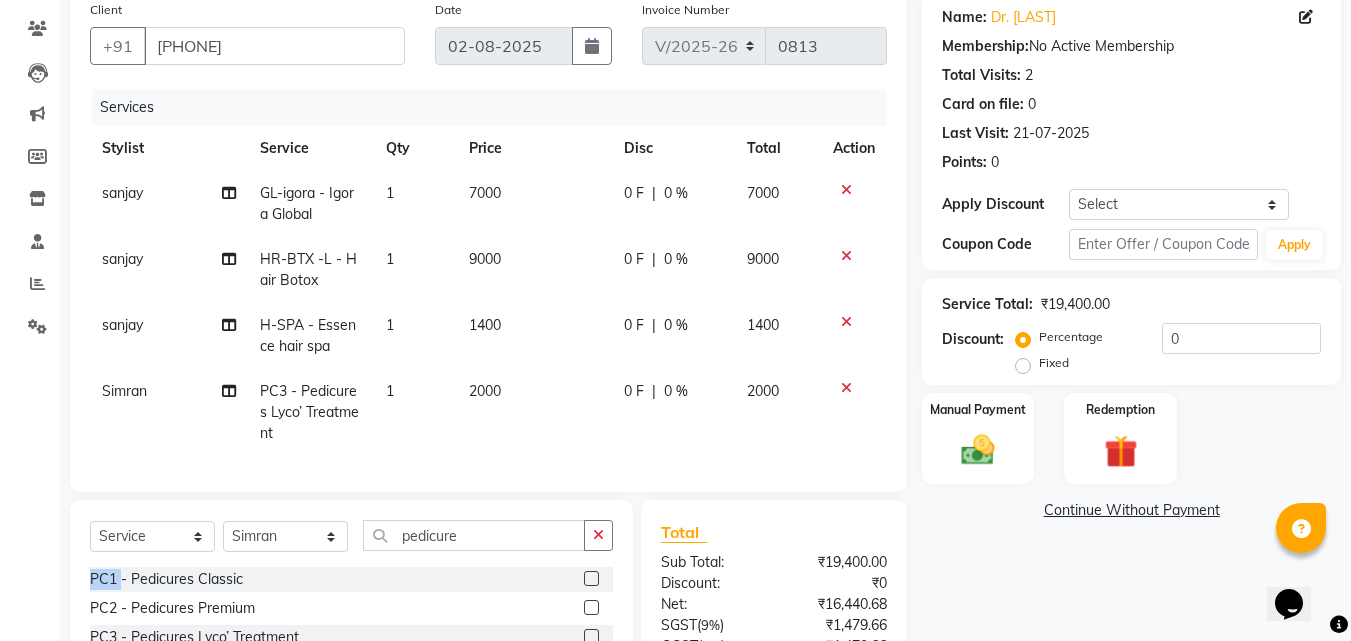checkbox on "false" 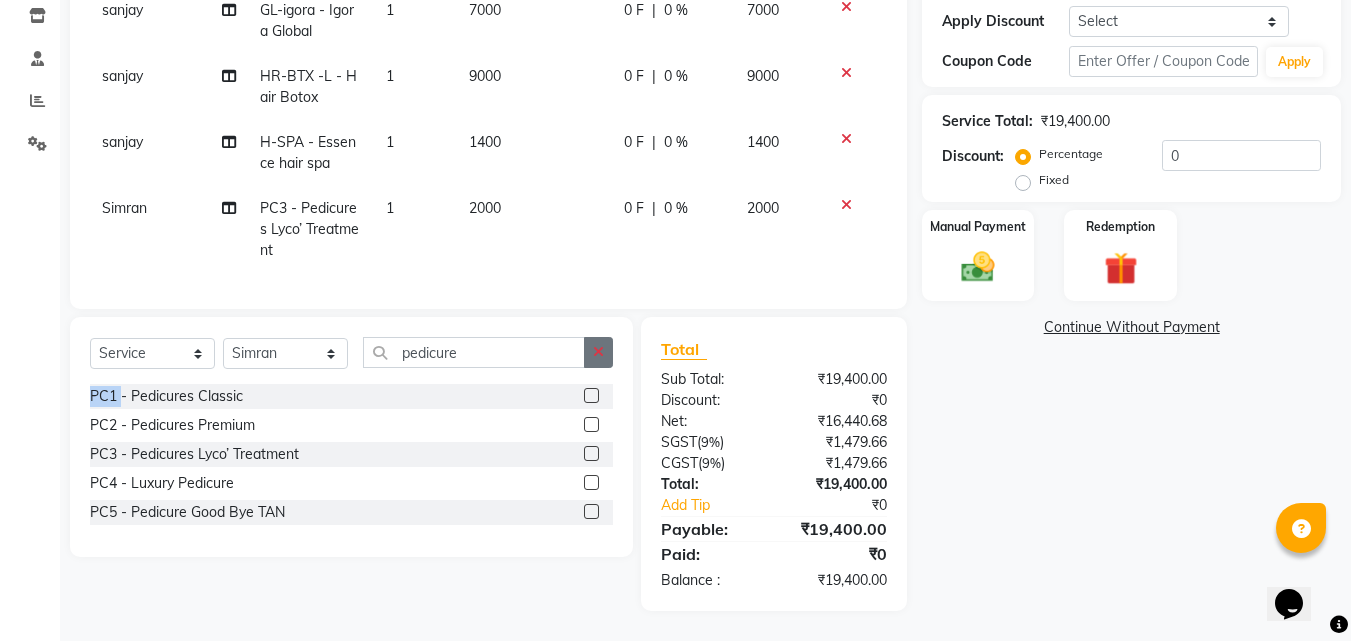 click 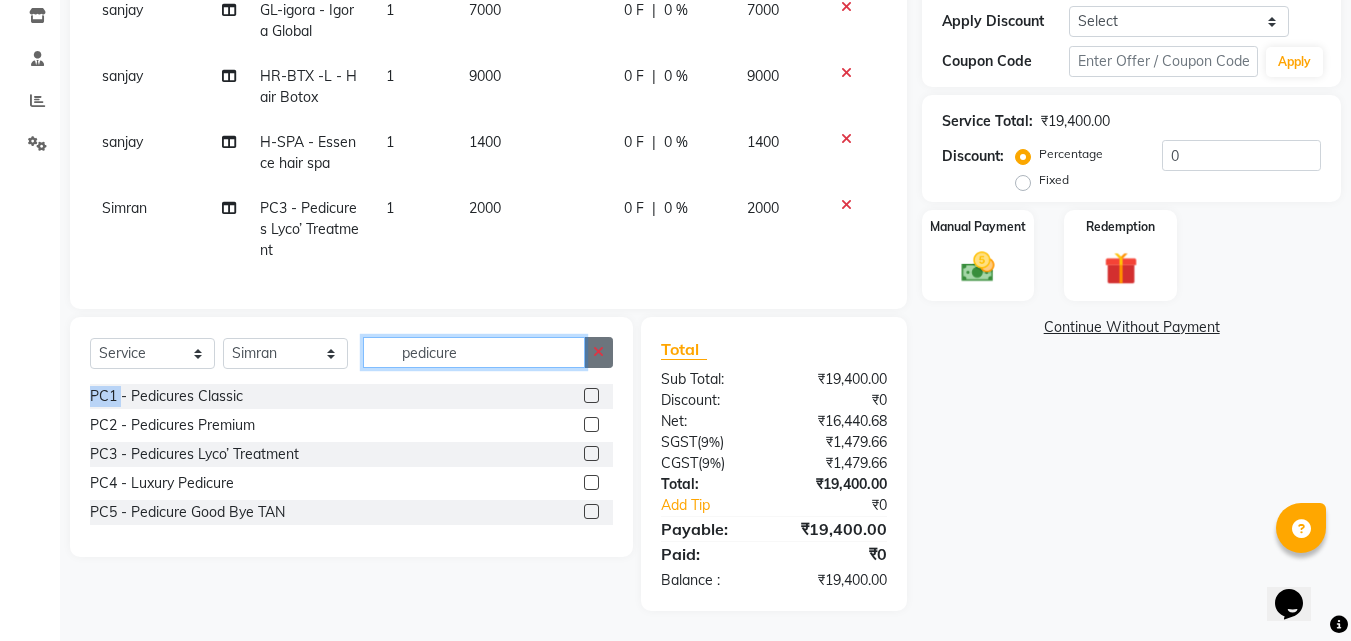 type 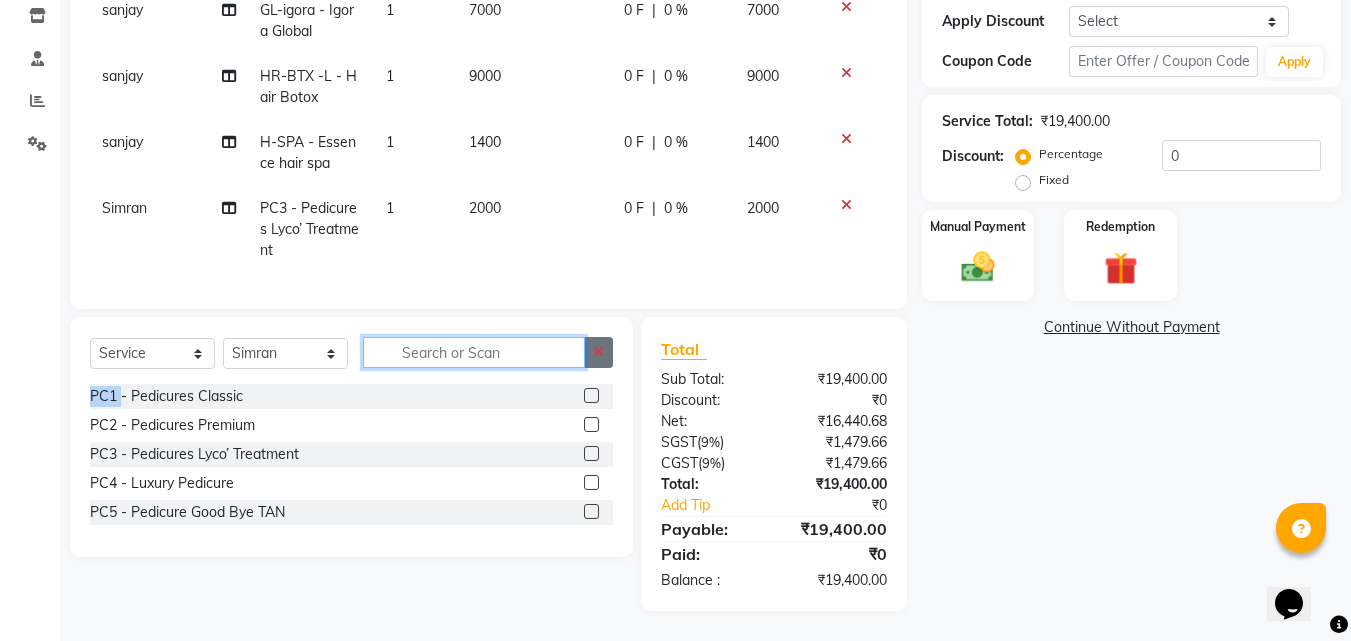 click 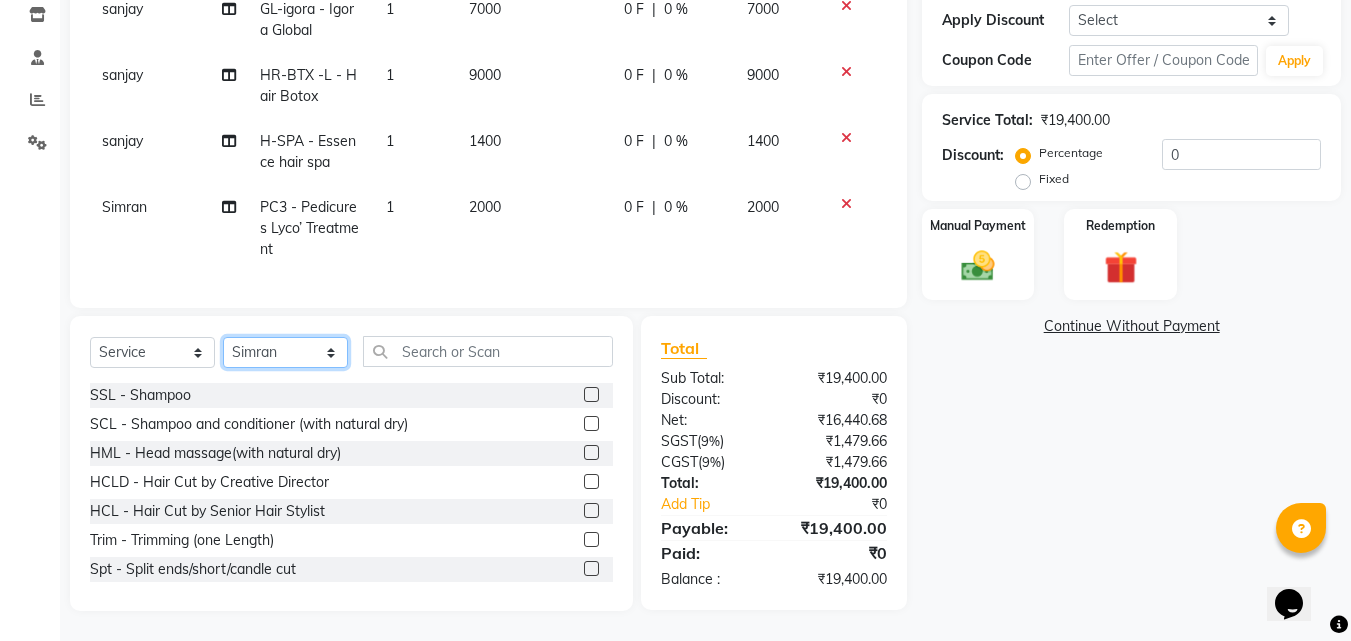 click on "Select Stylist Anu Azam Geetanjali Gulzar Jagdeep Singh Jagjeet Jasdeep Jashan Lovepreet Malkeet Micheal Rahul Rishi sanjay Sharan Simran Simran kaur Stalin tarun Vikas" 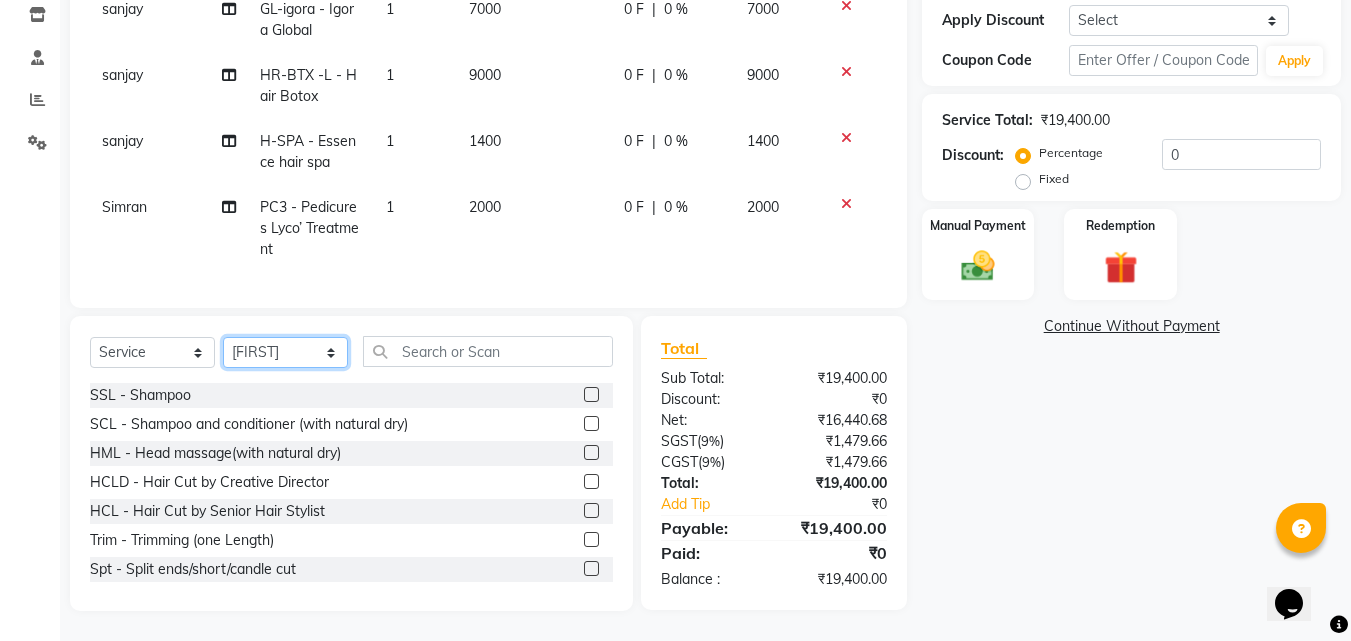 click on "Select Stylist Anu Azam Geetanjali Gulzar Jagdeep Singh Jagjeet Jasdeep Jashan Lovepreet Malkeet Micheal Rahul Rishi sanjay Sharan Simran Simran kaur Stalin tarun Vikas" 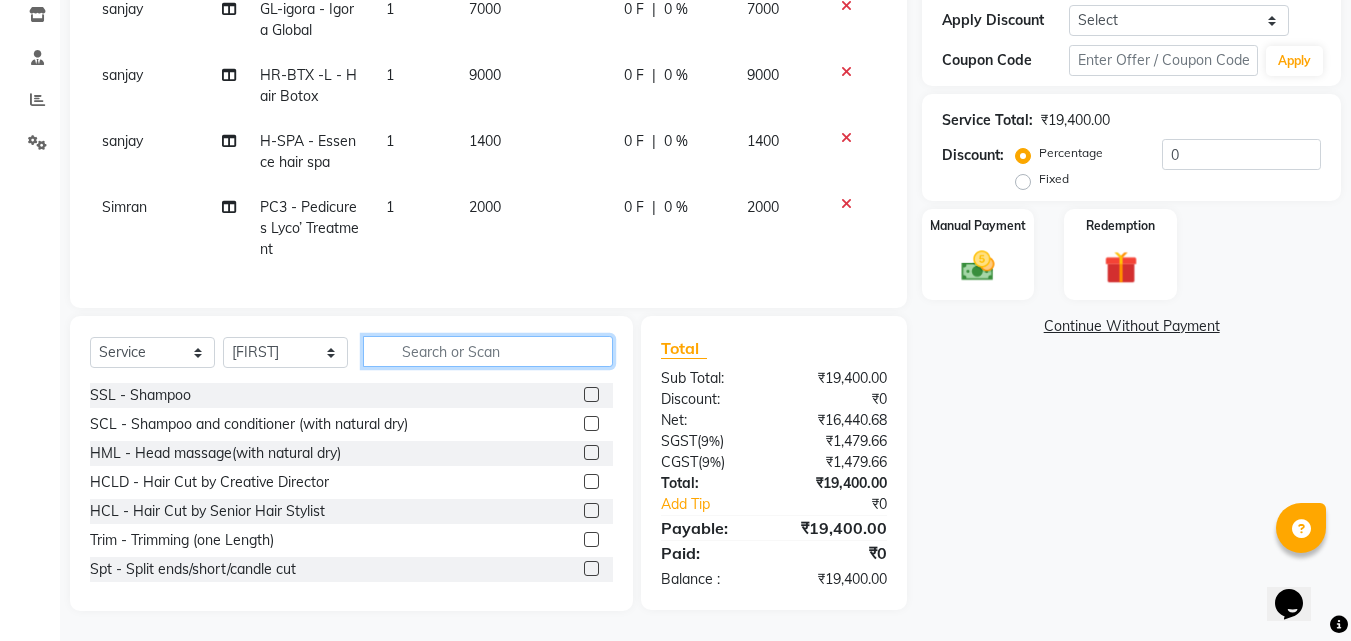 click 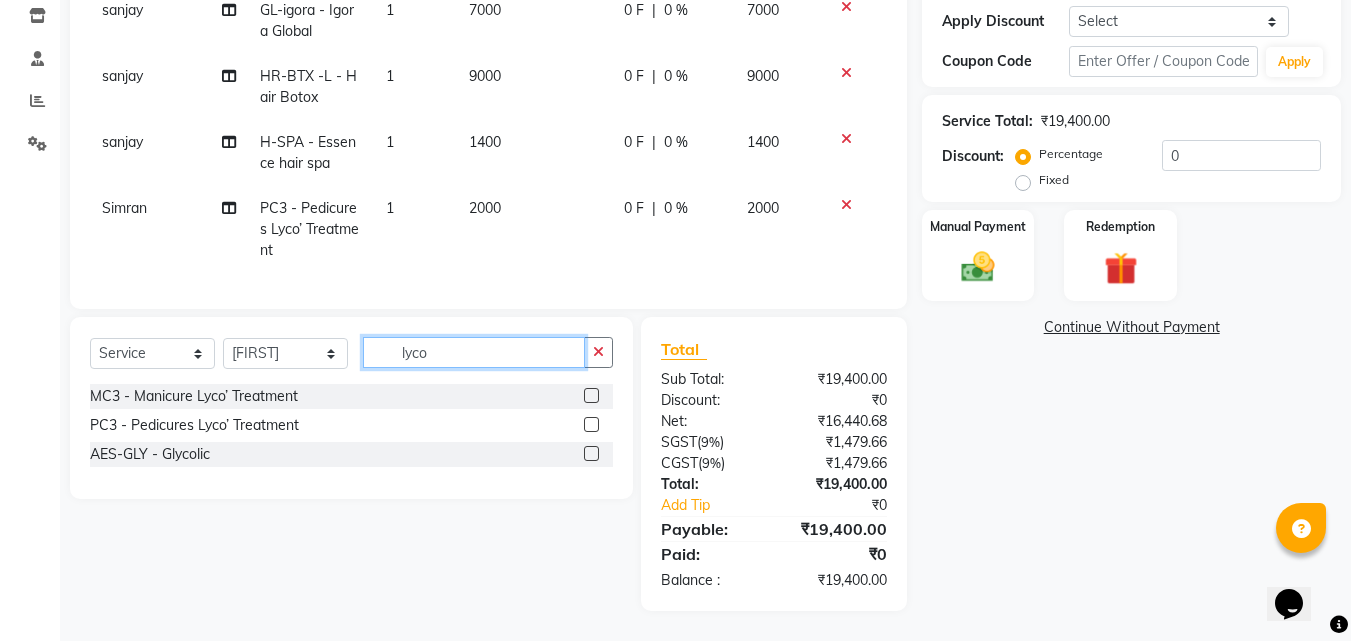 type on "lyco" 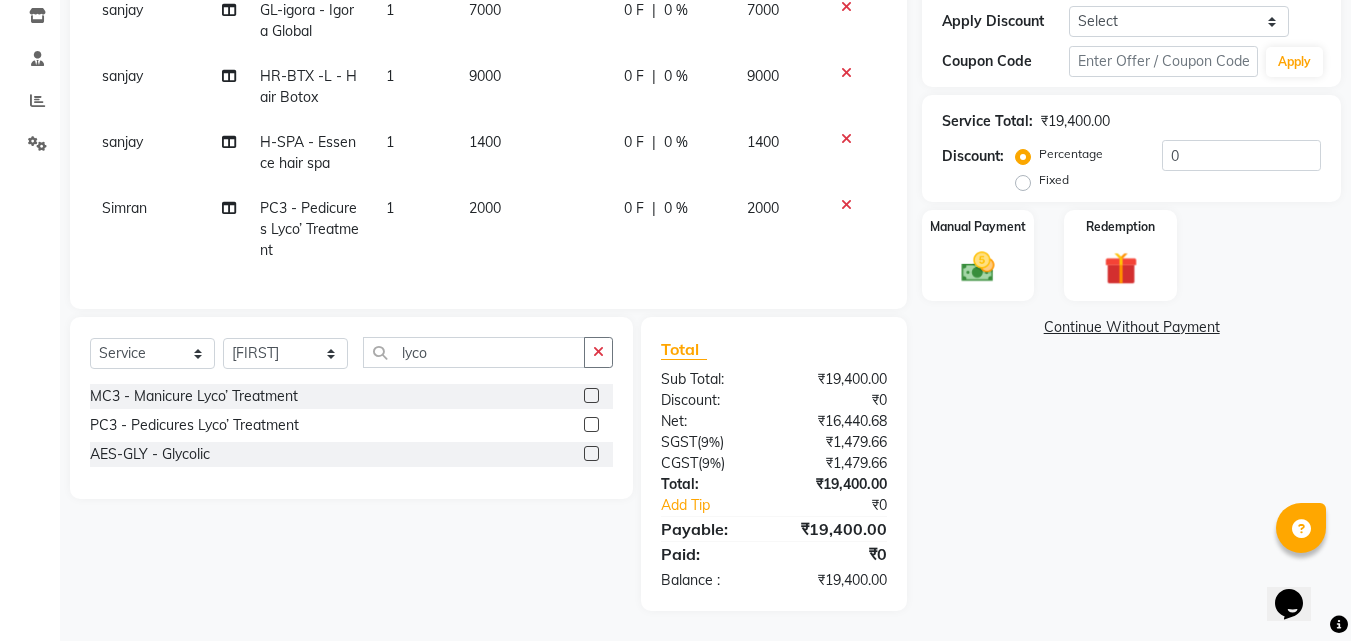 click 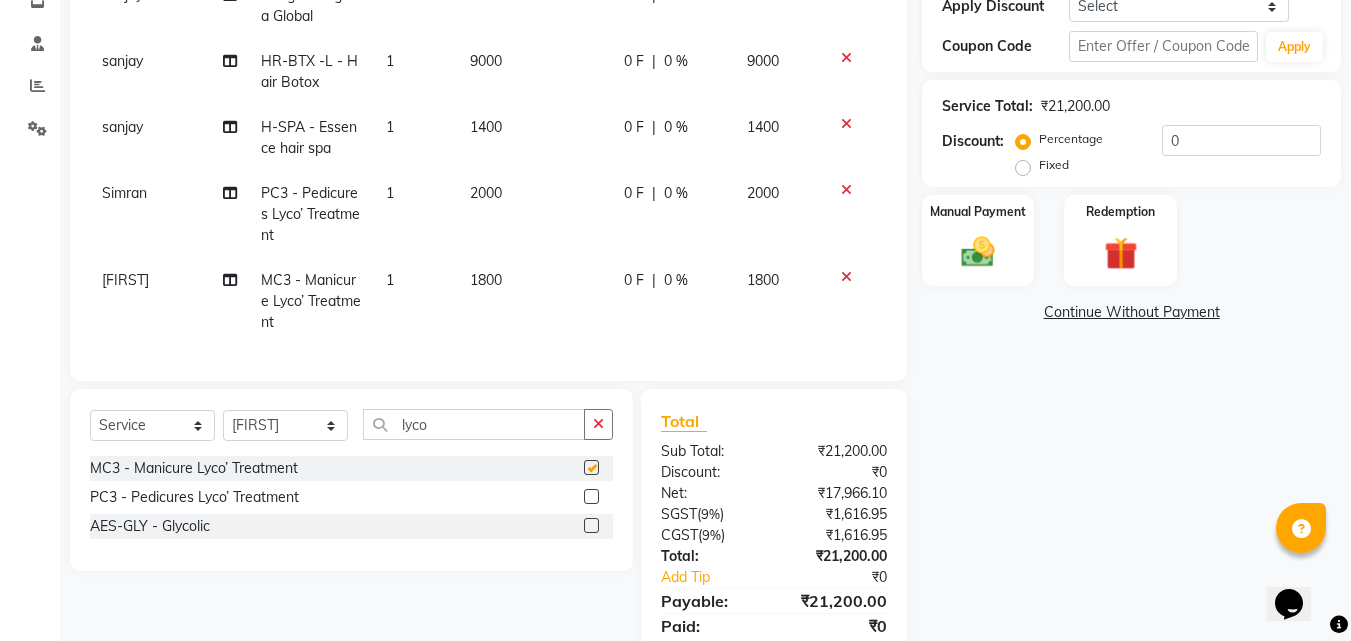 checkbox on "false" 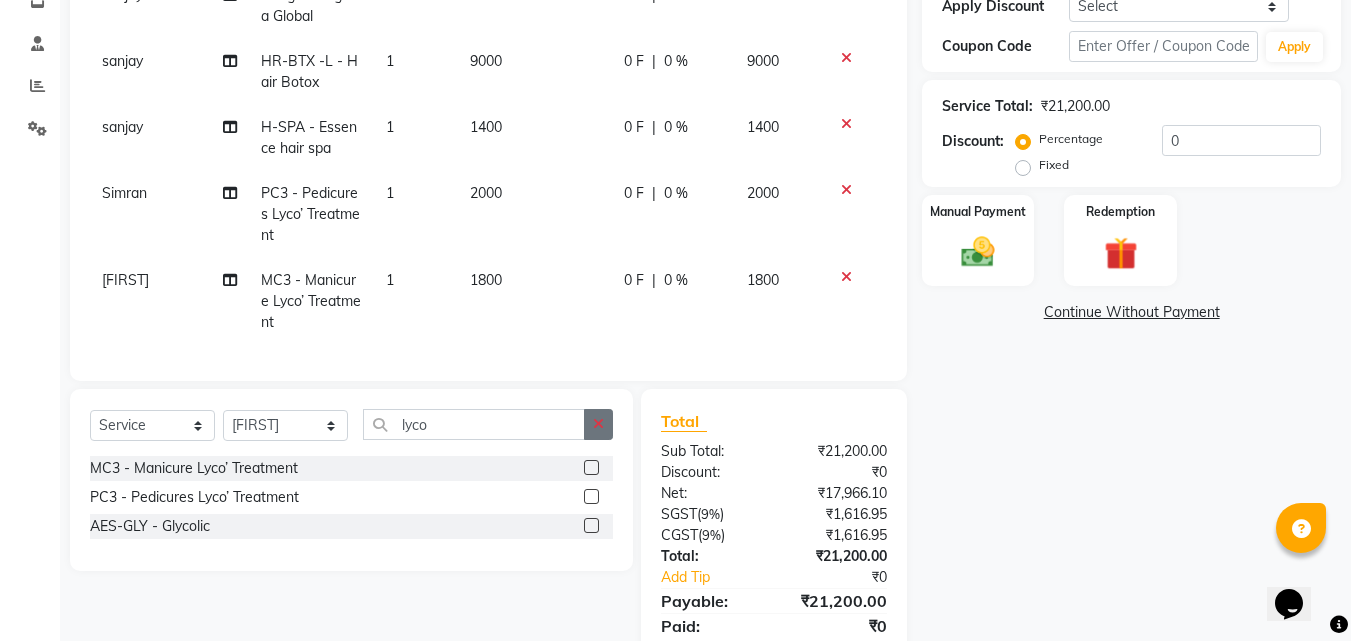 click 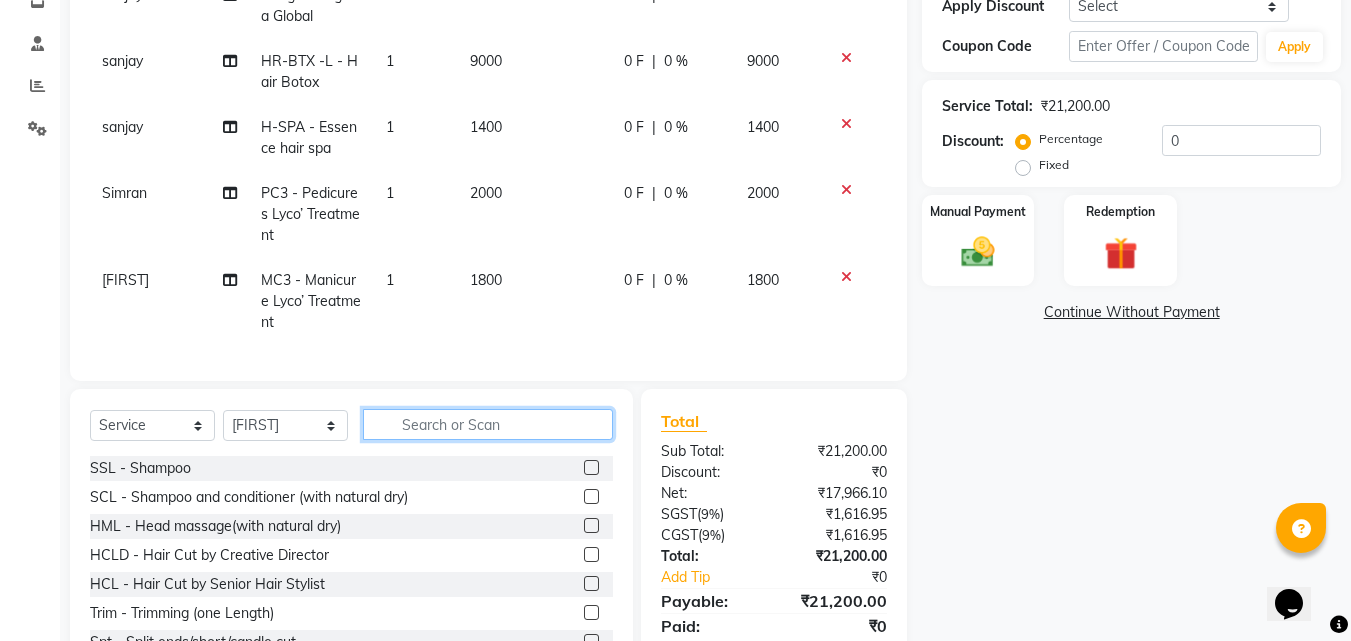 click 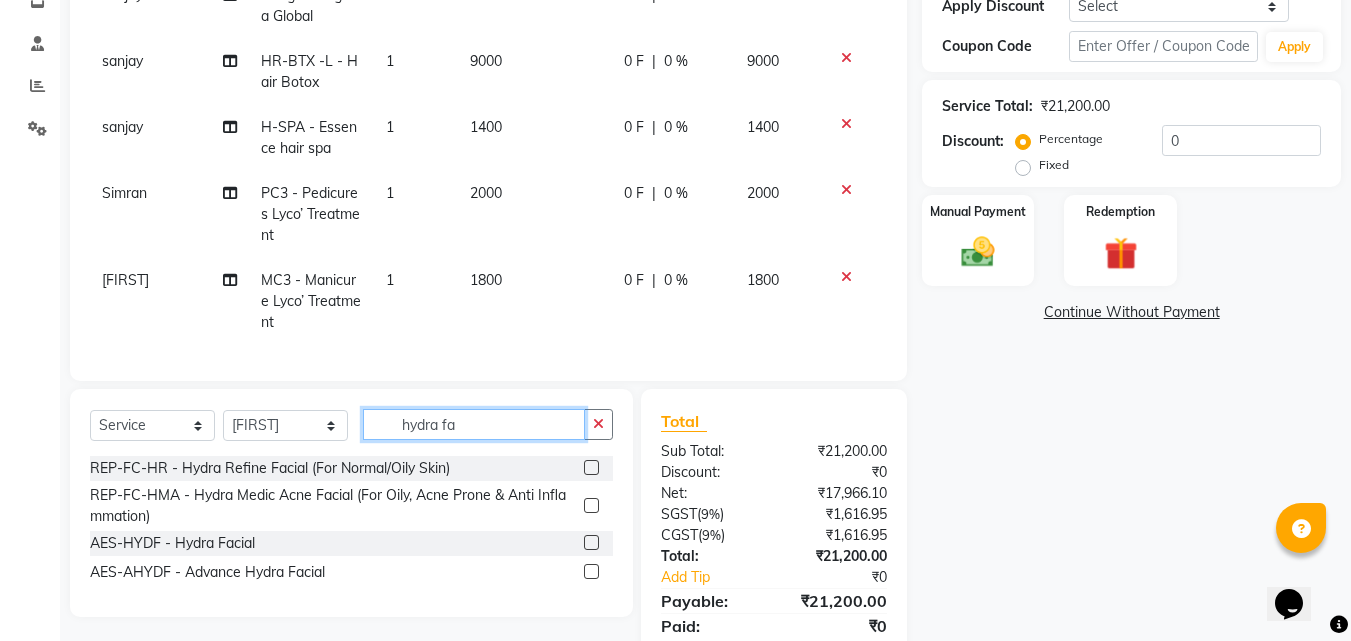 type on "hydra fa" 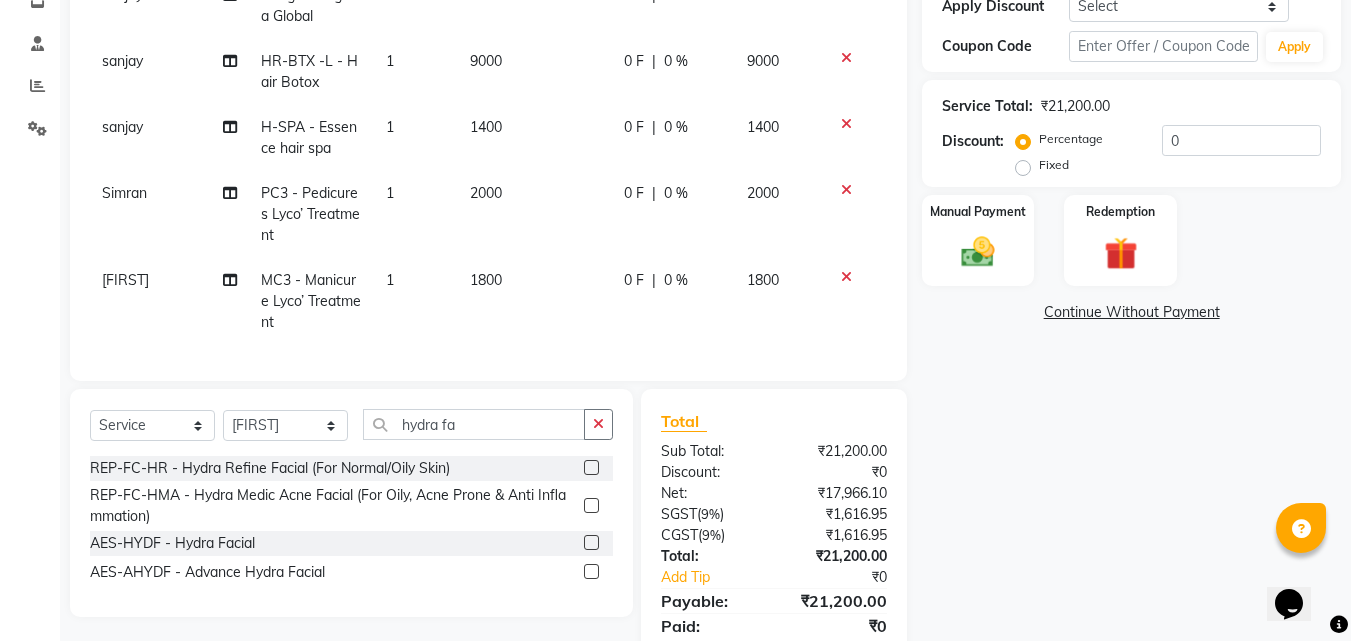click 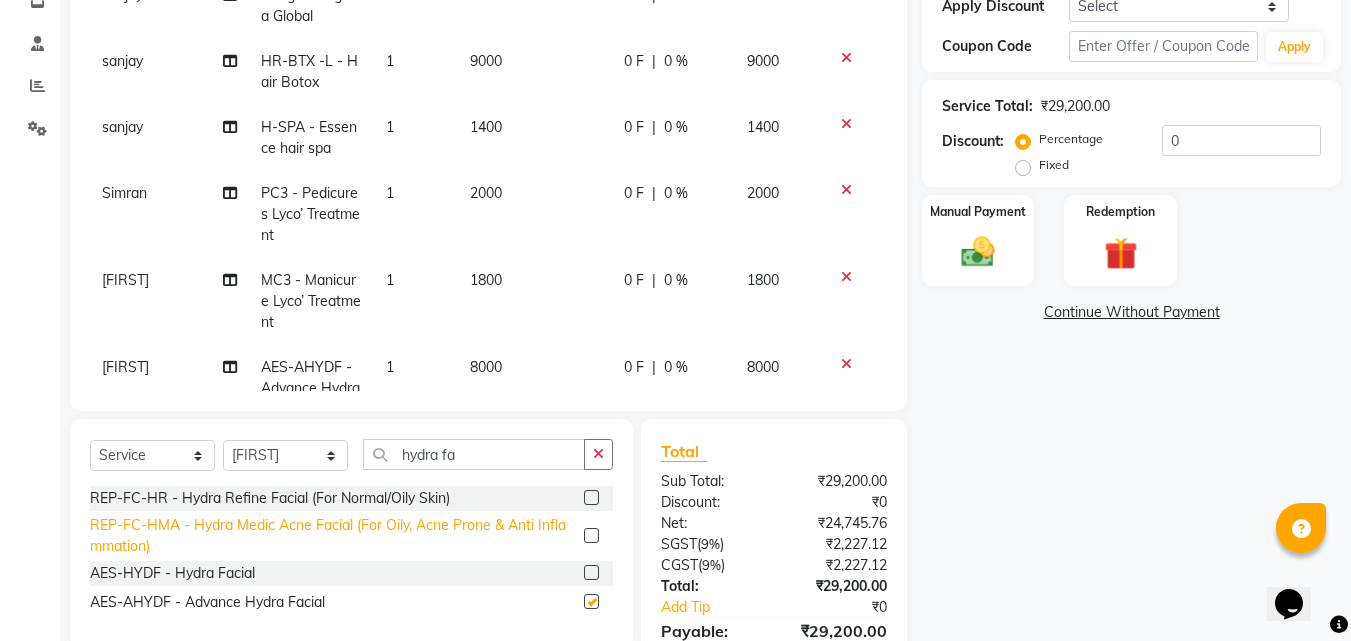 checkbox on "false" 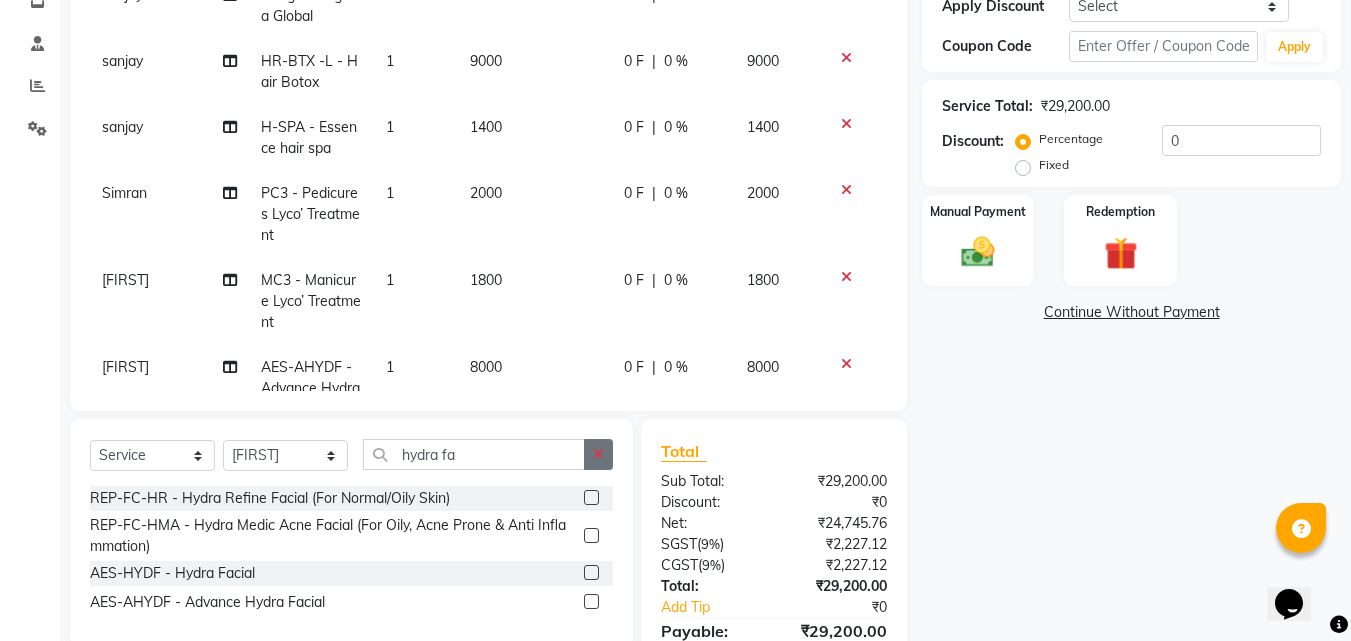 click 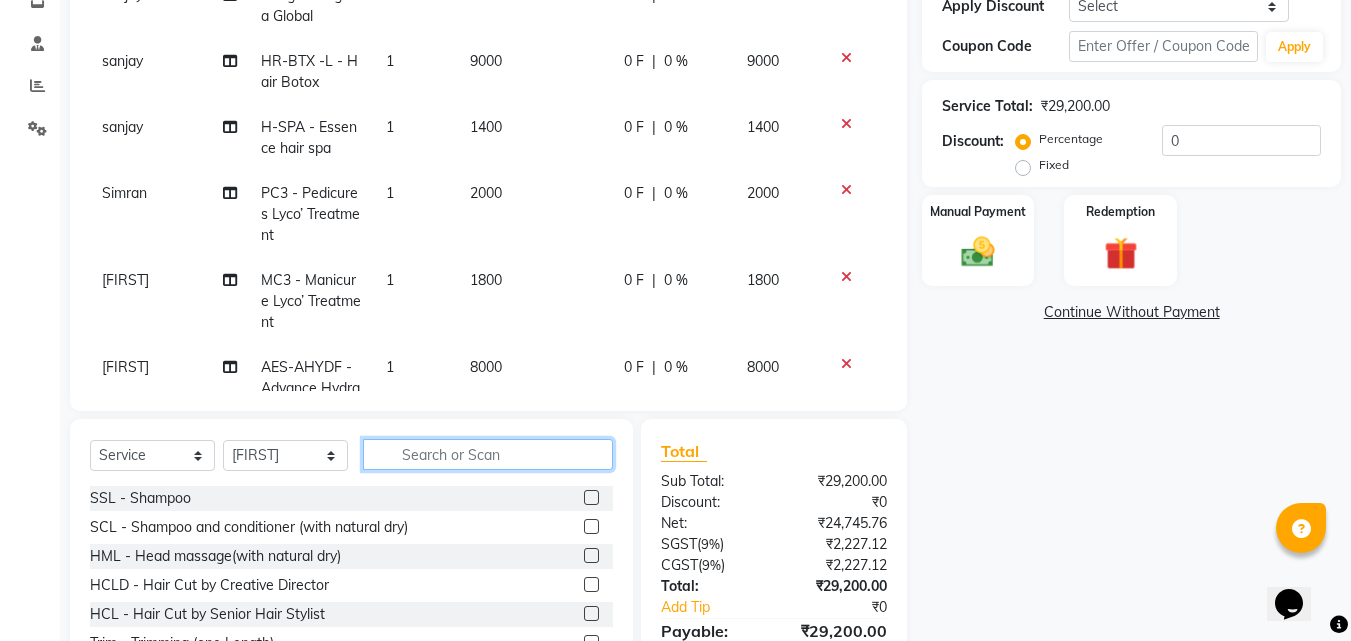 scroll, scrollTop: 72, scrollLeft: 0, axis: vertical 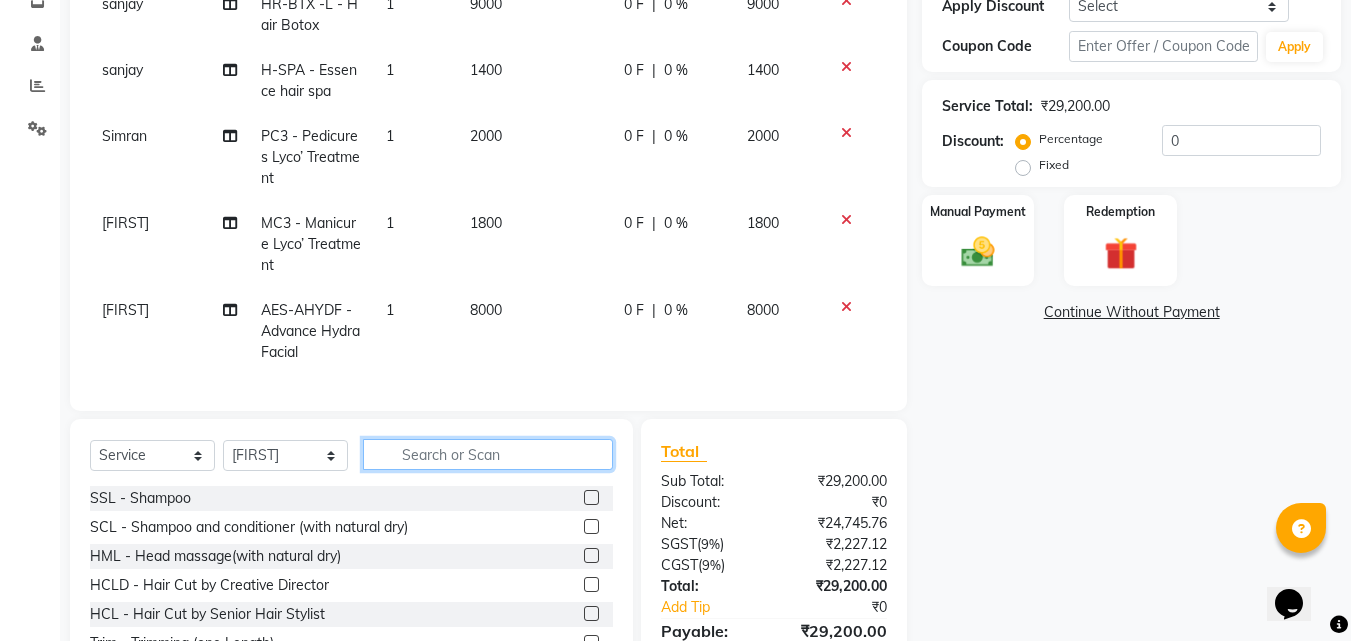 click 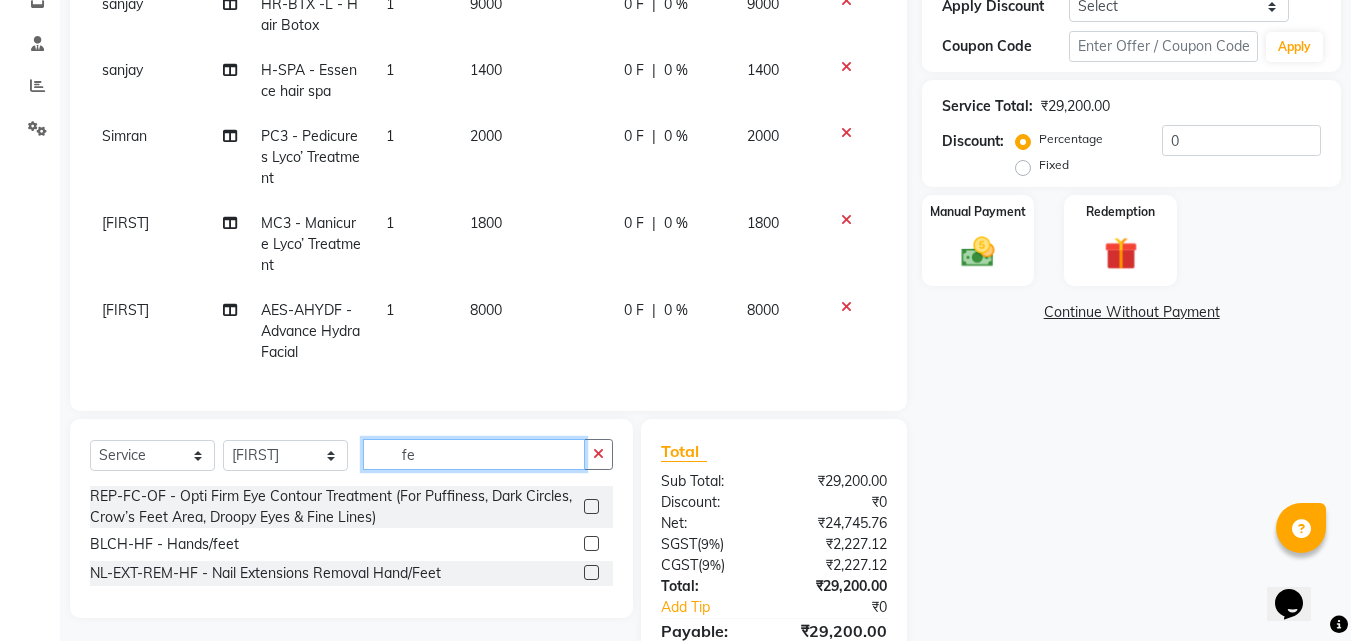 type on "f" 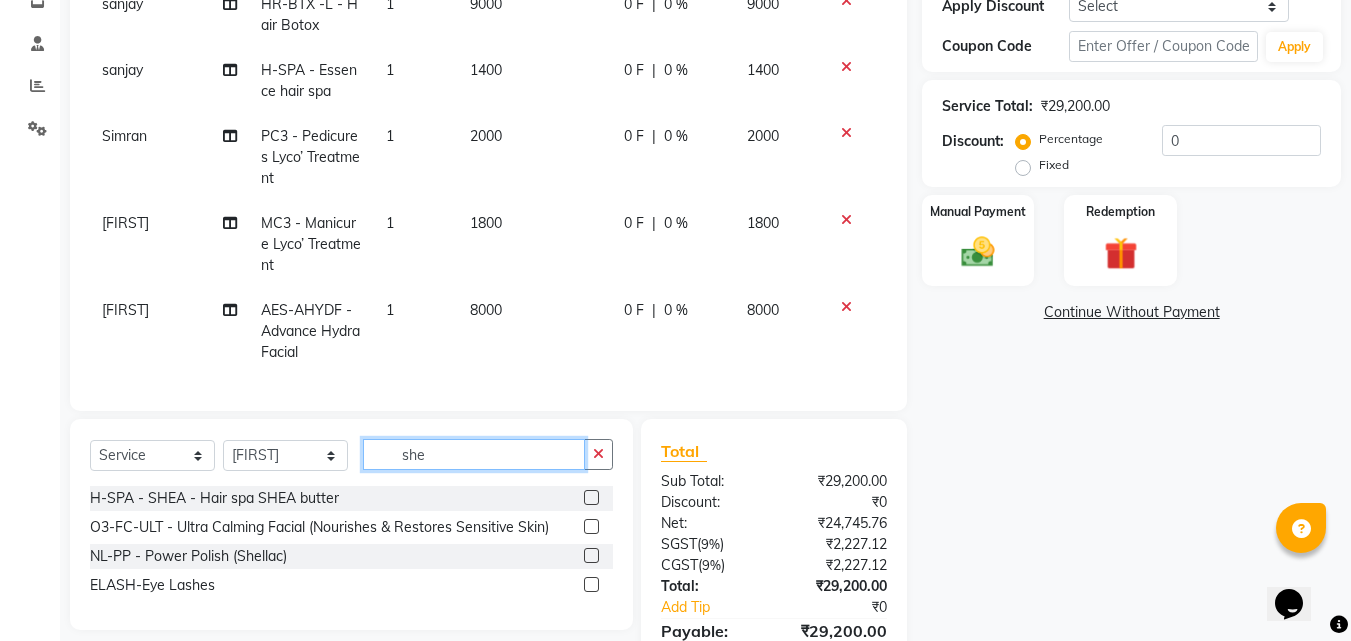 type on "she" 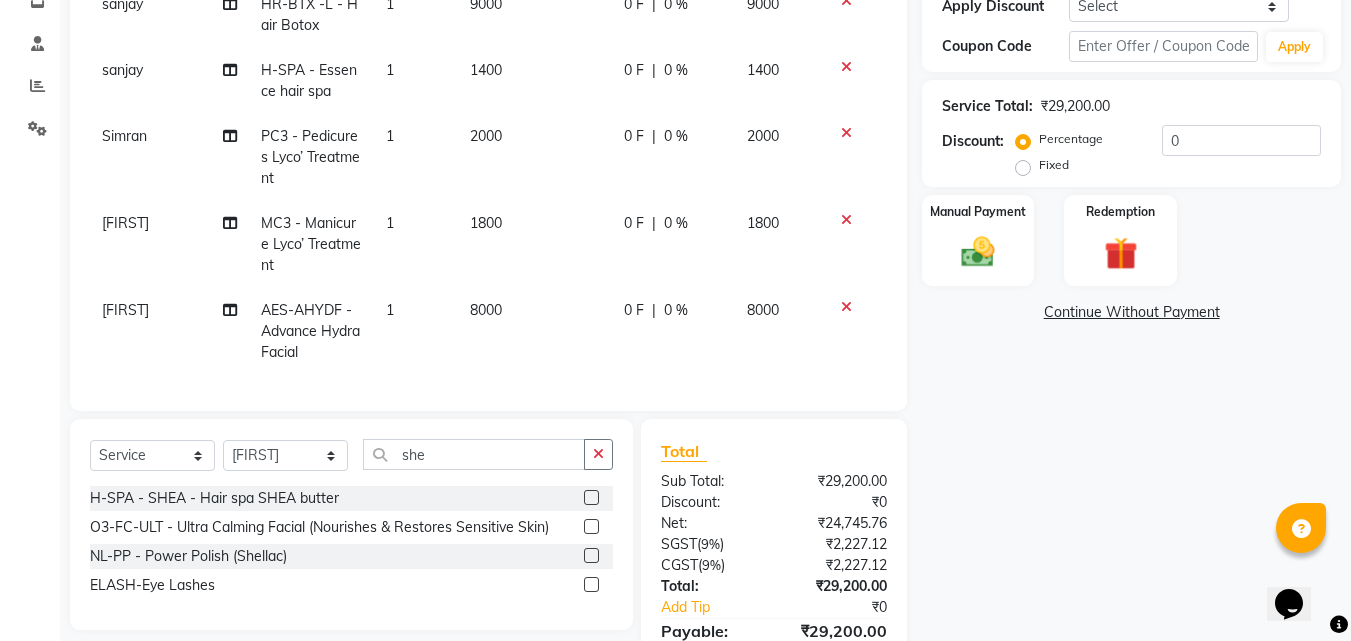 click 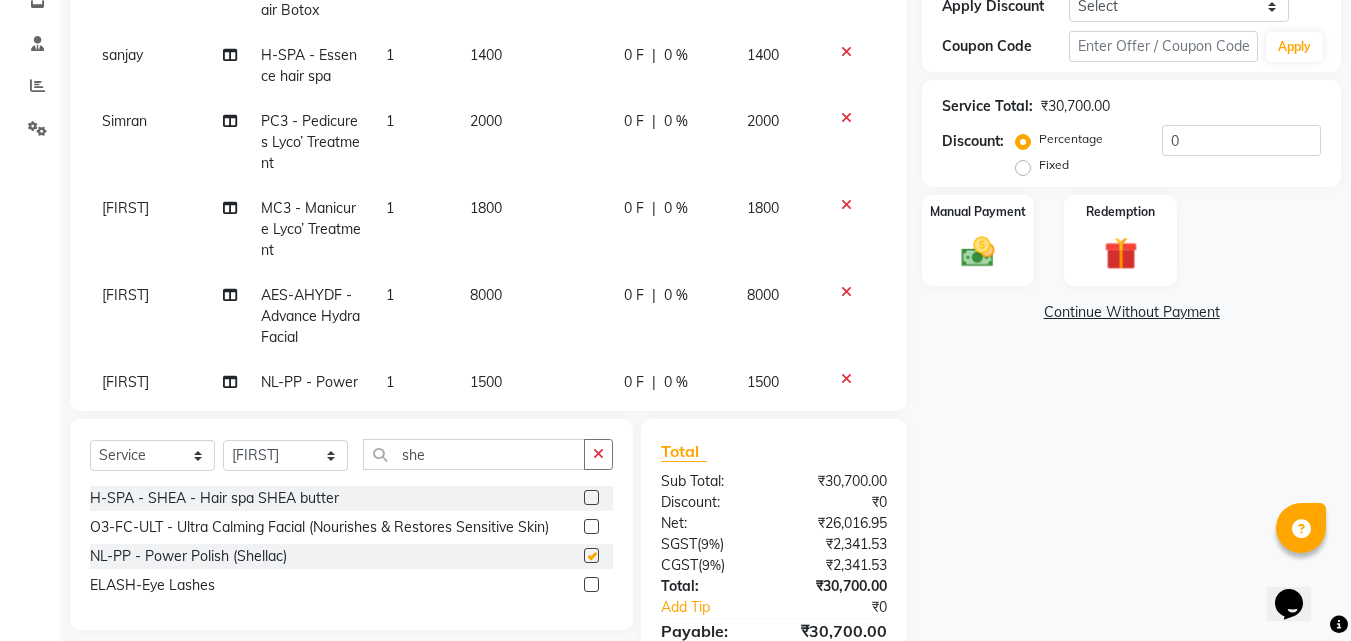 checkbox on "false" 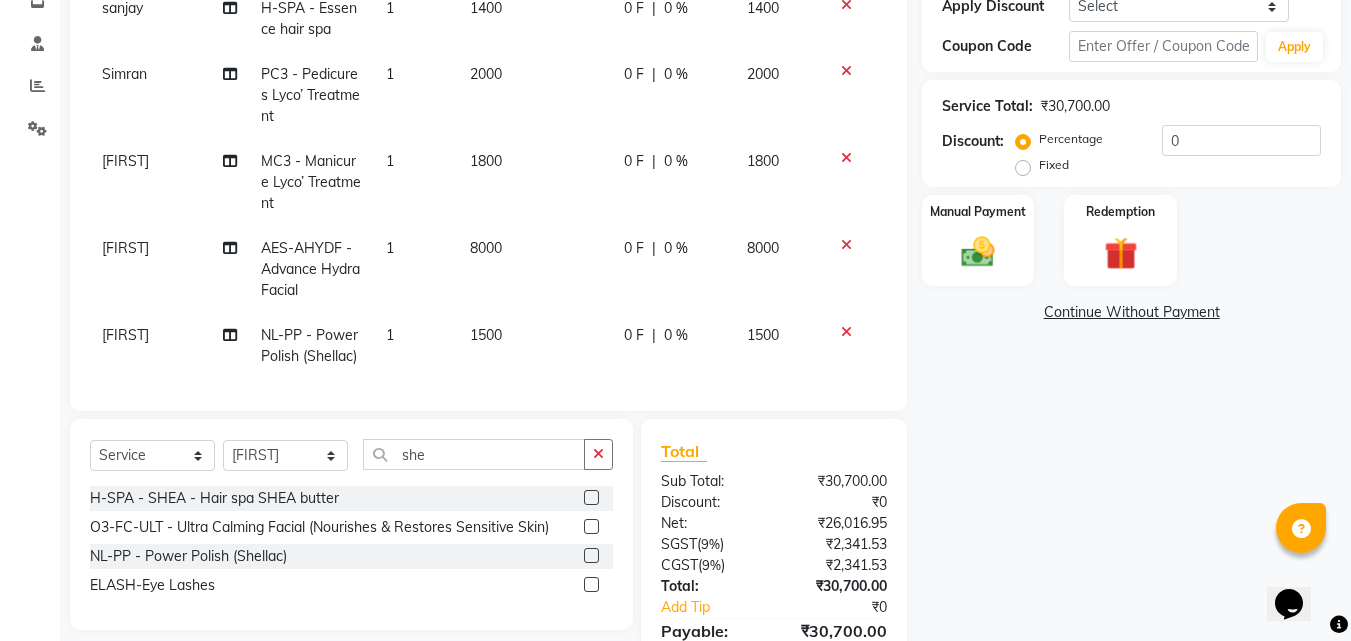 scroll, scrollTop: 138, scrollLeft: 0, axis: vertical 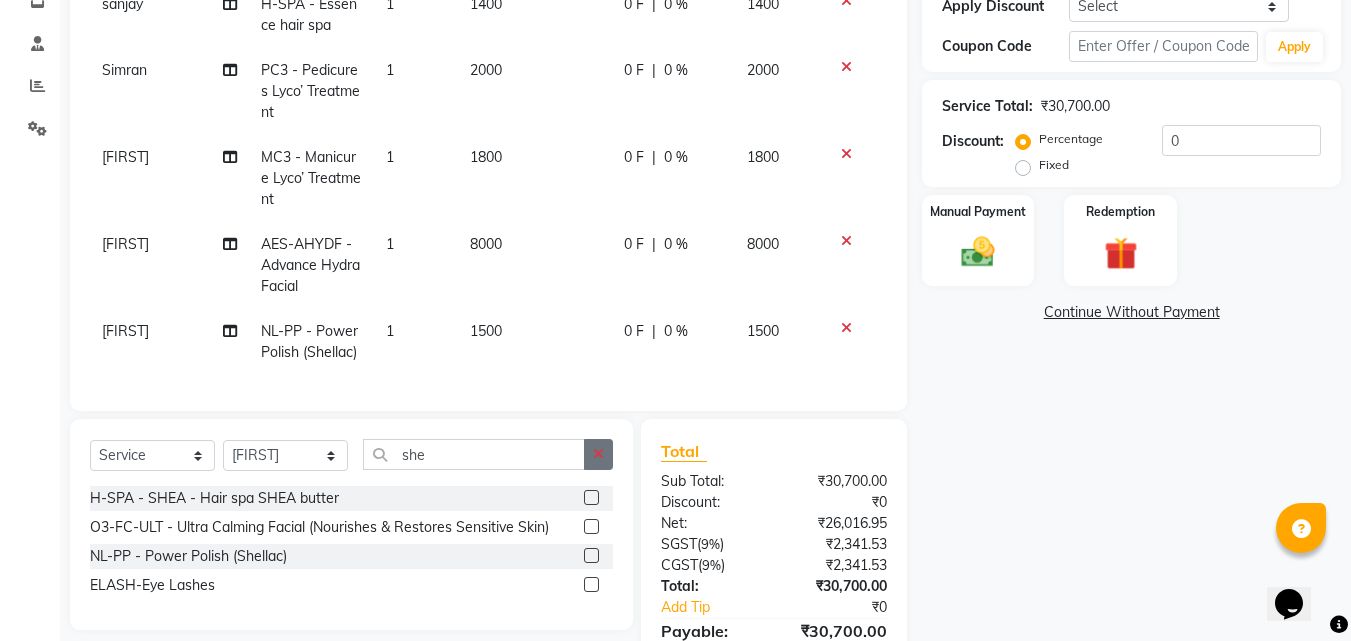 click 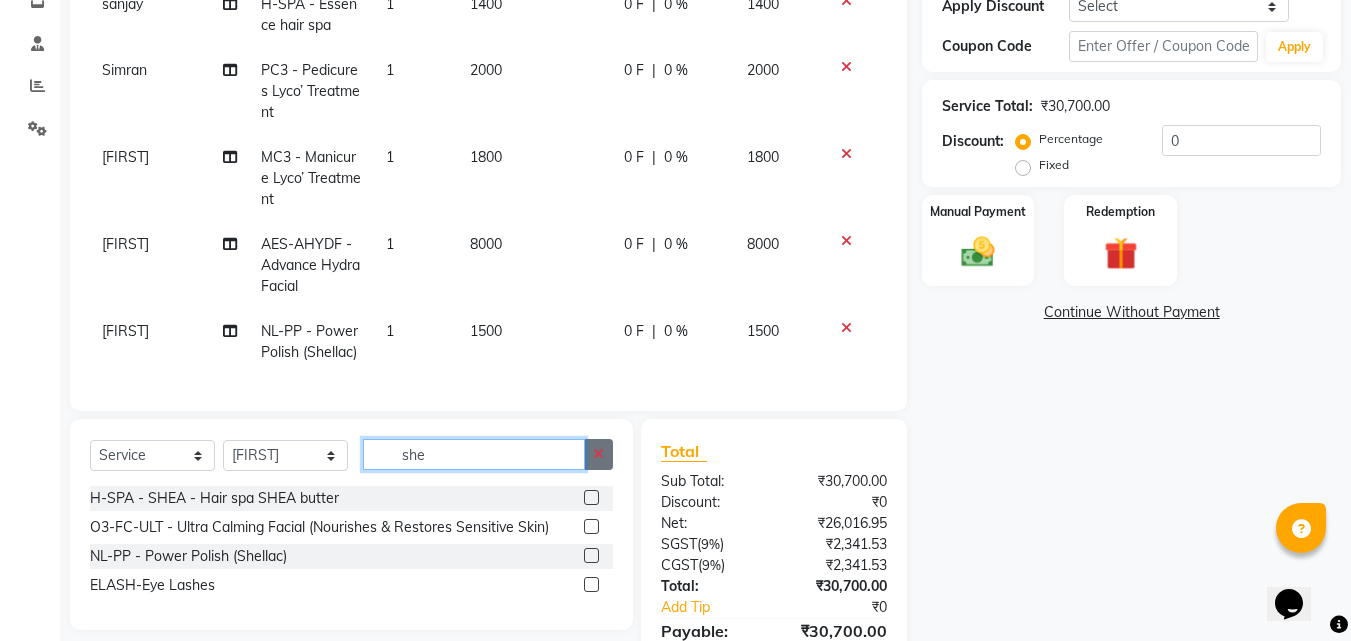 type 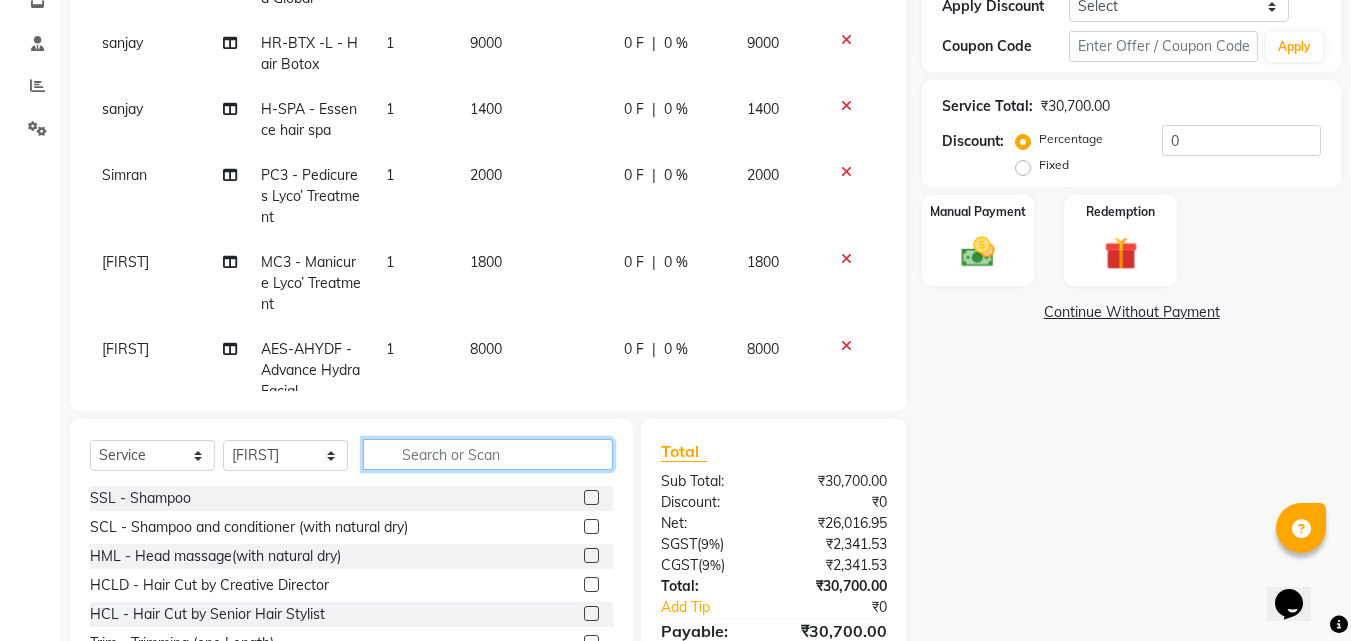 scroll, scrollTop: 0, scrollLeft: 0, axis: both 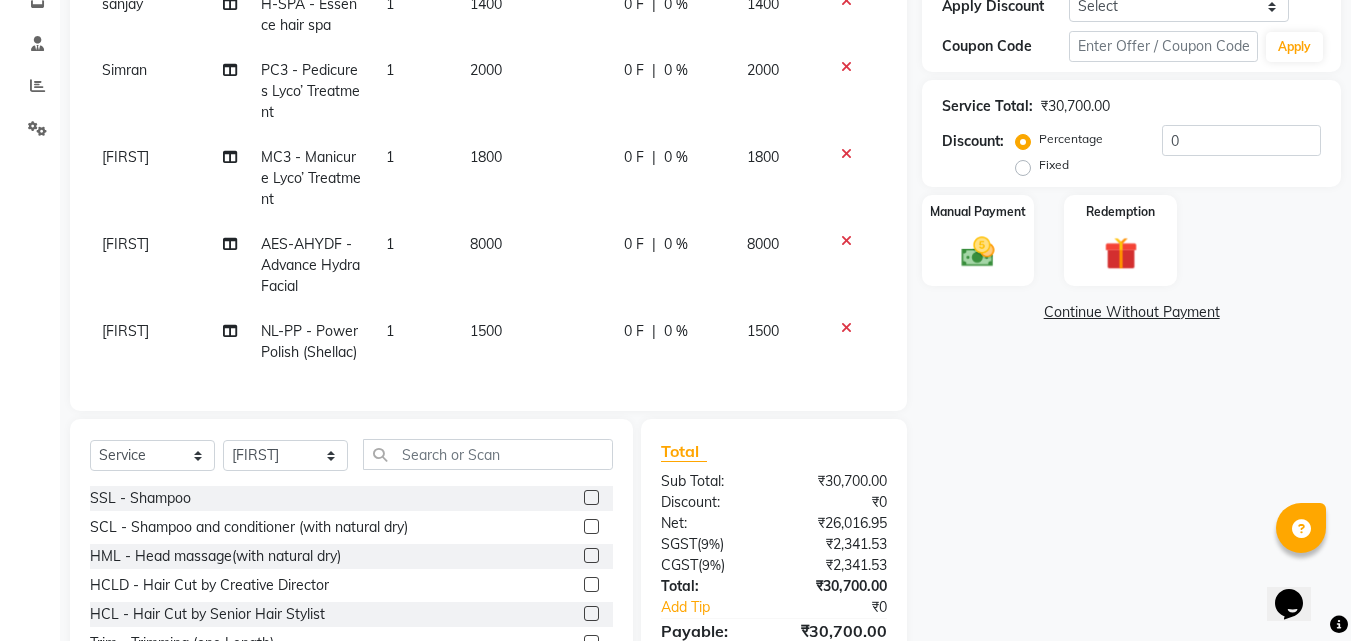 click on "8000" 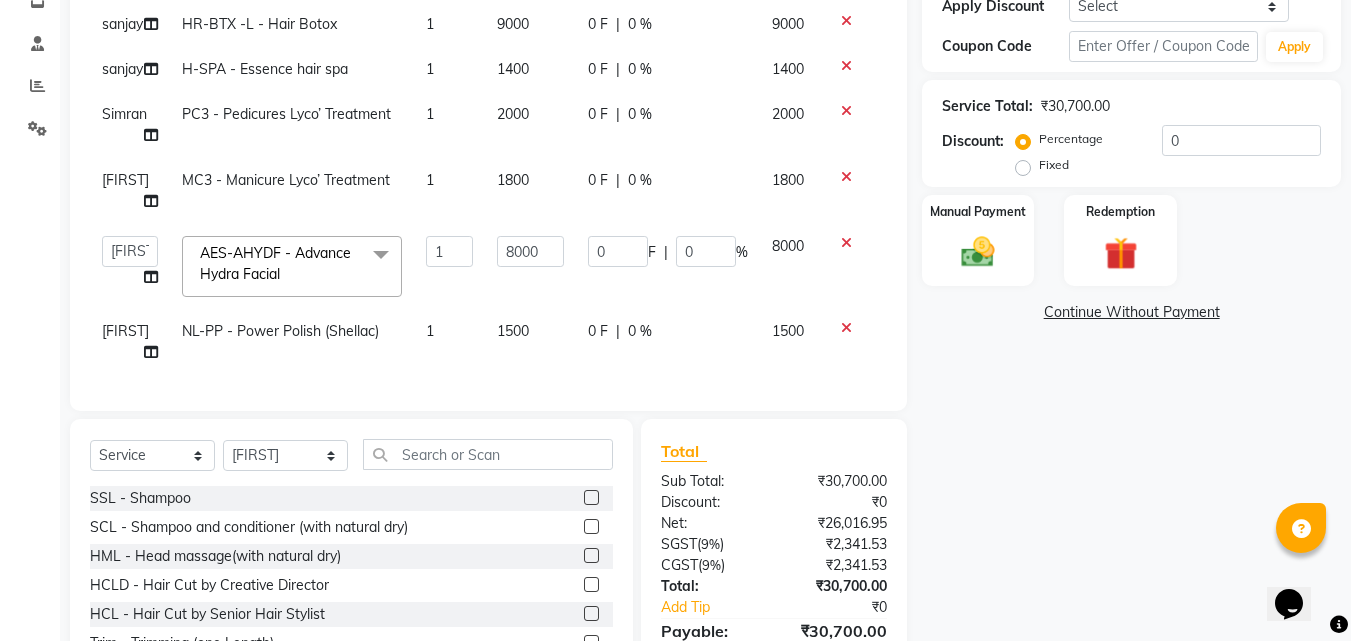 scroll, scrollTop: 0, scrollLeft: 0, axis: both 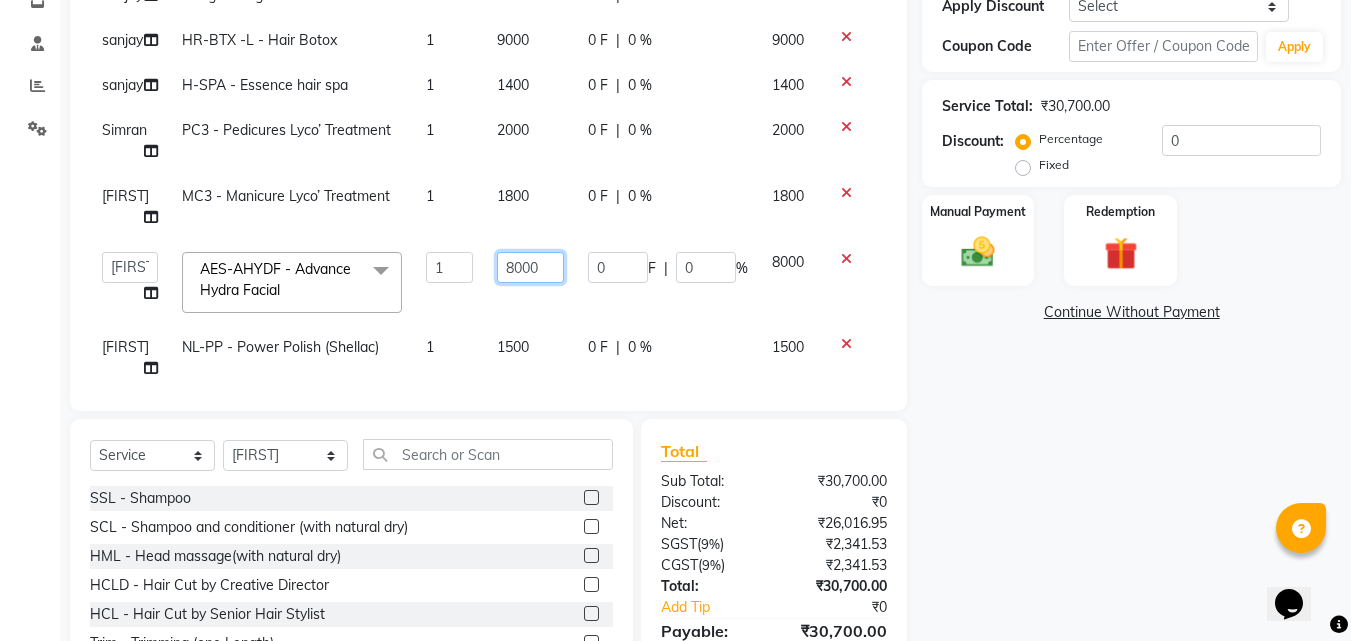 click on "8000" 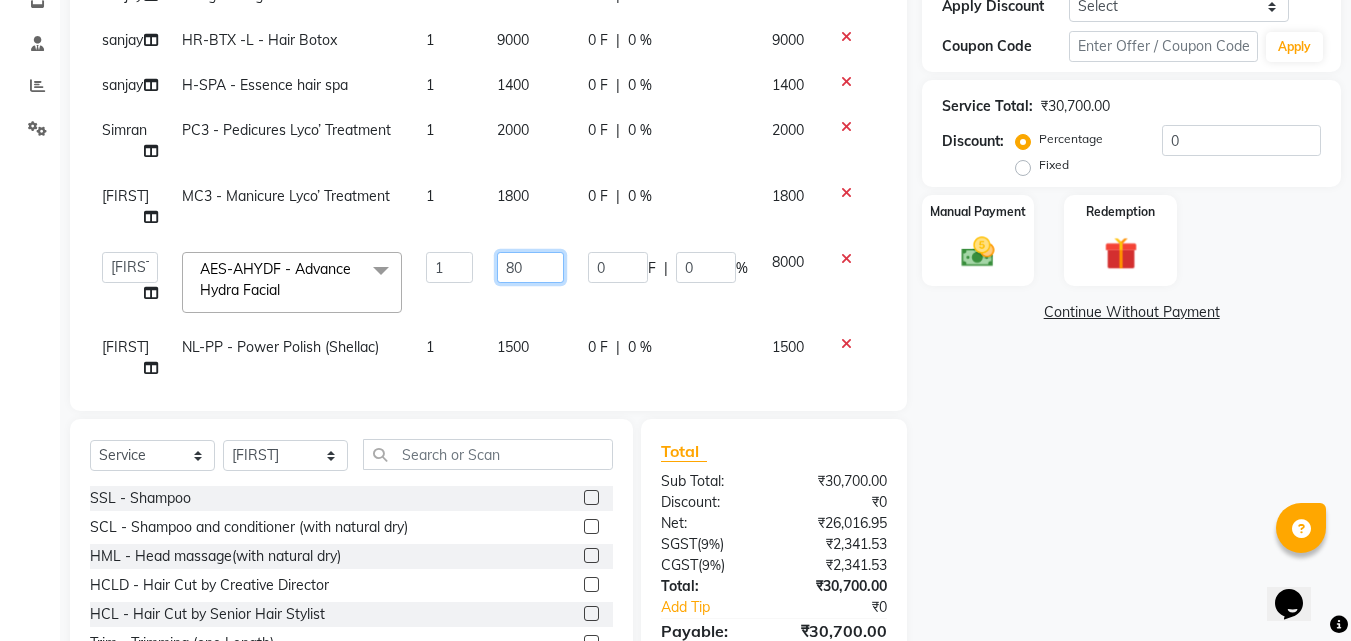 type on "8" 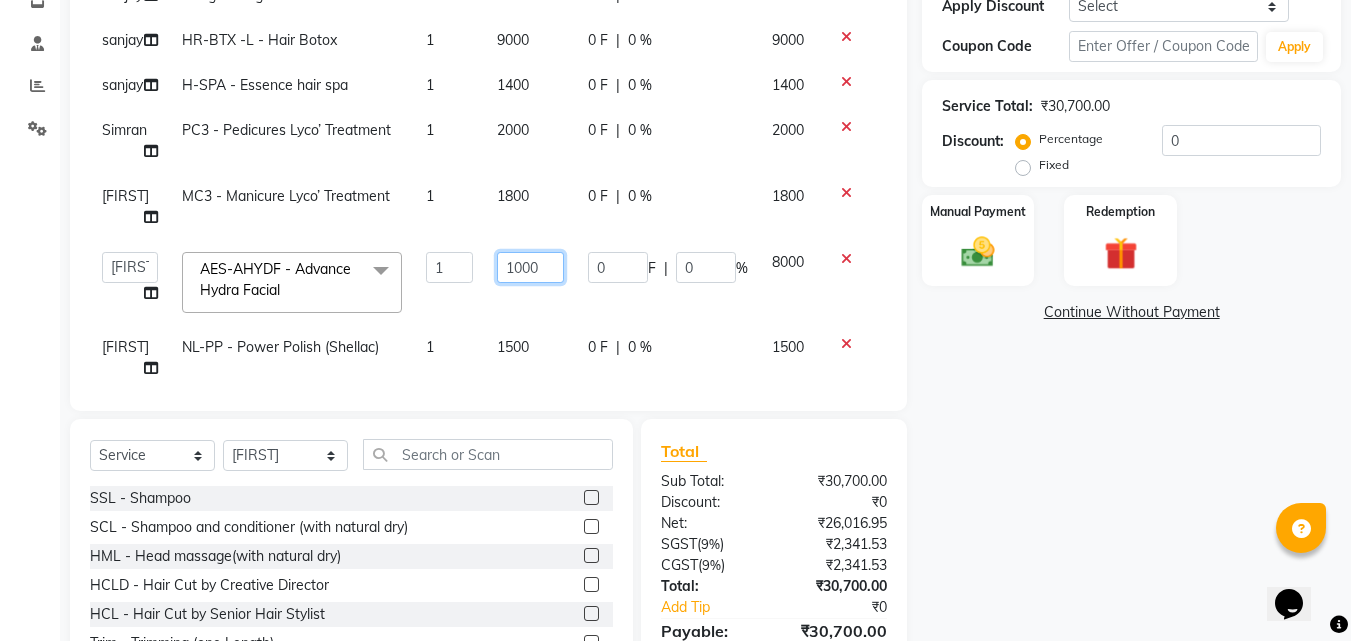 type on "10000" 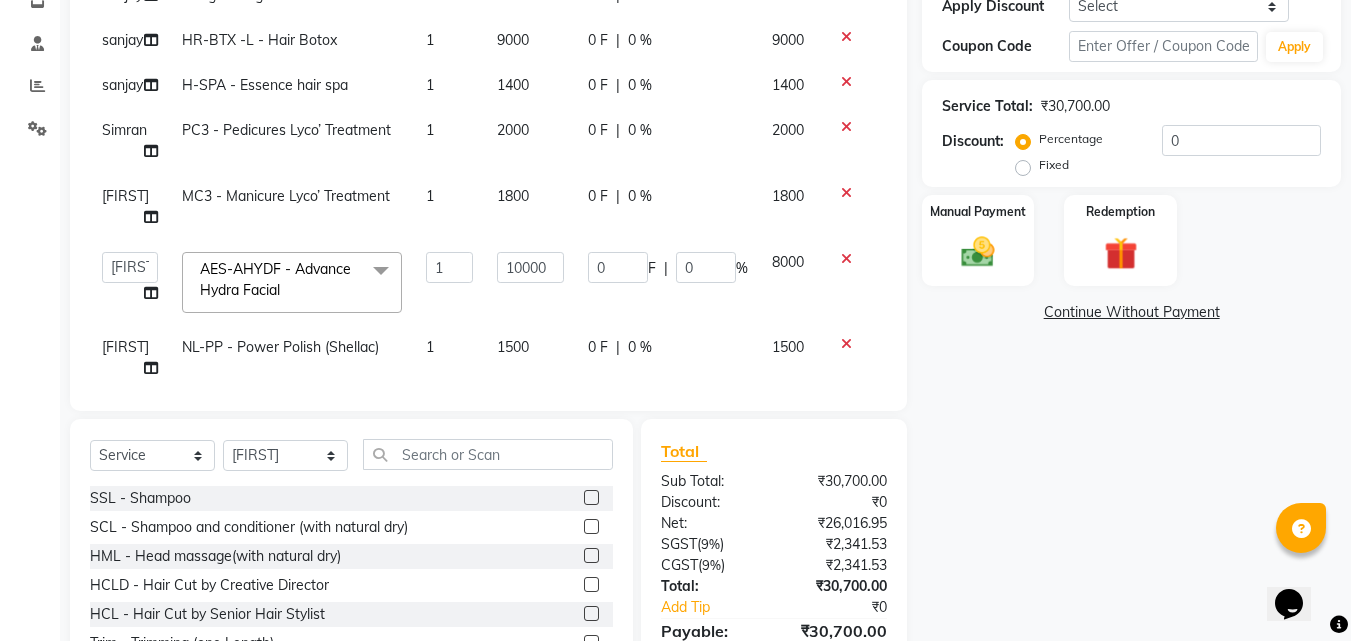 click on "Name: Dr. Madhu  Membership:  No Active Membership  Total Visits:  2 Card on file:  0 Last Visit:   21-07-2025 Points:   0  Apply Discount Select Coupon → Wrong Job Card  Coupon → Complimentary Coupon → Correction  Coupon → First Wash  Coupon → Free Of Cost - Foc  Coupon → Staff Service  Coupon → Service Not Done  Coupon → Double Job Card  Coupon → Pending Payment  Coupon Code Apply Service Total:  ₹30,700.00  Discount:  Percentage   Fixed  0 Manual Payment Redemption  Continue Without Payment" 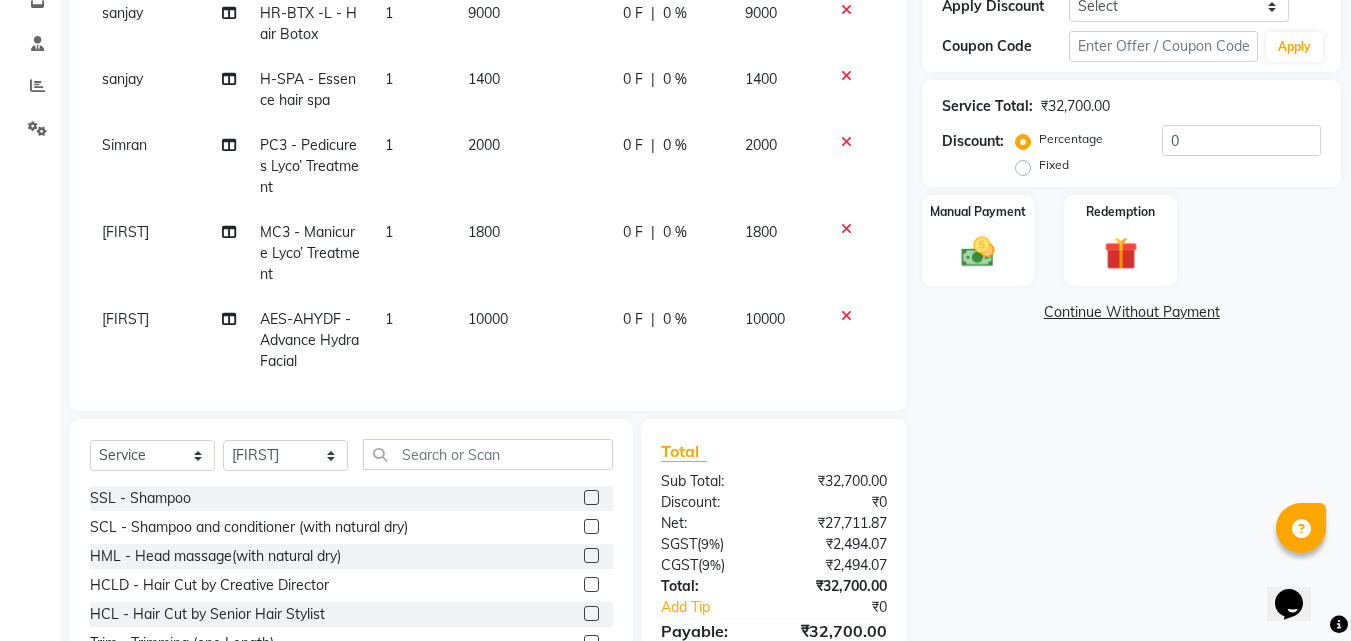 scroll, scrollTop: 0, scrollLeft: 0, axis: both 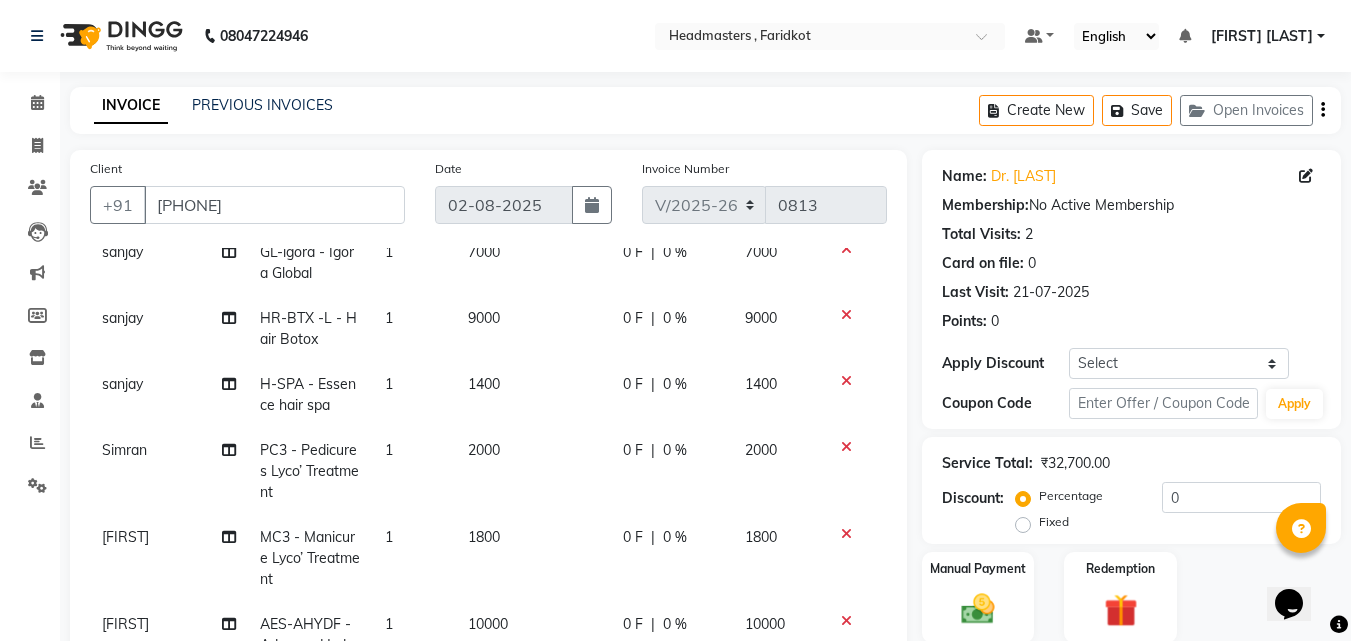 click on "H-SPA - Essence hair spa" 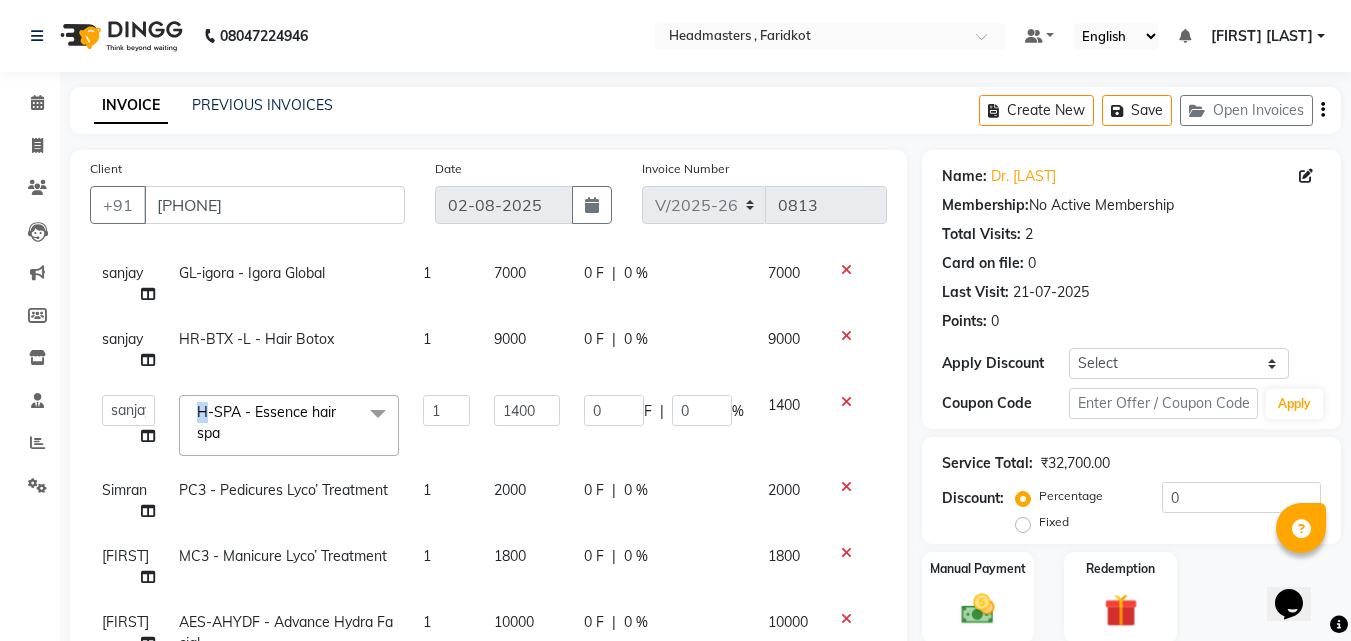 scroll, scrollTop: 31, scrollLeft: 0, axis: vertical 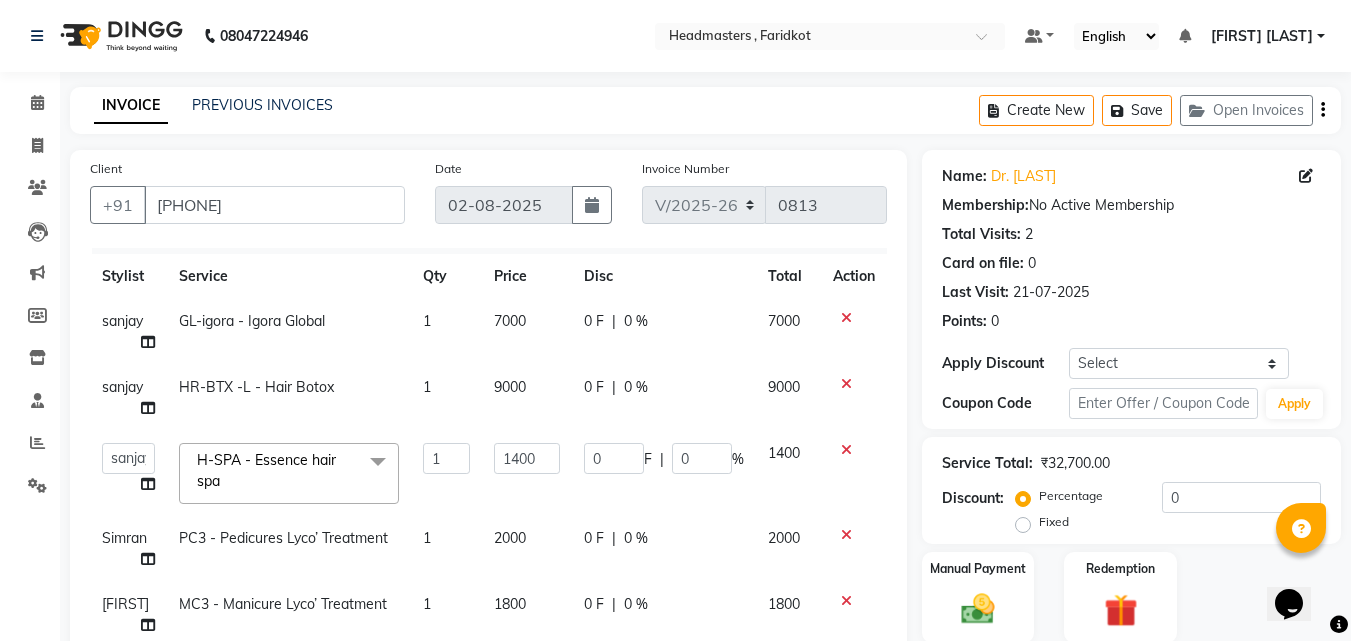 click on "H-SPA - Essence hair spa  x" 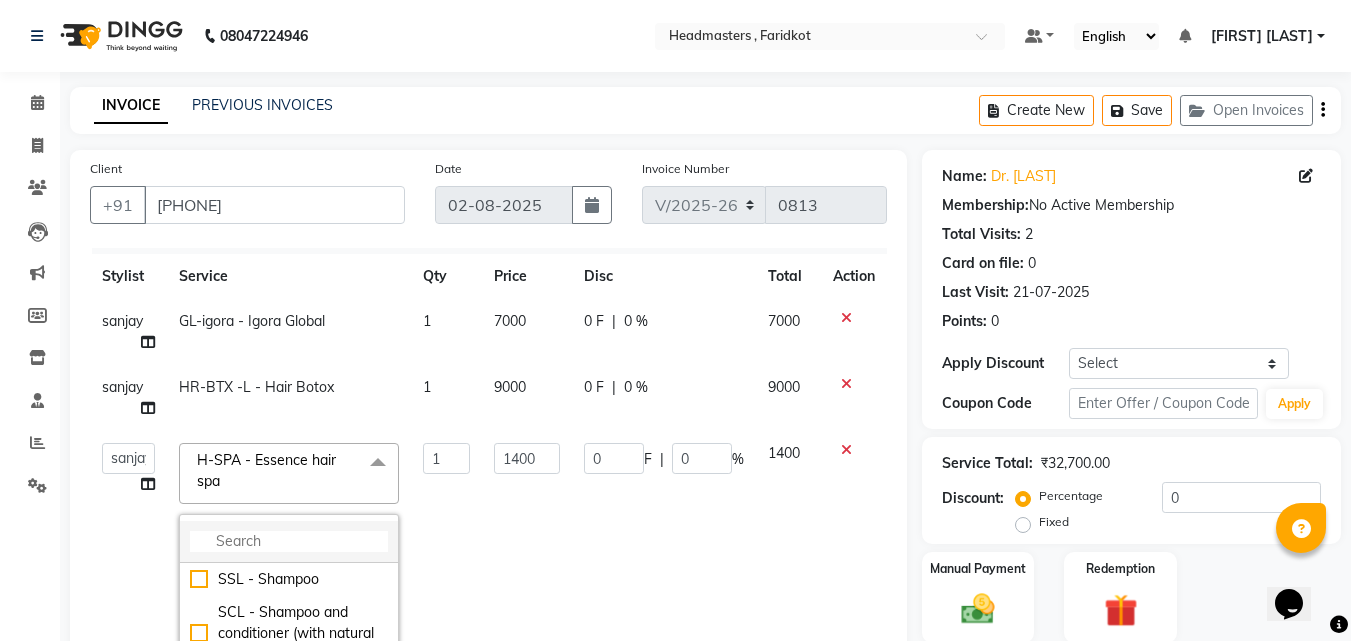 click 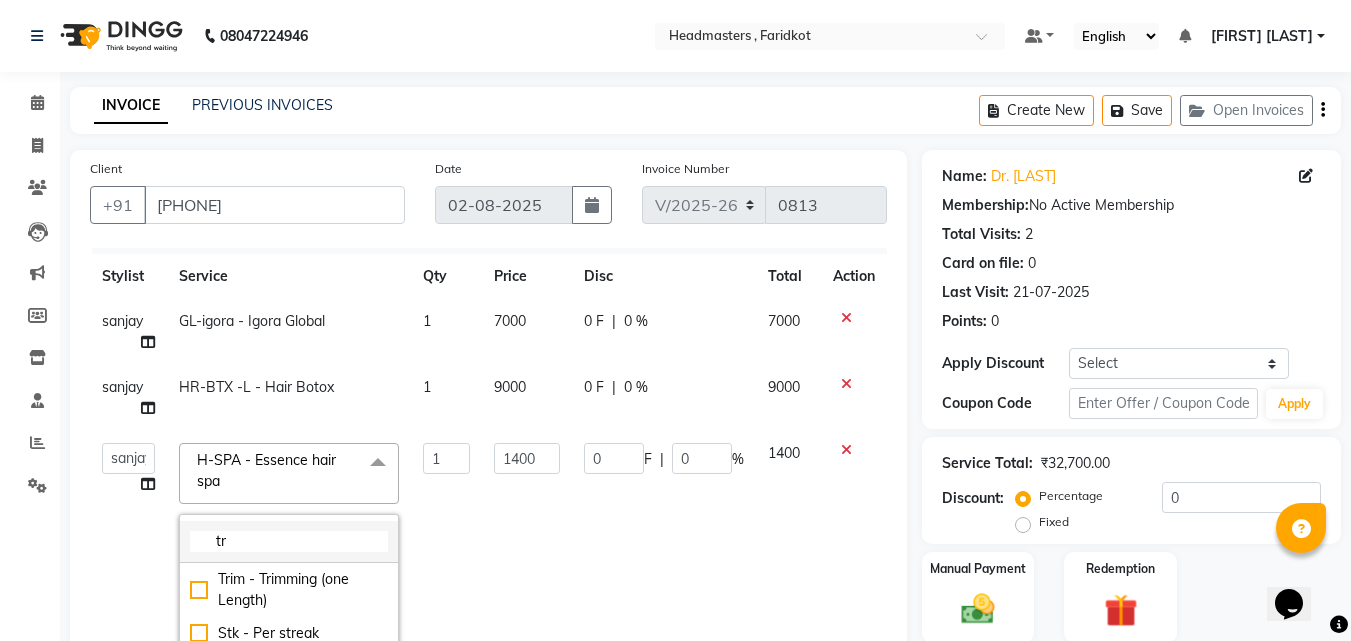 type on "t" 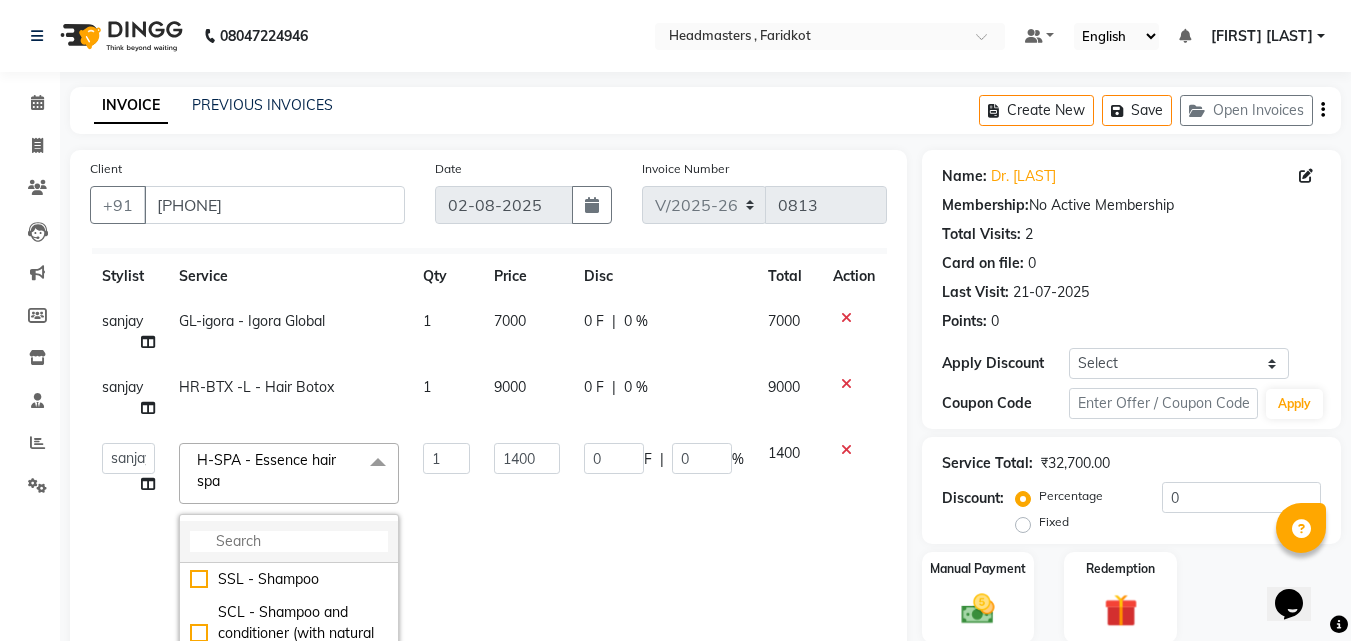 type on "a" 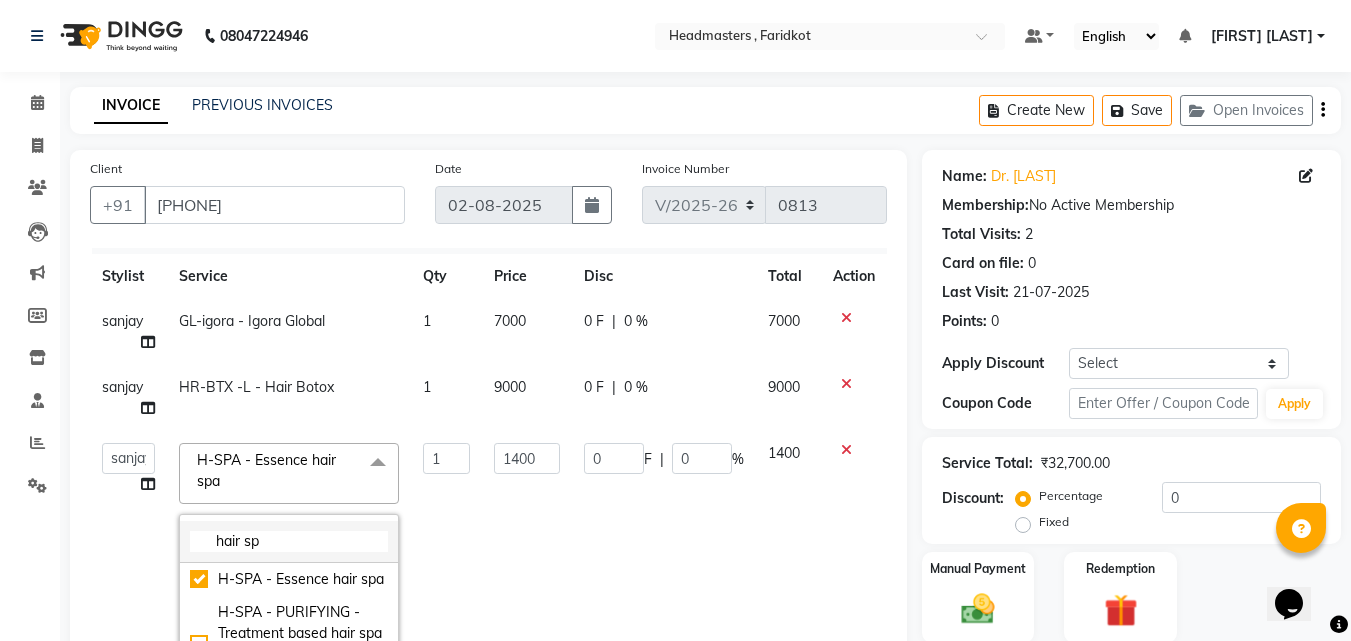 scroll, scrollTop: 131, scrollLeft: 0, axis: vertical 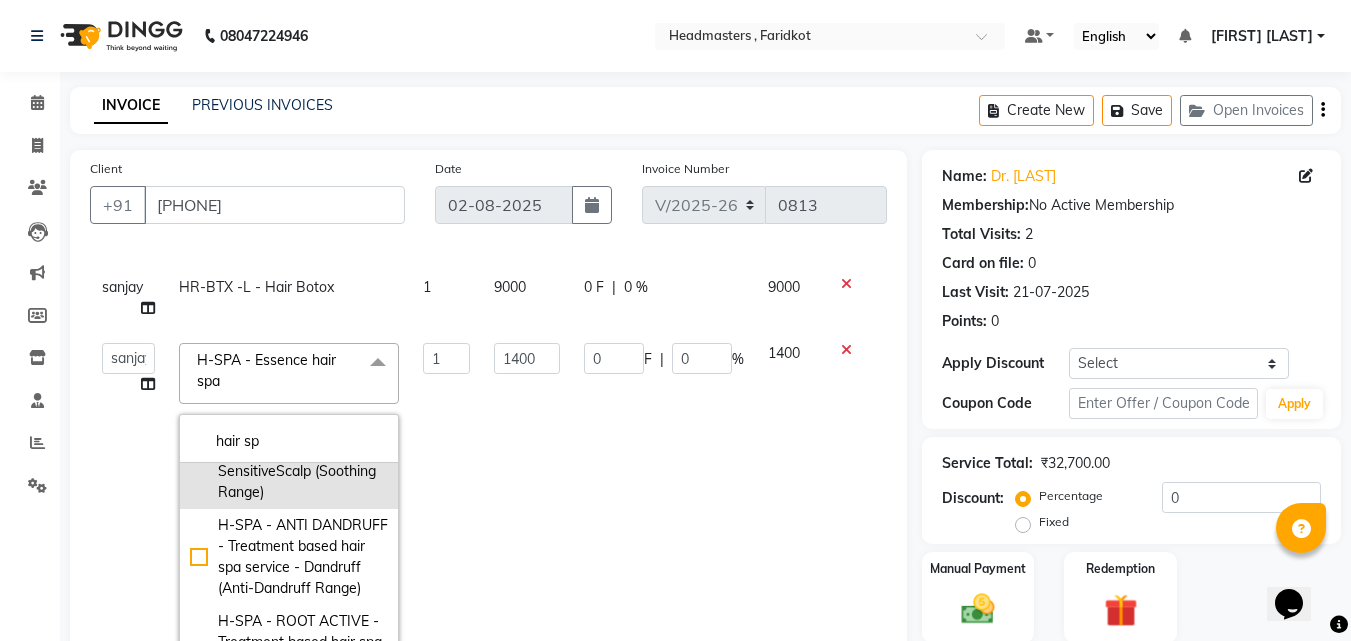 type on "hair sp" 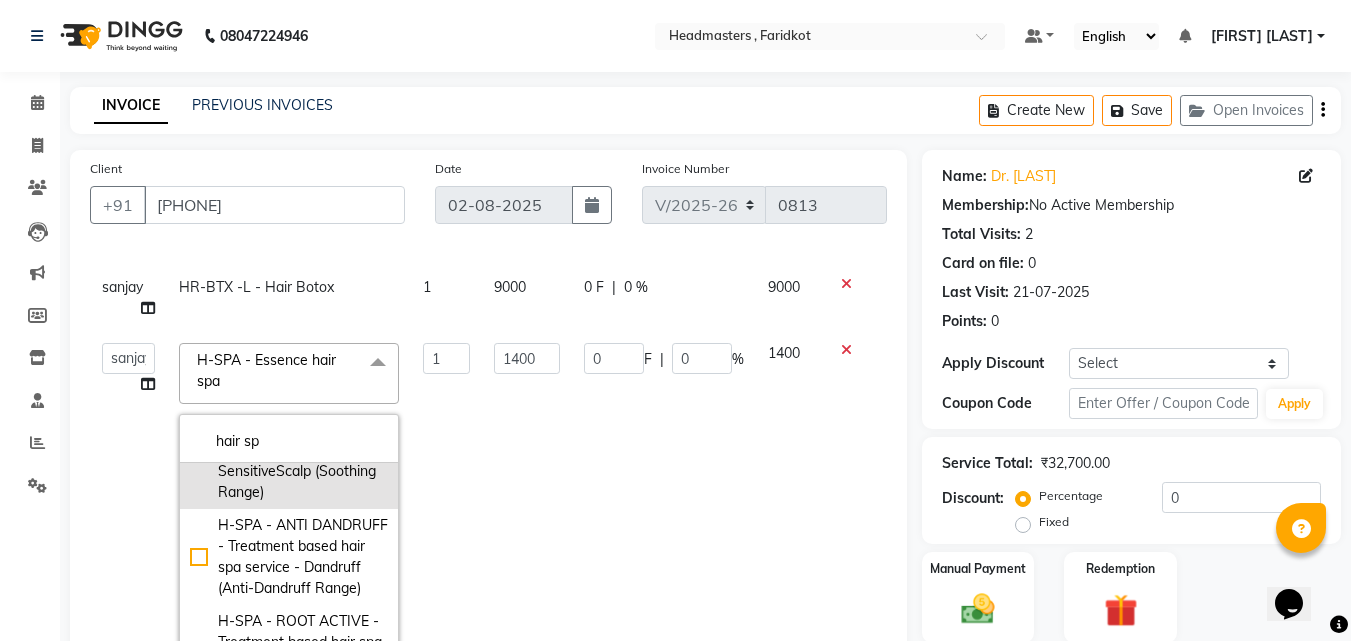 checkbox on "false" 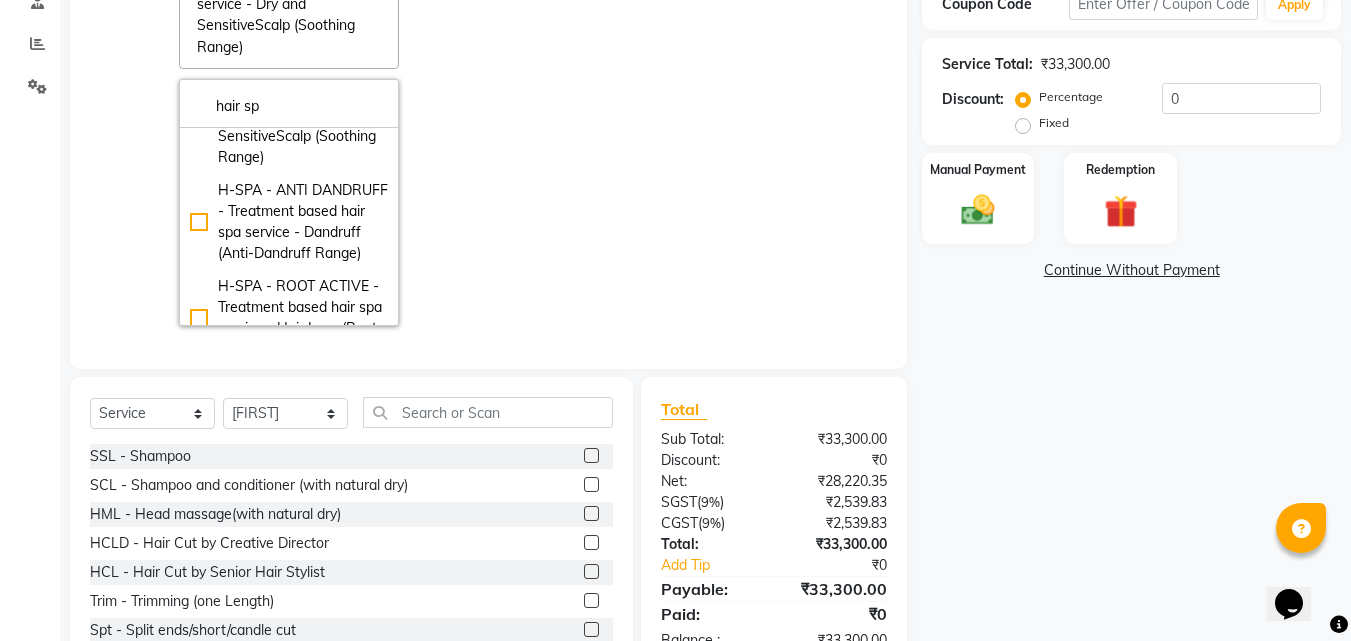 scroll, scrollTop: 400, scrollLeft: 0, axis: vertical 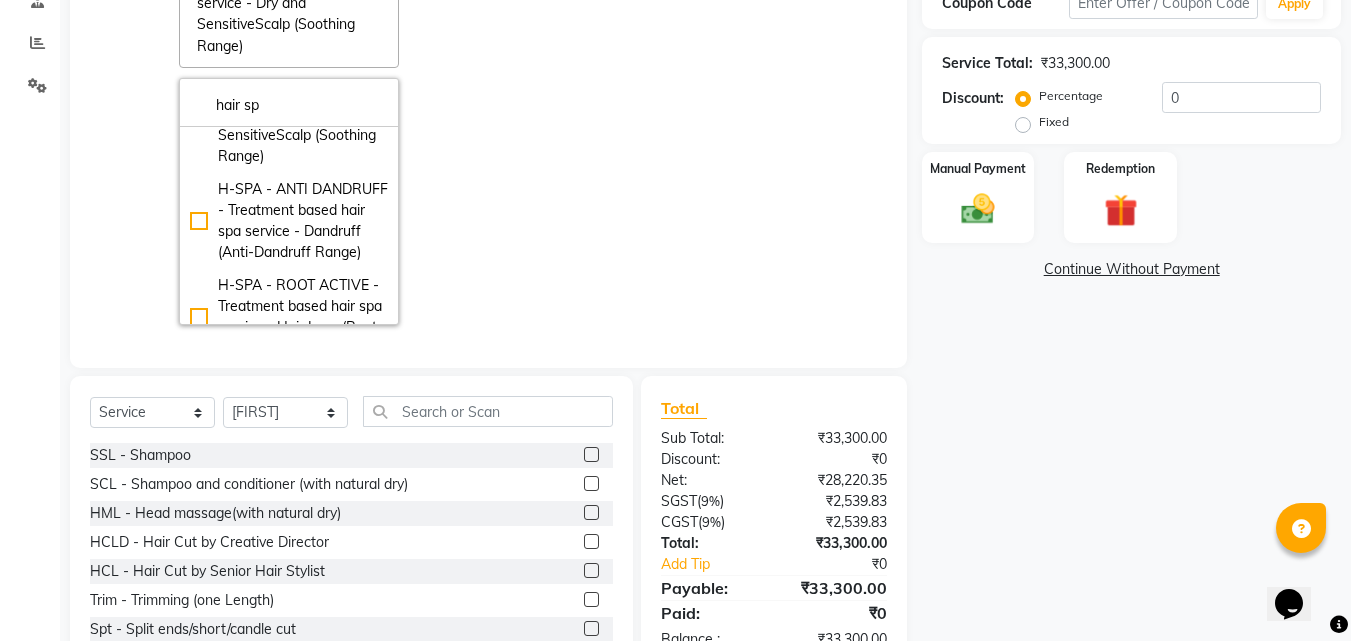 click on "Name: Dr. Madhu  Membership:  No Active Membership  Total Visits:  2 Card on file:  0 Last Visit:   21-07-2025 Points:   0  Apply Discount Select Coupon → Wrong Job Card  Coupon → Complimentary Coupon → Correction  Coupon → First Wash  Coupon → Free Of Cost - Foc  Coupon → Staff Service  Coupon → Service Not Done  Coupon → Double Job Card  Coupon → Pending Payment  Coupon Code Apply Service Total:  ₹33,300.00  Discount:  Percentage   Fixed  0 Manual Payment Redemption  Continue Without Payment" 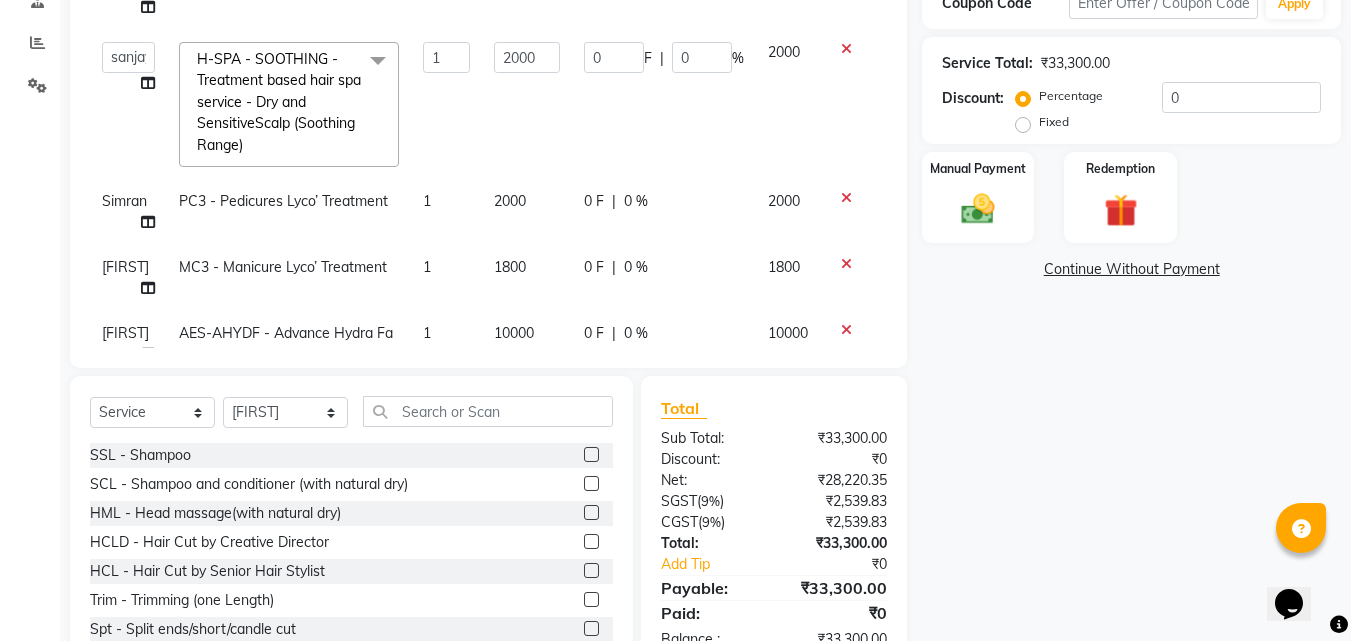 scroll, scrollTop: 0, scrollLeft: 0, axis: both 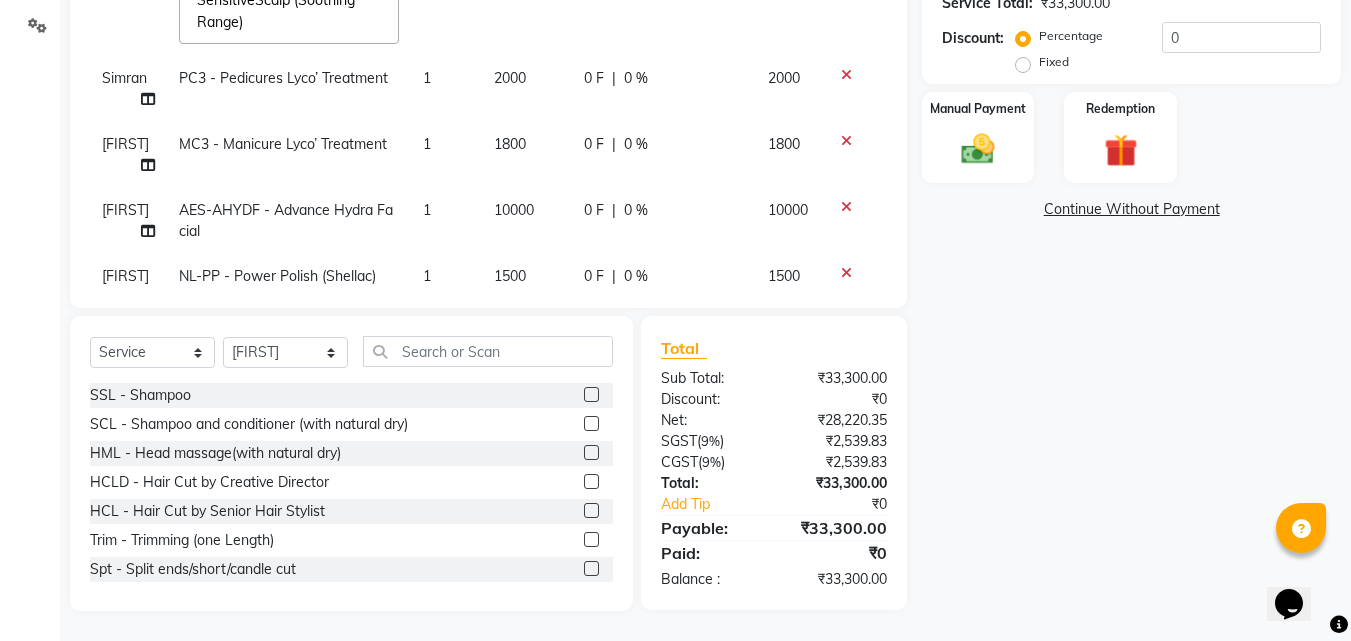 click on "0 F | 0 %" 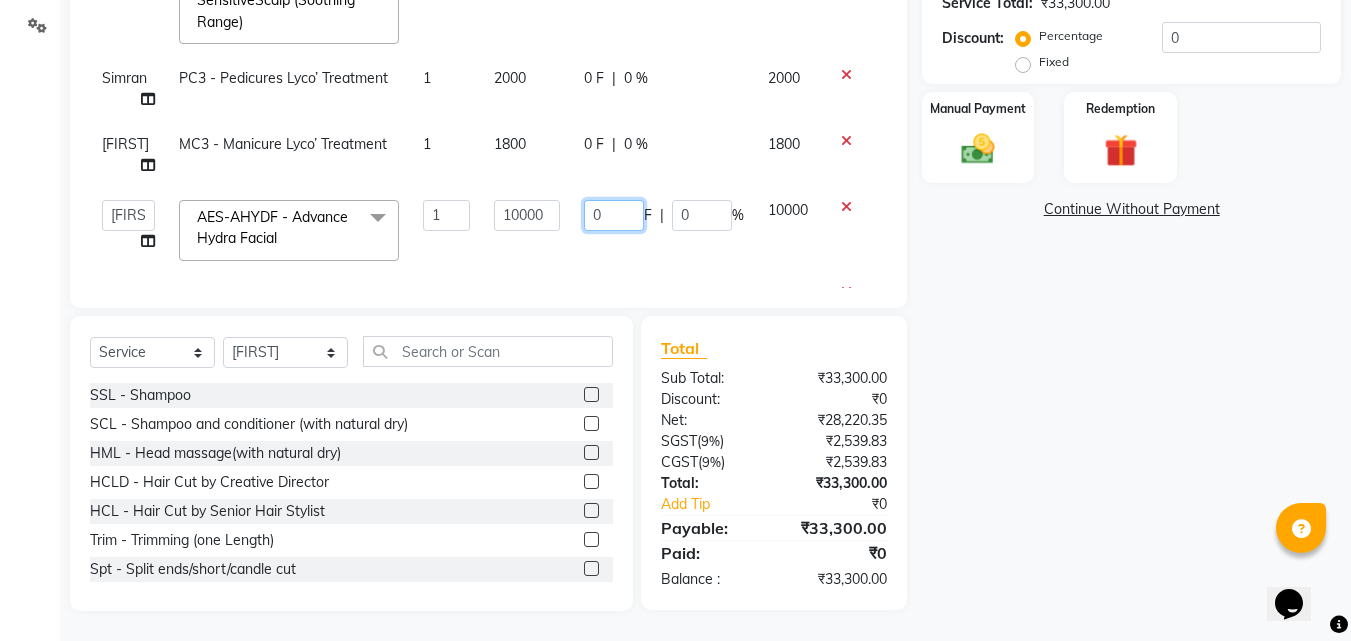 click on "0" 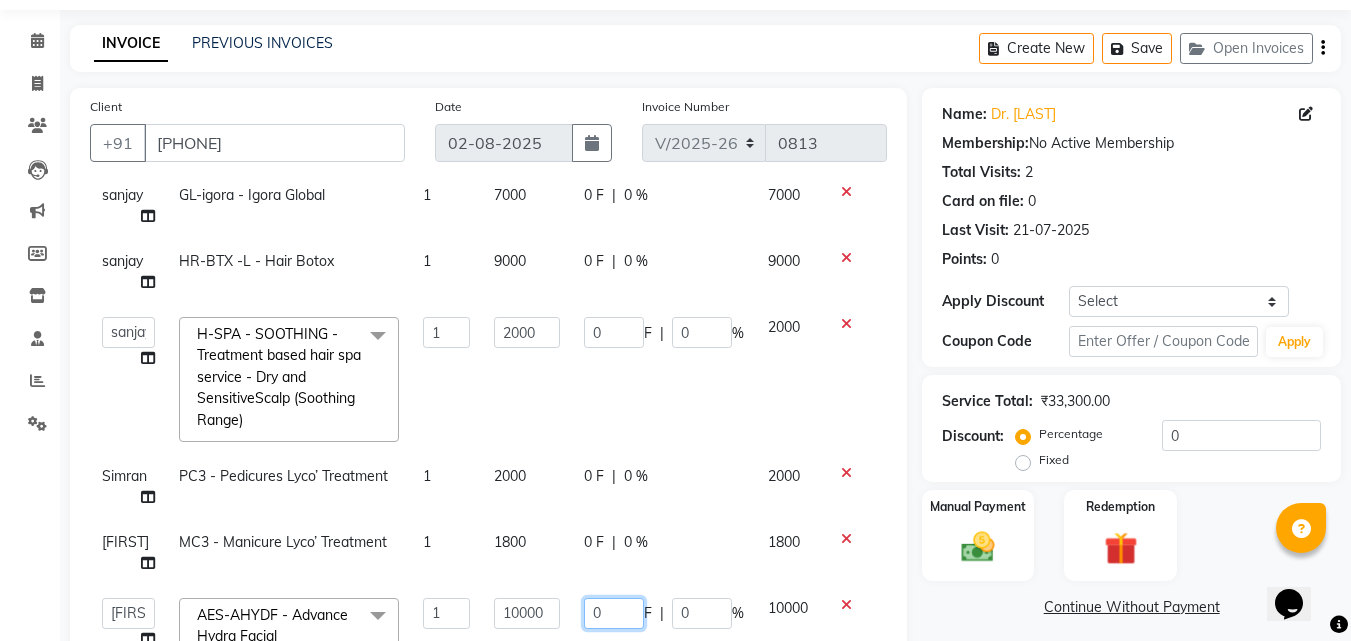 scroll, scrollTop: 60, scrollLeft: 0, axis: vertical 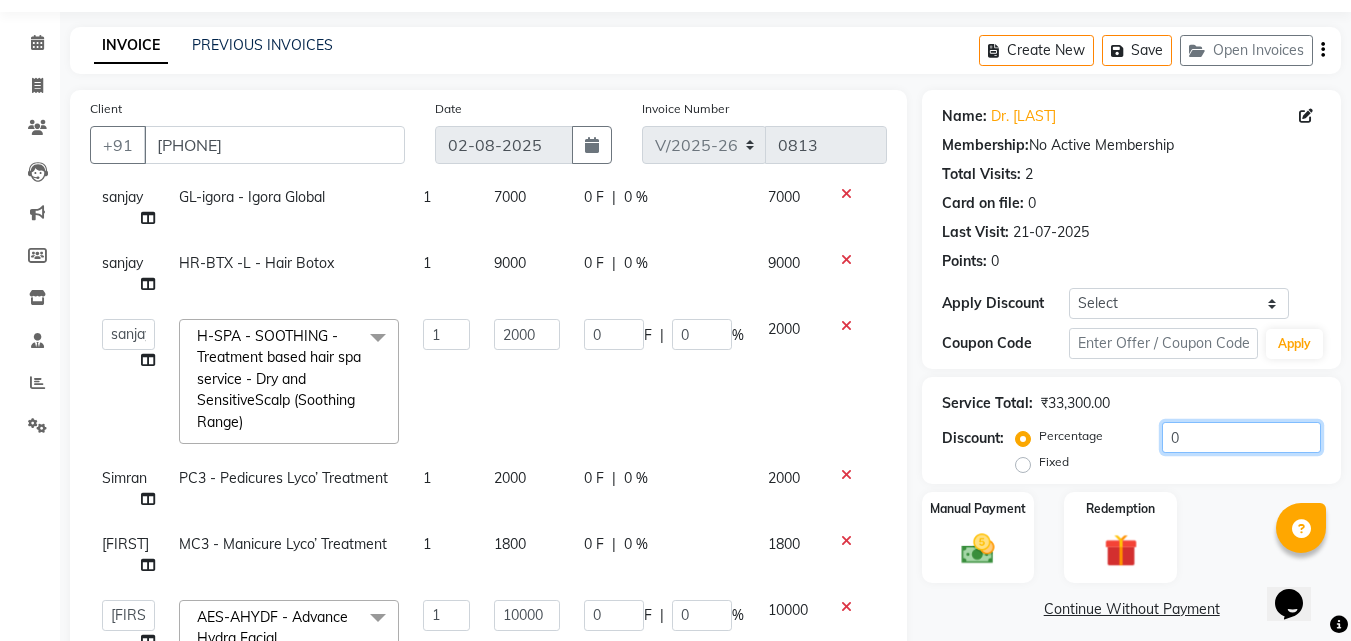 click on "0" 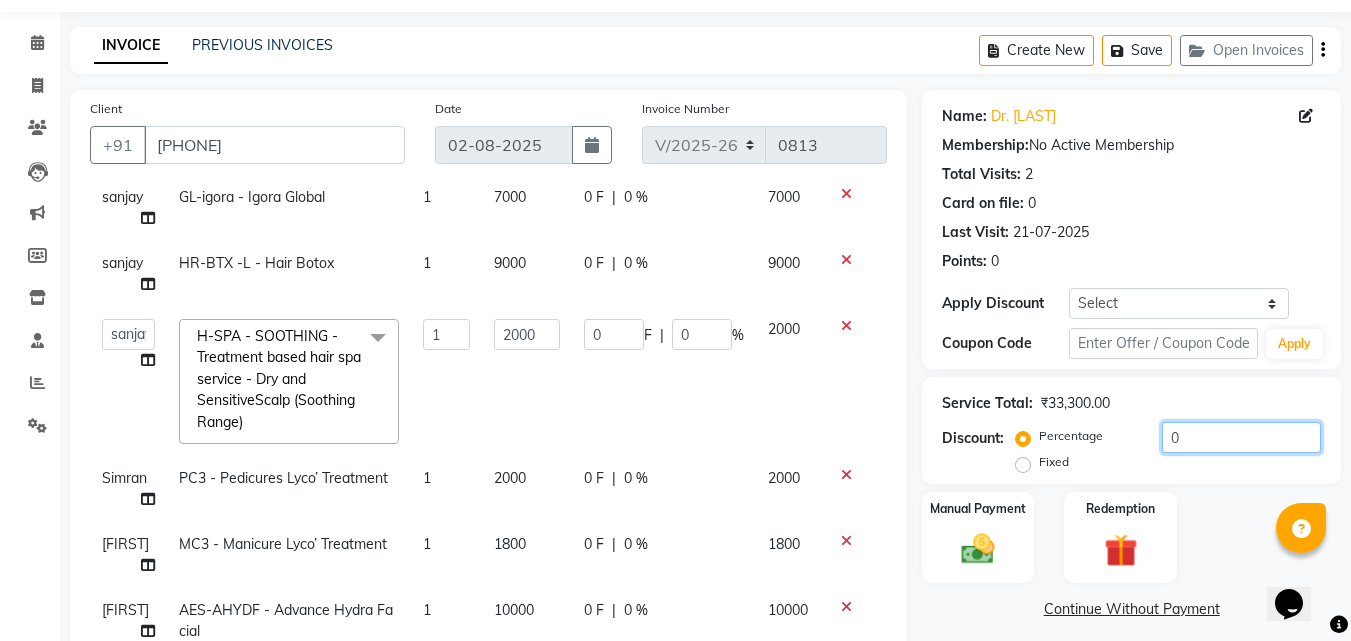 type on "05" 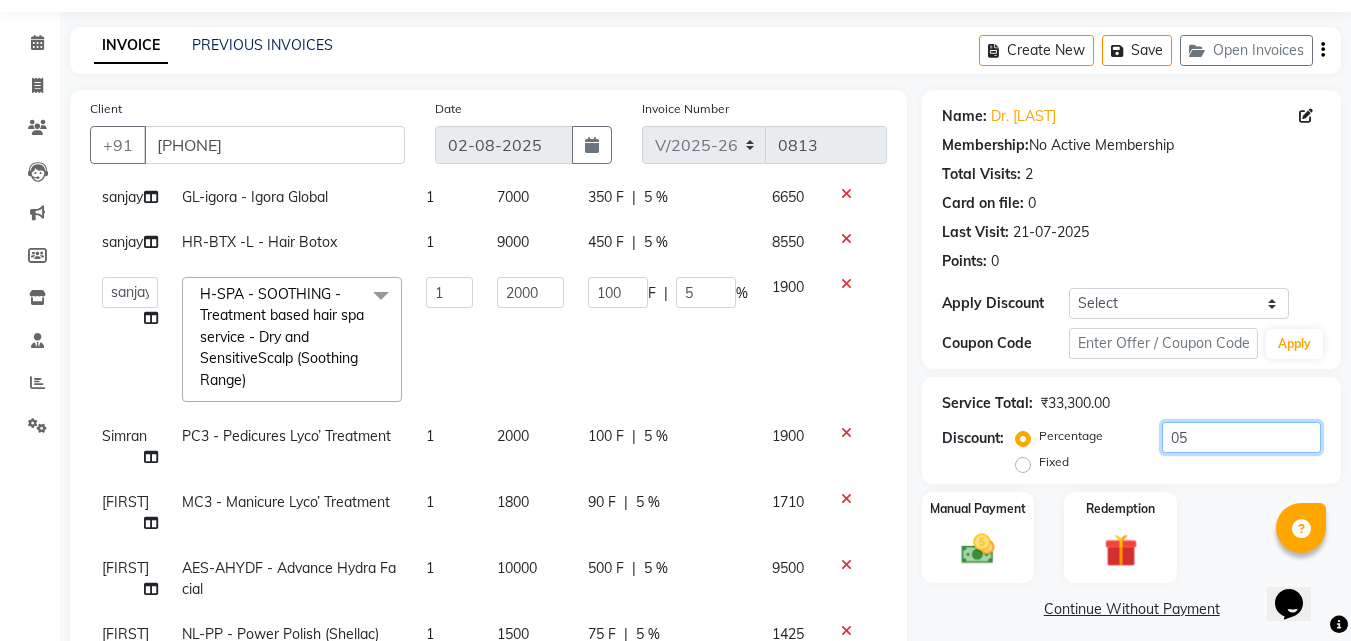 type on "050" 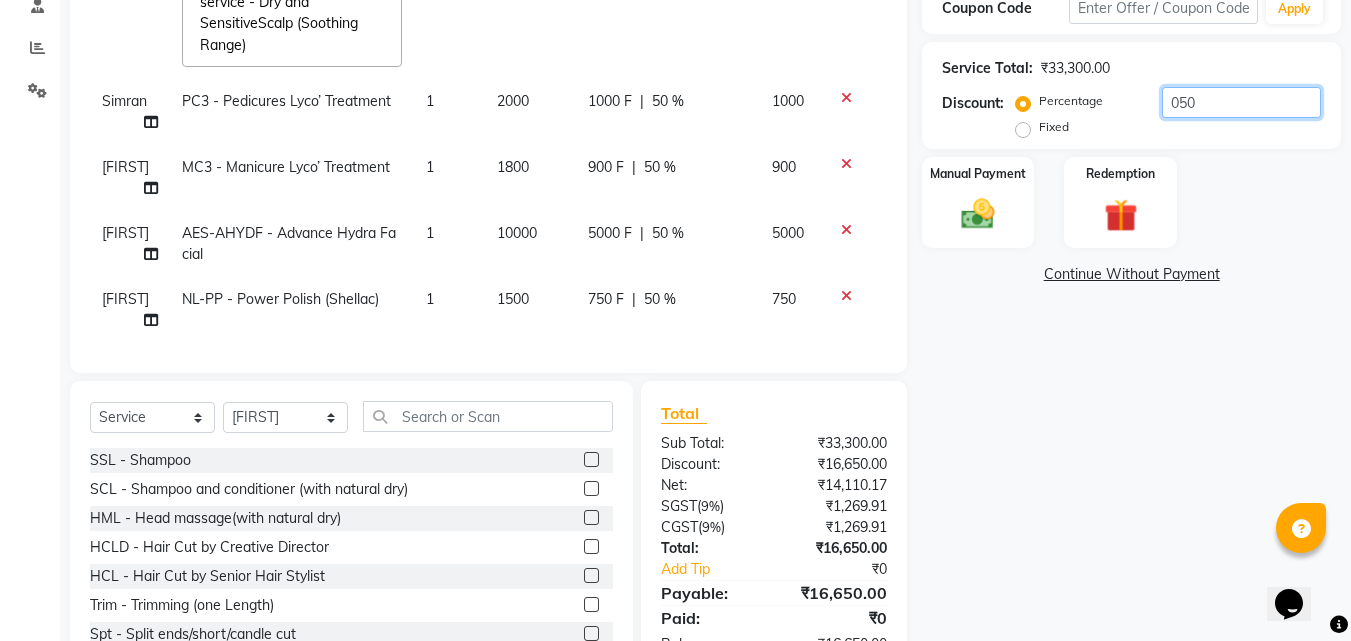 scroll, scrollTop: 460, scrollLeft: 0, axis: vertical 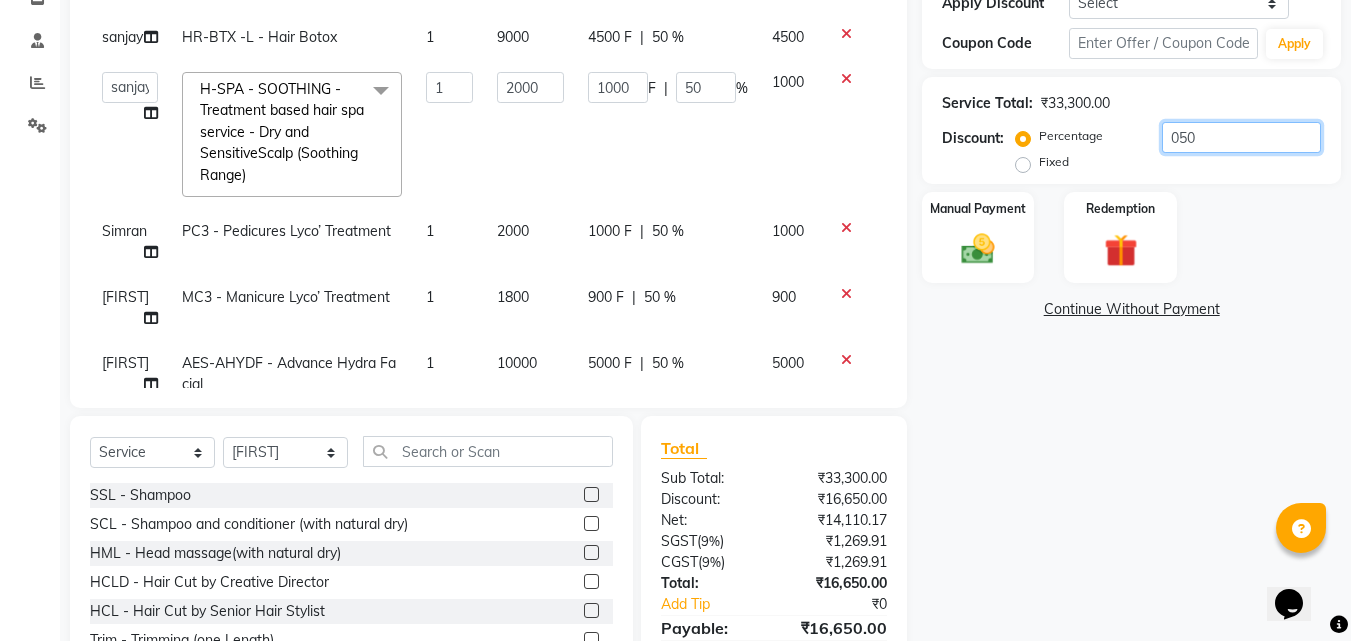 type on "05" 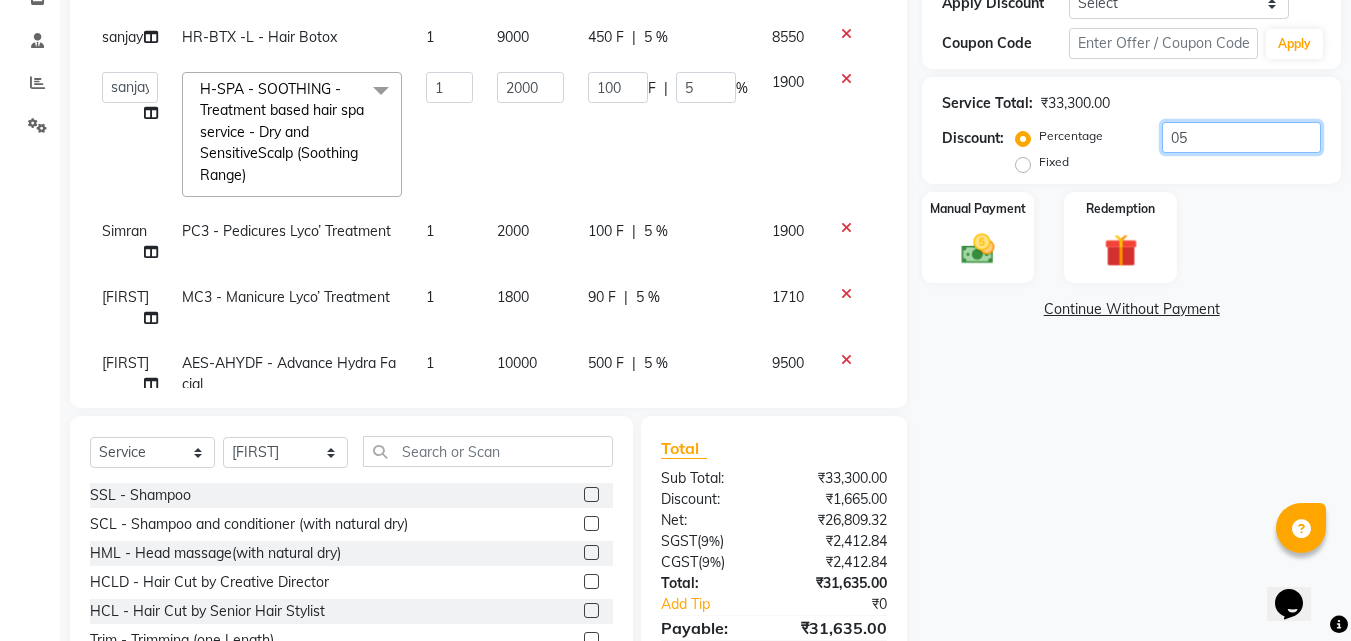 type on "0" 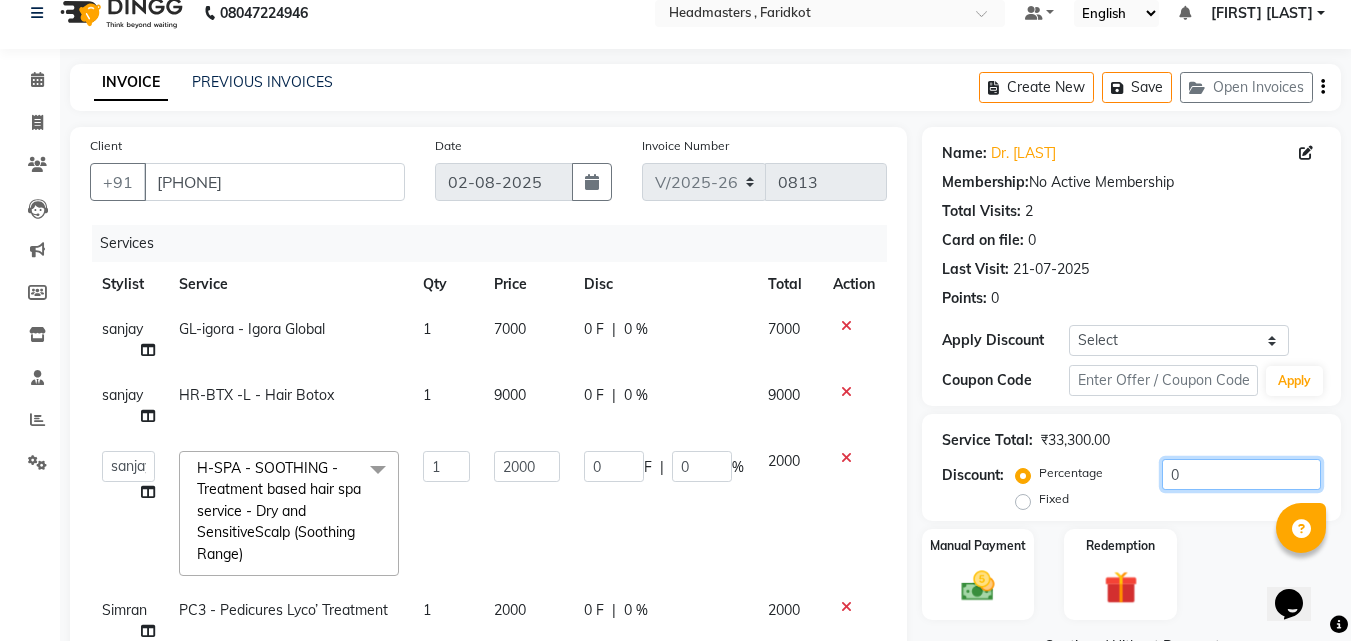 scroll, scrollTop: 0, scrollLeft: 0, axis: both 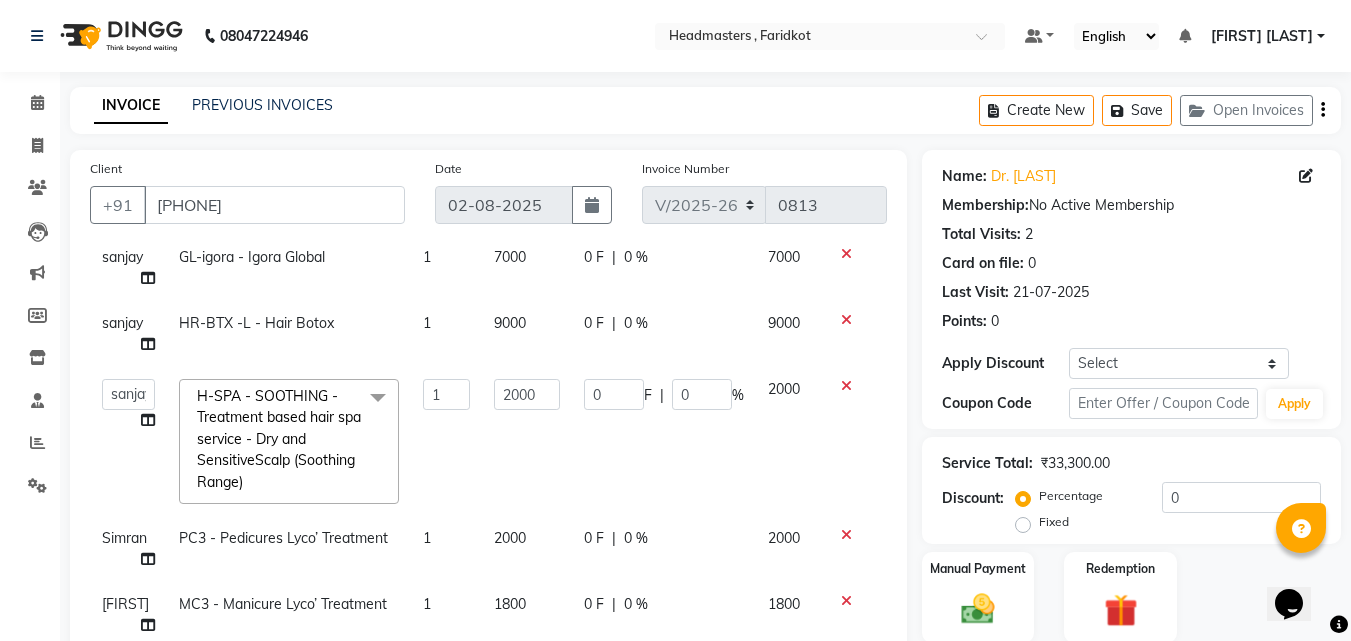 click on "0 F" 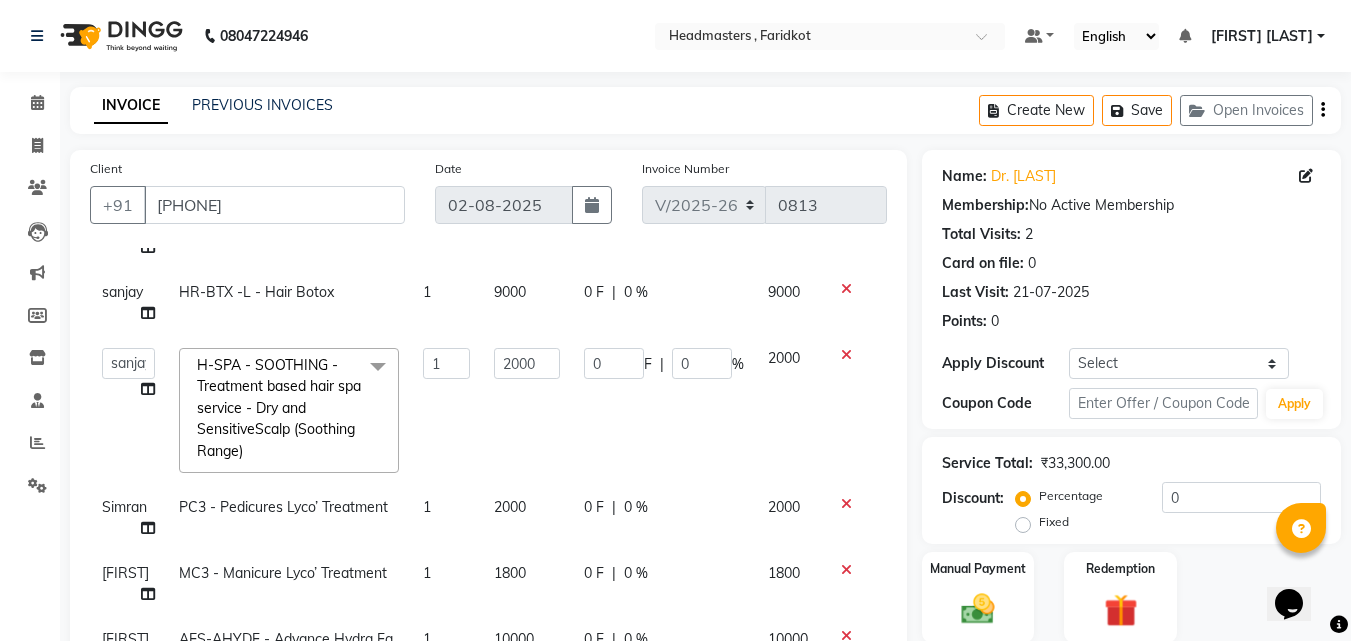 select on "84198" 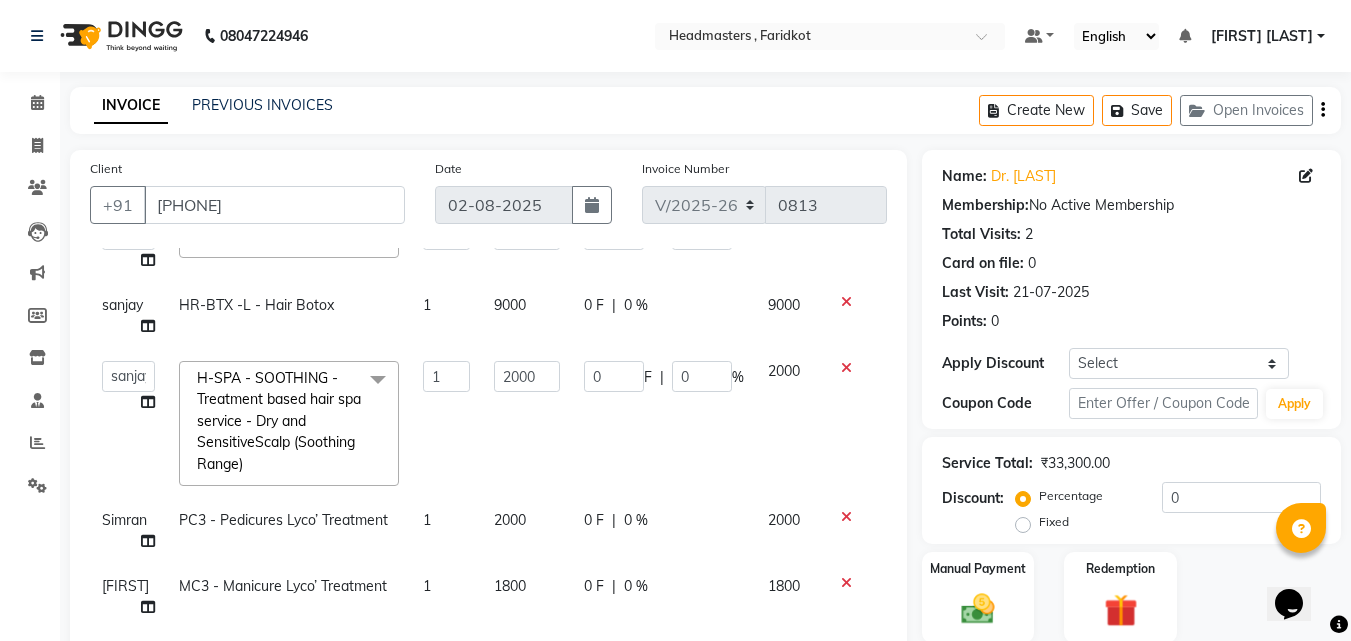 scroll, scrollTop: 126, scrollLeft: 0, axis: vertical 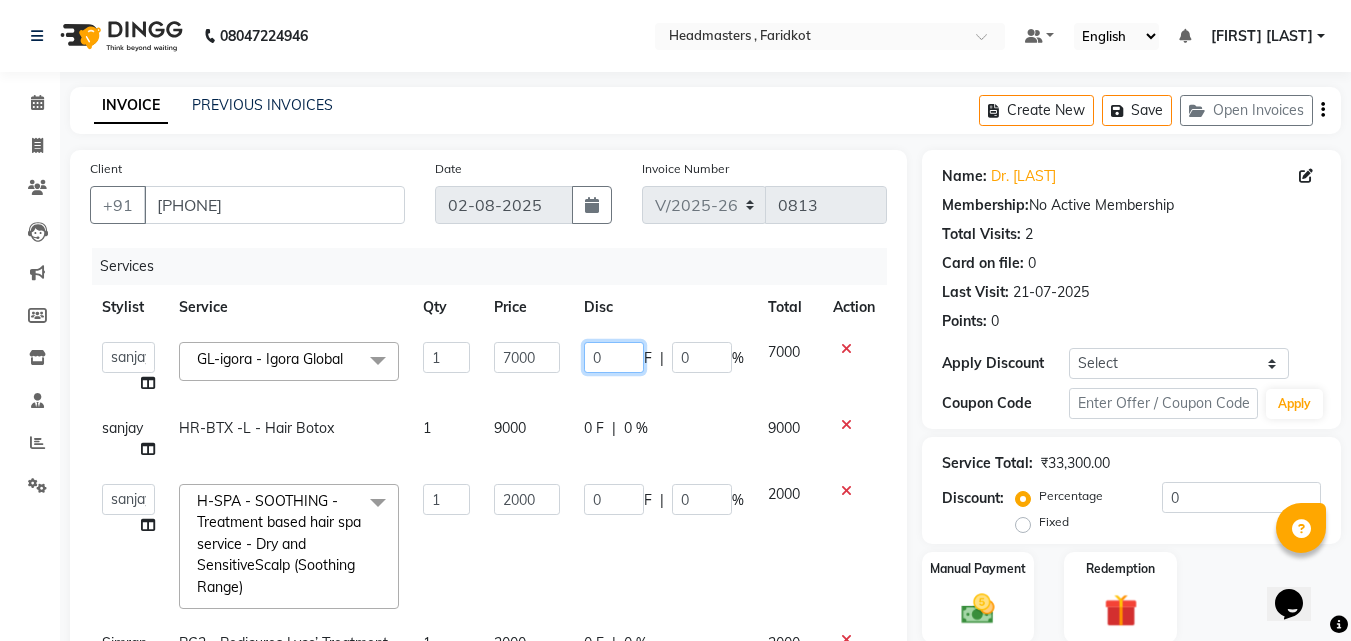 click on "0" 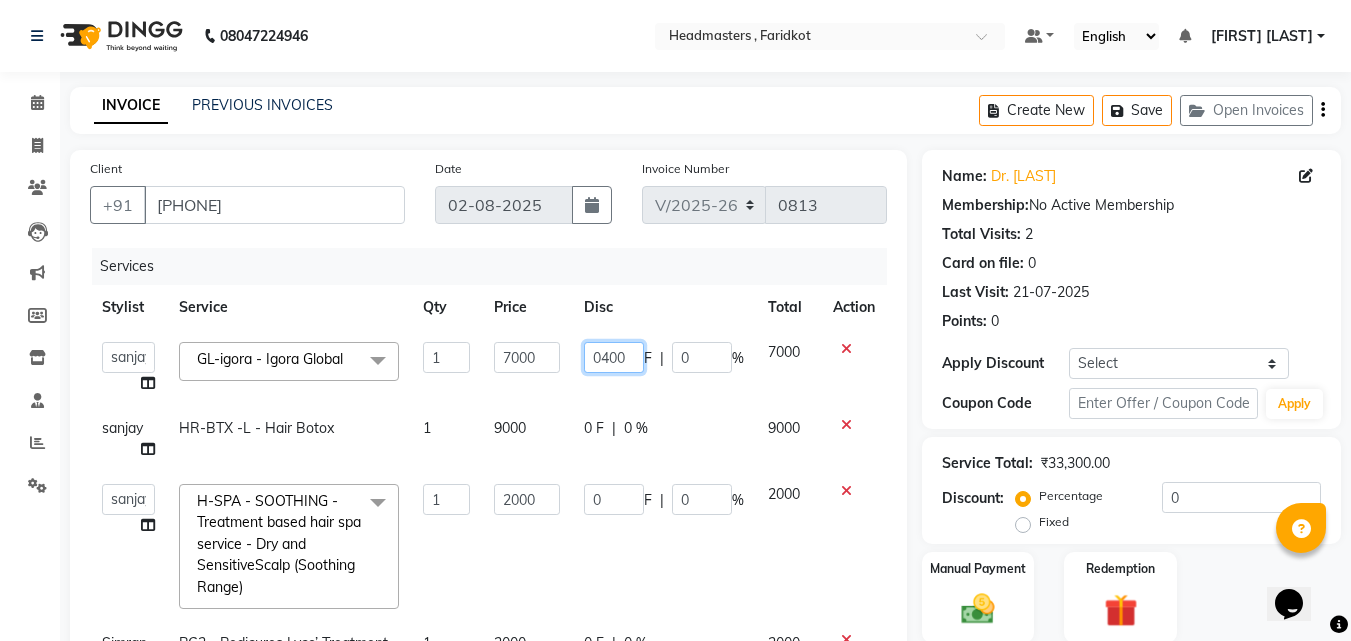 type on "04000" 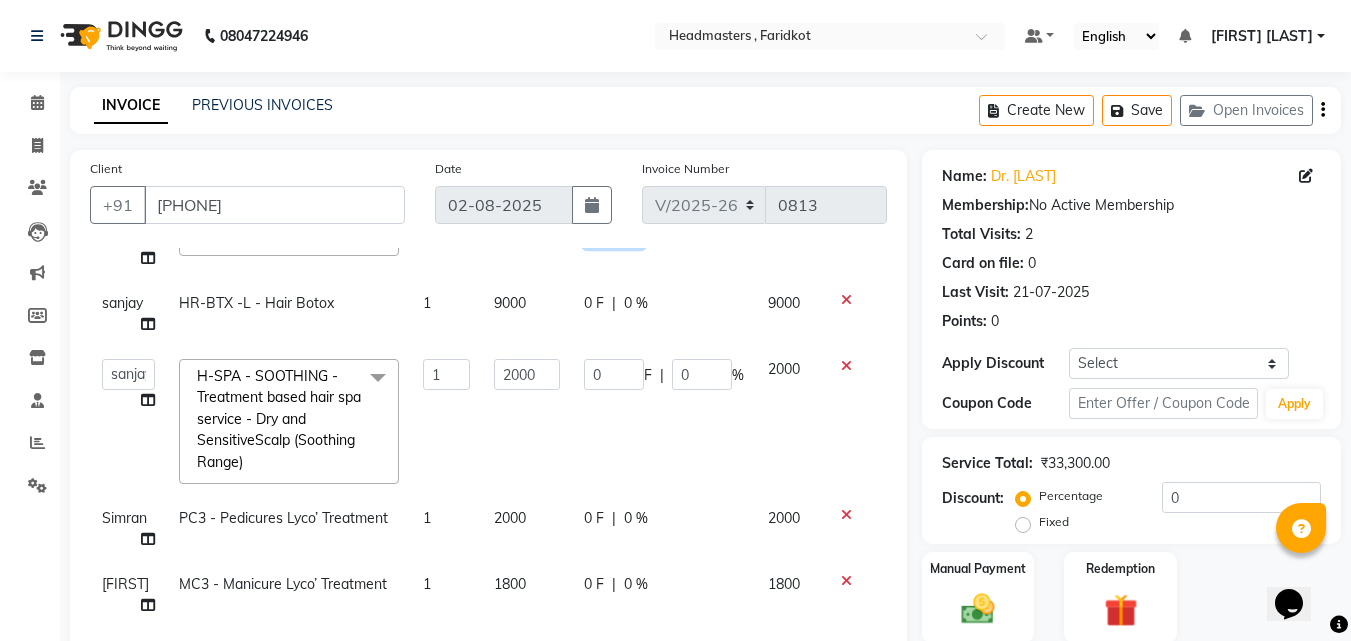 scroll, scrollTop: 126, scrollLeft: 0, axis: vertical 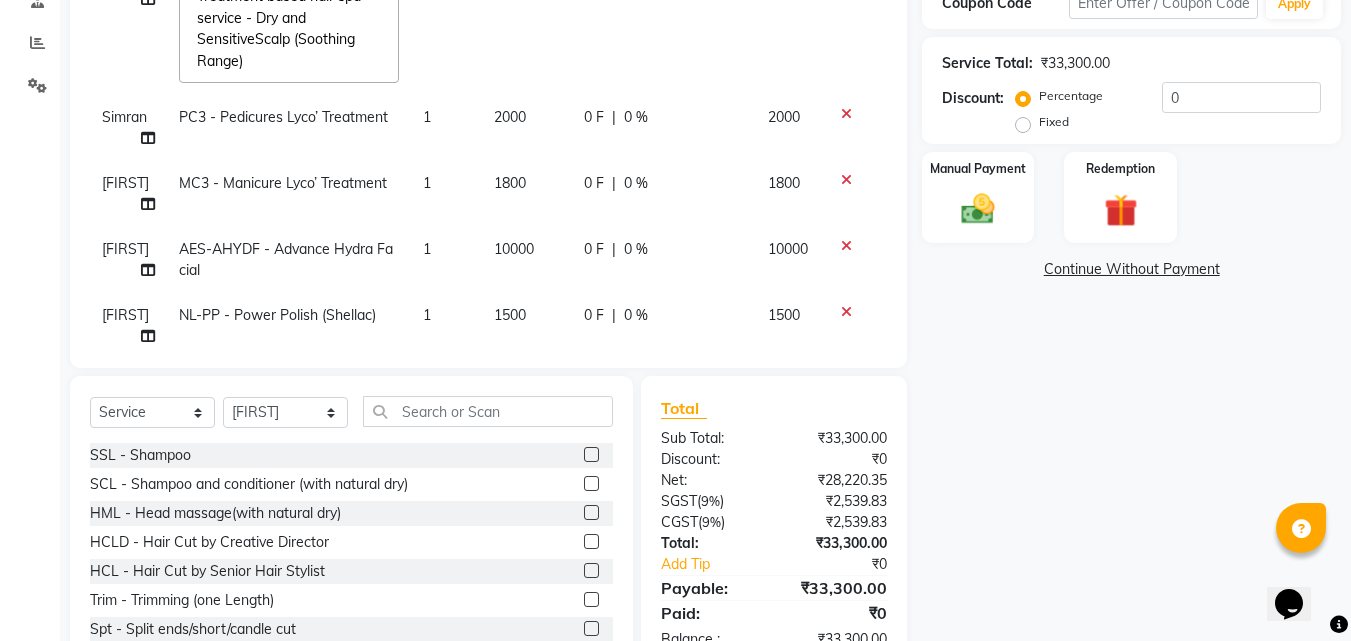 click on "Name: Dr. Madhu  Membership:  No Active Membership  Total Visits:  2 Card on file:  0 Last Visit:   21-07-2025 Points:   0  Apply Discount Select Coupon → Wrong Job Card  Coupon → Complimentary Coupon → Correction  Coupon → First Wash  Coupon → Free Of Cost - Foc  Coupon → Staff Service  Coupon → Service Not Done  Coupon → Double Job Card  Coupon → Pending Payment  Coupon Code Apply Service Total:  ₹33,300.00  Discount:  Percentage   Fixed  0 Manual Payment Redemption  Continue Without Payment" 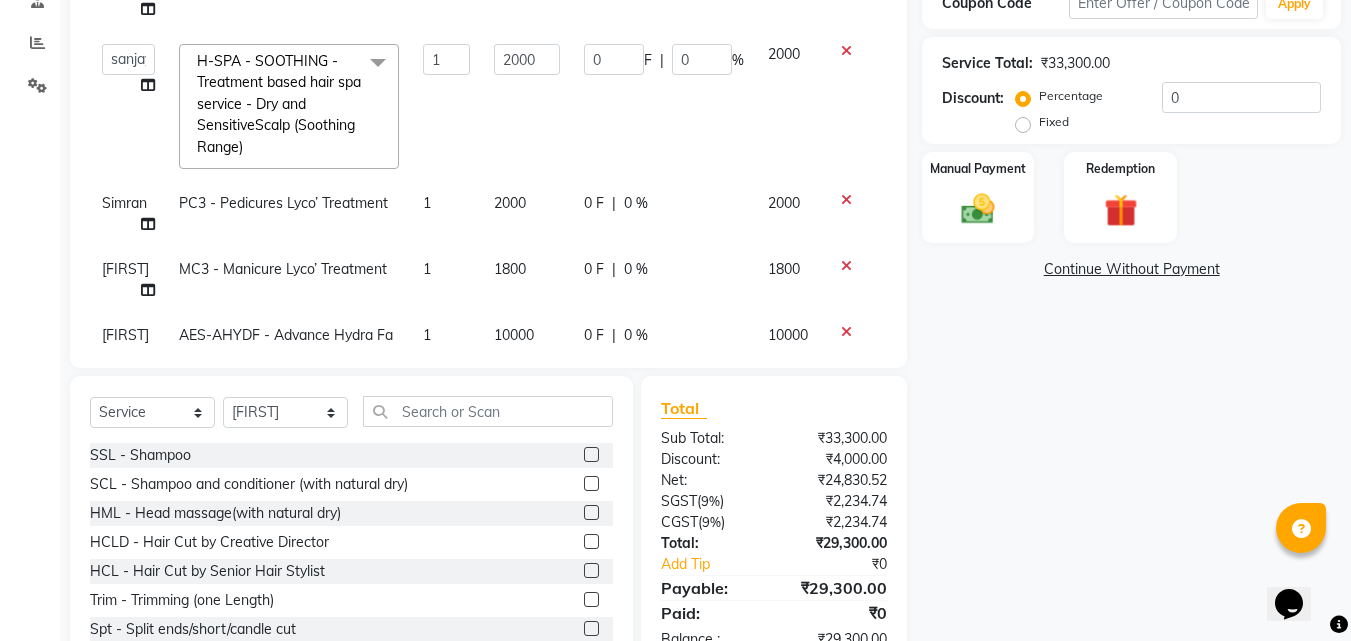 scroll, scrollTop: 0, scrollLeft: 0, axis: both 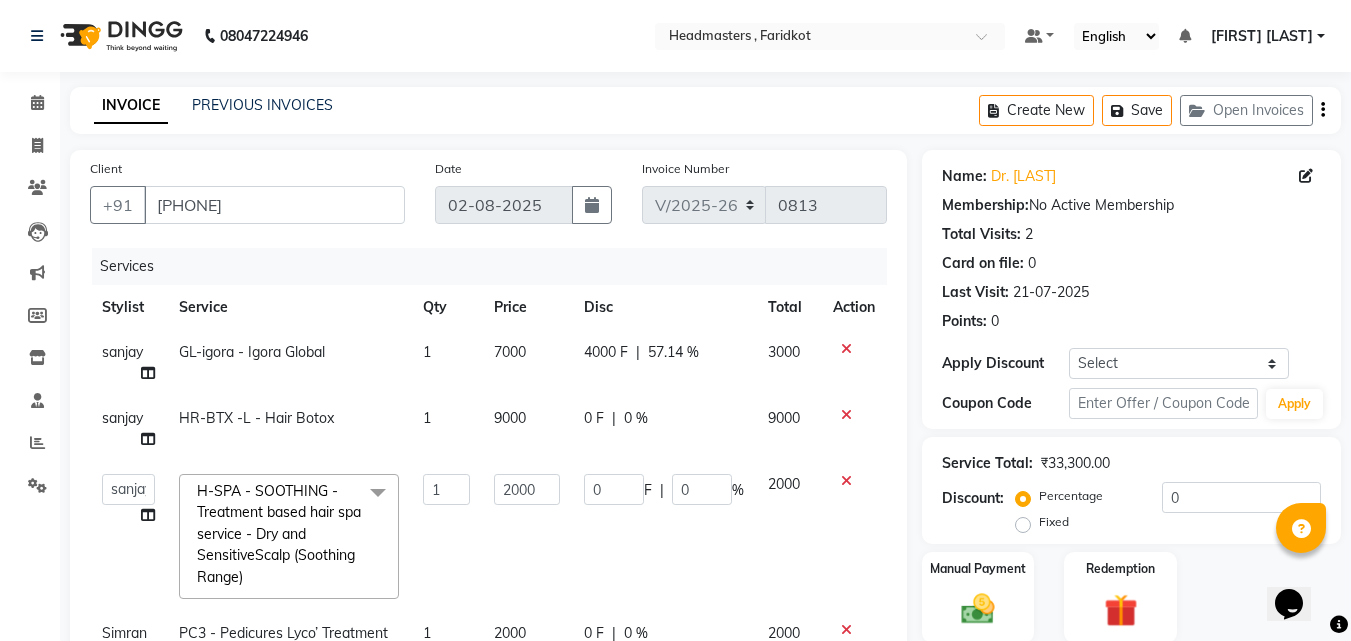 click on "0 F" 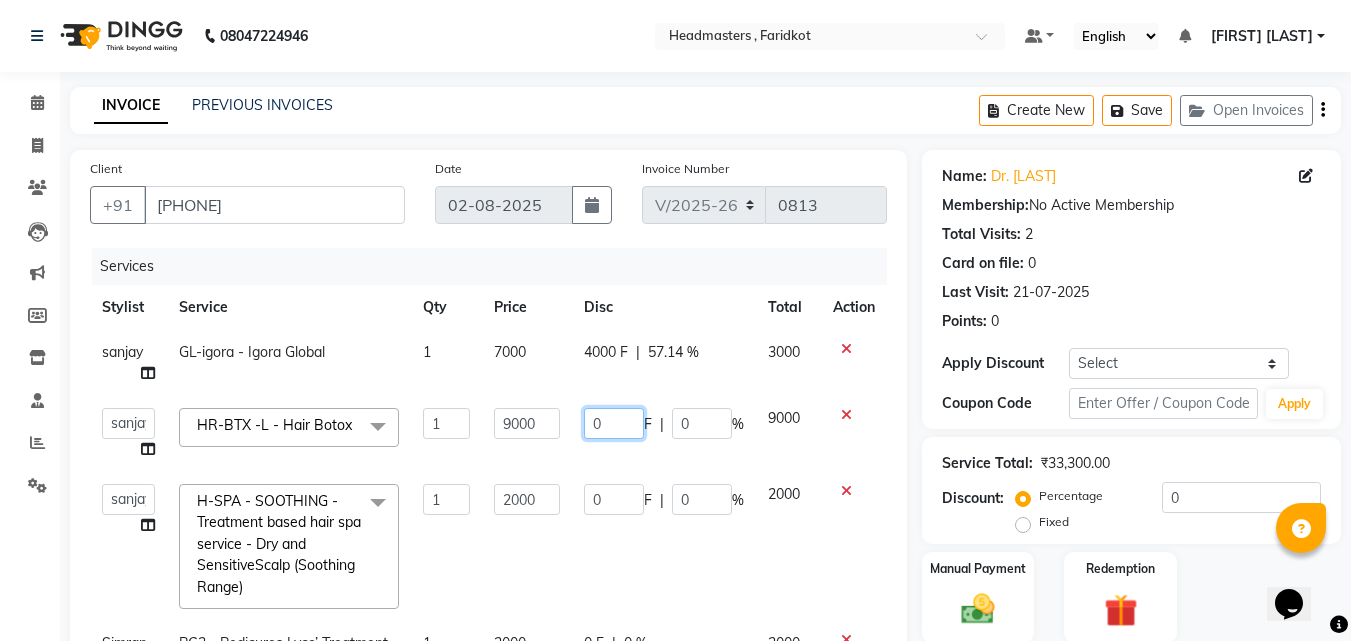 click on "0" 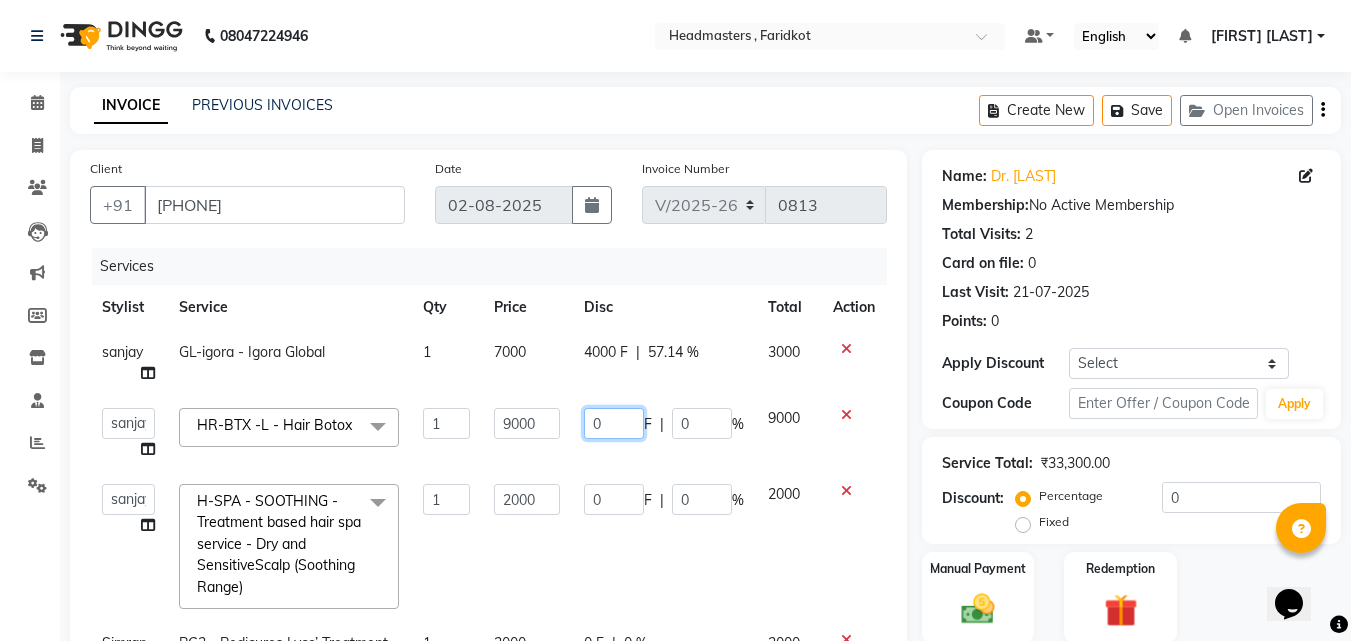 click on "0" 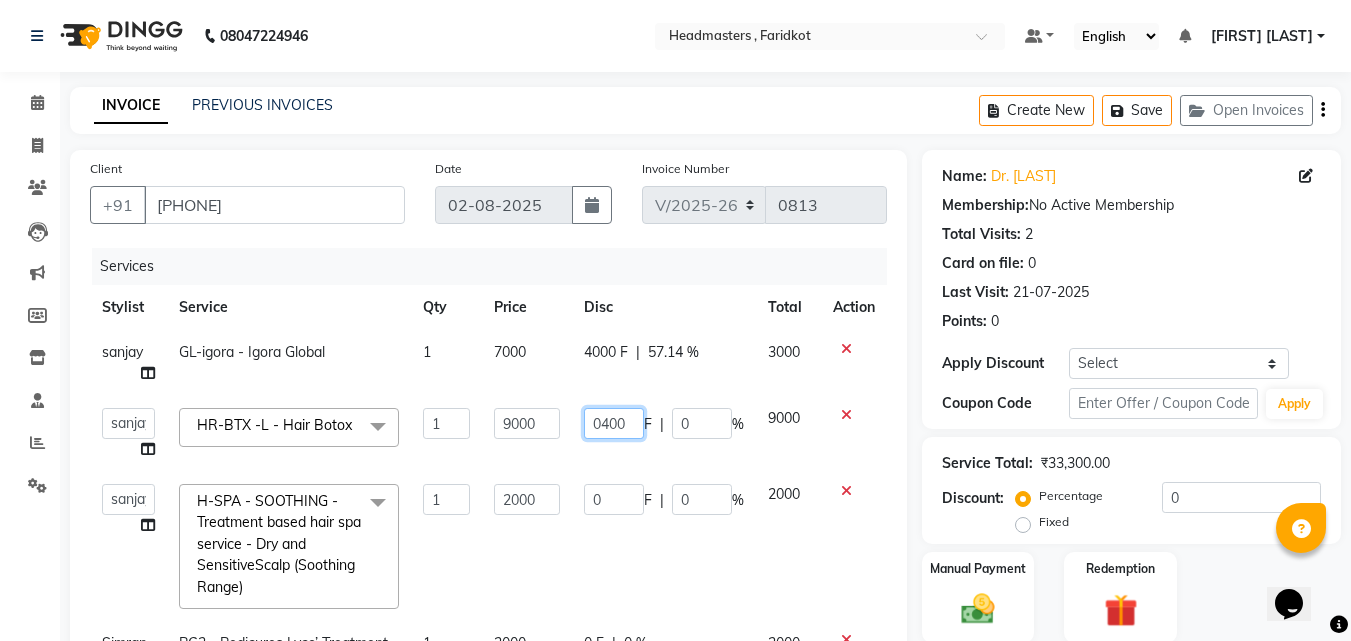 type on "04000" 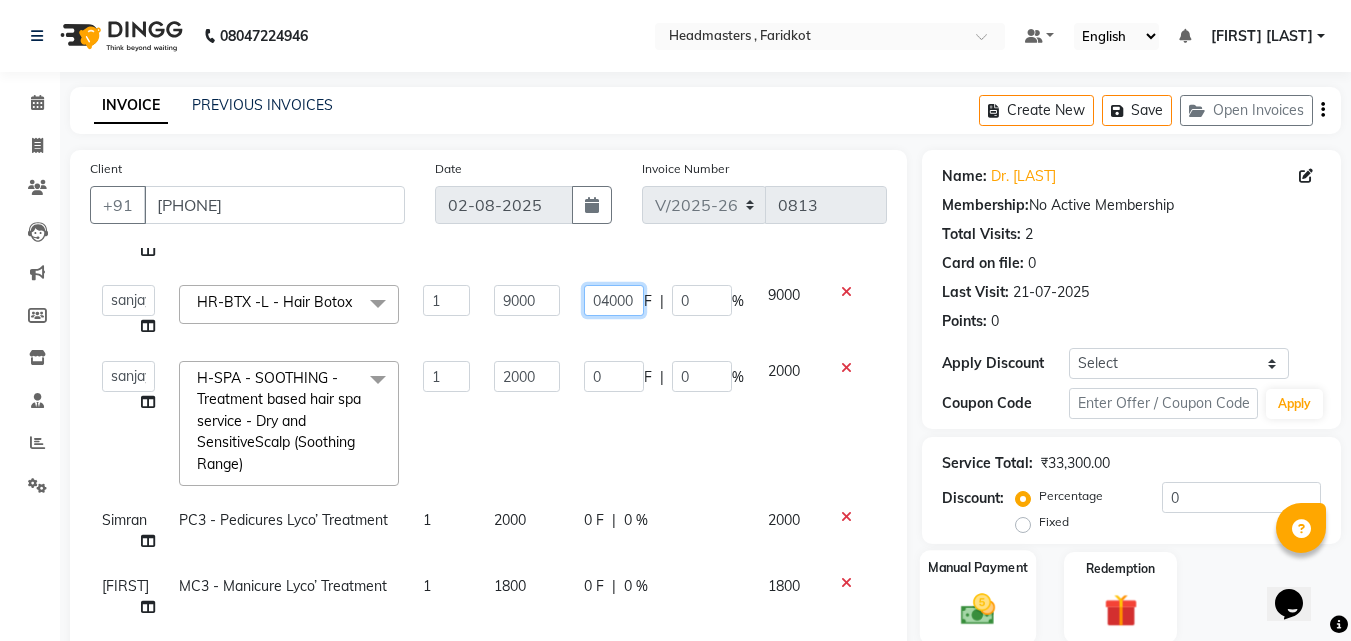 scroll, scrollTop: 126, scrollLeft: 0, axis: vertical 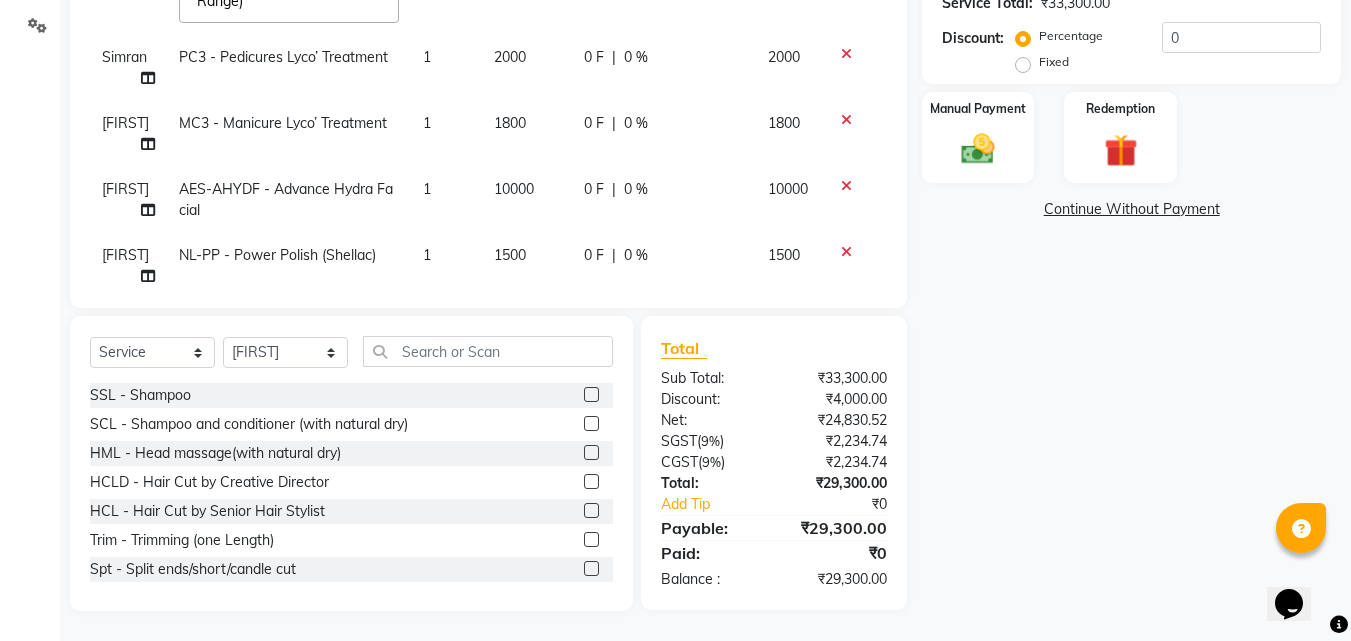 click on "Name: Dr. Madhu  Membership:  No Active Membership  Total Visits:  2 Card on file:  0 Last Visit:   21-07-2025 Points:   0  Apply Discount Select Coupon → Wrong Job Card  Coupon → Complimentary Coupon → Correction  Coupon → First Wash  Coupon → Free Of Cost - Foc  Coupon → Staff Service  Coupon → Service Not Done  Coupon → Double Job Card  Coupon → Pending Payment  Coupon Code Apply Service Total:  ₹33,300.00  Discount:  Percentage   Fixed  0 Manual Payment Redemption  Continue Without Payment" 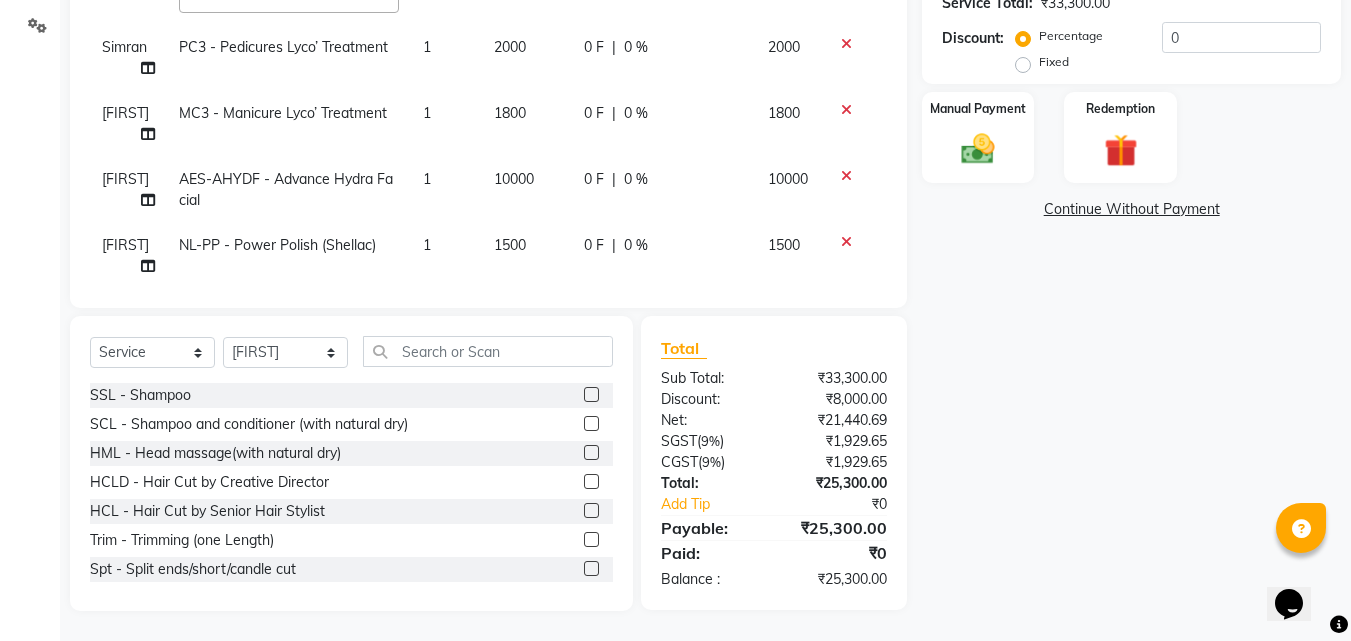 scroll, scrollTop: 95, scrollLeft: 0, axis: vertical 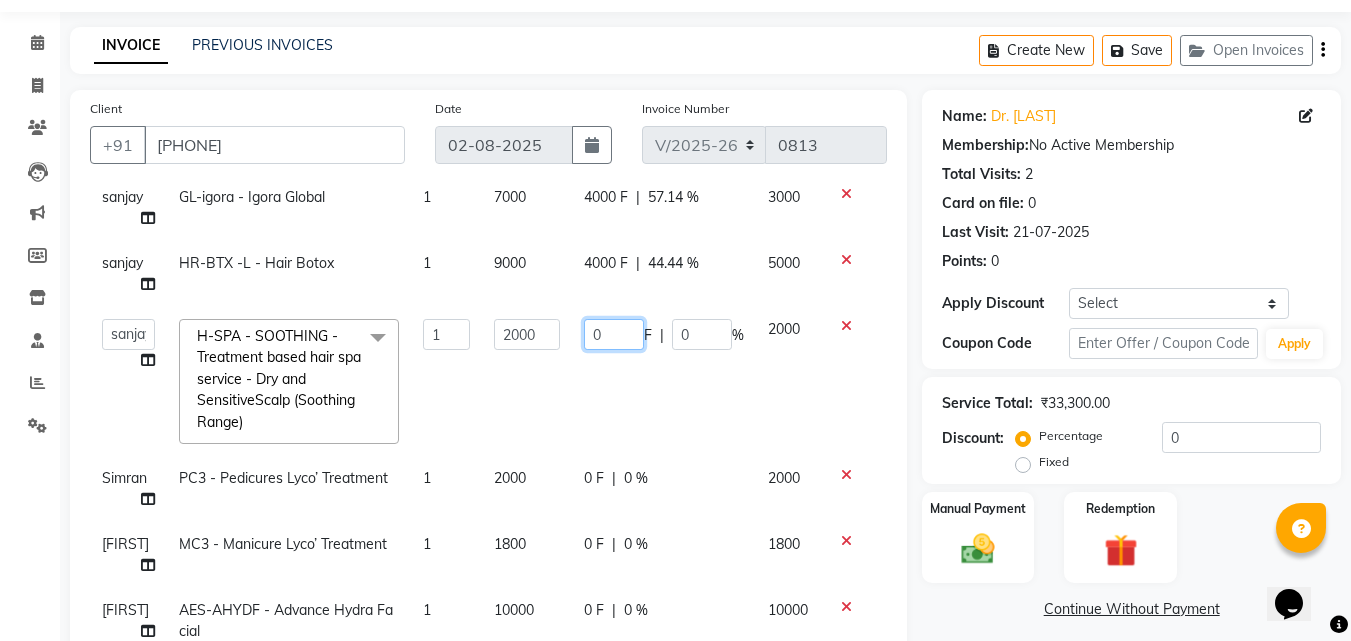 click on "0" 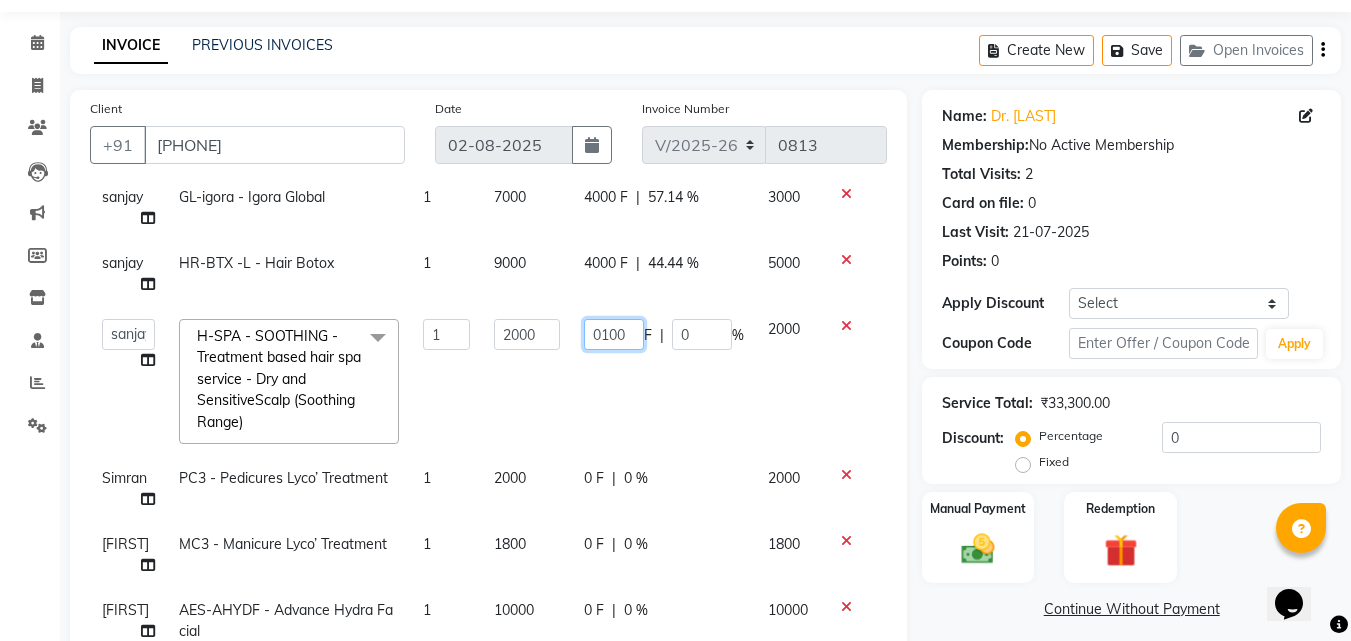 type on "01000" 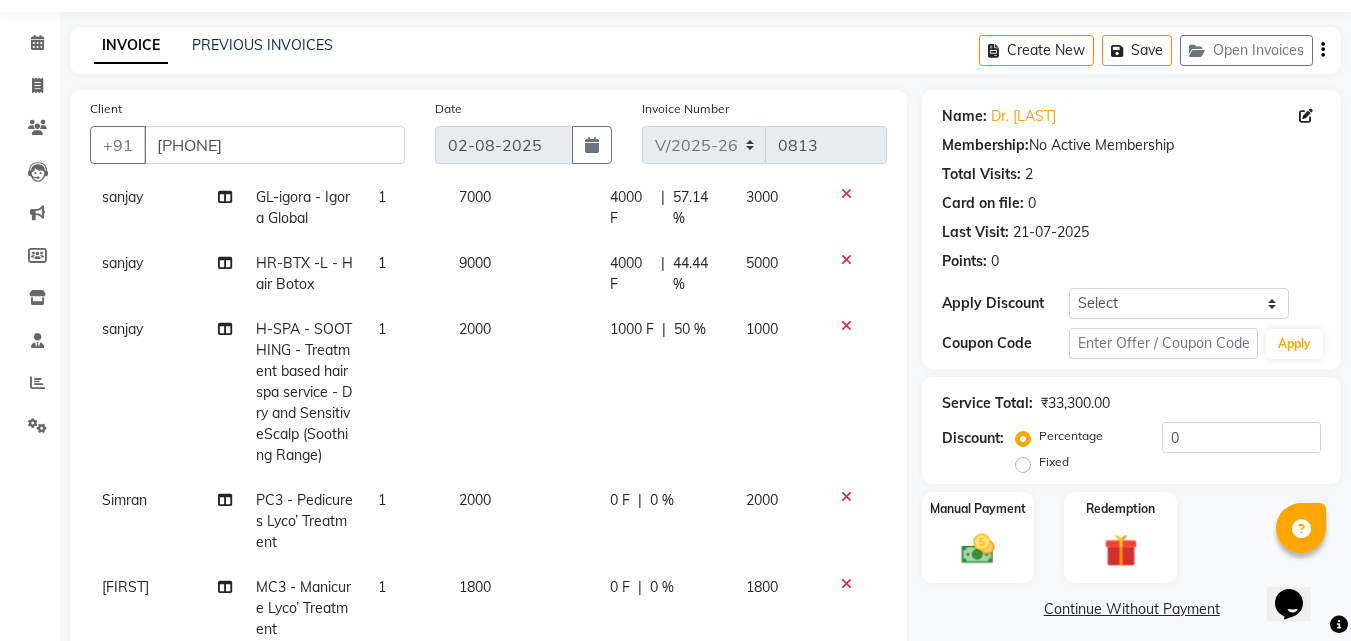 click on "sanjay GL-igora - Igora Global 1 7000 4000 F | 57.14 % 3000 sanjay HR-BTX -L  - Hair Botox 1 9000 4000 F | 44.44 % 5000 sanjay H-SPA - SOOTHING  - Treatment based hair spa service - Dry and SensitiveScalp (Soothing Range) 1 2000 1000 F | 50 % 1000 Simran PC3 - Pedicures Lyco’ Treatment 1 2000 0 F | 0 % 2000 Geetanjali MC3 - Manicure Lyco’ Treatment 1 1800 0 F | 0 % 1800 Geetanjali AES-AHYDF  - Advance Hydra Facial 1 10000 0 F | 0 % 10000 Geetanjali NL-PP  - Power Polish (Shellac) 1 1500 0 F | 0 % 1500" 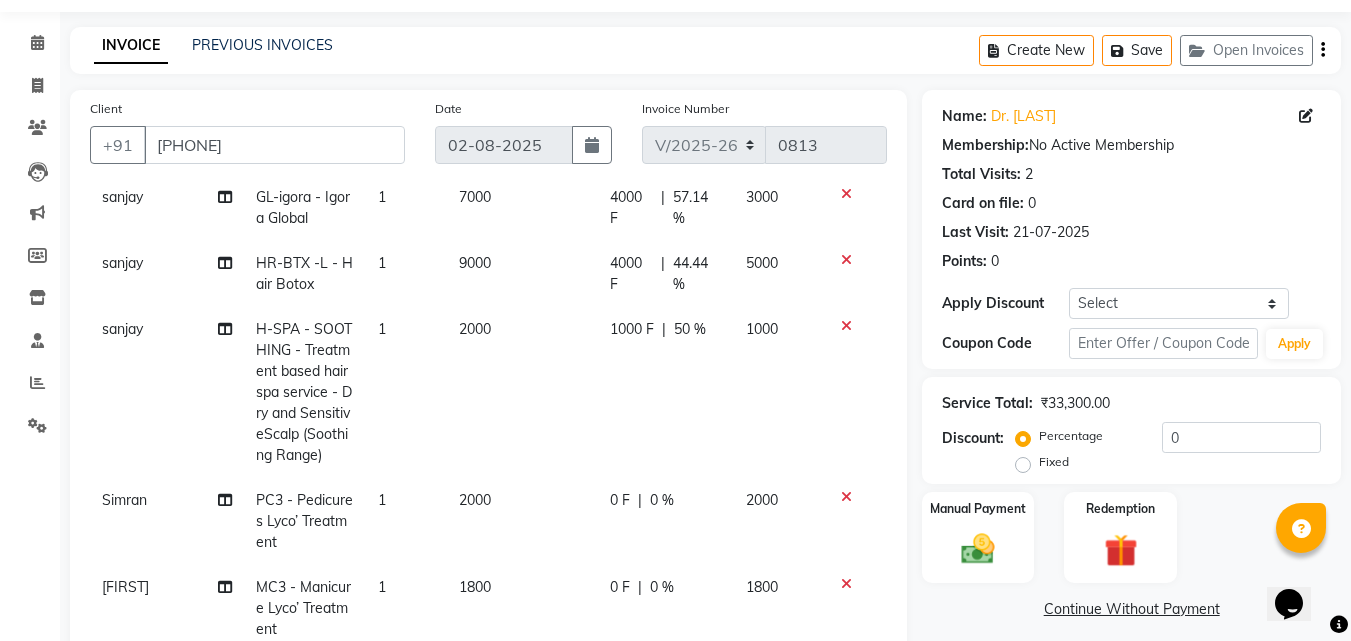 click on "0 F" 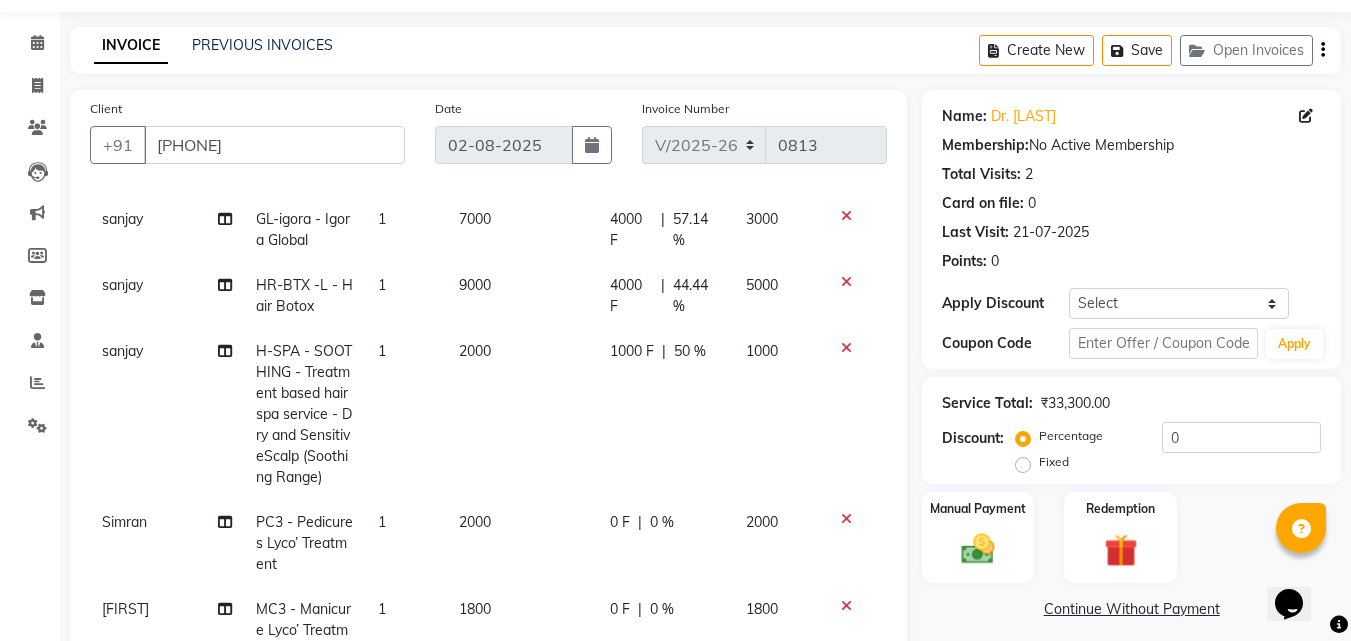 select on "76901" 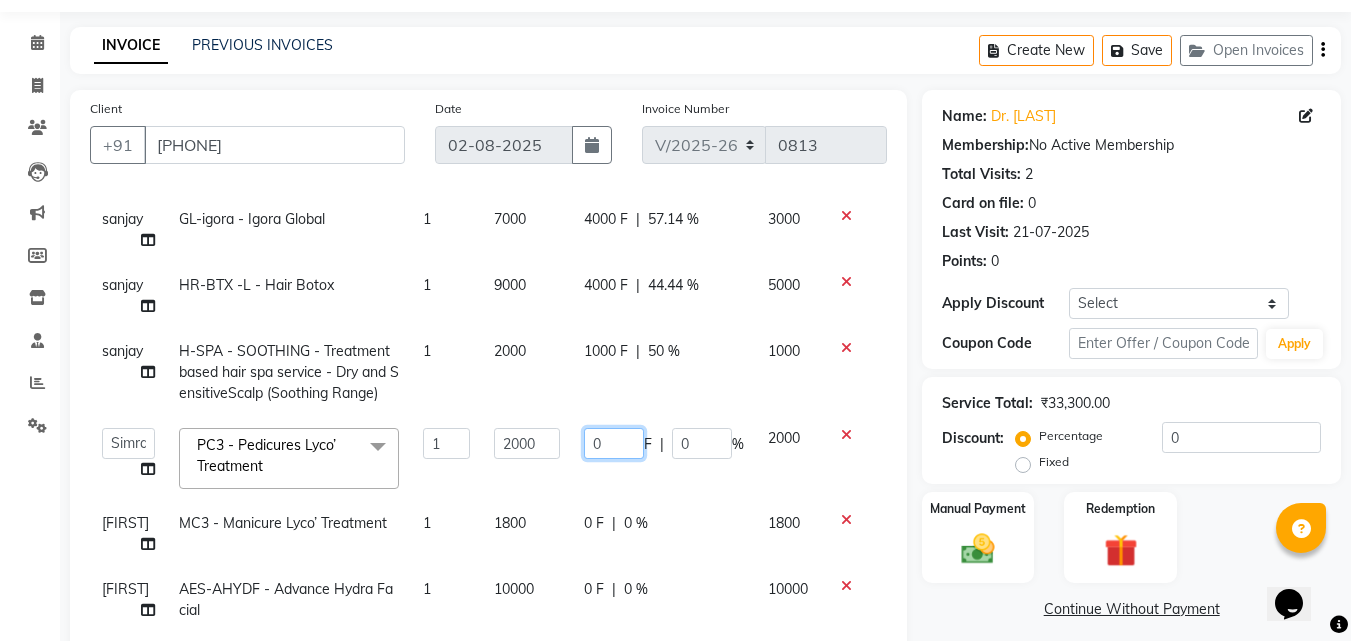 click on "0" 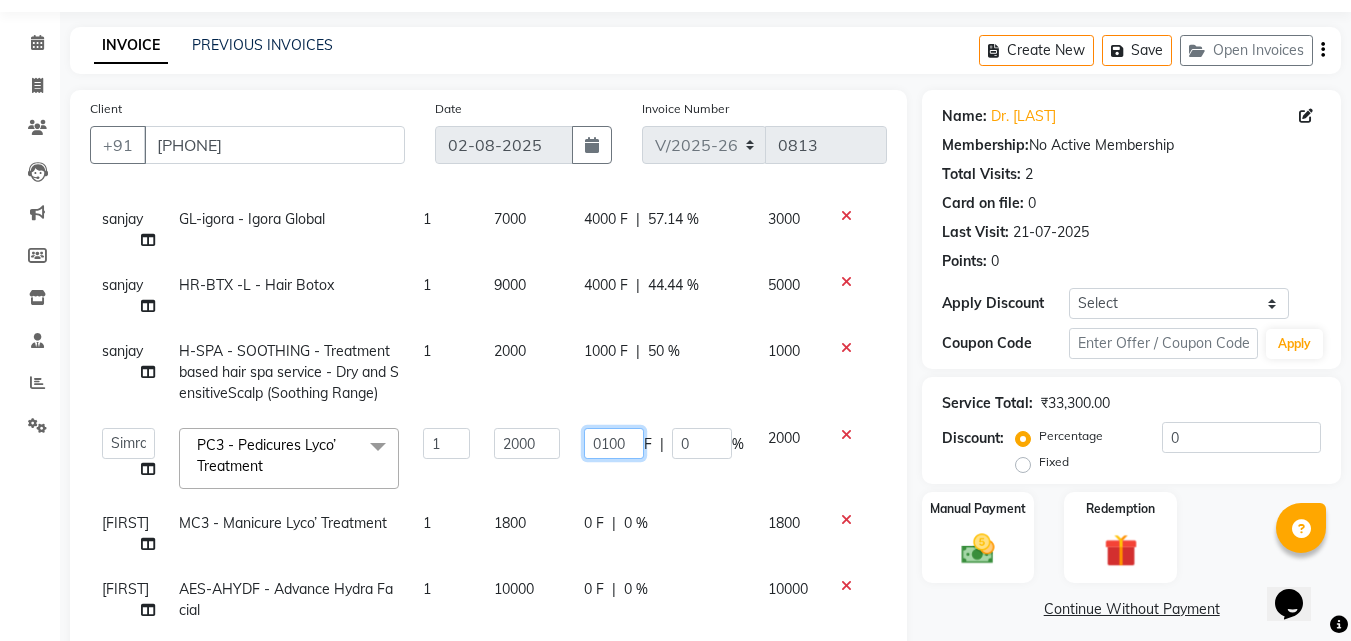 type on "01000" 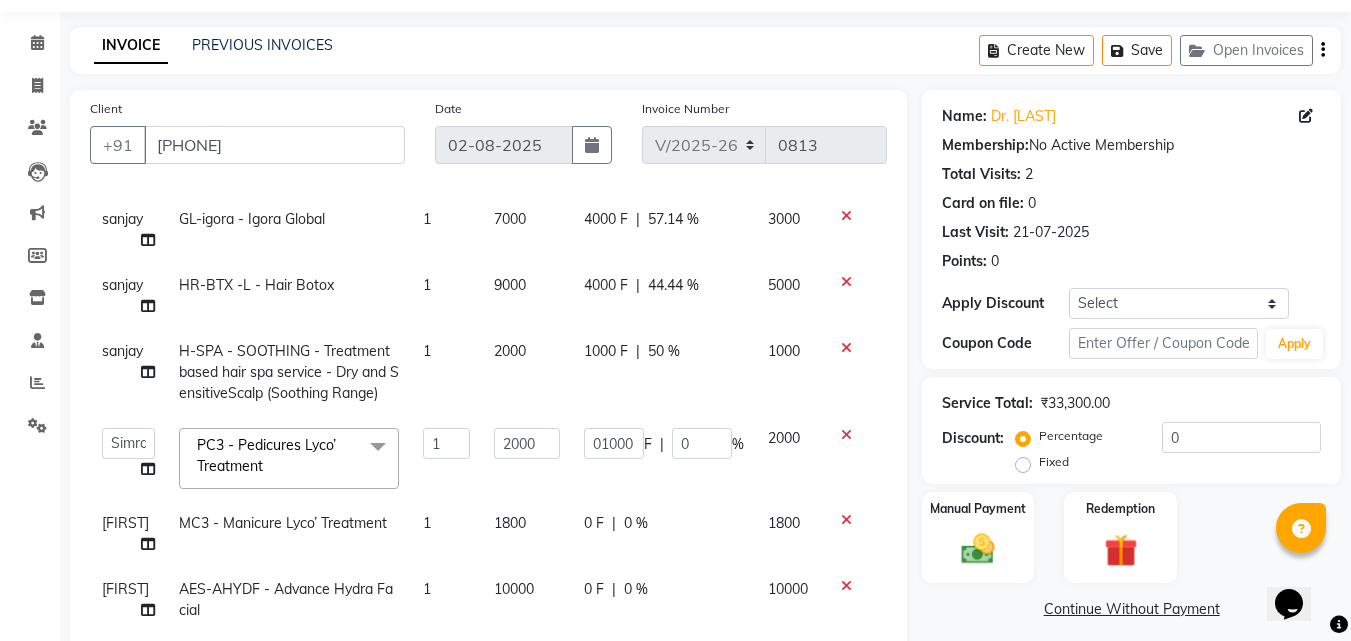 click on "sanjay GL-igora - Igora Global 1 7000 4000 F | 57.14 % 3000 sanjay HR-BTX -L  - Hair Botox 1 9000 4000 F | 44.44 % 5000 sanjay H-SPA - SOOTHING  - Treatment based hair spa service - Dry and SensitiveScalp (Soothing Range) 1 2000 1000 F | 50 % 1000  Anu   Azam   Geetanjali   Gulzar   Jagdeep Singh   Jagjeet   Jasdeep   Jashan   Lovepreet   Malkeet   Micheal   Rahul   Rishi   sanjay   Sharan   Simran   Simran kaur   Stalin   tarun   Vikas  PC3 - Pedicures Lyco’ Treatment  x SSL - Shampoo SCL - Shampoo and conditioner (with natural dry) HML - Head massage(with natural dry) HCLD - Hair Cut by Creative Director HCL - Hair Cut by Senior Hair Stylist Trim - Trimming (one Length) Spt - Split ends/short/candle cut BD - Blow dry OS - Open styling GL-igora - Igora Global GL-essensity - Essensity Global Hlts-L - Highlights Bal - Balayage Chunks  - Chunks CR  - Color removal CRF - Color refresh Stk - Per streak RT-IG - Igora Root Touchup(one inch only) RT-ES - Essensity Root Touchup(one inch only) Reb - Rebonding 1 F |" 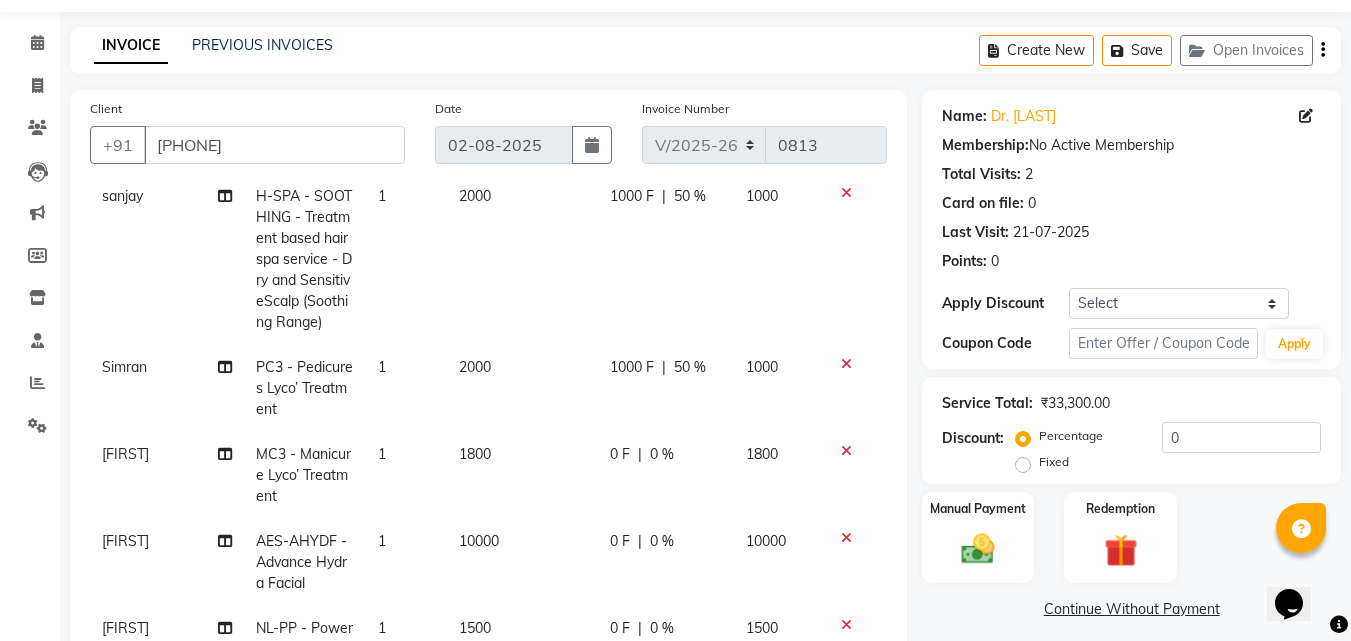 click on "0 F" 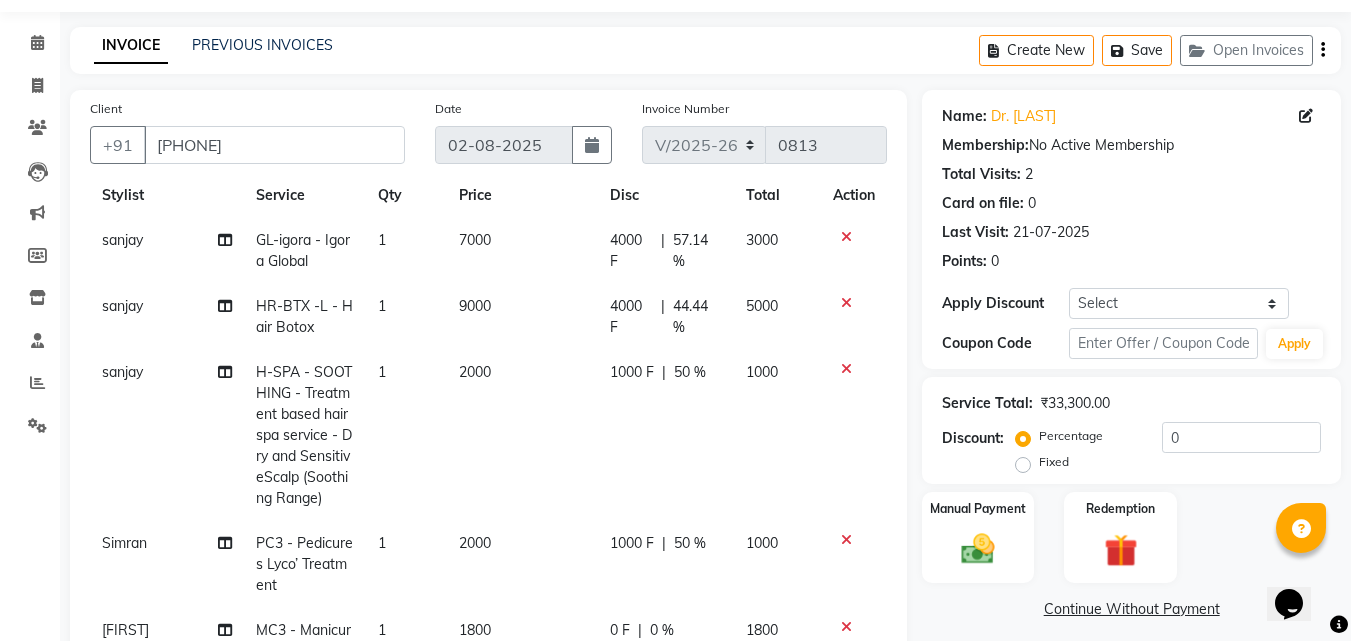 select on "71454" 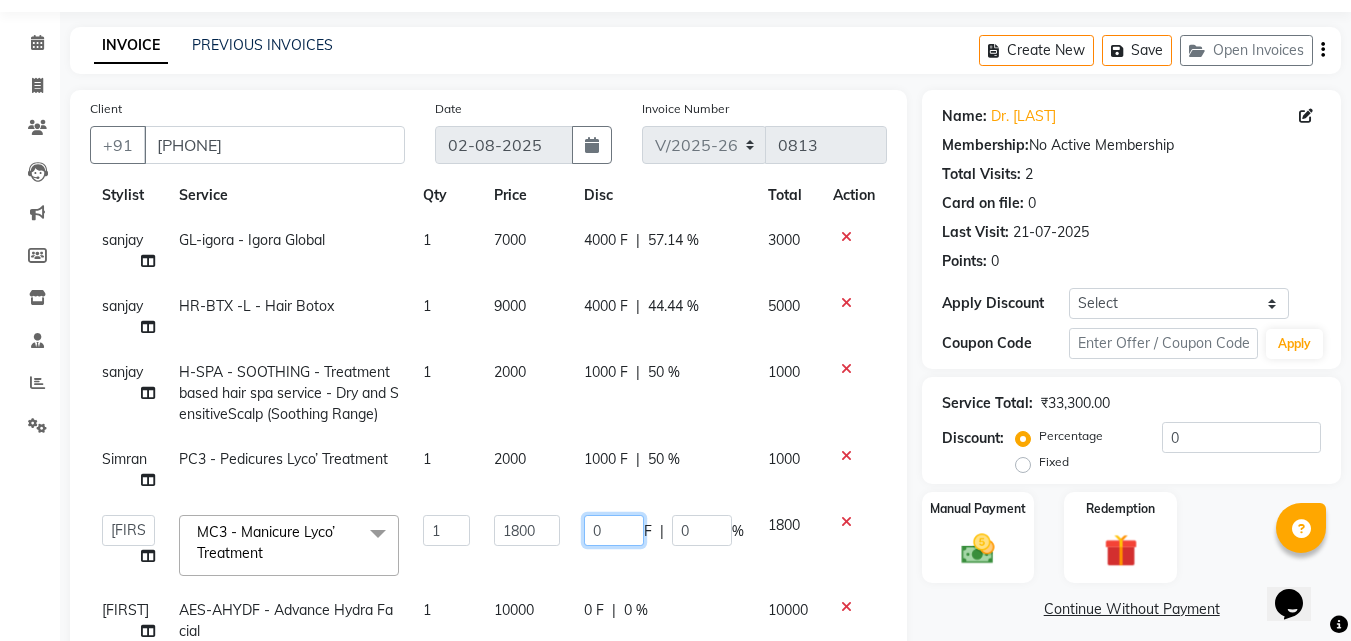 click on "0" 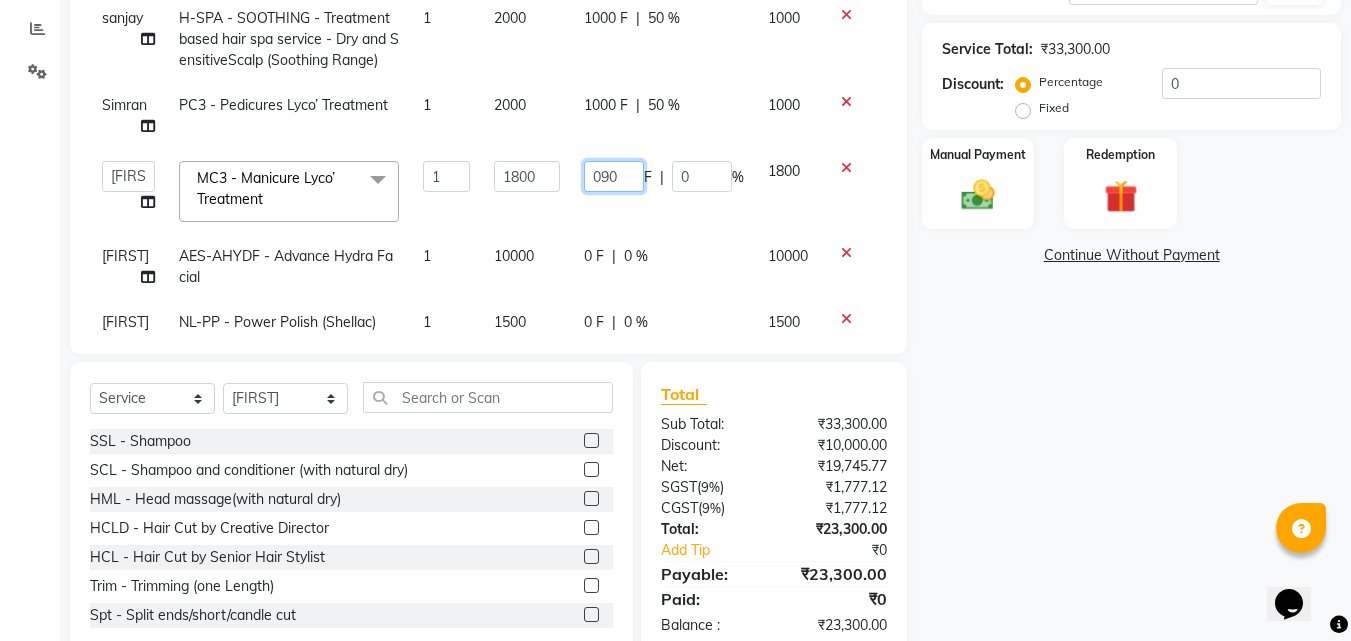 scroll, scrollTop: 460, scrollLeft: 0, axis: vertical 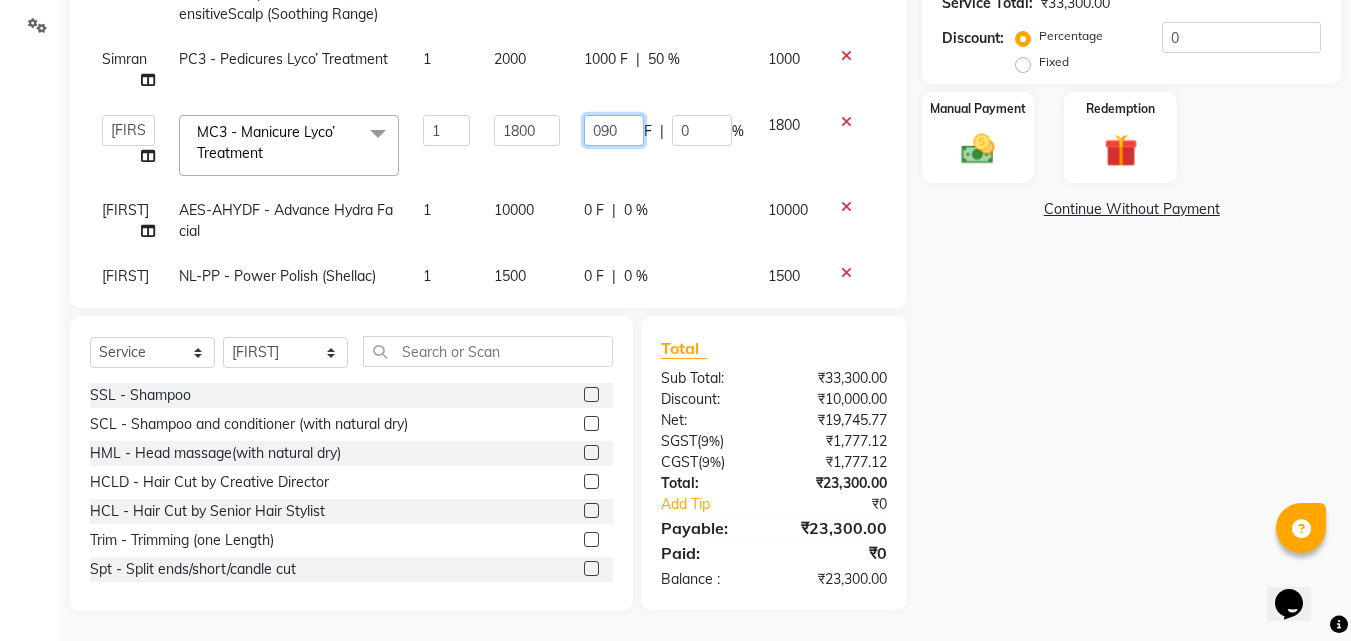 type on "0900" 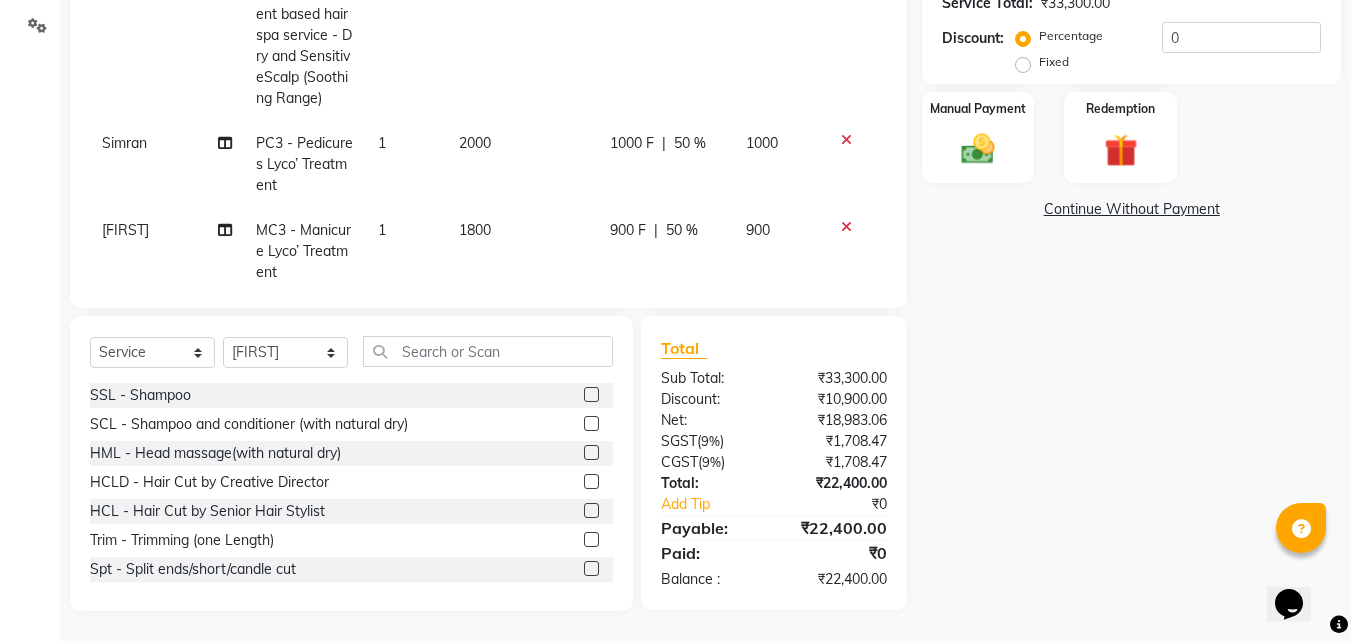 click on "sanjay GL-igora - Igora Global 1 7000 4000 F | 57.14 % 3000 sanjay HR-BTX -L  - Hair Botox 1 9000 4000 F | 44.44 % 5000 sanjay H-SPA - SOOTHING  - Treatment based hair spa service - Dry and SensitiveScalp (Soothing Range) 1 2000 1000 F | 50 % 1000 Simran PC3 - Pedicures Lyco’ Treatment 1 2000 1000 F | 50 % 1000 Geetanjali MC3 - Manicure Lyco’ Treatment 1 1800 900 F | 50 % 900 Geetanjali AES-AHYDF  - Advance Hydra Facial 1 10000 0 F | 0 % 10000 Geetanjali NL-PP  - Power Polish (Shellac) 1 1500 0 F | 0 % 1500" 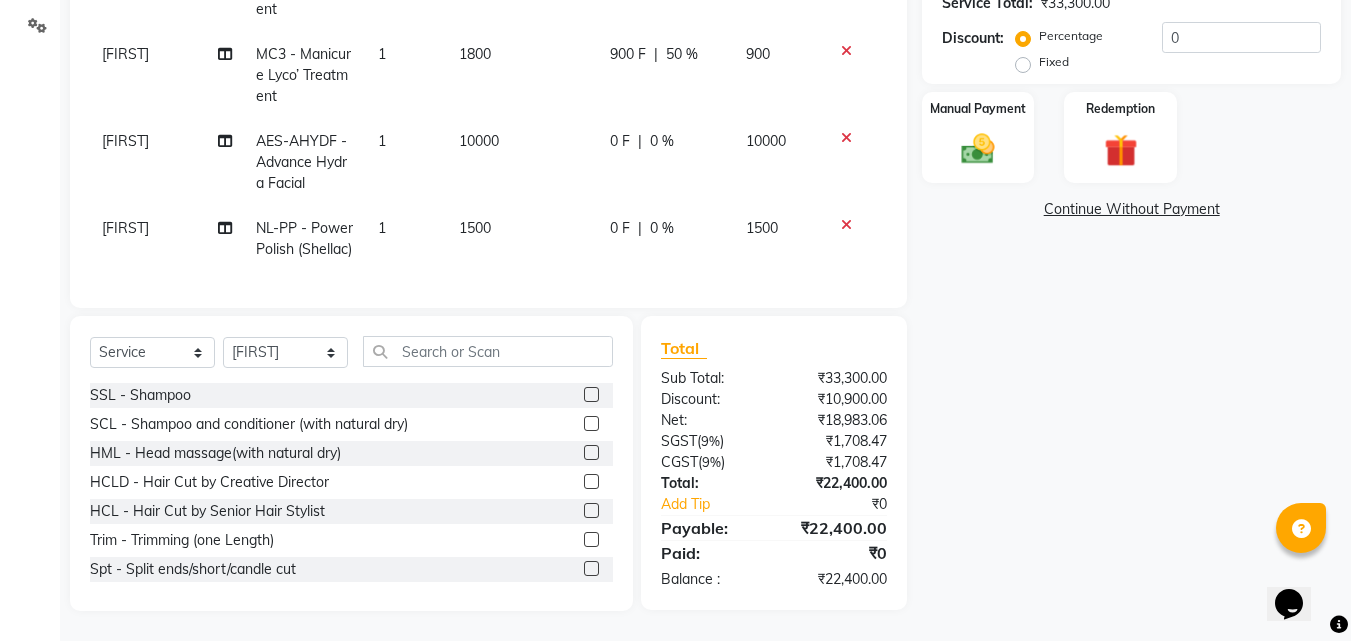 scroll, scrollTop: 285, scrollLeft: 0, axis: vertical 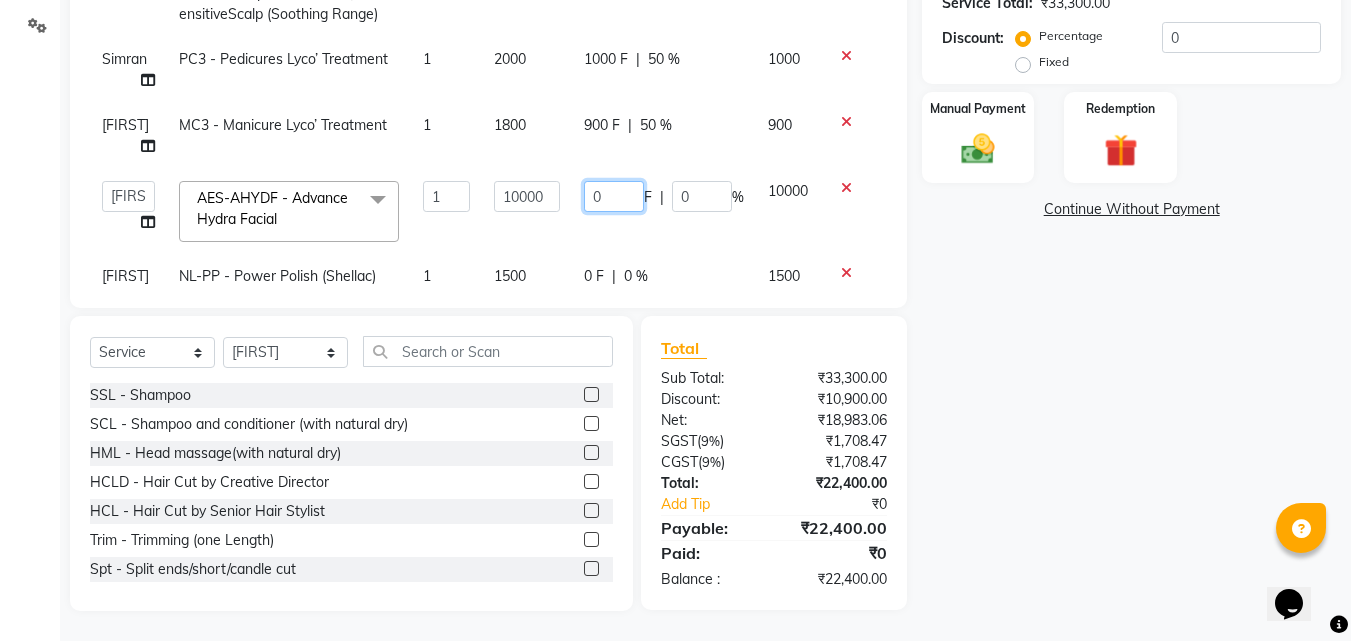 click on "0" 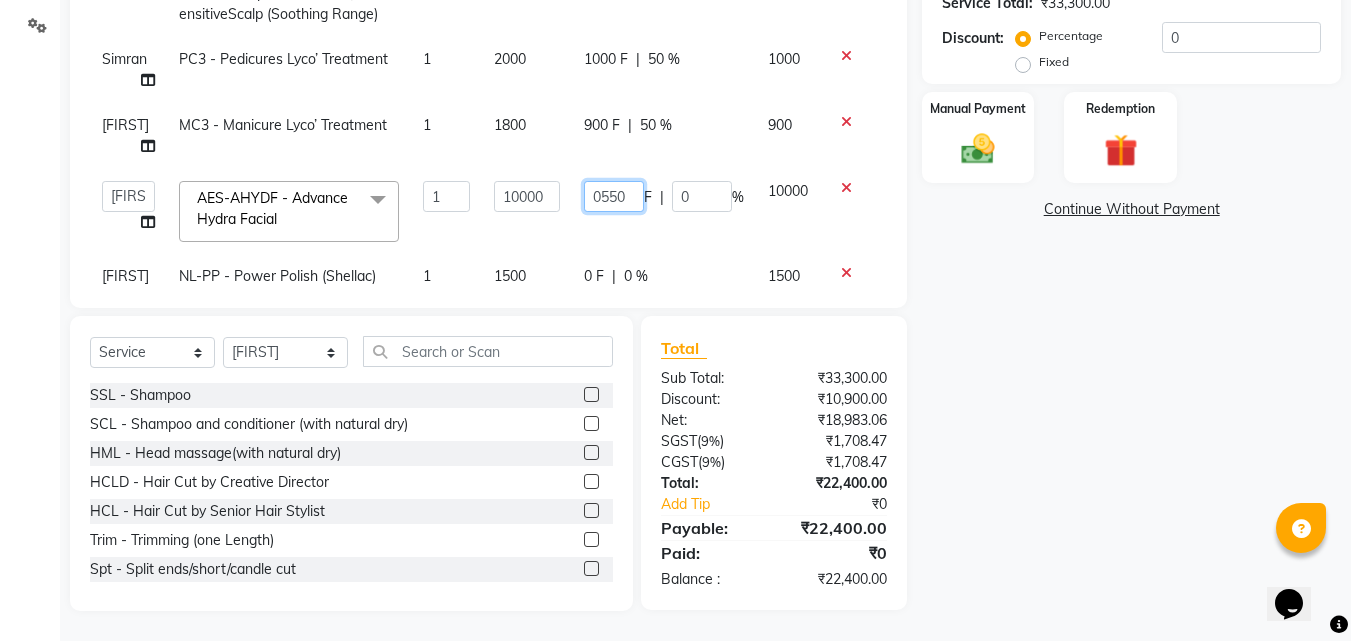 type on "05500" 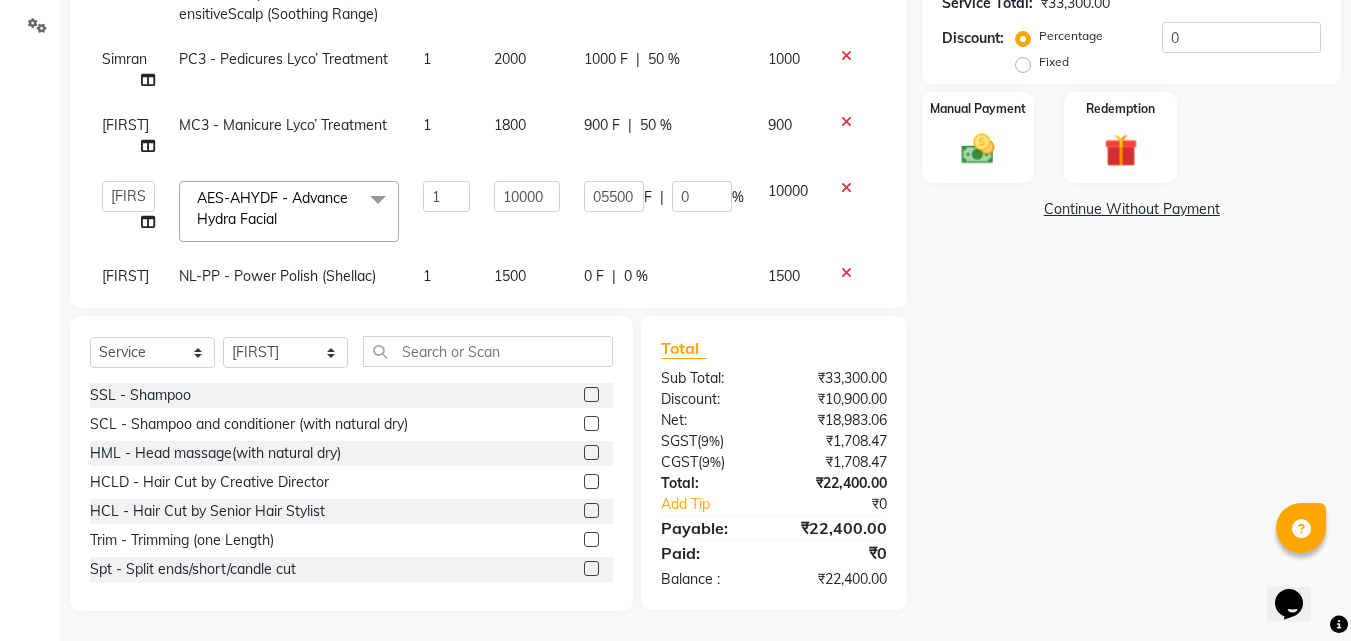 click on "sanjay GL-igora - Igora Global 1 7000 4000 F | 57.14 % 3000 sanjay HR-BTX -L  - Hair Botox 1 9000 4000 F | 44.44 % 5000 sanjay H-SPA - SOOTHING  - Treatment based hair spa service - Dry and SensitiveScalp (Soothing Range) 1 2000 1000 F | 50 % 1000 Simran PC3 - Pedicures Lyco’ Treatment 1 2000 1000 F | 50 % 1000 Geetanjali MC3 - Manicure Lyco’ Treatment 1 1800 900 F | 50 % 900  Anu   Azam   Geetanjali   Gulzar   Jagdeep Singh   Jagjeet   Jasdeep   Jashan   Lovepreet   Malkeet   Micheal   Rahul   Rishi   sanjay   Sharan   Simran   Simran kaur   Stalin   tarun   Vikas  AES-AHYDF  - Advance Hydra Facial  x SSL - Shampoo SCL - Shampoo and conditioner (with natural dry) HML - Head massage(with natural dry) HCLD - Hair Cut by Creative Director HCL - Hair Cut by Senior Hair Stylist Trim - Trimming (one Length) Spt - Split ends/short/candle cut BD - Blow dry OS - Open styling GL-igora - Igora Global GL-essensity - Essensity Global Hlts-L - Highlights Bal - Balayage Chunks  - Chunks CR  - Color removal BRD - Beard" 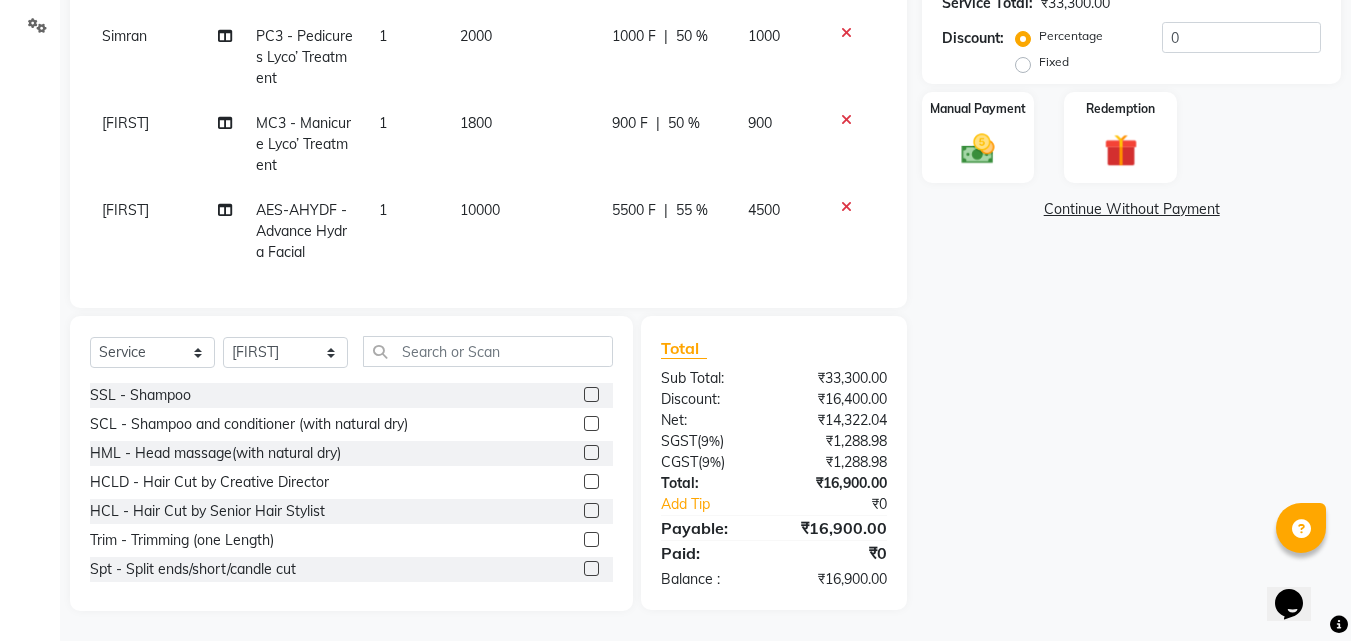 scroll, scrollTop: 264, scrollLeft: 0, axis: vertical 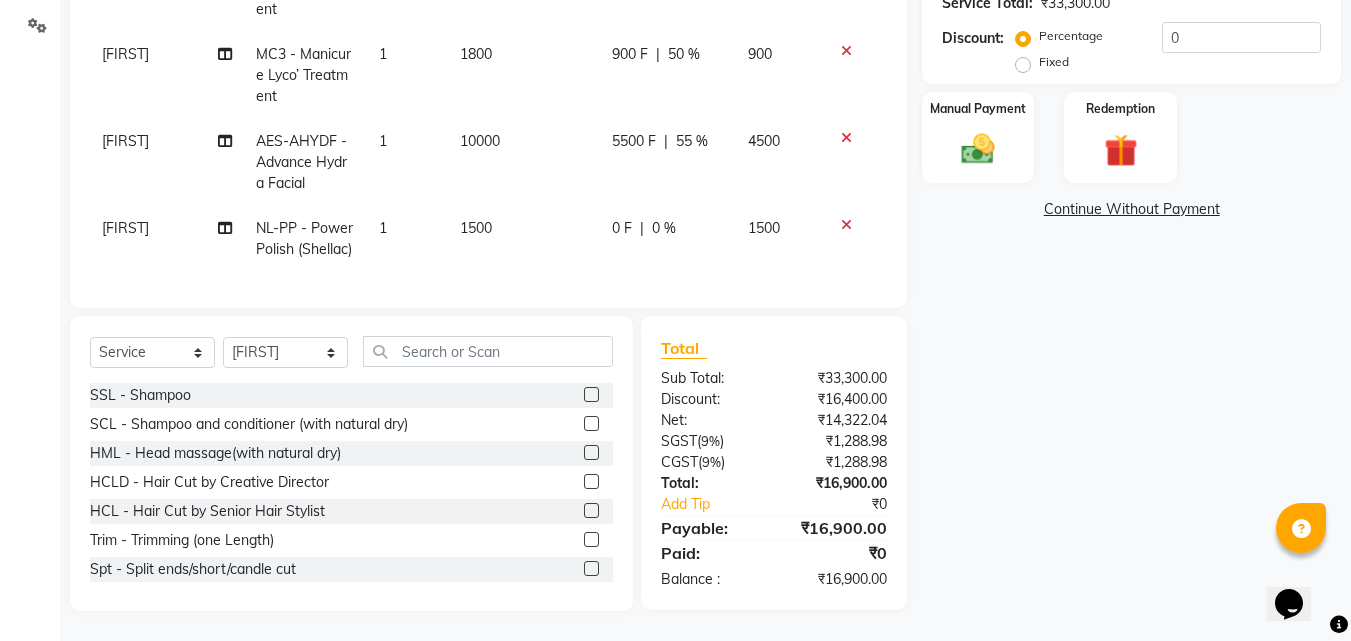 click on "0 F" 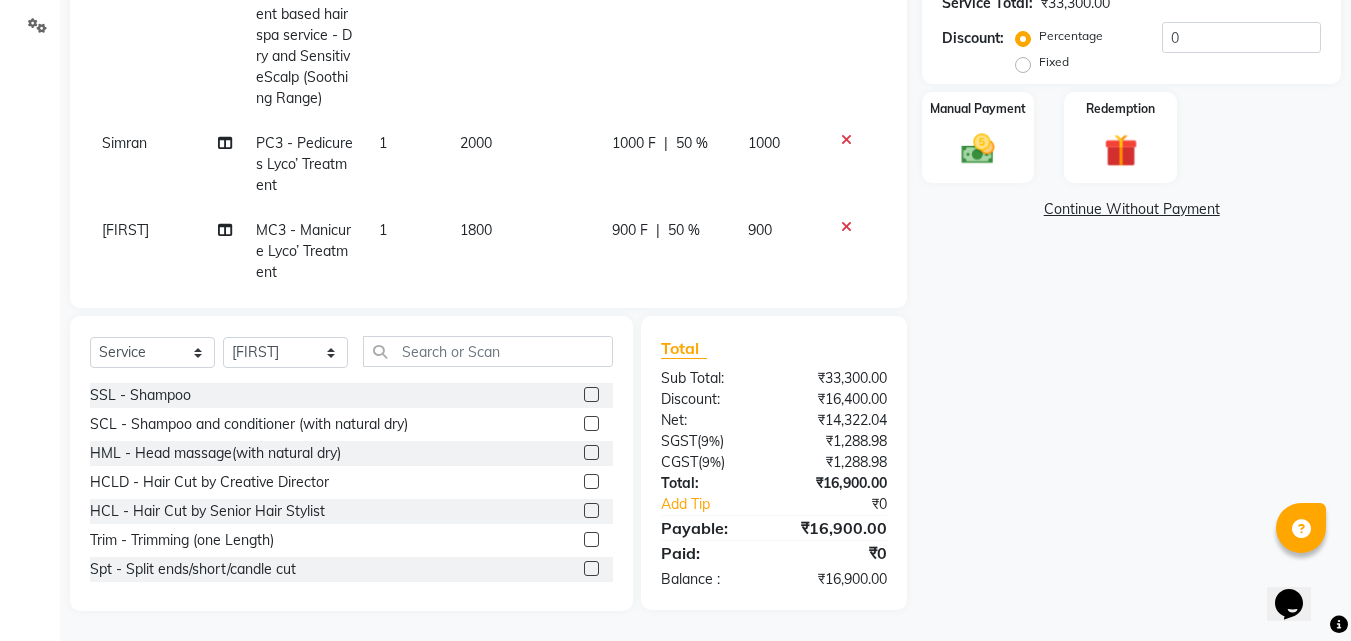 select on "71454" 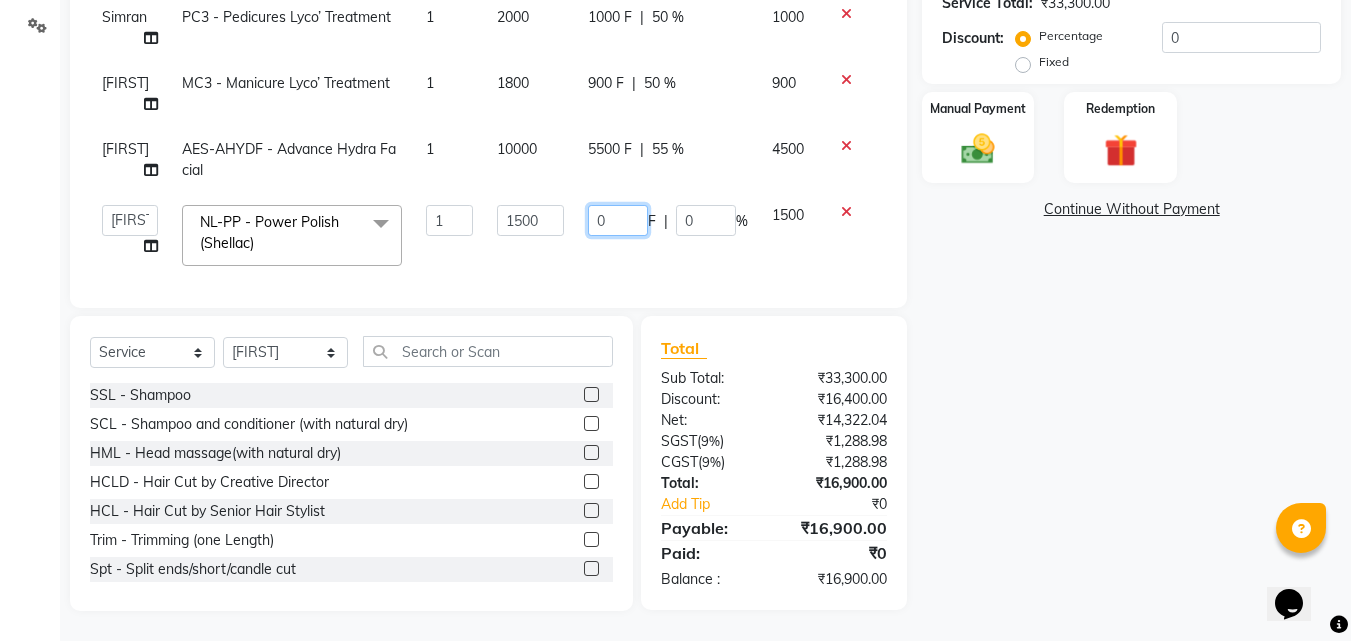 click on "0" 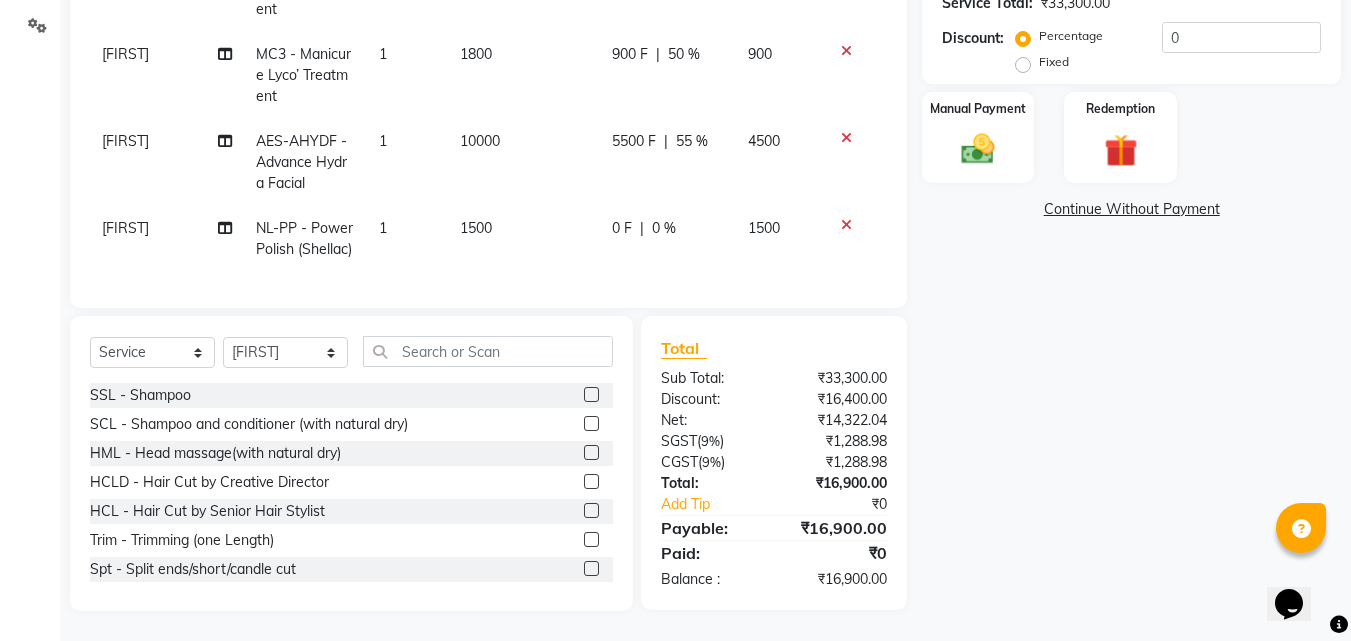 click on "1500" 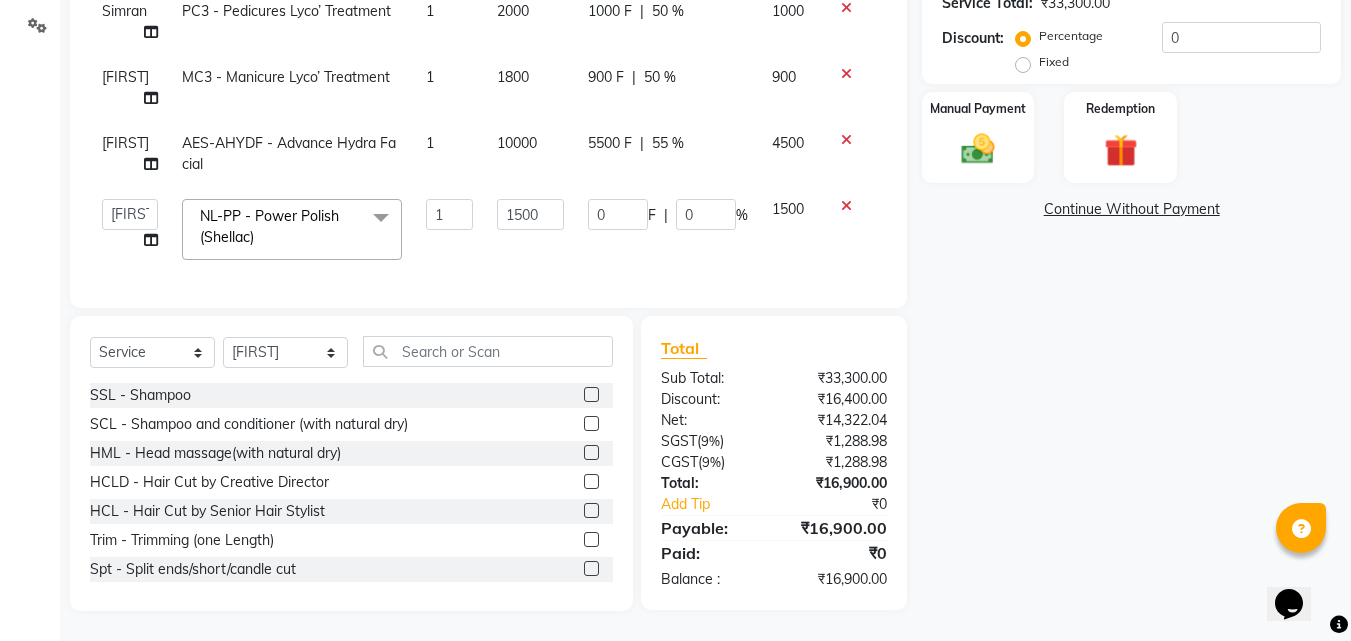 scroll, scrollTop: 52, scrollLeft: 0, axis: vertical 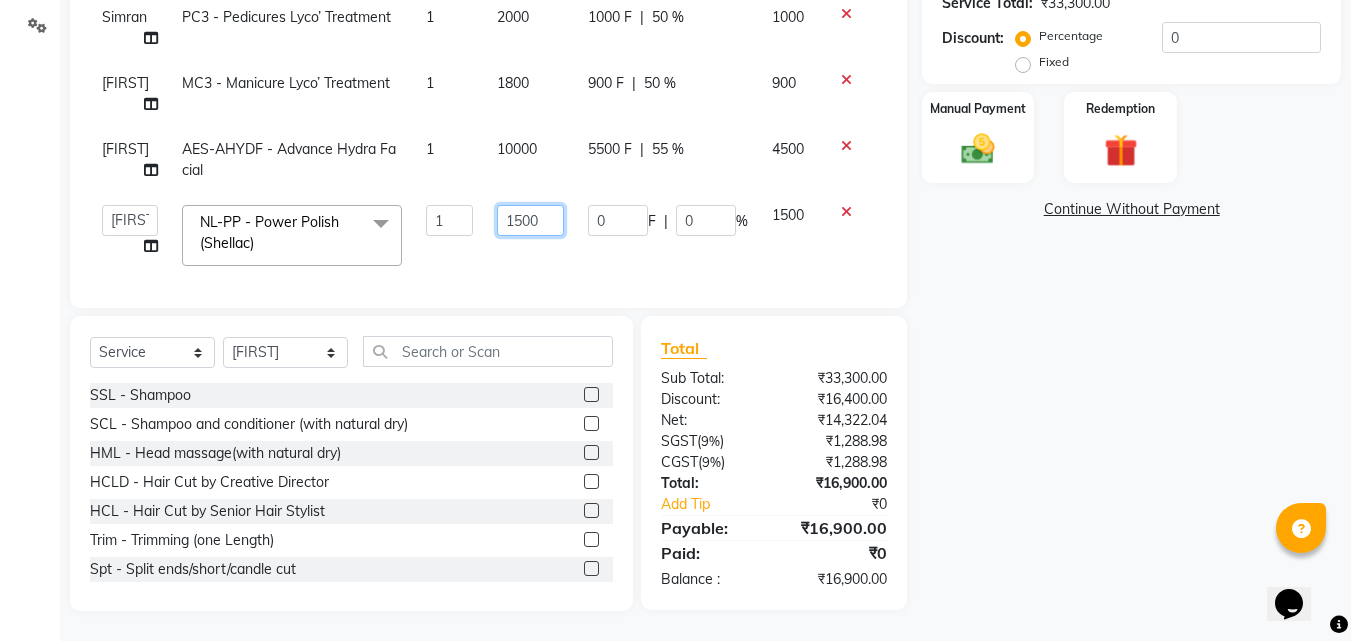 click on "1500" 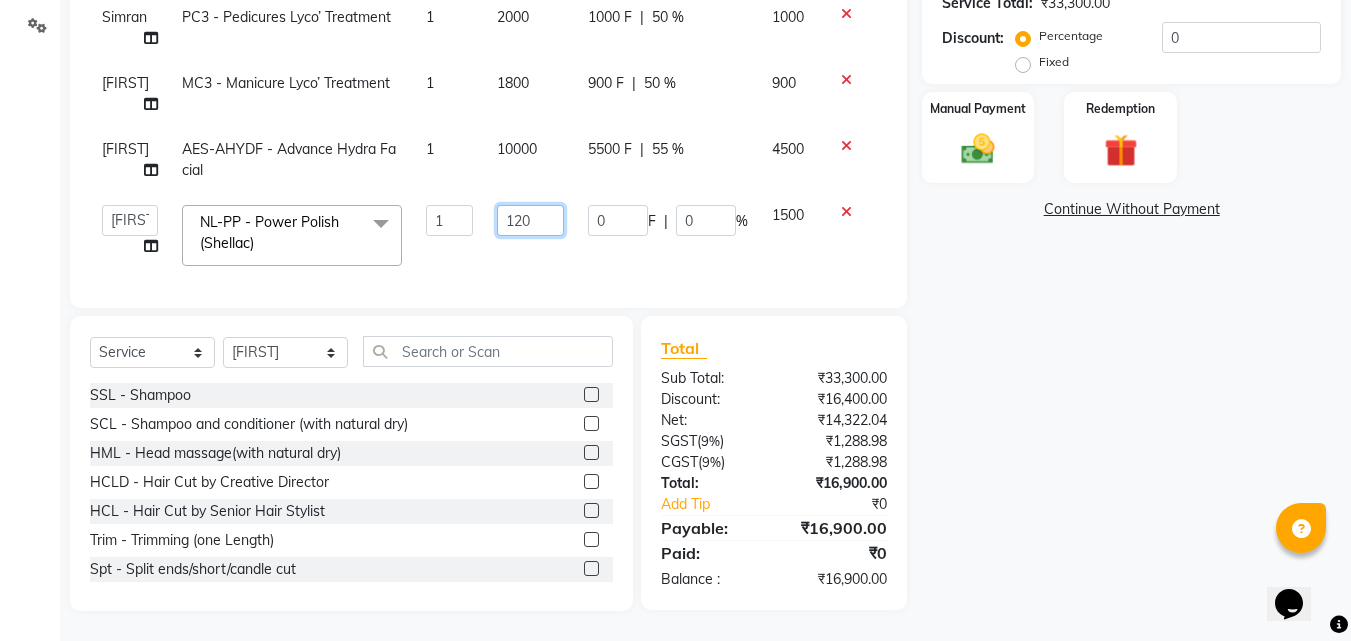 type on "1200" 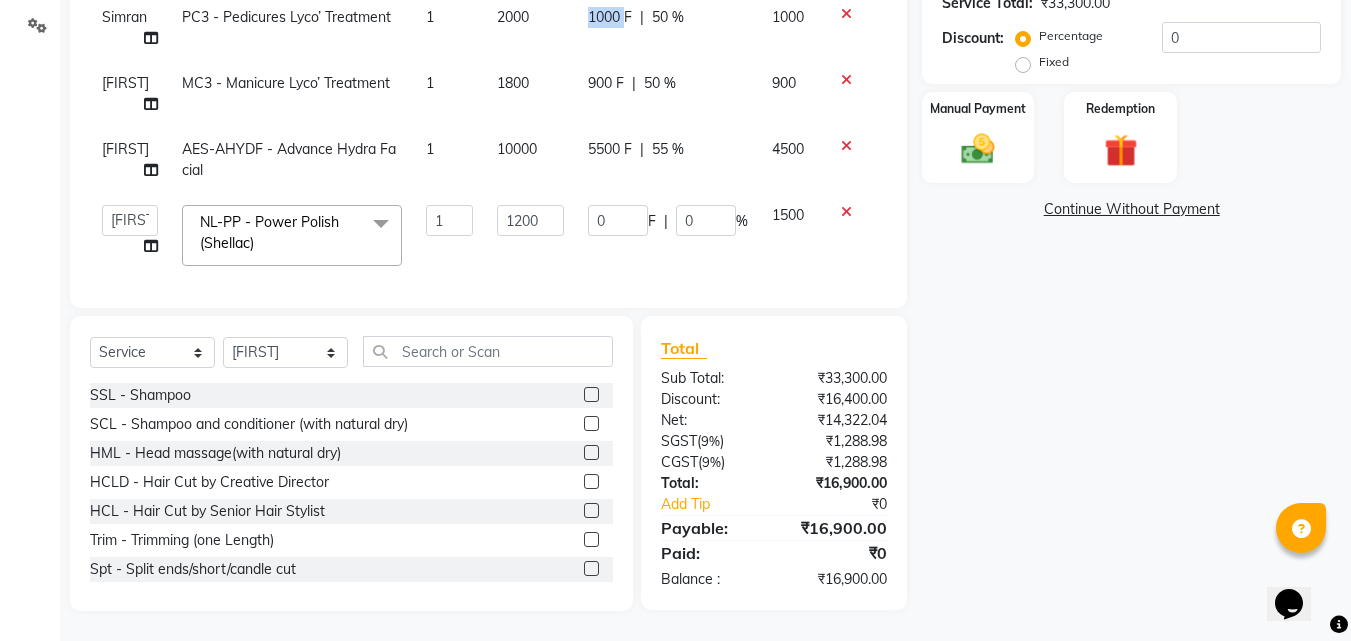 click on "1000 F | 50 %" 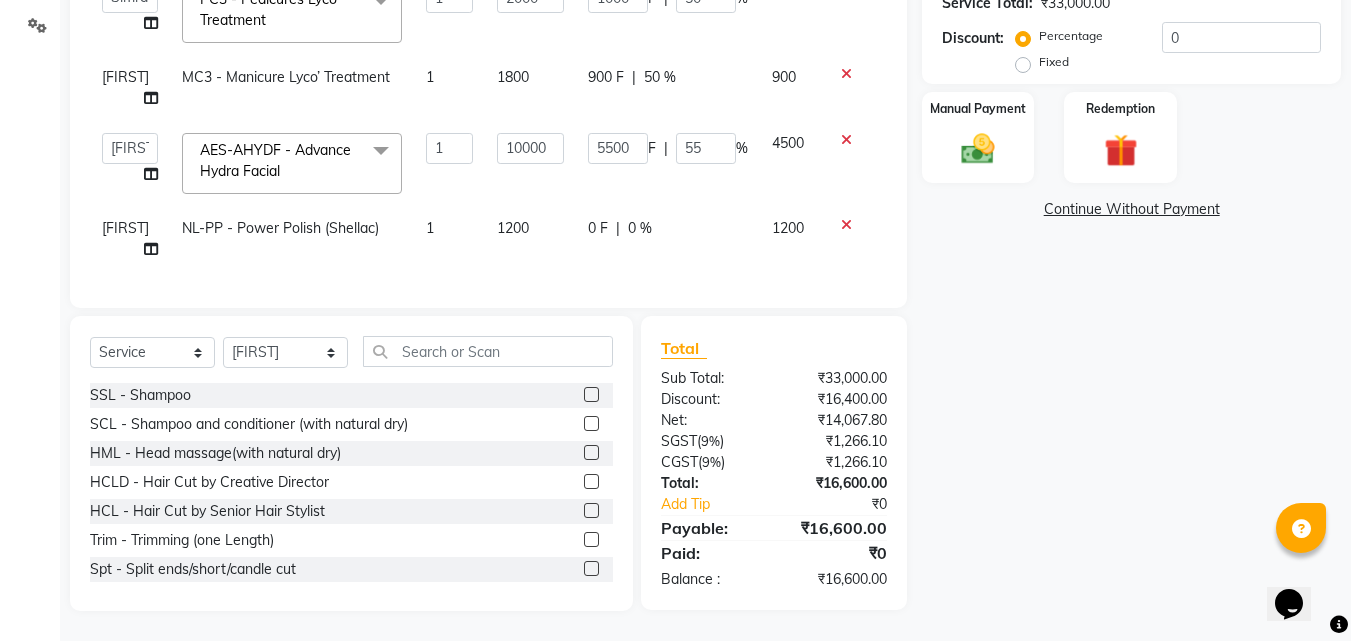 scroll, scrollTop: 92, scrollLeft: 0, axis: vertical 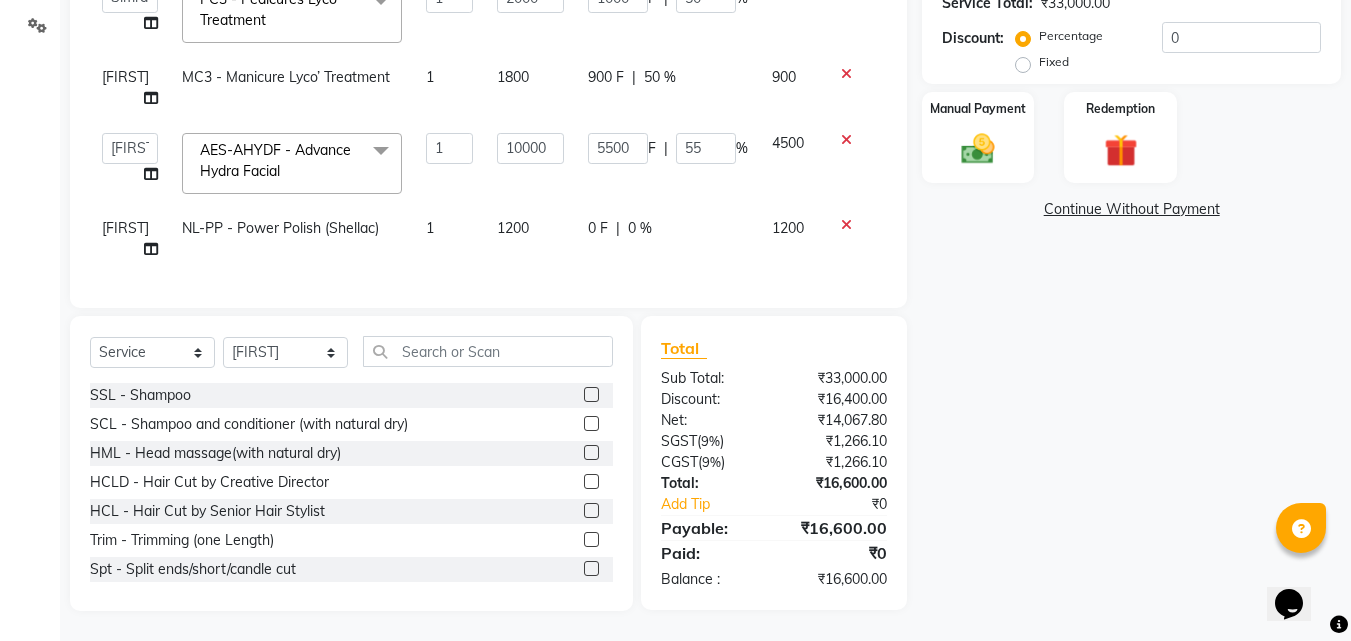 click on "0 F | 0 %" 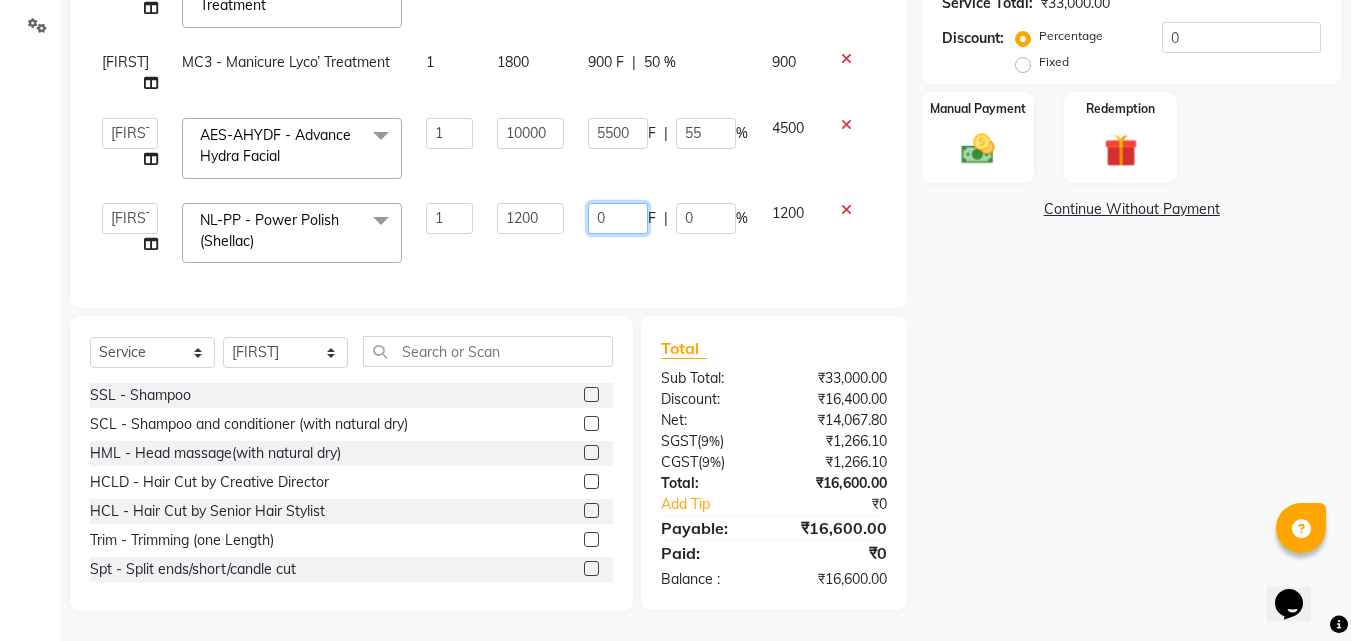 click on "0" 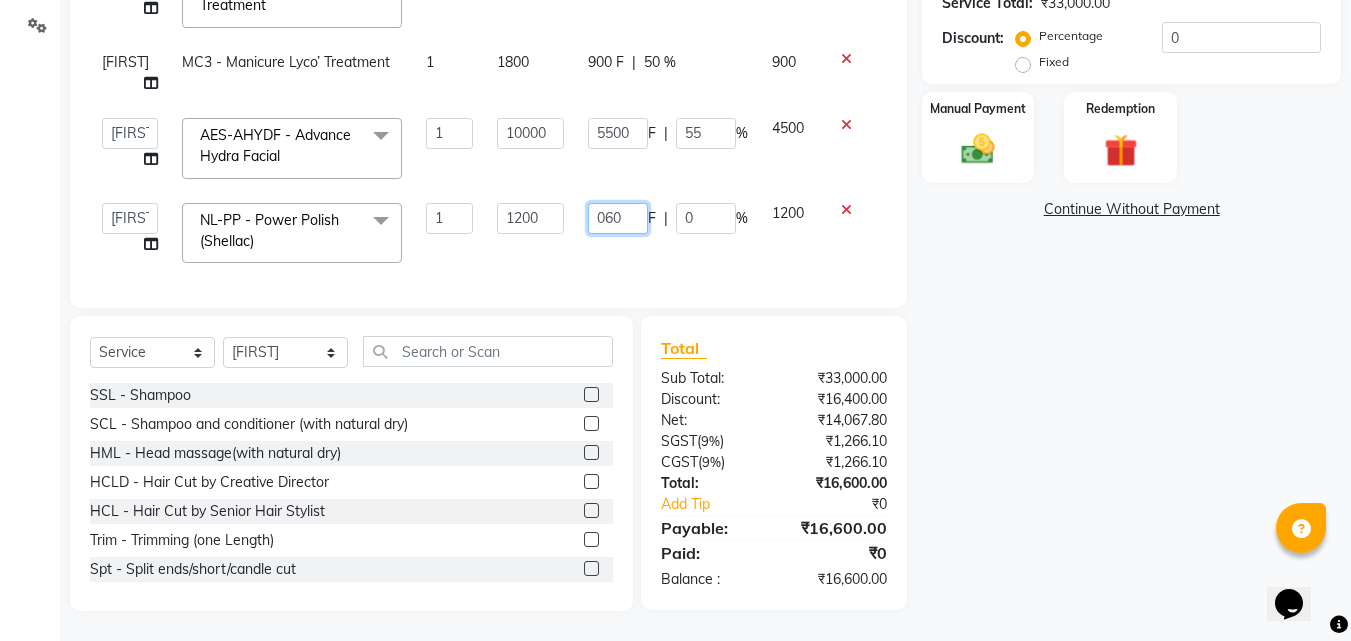 type on "0600" 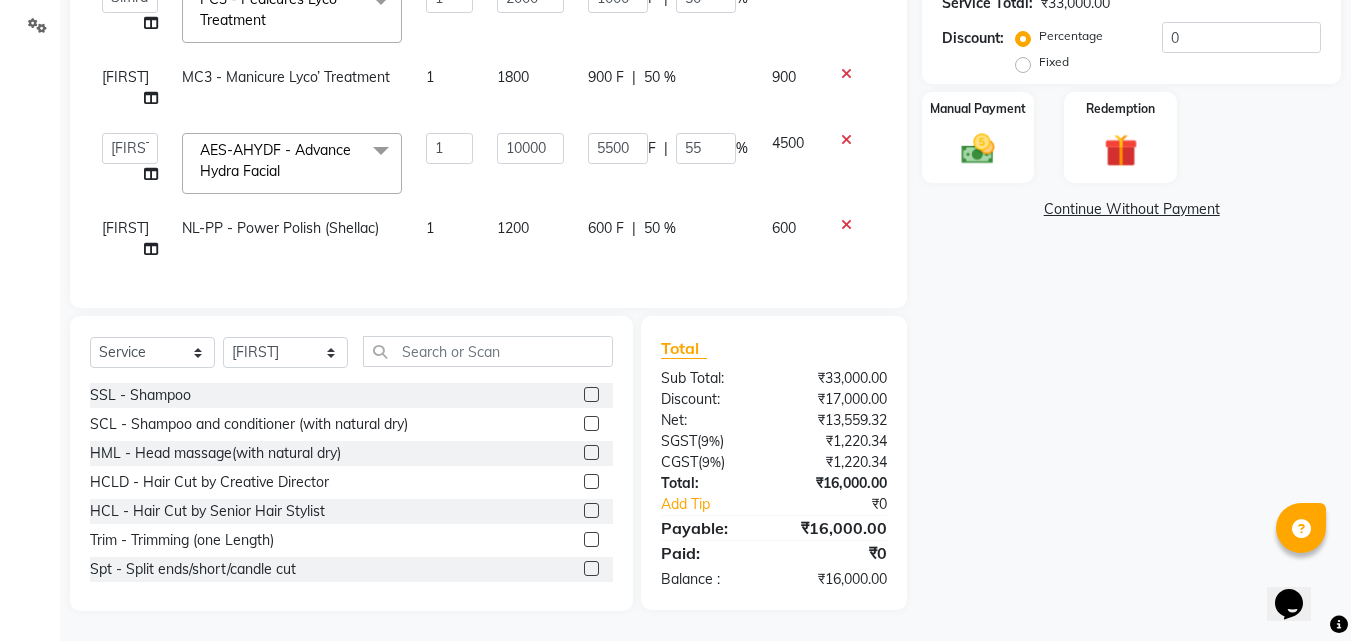 click on "Name: Dr. Madhu  Membership:  No Active Membership  Total Visits:  2 Card on file:  0 Last Visit:   21-07-2025 Points:   0  Apply Discount Select Coupon → Wrong Job Card  Coupon → Complimentary Coupon → Correction  Coupon → First Wash  Coupon → Free Of Cost - Foc  Coupon → Staff Service  Coupon → Service Not Done  Coupon → Double Job Card  Coupon → Pending Payment  Coupon Code Apply Service Total:  ₹33,000.00  Discount:  Percentage   Fixed  0 Manual Payment Redemption  Continue Without Payment" 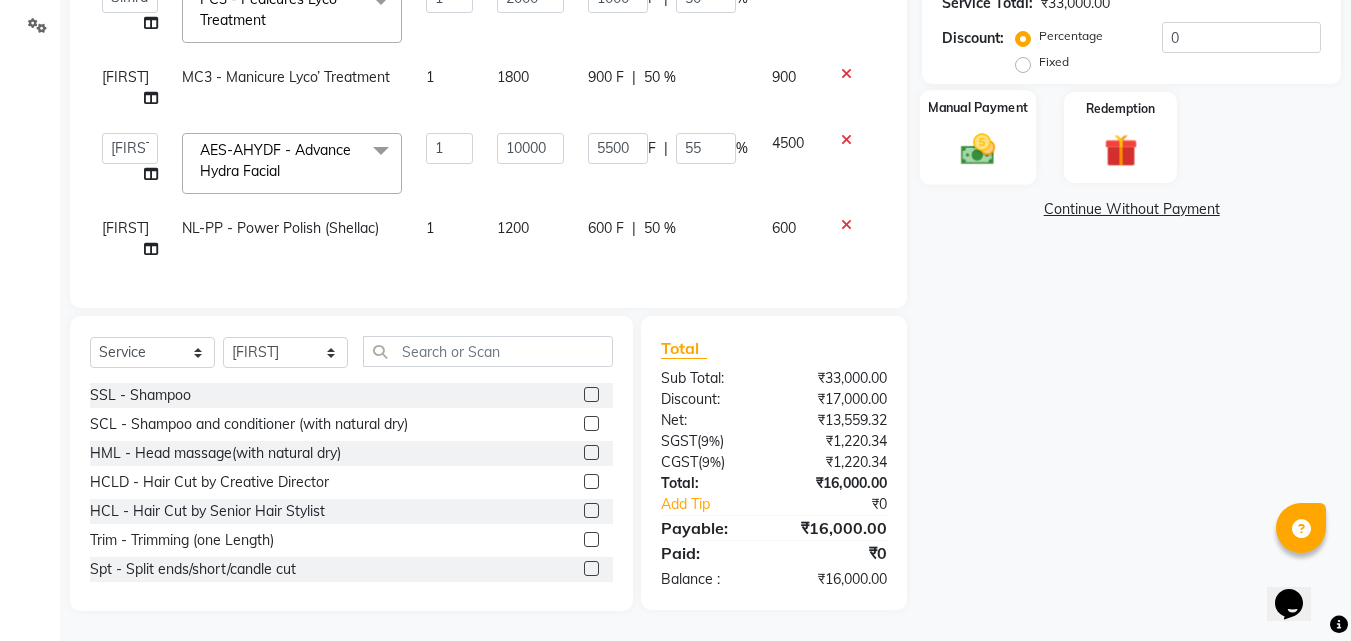 click 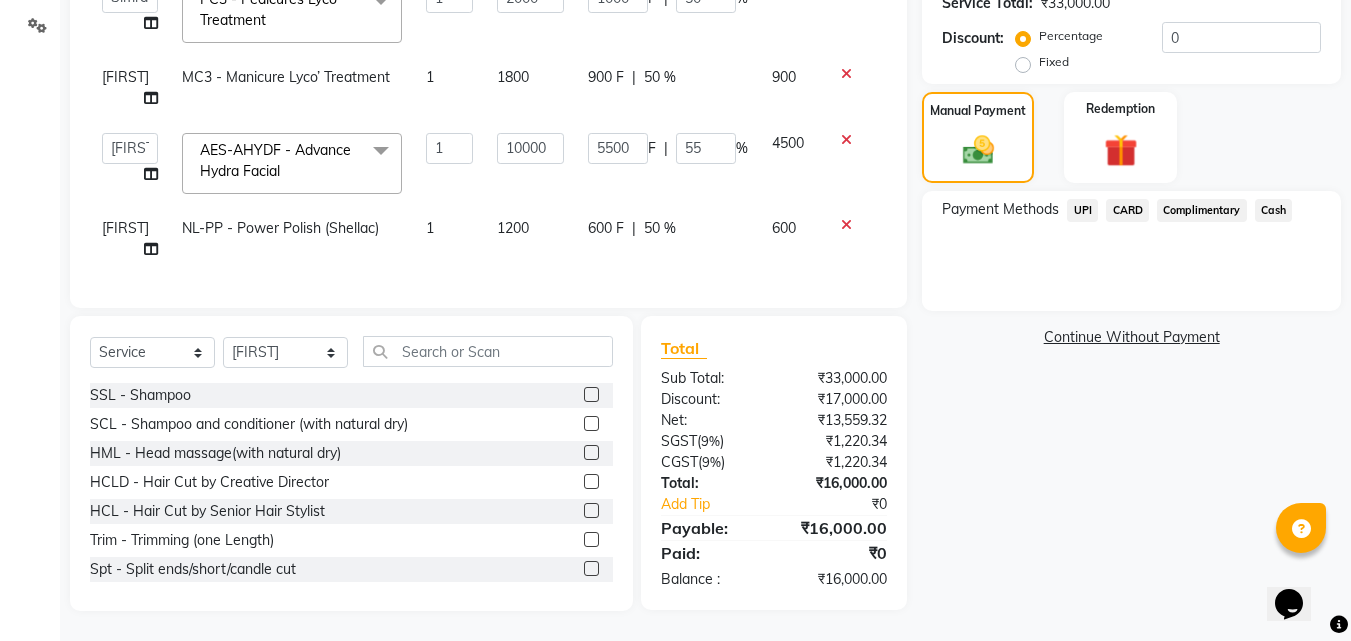 click on "UPI" 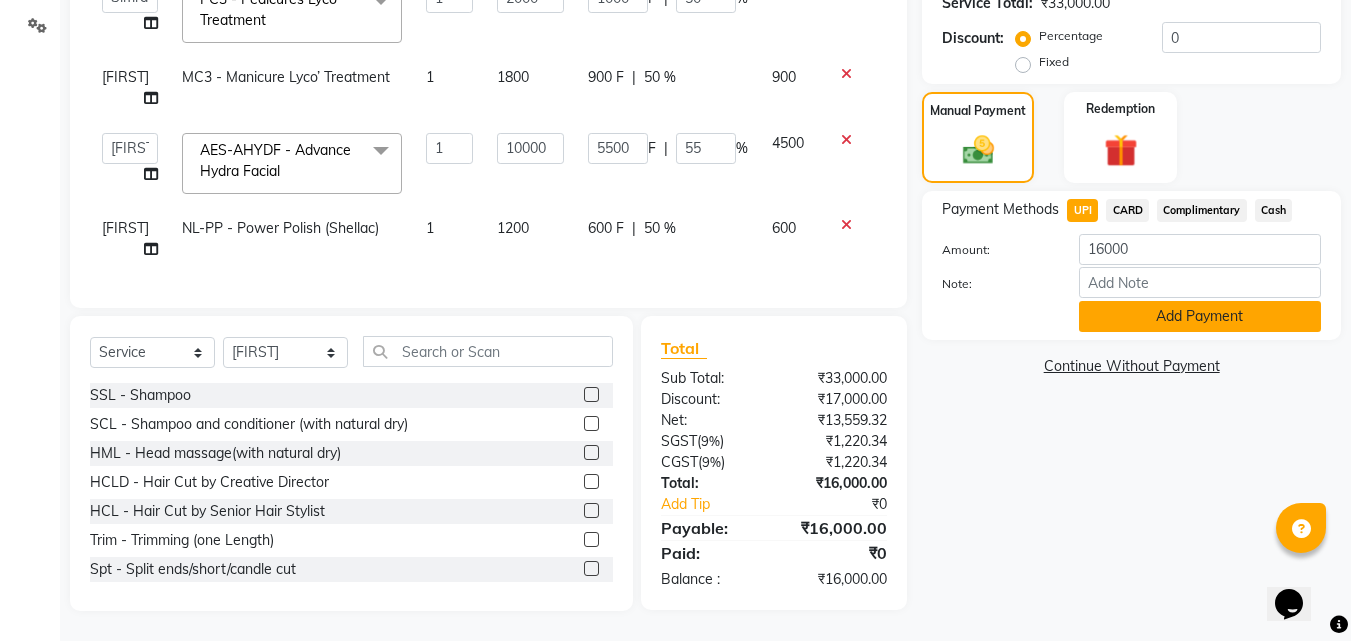 click on "Add Payment" 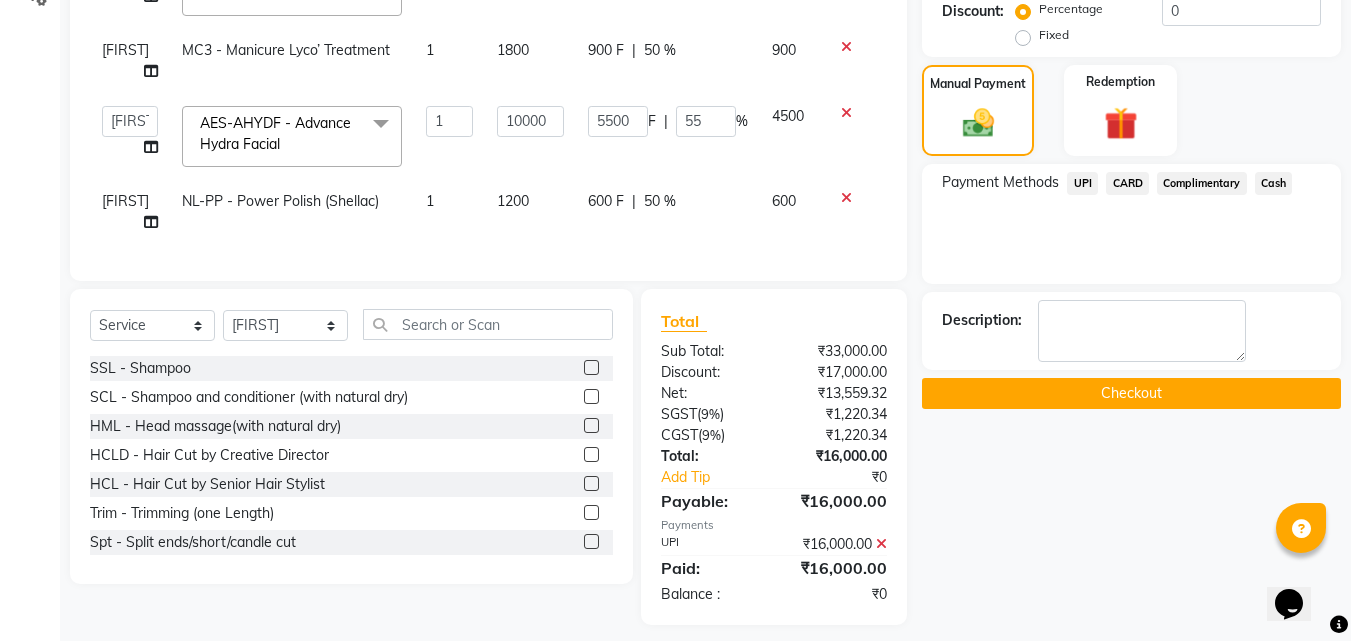scroll, scrollTop: 501, scrollLeft: 0, axis: vertical 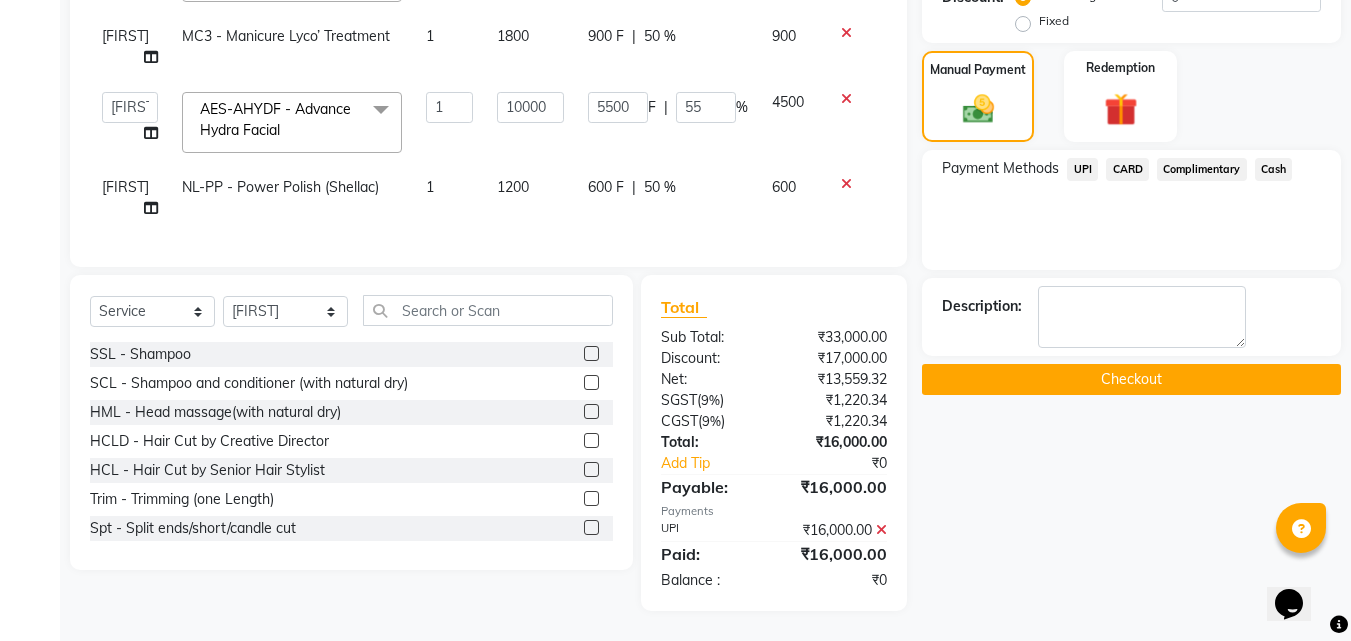 click on "Checkout" 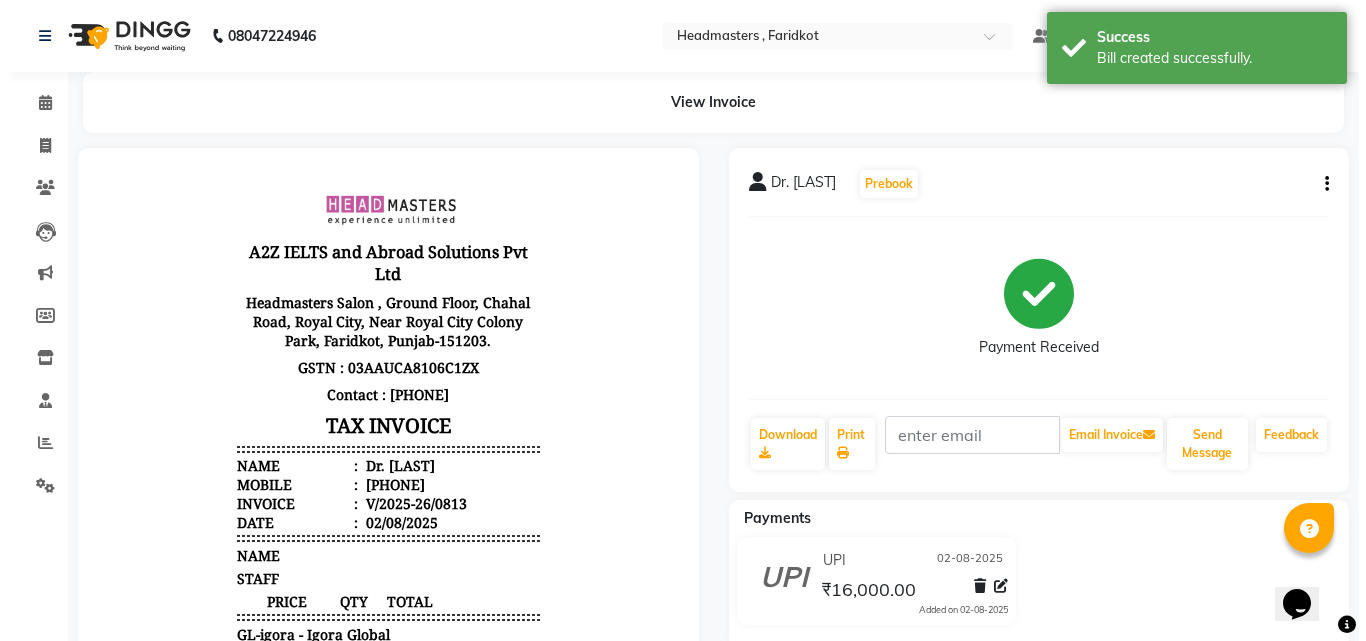 scroll, scrollTop: 0, scrollLeft: 0, axis: both 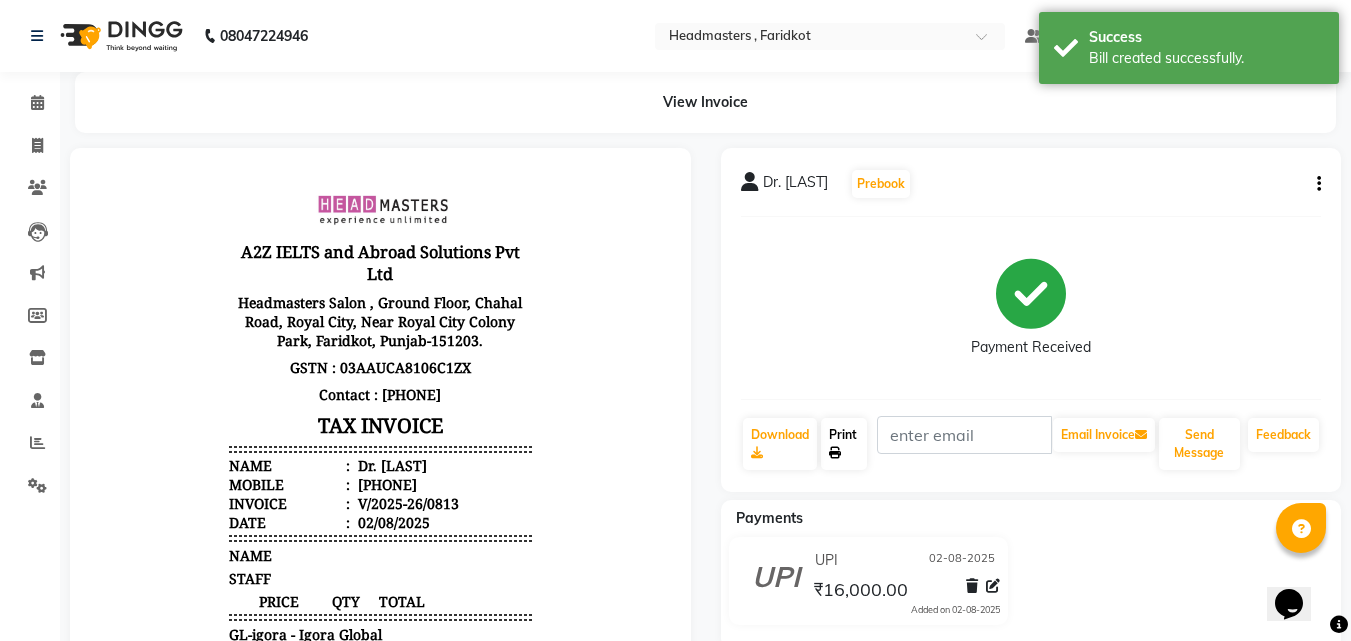 click on "Print" 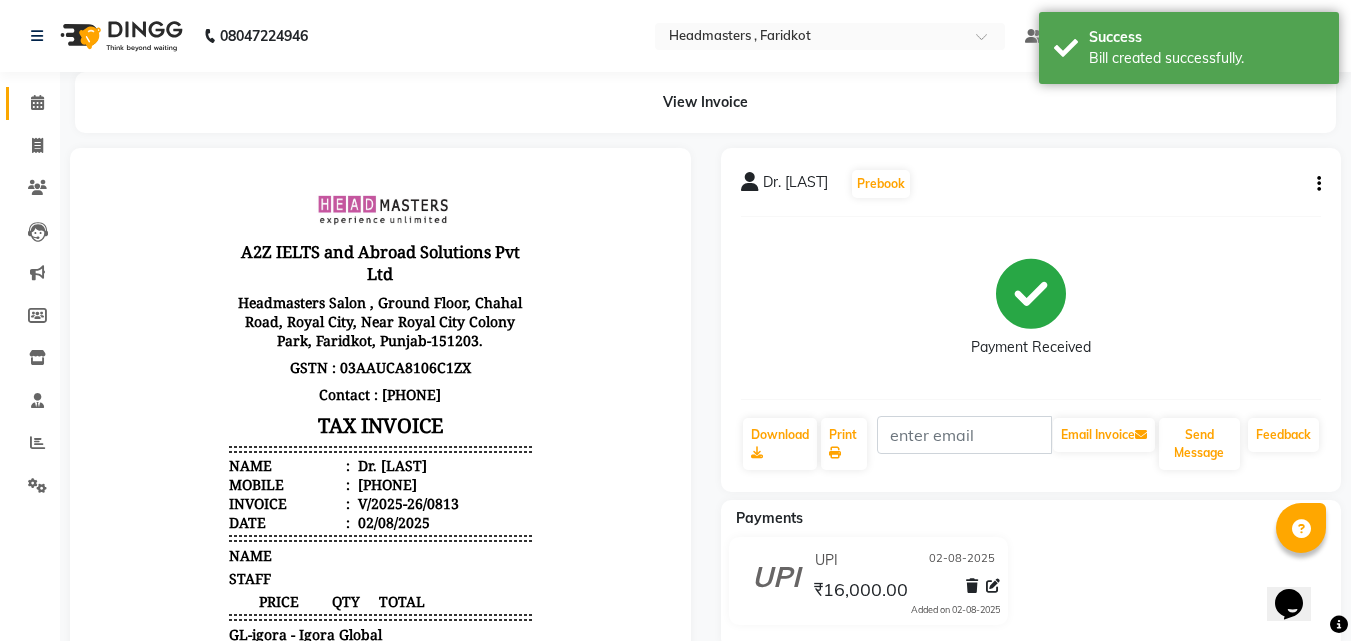 click on "Calendar" 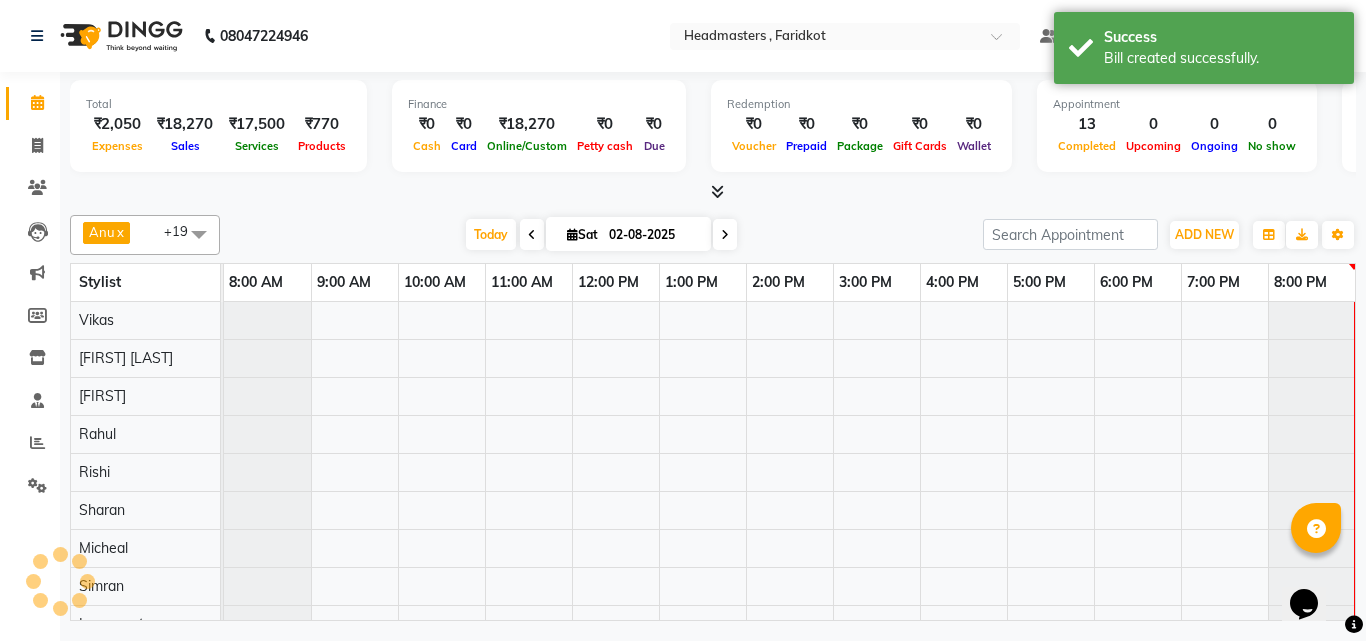 scroll, scrollTop: 0, scrollLeft: 0, axis: both 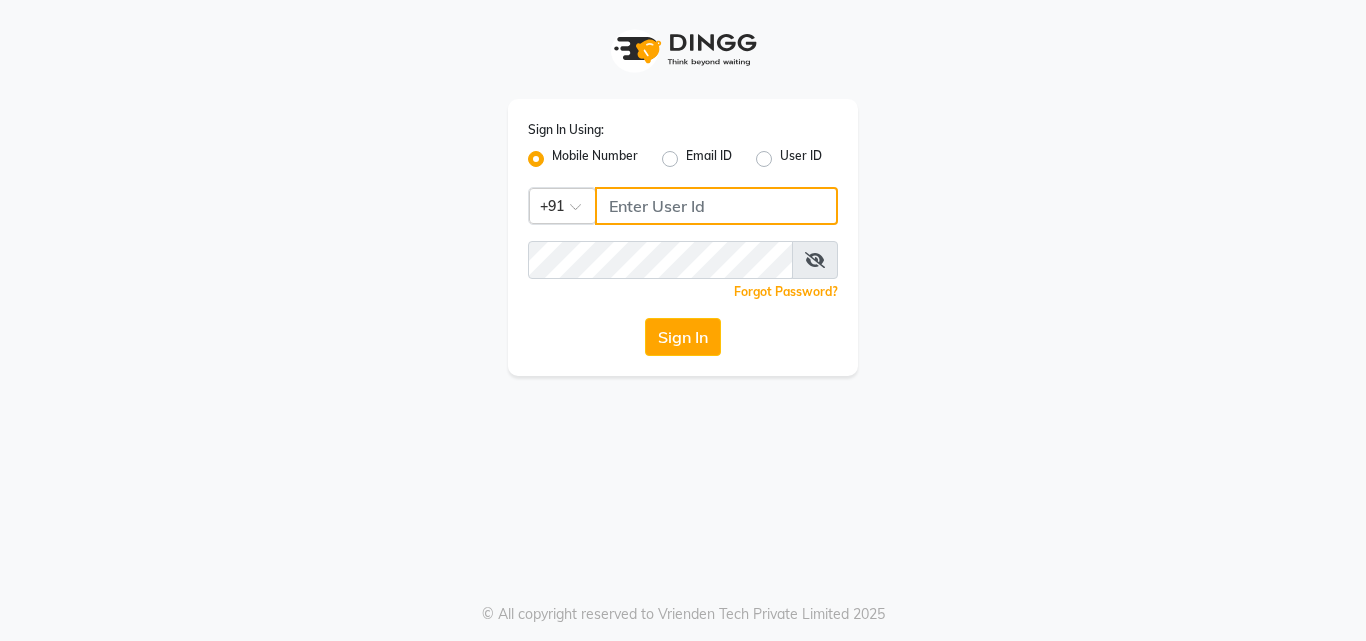type on "7814061962" 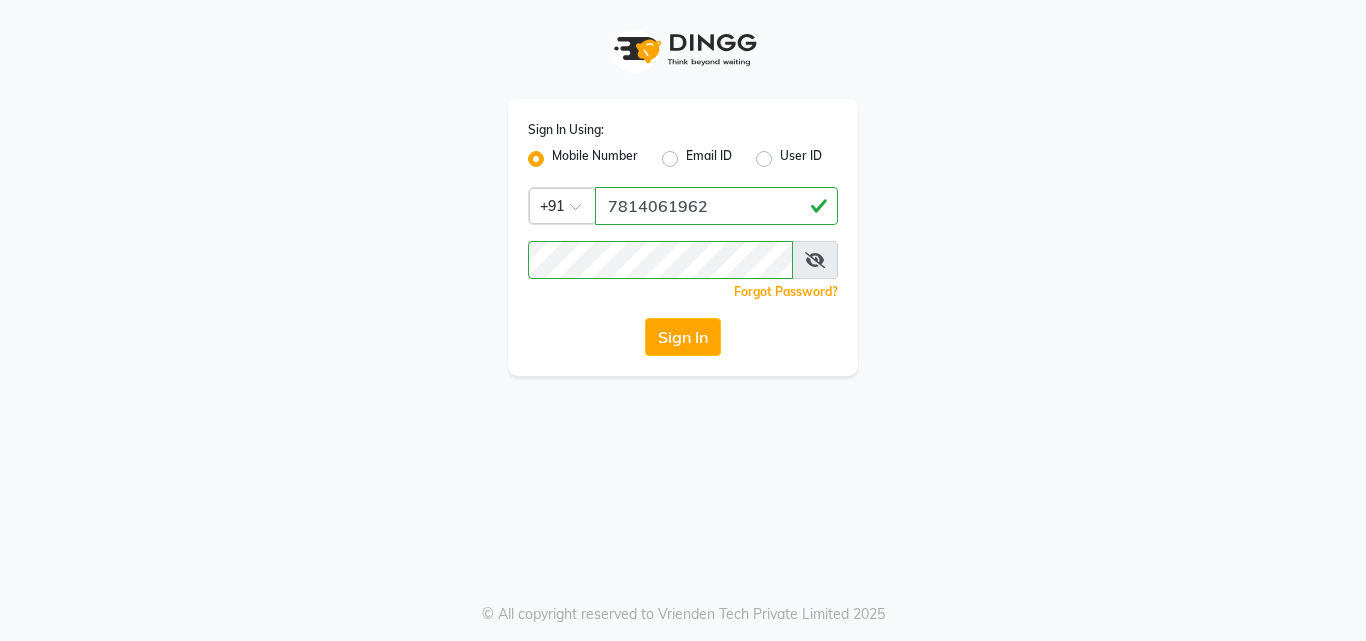 drag, startPoint x: 89, startPoint y: 356, endPoint x: 841, endPoint y: 300, distance: 754.0822 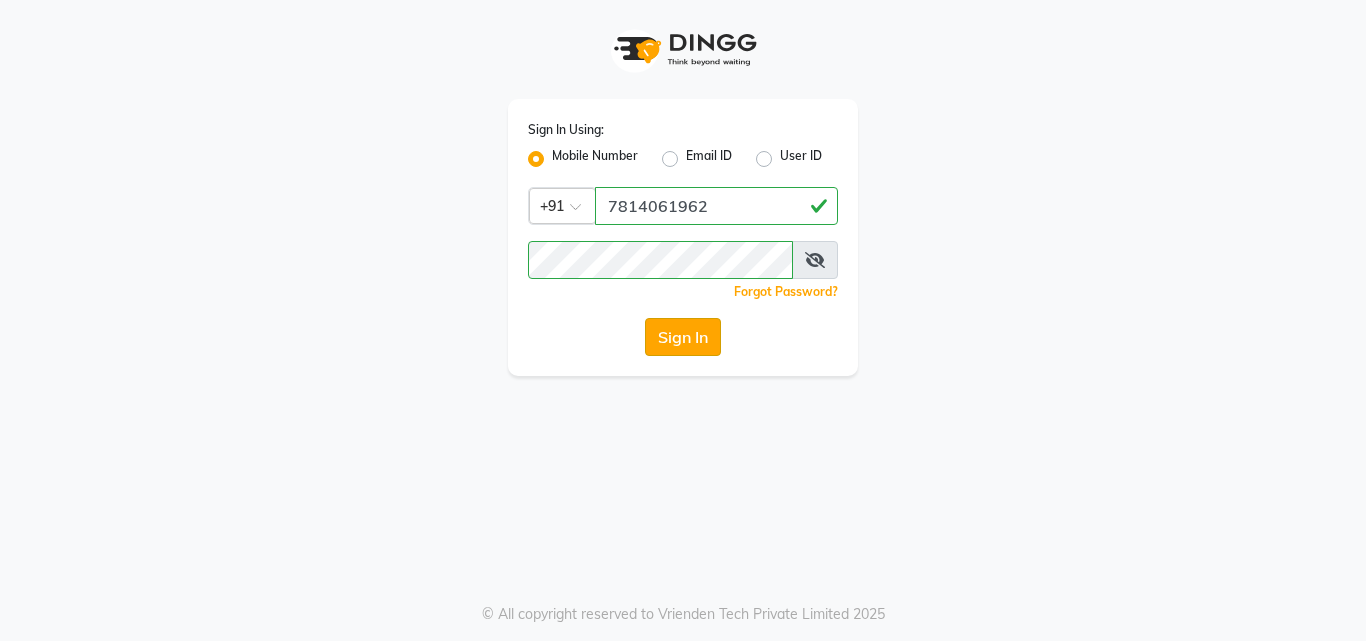 click on "Sign In" 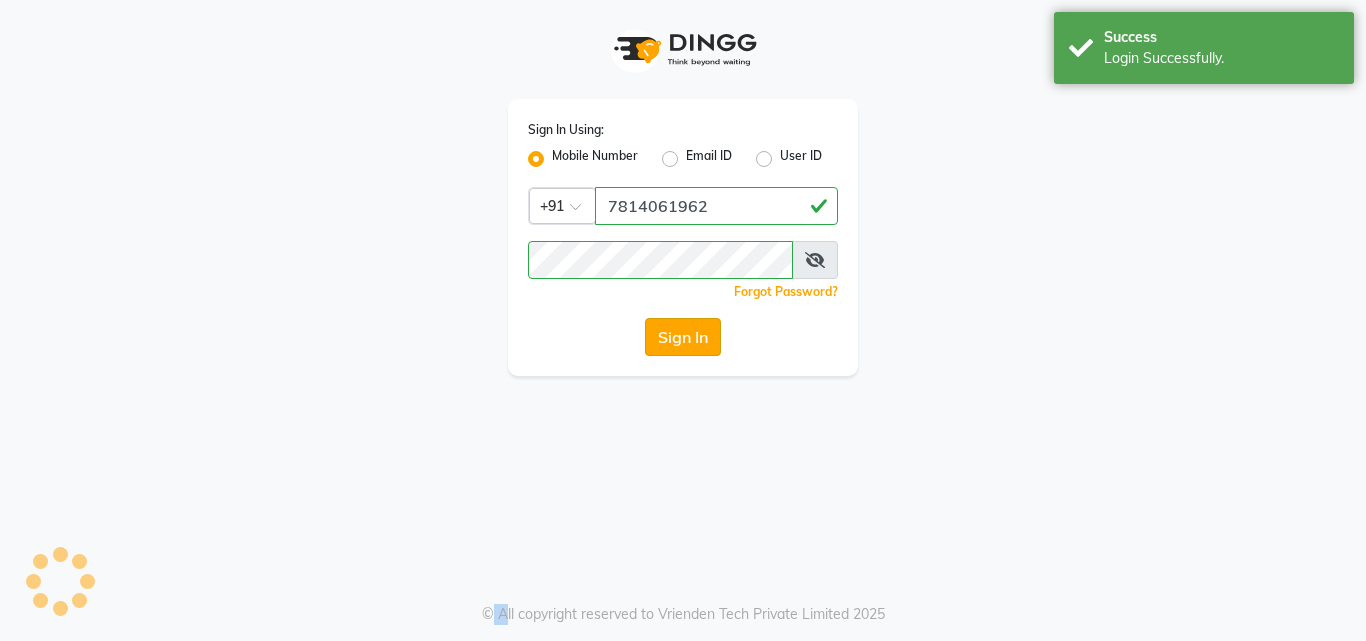 click on "Sign In" 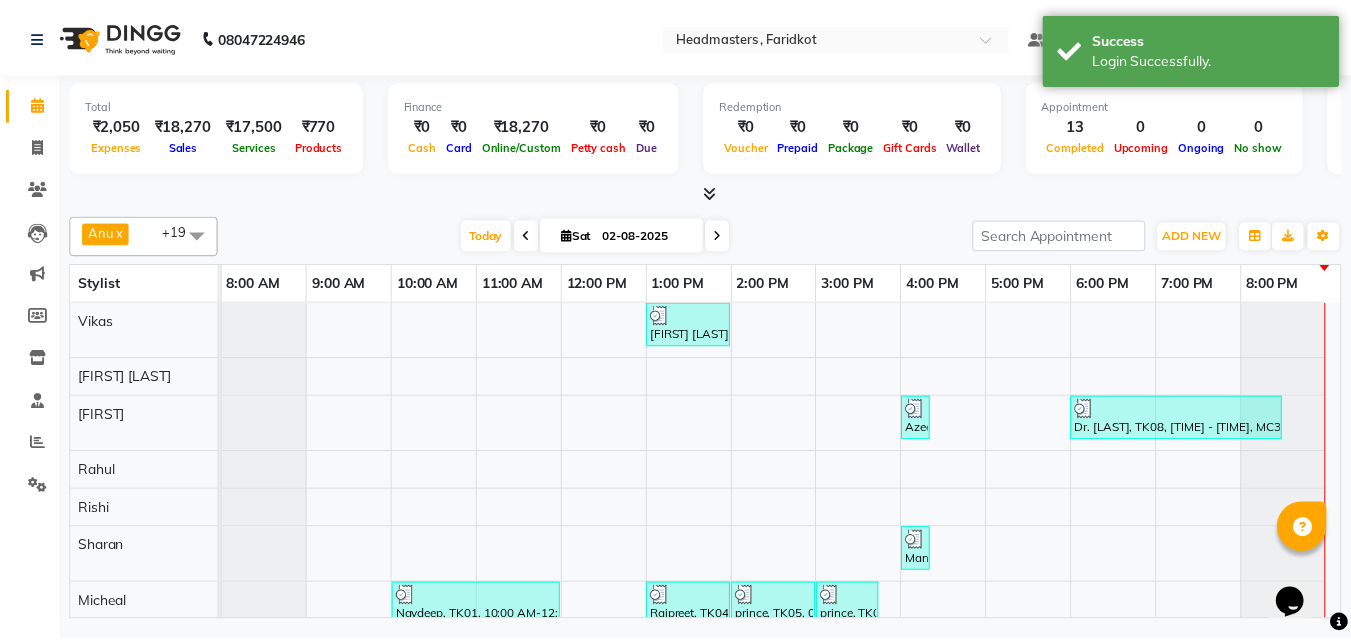 scroll, scrollTop: 0, scrollLeft: 0, axis: both 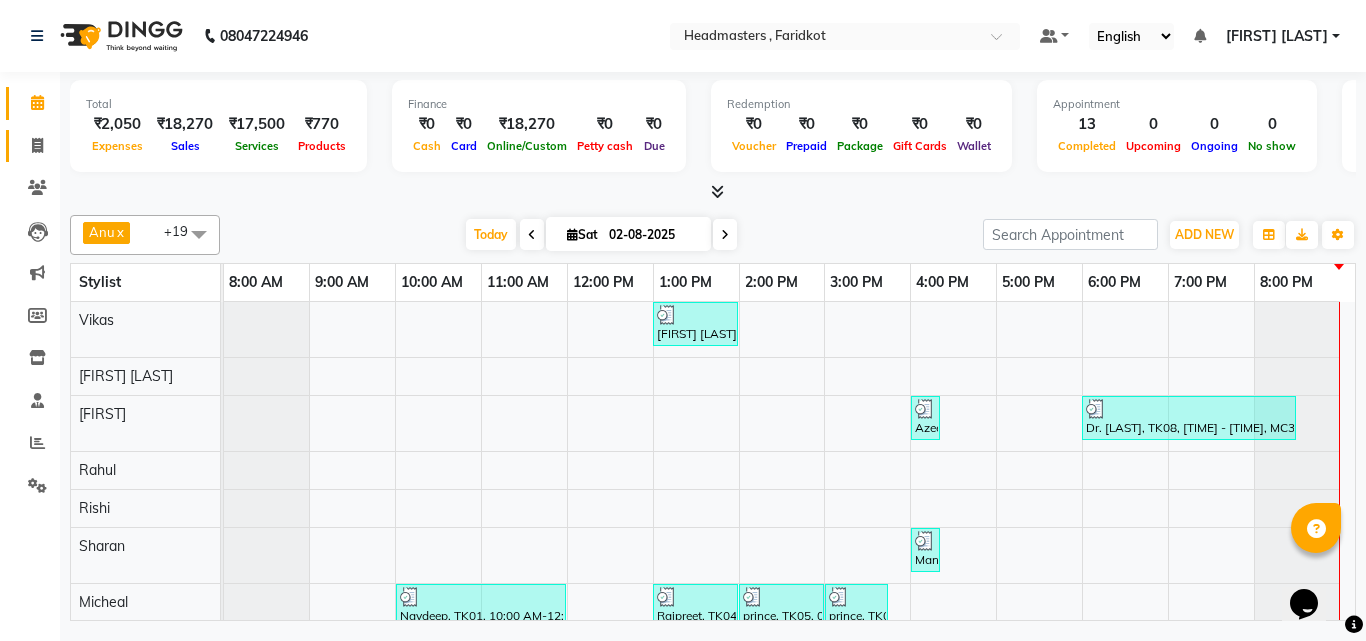 click 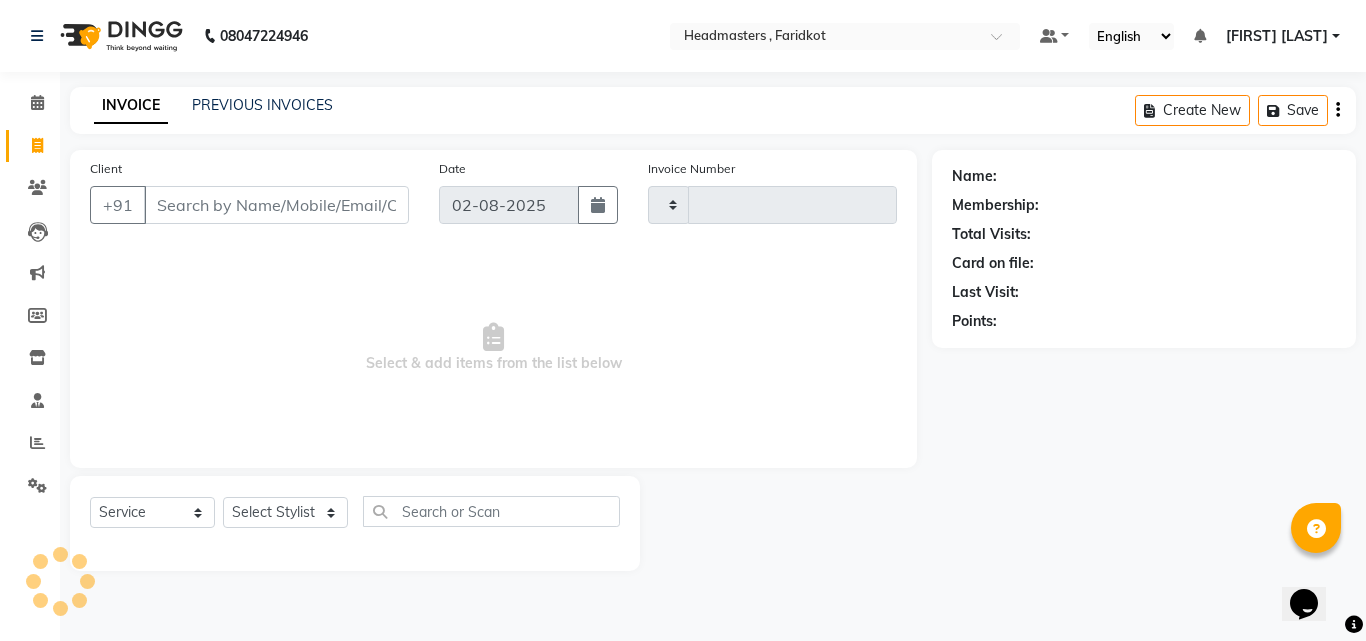 type on "0814" 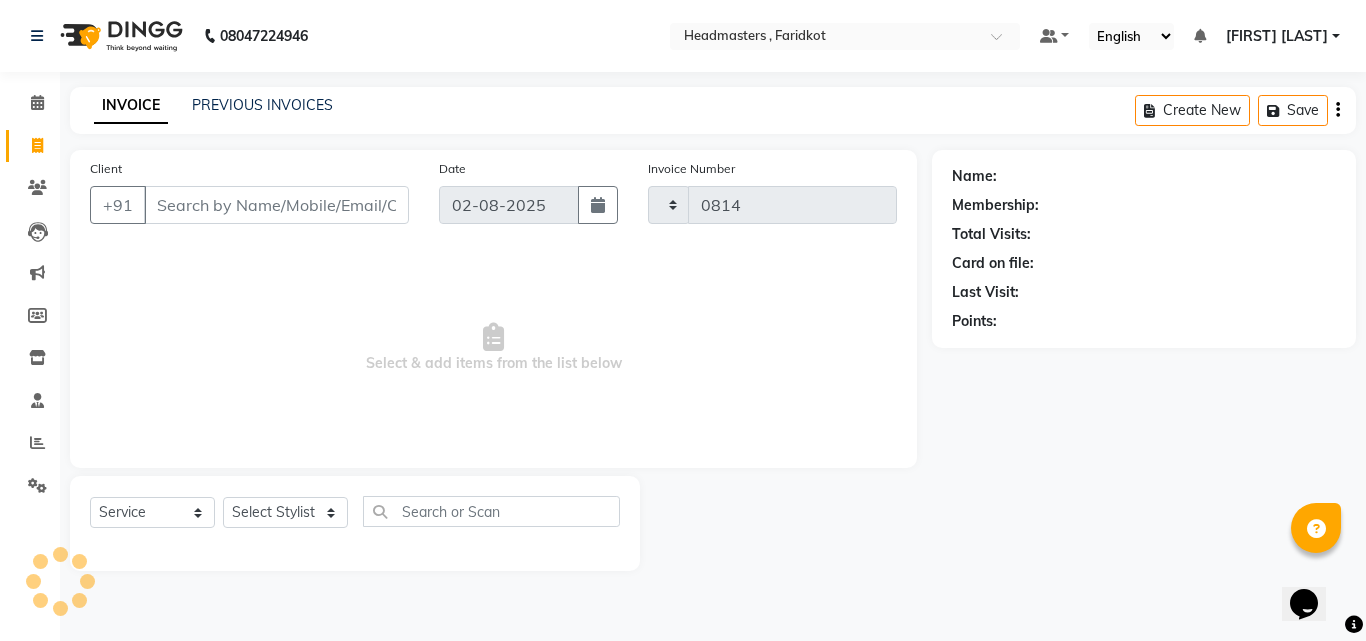 select on "7919" 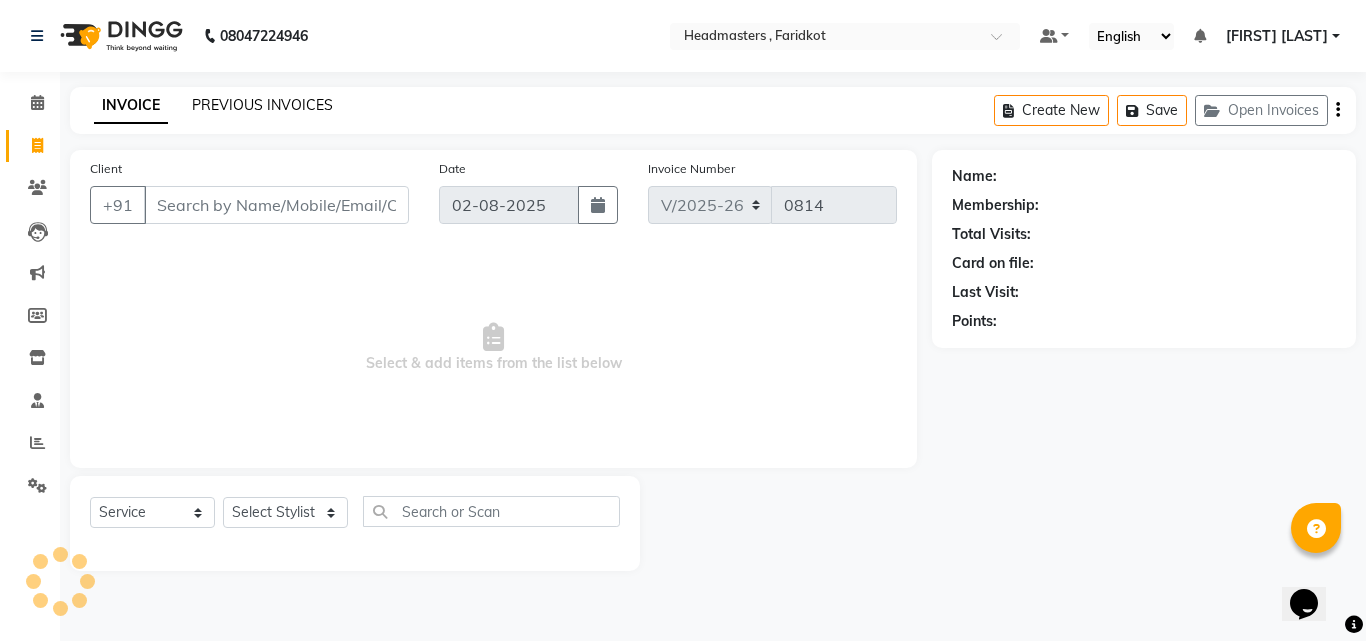 click on "PREVIOUS INVOICES" 